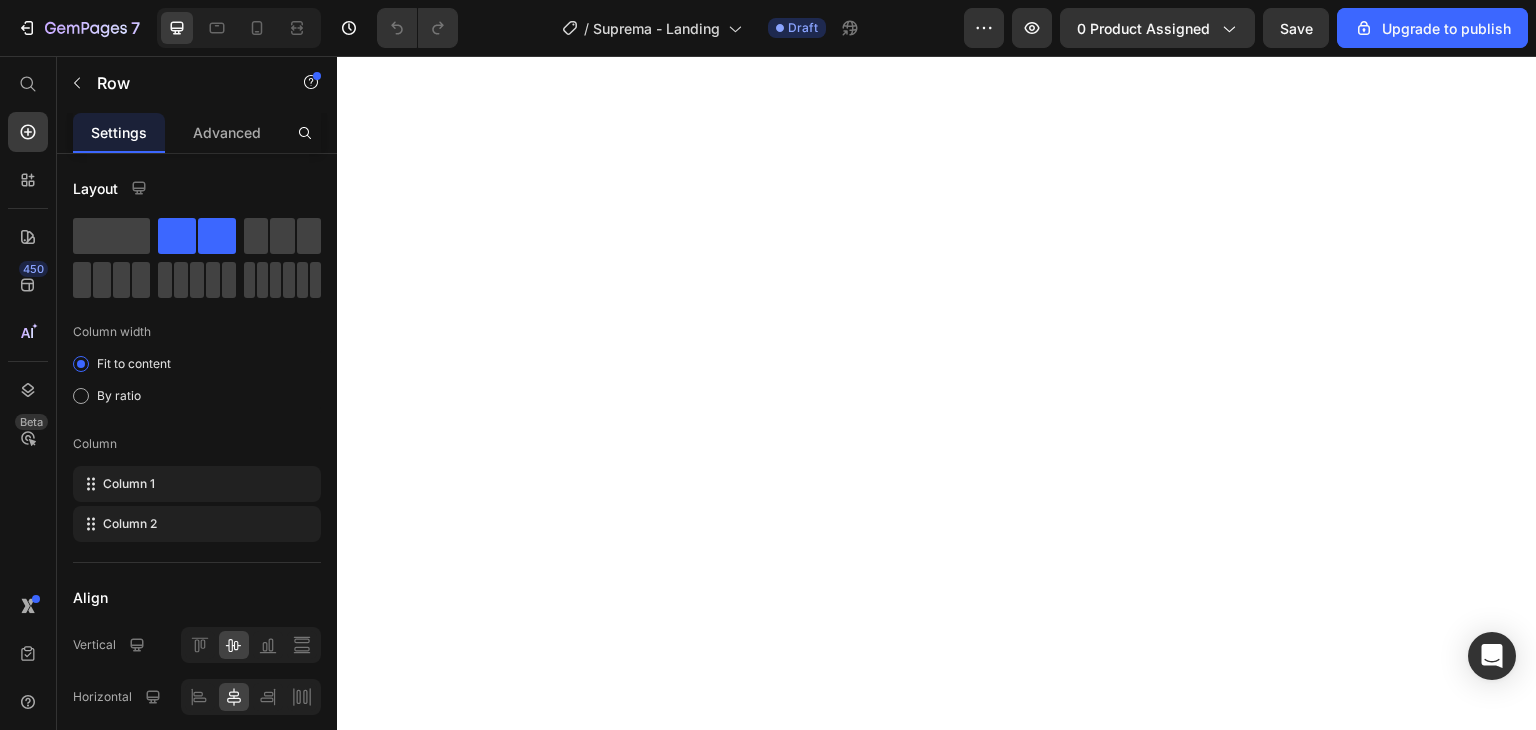 scroll, scrollTop: 0, scrollLeft: 0, axis: both 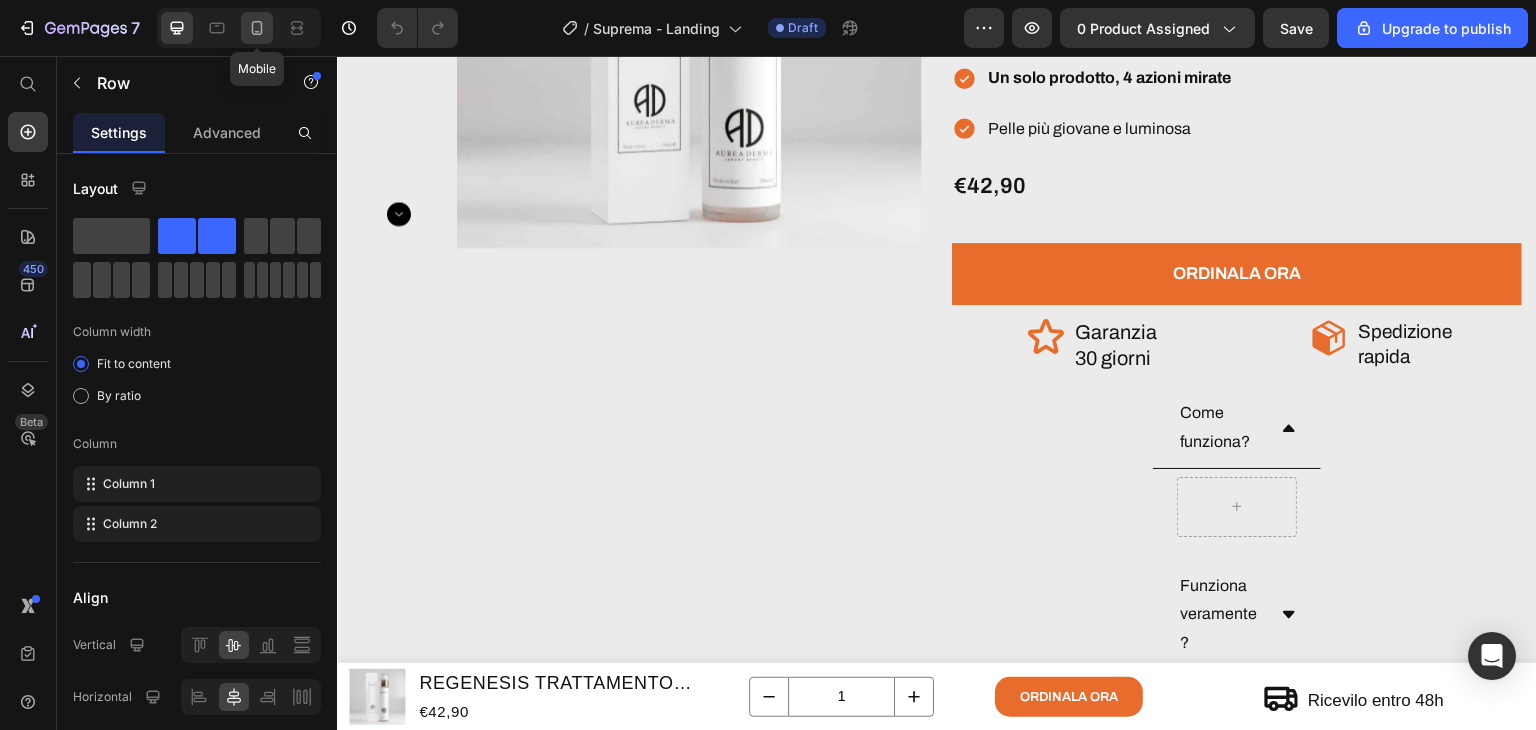 click 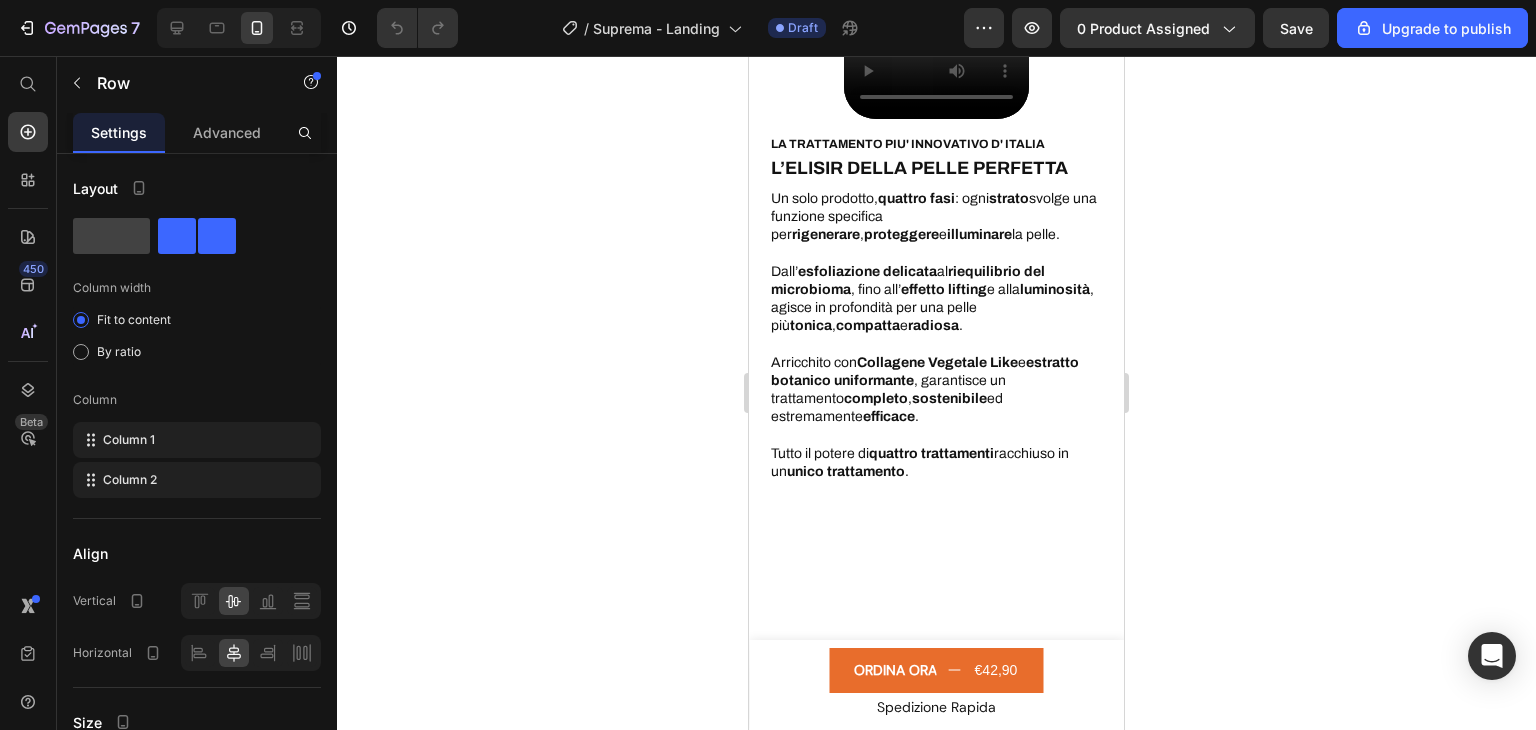 scroll, scrollTop: 1620, scrollLeft: 0, axis: vertical 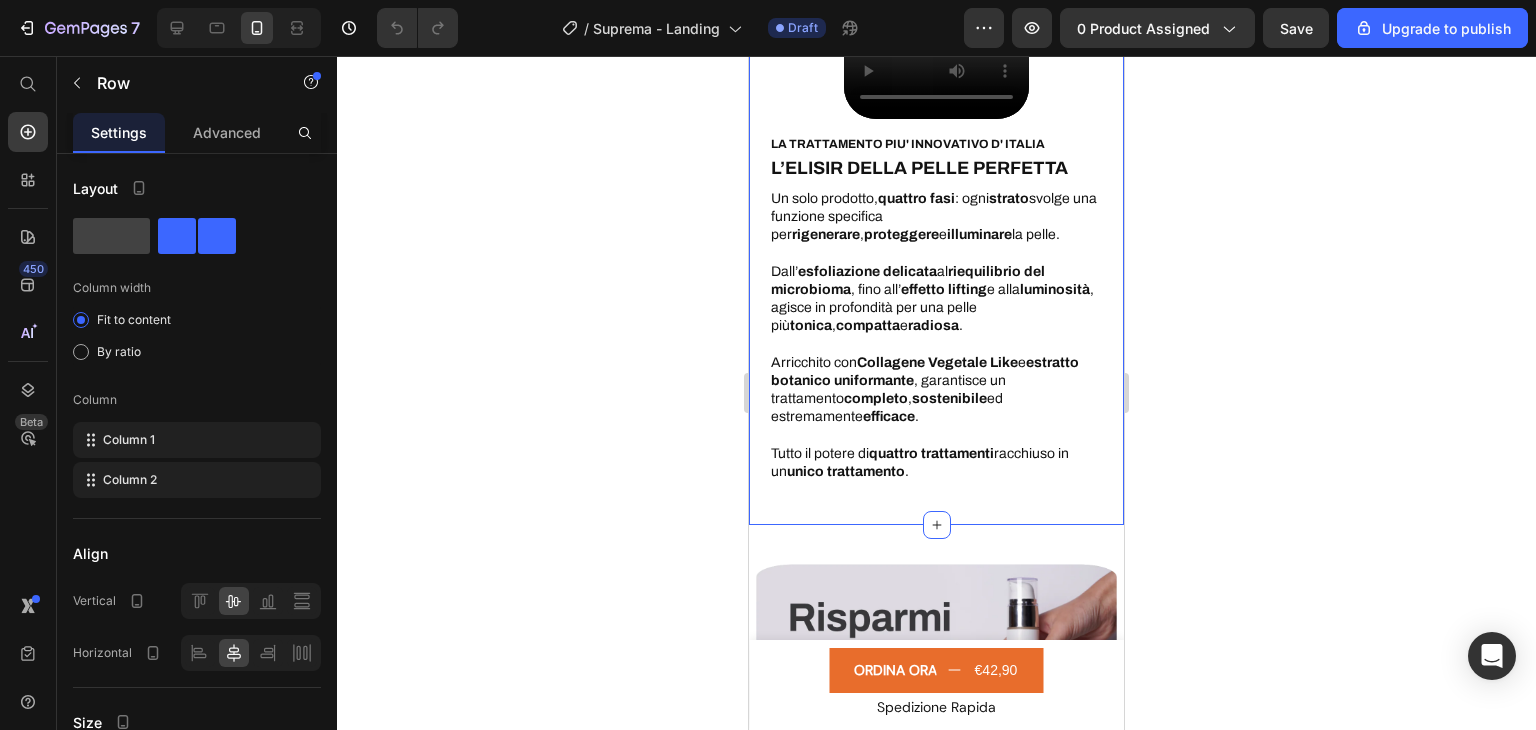click on "Video Row LA TRATTAMENTO PIU' INNOVATIVO D' ITALIA Heading L’ELISIR DELLA PELLE PERFETTA Heading Un solo prodotto,  quattro fasi : ogni  strato  svolge una funzione specifica per  rigenerare ,  proteggere  e  illuminare  la pelle. Dall’ esfoliazione delicata  al  riequilibrio del microbioma , fino all’ effetto lifting  e alla  luminosità , agisce in profondità per una pelle più  tonica ,  compatta  e  radiosa . Arricchito con  Collagene Vegetale Like  e  estratto botanico uniformante , garantisce un trattamento  completo ,  sostenibile  ed estremamente  efficace . Tutto il potere di  quattro trattamenti  racchiuso in un  unico trattamento . Heading Section 16/25" at bounding box center (936, 141) 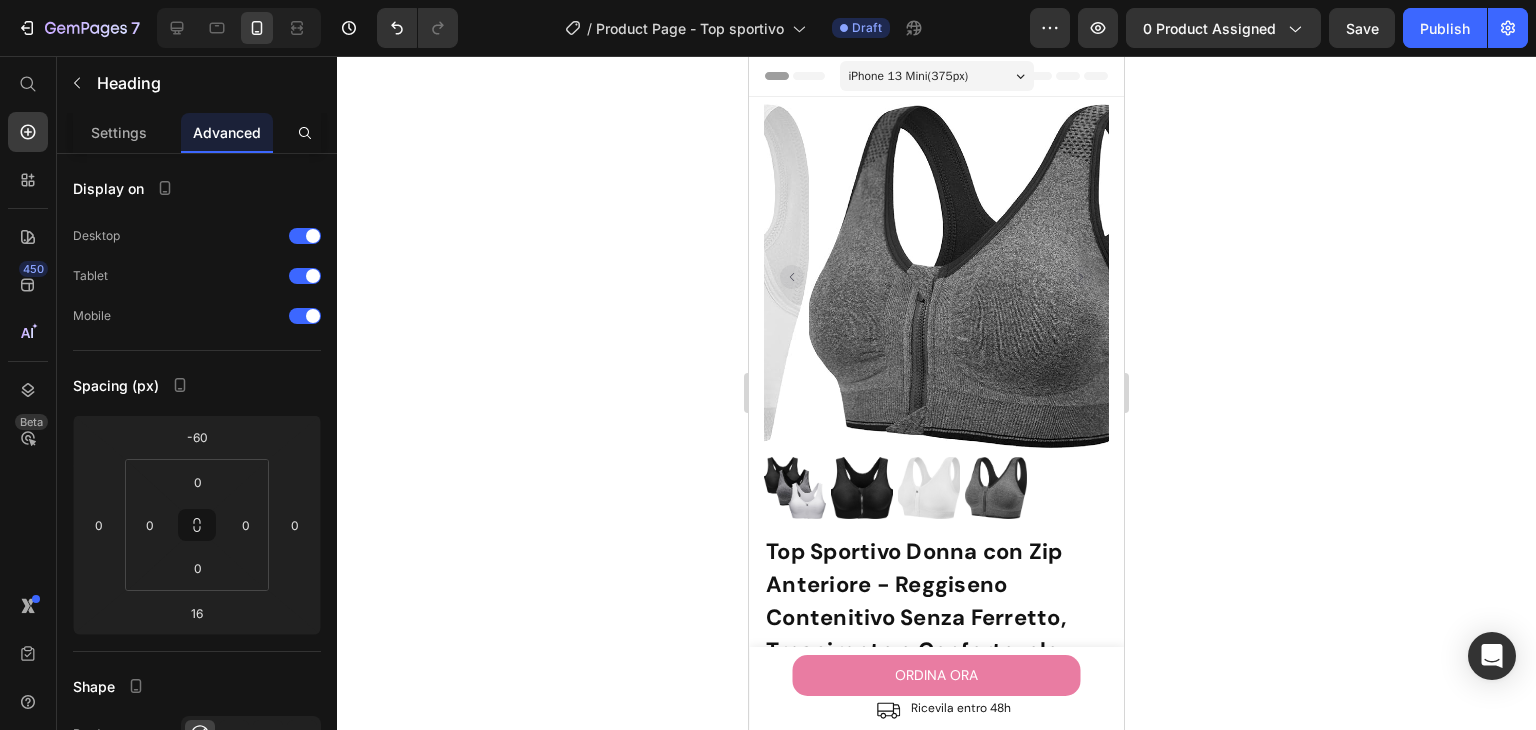 scroll, scrollTop: 1306, scrollLeft: 0, axis: vertical 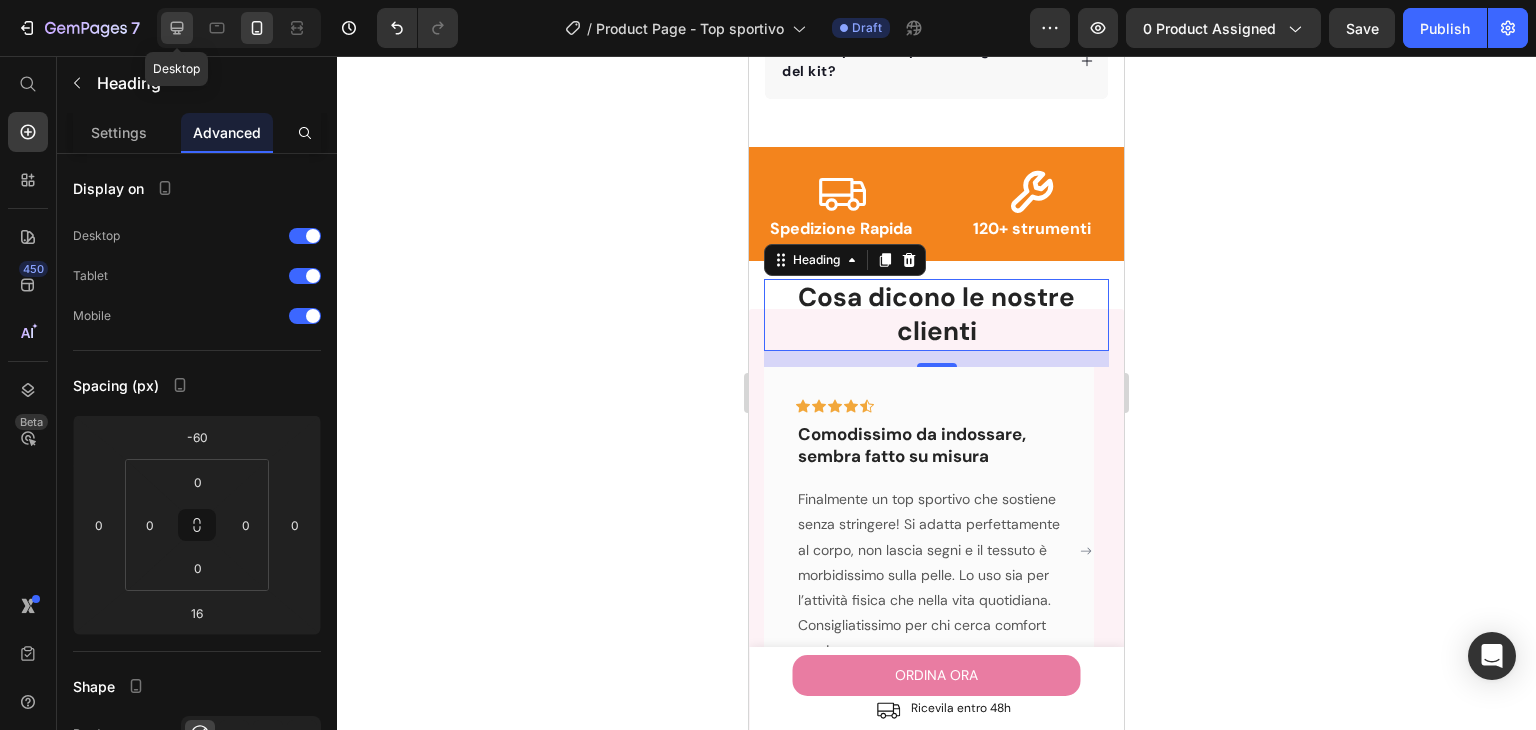 click 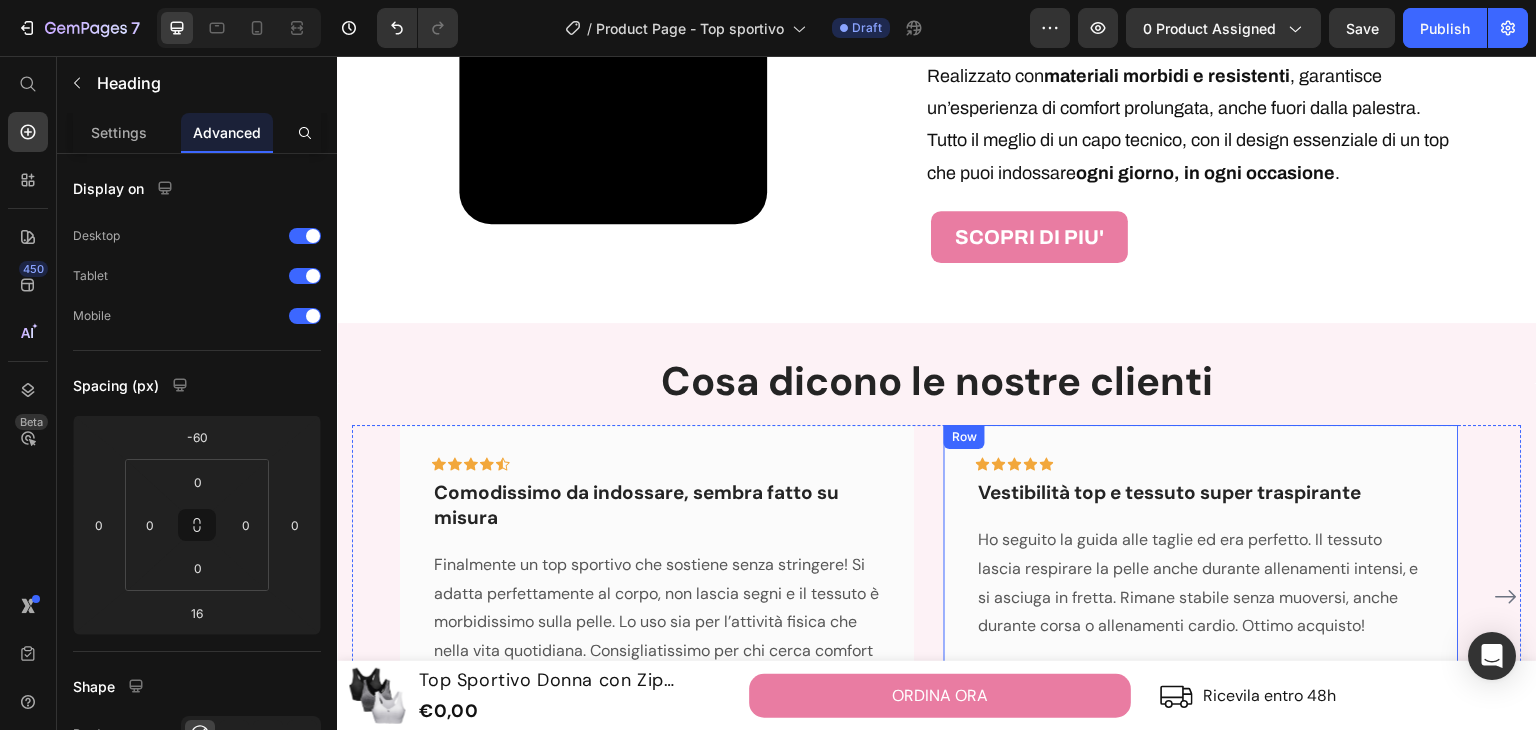 scroll, scrollTop: 3276, scrollLeft: 0, axis: vertical 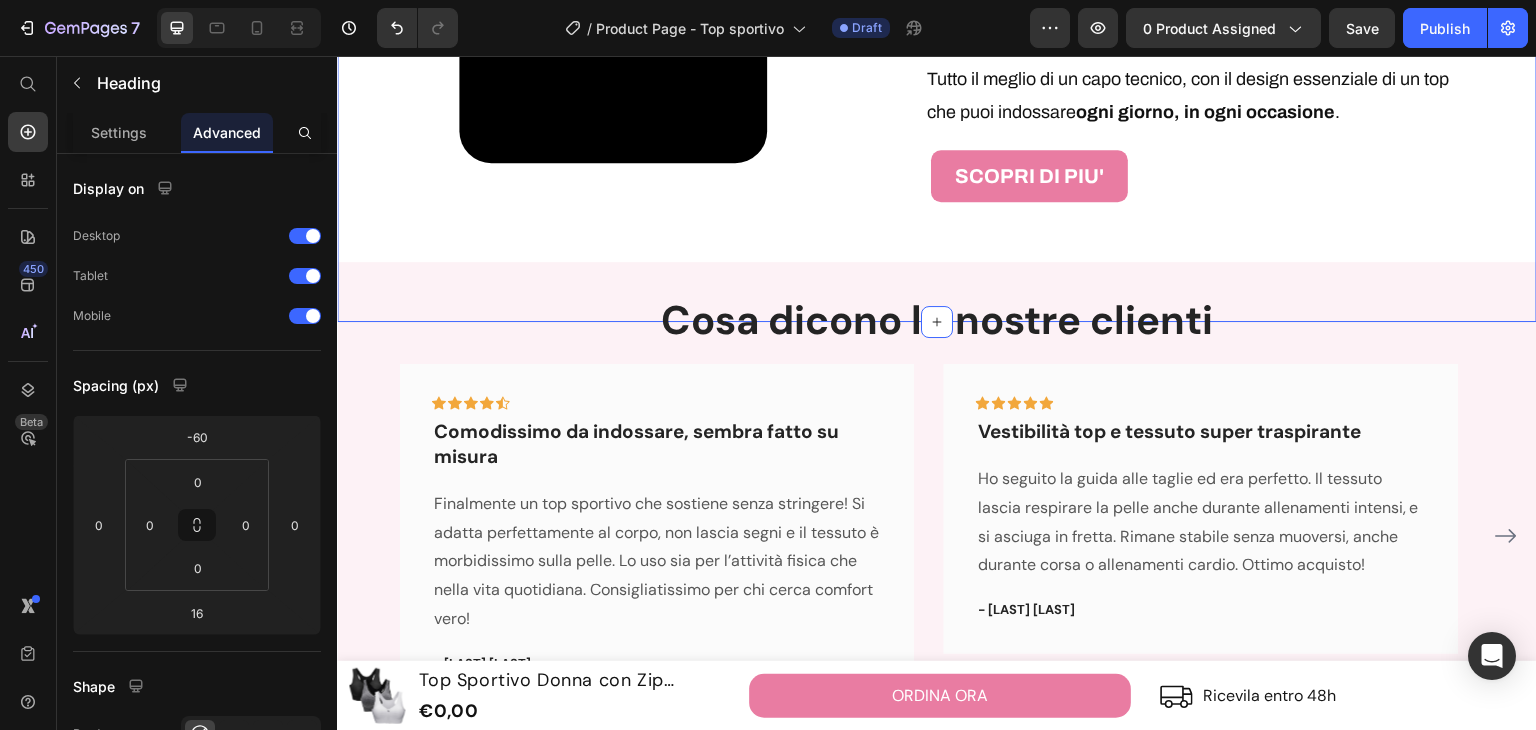 click on "Il tuo alleato per ogni allenamento Heading Row Perfetto per correre in libertà Text Block Massimo  sostegno  e  zero rimbalzi : resta fermo durante la corsa, senza comprimere. Text Block Image Row Image Ideale per yoga e pilates Text Block Tessuto  morbido  e  flessibile  che segue ogni movimento, senza cuciture fastidiose. Text Block Row Ottimo durante esercizi intensi Text Block Aderenza  perfetta e  zip sicura : resta al suo posto mentre ti alleni al massimo. Text Block Image Row
ORDINA ORA Button Row Video IL SEGRETO DEL TUO ALLENAMENTO  Heading Un solo top, più funzioni: ogni dettaglio è pensato per offrire  supporto ,  comodità  e  libertà totale  in ogni fase del tuo workout.   Dalla  zip frontale  che rende ogni cambio semplice e veloce, al  tessuto traspirante  che lascia respirare la pelle anche durante gli sforzi più intensi, fino all’ aderenza perfetta  che segue i movimenti senza stringere.   Realizzato con  materiali morbidi e resistenti ogni giorno, in ogni occasione" at bounding box center (937, -808) 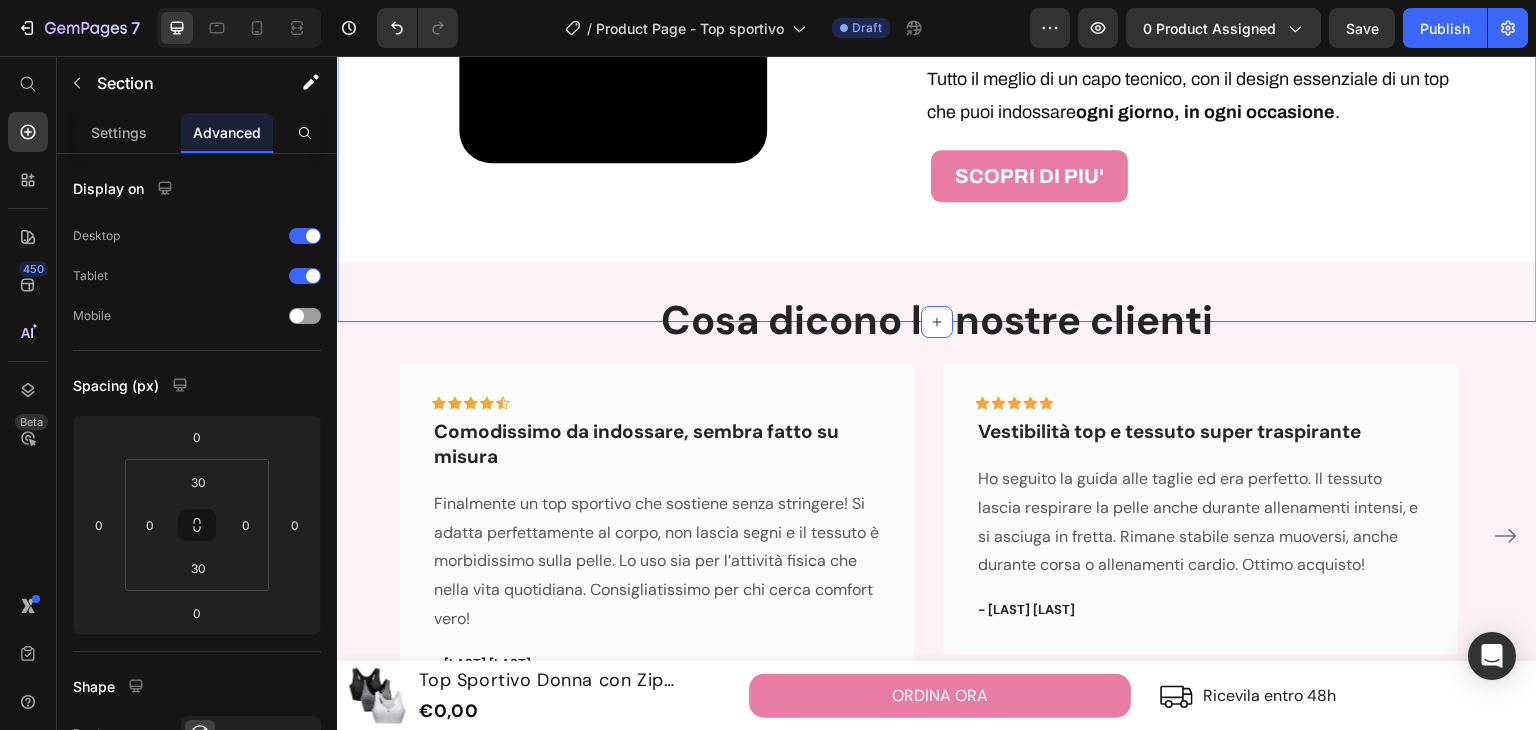 click on "Il tuo alleato per ogni allenamento Heading Row Perfetto per correre in libertà Text Block Massimo  sostegno  e  zero rimbalzi : resta fermo durante la corsa, senza comprimere. Text Block Image Row Image Ideale per yoga e pilates Text Block Tessuto  morbido  e  flessibile  che segue ogni movimento, senza cuciture fastidiose. Text Block Row Ottimo durante esercizi intensi Text Block Aderenza  perfetta e  zip sicura : resta al suo posto mentre ti alleni al massimo. Text Block Image Row
ORDINA ORA Button Row Video IL SEGRETO DEL TUO ALLENAMENTO  Heading Un solo top, più funzioni: ogni dettaglio è pensato per offrire  supporto ,  comodità  e  libertà totale  in ogni fase del tuo workout.   Dalla  zip frontale  che rende ogni cambio semplice e veloce, al  tessuto traspirante  che lascia respirare la pelle anche durante gli sforzi più intensi, fino all’ aderenza perfetta  che segue i movimenti senza stringere.   Realizzato con  materiali morbidi e resistenti ogni giorno, in ogni occasione" at bounding box center (937, -808) 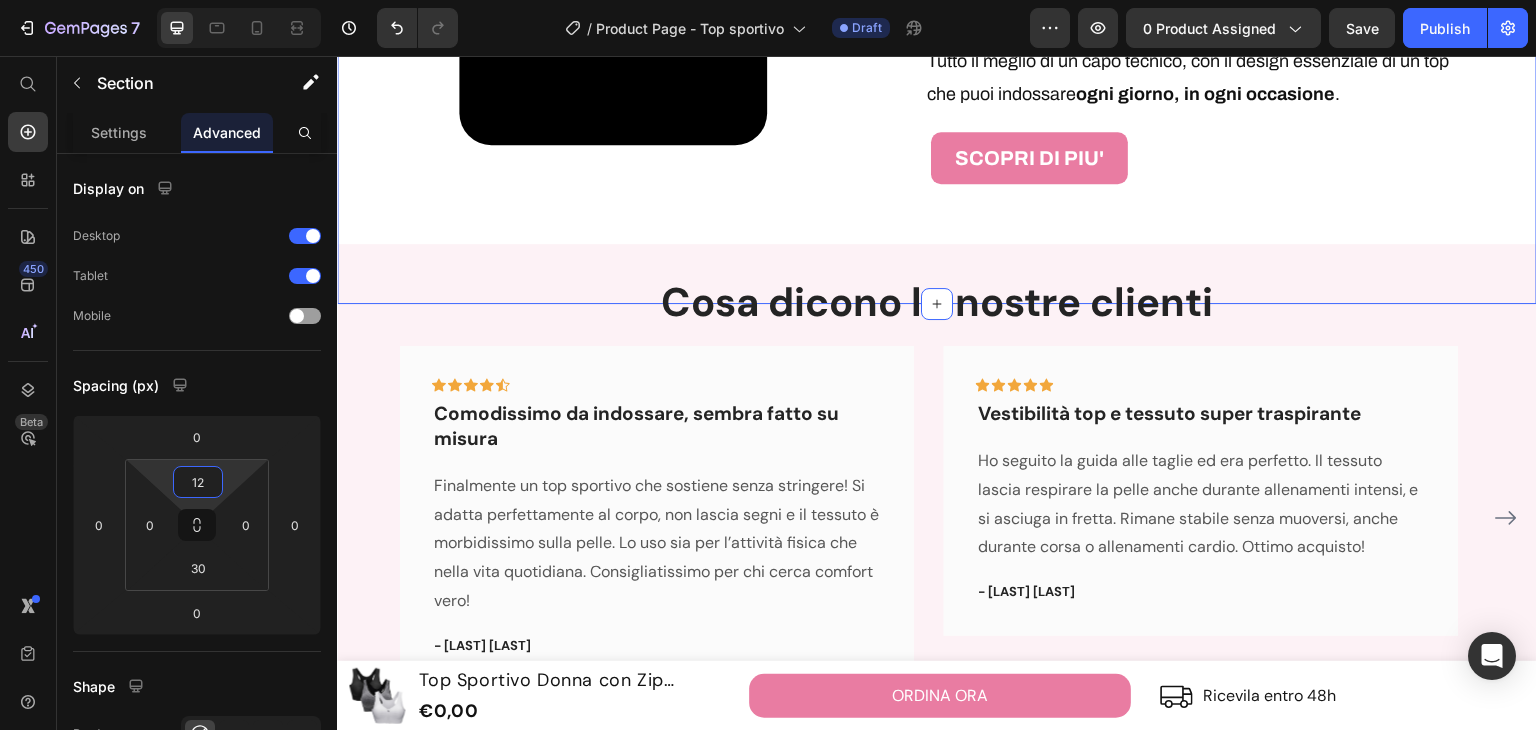 type on "30" 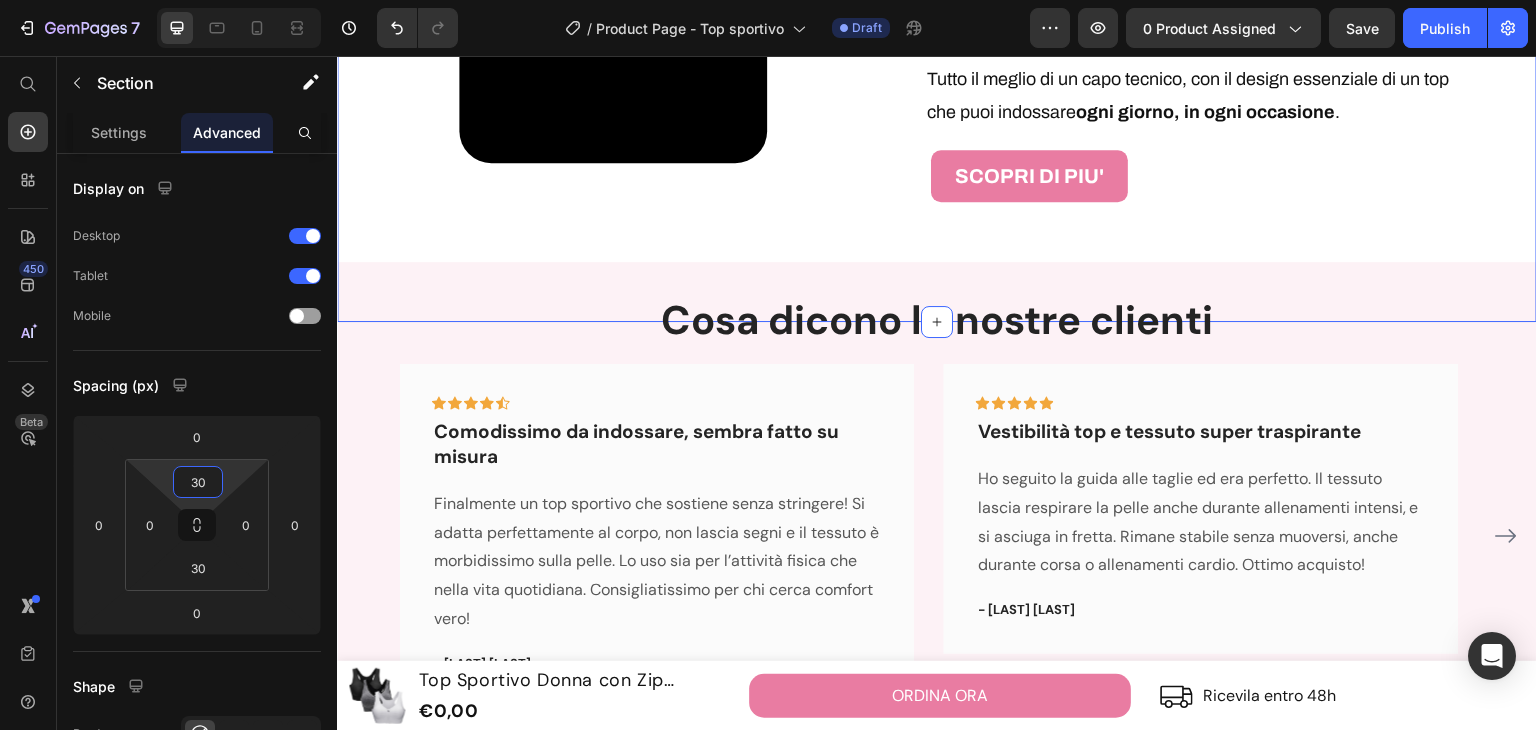 click on "7  Version history  /  Product Page - Top sportivo Draft Preview 0 product assigned  Save   Publish  450 Beta Start with Sections Elements Hero Section Product Detail Brands Trusted Badges Guarantee Product Breakdown How to use Testimonials Compare Bundle FAQs Social Proof Brand Story Product List Collection Blog List Contact Sticky Add to Cart Custom Footer Browse Library 450 Layout
Row
Row
Row
Row Text
Heading
Text Block Button
Button
Button
Sticky Back to top Media
Image" at bounding box center [768, 0] 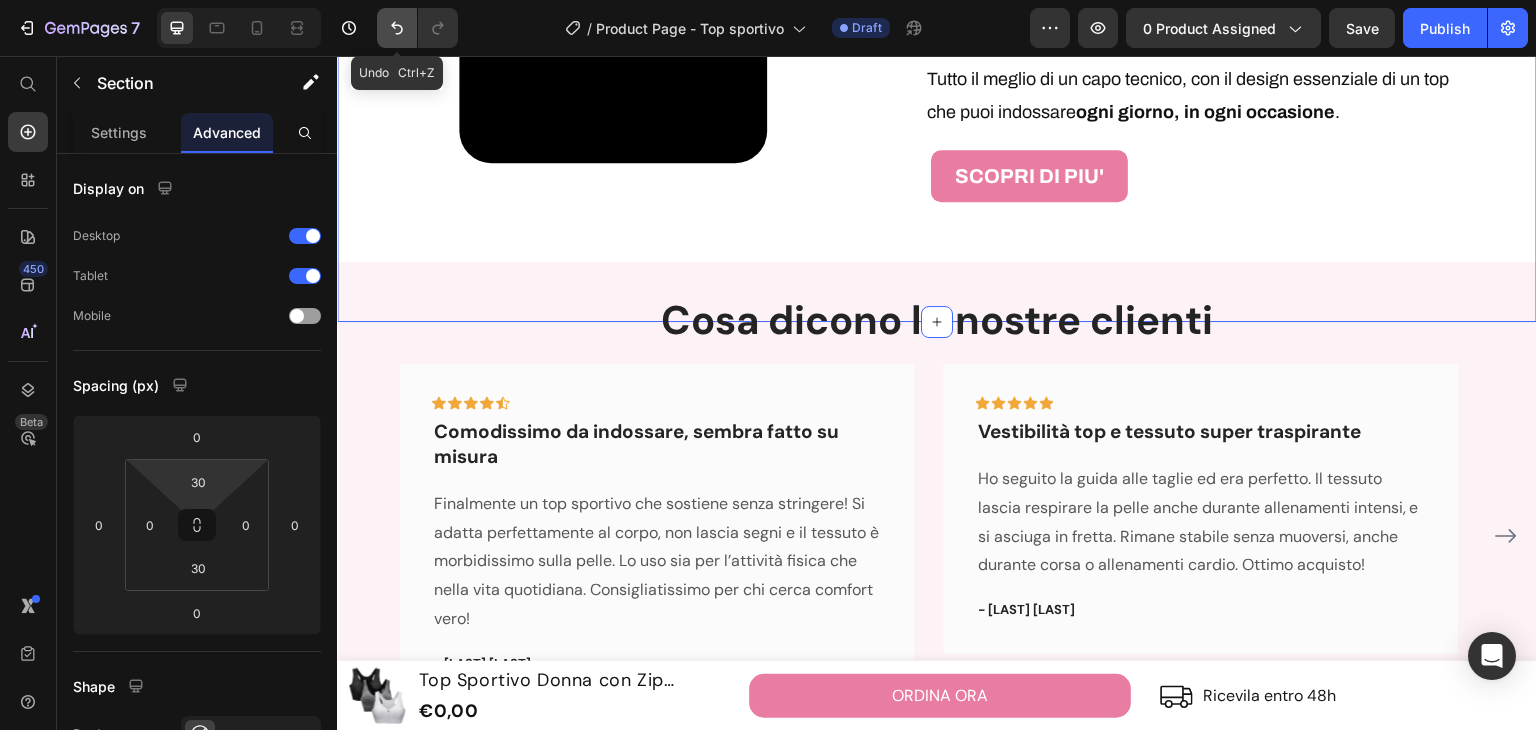 click 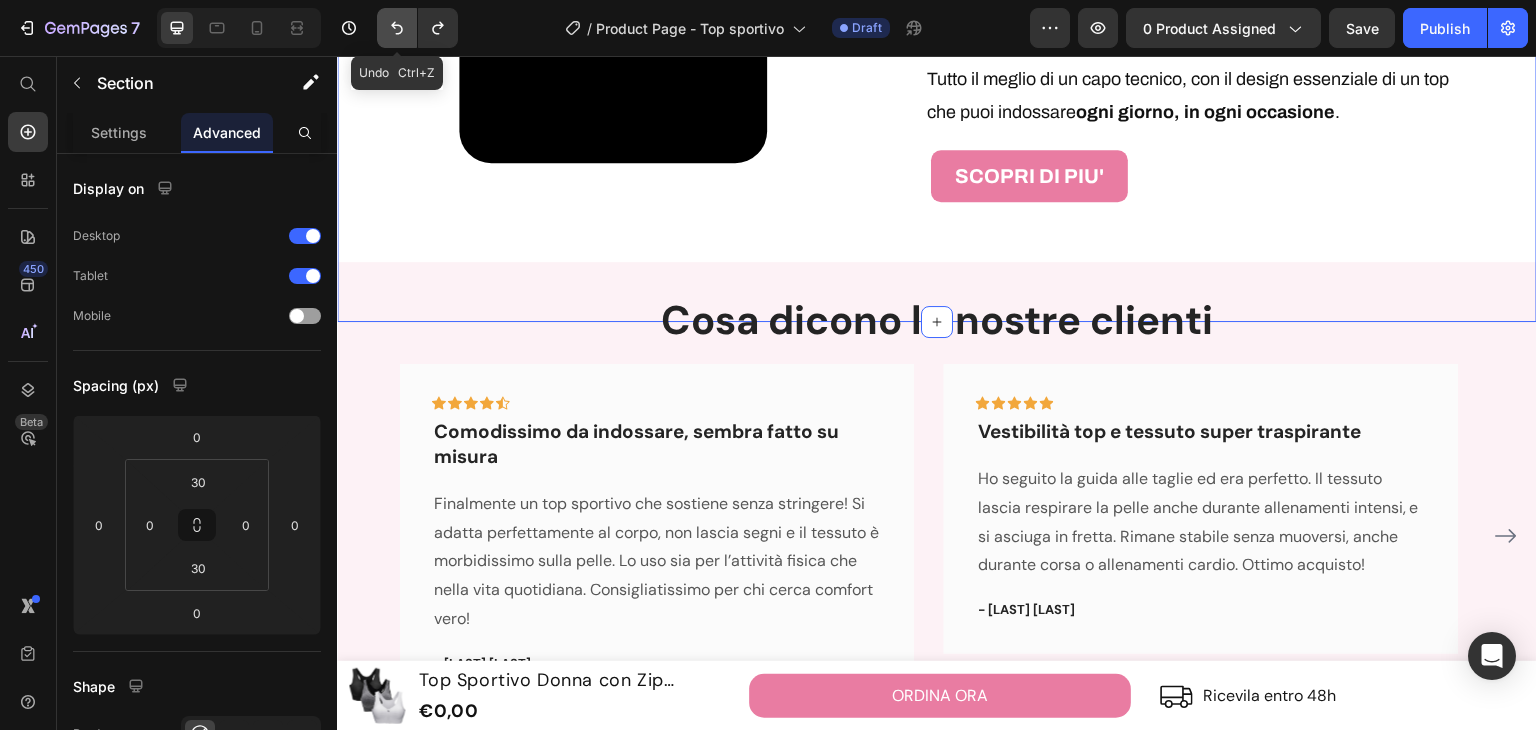 click 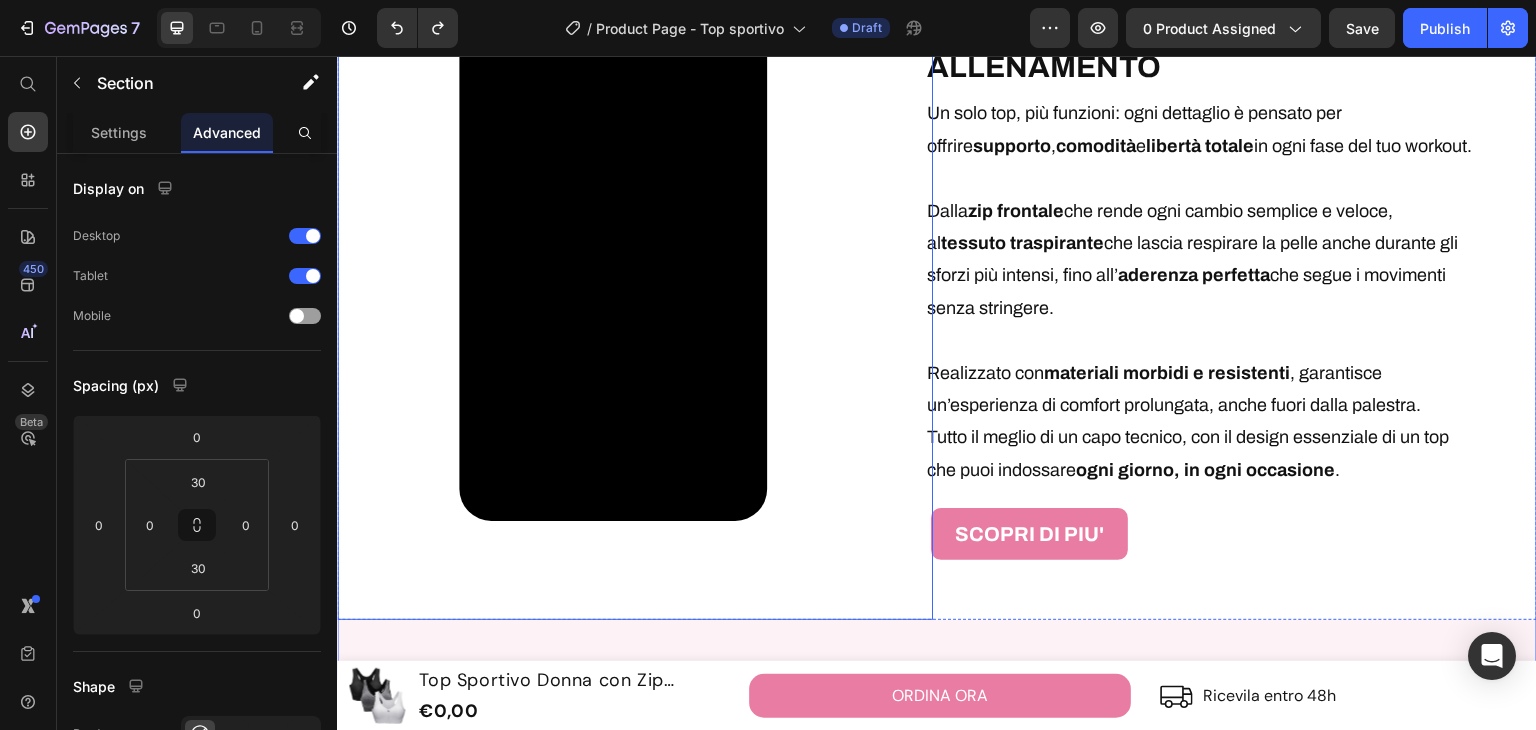 scroll, scrollTop: 2776, scrollLeft: 0, axis: vertical 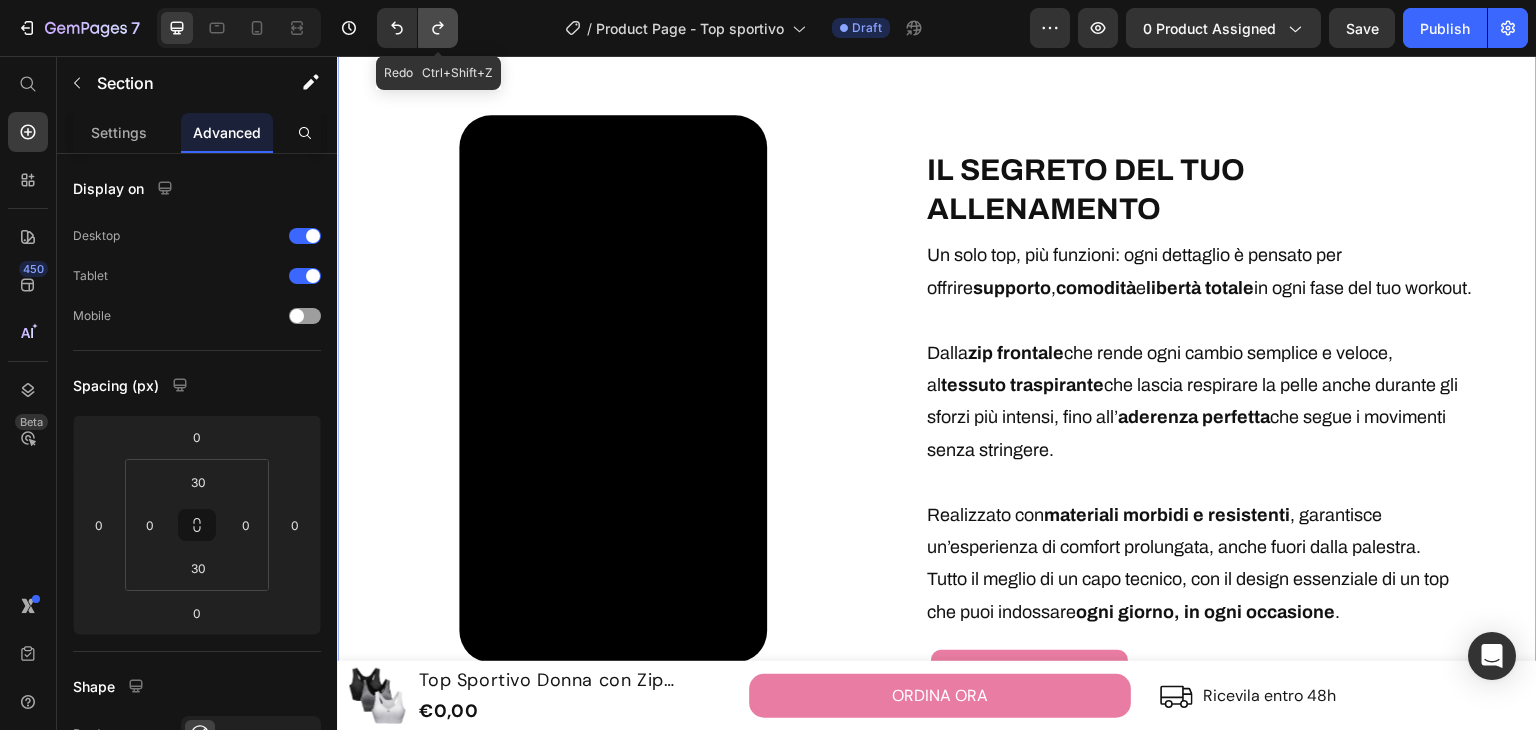 click 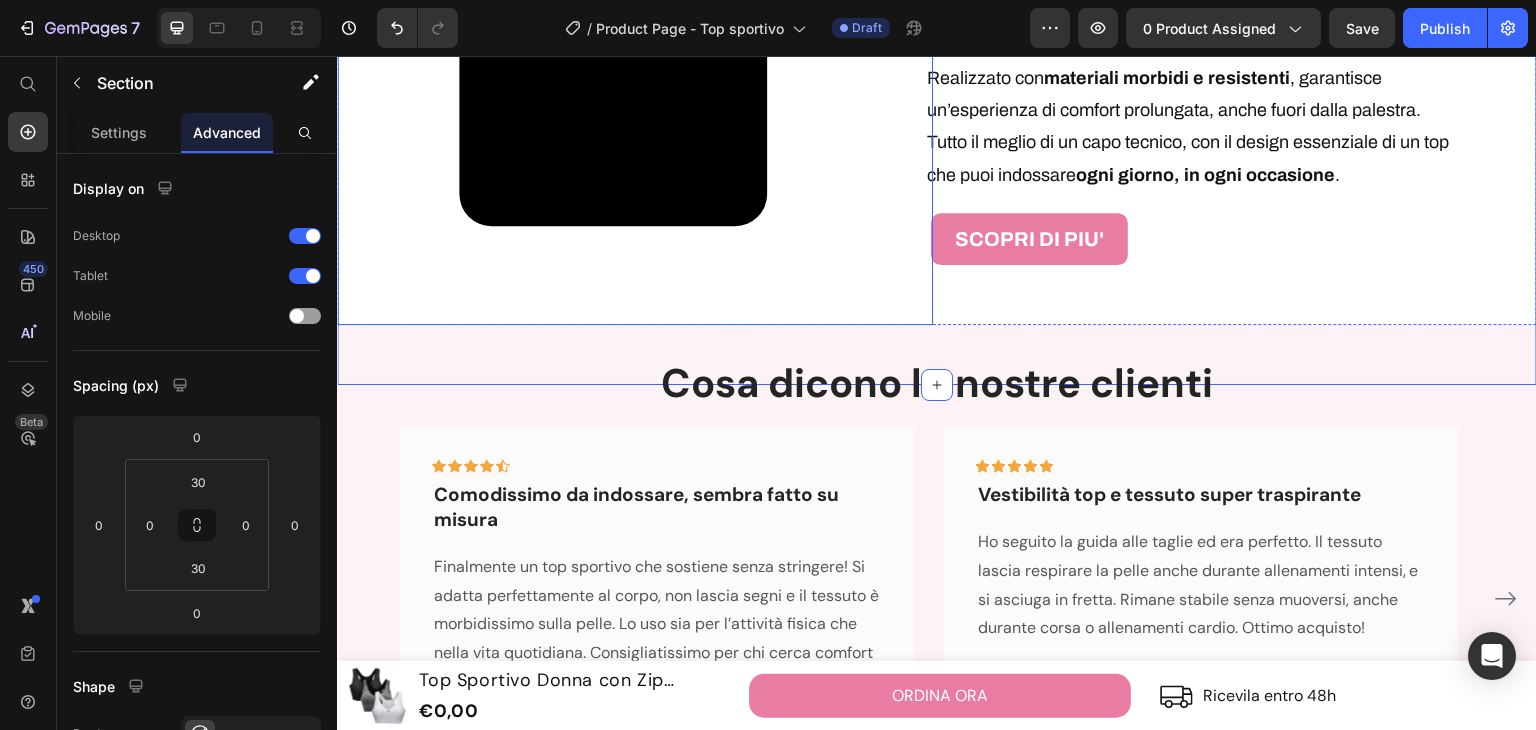 scroll, scrollTop: 3276, scrollLeft: 0, axis: vertical 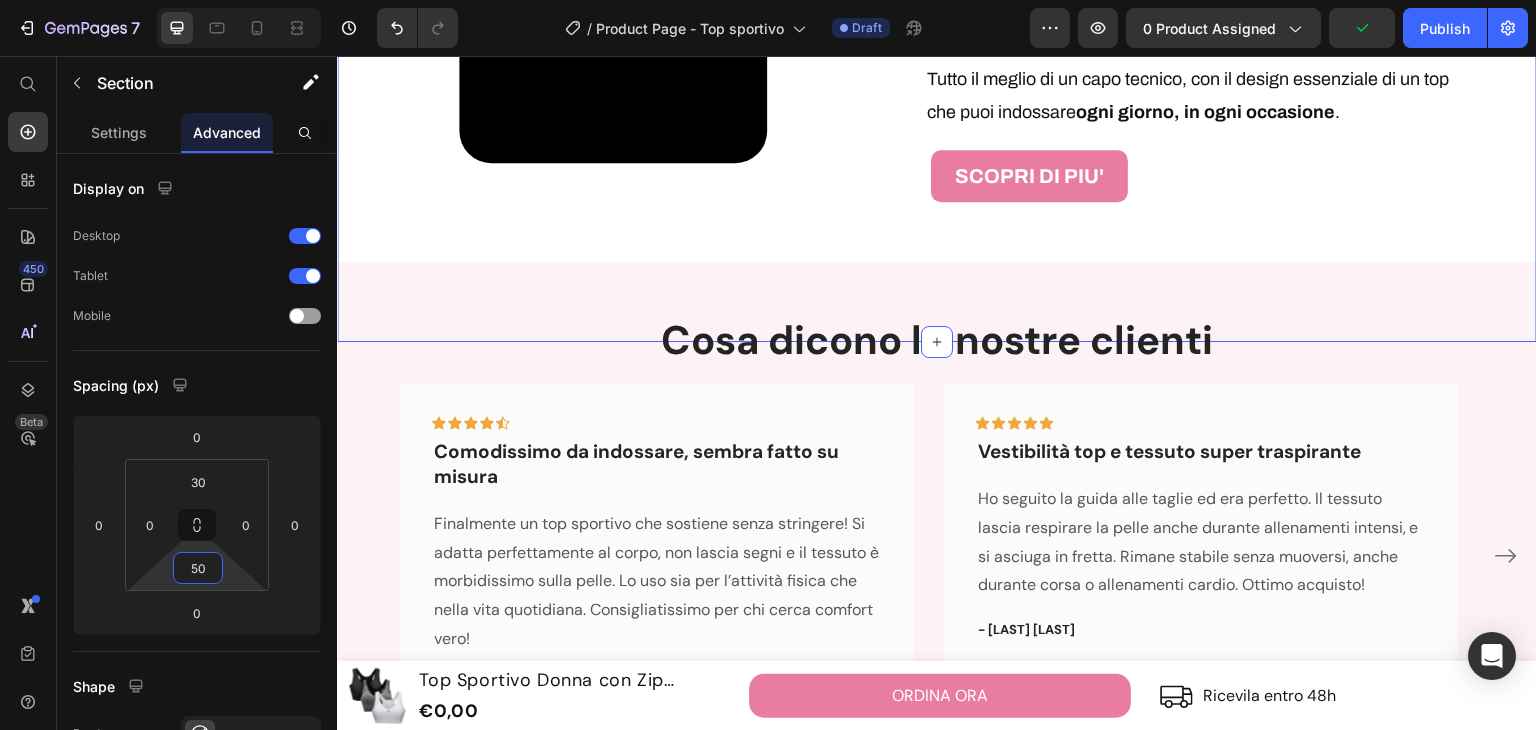 drag, startPoint x: 240, startPoint y: 580, endPoint x: 248, endPoint y: 570, distance: 12.806249 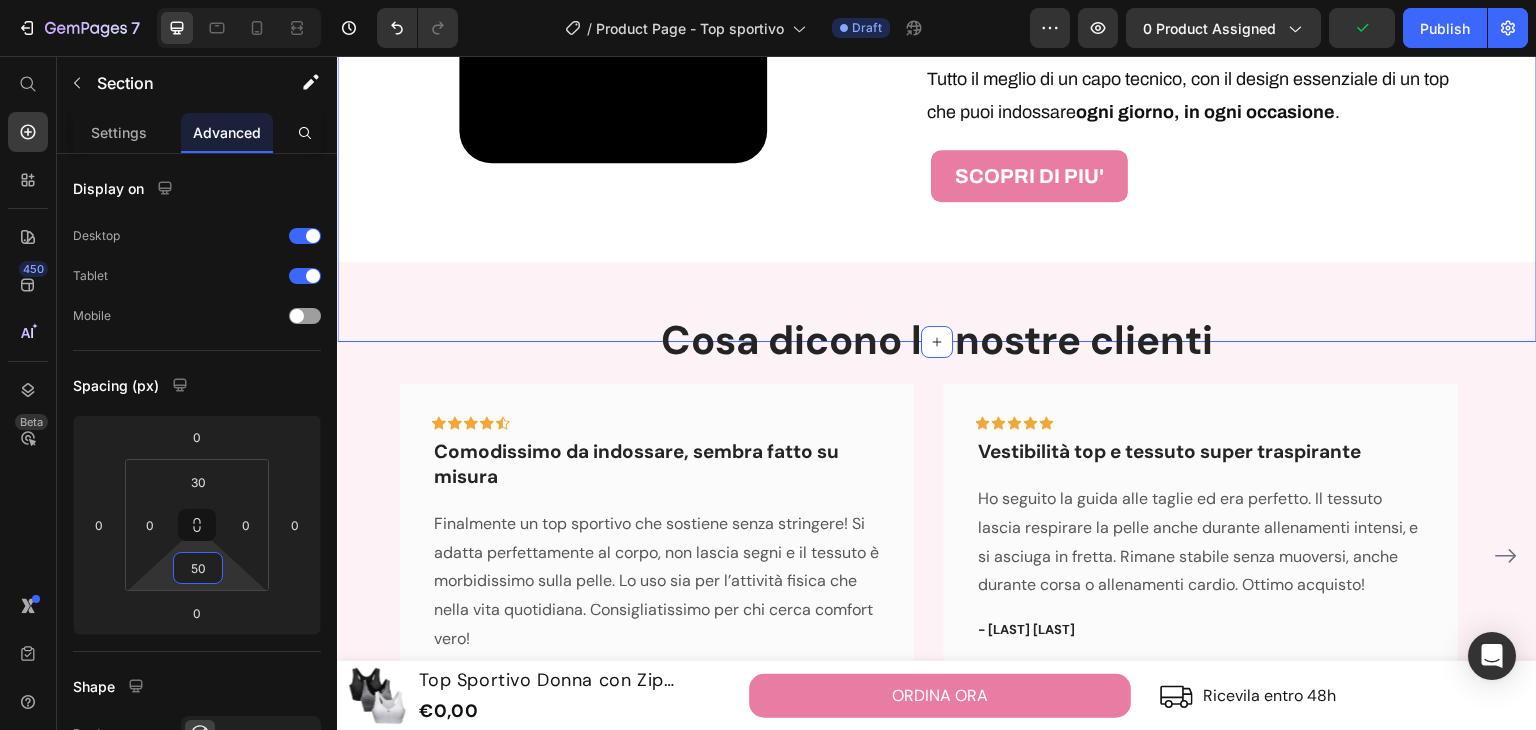 click on "7  Version history  /  Product Page - Top sportivo Draft Preview 0 product assigned  Publish  450 Beta Start with Sections Elements Hero Section Product Detail Brands Trusted Badges Guarantee Product Breakdown How to use Testimonials Compare Bundle FAQs Social Proof Brand Story Product List Collection Blog List Contact Sticky Add to Cart Custom Footer Browse Library 450 Layout
Row
Row
Row
Row Text
Heading
Text Block Button
Button
Button
Sticky Back to top Media" at bounding box center [768, 0] 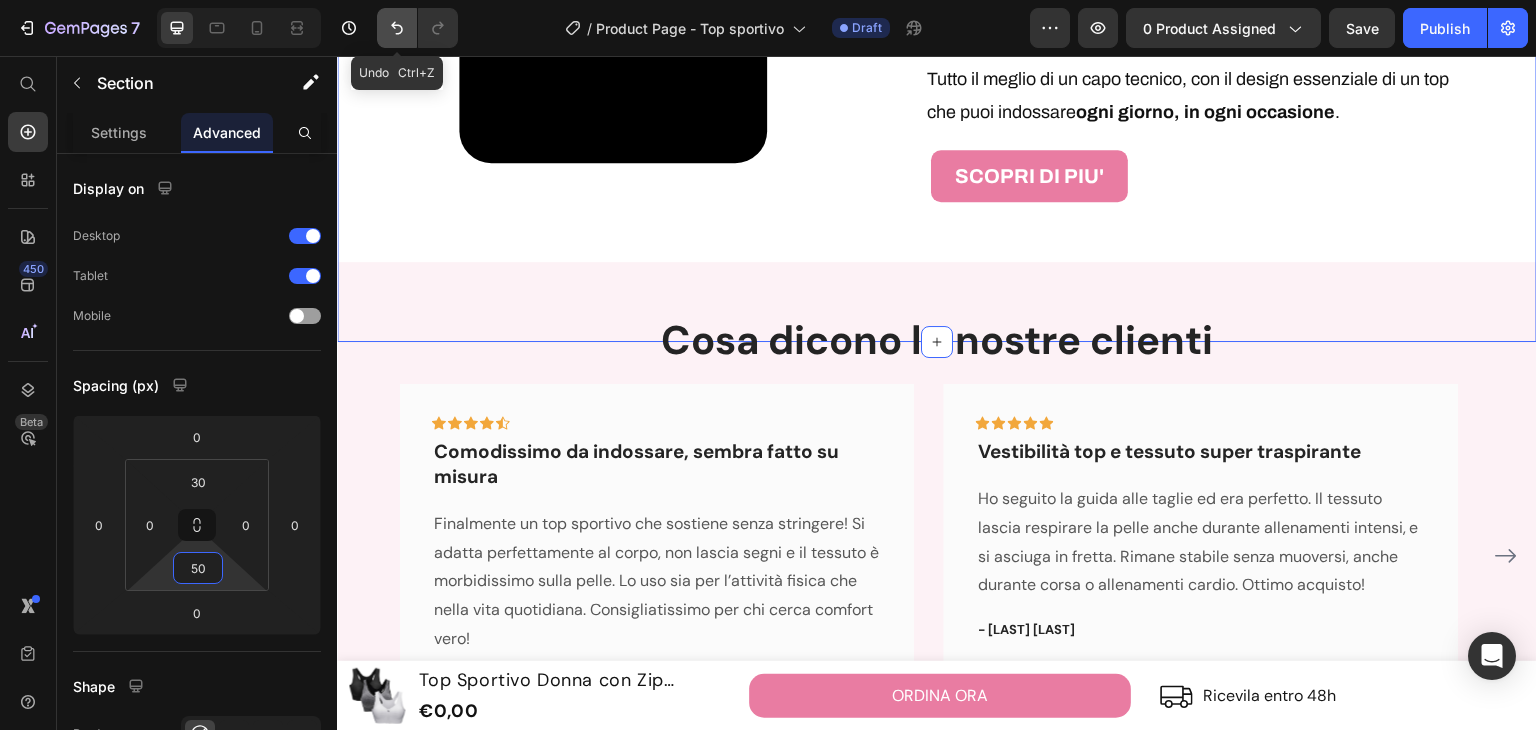 click 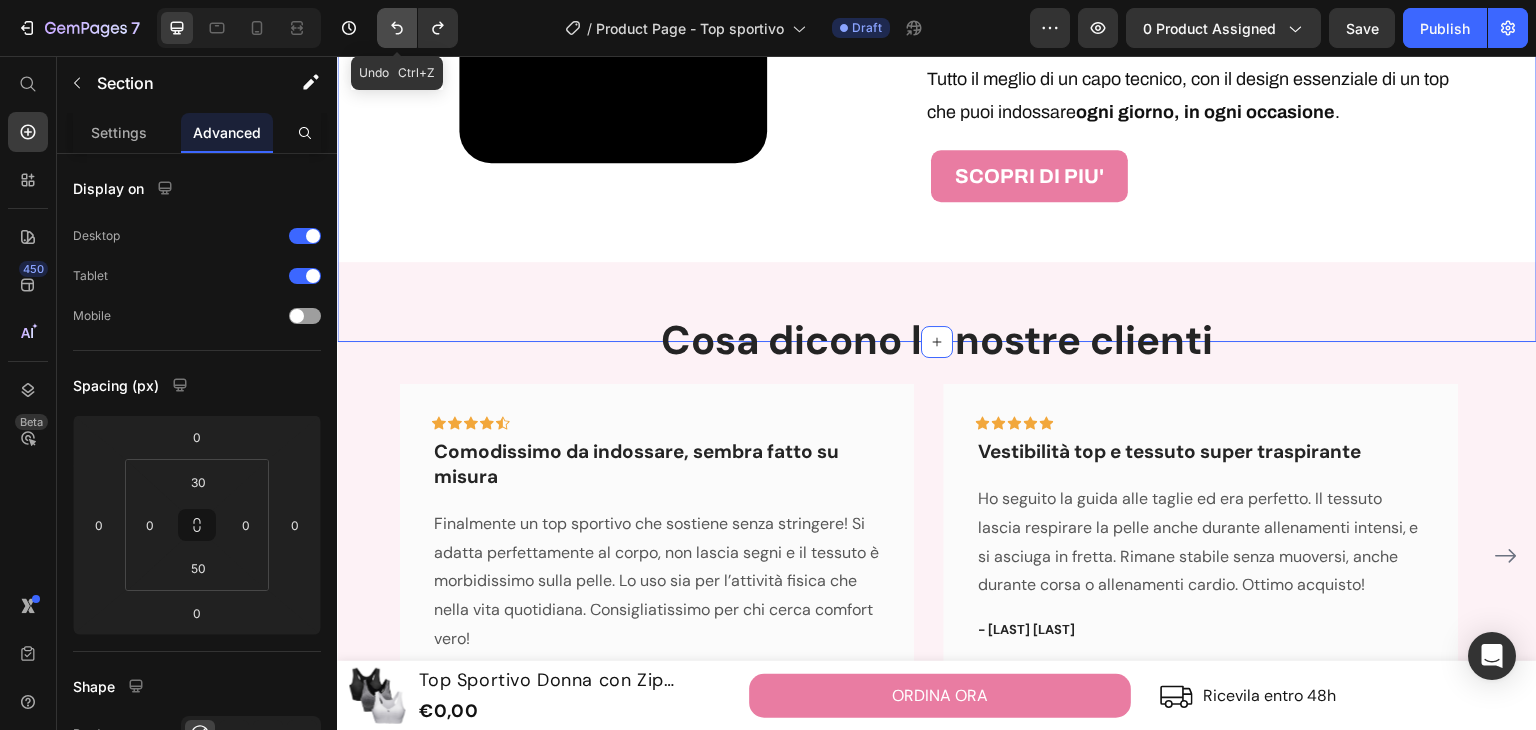 click 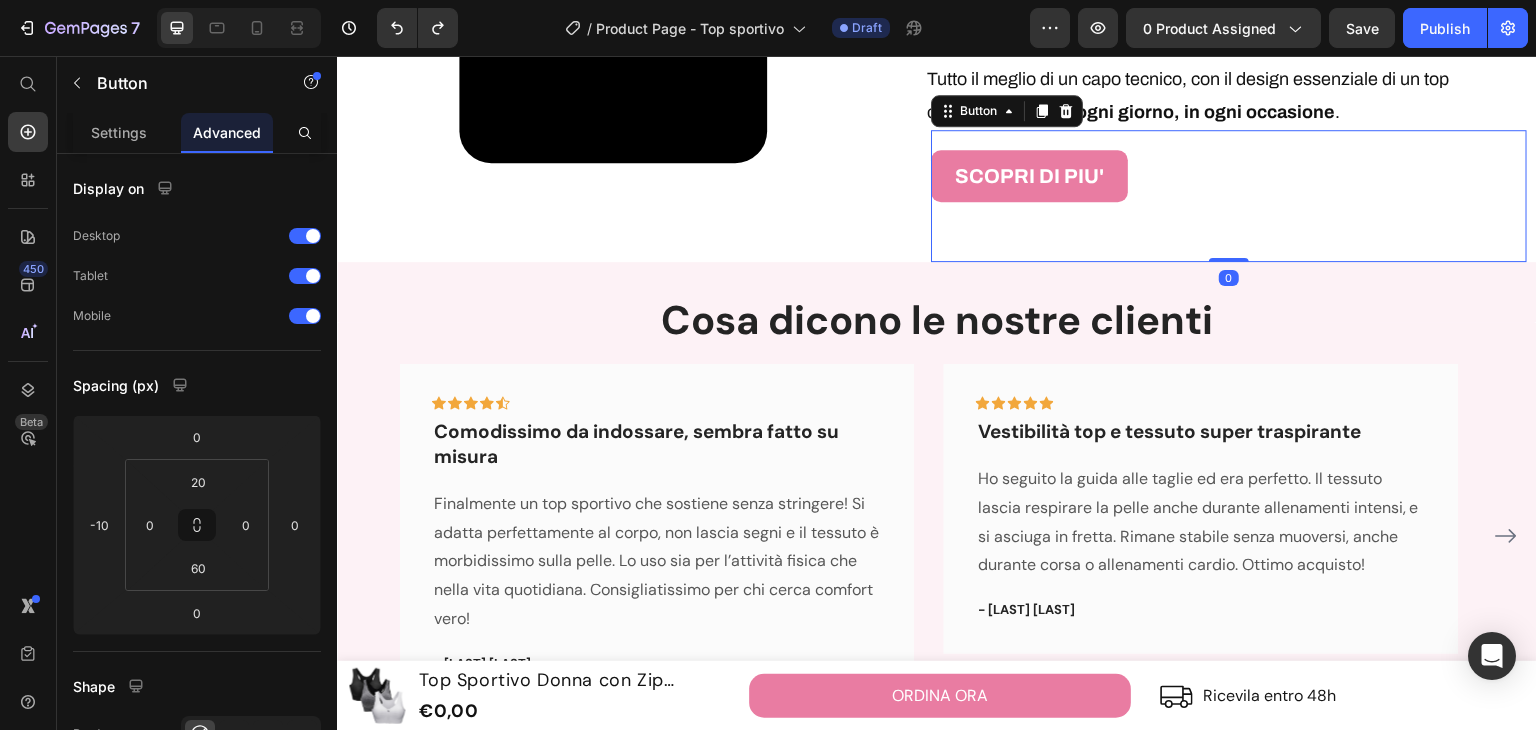 click on "SCOPRI DI PIU' Button   0" at bounding box center [1229, 196] 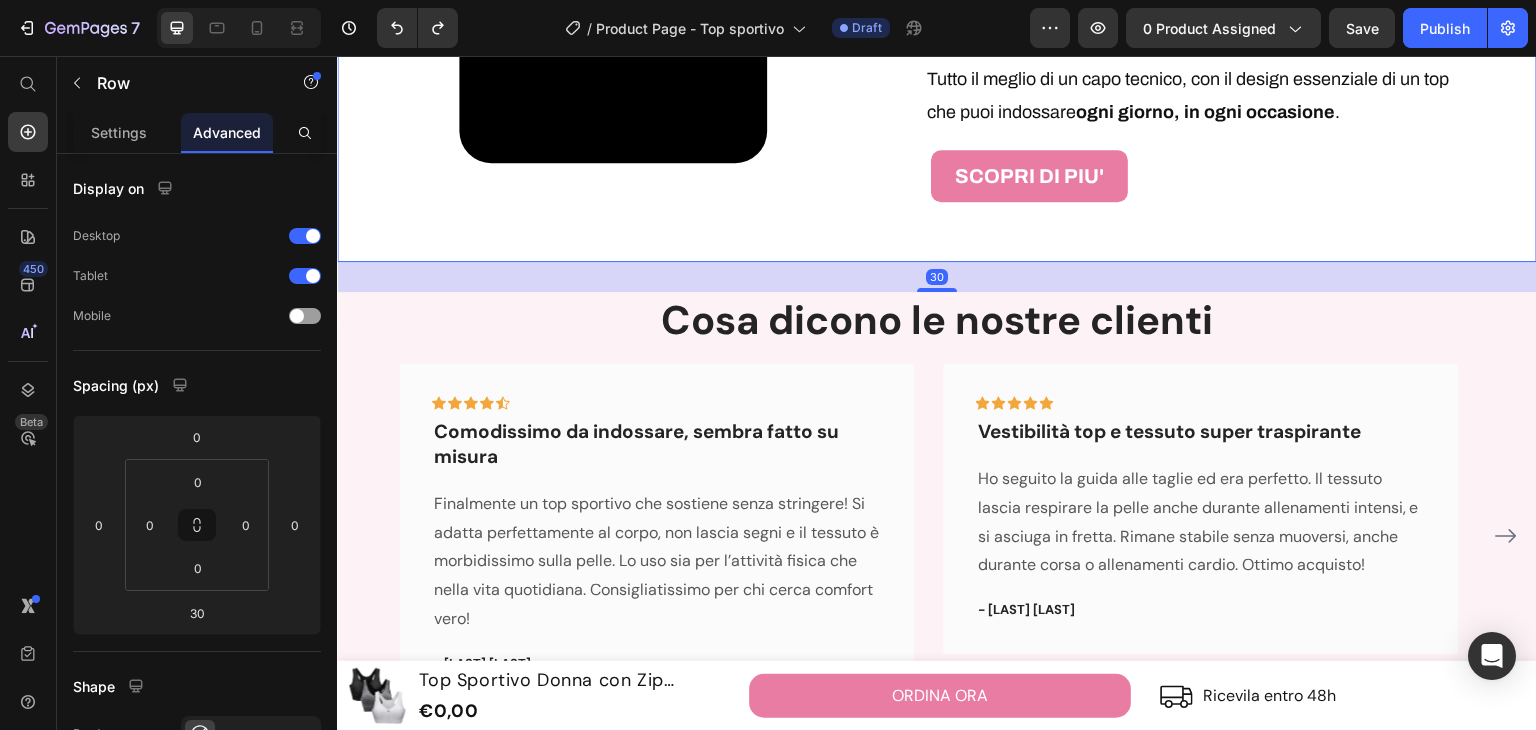click on "Video" at bounding box center (635, -92) 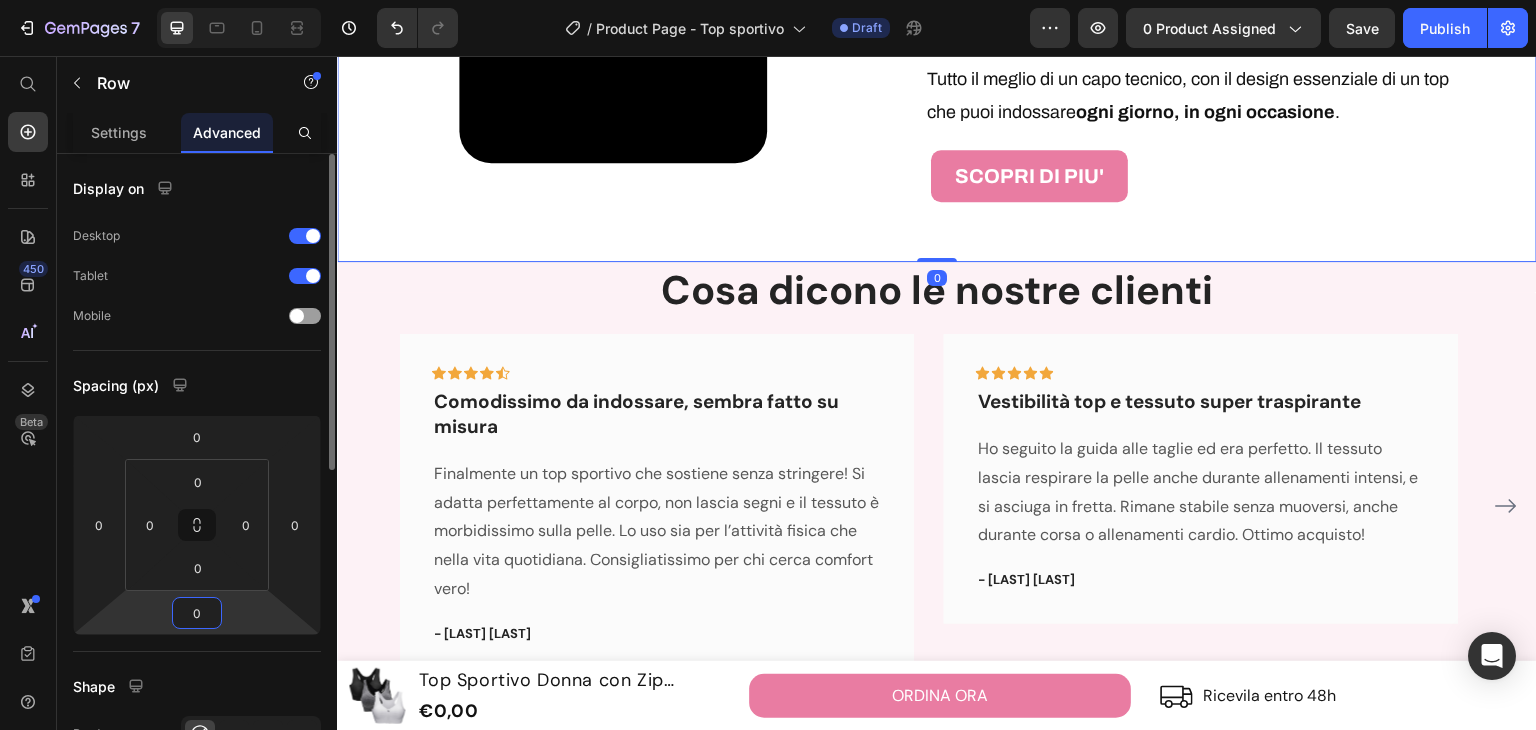 click on "7  Version history  /  Product Page - Top sportivo Draft Preview 0 product assigned  Save   Publish  450 Beta Start with Sections Elements Hero Section Product Detail Brands Trusted Badges Guarantee Product Breakdown How to use Testimonials Compare Bundle FAQs Social Proof Brand Story Product List Collection Blog List Contact Sticky Add to Cart Custom Footer Browse Library 450 Layout
Row
Row
Row
Row Text
Heading
Text Block Button
Button
Button
Sticky Back to top Media
Image" at bounding box center [768, 0] 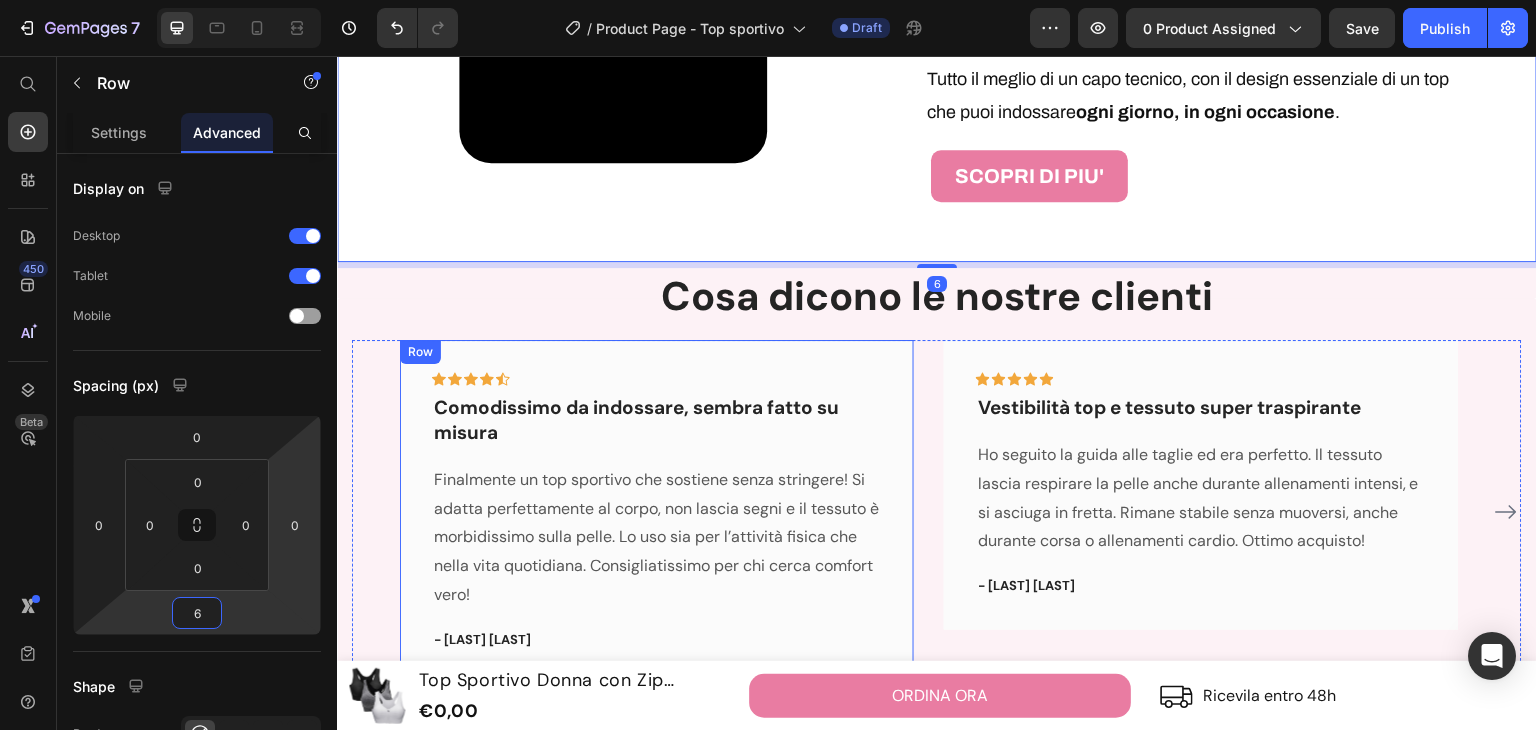 click on "Cosa dicono le nostre clienti" at bounding box center (937, 296) 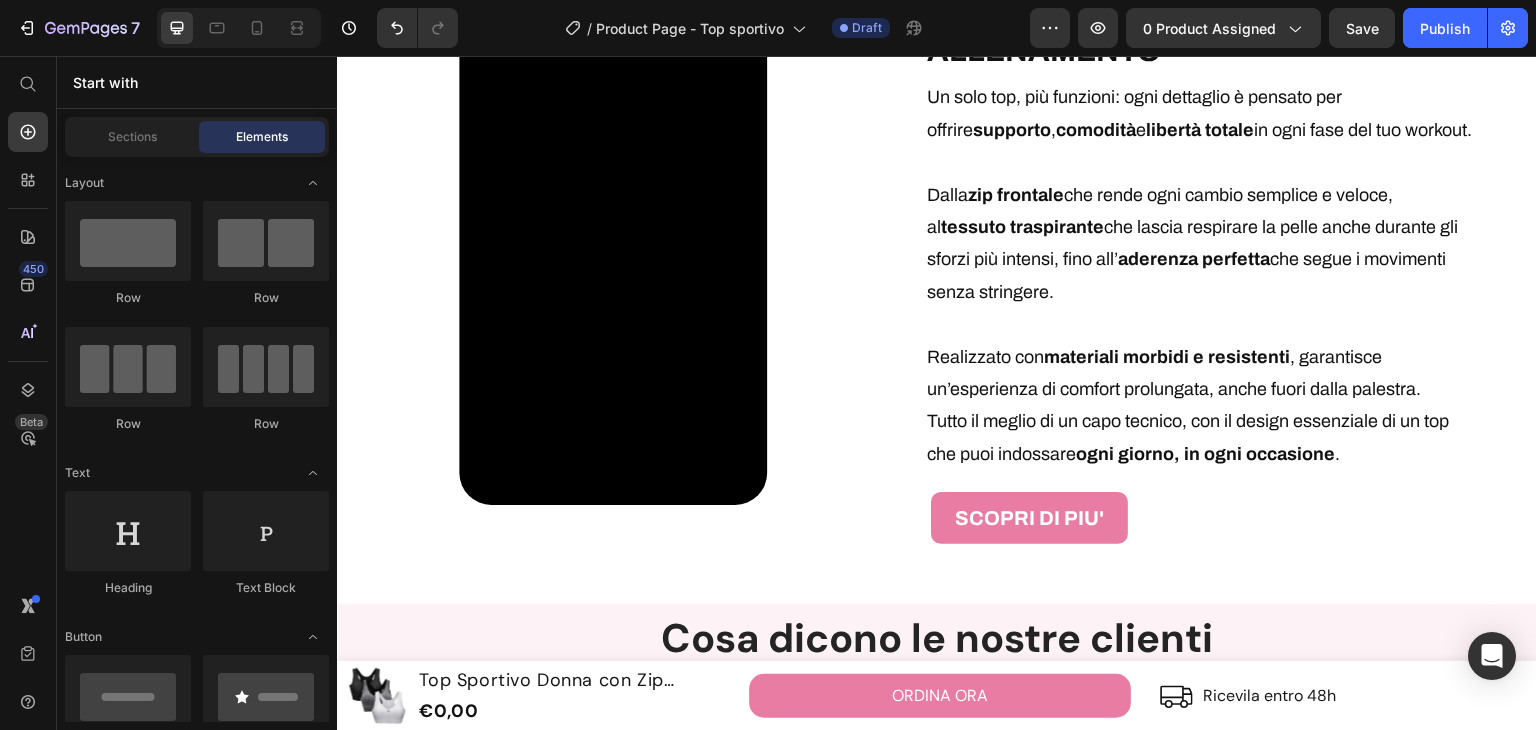 scroll, scrollTop: 3287, scrollLeft: 0, axis: vertical 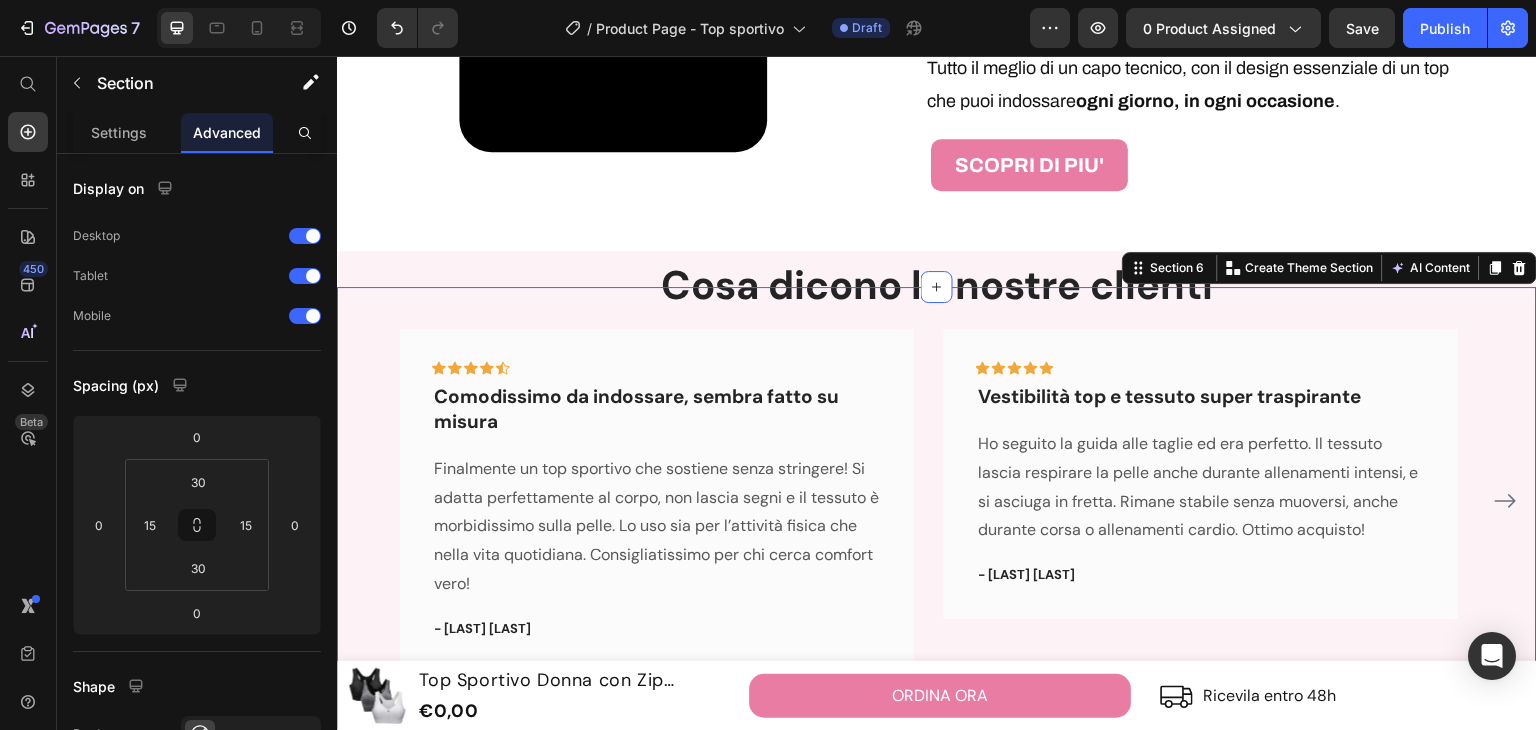 click on "Cosa dicono le nostre clienti Heading
Icon
Icon
Icon
Icon
Icon Row Comodissimo da indossare, sembra fatto su misura Text block Finalmente un top sportivo che sostiene senza stringere! Si adatta perfettamente al corpo, non lascia segni e il tessuto è morbidissimo sulla pelle. Lo uso sia per l’attività fisica che nella vita quotidiana. Consigliatissimo per chi cerca comfort vero! Text block - Giulia T. Text block Row
Icon
Icon
Icon
Icon
Icon Row Vestibilità top e tessuto super traspirante Text block Ho seguito la guida alle taglie ed era perfetto. Il tessuto lascia respirare la pelle anche durante allenamenti intensi, e si asciuga in fretta. Rimane stabile senza muoversi, anche durante corsa o allenamenti cardio. Ottimo acquisto! Text block - Elisa B. Text block Row
Icon
Icon
Icon Icon" at bounding box center (937, 508) 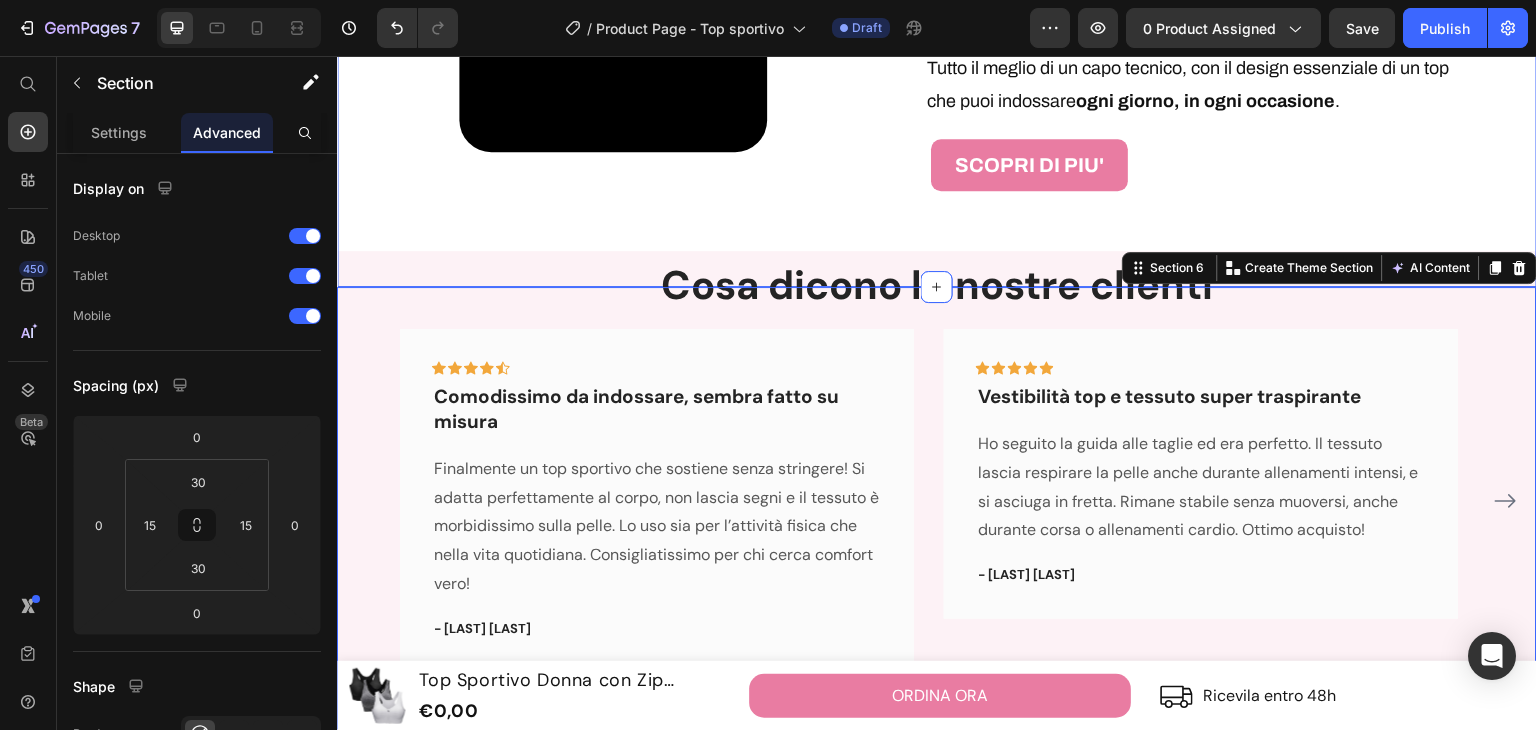 click on "Il tuo alleato per ogni allenamento Heading Row Perfetto per correre in libertà Text Block Massimo  sostegno  e  zero rimbalzi : resta fermo durante la corsa, senza comprimere. Text Block Image Row Image Ideale per yoga e pilates Text Block Tessuto  morbido  e  flessibile  che segue ogni movimento, senza cuciture fastidiose. Text Block Row Ottimo durante esercizi intensi Text Block Aderenza  perfetta e  zip sicura : resta al suo posto mentre ti alleni al massimo. Text Block Image Row
ORDINA ORA Button Row Video IL SEGRETO DEL TUO ALLENAMENTO  Heading Un solo top, più funzioni: ogni dettaglio è pensato per offrire  supporto ,  comodità  e  libertà totale  in ogni fase del tuo workout.   Dalla  zip frontale  che rende ogni cambio semplice e veloce, al  tessuto traspirante  che lascia respirare la pelle anche durante gli sforzi più intensi, fino all’ aderenza perfetta  che segue i movimenti senza stringere.   Realizzato con  materiali morbidi e resistenti ogni giorno, in ogni occasione" at bounding box center (937, -831) 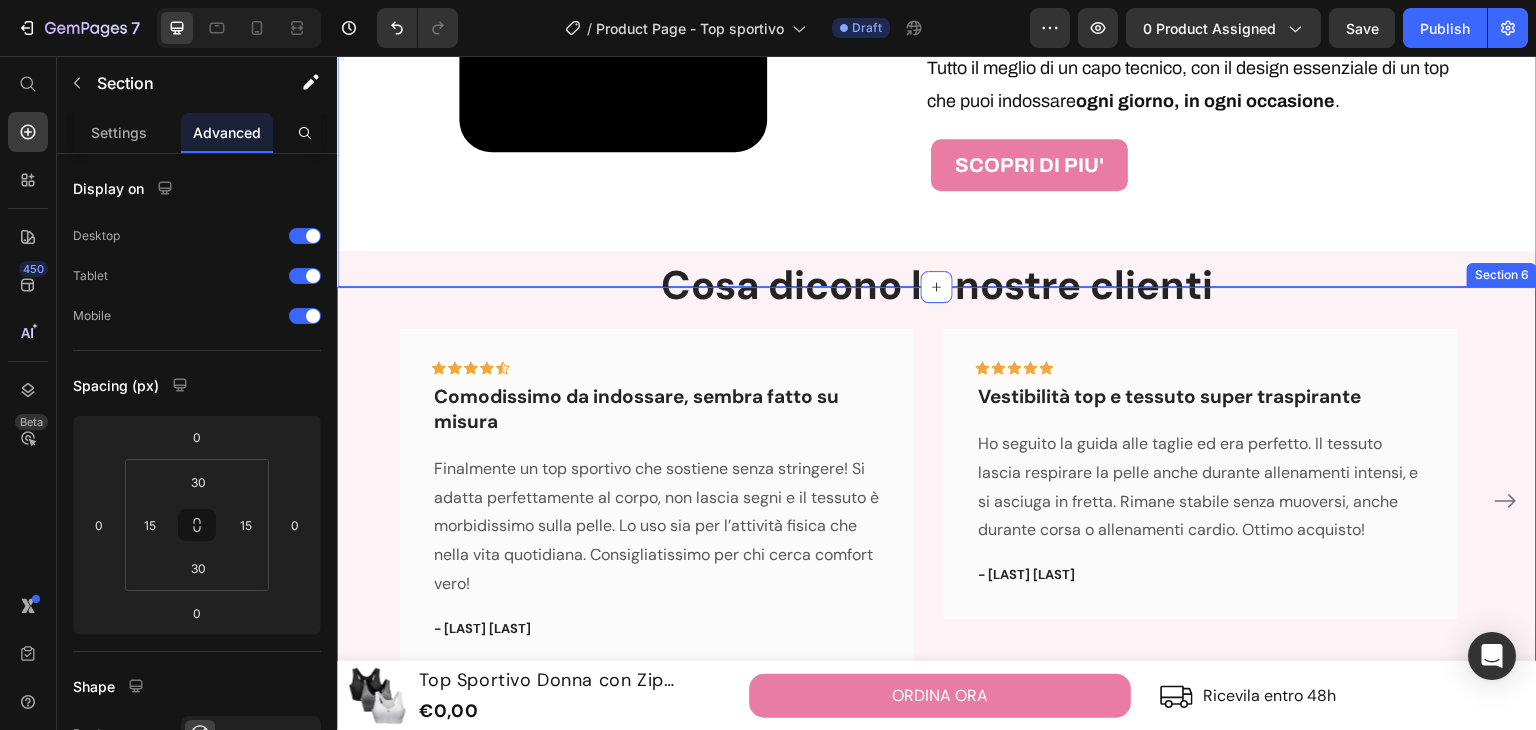 click on "Cosa dicono le nostre clienti Heading
Icon
Icon
Icon
Icon
Icon Row Comodissimo da indossare, sembra fatto su misura Text block Finalmente un top sportivo che sostiene senza stringere! Si adatta perfettamente al corpo, non lascia segni e il tessuto è morbidissimo sulla pelle. Lo uso sia per l’attività fisica che nella vita quotidiana. Consigliatissimo per chi cerca comfort vero! Text block - Giulia T. Text block Row
Icon
Icon
Icon
Icon
Icon Row Vestibilità top e tessuto super traspirante Text block Ho seguito la guida alle taglie ed era perfetto. Il tessuto lascia respirare la pelle anche durante allenamenti intensi, e si asciuga in fretta. Rimane stabile senza muoversi, anche durante corsa o allenamenti cardio. Ottimo acquisto! Text block - Elisa B. Text block Row
Icon
Icon
Icon Icon" at bounding box center [937, 508] 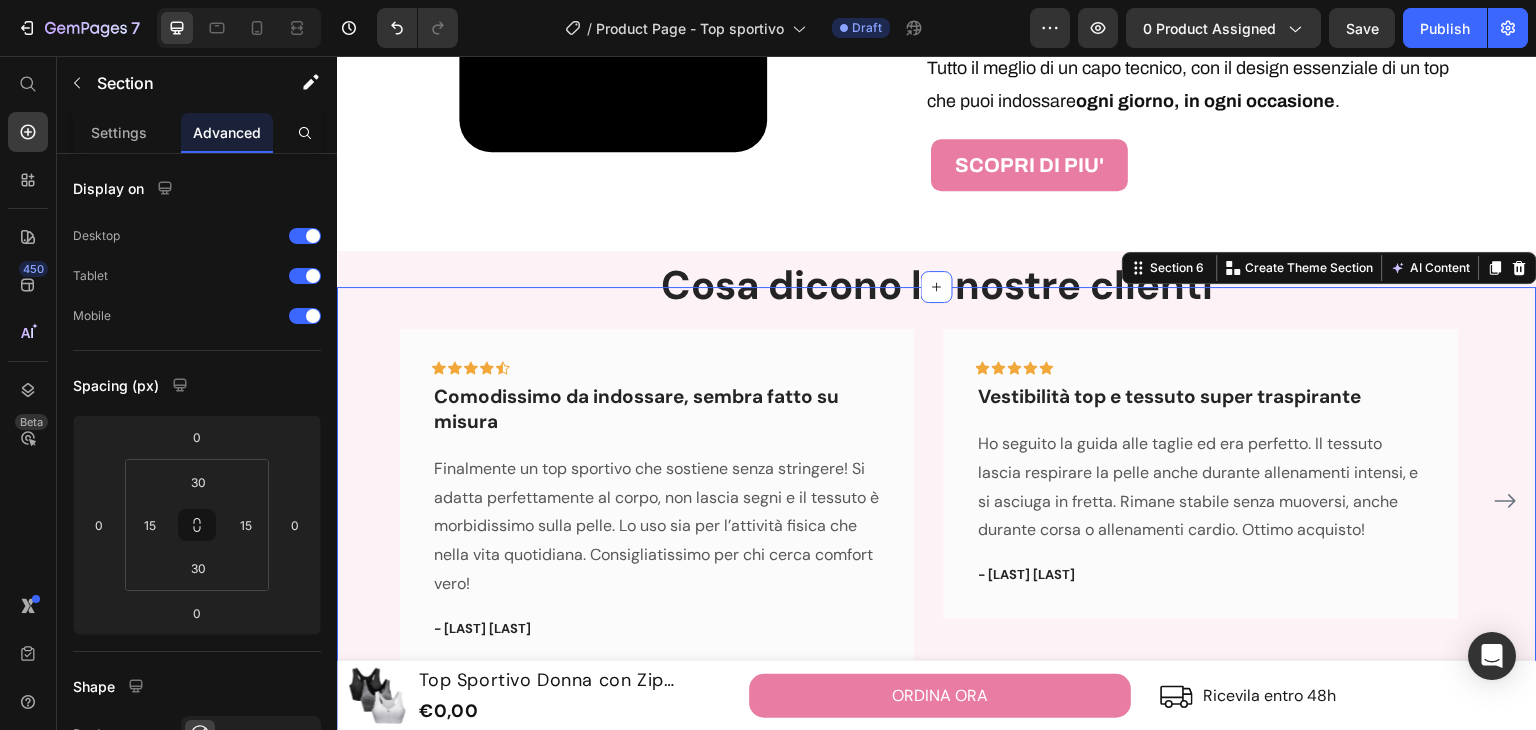 click on "Cosa dicono le nostre clienti Heading
Icon
Icon
Icon
Icon
Icon Row Comodissimo da indossare, sembra fatto su misura Text block Finalmente un top sportivo che sostiene senza stringere! Si adatta perfettamente al corpo, non lascia segni e il tessuto è morbidissimo sulla pelle. Lo uso sia per l’attività fisica che nella vita quotidiana. Consigliatissimo per chi cerca comfort vero! Text block - Giulia T. Text block Row
Icon
Icon
Icon
Icon
Icon Row Vestibilità top e tessuto super traspirante Text block Ho seguito la guida alle taglie ed era perfetto. Il tessuto lascia respirare la pelle anche durante allenamenti intensi, e si asciuga in fretta. Rimane stabile senza muoversi, anche durante corsa o allenamenti cardio. Ottimo acquisto! Text block - Elisa B. Text block Row
Icon
Icon
Icon Icon" at bounding box center [937, 508] 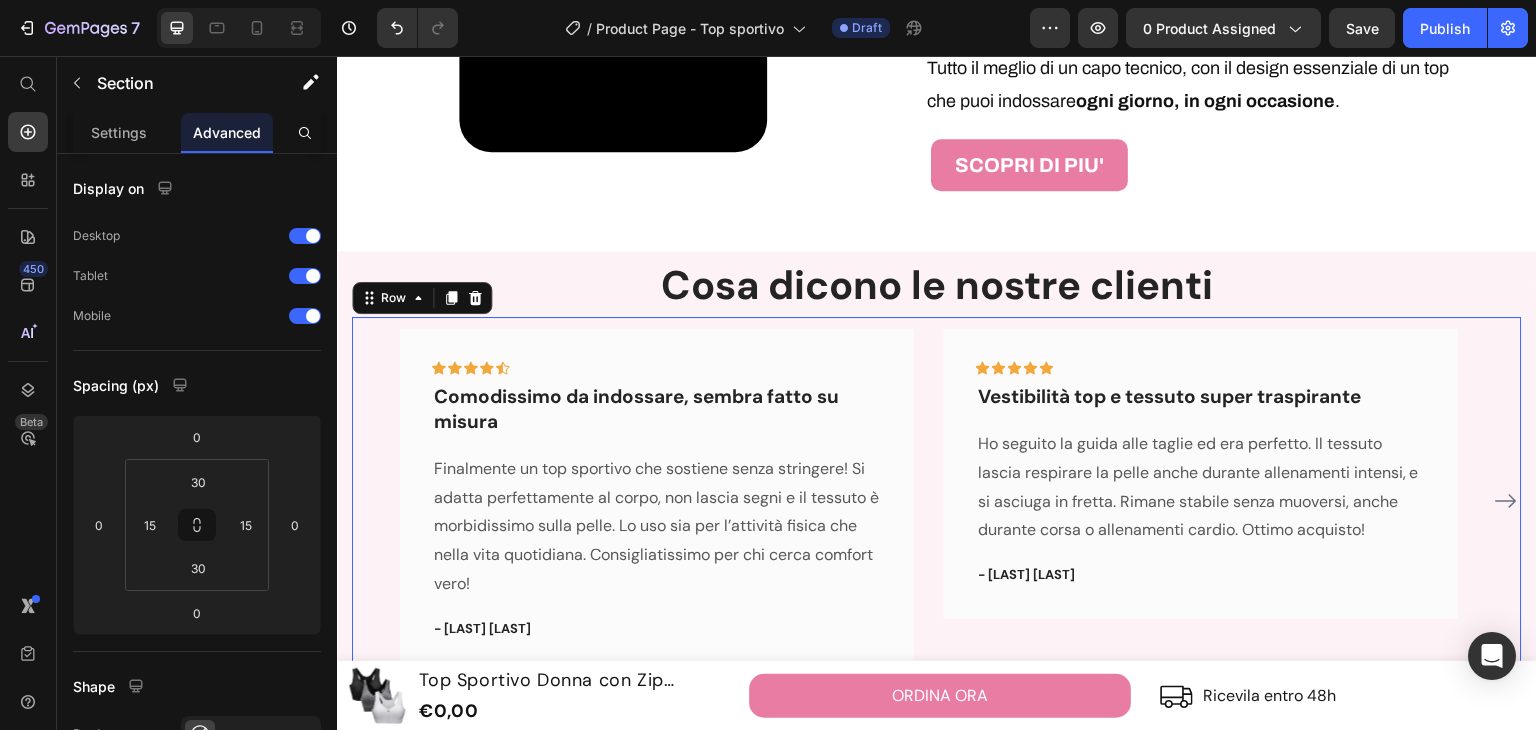 click on "Cosa dicono le nostre clienti Heading
Icon
Icon
Icon
Icon
Icon Row Comodissimo da indossare, sembra fatto su misura Text block Finalmente un top sportivo che sostiene senza stringere! Si adatta perfettamente al corpo, non lascia segni e il tessuto è morbidissimo sulla pelle. Lo uso sia per l’attività fisica che nella vita quotidiana. Consigliatissimo per chi cerca comfort vero! Text block - Giulia T. Text block Row
Icon
Icon
Icon
Icon
Icon Row Vestibilità top e tessuto super traspirante Text block Ho seguito la guida alle taglie ed era perfetto. Il tessuto lascia respirare la pelle anche durante allenamenti intensi, e si asciuga in fretta. Rimane stabile senza muoversi, anche durante corsa o allenamenti cardio. Ottimo acquisto! Text block - Elisa B. Text block Row
Icon
Icon
Icon Icon" at bounding box center (937, 508) 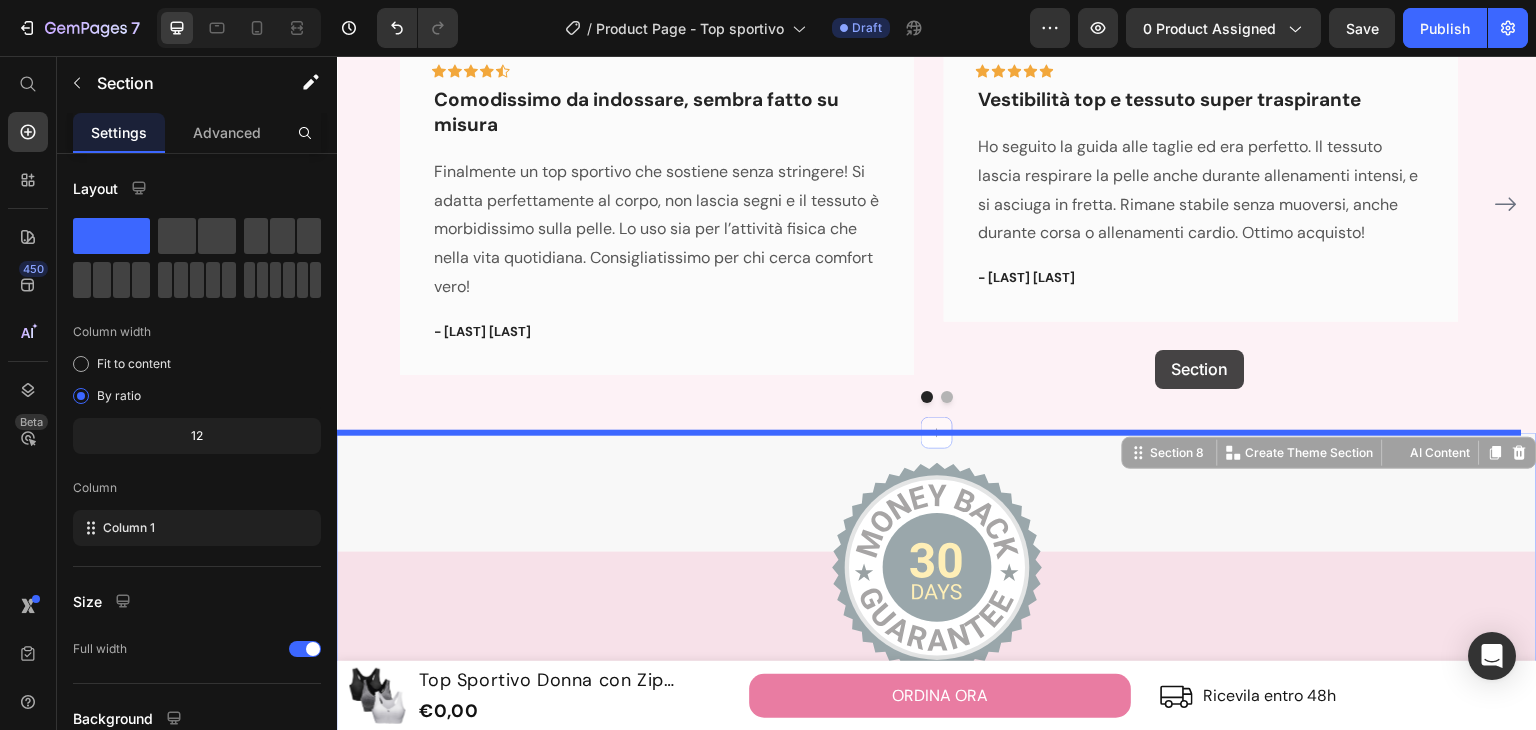 scroll, scrollTop: 3384, scrollLeft: 0, axis: vertical 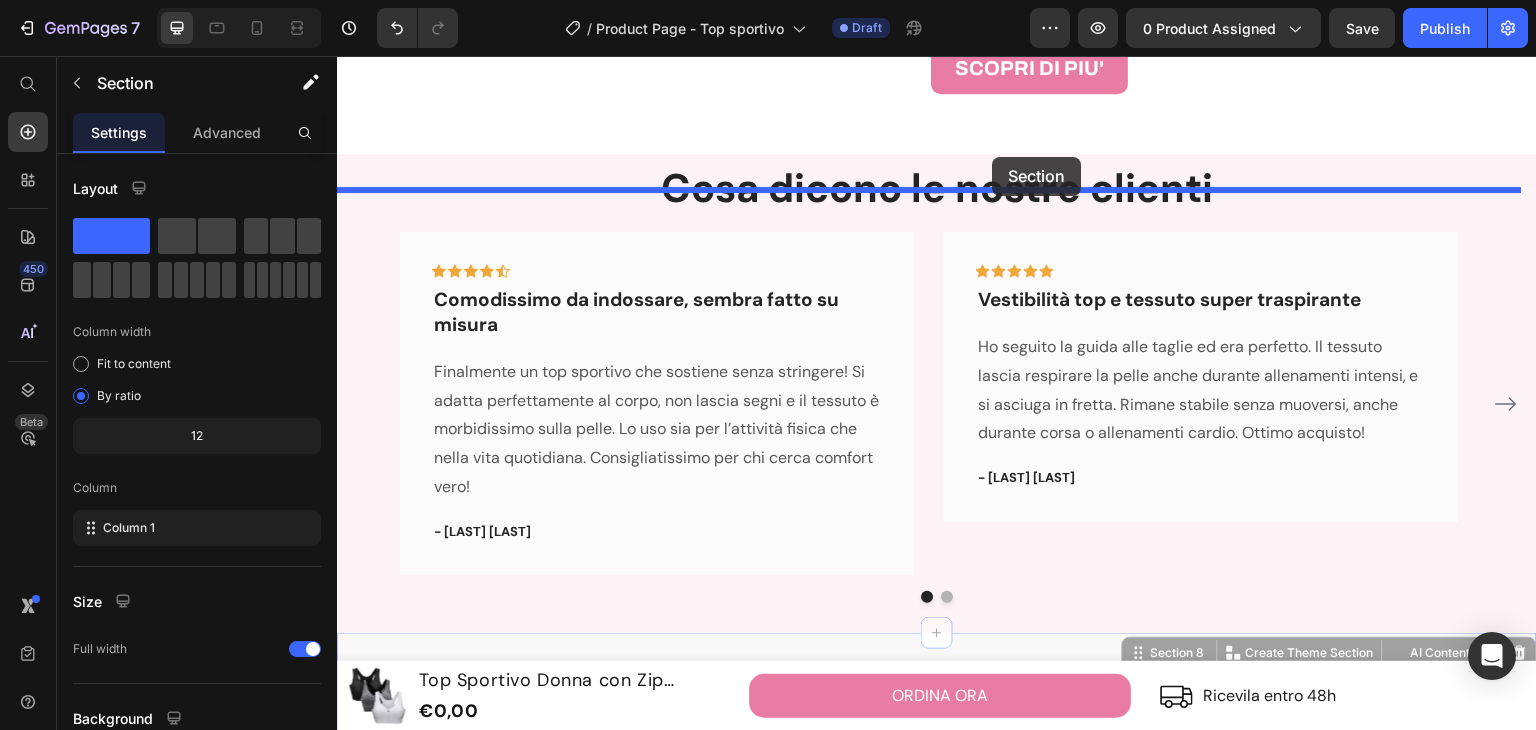 drag, startPoint x: 1343, startPoint y: 129, endPoint x: 993, endPoint y: 157, distance: 351.11823 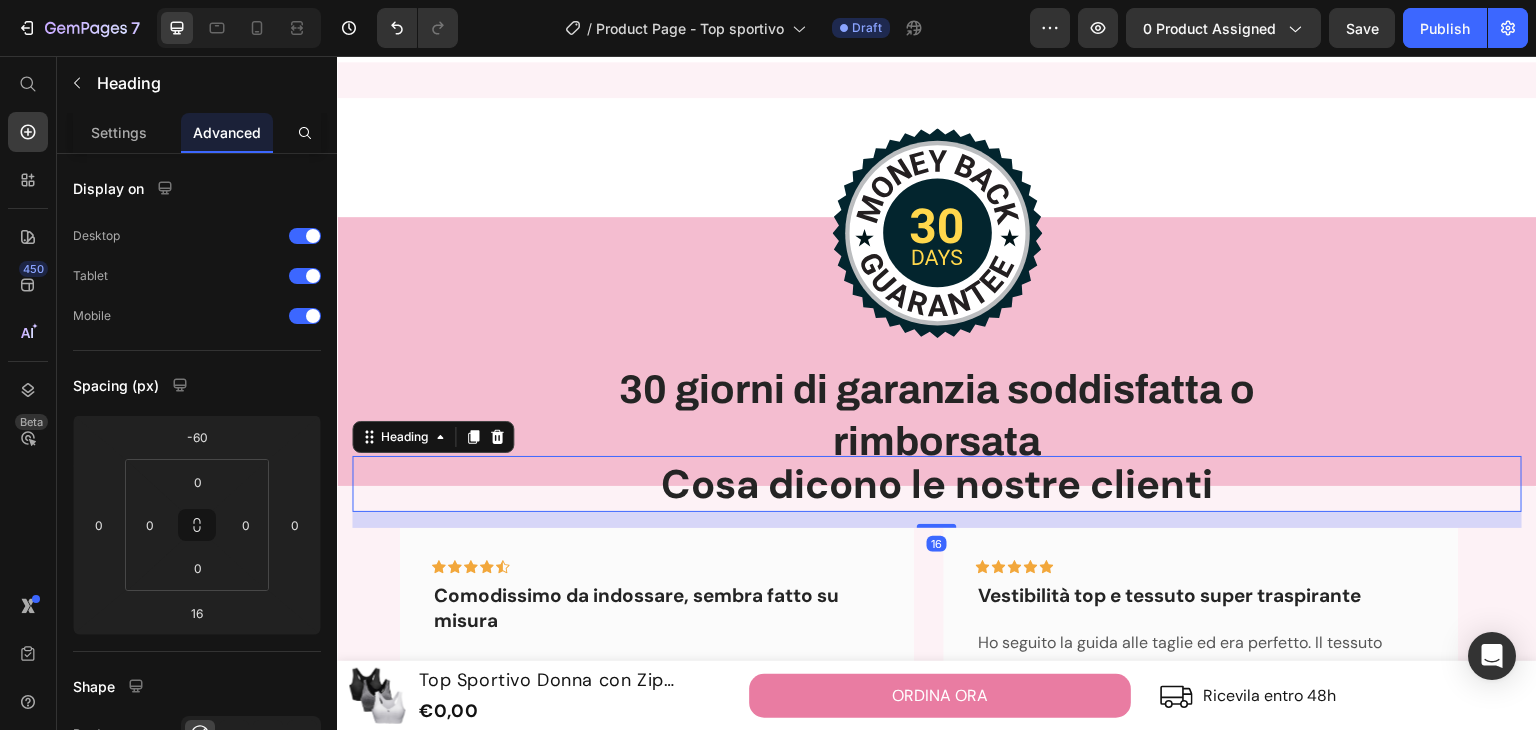 scroll, scrollTop: 3284, scrollLeft: 0, axis: vertical 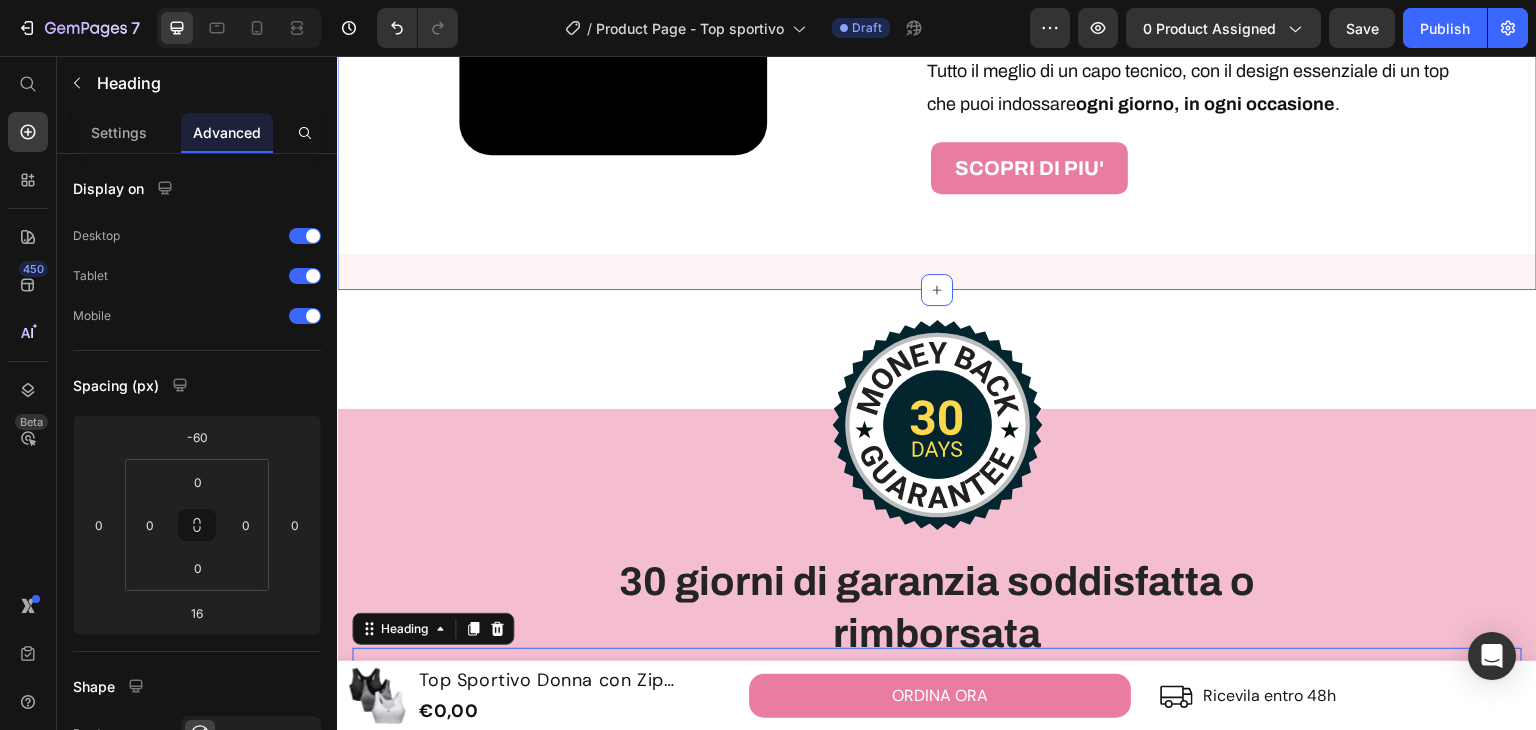 click on "Il tuo alleato per ogni allenamento Heading Row Perfetto per correre in libertà Text Block Massimo  sostegno  e  zero rimbalzi : resta fermo durante la corsa, senza comprimere. Text Block Image Row Image Ideale per yoga e pilates Text Block Tessuto  morbido  e  flessibile  che segue ogni movimento, senza cuciture fastidiose. Text Block Row Ottimo durante esercizi intensi Text Block Aderenza  perfetta e  zip sicura : resta al suo posto mentre ti alleni al massimo. Text Block Image Row
ORDINA ORA Button Row Video IL SEGRETO DEL TUO ALLENAMENTO  Heading Un solo top, più funzioni: ogni dettaglio è pensato per offrire  supporto ,  comodità  e  libertà totale  in ogni fase del tuo workout.   Dalla  zip frontale  che rende ogni cambio semplice e veloce, al  tessuto traspirante  che lascia respirare la pelle anche durante gli sforzi più intensi, fino all’ aderenza perfetta  che segue i movimenti senza stringere.   Realizzato con  materiali morbidi e resistenti ogni giorno, in ogni occasione" at bounding box center (937, -828) 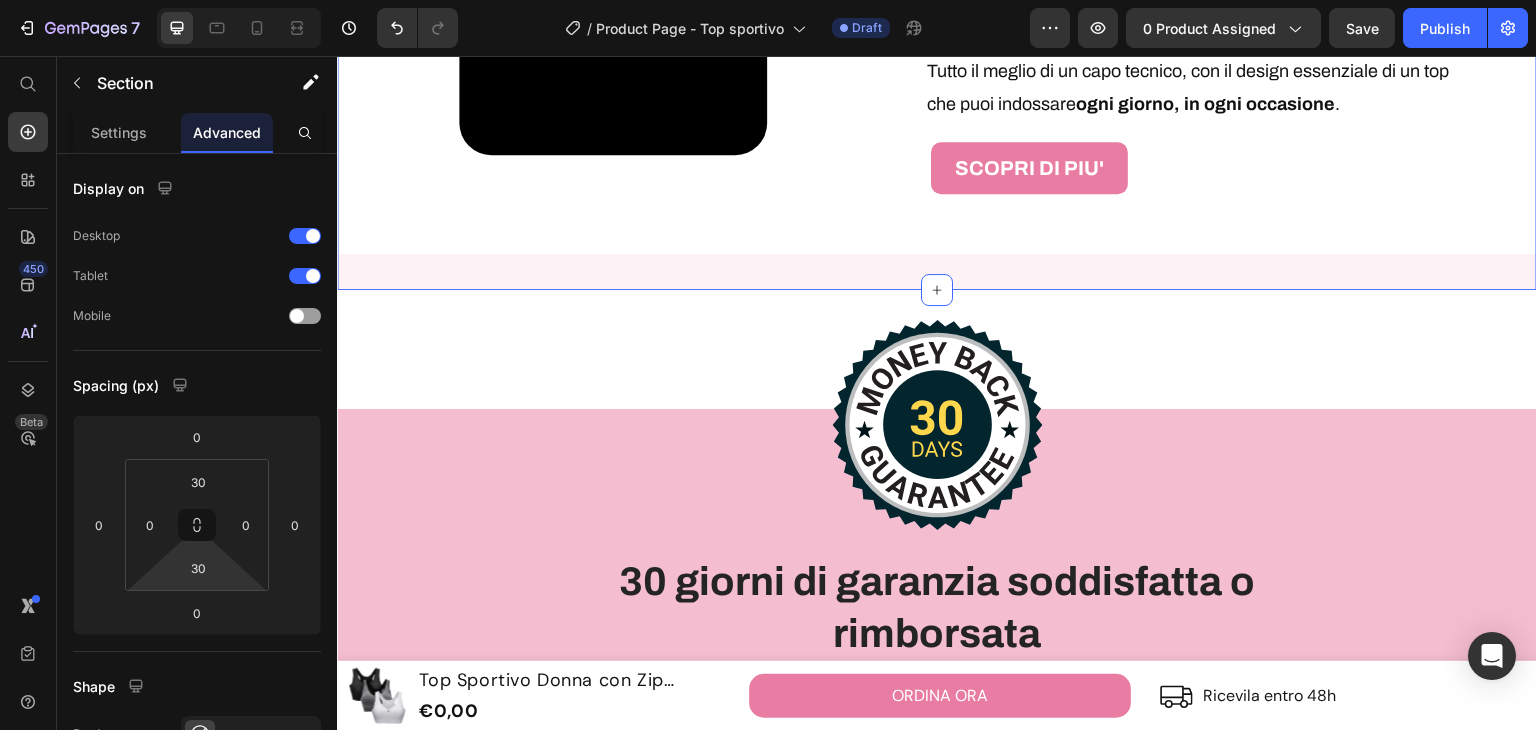 type on "0" 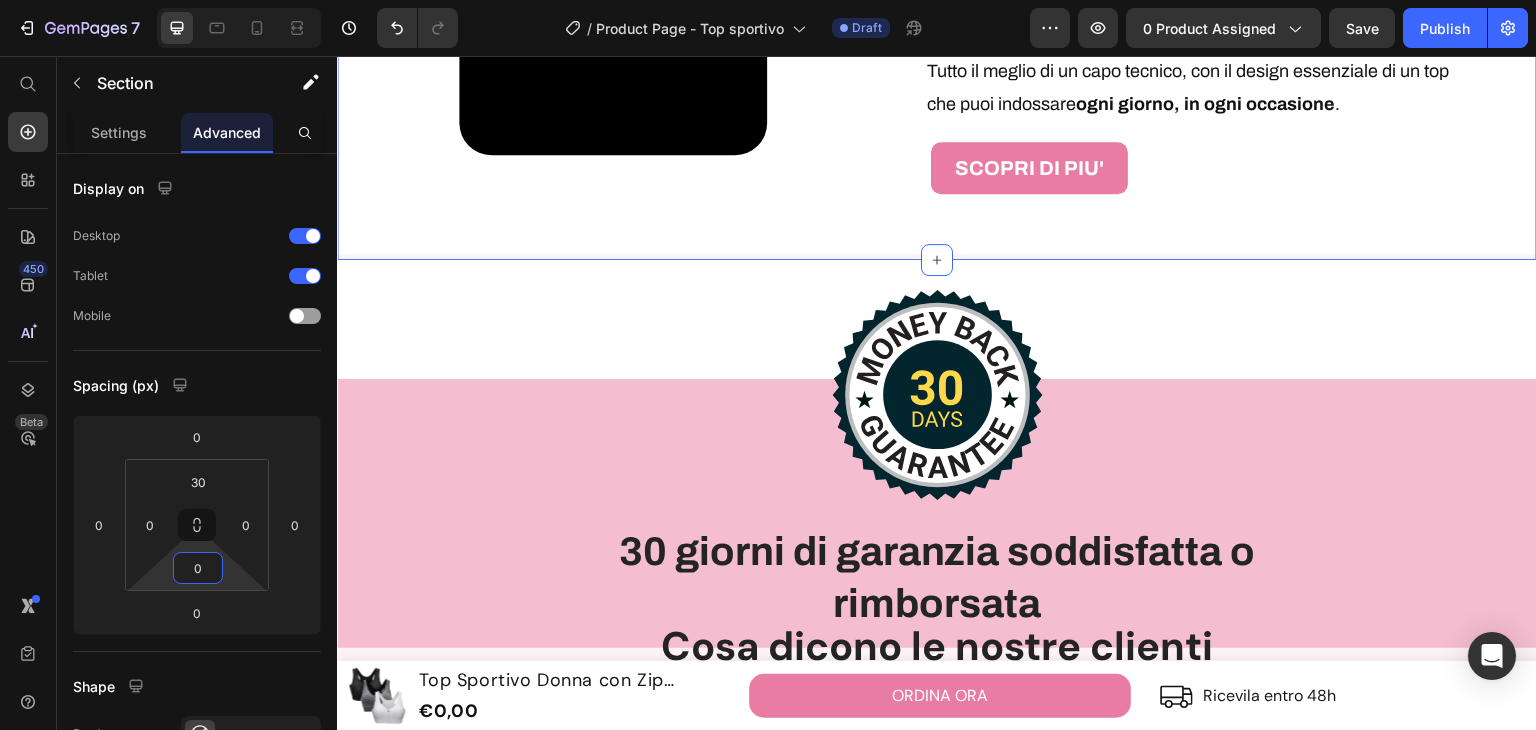 click on "7  Version history  /  Product Page - Top sportivo Draft Preview 0 product assigned  Save   Publish  450 Beta Start with Sections Elements Hero Section Product Detail Brands Trusted Badges Guarantee Product Breakdown How to use Testimonials Compare Bundle FAQs Social Proof Brand Story Product List Collection Blog List Contact Sticky Add to Cart Custom Footer Browse Library 450 Layout
Row
Row
Row
Row Text
Heading
Text Block Button
Button
Button
Sticky Back to top Media
Image" at bounding box center [768, 0] 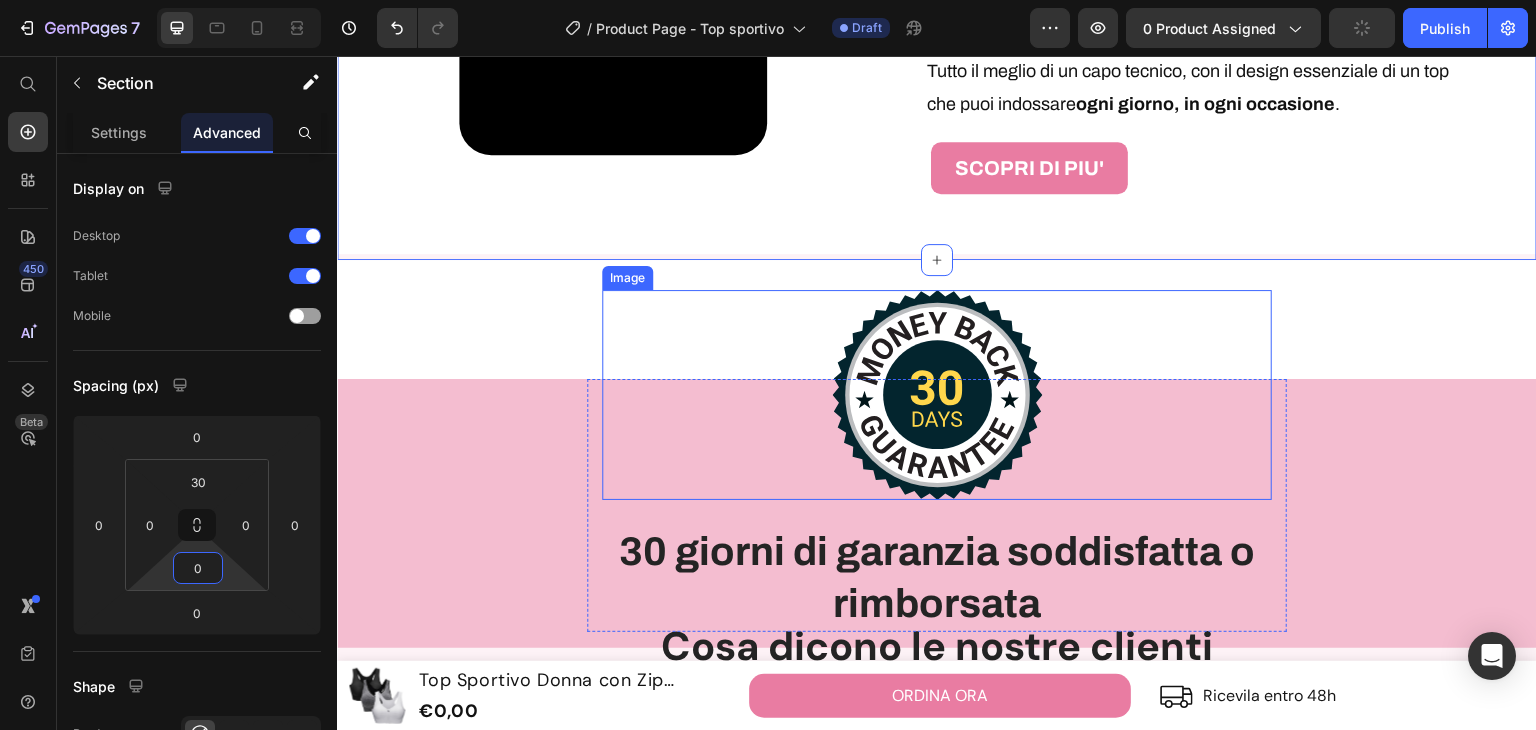 click at bounding box center (937, 395) 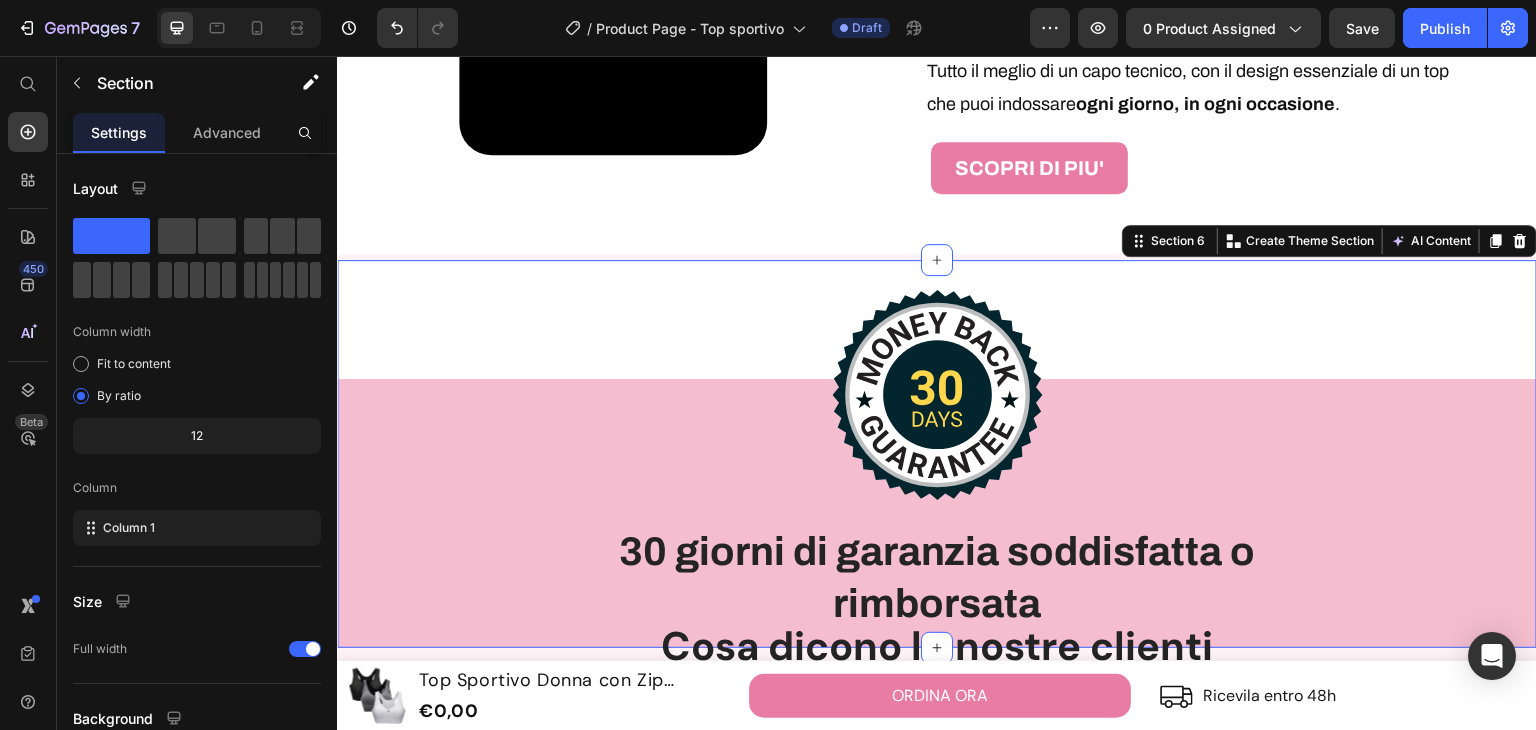 click on "Image 30 giorni di garanzia soddisfatta o rimborsata Heading Row Row Section 6   You can create reusable sections Create Theme Section AI Content Write with GemAI What would you like to describe here? Tone and Voice Persuasive Product Top Sportivo Donna con Zip Anteriore - Reggiseno Contenitivo Senza Ferretto, Traspirante e Confortevole Show more Generate" at bounding box center (937, 454) 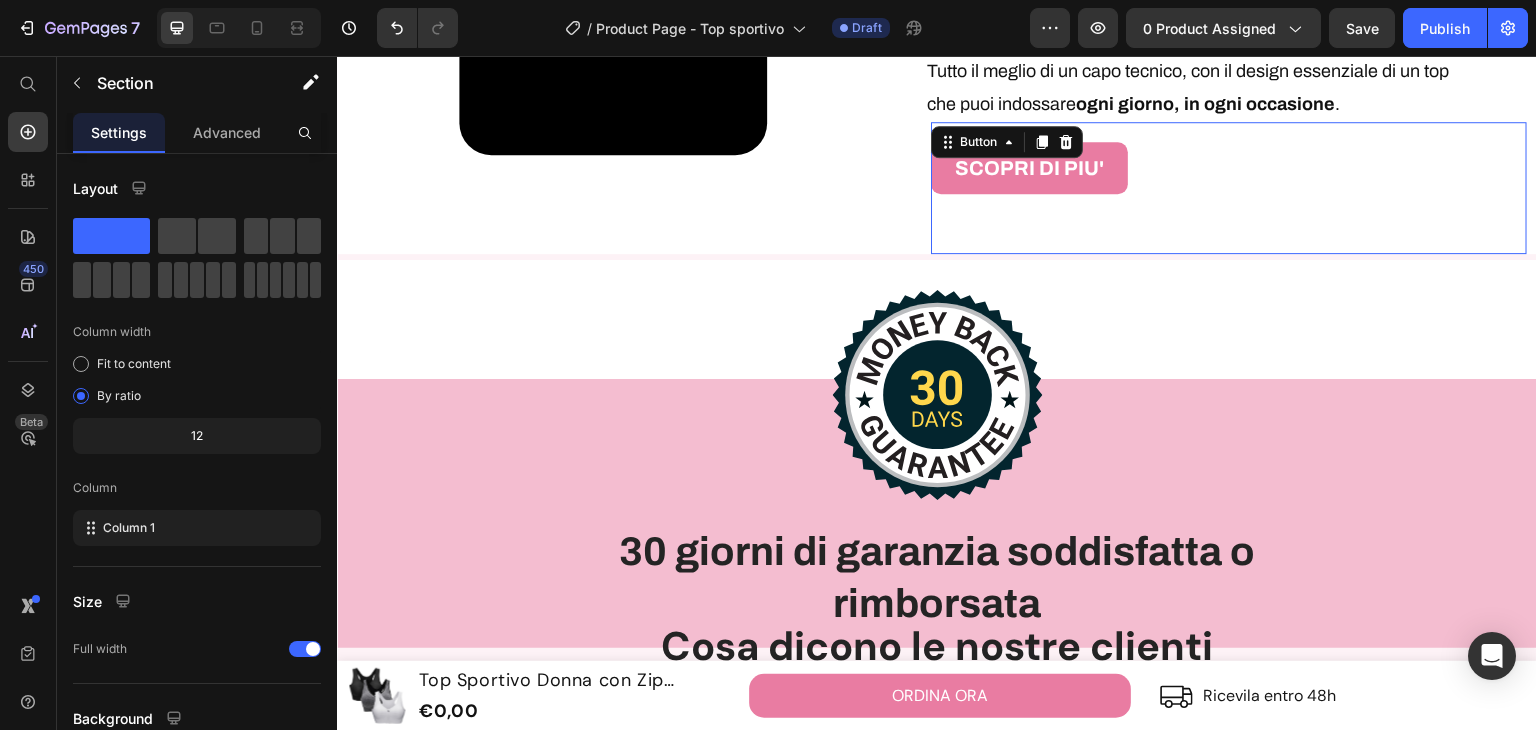 click on "SCOPRI DI PIU' Button   0" at bounding box center [1229, 188] 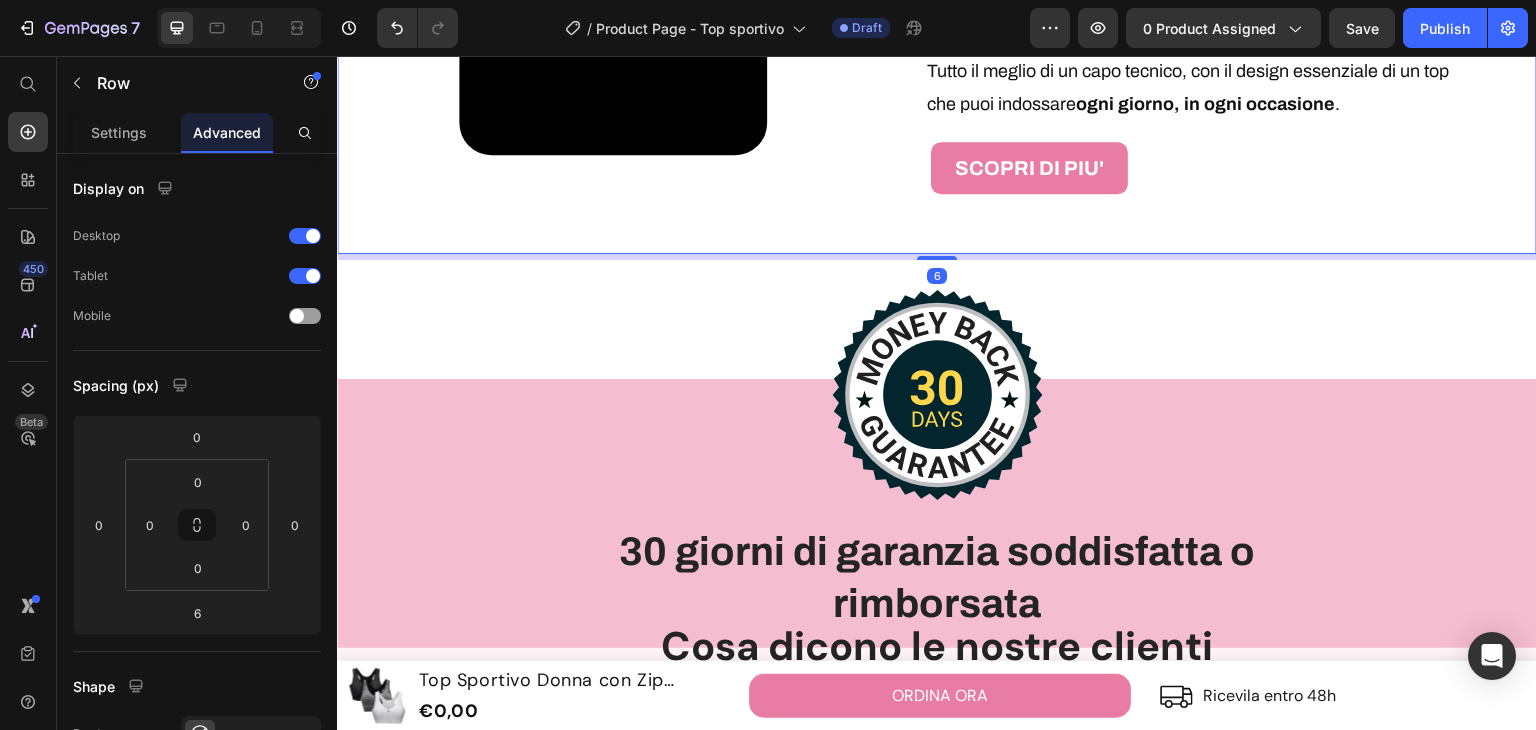 click on "Video" at bounding box center (635, -100) 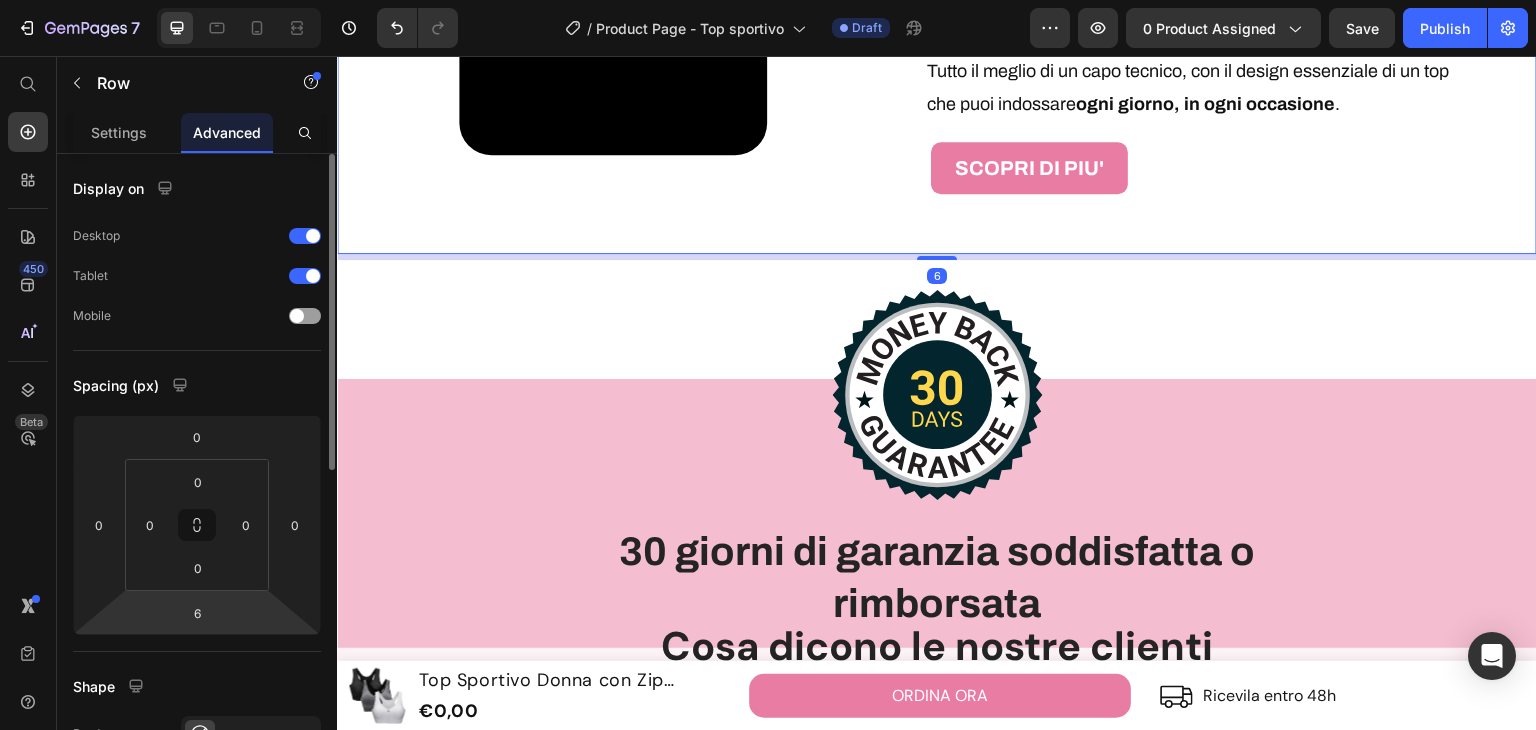 click on "7  Version history  /  Product Page - Top sportivo Draft Preview 0 product assigned  Save   Publish  450 Beta Start with Sections Elements Hero Section Product Detail Brands Trusted Badges Guarantee Product Breakdown How to use Testimonials Compare Bundle FAQs Social Proof Brand Story Product List Collection Blog List Contact Sticky Add to Cart Custom Footer Browse Library 450 Layout
Row
Row
Row
Row Text
Heading
Text Block Button
Button
Button
Sticky Back to top Media
Image" at bounding box center [768, 0] 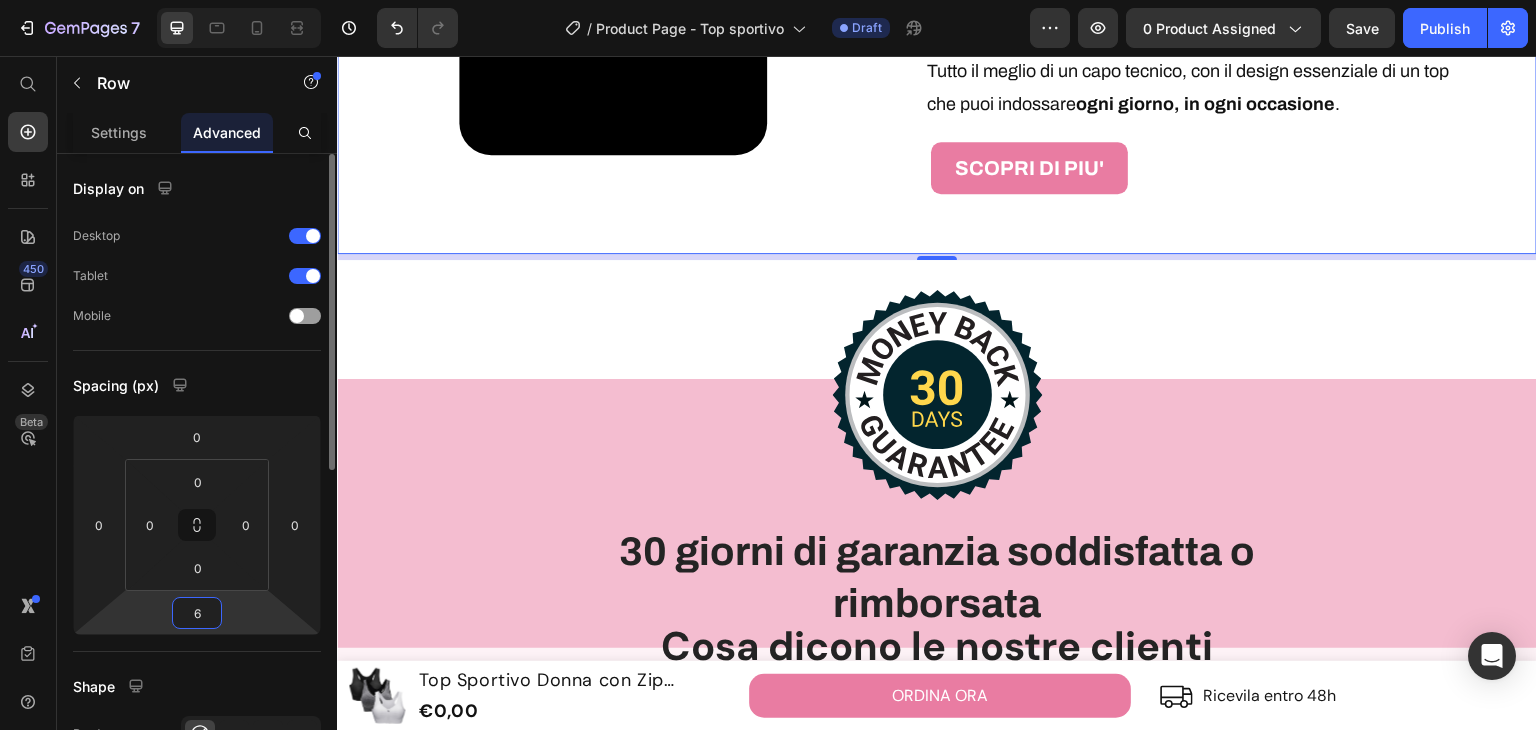 type on "0" 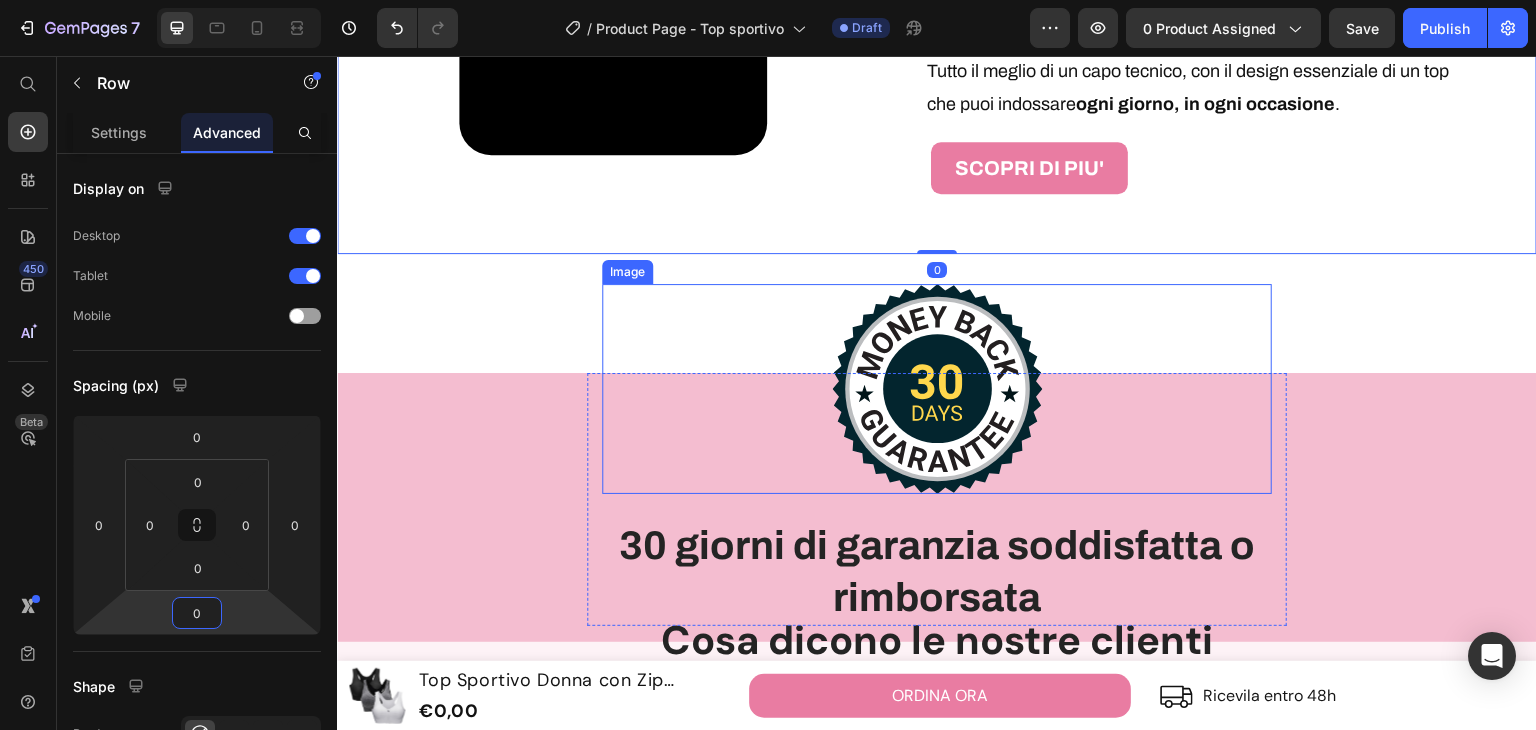 click at bounding box center (937, 389) 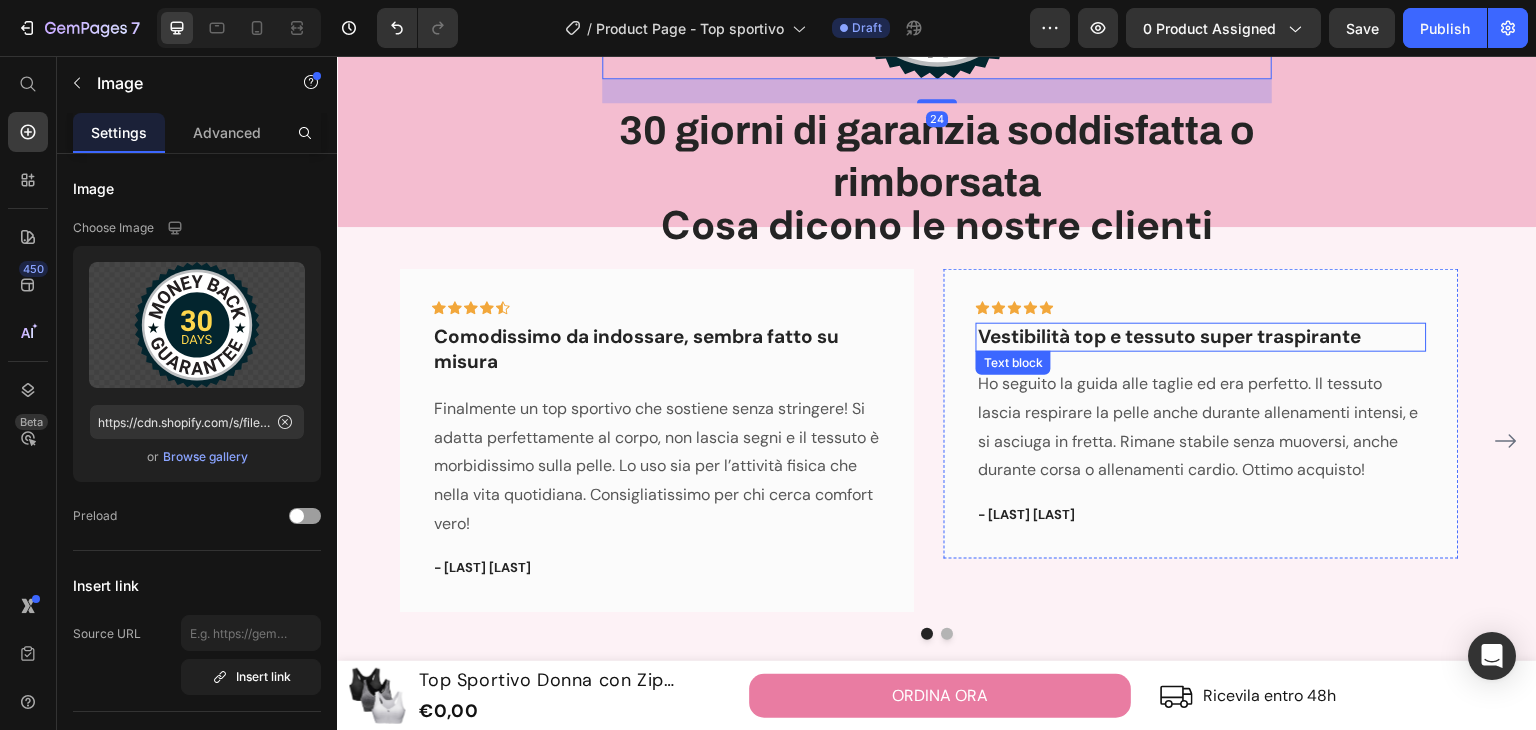 scroll, scrollTop: 3584, scrollLeft: 0, axis: vertical 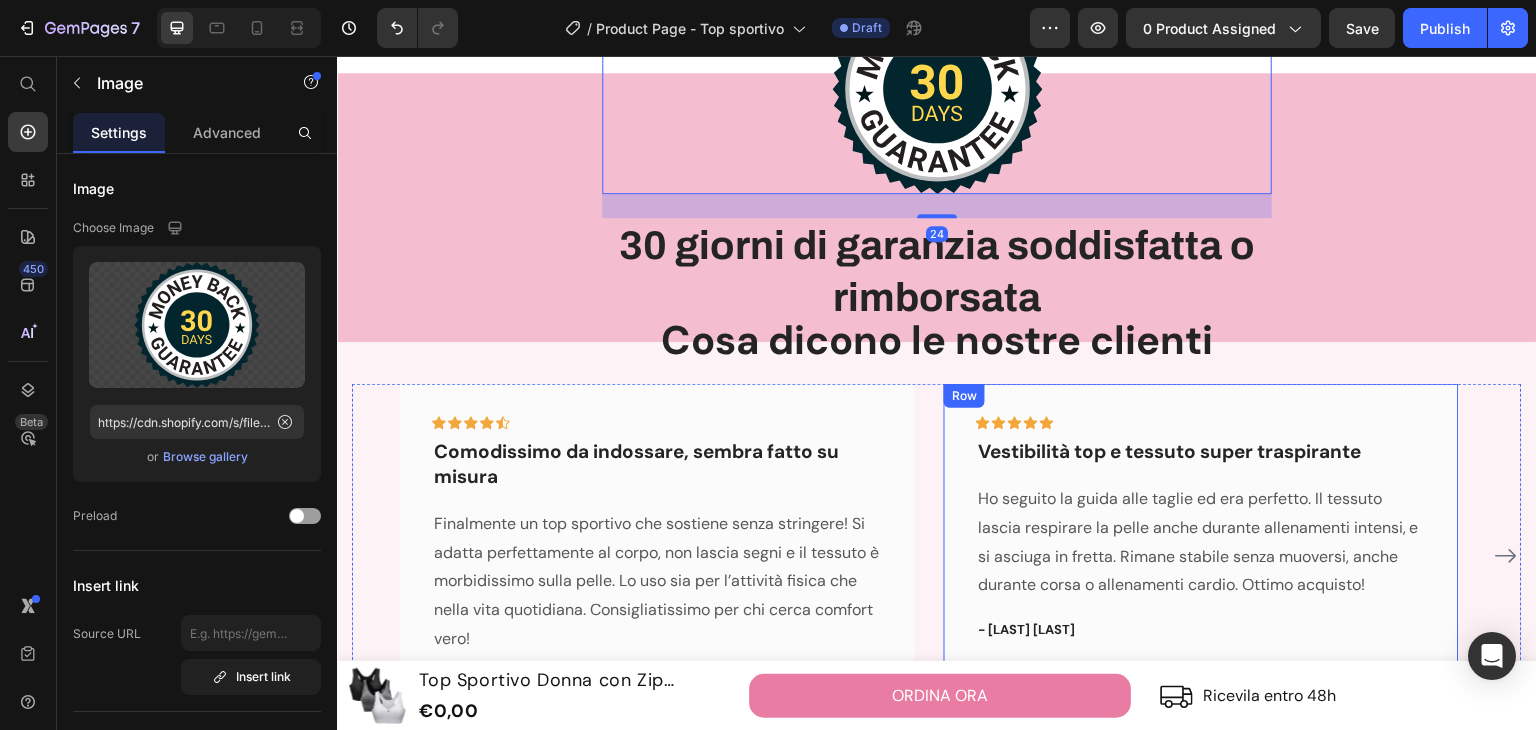 click on "Icon
Icon
Icon
Icon
Icon Row Vestibilità top e tessuto super traspirante Text block Ho seguito la guida alle taglie ed era perfetto. Il tessuto lascia respirare la pelle anche durante allenamenti intensi, e si asciuga in fretta. Rimane stabile senza muoversi, anche durante corsa o allenamenti cardio. Ottimo acquisto! Text block - Elisa B. Text block Row" at bounding box center (1201, 528) 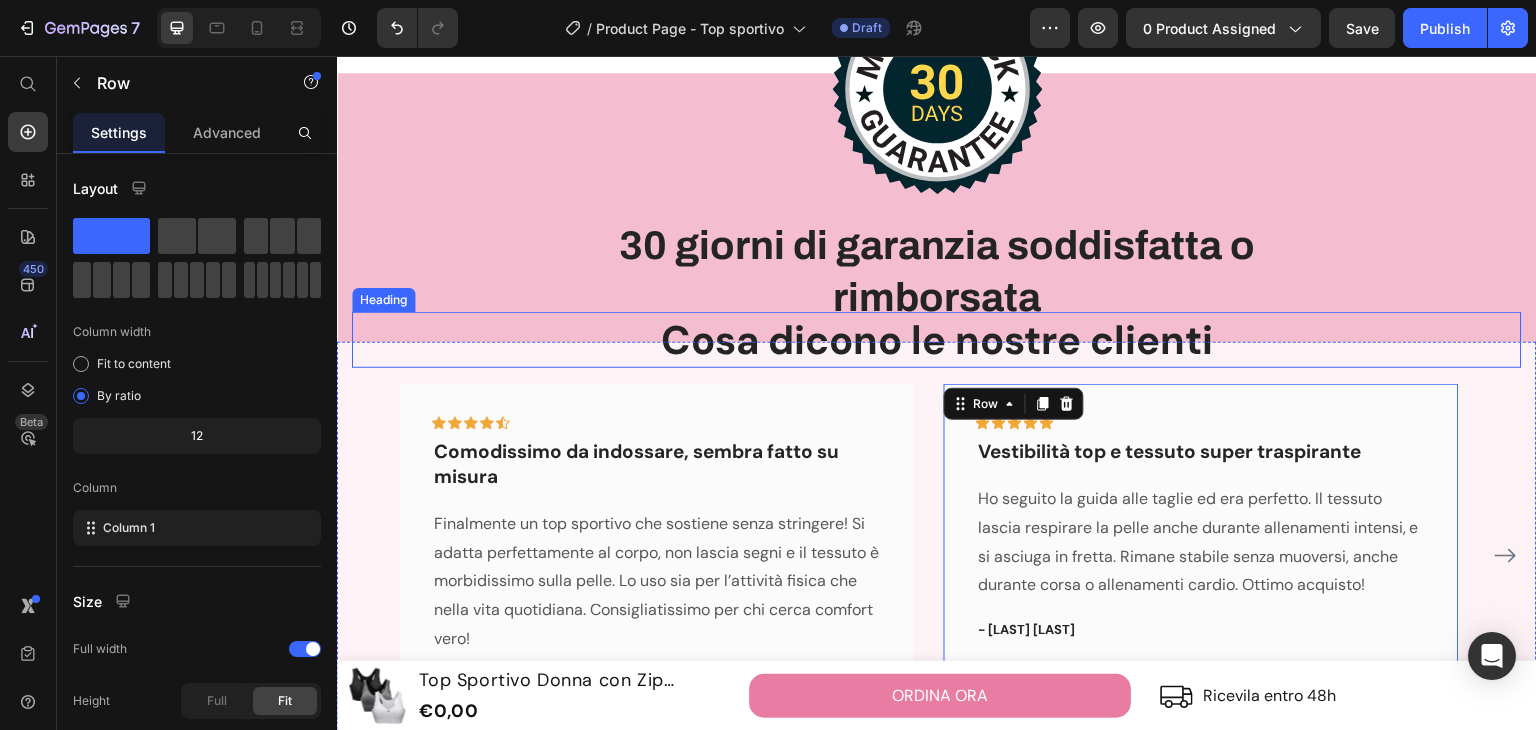 click on "Cosa dicono le nostre clienti" at bounding box center [937, 340] 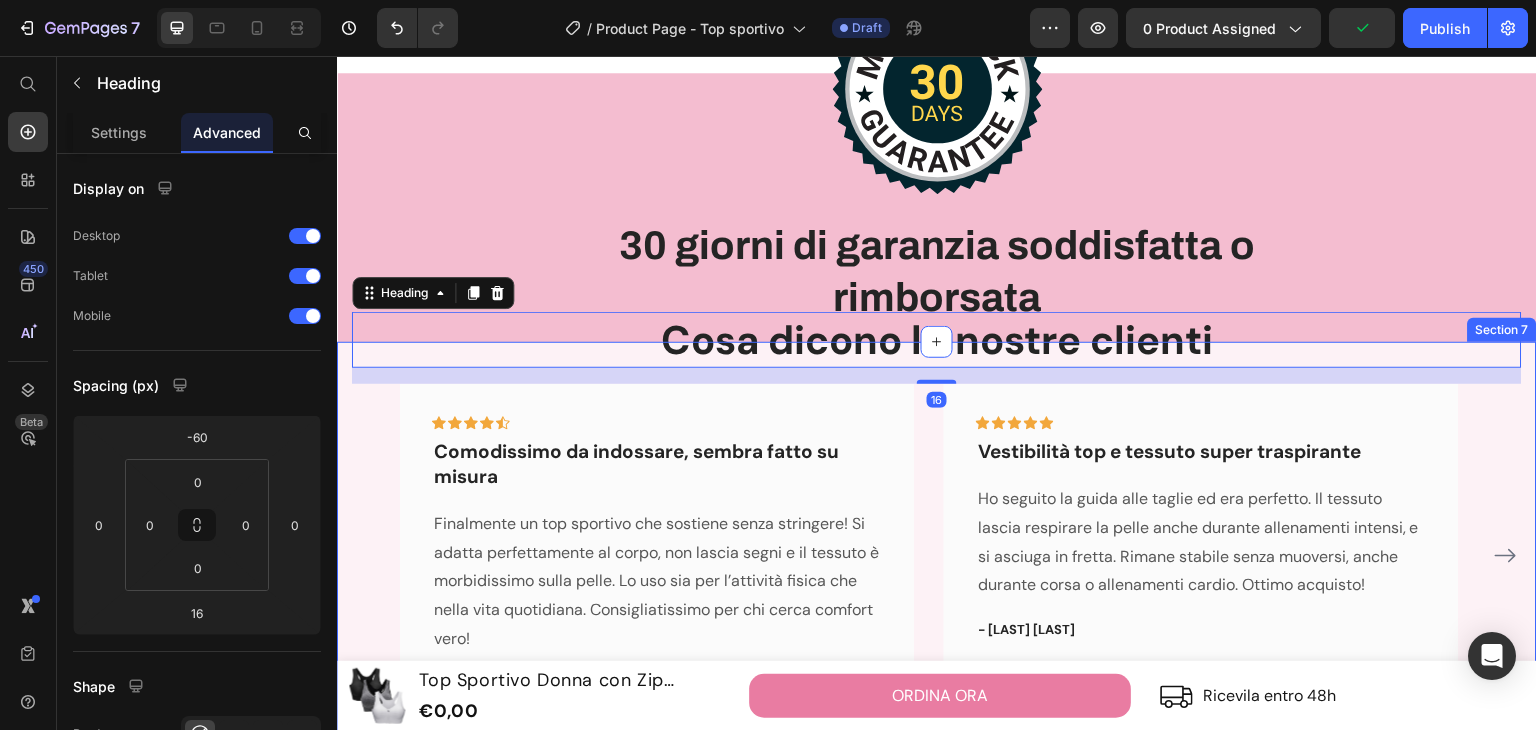 click on "Cosa dicono le nostre clienti Heading   16
Icon
Icon
Icon
Icon
Icon Row Comodissimo da indossare, sembra fatto su misura Text block Finalmente un top sportivo che sostiene senza stringere! Si adatta perfettamente al corpo, non lascia segni e il tessuto è morbidissimo sulla pelle. Lo uso sia per l’attività fisica che nella vita quotidiana. Consigliatissimo per chi cerca comfort vero! Text block - Giulia T. Text block Row
Icon
Icon
Icon
Icon
Icon Row Vestibilità top e tessuto super traspirante Text block Ho seguito la guida alle taglie ed era perfetto. Il tessuto lascia respirare la pelle anche durante allenamenti intensi, e si asciuga in fretta. Rimane stabile senza muoversi, anche durante corsa o allenamenti cardio. Ottimo acquisto! Text block - Elisa B. Text block Row
Icon
Icon
Icon" at bounding box center (937, 563) 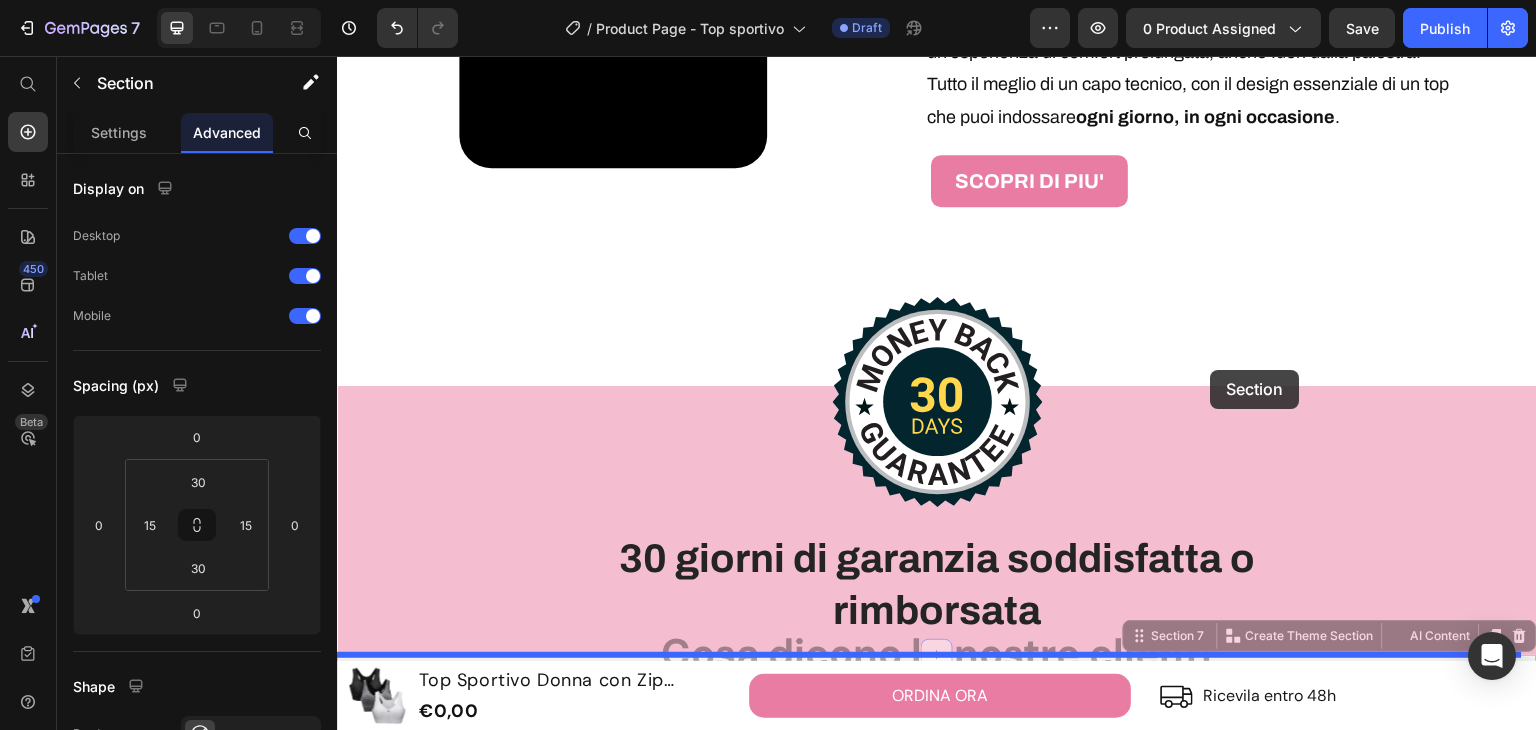 scroll, scrollTop: 3184, scrollLeft: 0, axis: vertical 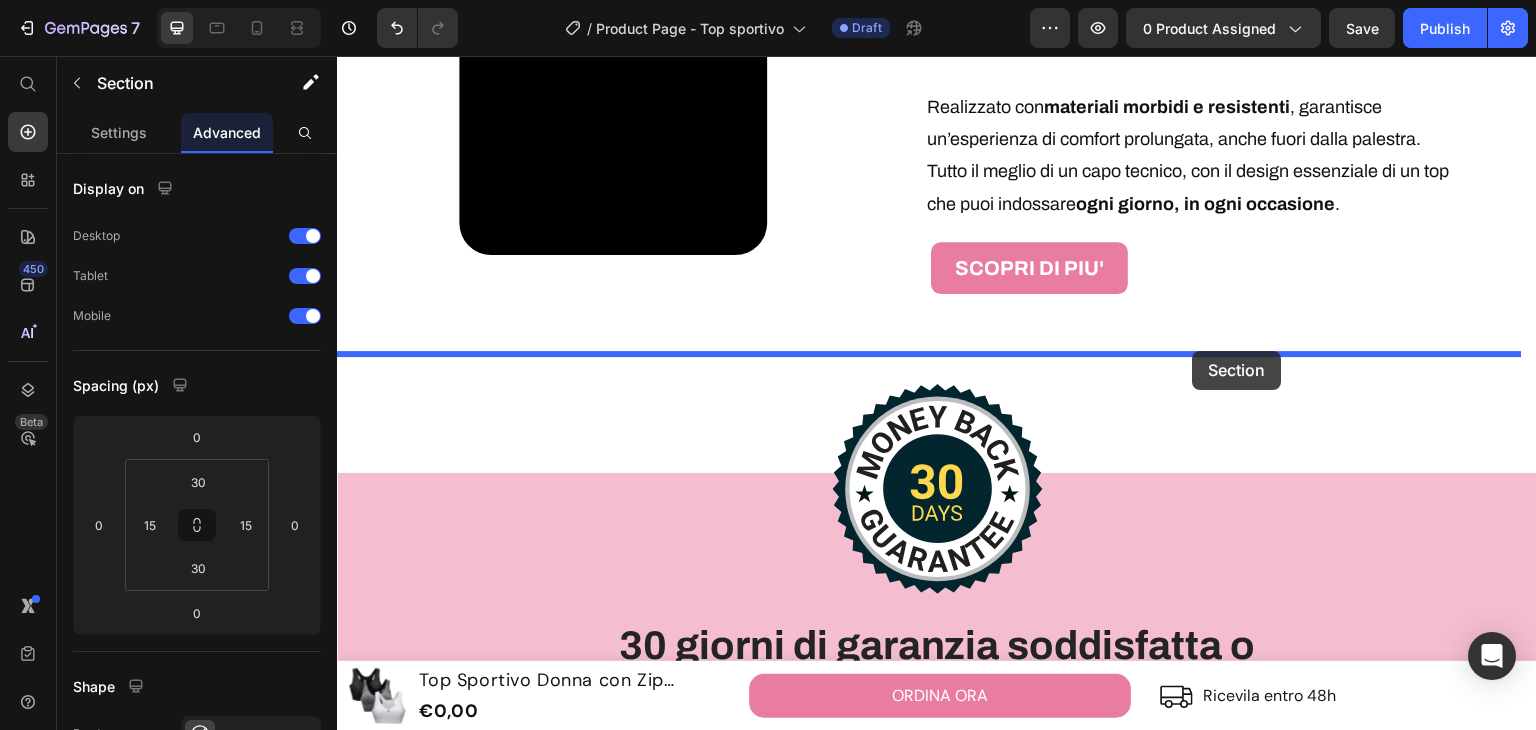 drag, startPoint x: 1517, startPoint y: 394, endPoint x: 1193, endPoint y: 351, distance: 326.84094 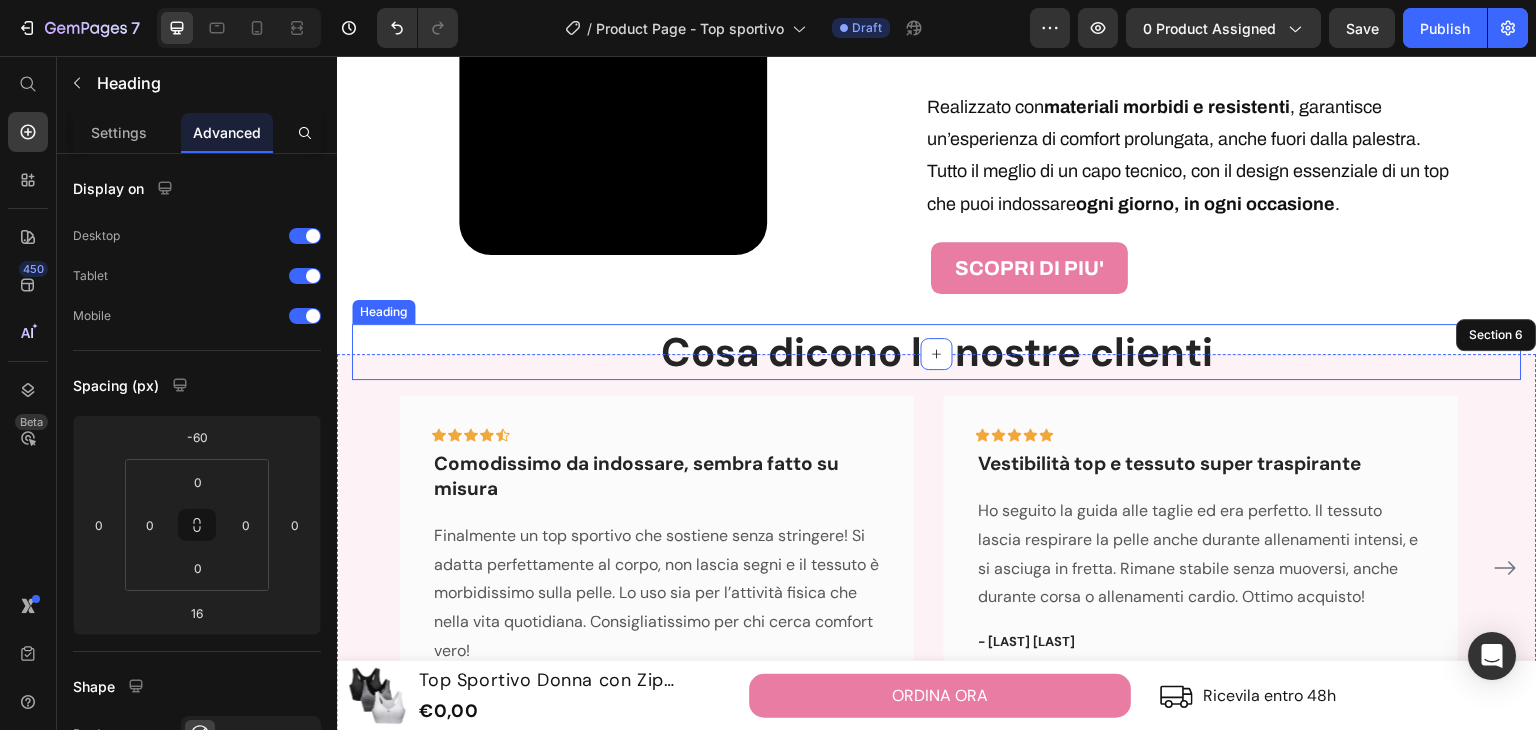 click on "Cosa dicono le nostre clienti" at bounding box center (937, 352) 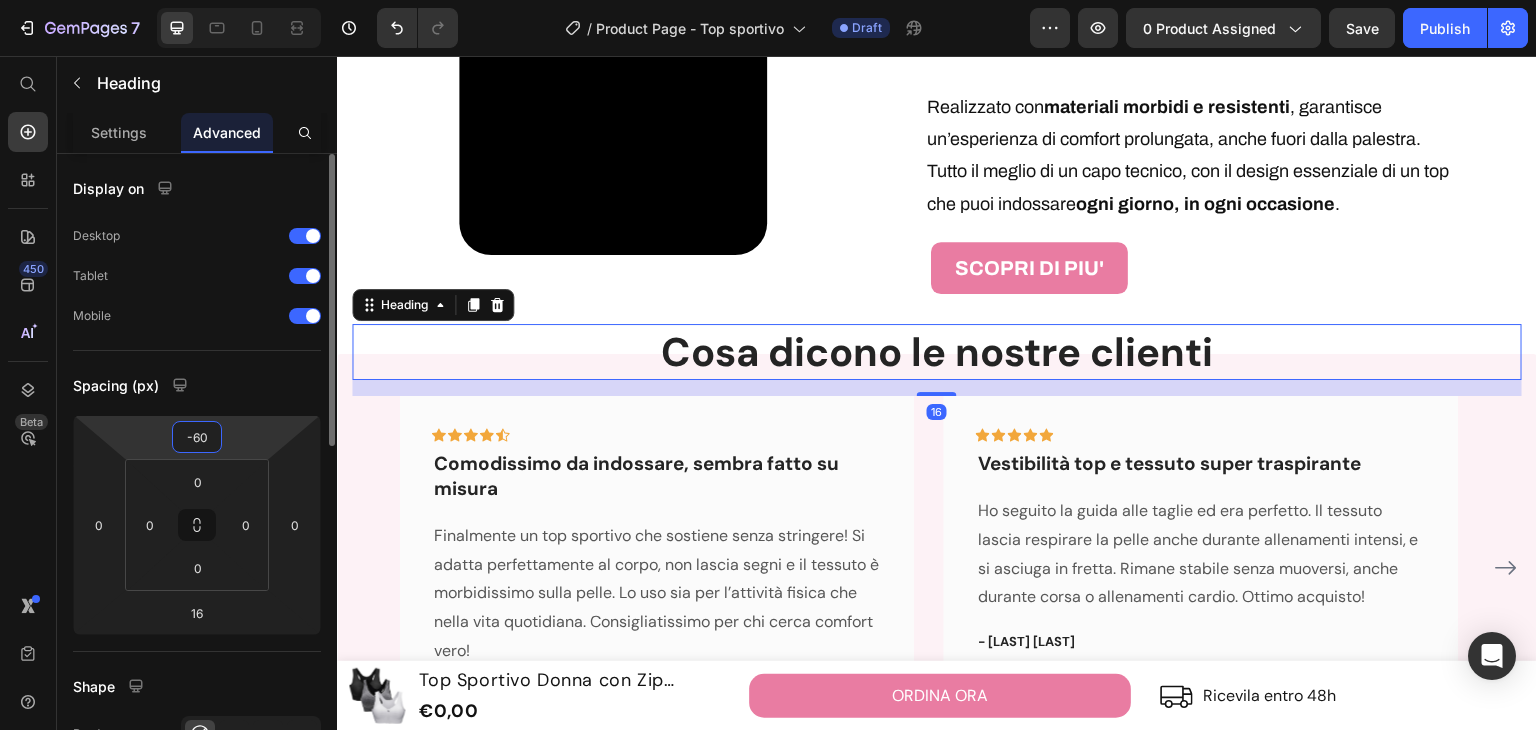 click on "7  Version history  /  Product Page - Top sportivo Draft Preview 0 product assigned  Save   Publish  450 Beta Start with Sections Elements Hero Section Product Detail Brands Trusted Badges Guarantee Product Breakdown How to use Testimonials Compare Bundle FAQs Social Proof Brand Story Product List Collection Blog List Contact Sticky Add to Cart Custom Footer Browse Library 450 Layout
Row
Row
Row
Row Text
Heading
Text Block Button
Button
Button
Sticky Back to top Media
Image" at bounding box center (768, 0) 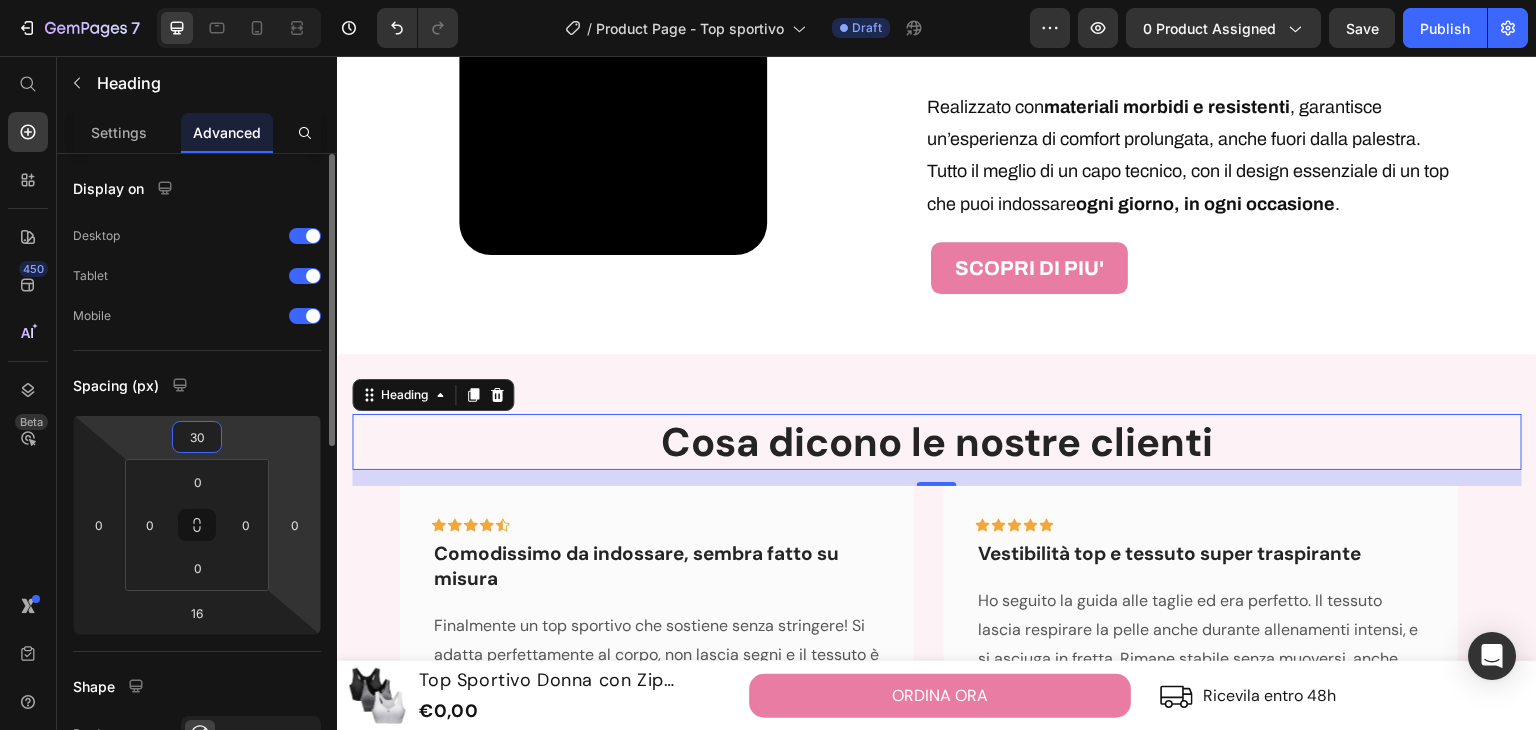 type on "3" 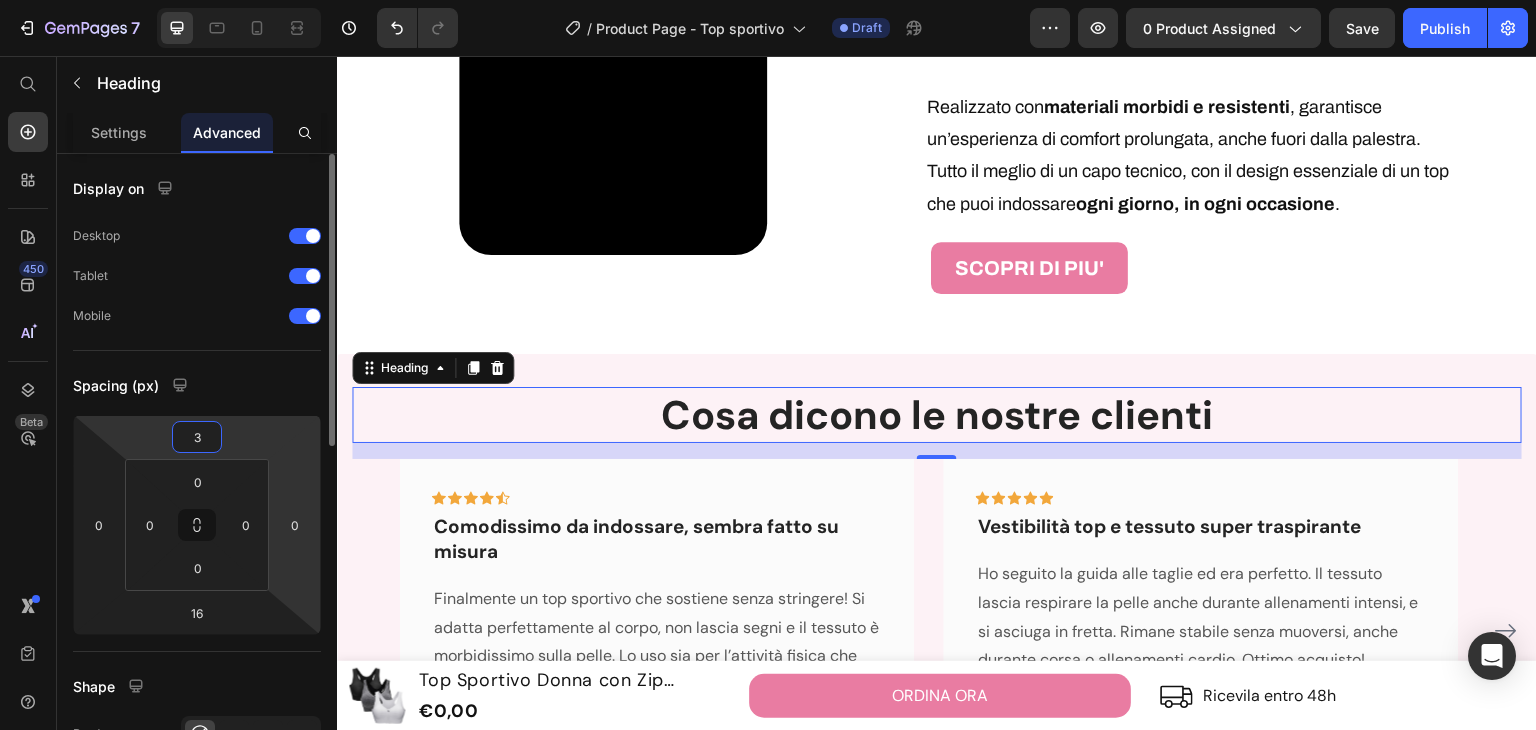 type 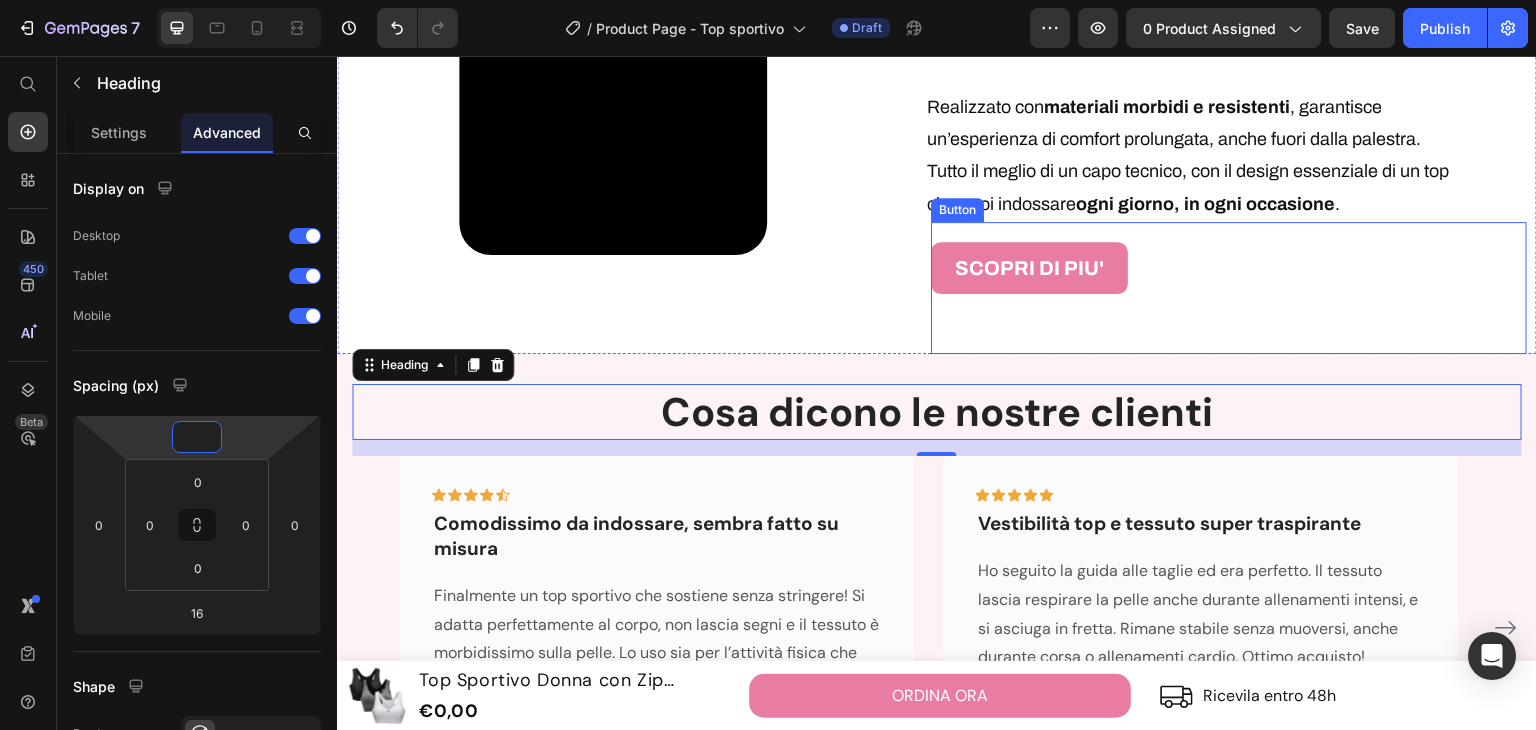 click on "SCOPRI DI PIU' Button" at bounding box center (1229, 288) 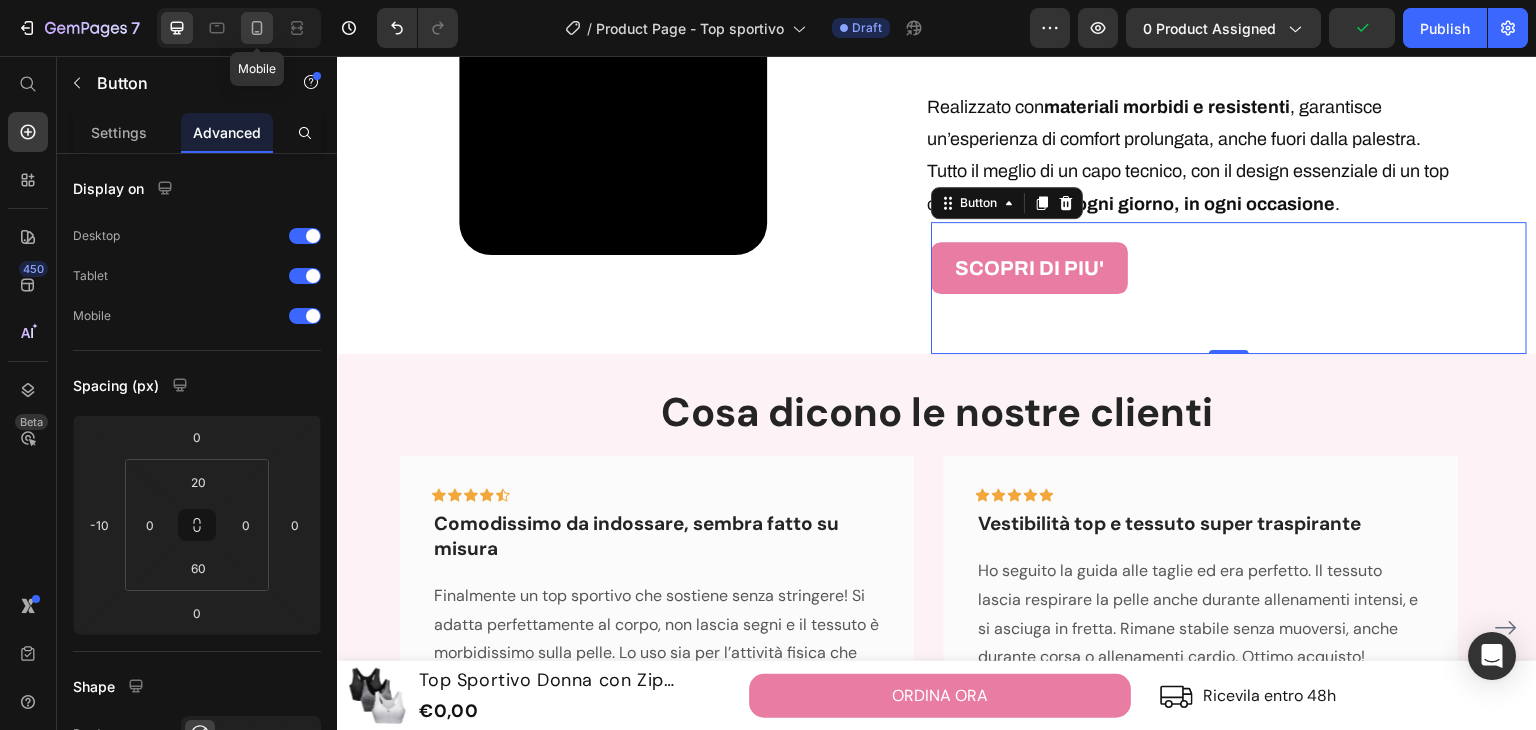 click 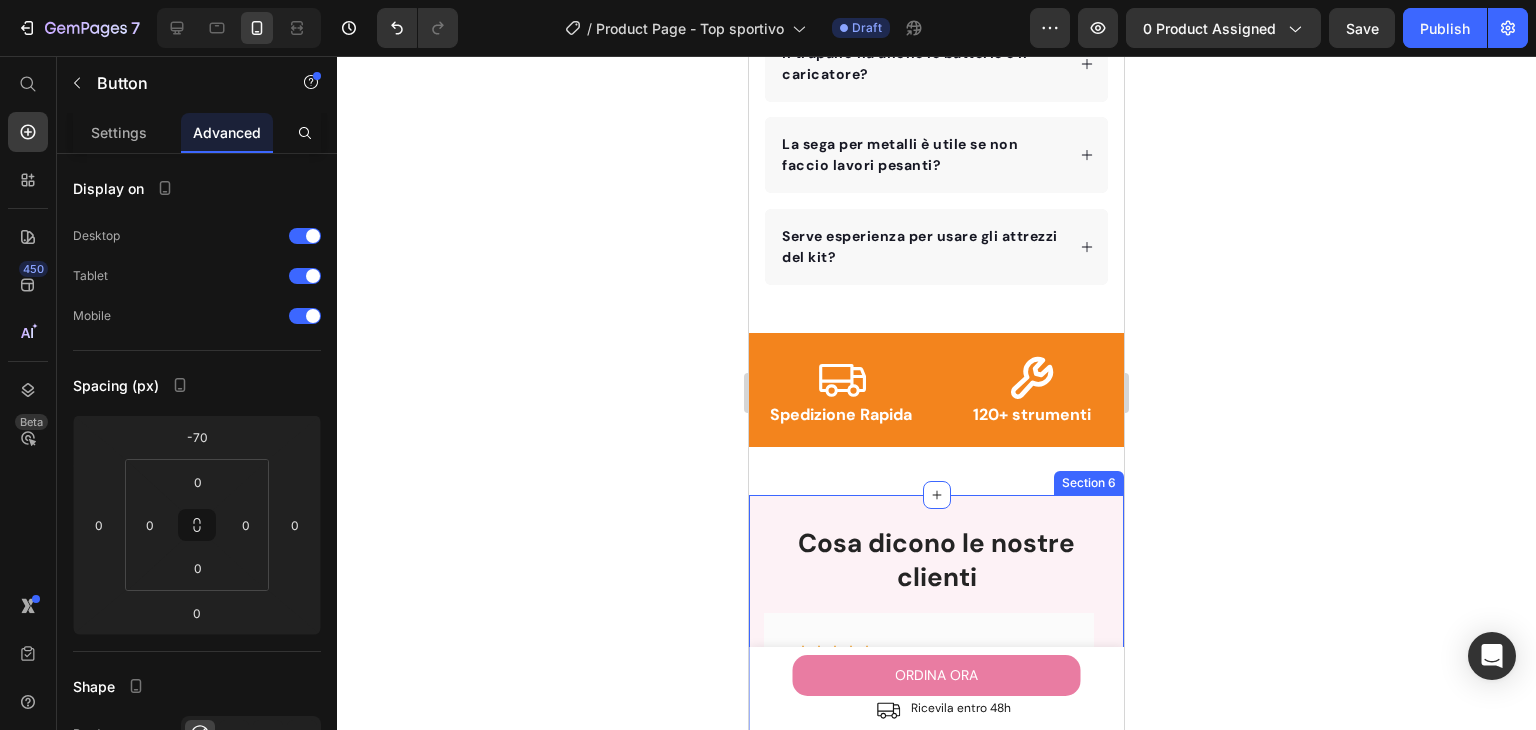 scroll, scrollTop: 1088, scrollLeft: 0, axis: vertical 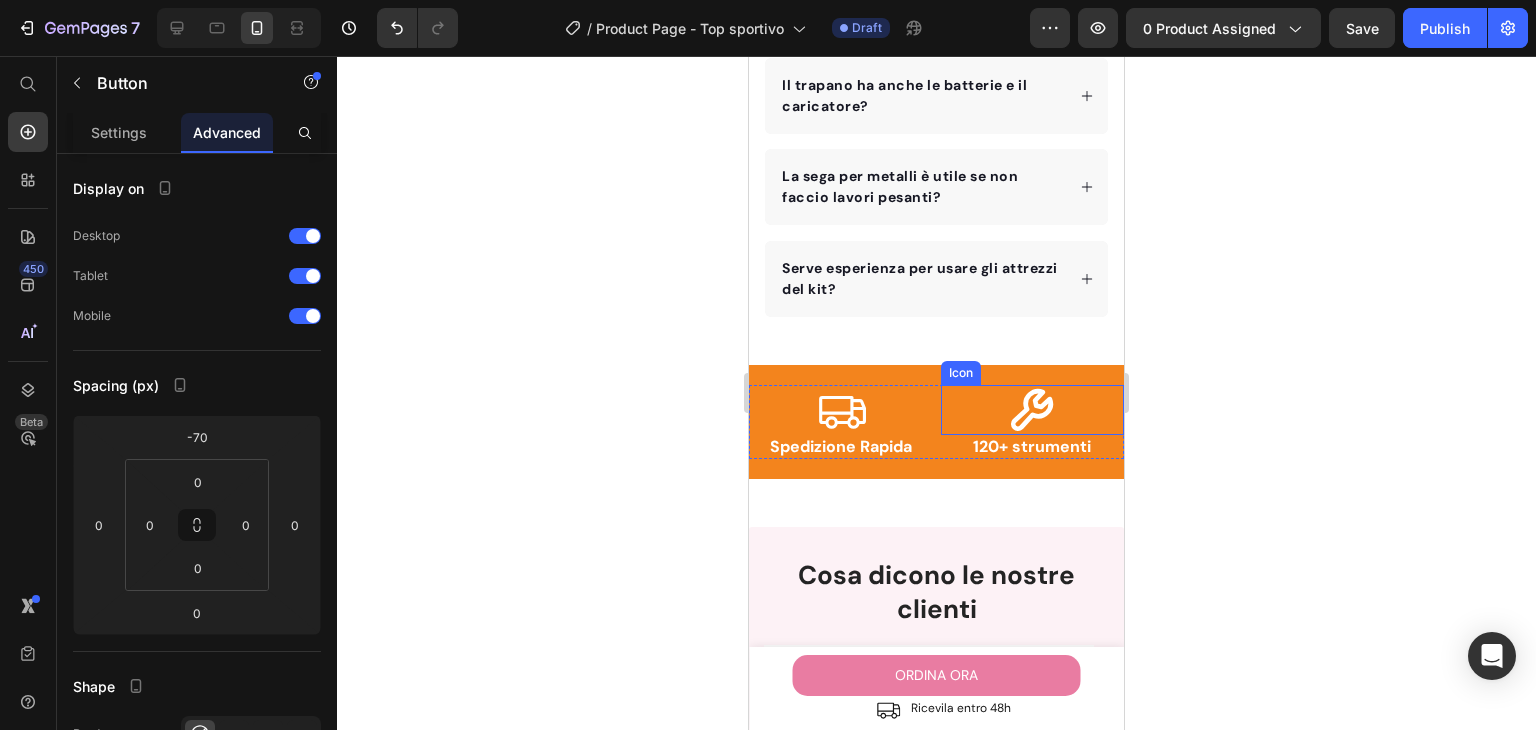 click on "Icon" at bounding box center [961, 373] 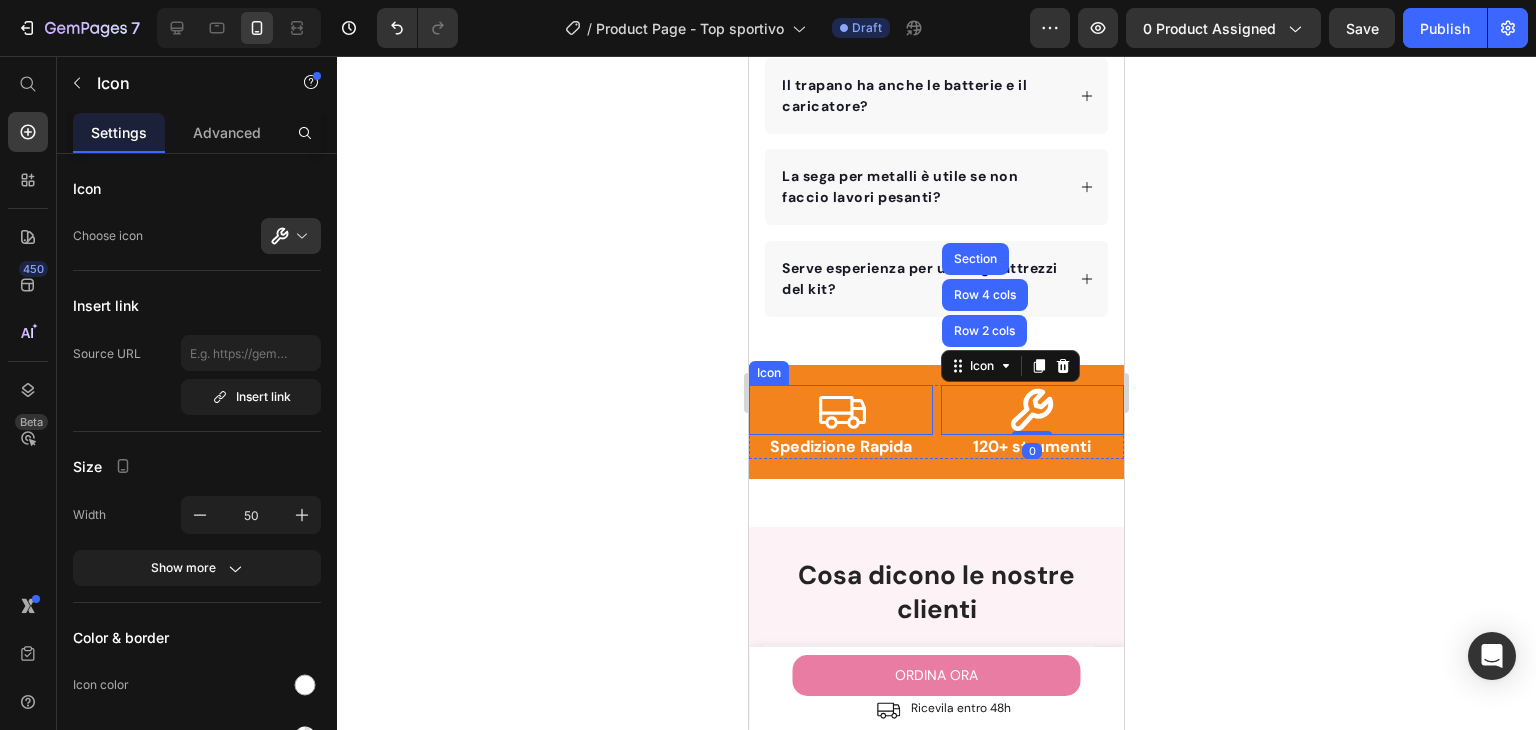 click on "Icon" at bounding box center [841, 410] 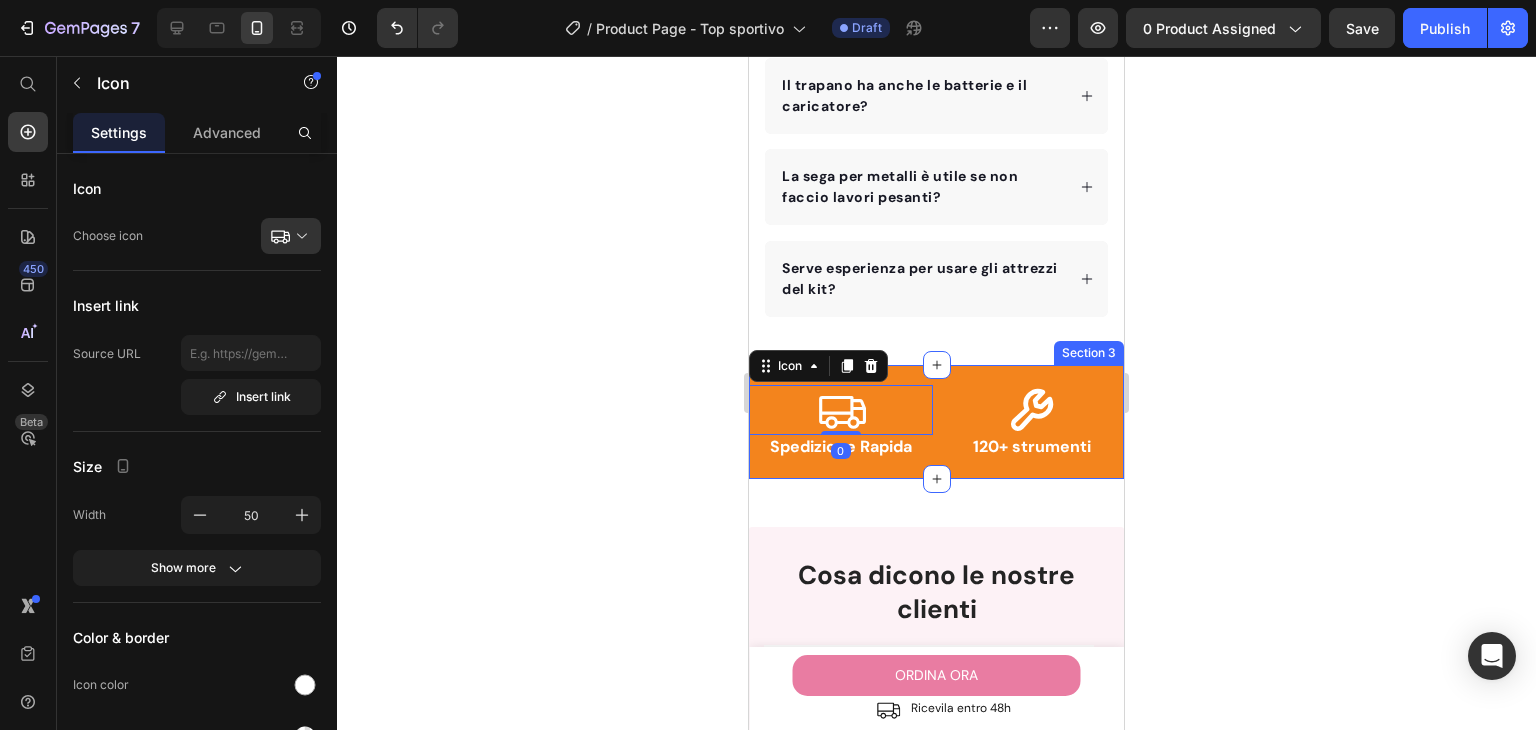 click on "Icon   0 Spedizione Rapida Heading
Icon 120+ strumenti Heading Row
Icon Anallergici Heading
Icon Materiali selezionati Heading
Icon Sostenibili Heading
Icon Qualità garantita Heading Row Section 3" at bounding box center (936, 422) 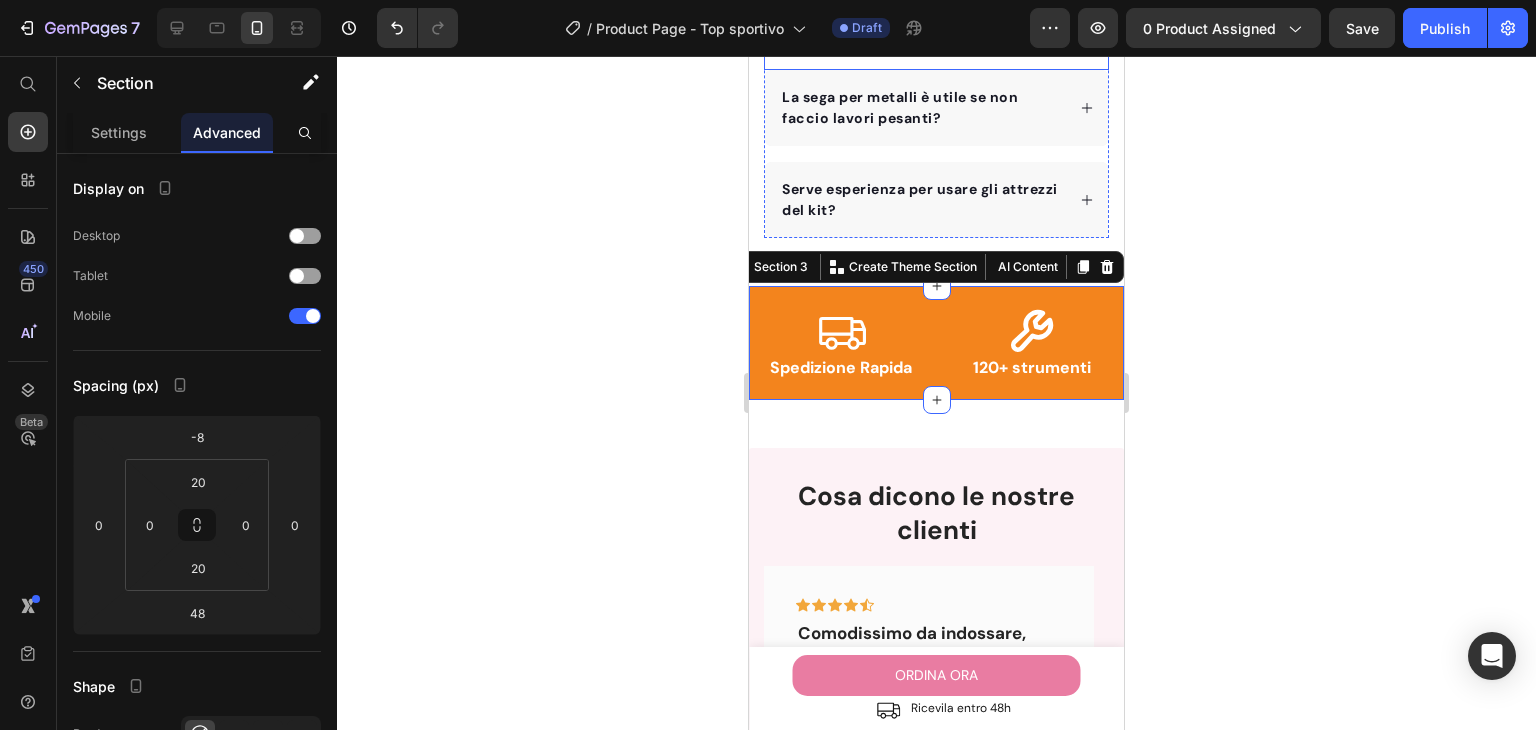 scroll, scrollTop: 1188, scrollLeft: 0, axis: vertical 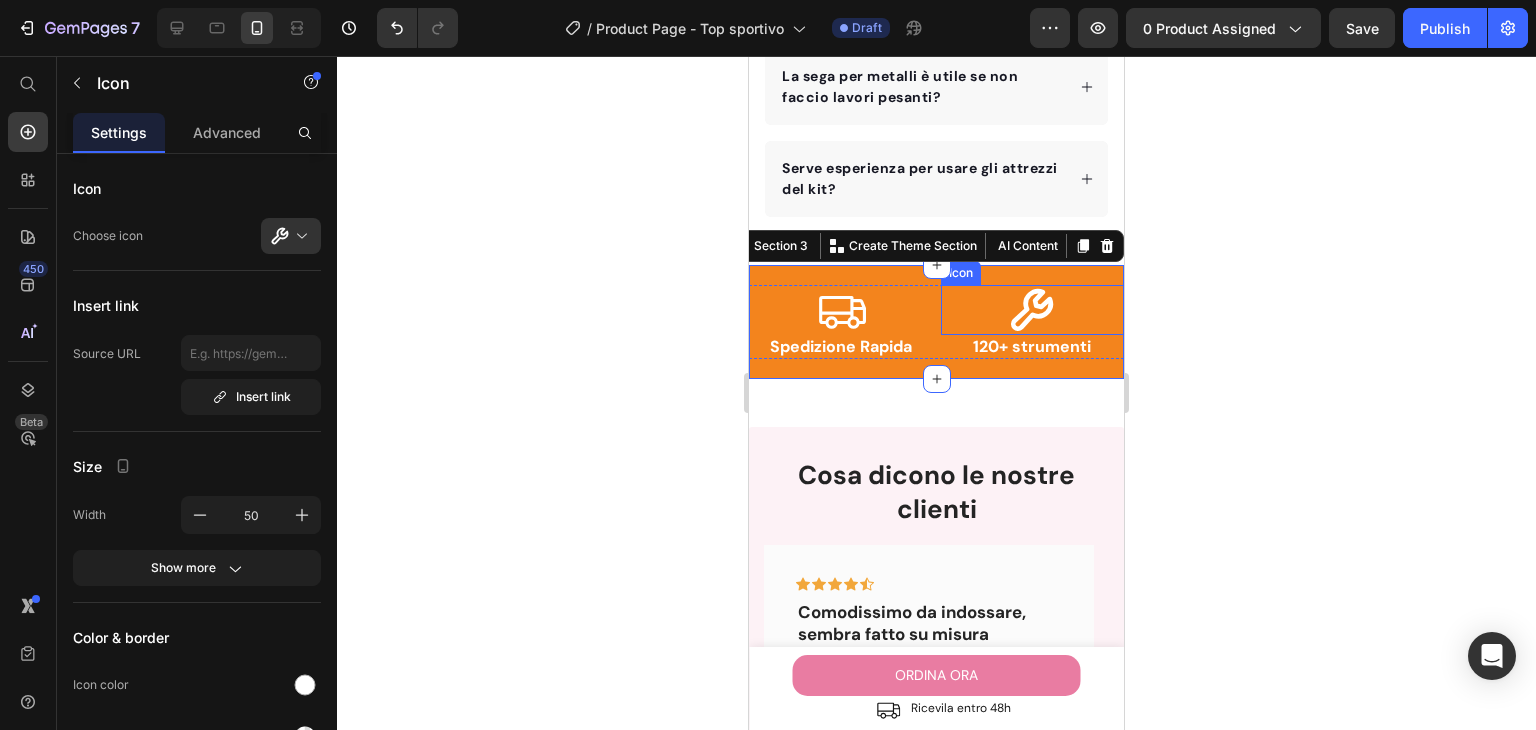 click 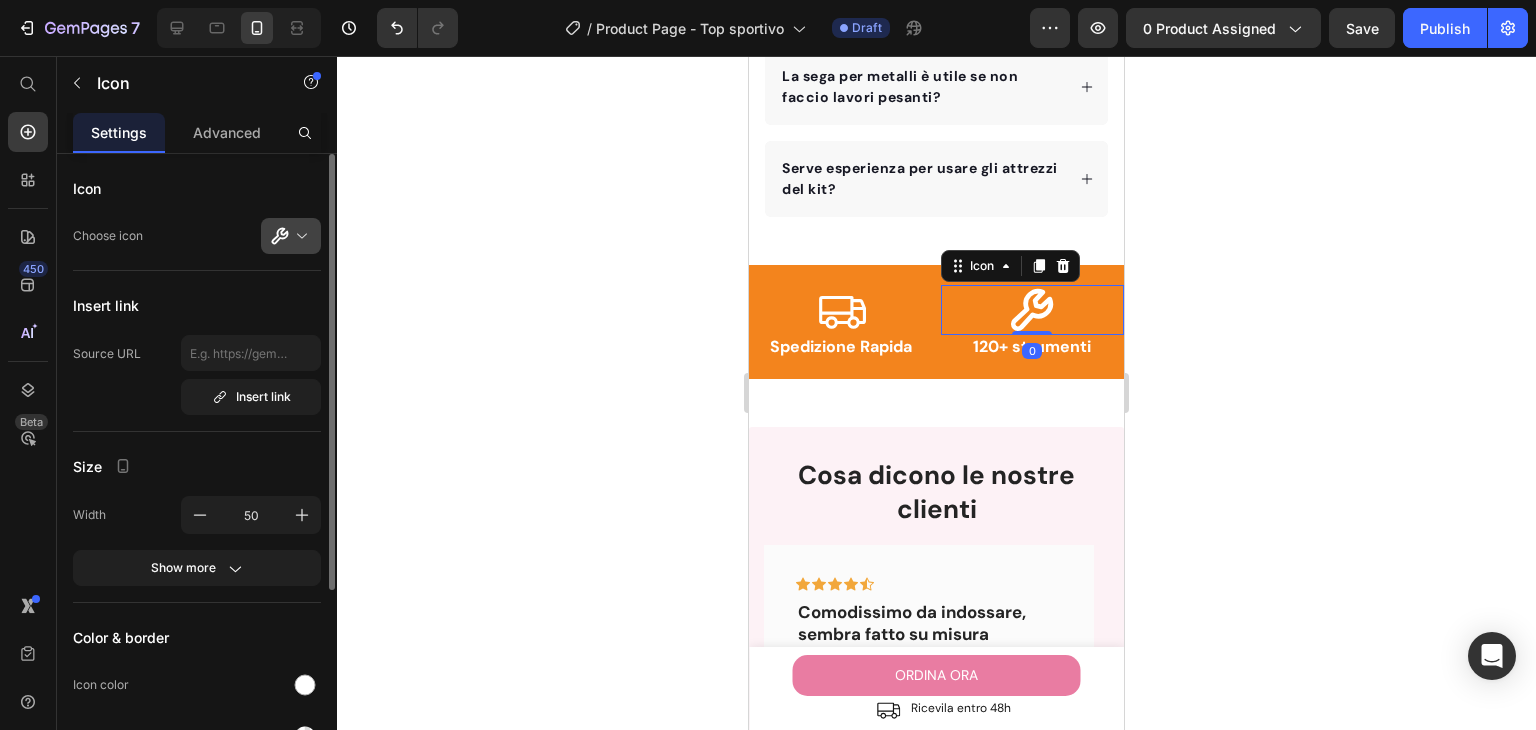 click at bounding box center [299, 236] 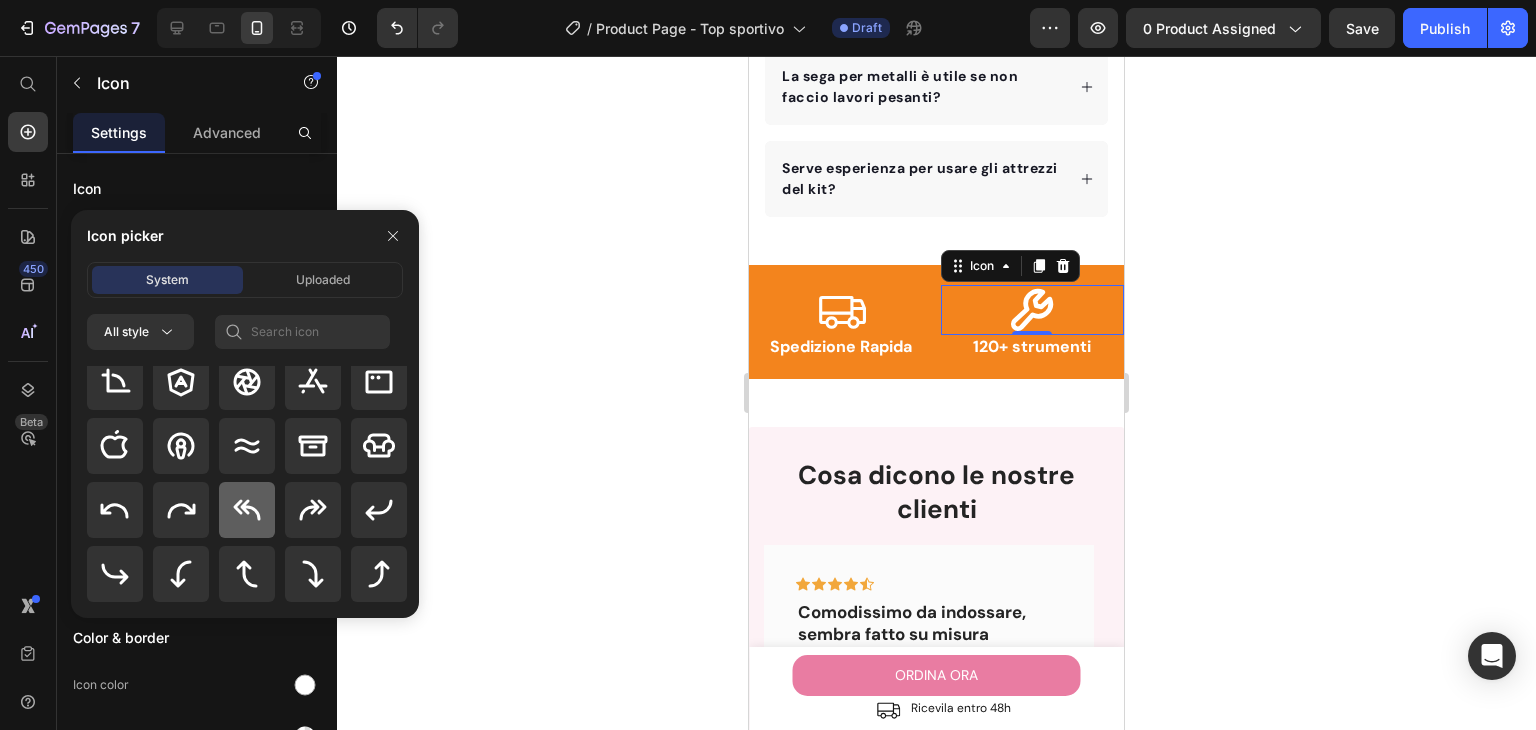 scroll, scrollTop: 400, scrollLeft: 0, axis: vertical 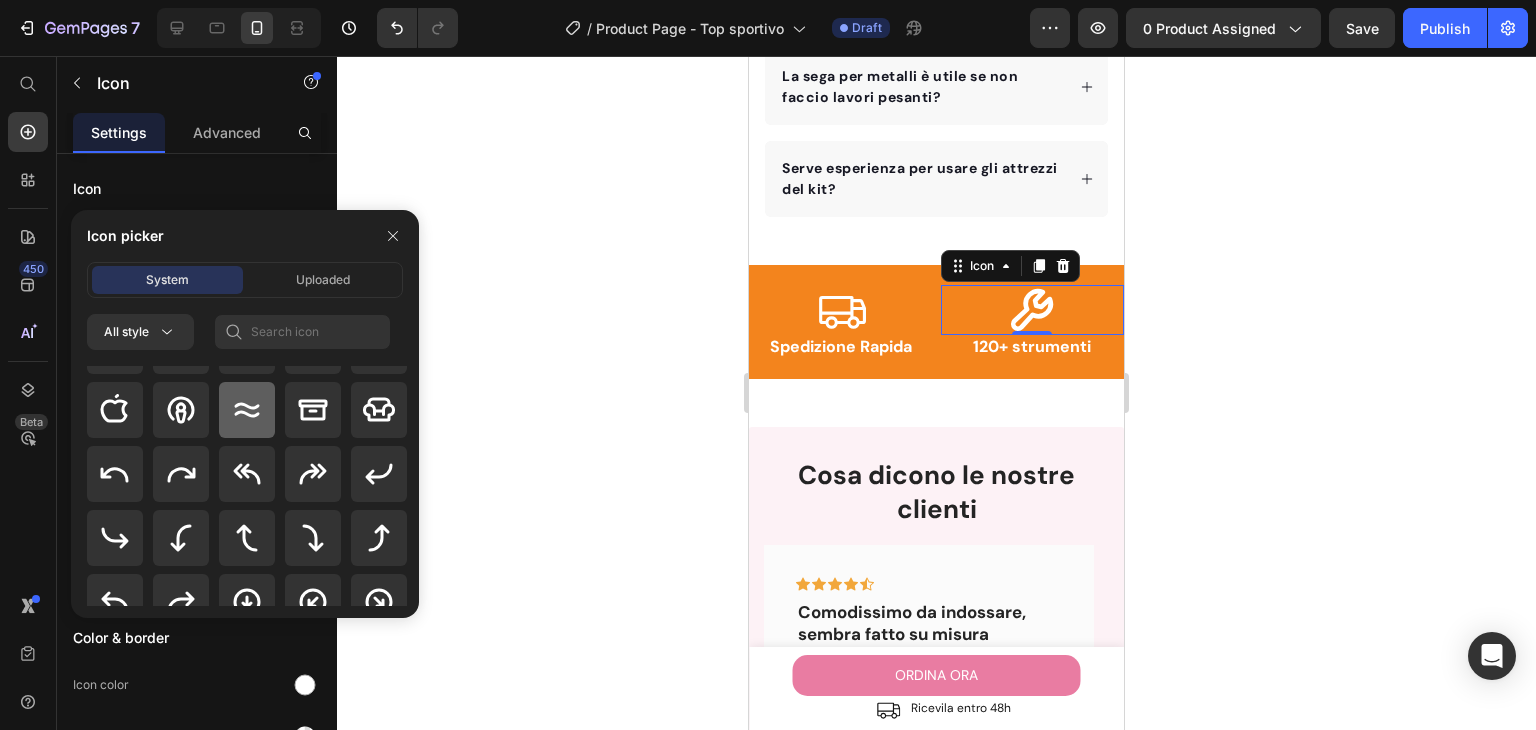 click 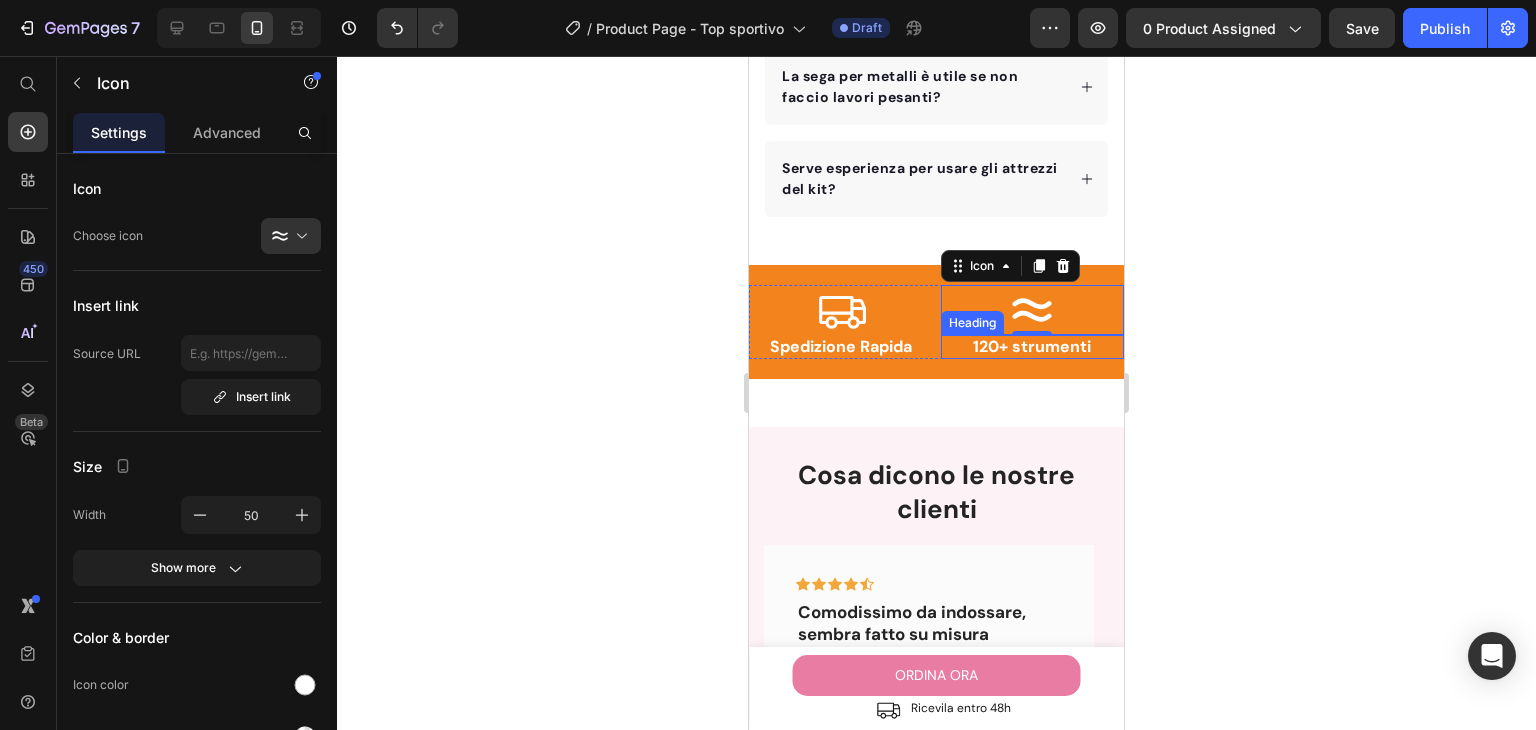 click on "0" at bounding box center (1032, 351) 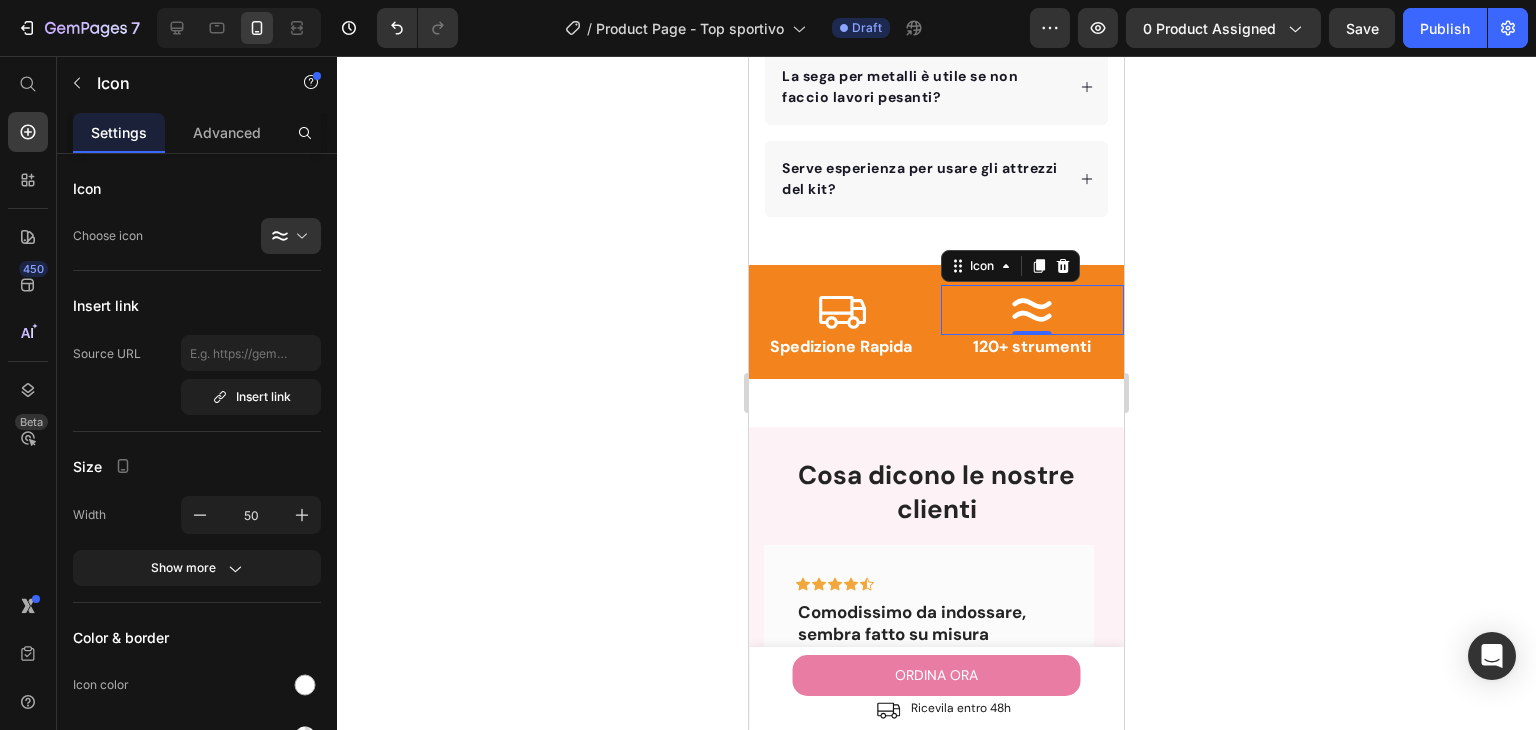 click on "0" at bounding box center [1032, 351] 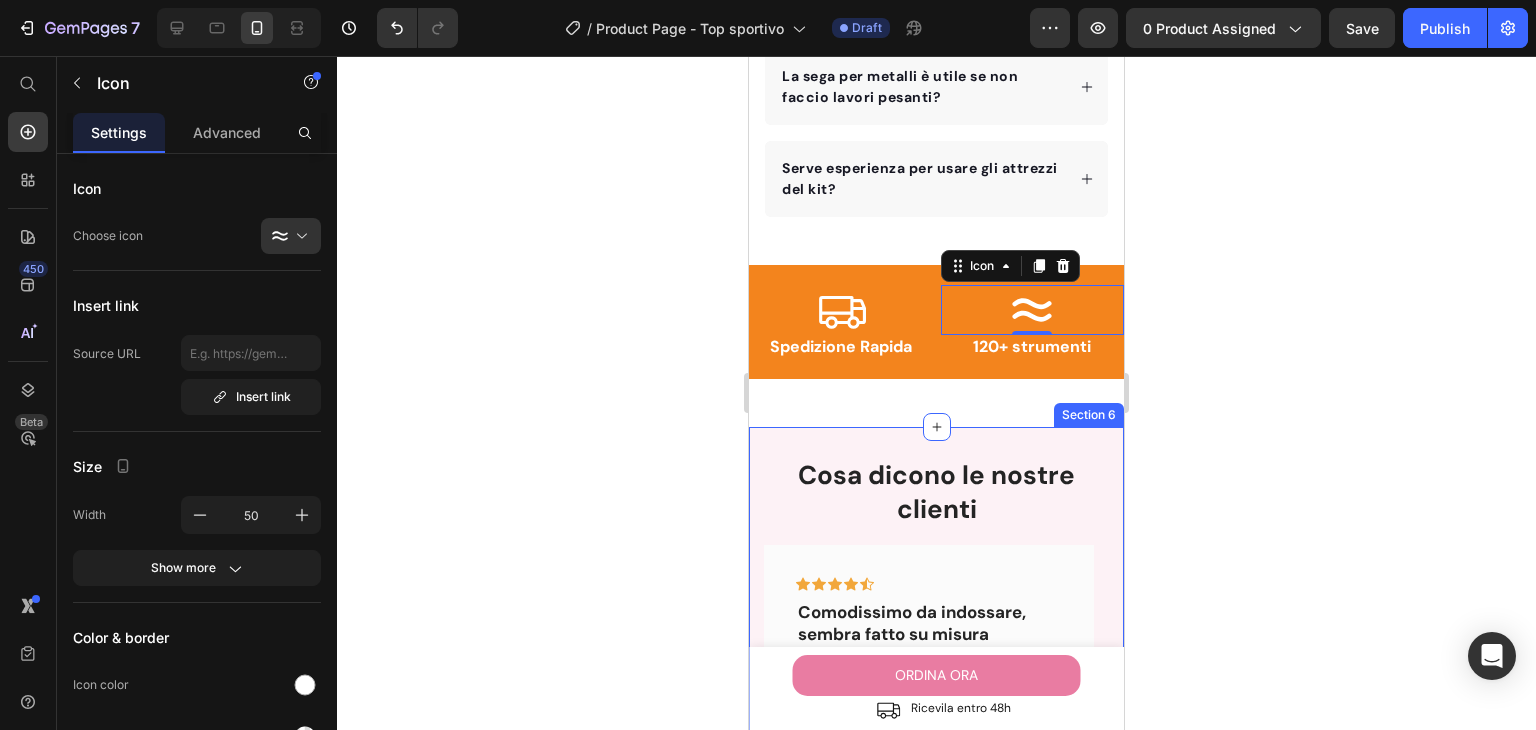 click on "Cosa dicono le nostre clienti Heading
Icon
Icon
Icon
Icon
Icon Row Comodissimo da indossare, sembra fatto su misura Text block Finalmente un top sportivo che sostiene senza stringere! Si adatta perfettamente al corpo, non lascia segni e il tessuto è morbidissimo sulla pelle. Lo uso sia per l’attività fisica che nella vita quotidiana. Consigliatissimo per chi cerca comfort vero! Text block - Giulia T. Text block Row
Icon
Icon
Icon
Icon
Icon Row Vestibilità top e tessuto super traspirante Text block Ho seguito la guida alle taglie ed era perfetto. Il tessuto lascia respirare la pelle anche durante allenamenti intensi, e si asciuga in fretta. Rimane stabile senza muoversi, anche durante corsa o allenamenti cardio. Ottimo acquisto! Text block - Elisa B. Text block Row
Icon
Icon
Icon Icon" at bounding box center [936, 699] 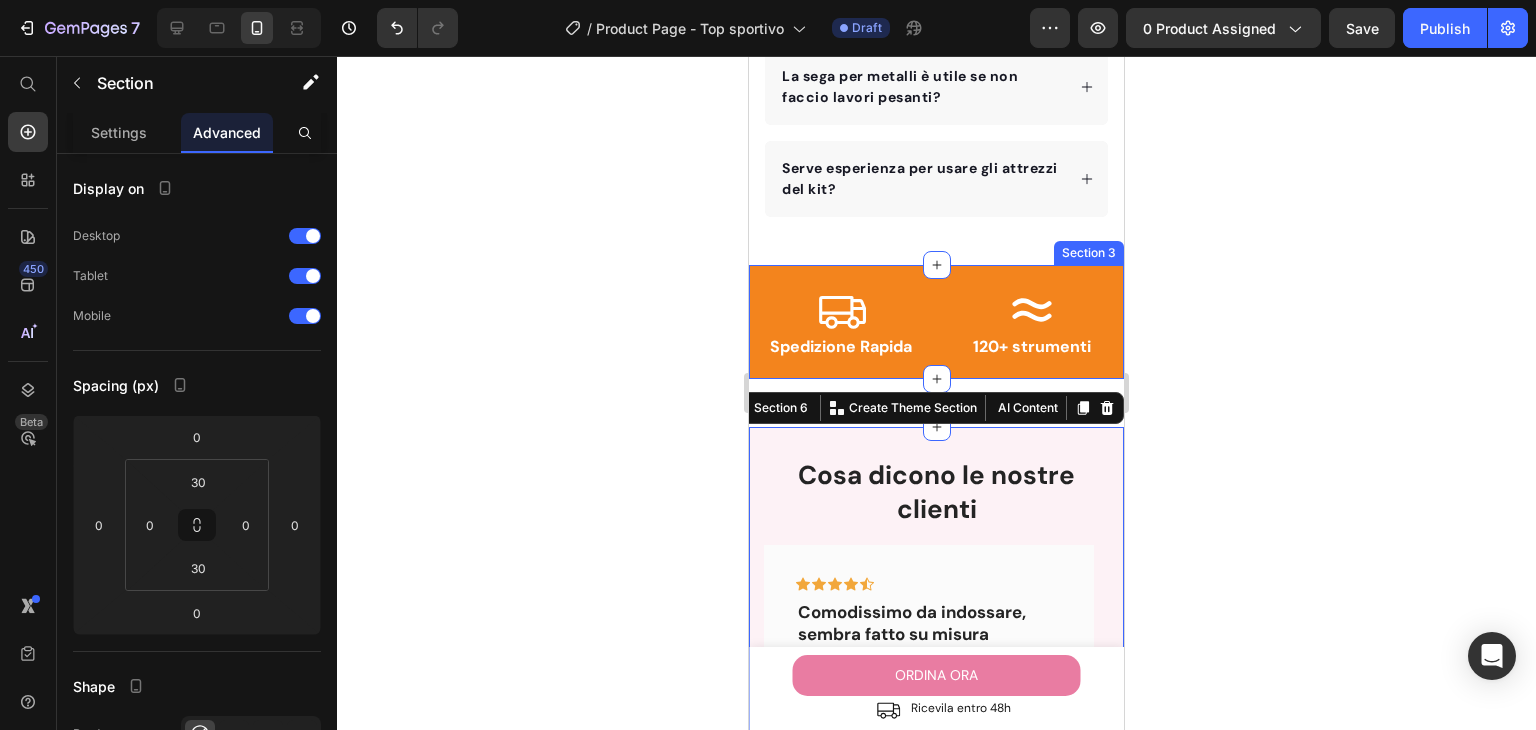 click on "120+ strumenti" at bounding box center (1033, 347) 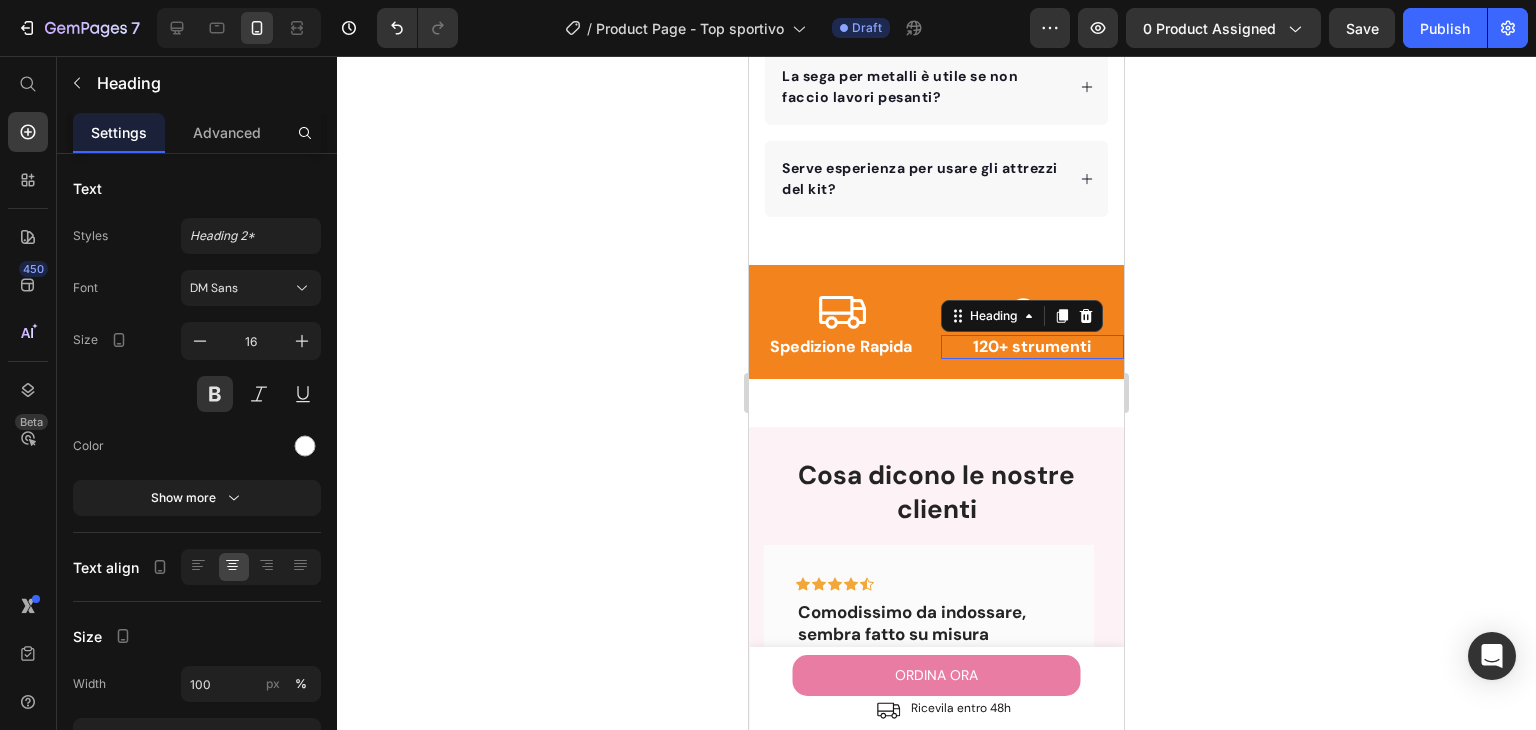 click on "120+ strumenti" at bounding box center (1033, 347) 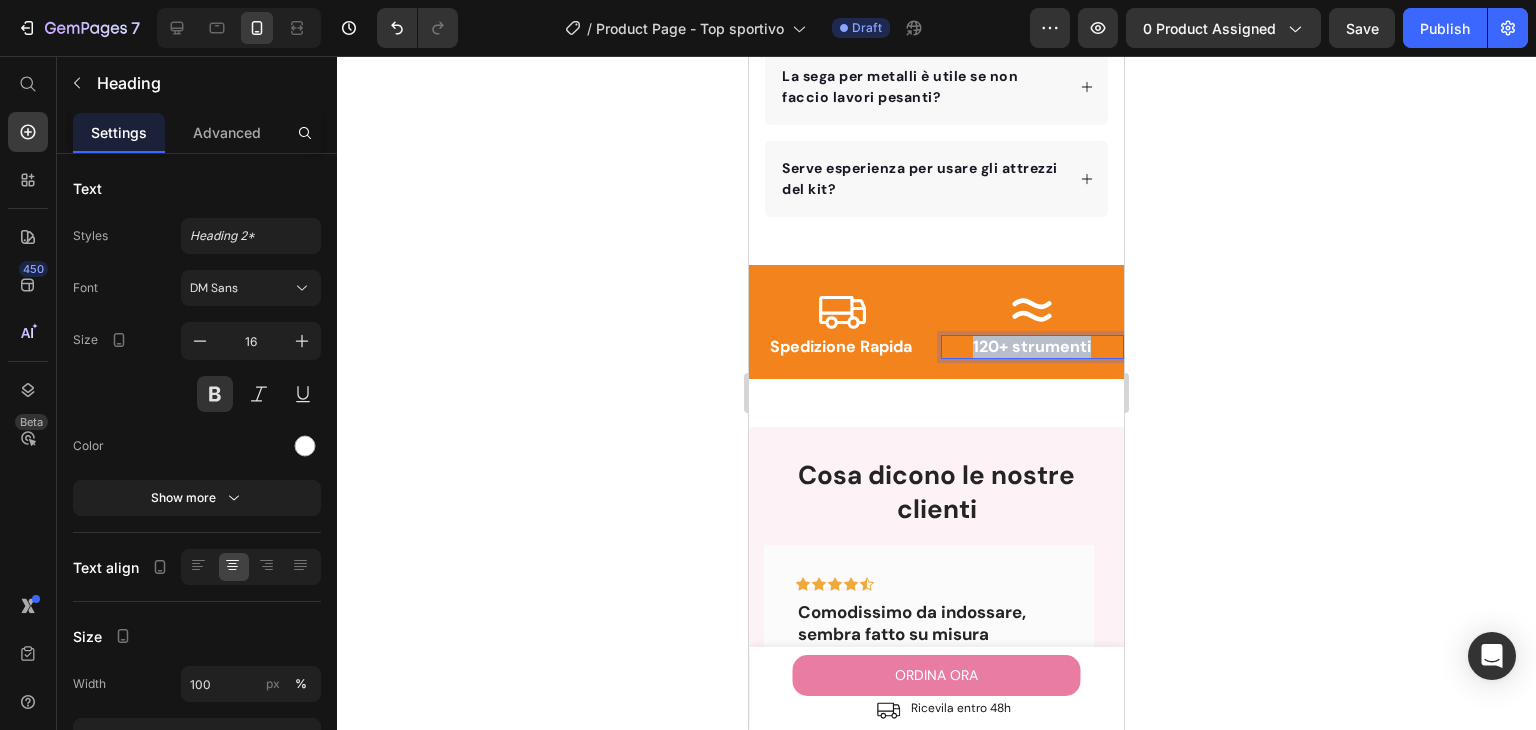 click on "120+ strumenti" at bounding box center (1033, 347) 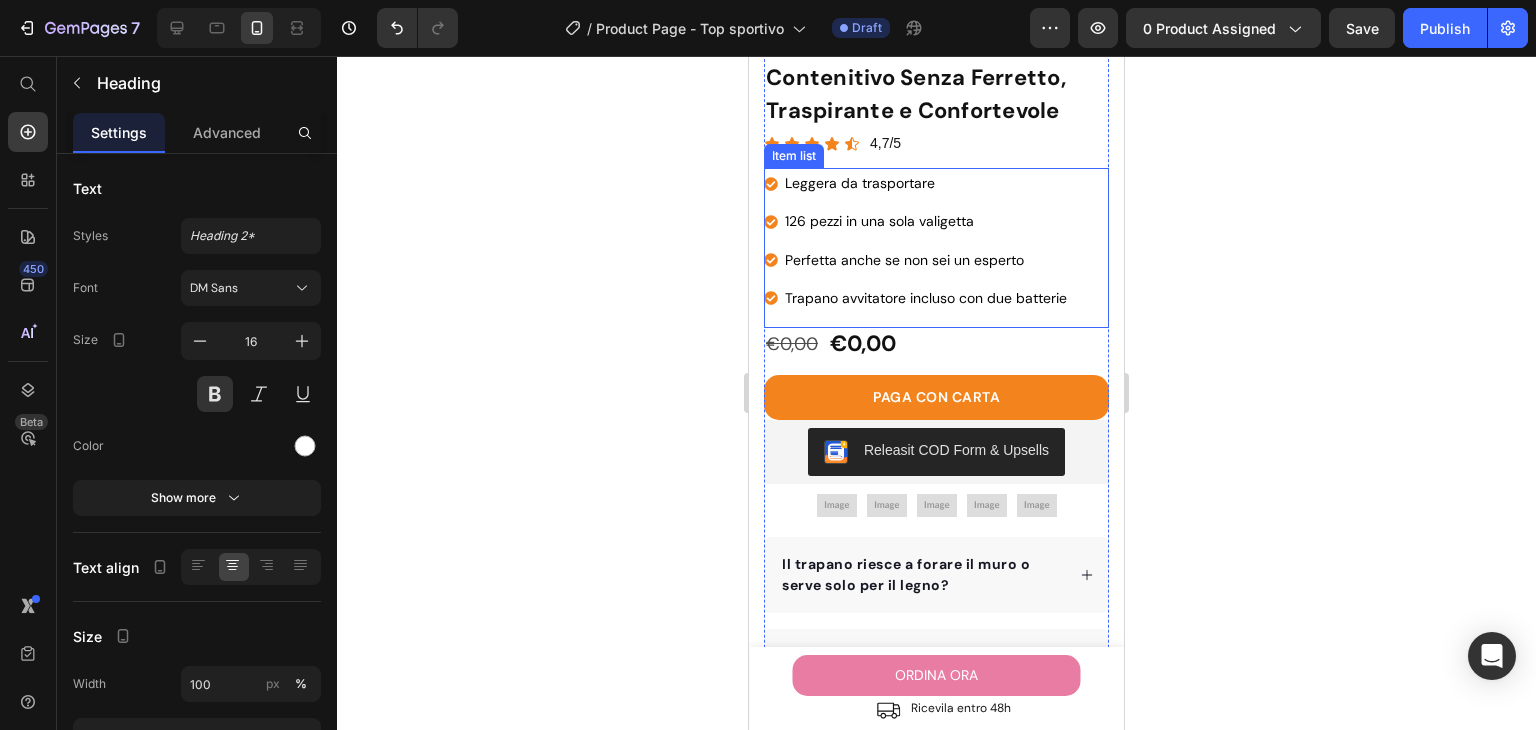 scroll, scrollTop: 388, scrollLeft: 0, axis: vertical 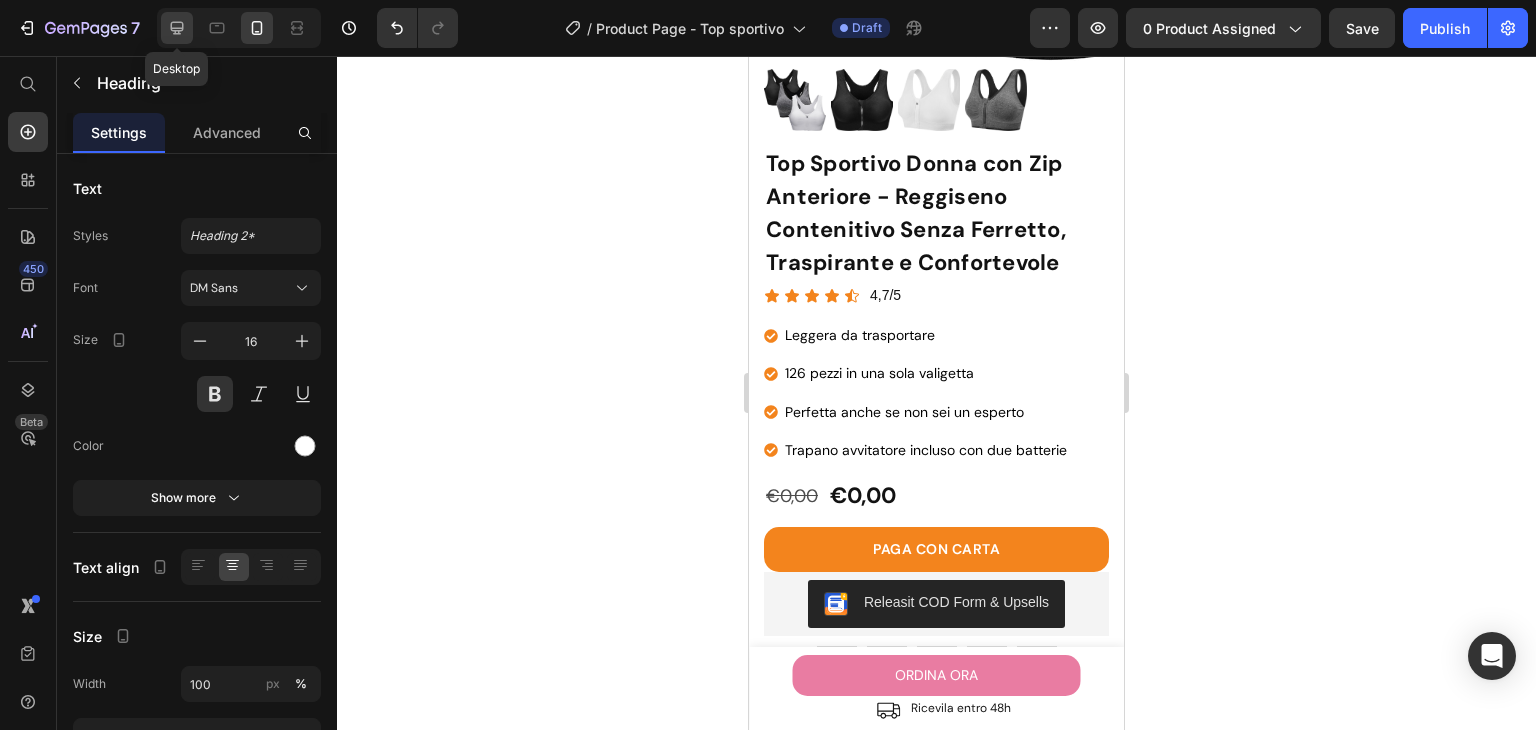 click 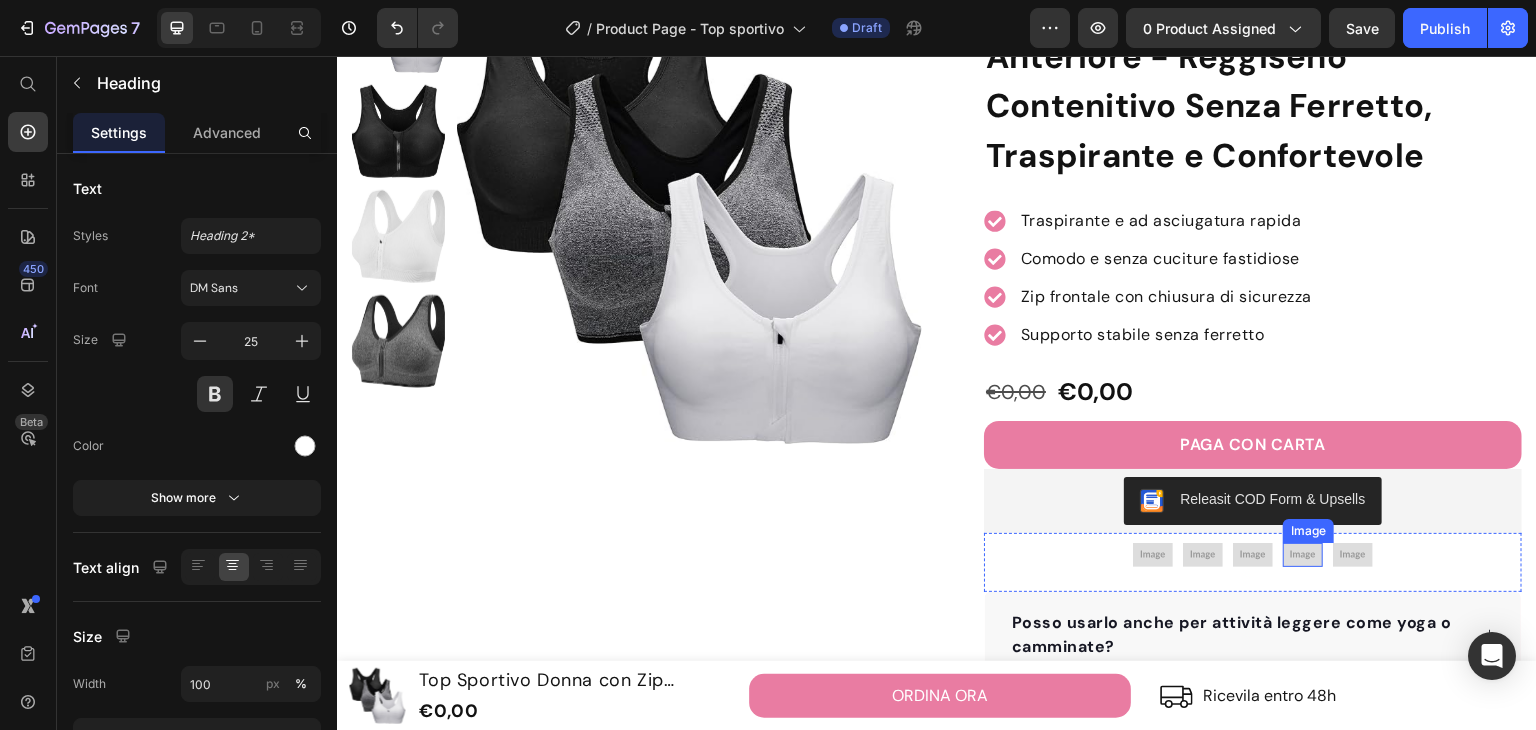 scroll, scrollTop: 0, scrollLeft: 0, axis: both 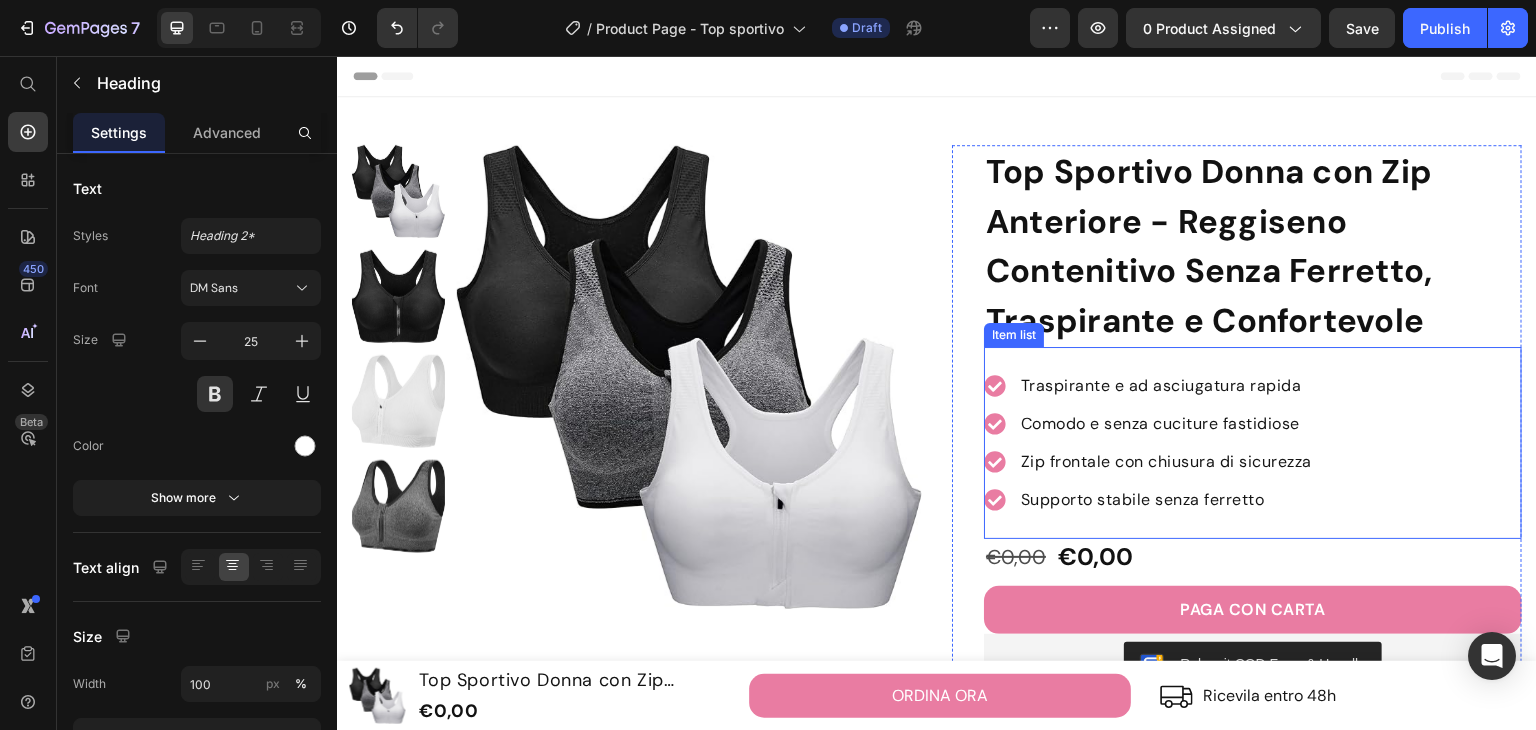 click on "Traspirante e ad asciugatura rapida" at bounding box center [1166, 386] 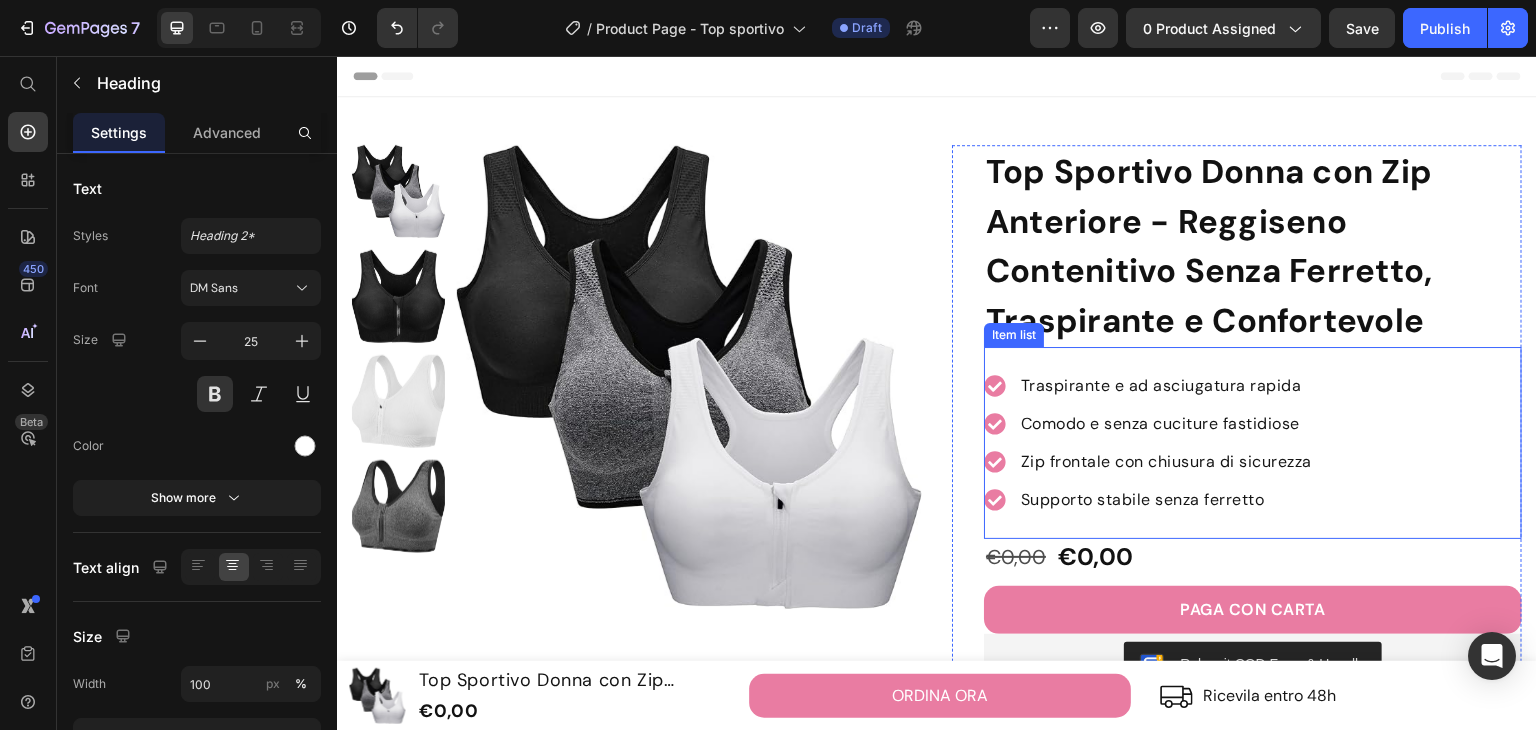 click on "Traspirante e ad asciugatura rapida" at bounding box center (1166, 386) 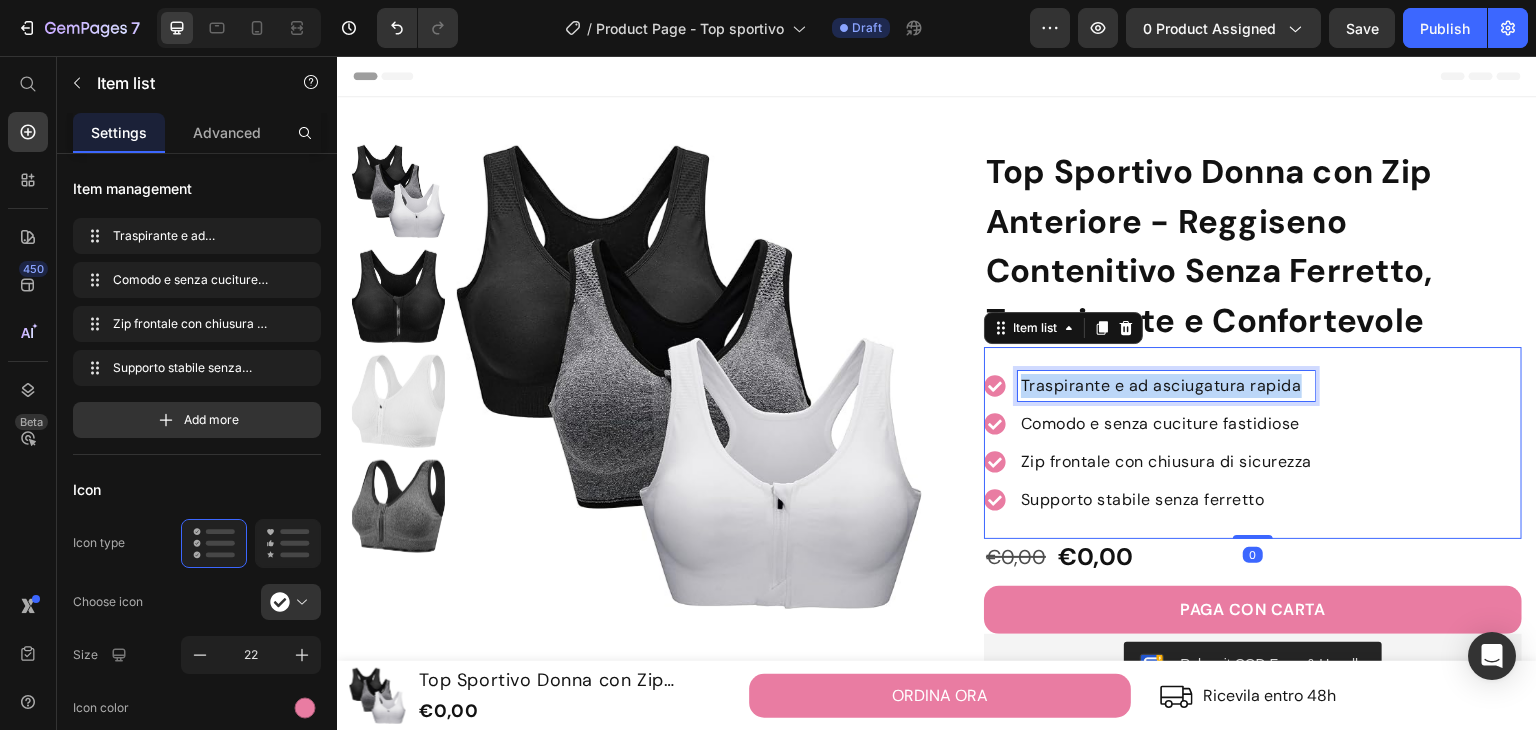 click on "Traspirante e ad asciugatura rapida" at bounding box center [1166, 386] 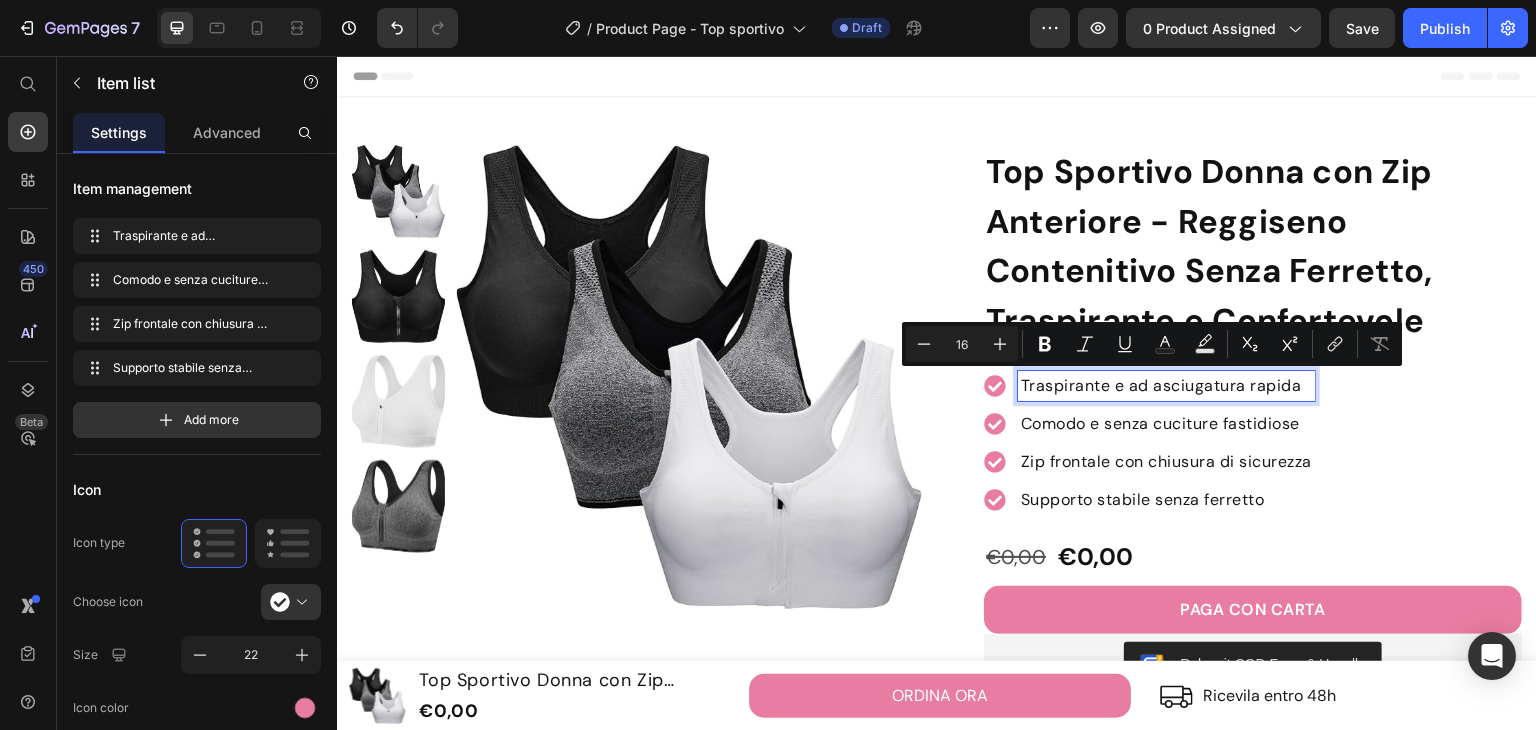 click on "Comodo e senza cuciture fastidiose" at bounding box center (1166, 424) 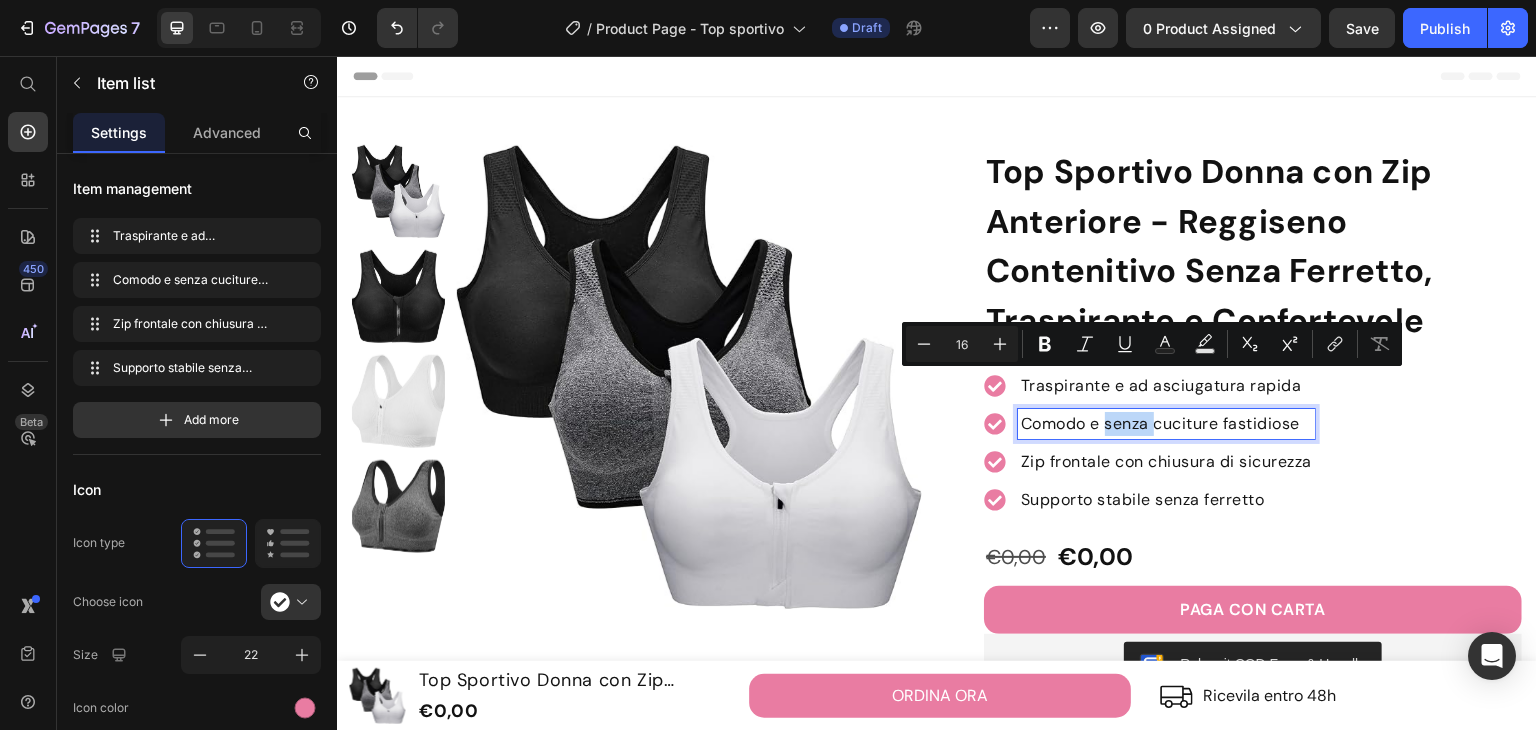 click on "Comodo e senza cuciture fastidiose" at bounding box center (1166, 424) 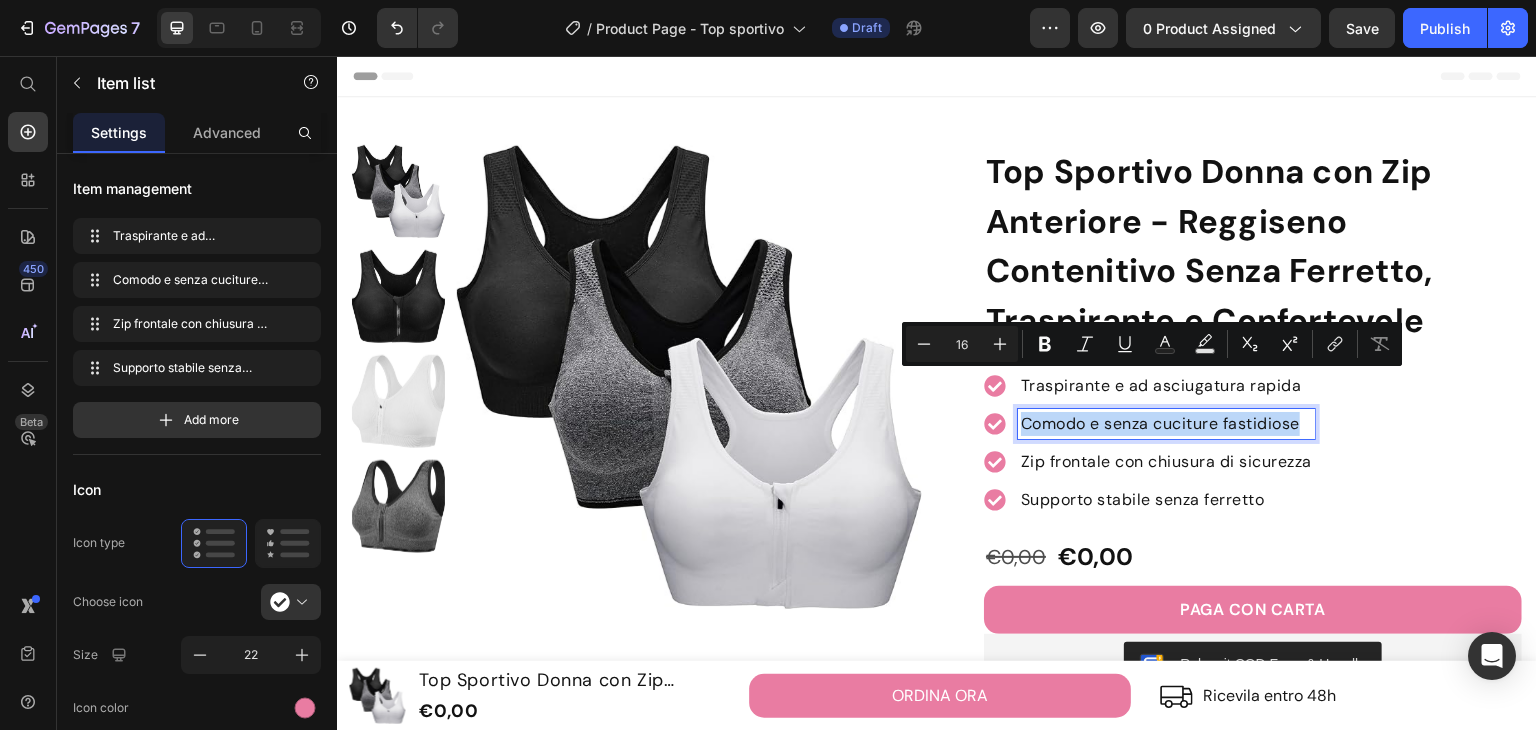 click on "Comodo e senza cuciture fastidiose" at bounding box center [1166, 424] 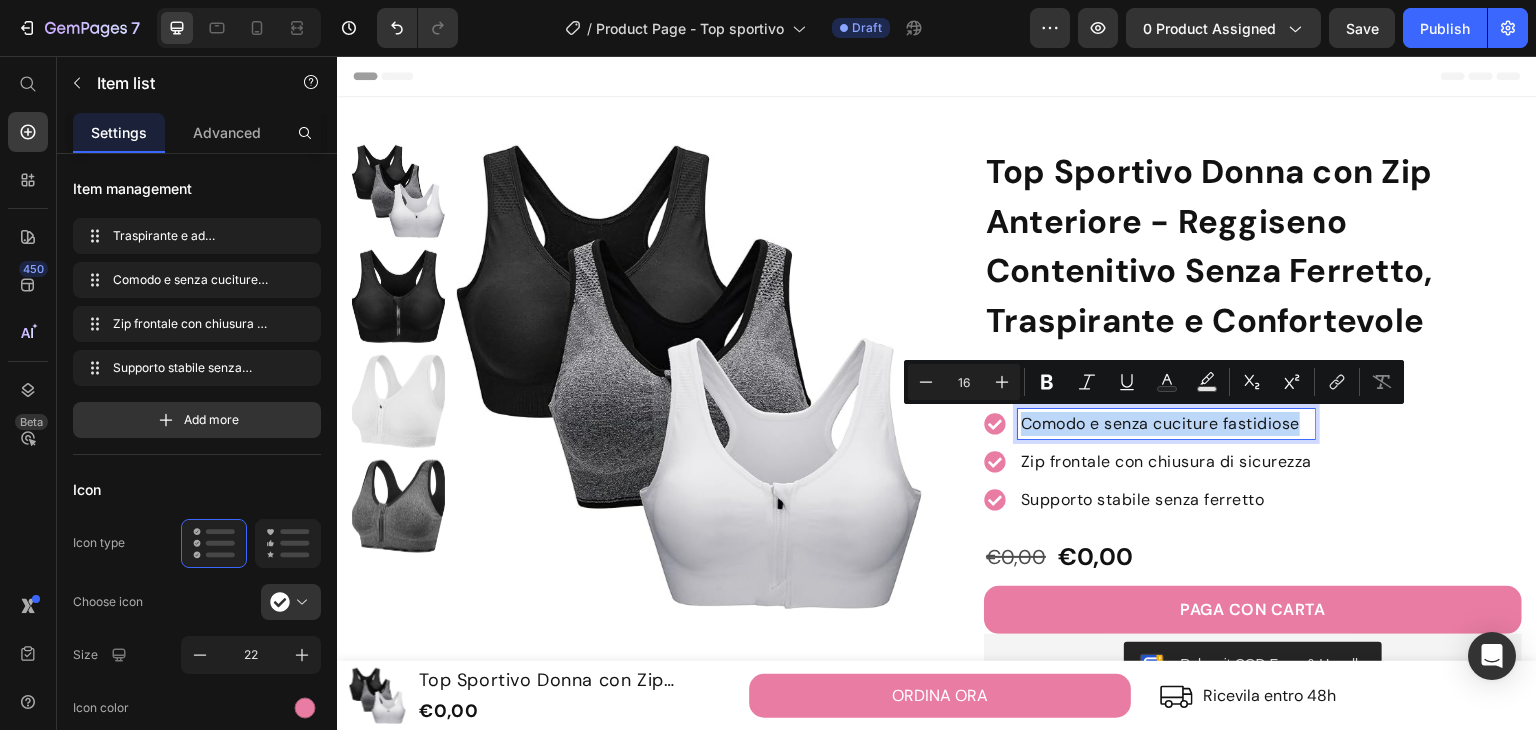 copy on "Comodo e senza cuciture fastidiose" 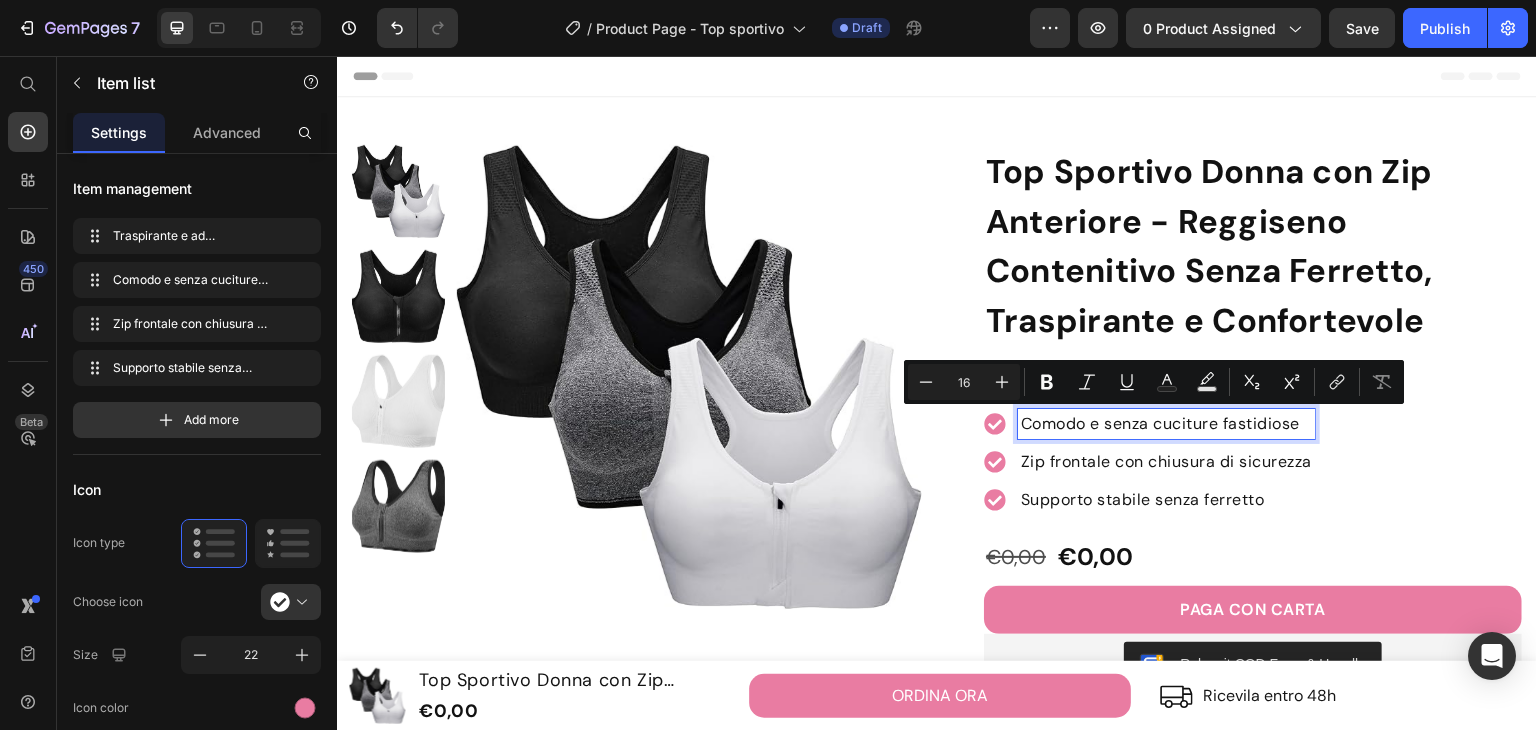 click on "Zip frontale con chiusura di sicurezza" at bounding box center [1166, 462] 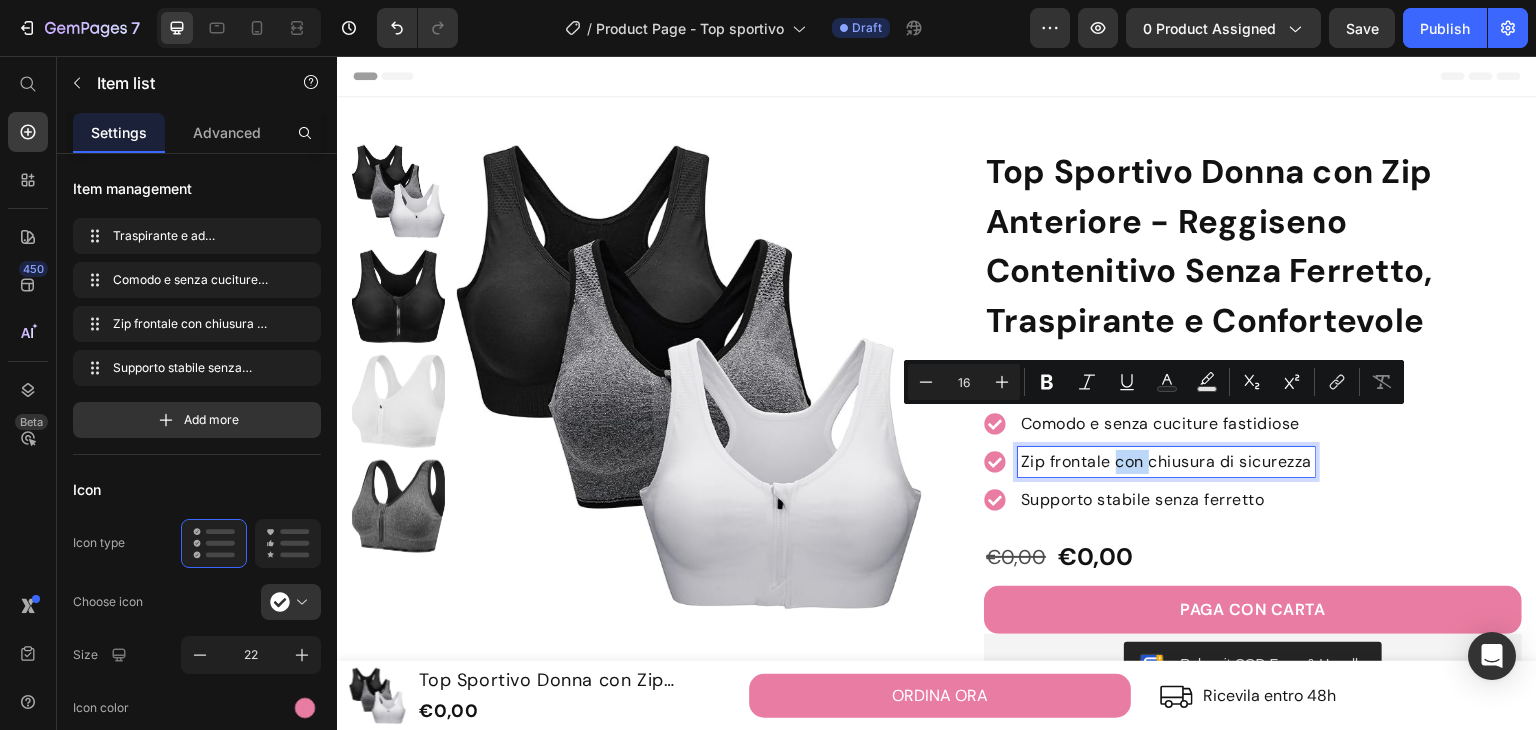 click on "Zip frontale con chiusura di sicurezza" at bounding box center (1166, 462) 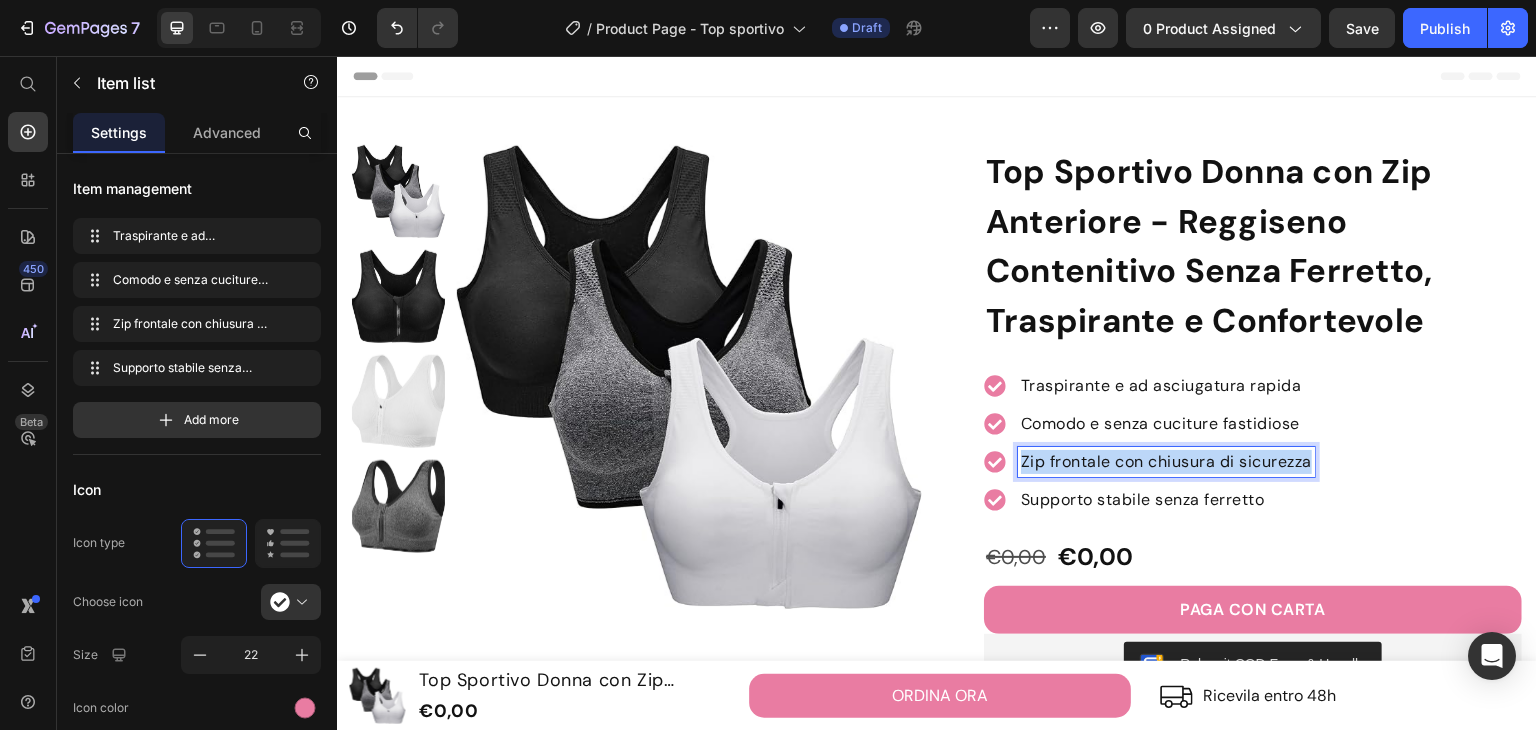 click on "Zip frontale con chiusura di sicurezza" at bounding box center (1166, 462) 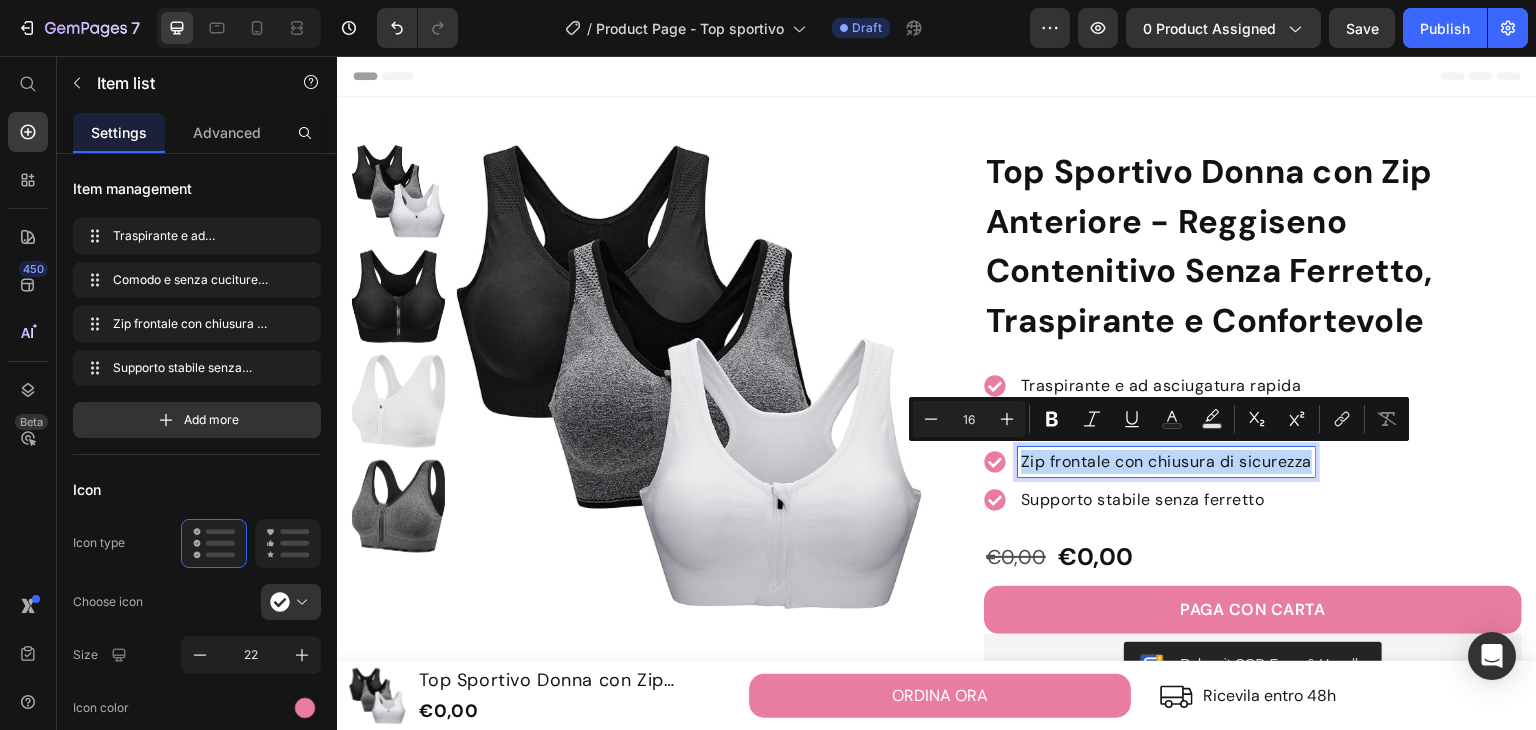 copy on "Zip frontale con chiusura di sicurezza" 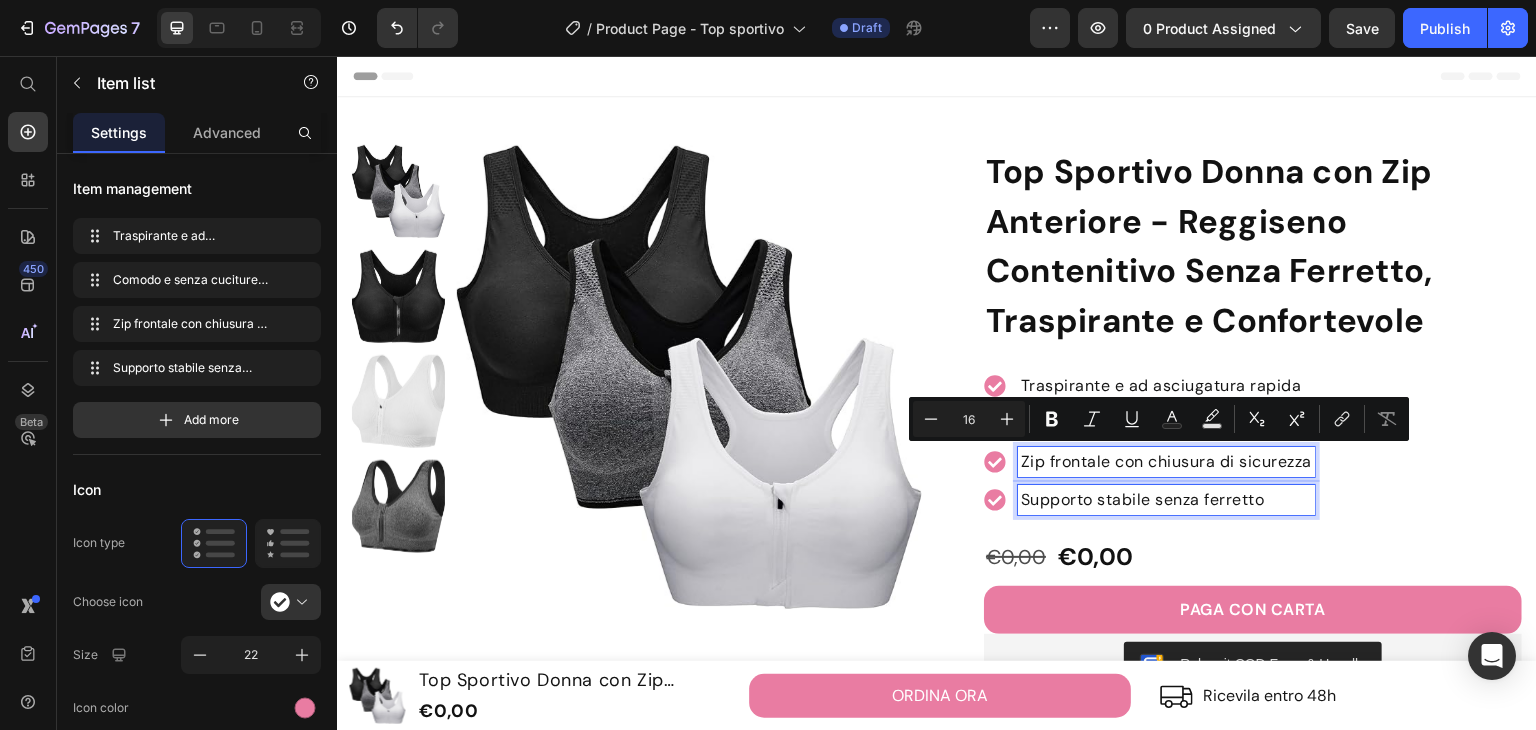 click on "Supporto stabile senza ferretto" at bounding box center (1166, 500) 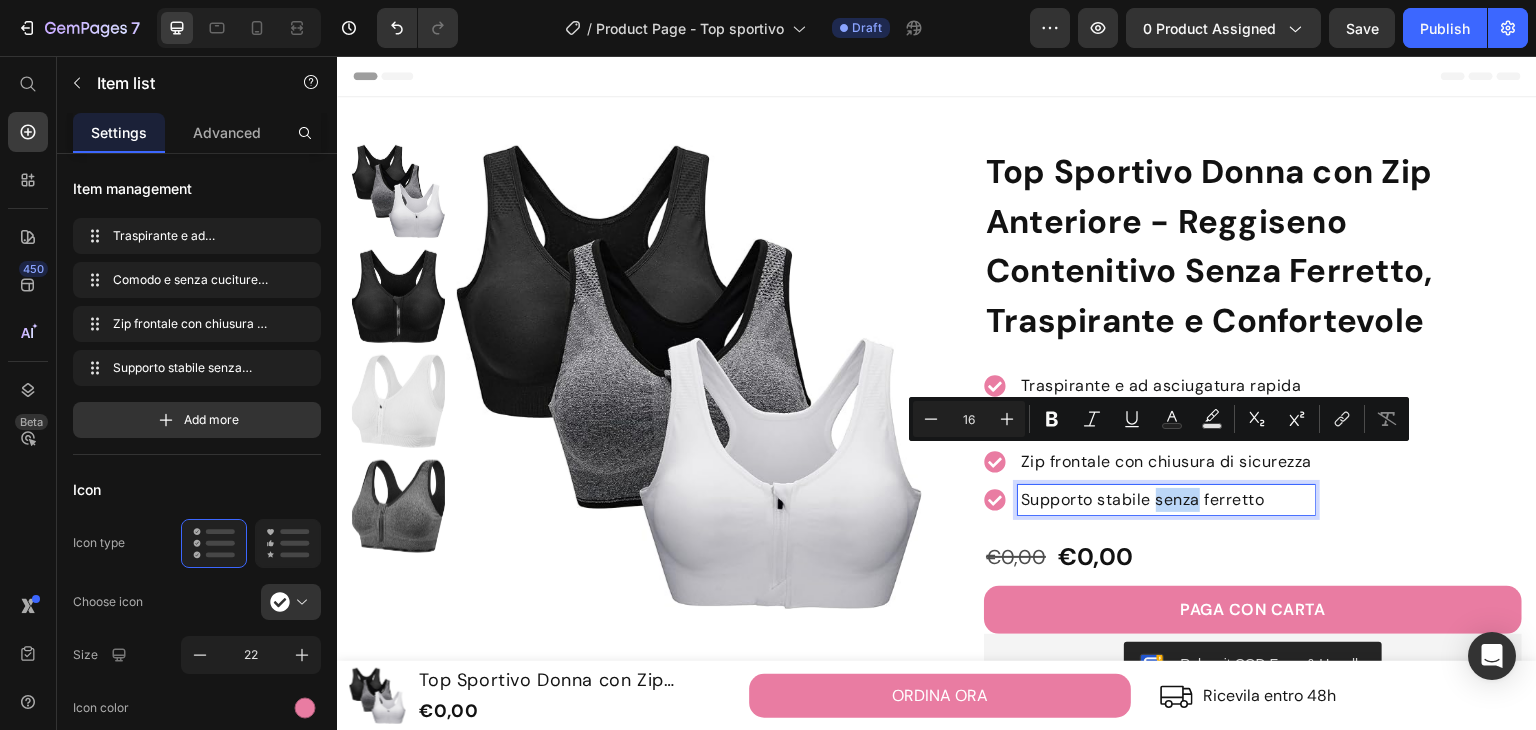 click on "Supporto stabile senza ferretto" at bounding box center (1166, 500) 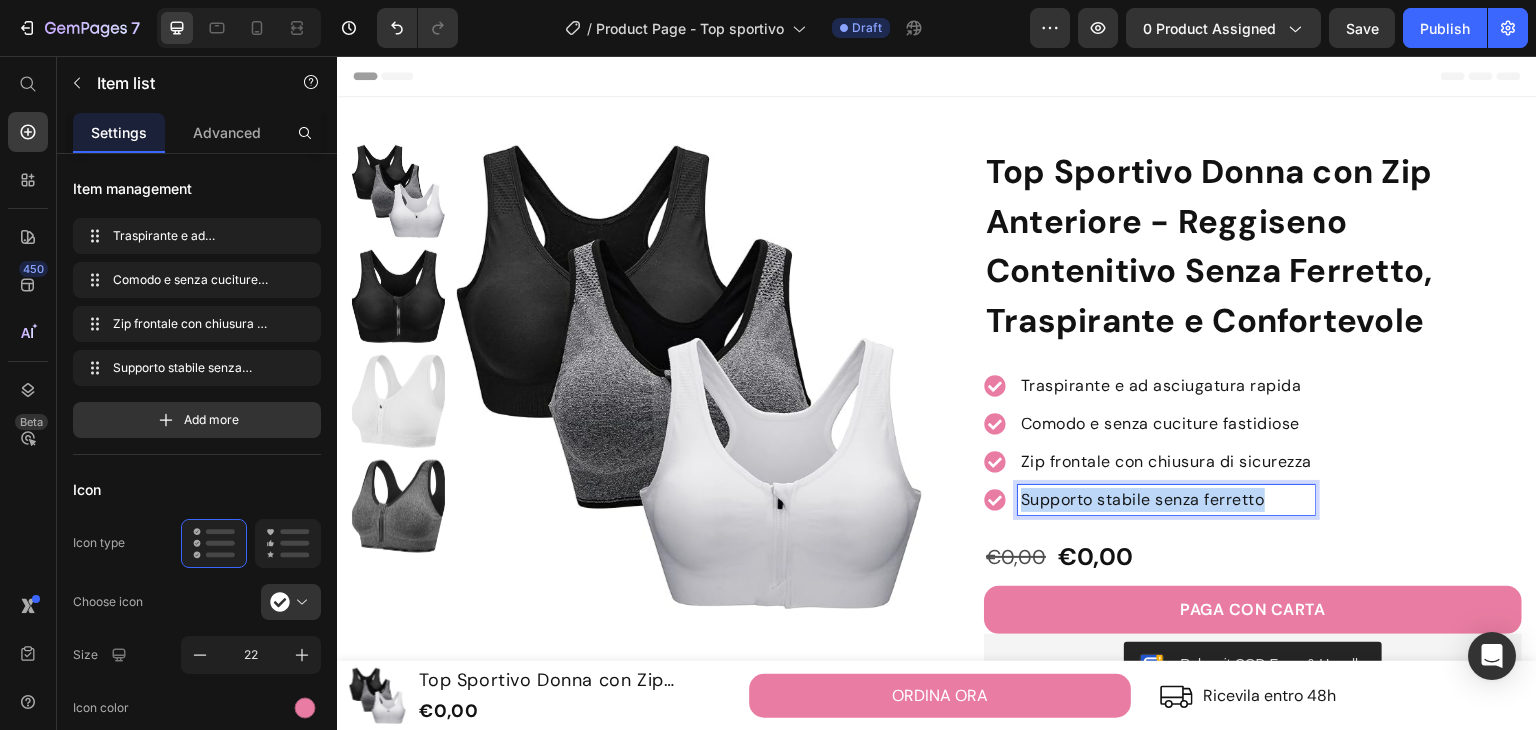 click on "Supporto stabile senza ferretto" at bounding box center [1166, 500] 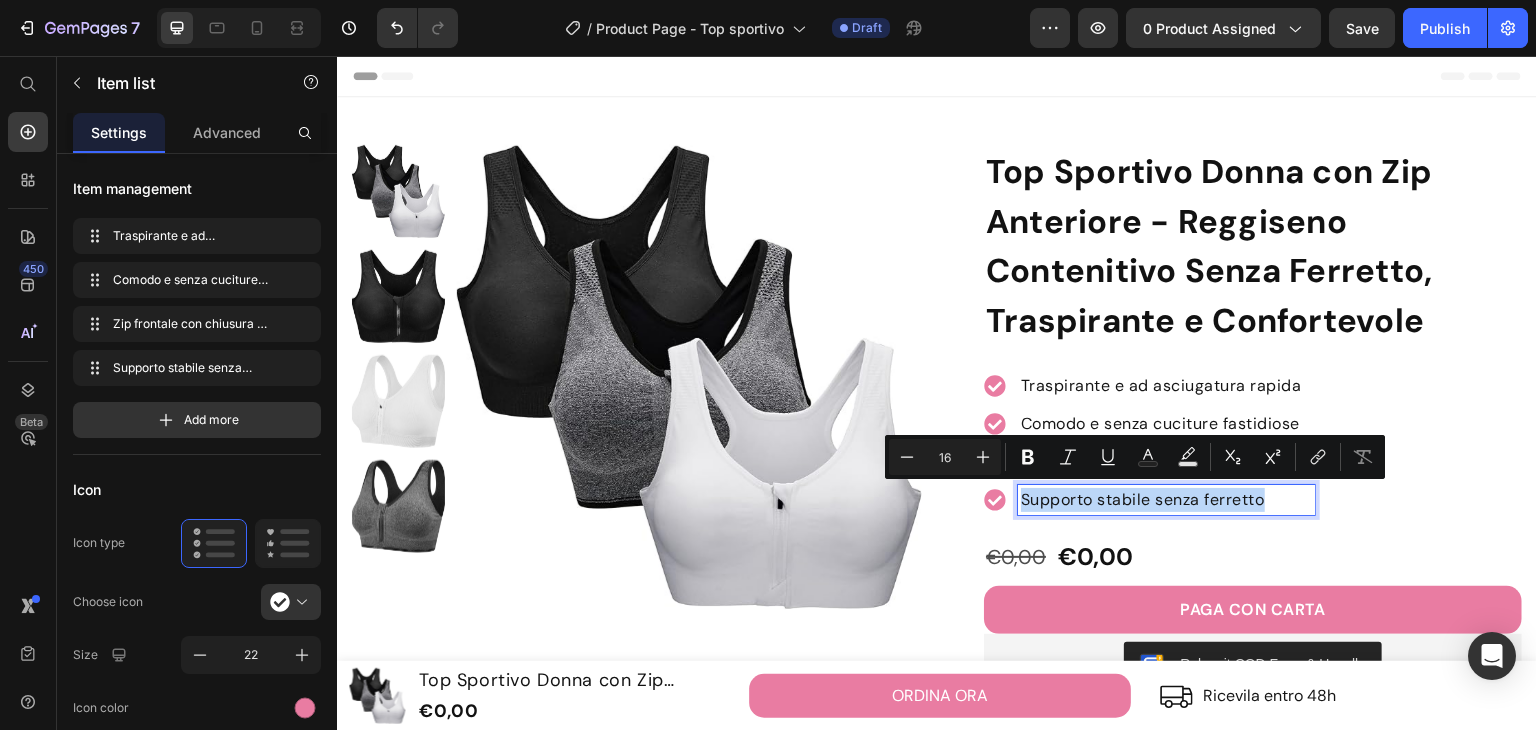 copy on "Supporto stabile senza ferretto" 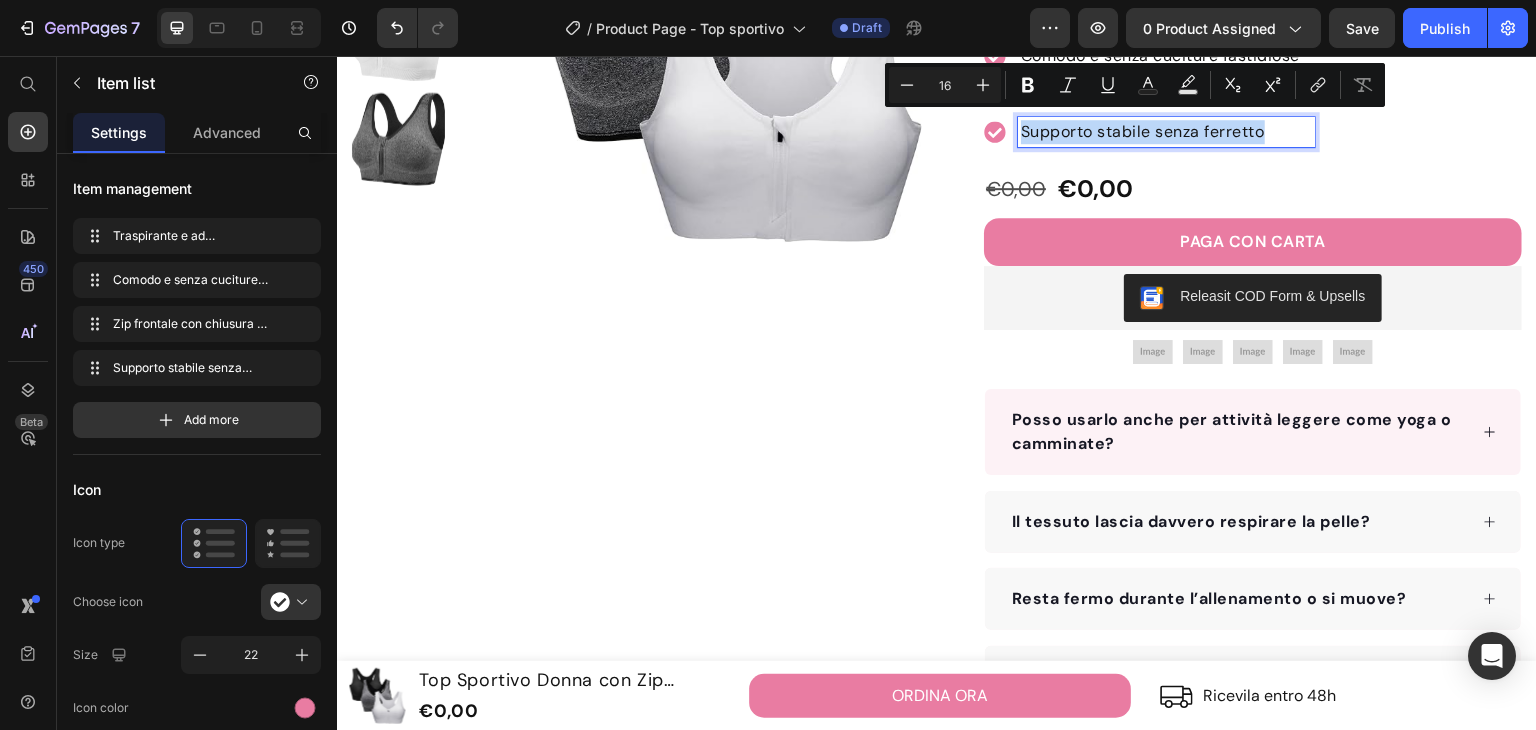 scroll, scrollTop: 400, scrollLeft: 0, axis: vertical 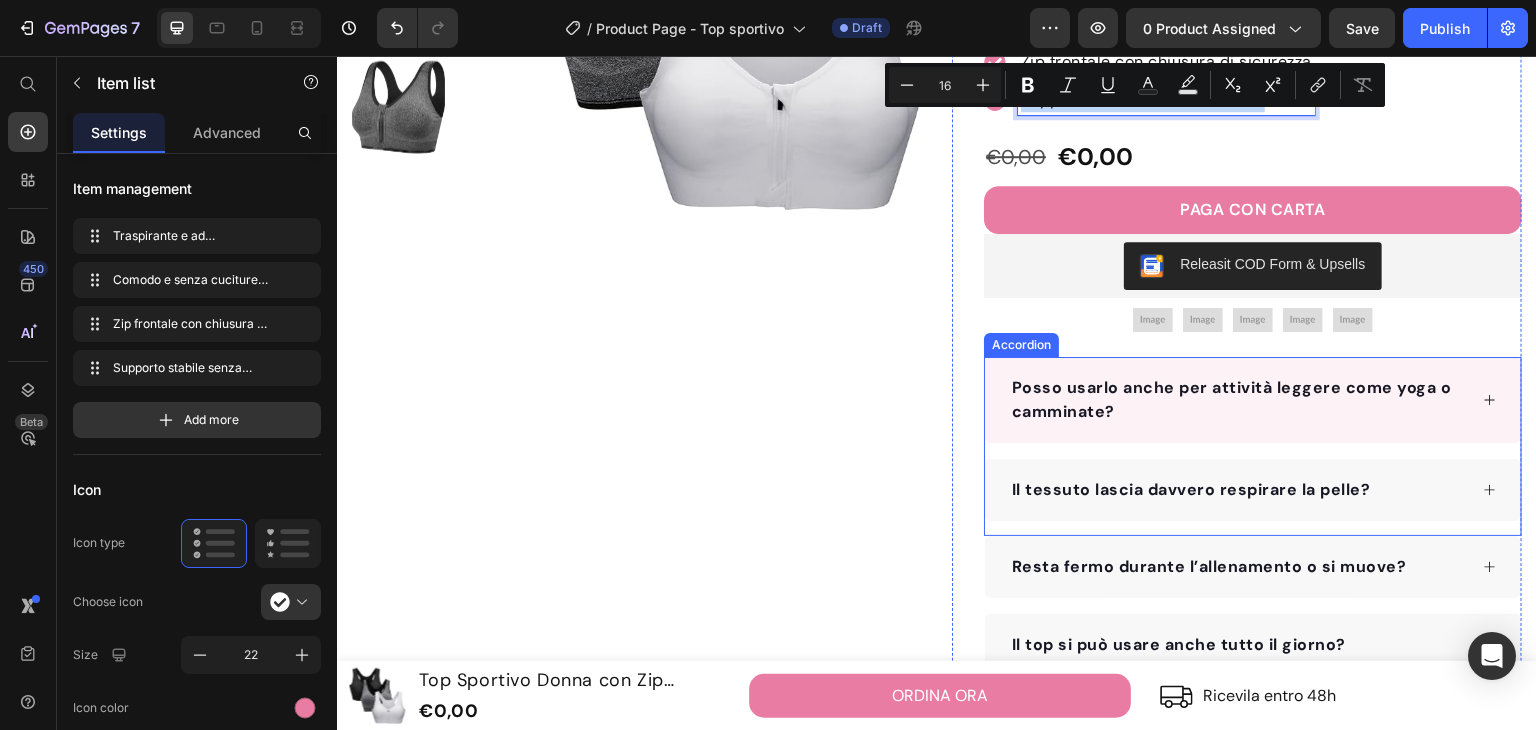 click on "Posso usarlo anche per attività leggere come yoga o camminate?" at bounding box center [1232, 399] 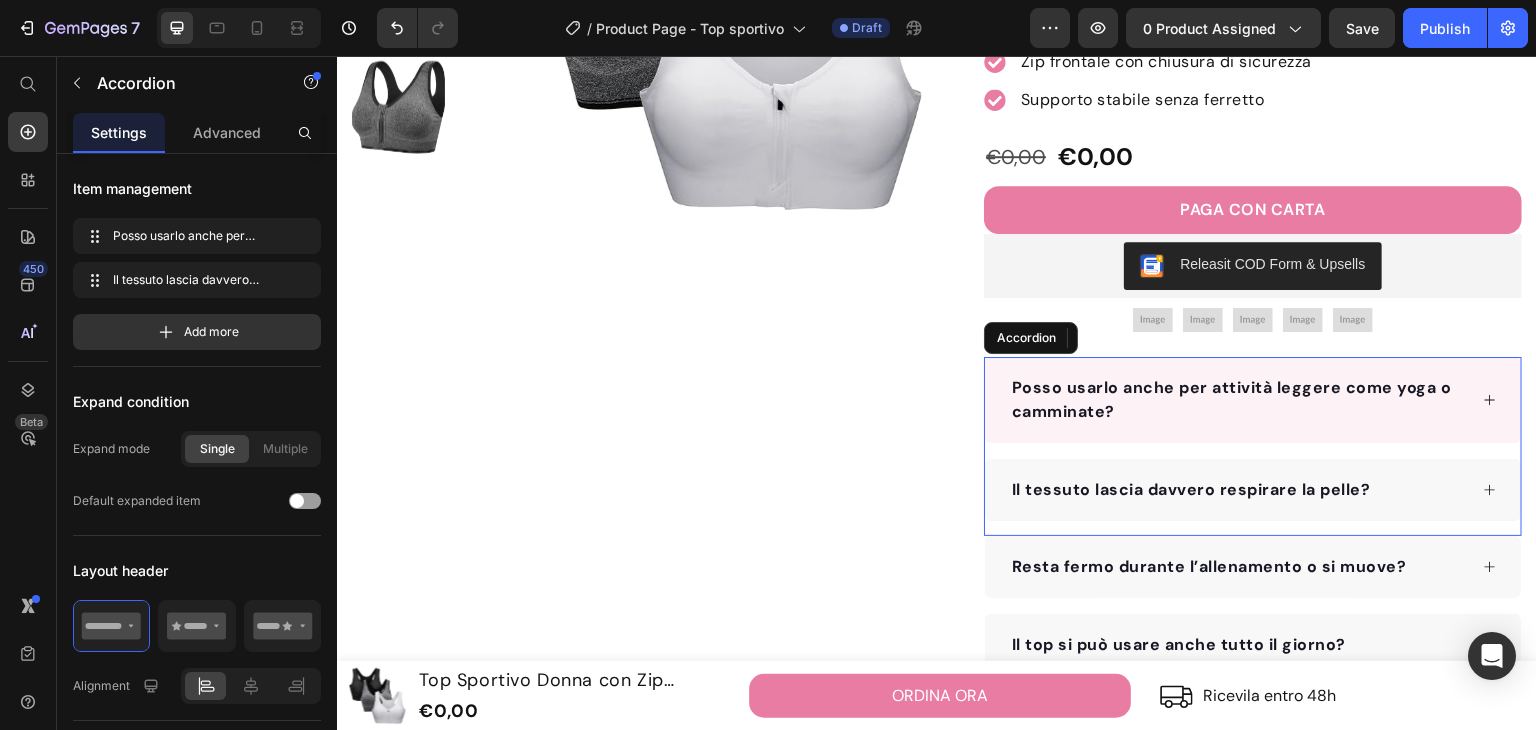 click on "Posso usarlo anche per attività leggere come yoga o camminate?" at bounding box center [1232, 399] 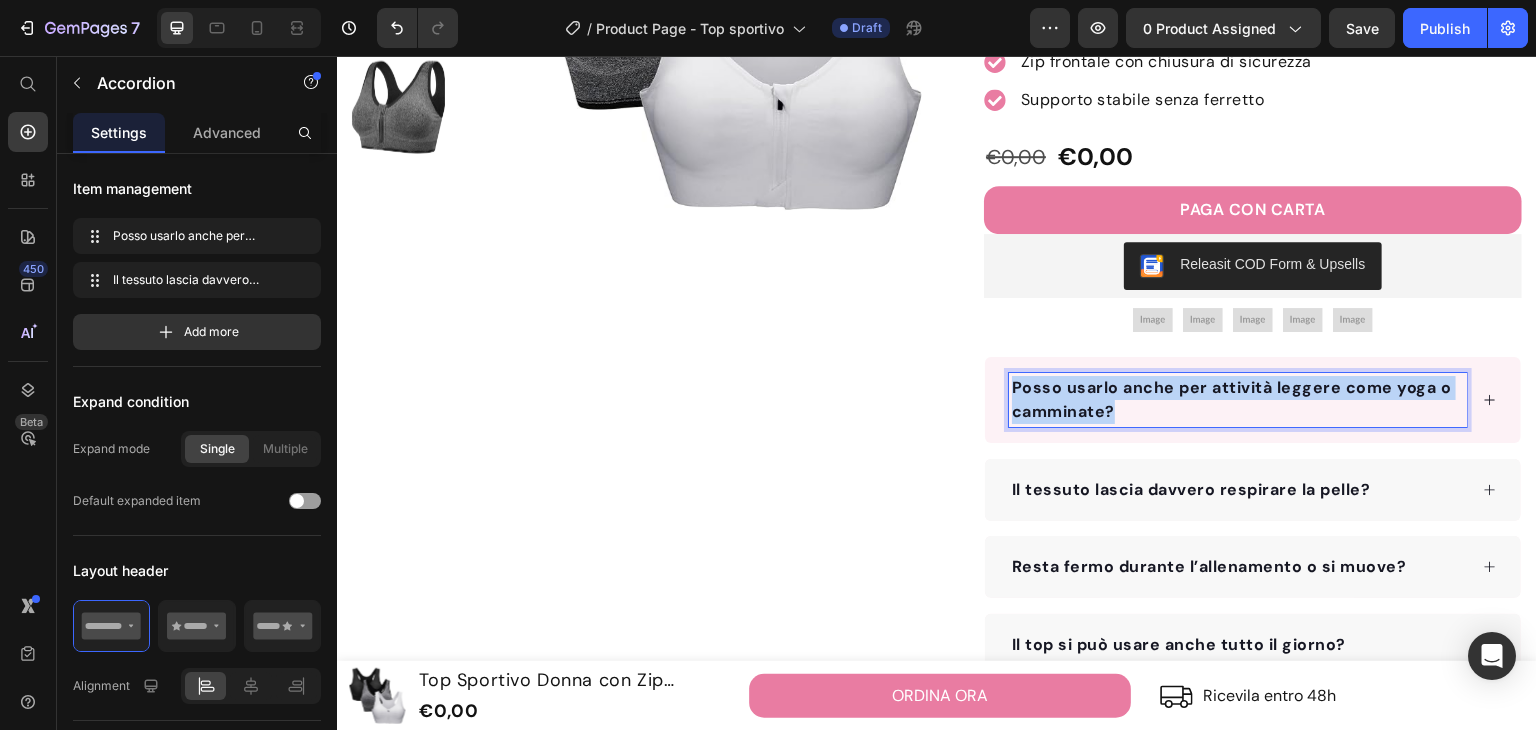 click on "Posso usarlo anche per attività leggere come yoga o camminate?" at bounding box center (1232, 399) 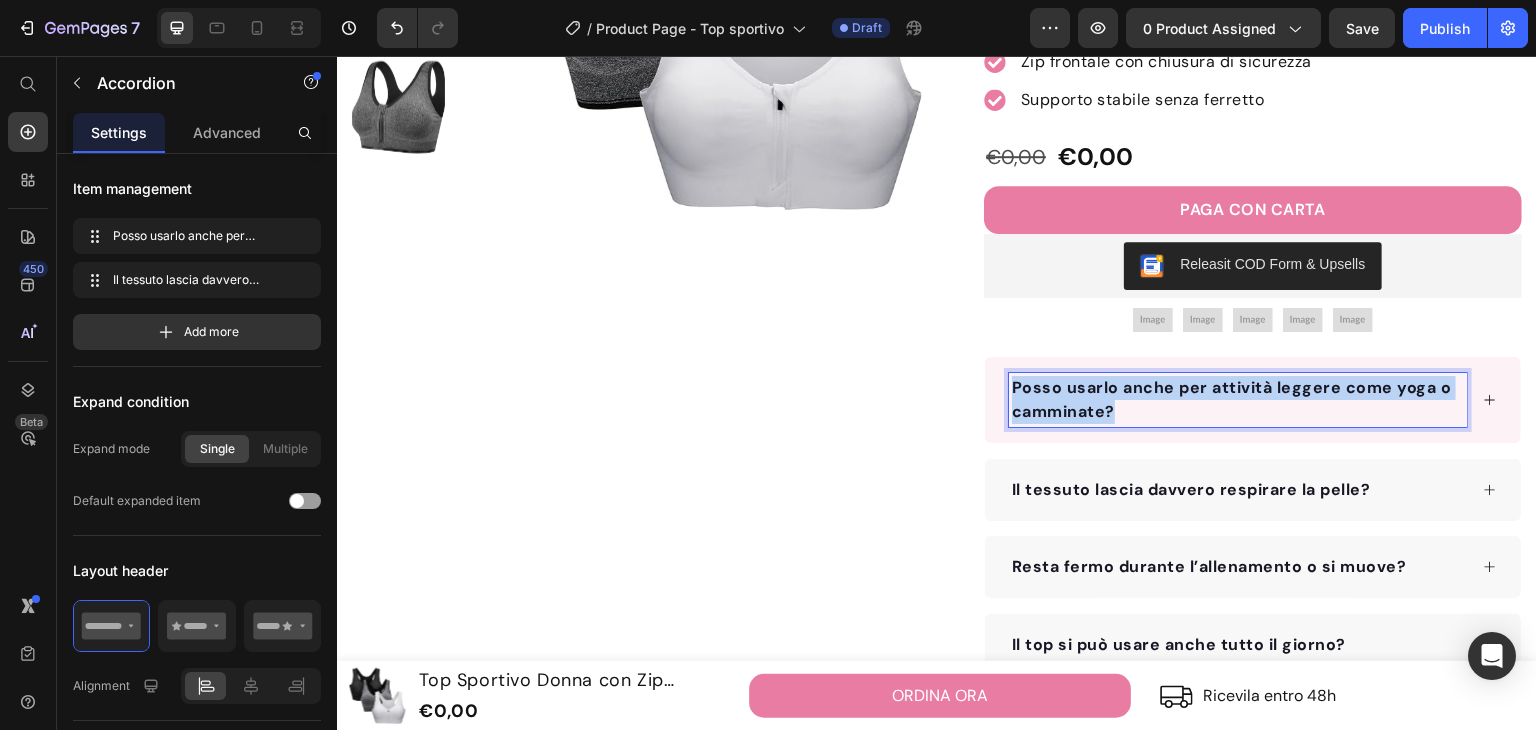 click on "Posso usarlo anche per attività leggere come yoga o camminate?" at bounding box center (1232, 399) 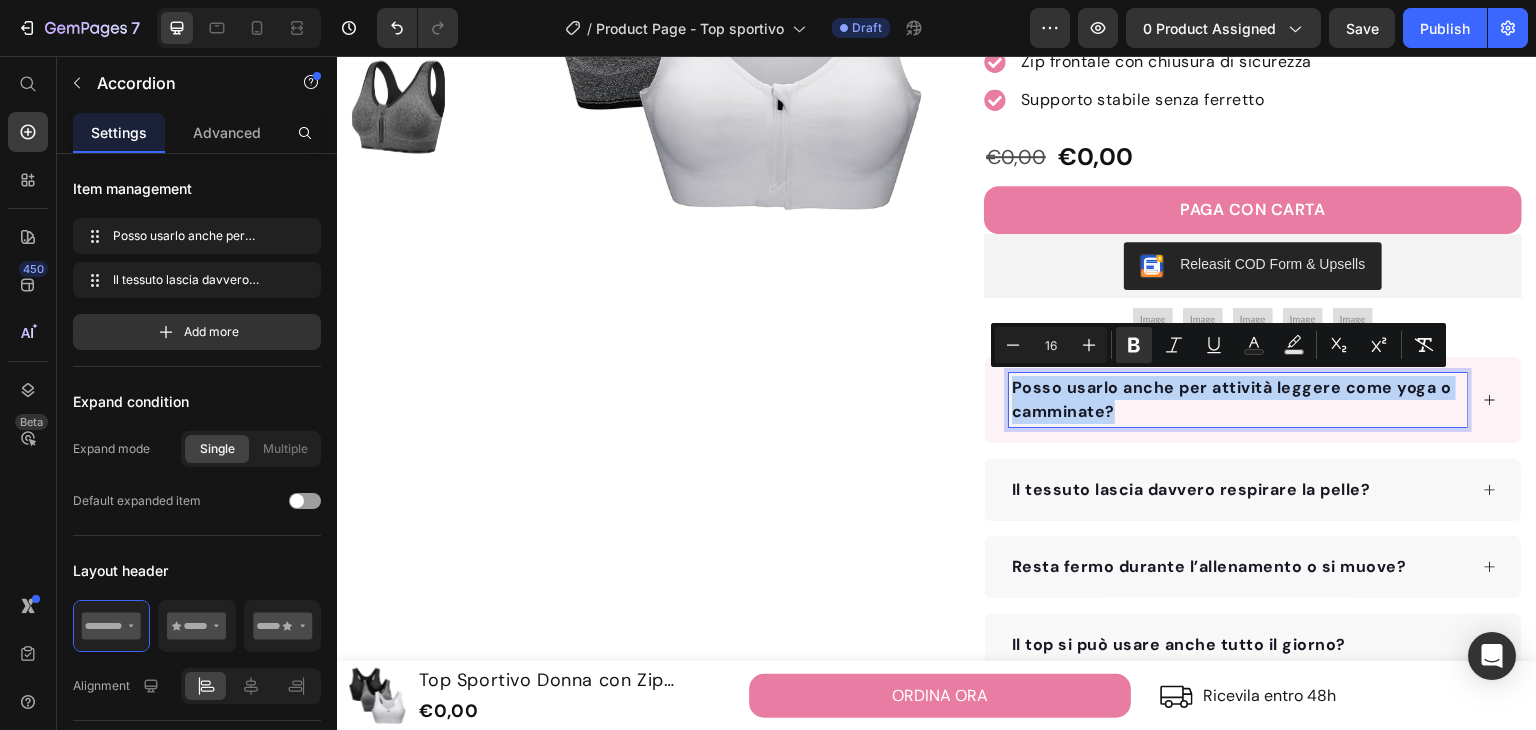 copy on "Posso usarlo anche per attività leggere come yoga o camminate?" 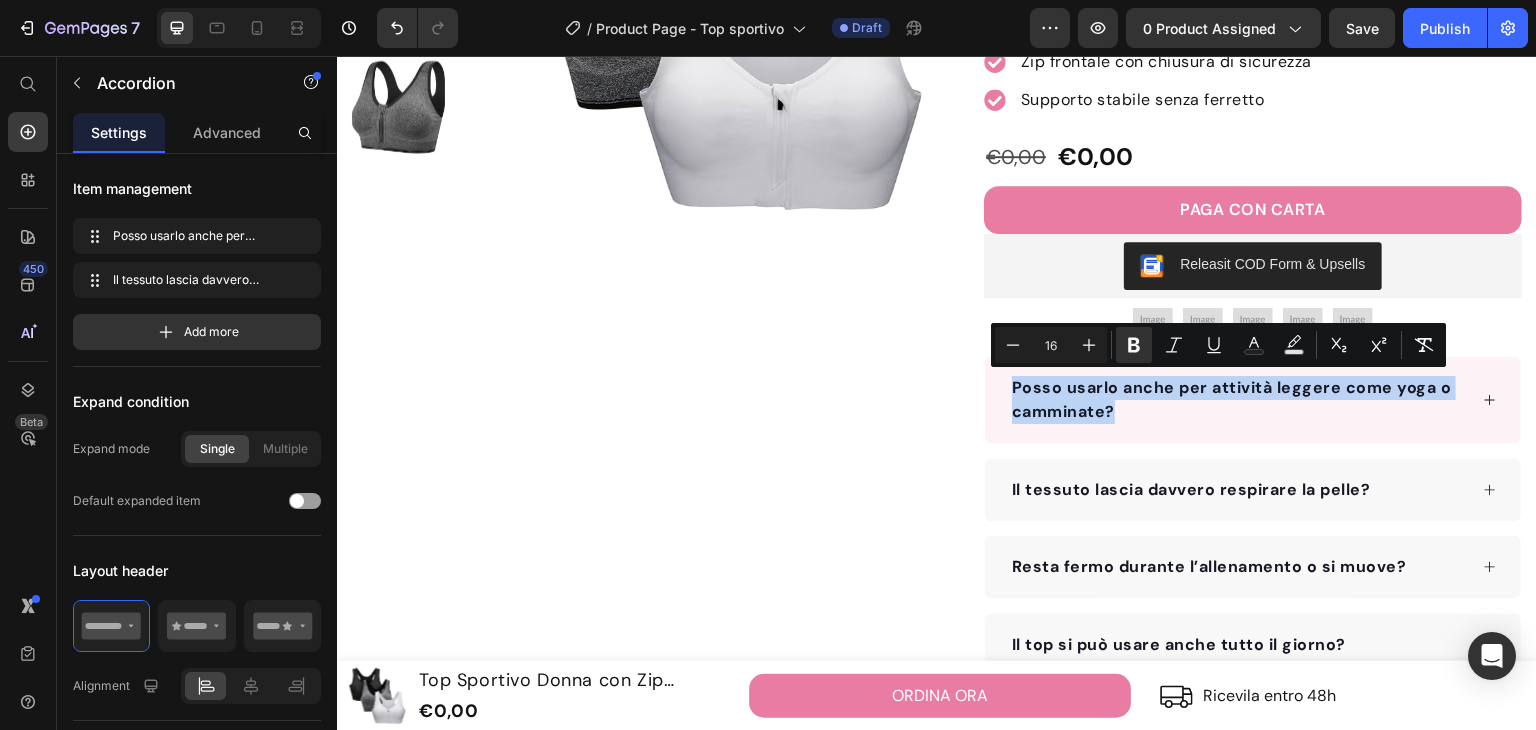 click on "Posso usarlo anche per attività leggere come yoga o camminate?" at bounding box center (1253, 400) 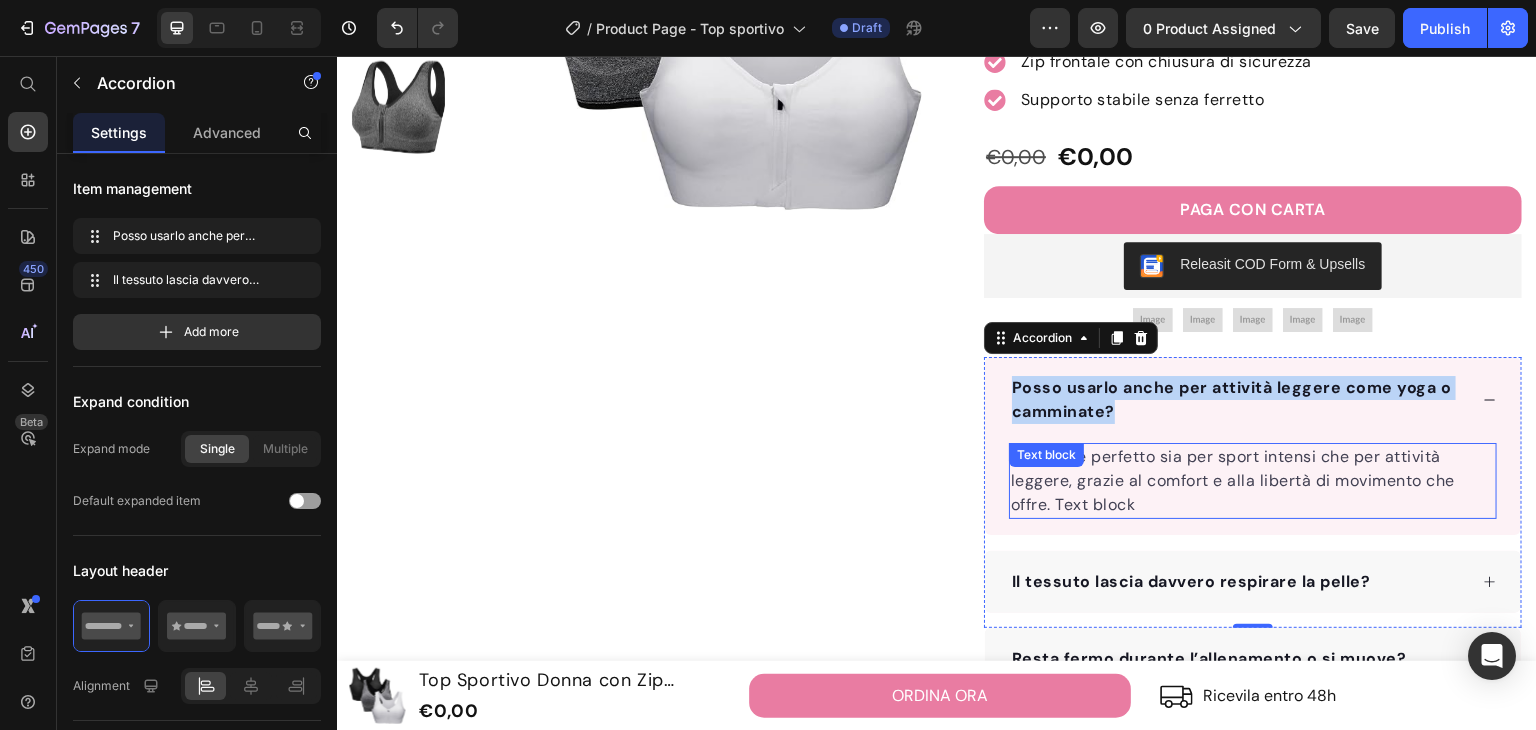 click on "Sì, il top è perfetto sia per sport intensi che per attività leggere, grazie al comfort e alla libertà di movimento che offre. Text block" at bounding box center (1253, 481) 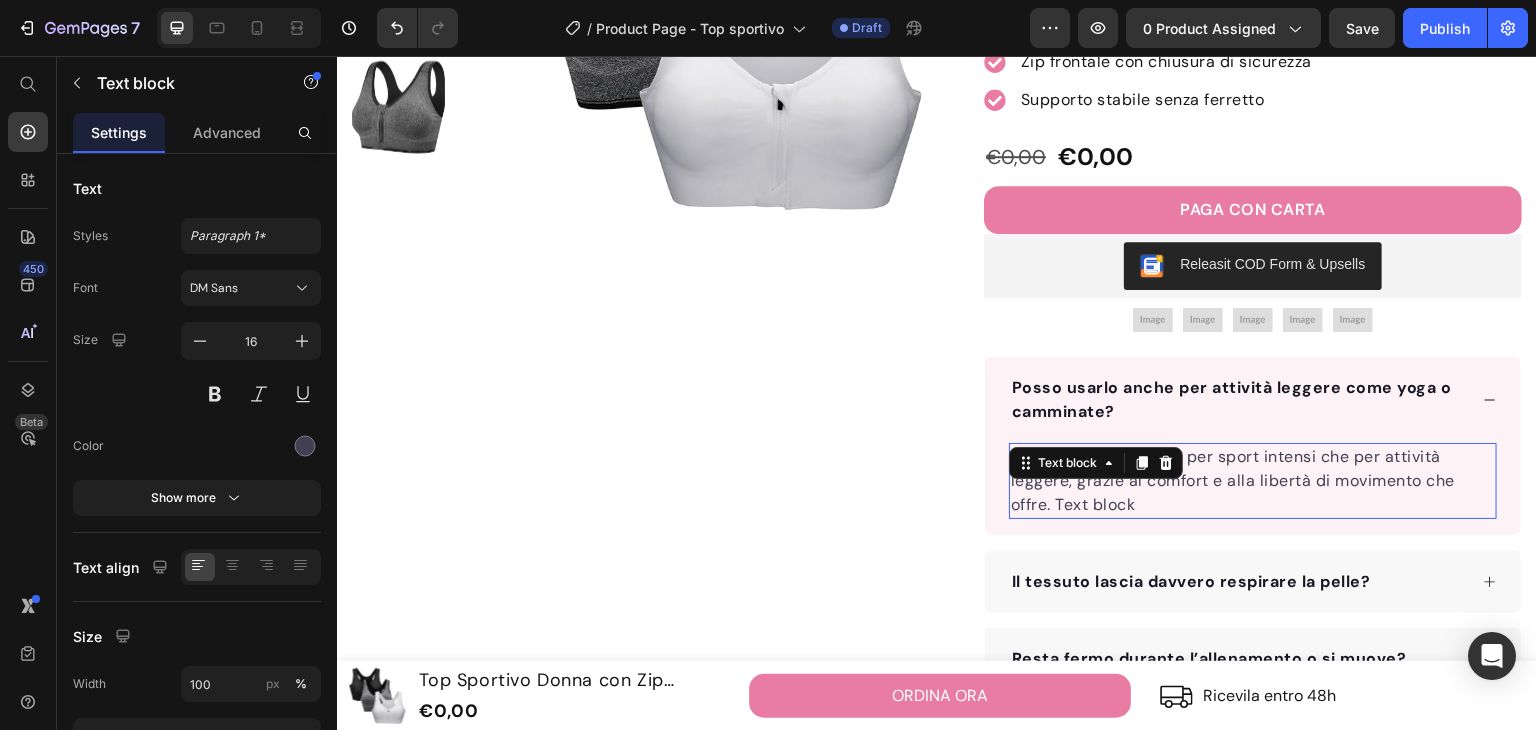 click on "Text block" at bounding box center [1067, 463] 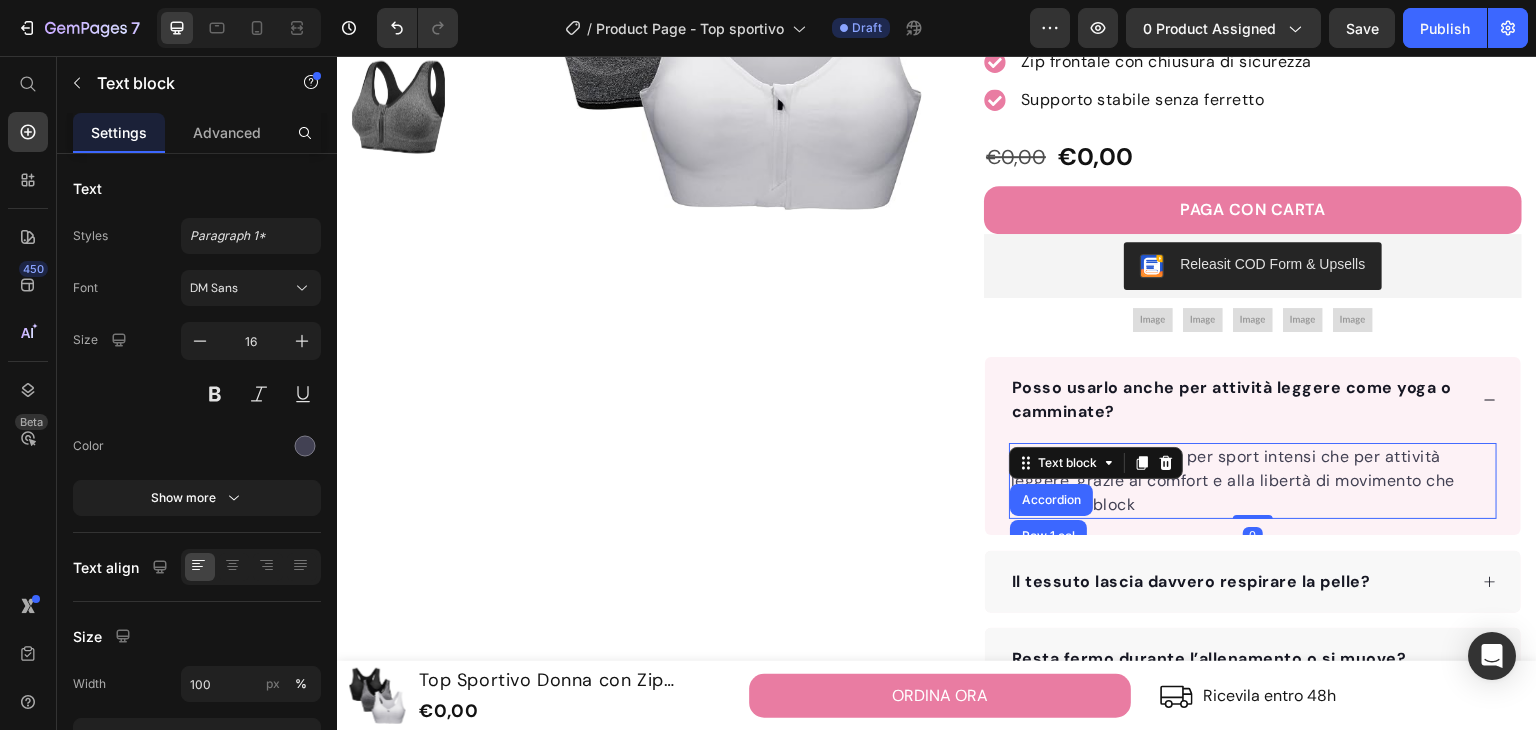 click on "Text block" at bounding box center (1067, 463) 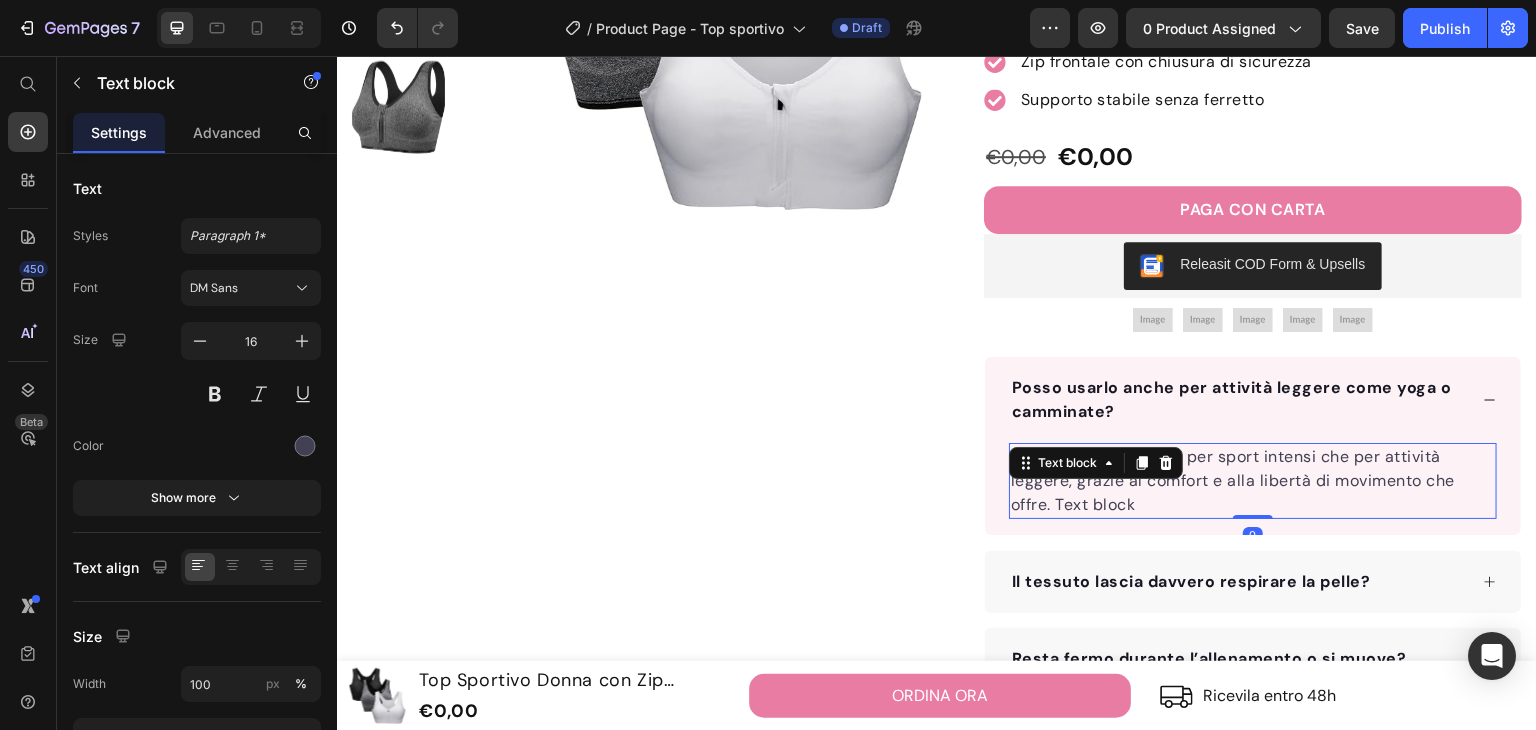 click on "Sì, il top è perfetto sia per sport intensi che per attività leggere, grazie al comfort e alla libertà di movimento che offre." at bounding box center [1253, 481] 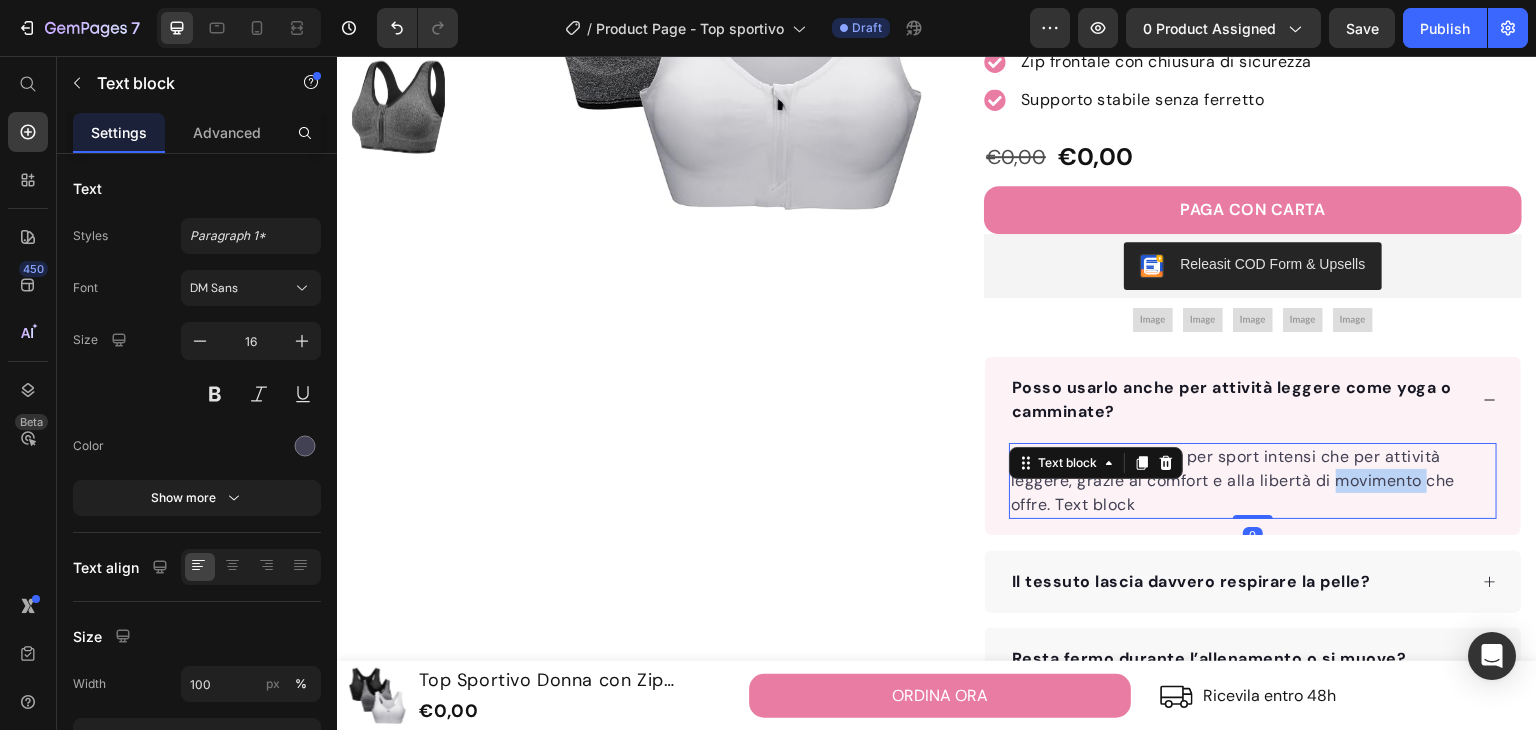click on "Sì, il top è perfetto sia per sport intensi che per attività leggere, grazie al comfort e alla libertà di movimento che offre." at bounding box center (1253, 481) 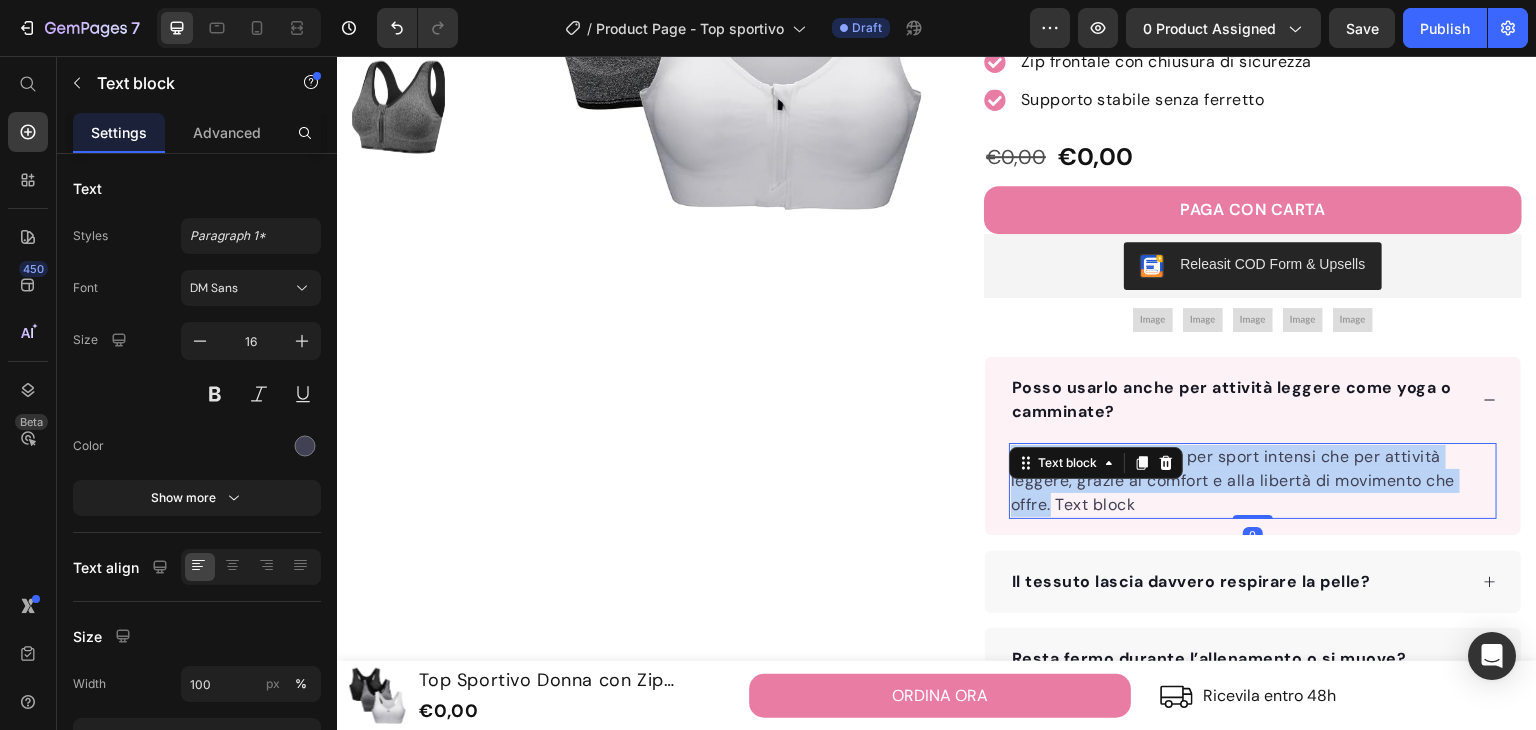 click on "Sì, il top è perfetto sia per sport intensi che per attività leggere, grazie al comfort e alla libertà di movimento che offre." at bounding box center [1253, 481] 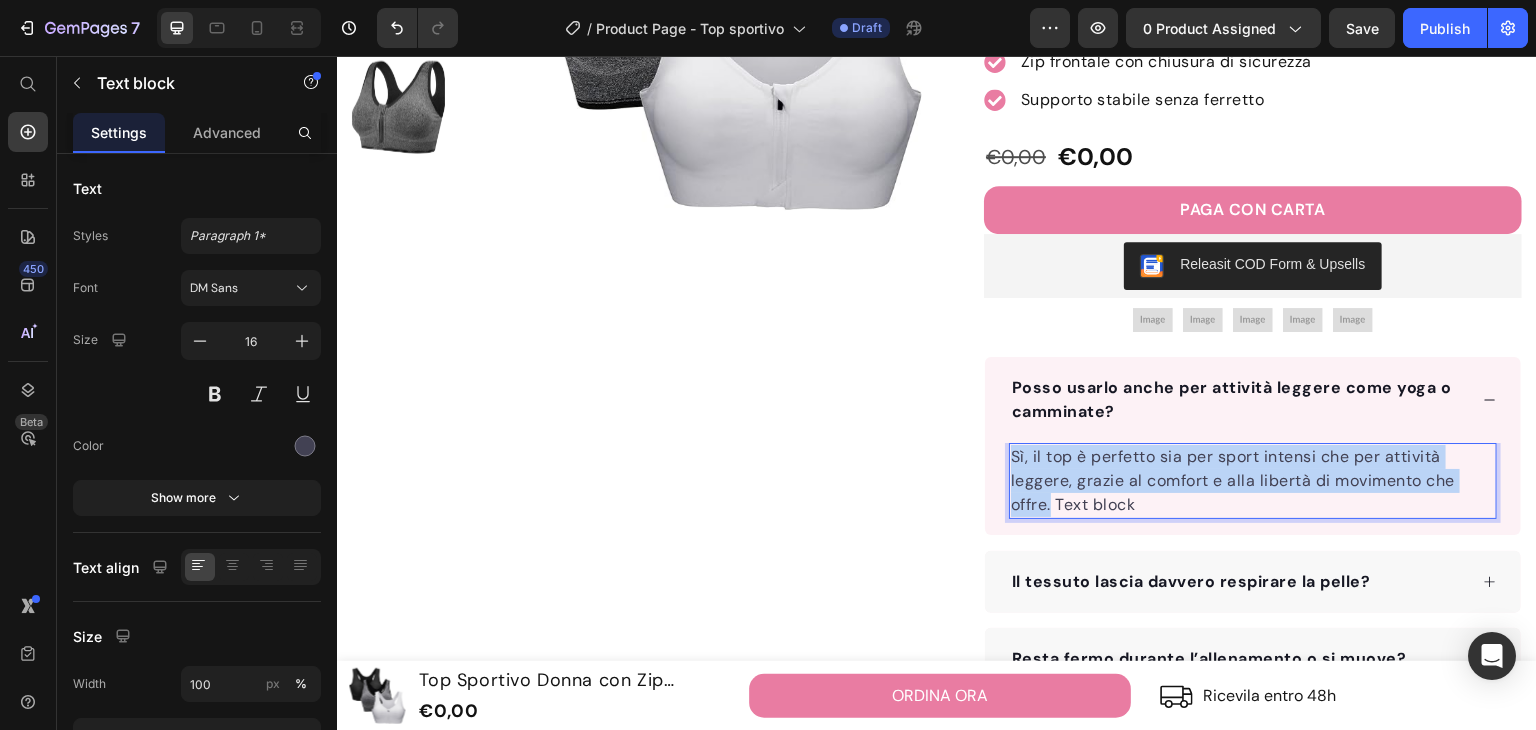 click on "Sì, il top è perfetto sia per sport intensi che per attività leggere, grazie al comfort e alla libertà di movimento che offre." at bounding box center [1253, 481] 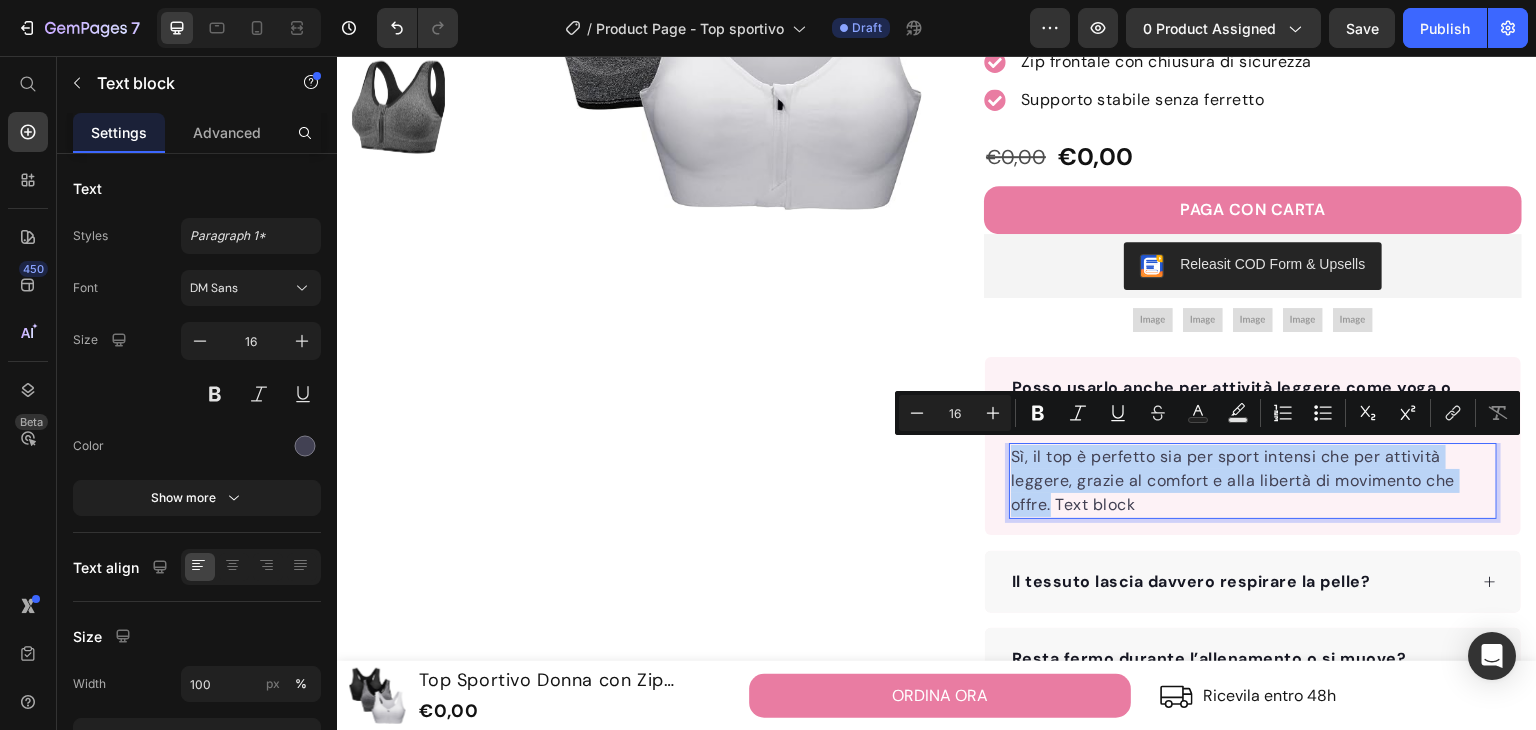 copy on "Sì, il top è perfetto sia per sport intensi che per attività leggere, grazie al comfort e alla libertà di movimento che offre." 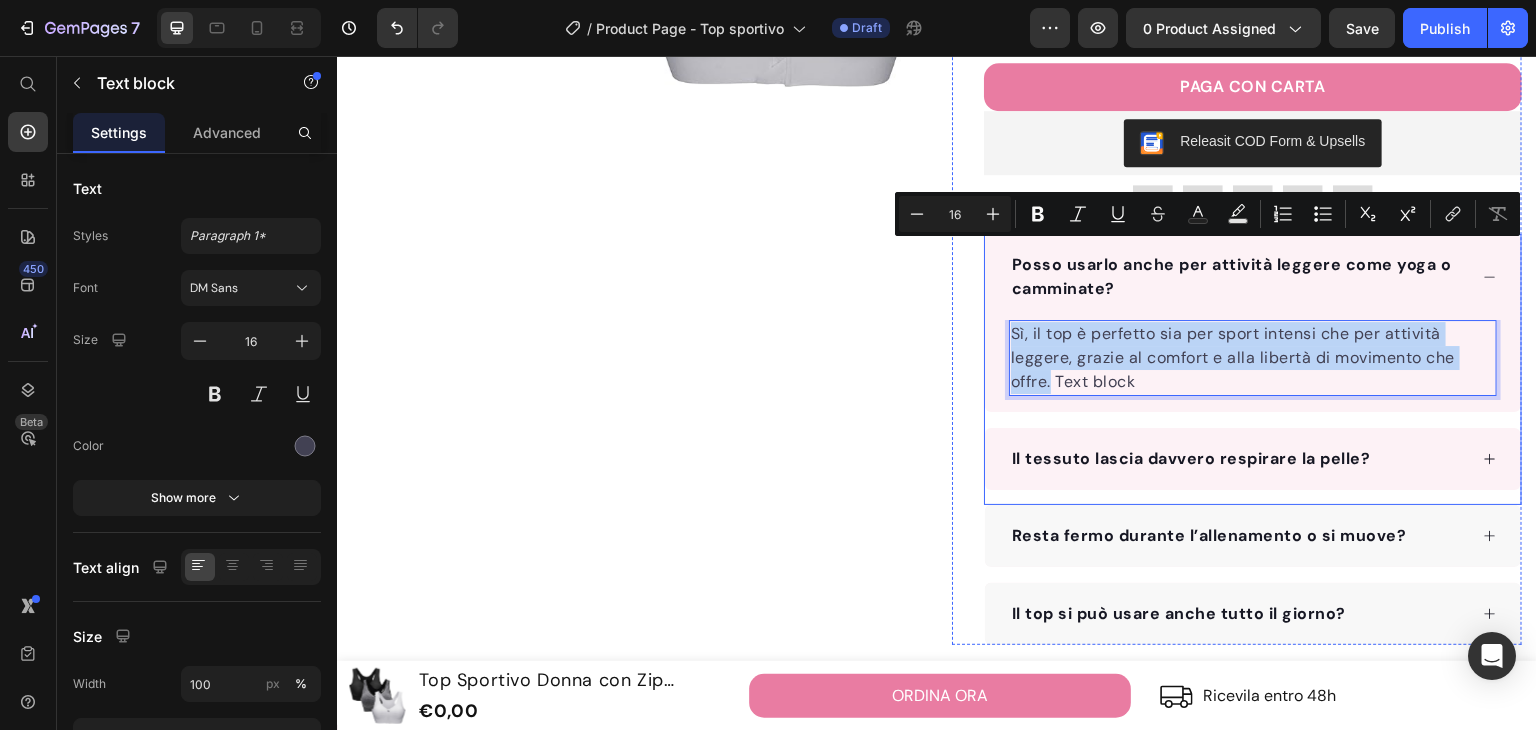 scroll, scrollTop: 600, scrollLeft: 0, axis: vertical 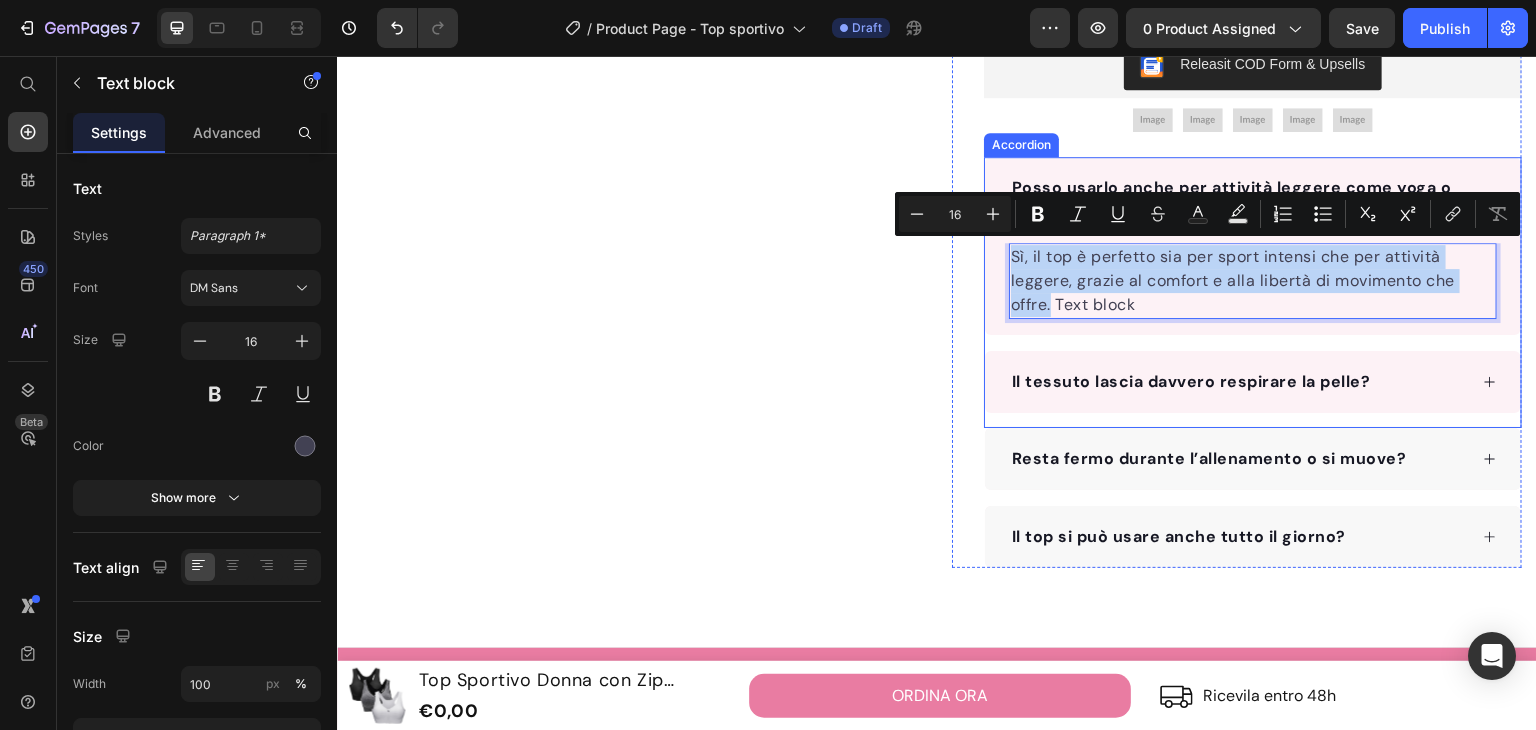 click on "Il tessuto lascia davvero respirare la pelle?" at bounding box center [1191, 382] 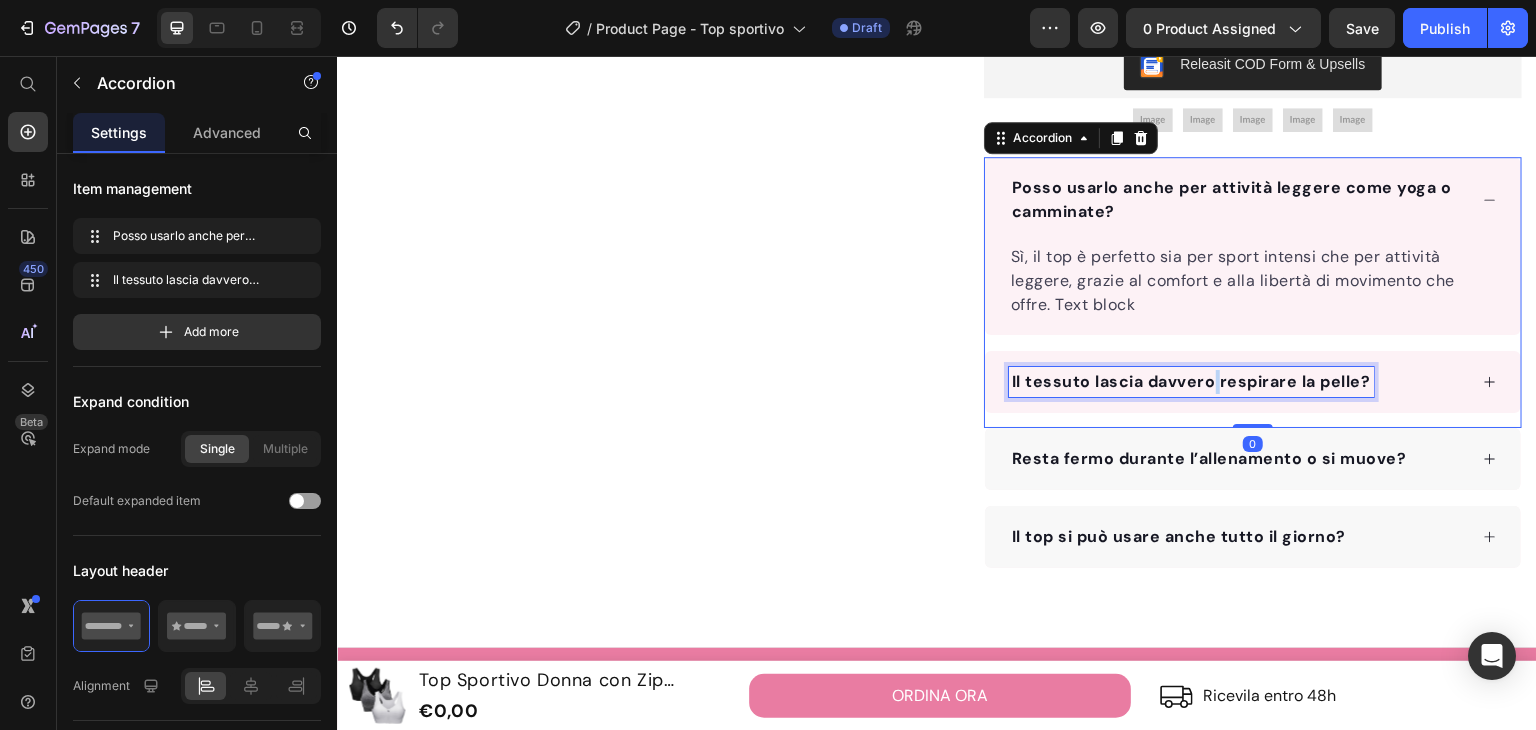 click on "Il tessuto lascia davvero respirare la pelle?" at bounding box center (1191, 381) 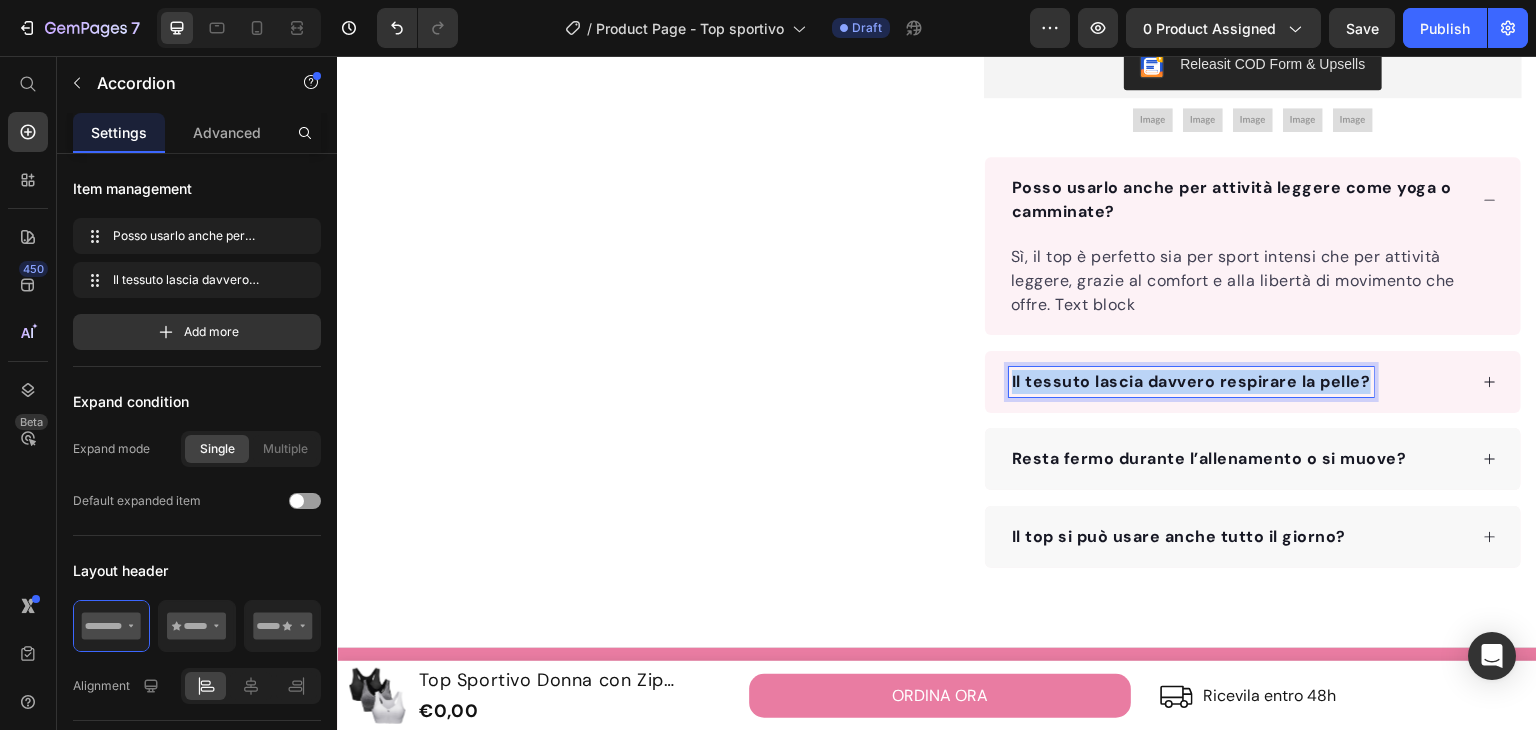 click on "Il tessuto lascia davvero respirare la pelle?" at bounding box center (1191, 381) 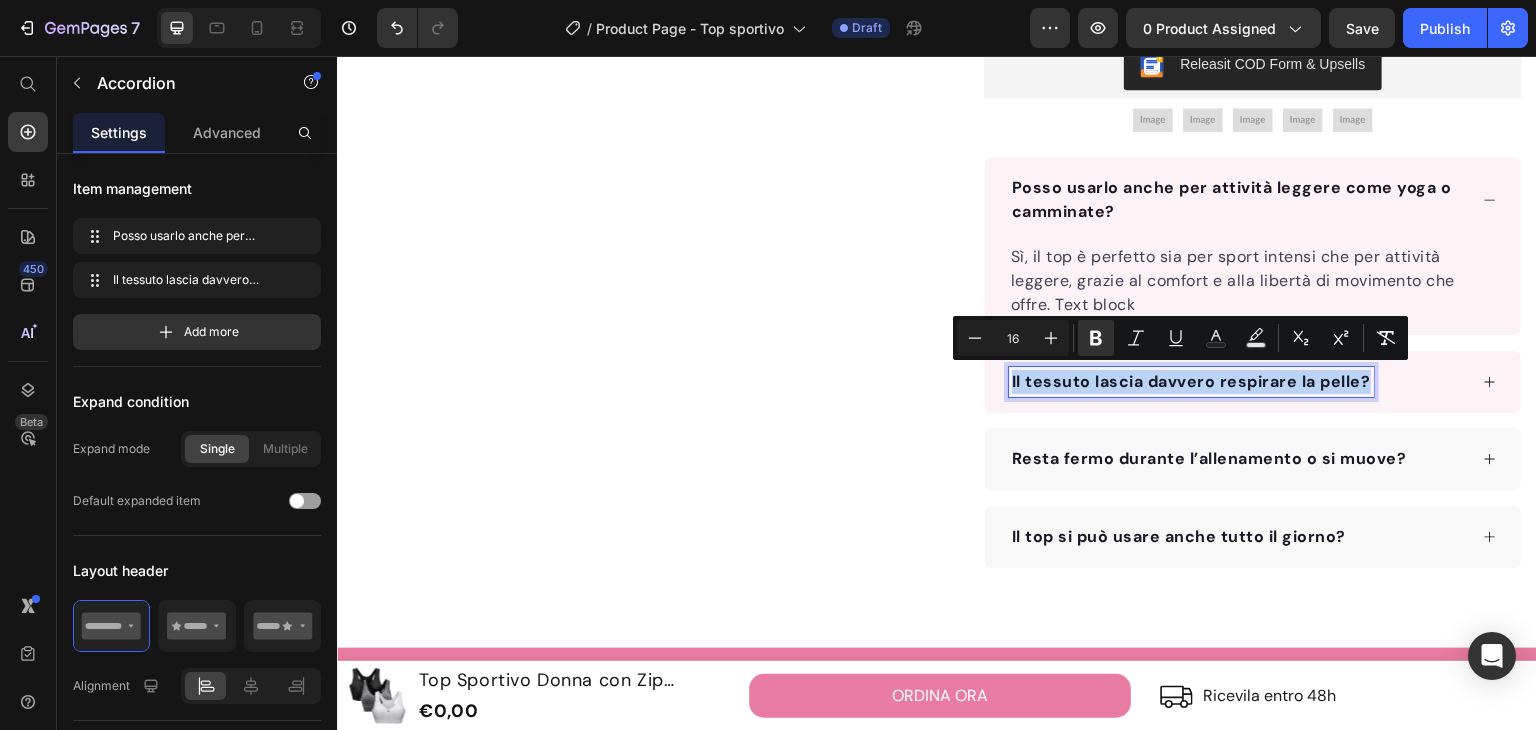 copy on "Il tessuto lascia davvero respirare la pelle?" 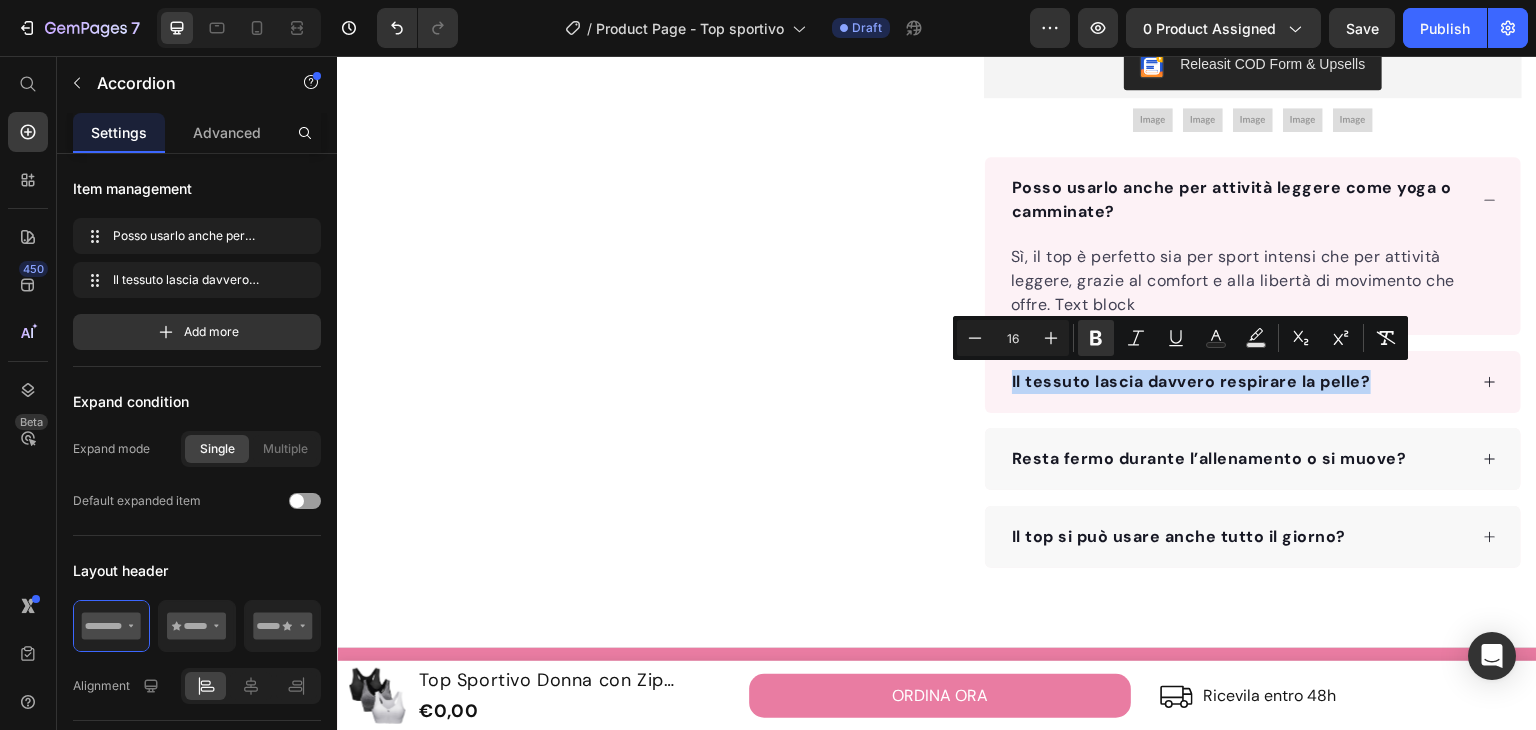 click on "Il tessuto lascia davvero respirare la pelle?" at bounding box center (1238, 382) 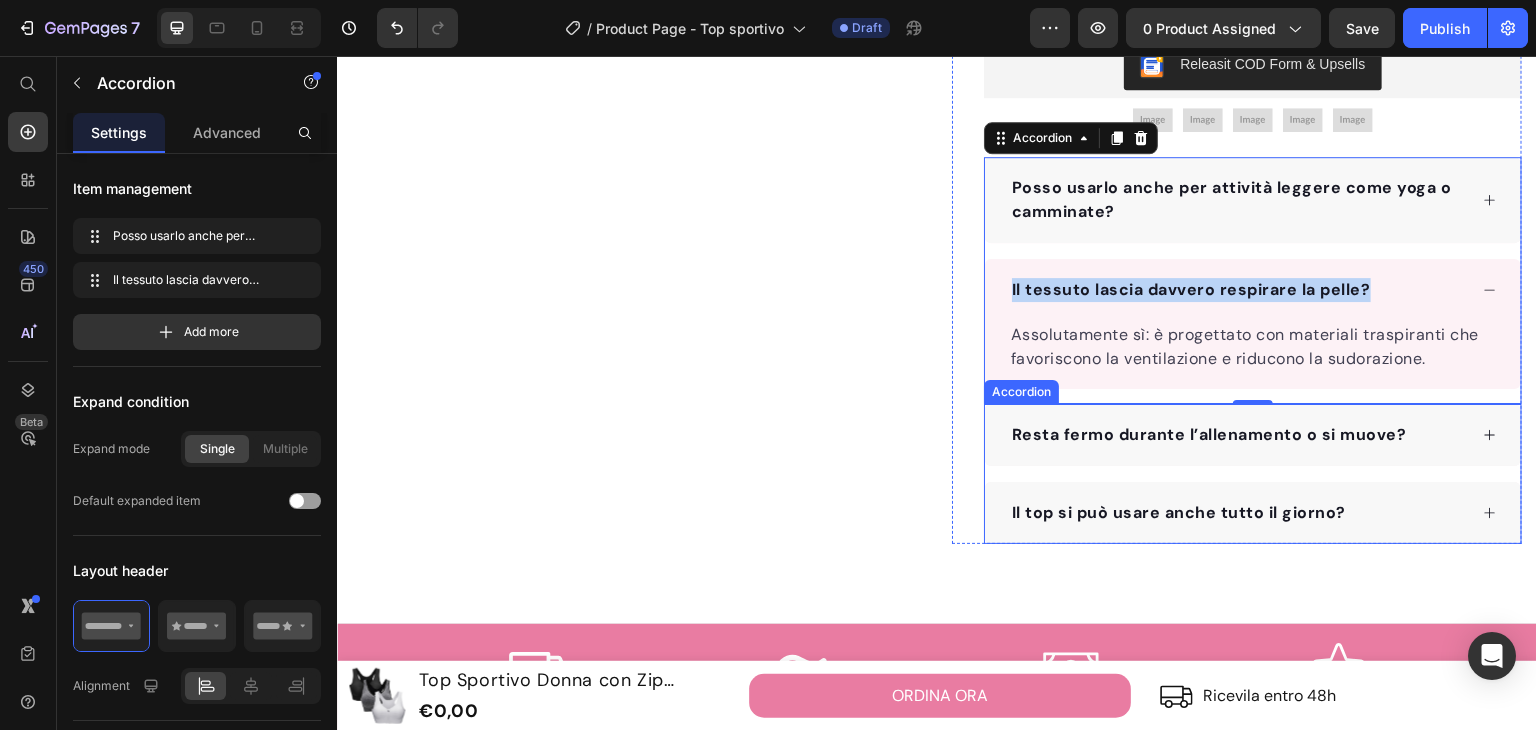 click on "Assolutamente sì: è progettato con materiali traspiranti che favoriscono la ventilazione e riducono la sudorazione." at bounding box center [1253, 347] 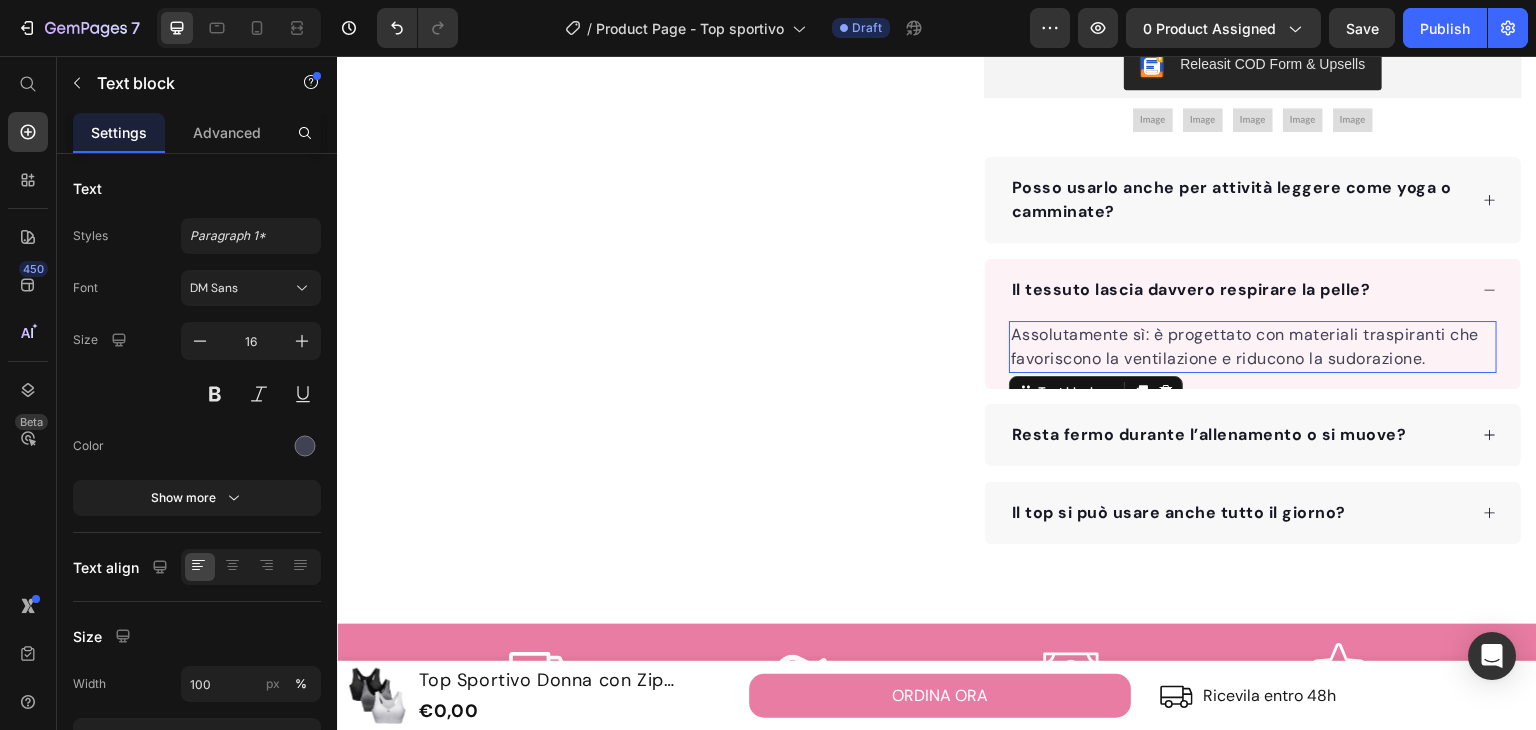 click on "Assolutamente sì: è progettato con materiali traspiranti che favoriscono la ventilazione e riducono la sudorazione." at bounding box center [1253, 347] 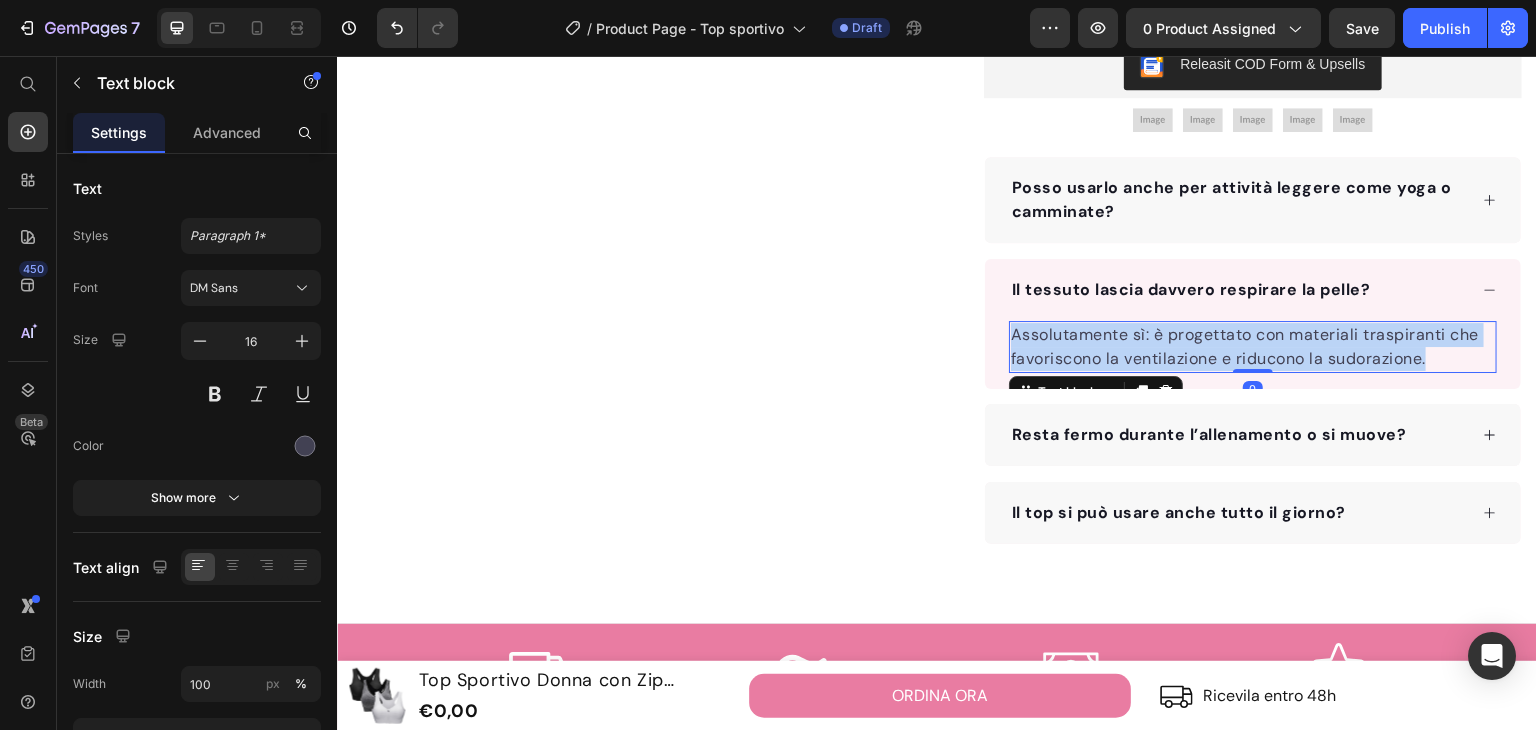 click on "Assolutamente sì: è progettato con materiali traspiranti che favoriscono la ventilazione e riducono la sudorazione." at bounding box center (1253, 347) 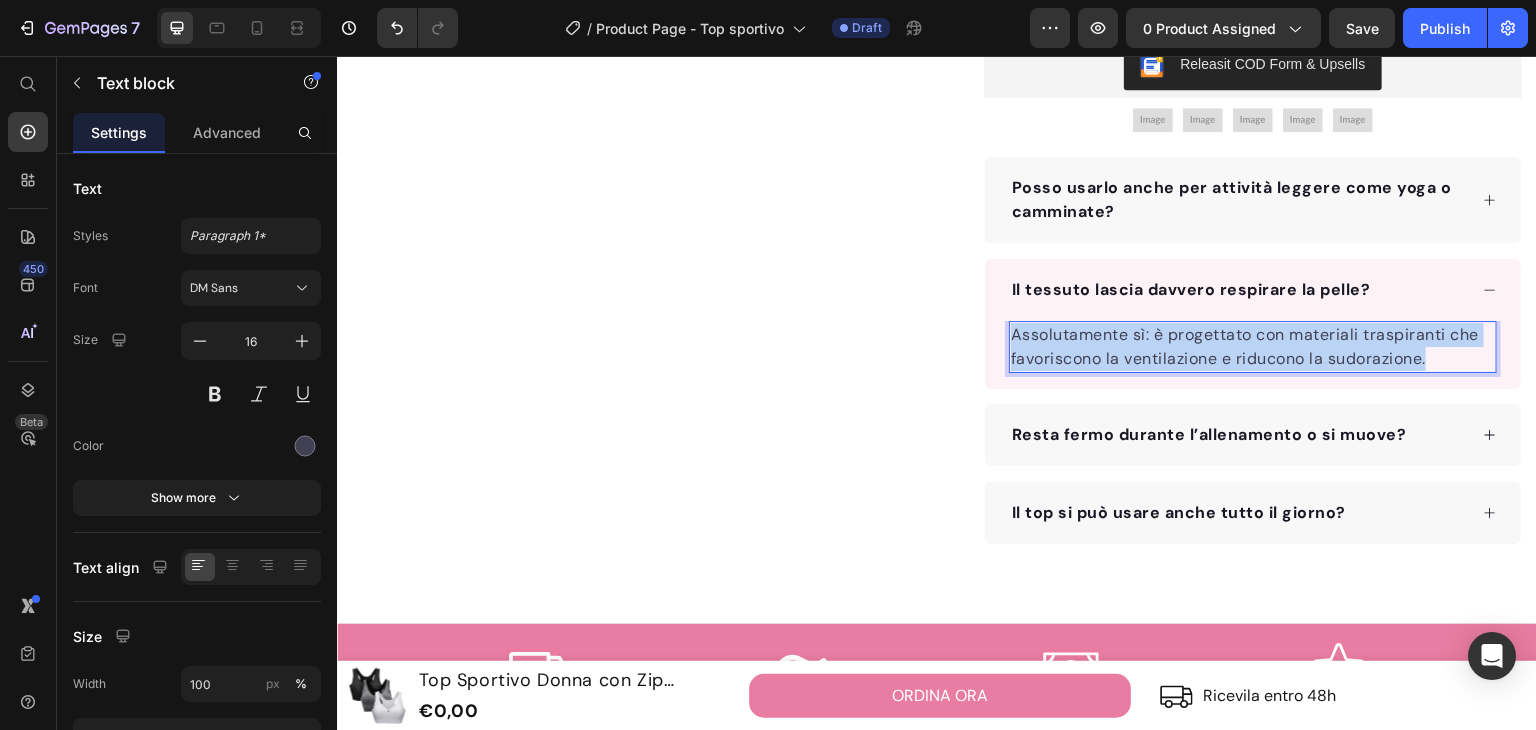 click on "Assolutamente sì: è progettato con materiali traspiranti che favoriscono la ventilazione e riducono la sudorazione." at bounding box center [1253, 347] 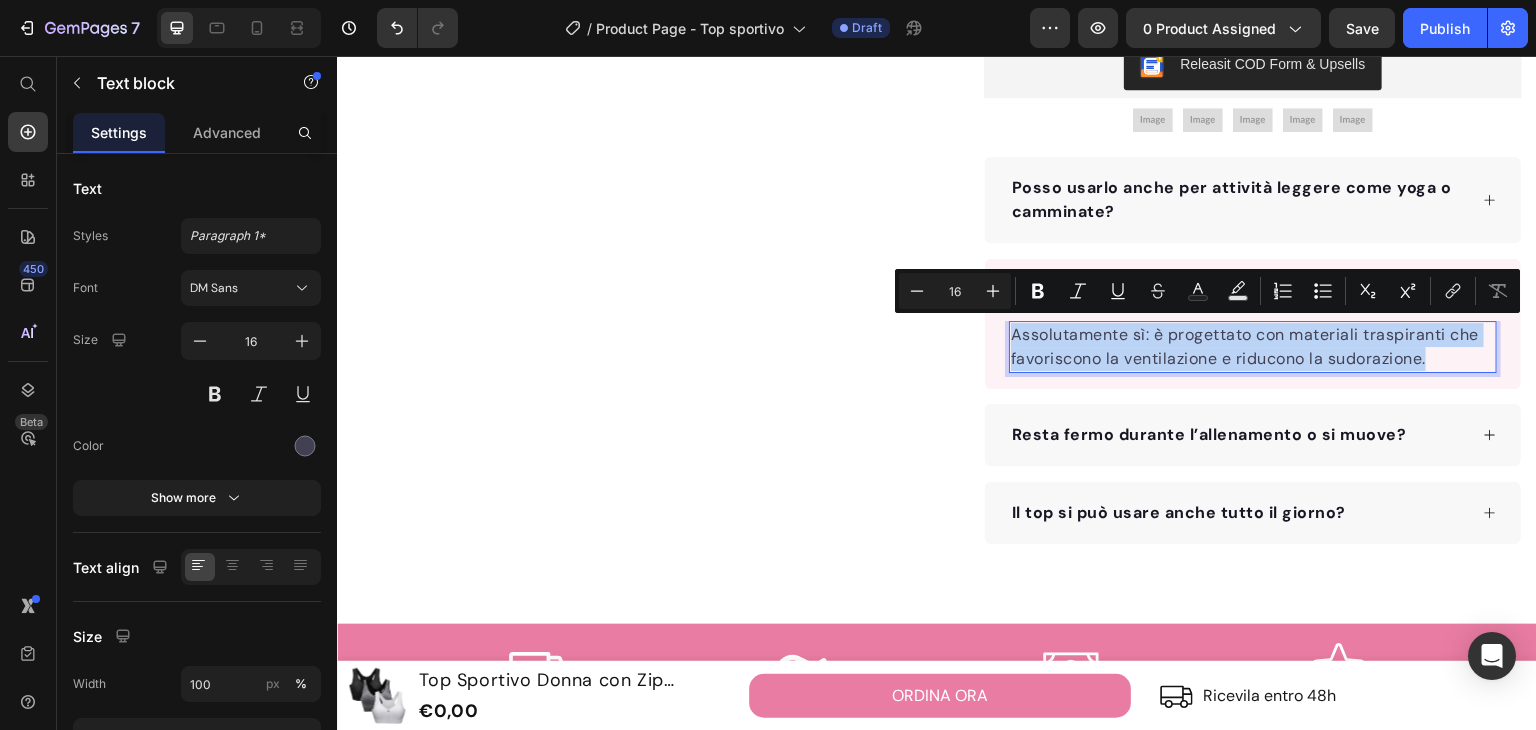 copy on "Assolutamente sì: è progettato con materiali traspiranti che favoriscono la ventilazione e riducono la sudorazione." 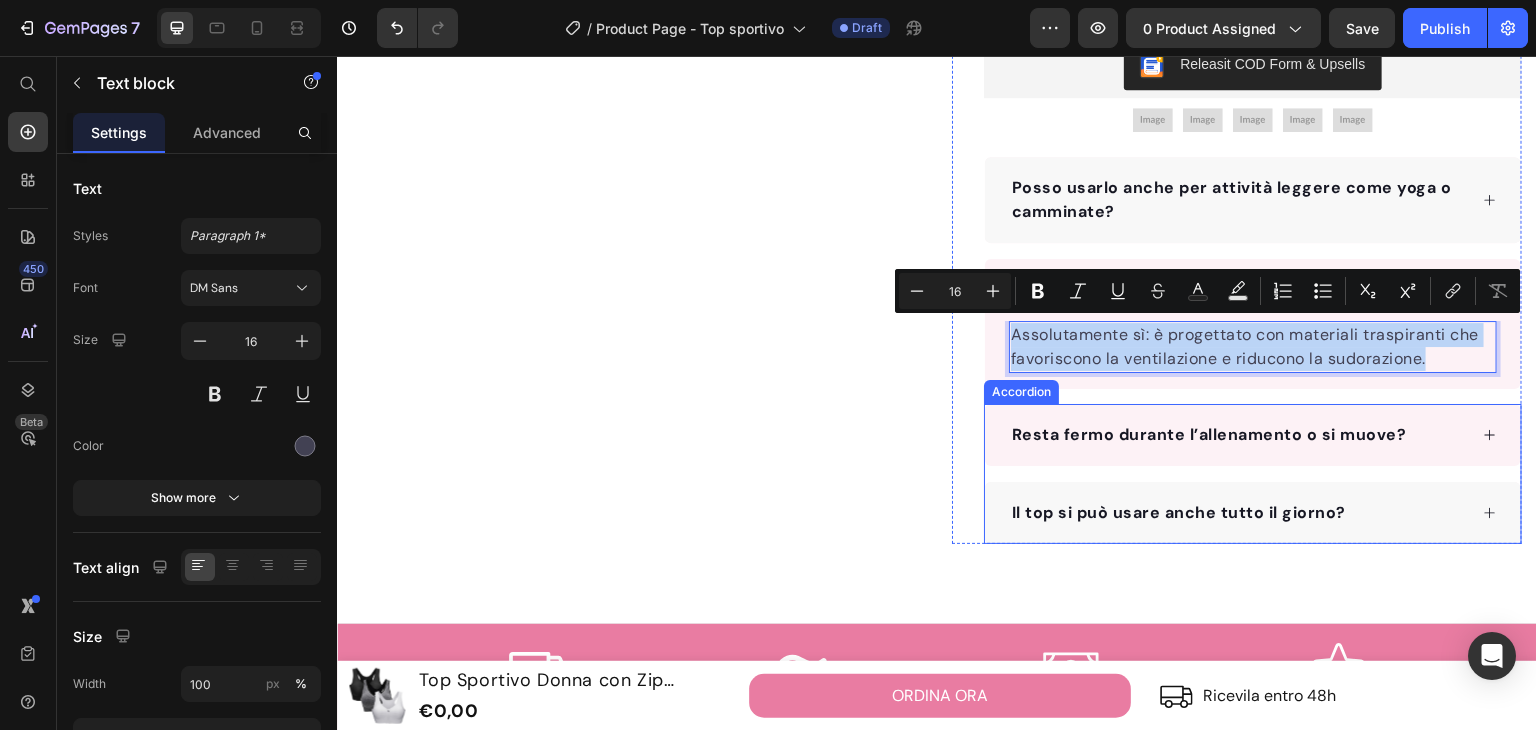 click on "Resta fermo durante l’allenamento o si muove?" at bounding box center [1253, 435] 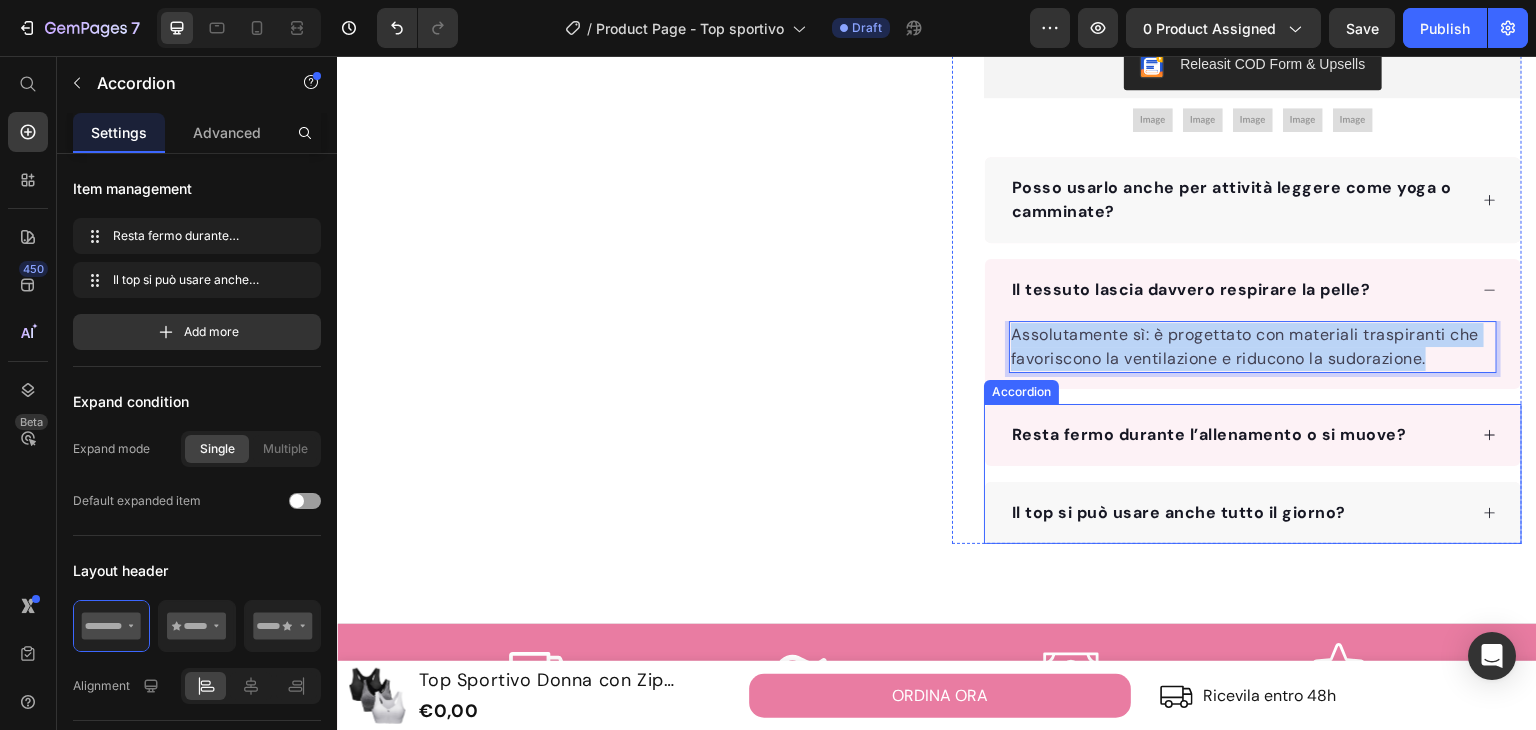 click on "Resta fermo durante l’allenamento o si muove?" at bounding box center (1253, 435) 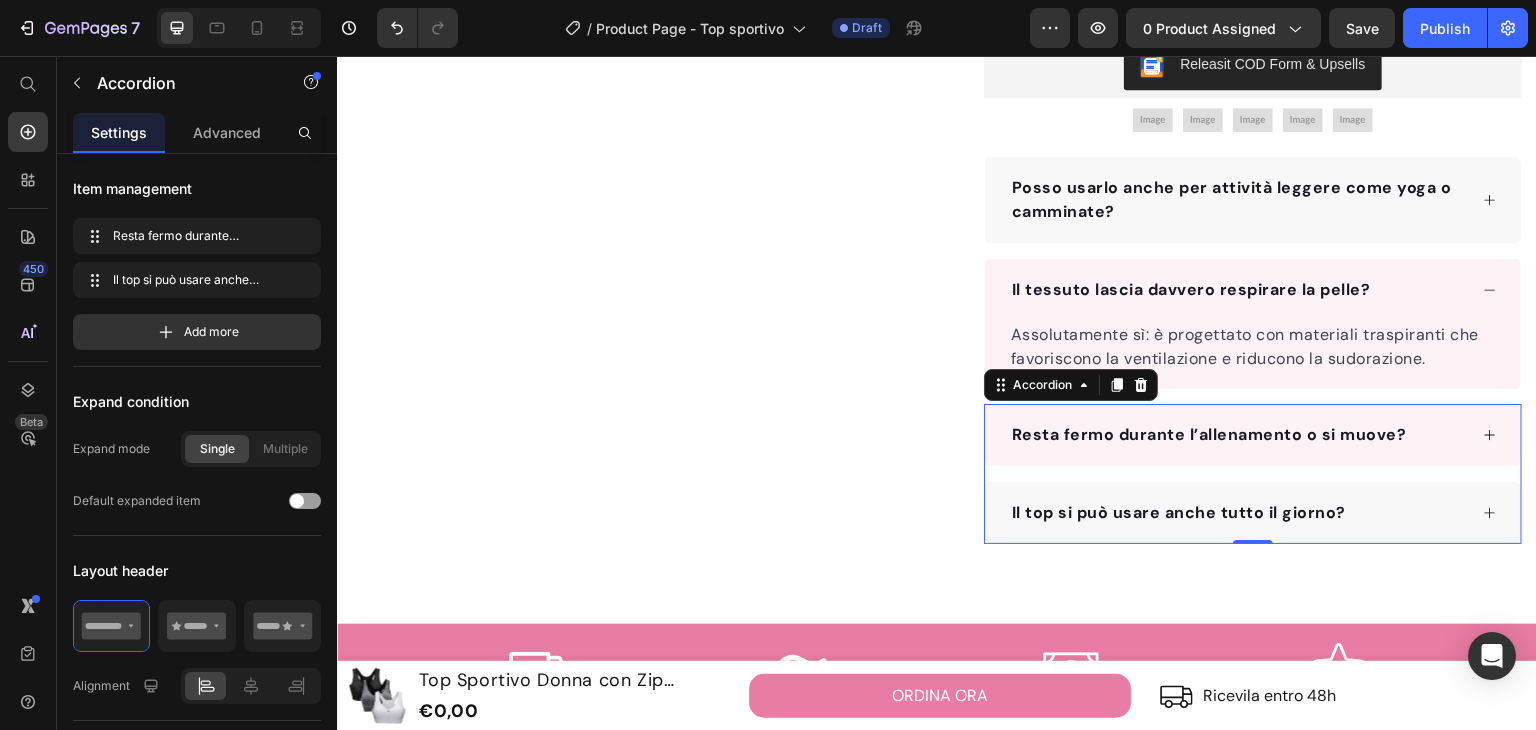 click on "Resta fermo durante l’allenamento o si muove?" at bounding box center [1253, 435] 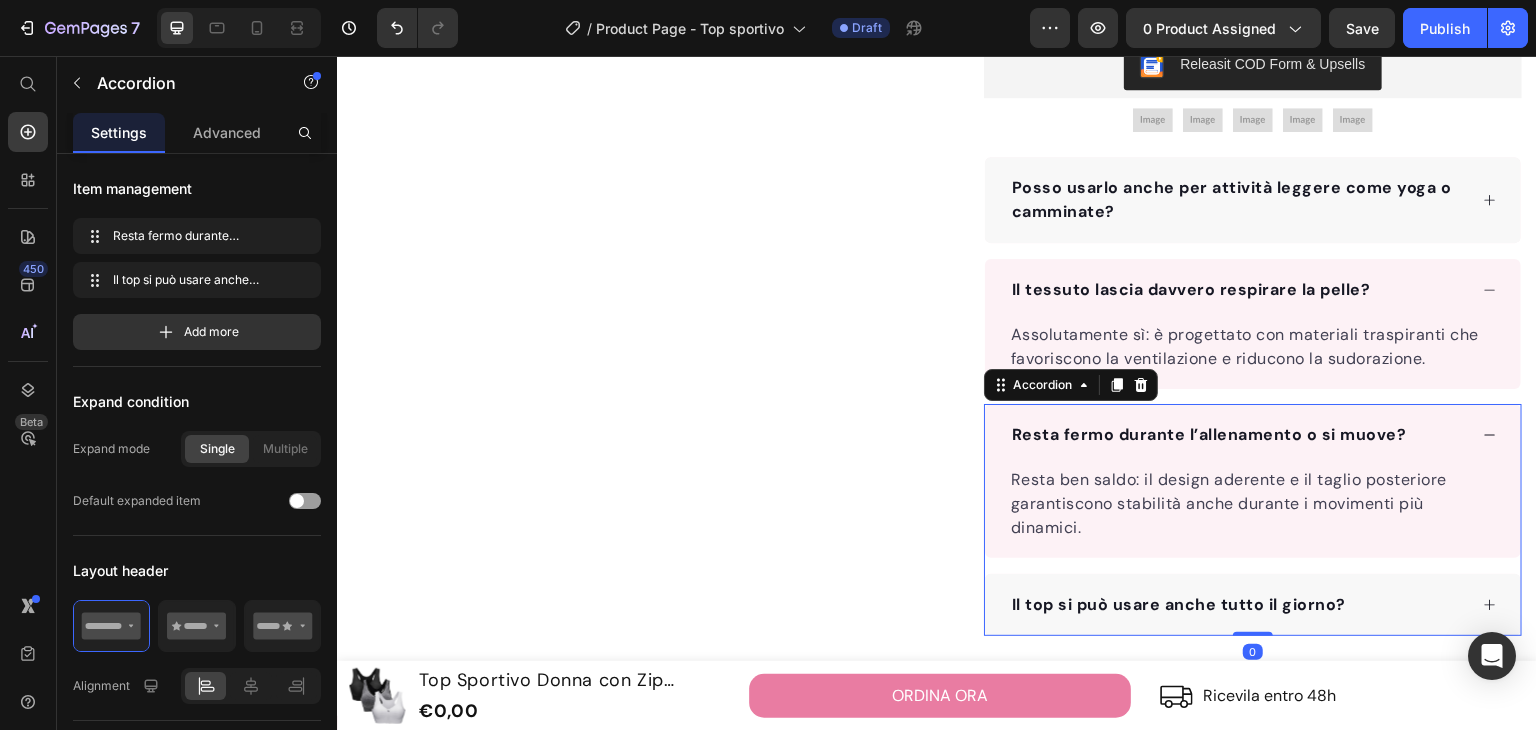 click on "Resta fermo durante l’allenamento o si muove?" at bounding box center [1253, 435] 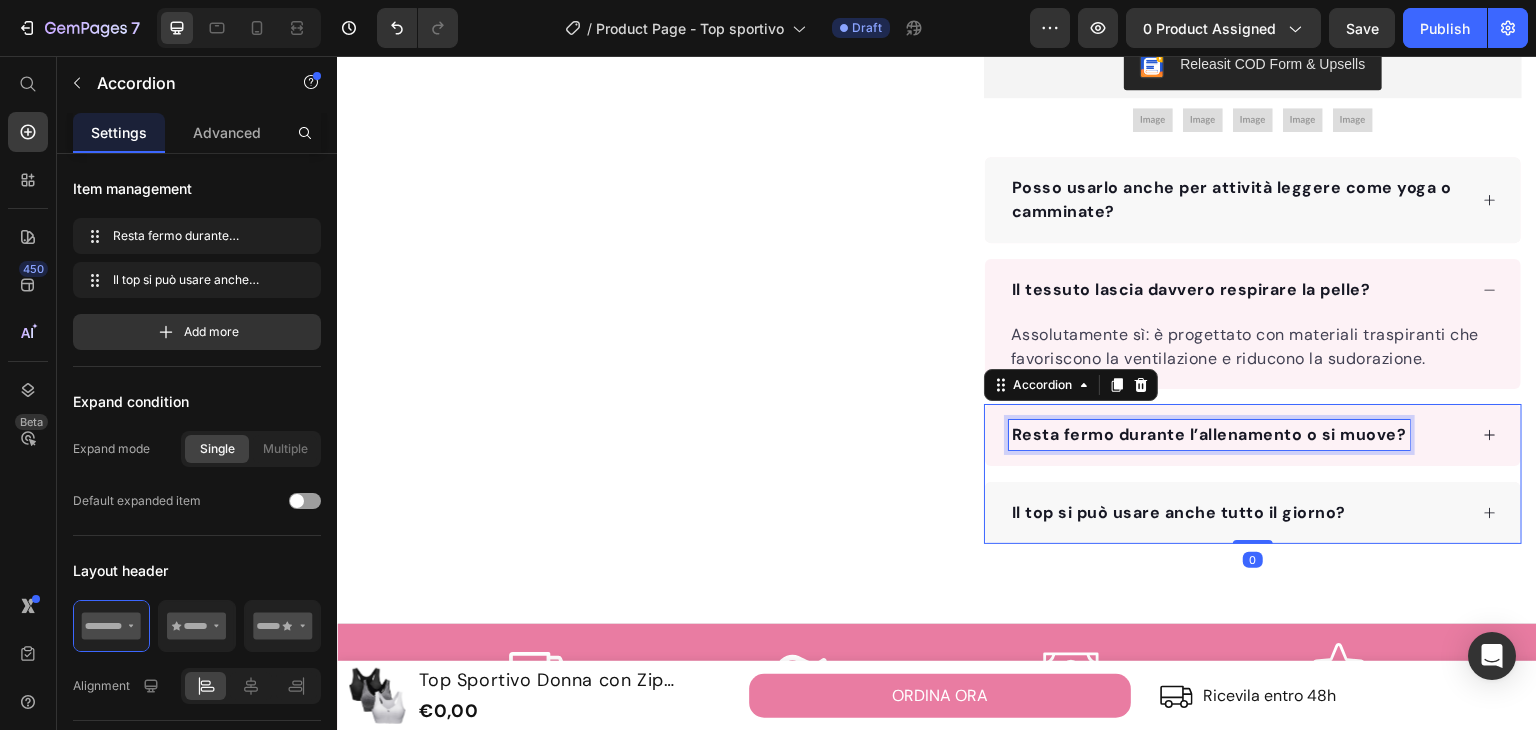 click on "Resta fermo durante l’allenamento o si muove?" at bounding box center [1209, 434] 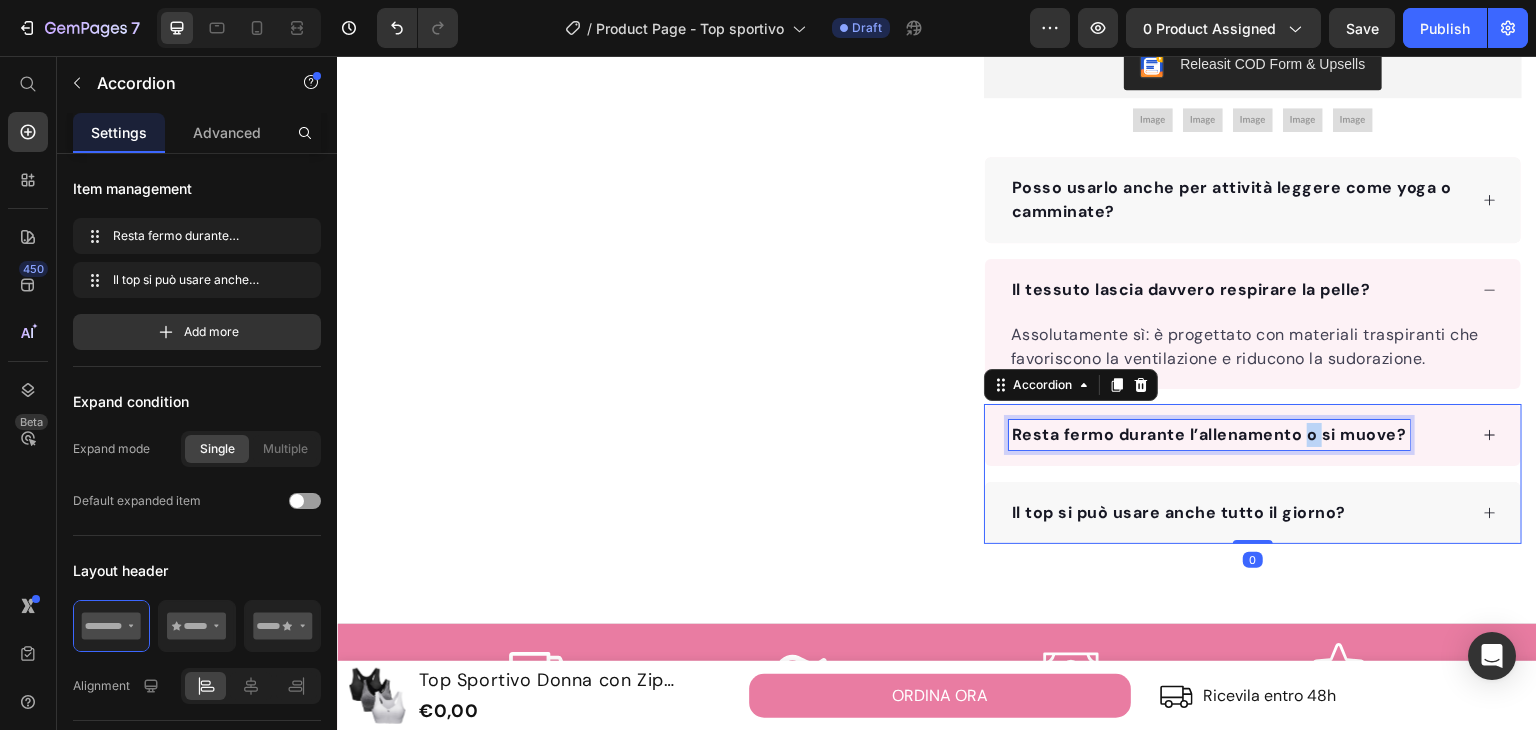 click on "Resta fermo durante l’allenamento o si muove?" at bounding box center [1209, 434] 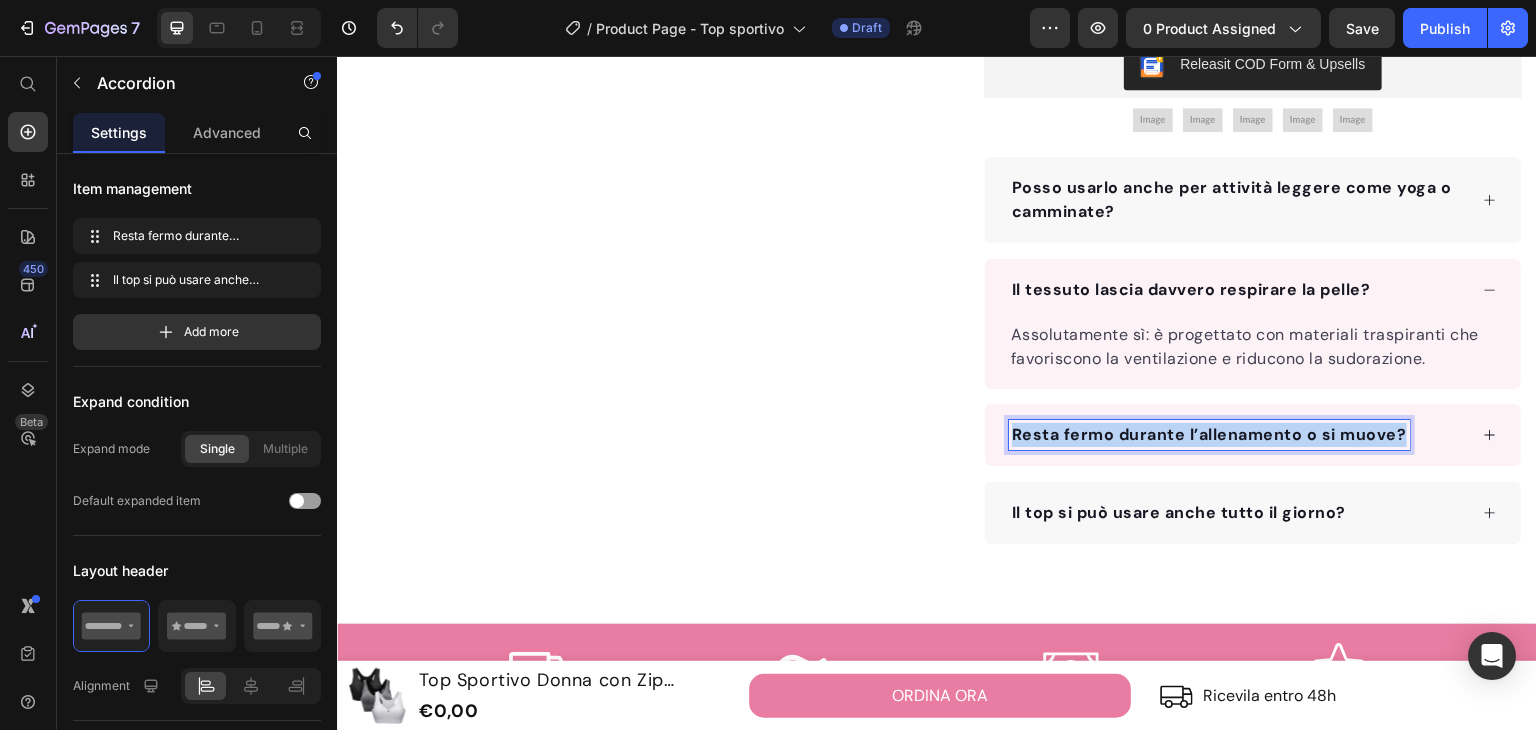 click on "Resta fermo durante l’allenamento o si muove?" at bounding box center [1209, 434] 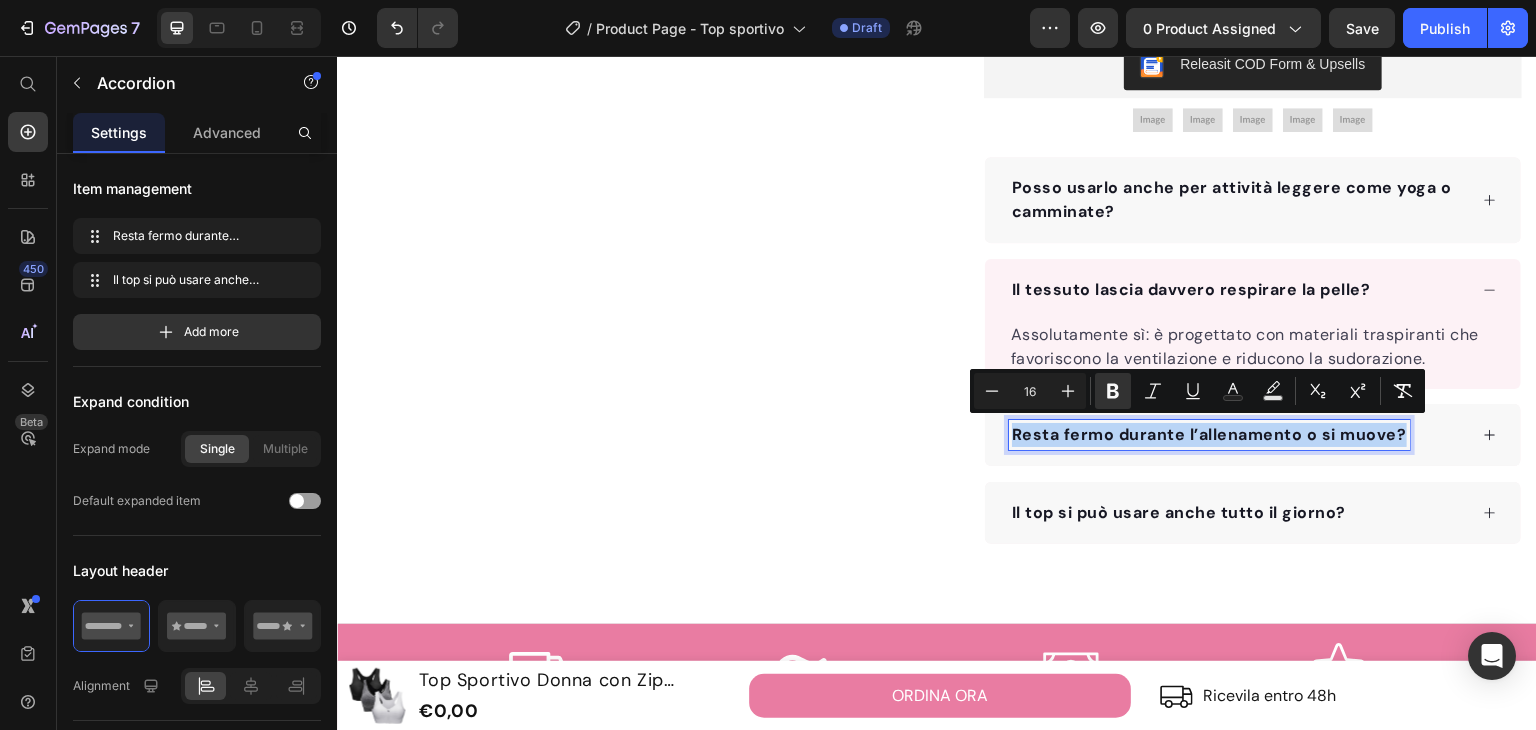 copy on "Resta fermo durante l’allenamento o si muove?" 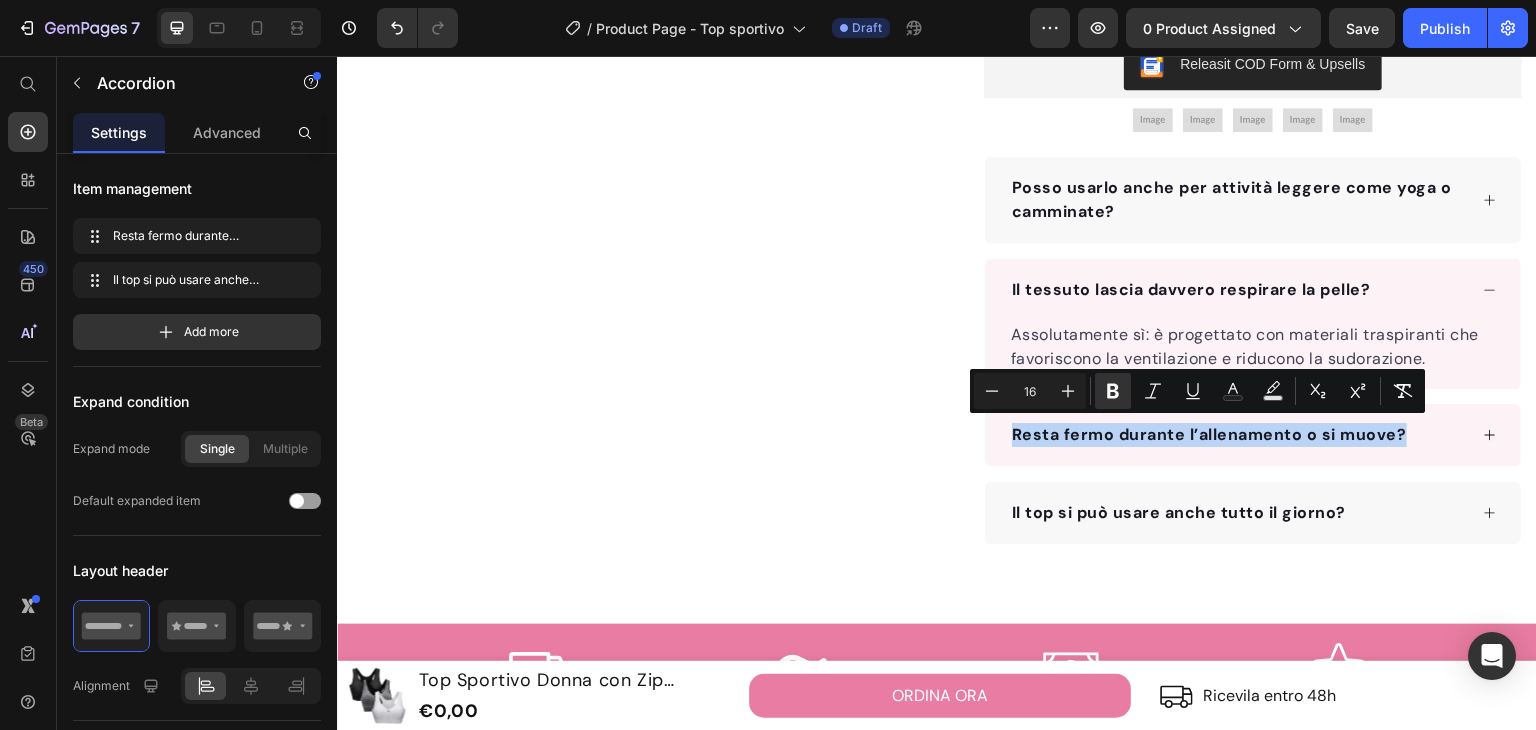 click on "Resta fermo durante l’allenamento o si muove?" at bounding box center [1253, 435] 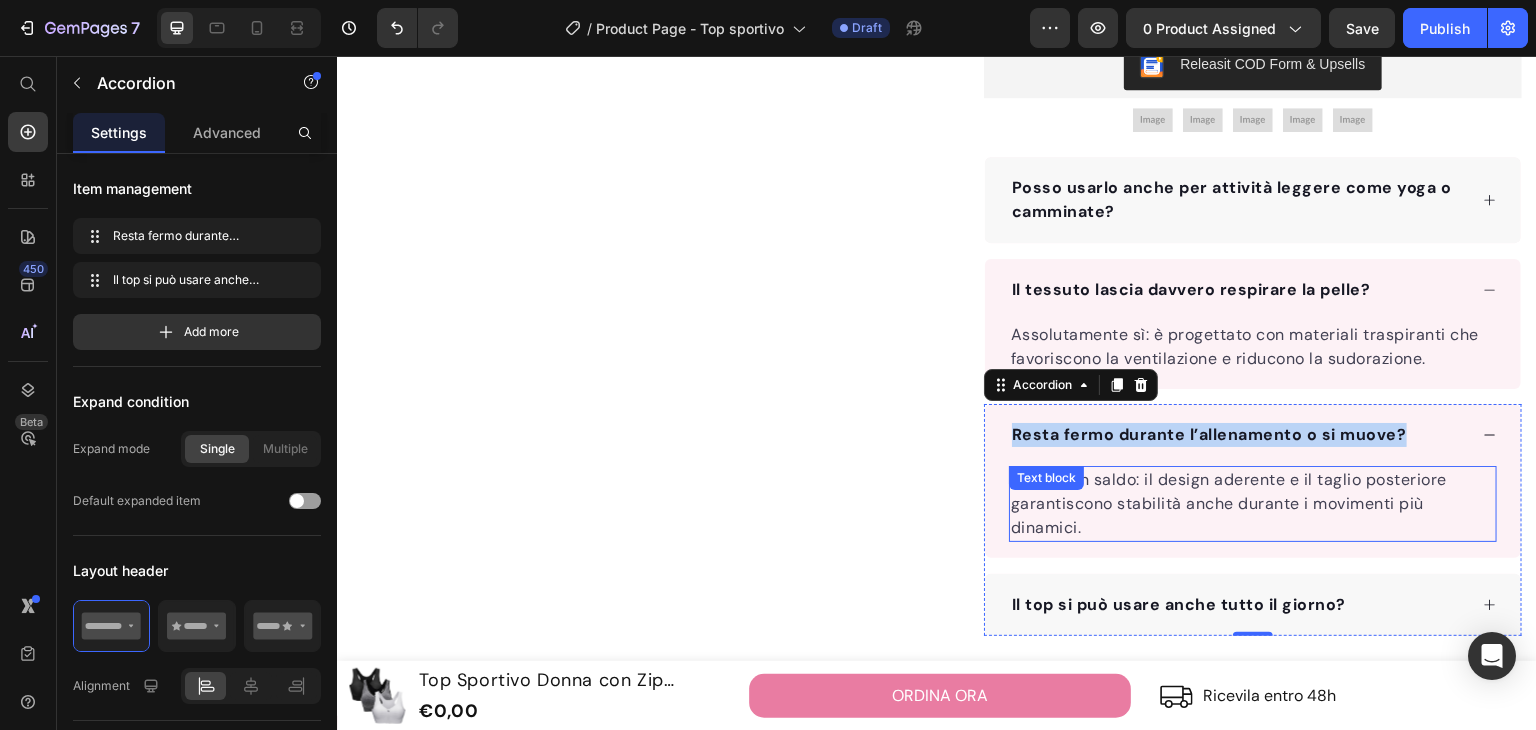 click on "Resta ben saldo: il design aderente e il taglio posteriore garantiscono stabilità anche durante i movimenti più dinamici." at bounding box center (1253, 504) 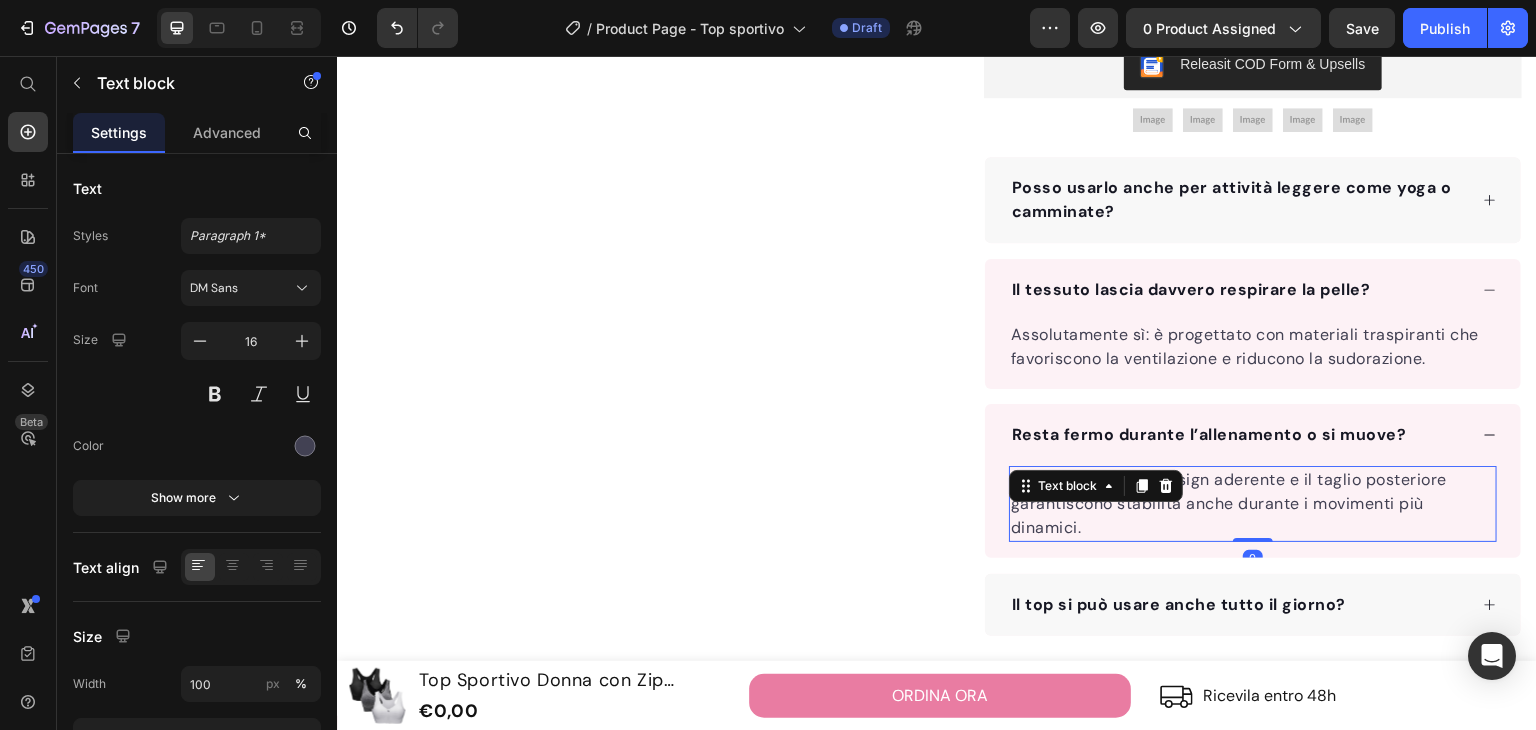 click on "Resta ben saldo: il design aderente e il taglio posteriore garantiscono stabilità anche durante i movimenti più dinamici." at bounding box center (1253, 504) 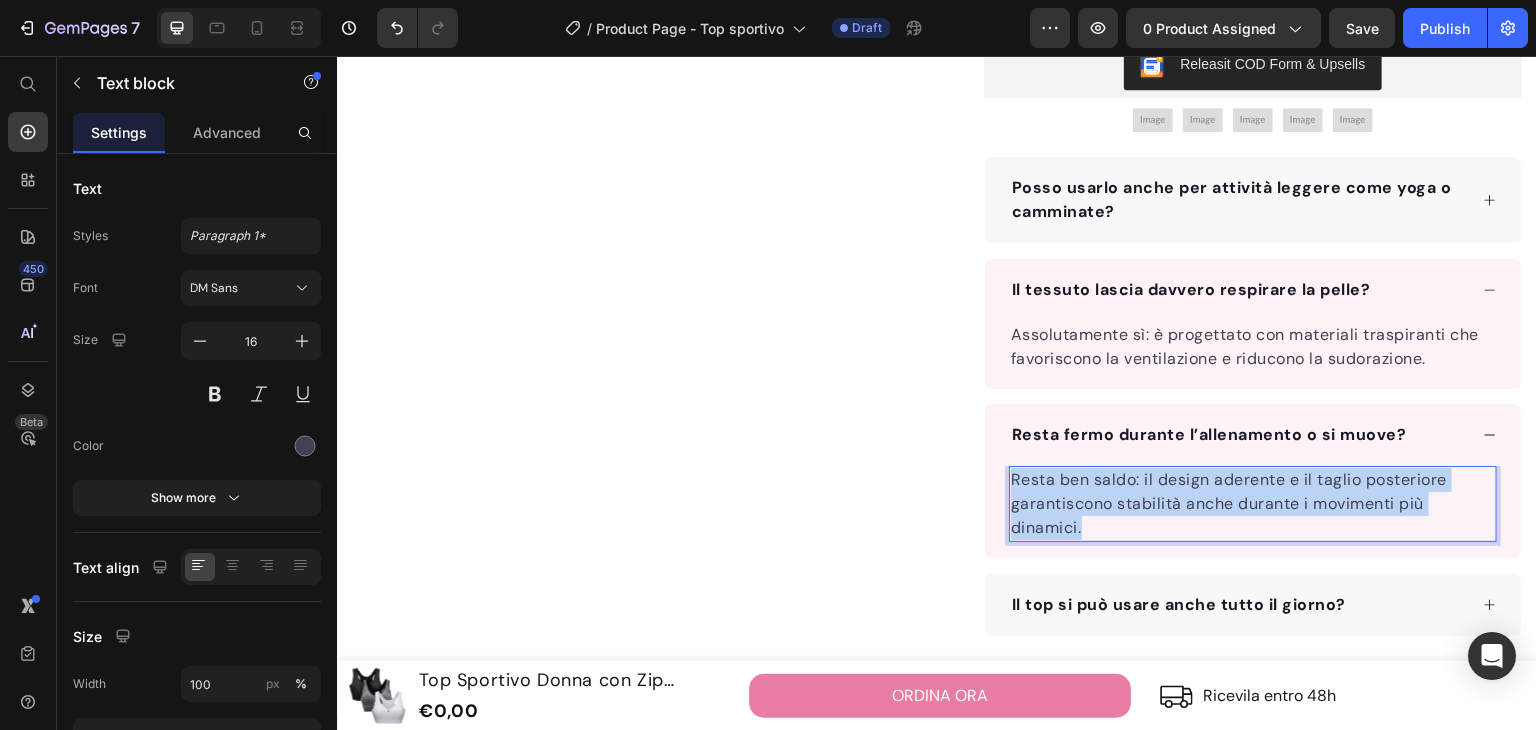 click on "Resta ben saldo: il design aderente e il taglio posteriore garantiscono stabilità anche durante i movimenti più dinamici." at bounding box center (1253, 504) 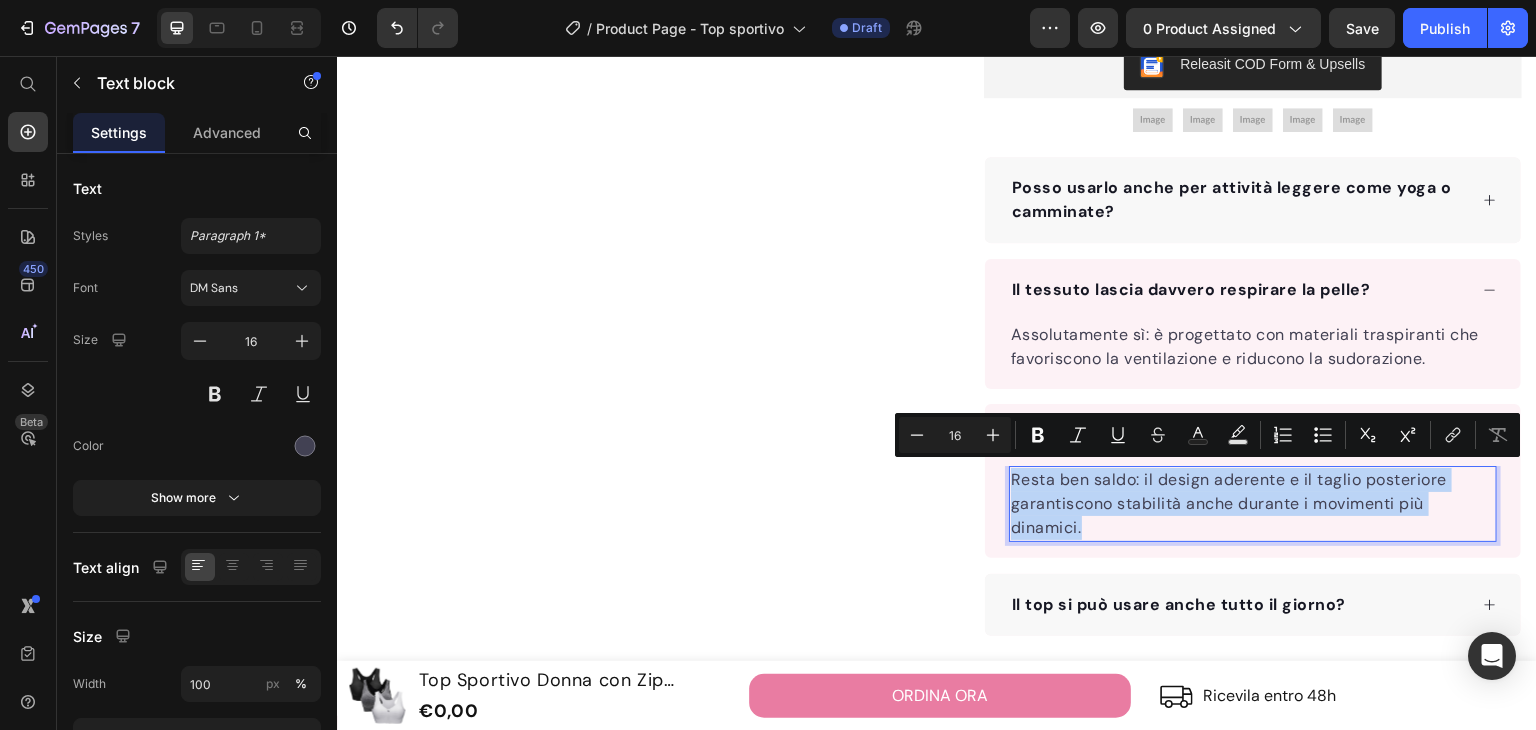 copy on "Resta ben saldo: il design aderente e il taglio posteriore garantiscono stabilità anche durante i movimenti più dinamici." 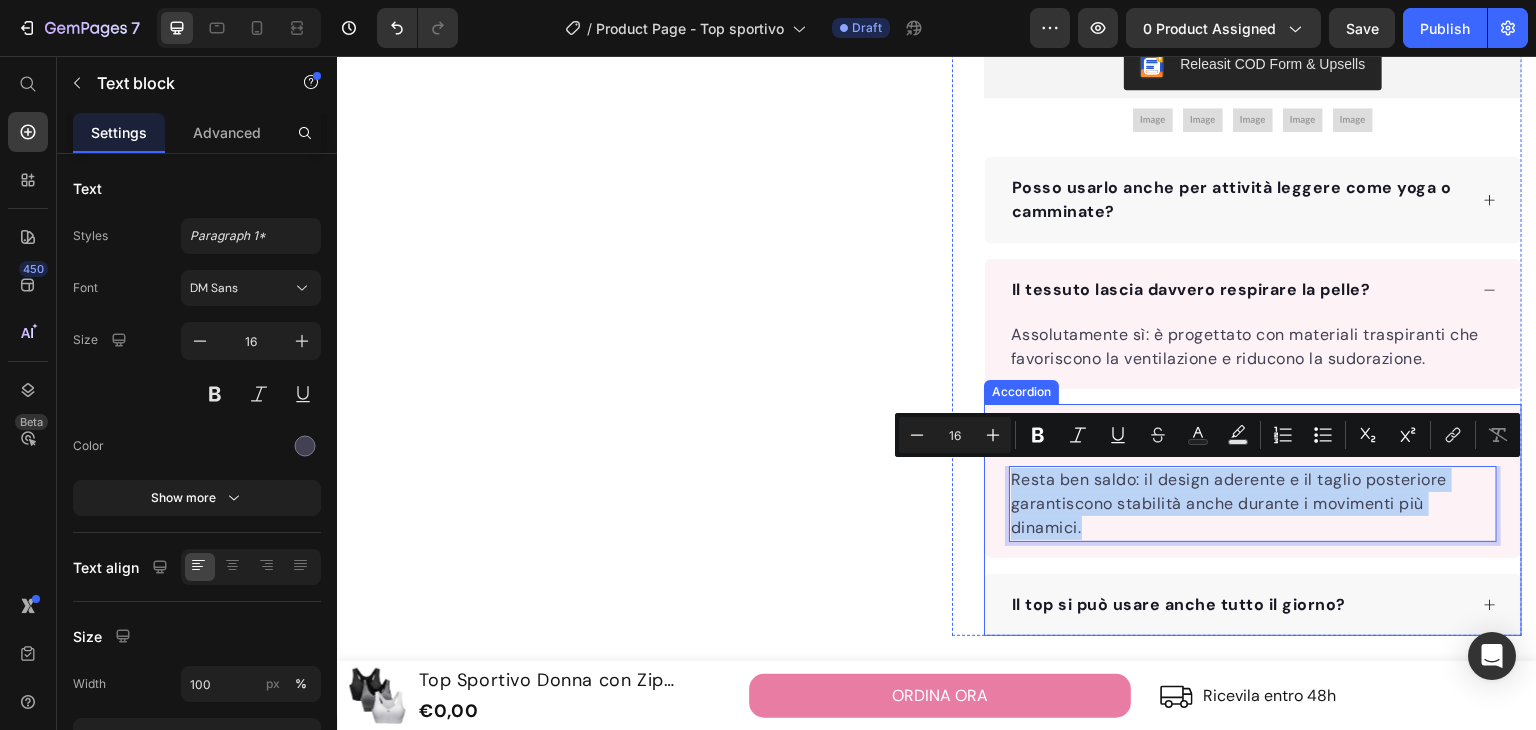 click on "Il top si può usare anche tutto il giorno?" at bounding box center [1238, 605] 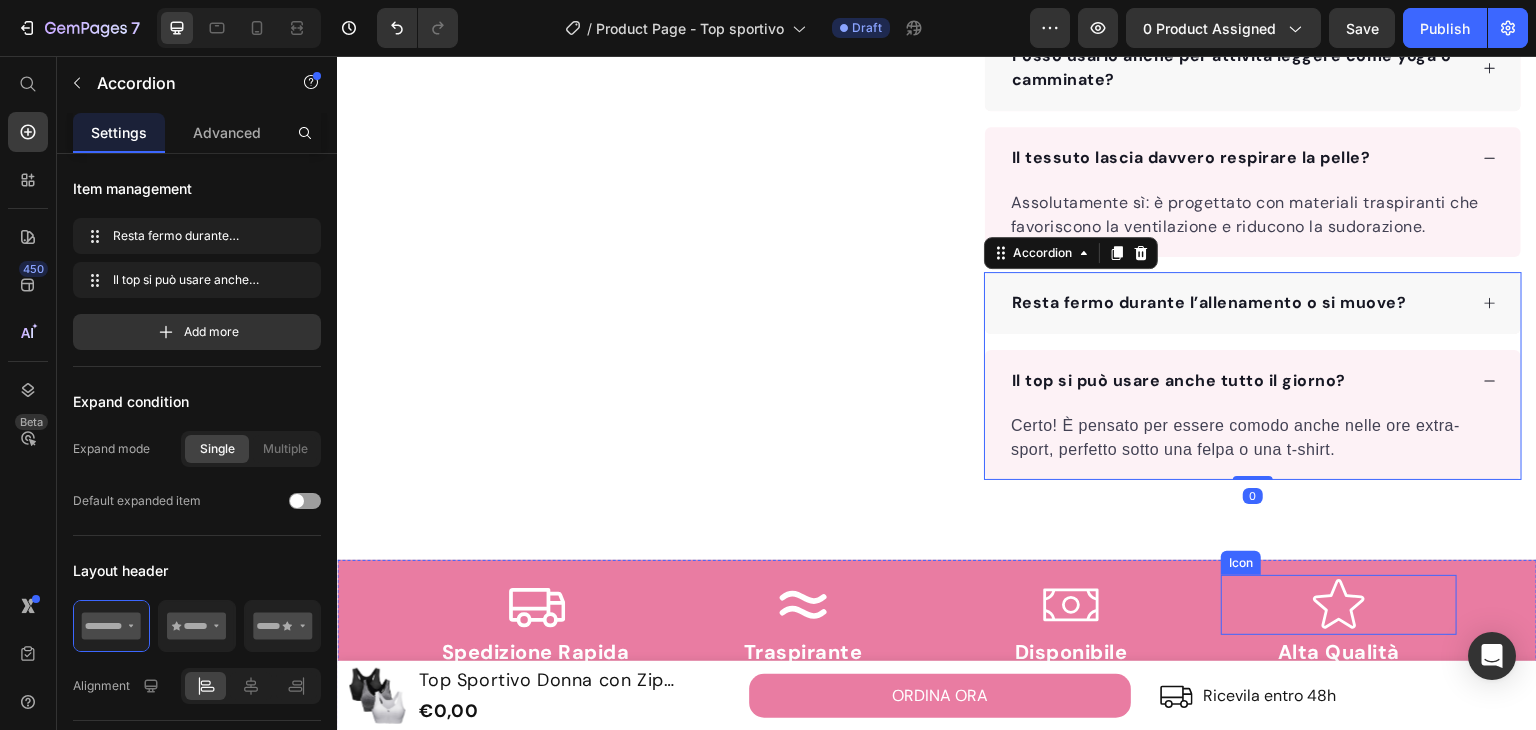 scroll, scrollTop: 800, scrollLeft: 0, axis: vertical 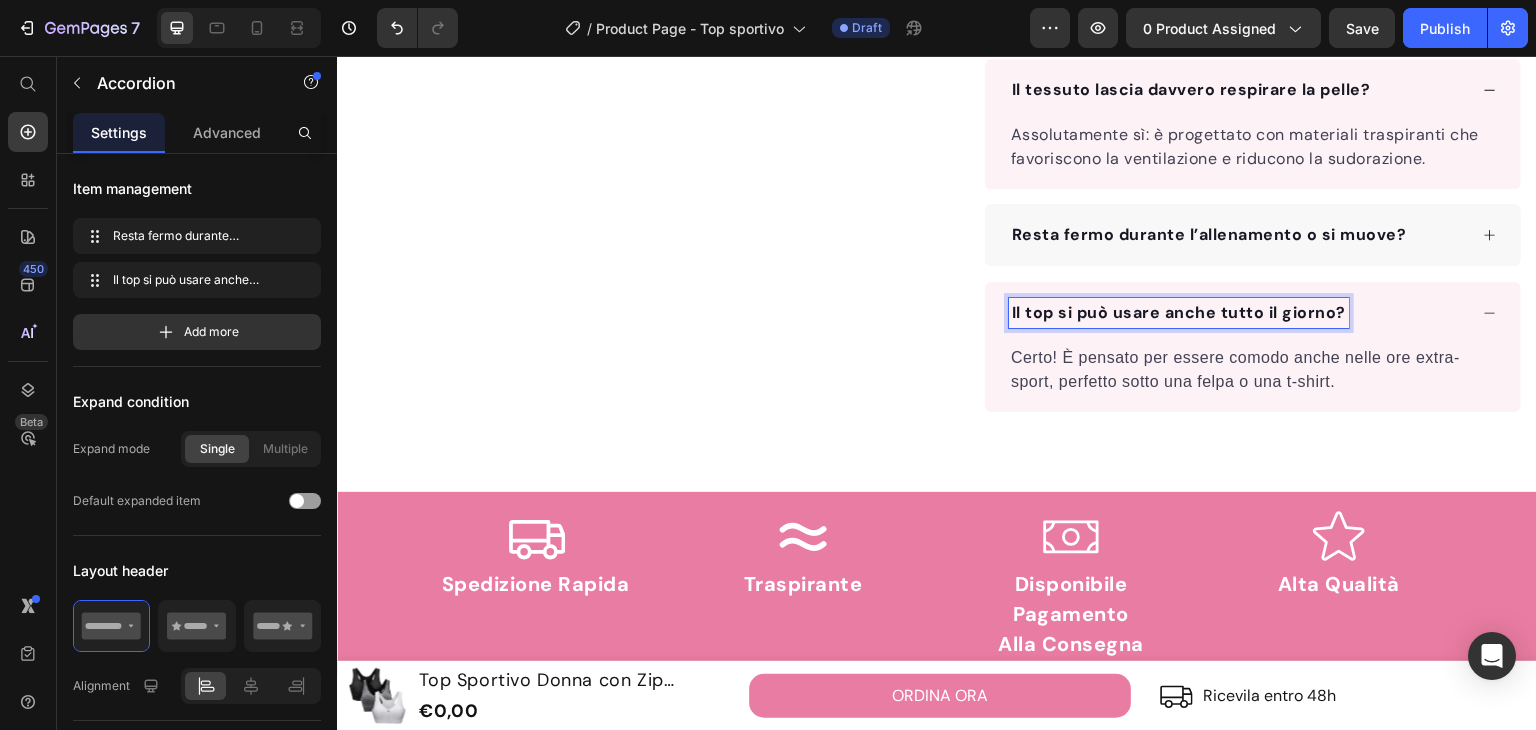 click on "Il top si può usare anche tutto il giorno?" at bounding box center (1179, 312) 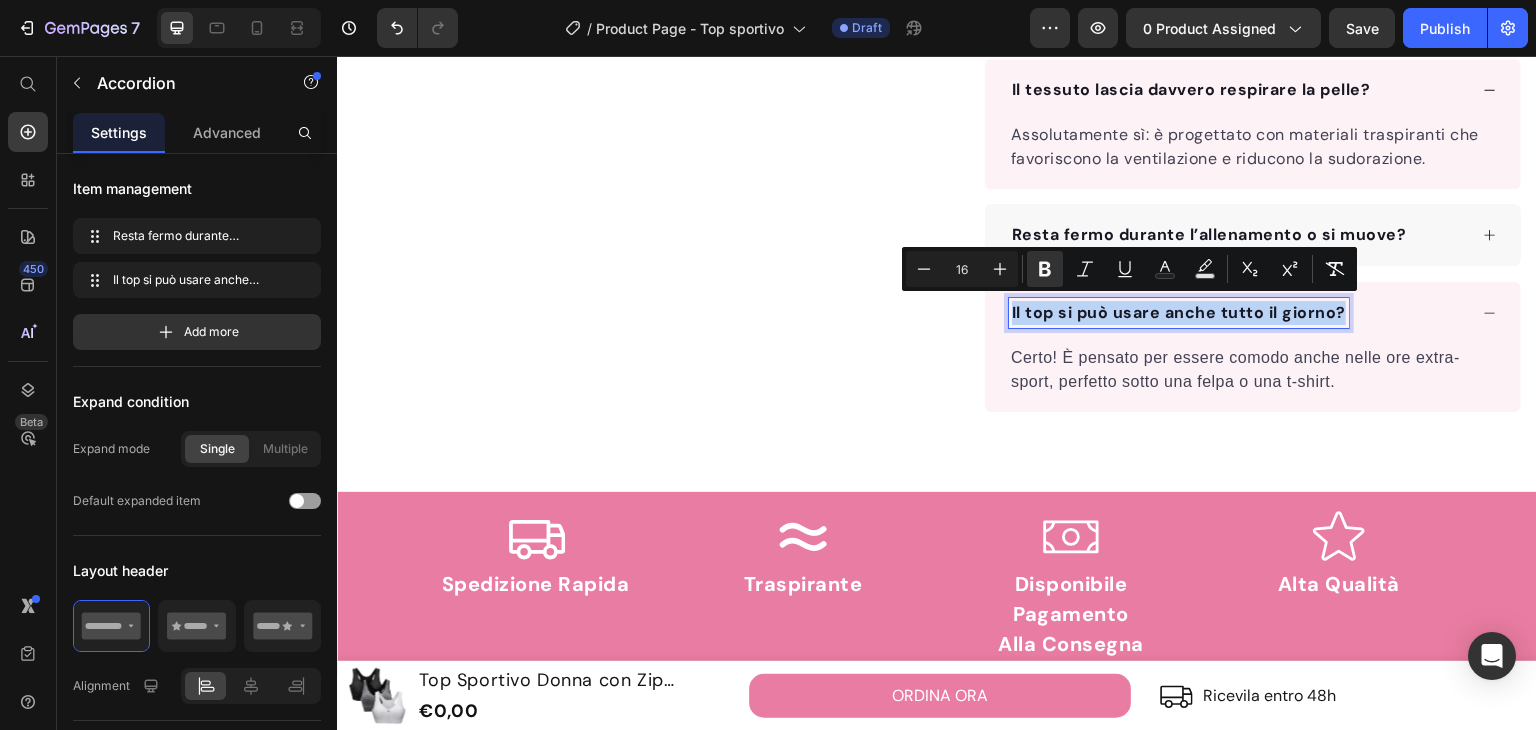 click on "Il top si può usare anche tutto il giorno?" at bounding box center [1179, 312] 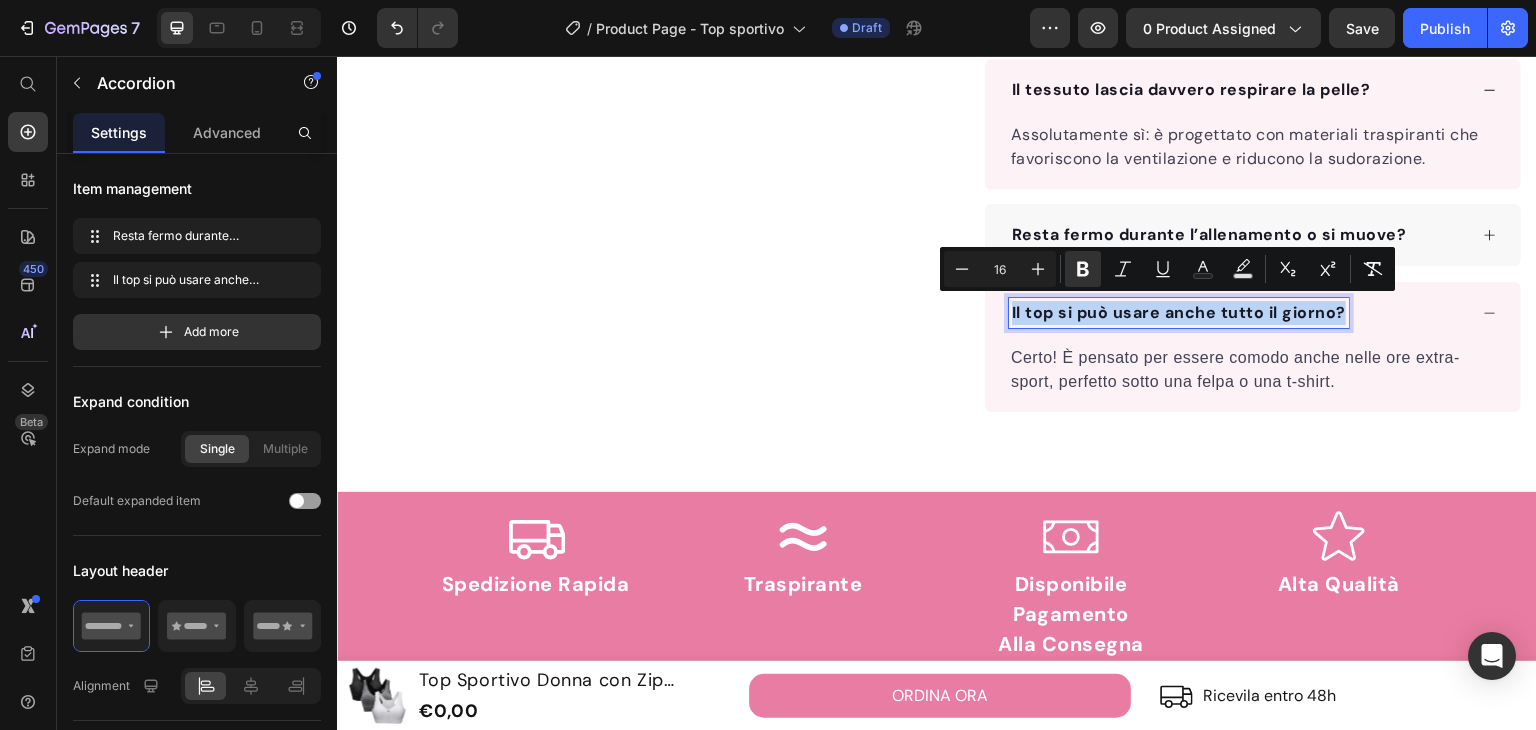 click on "Certo! È pensato per essere comodo anche nelle ore extra-sport, perfetto sotto una felpa o una t-shirt." at bounding box center (1253, 370) 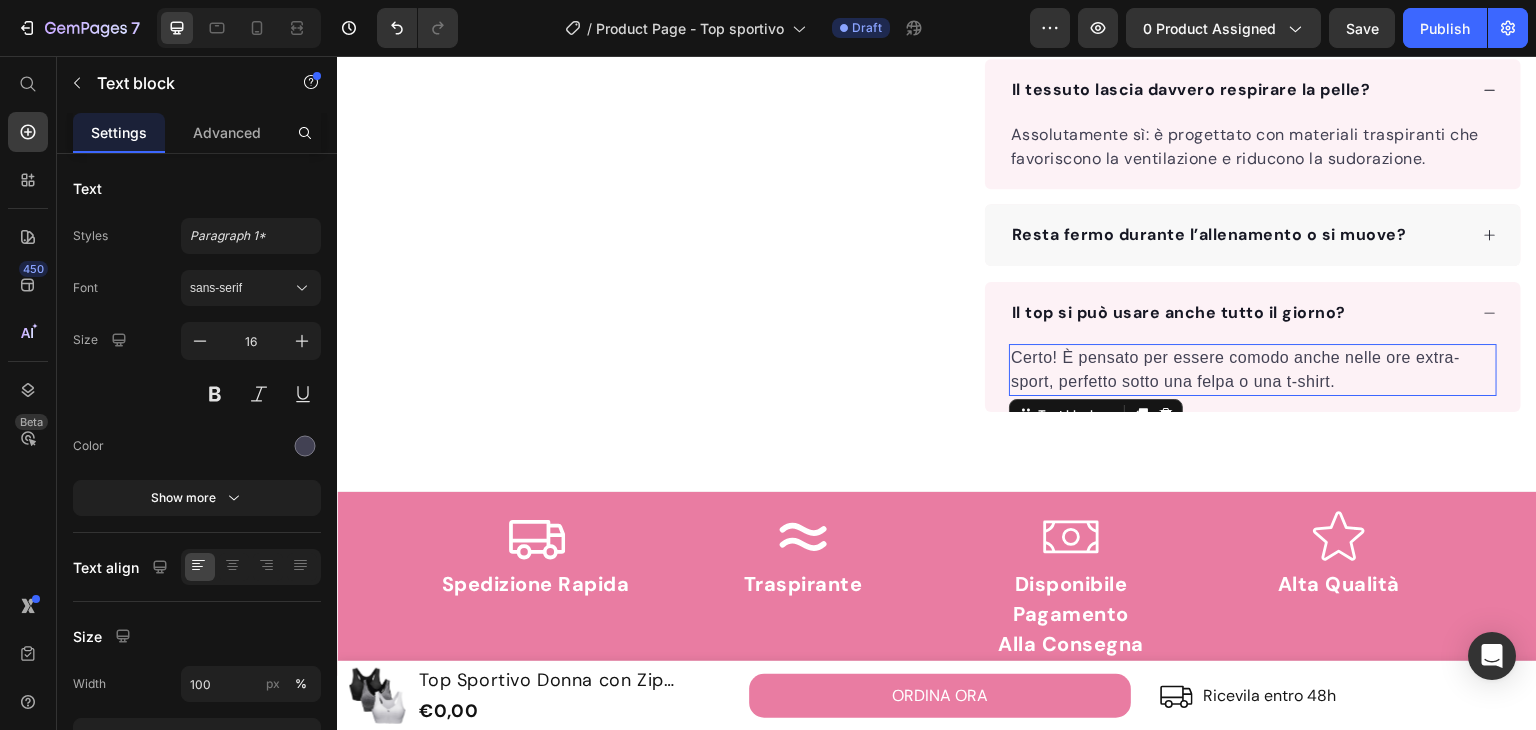 click on "Certo! È pensato per essere comodo anche nelle ore extra-sport, perfetto sotto una felpa o una t-shirt." at bounding box center (1253, 370) 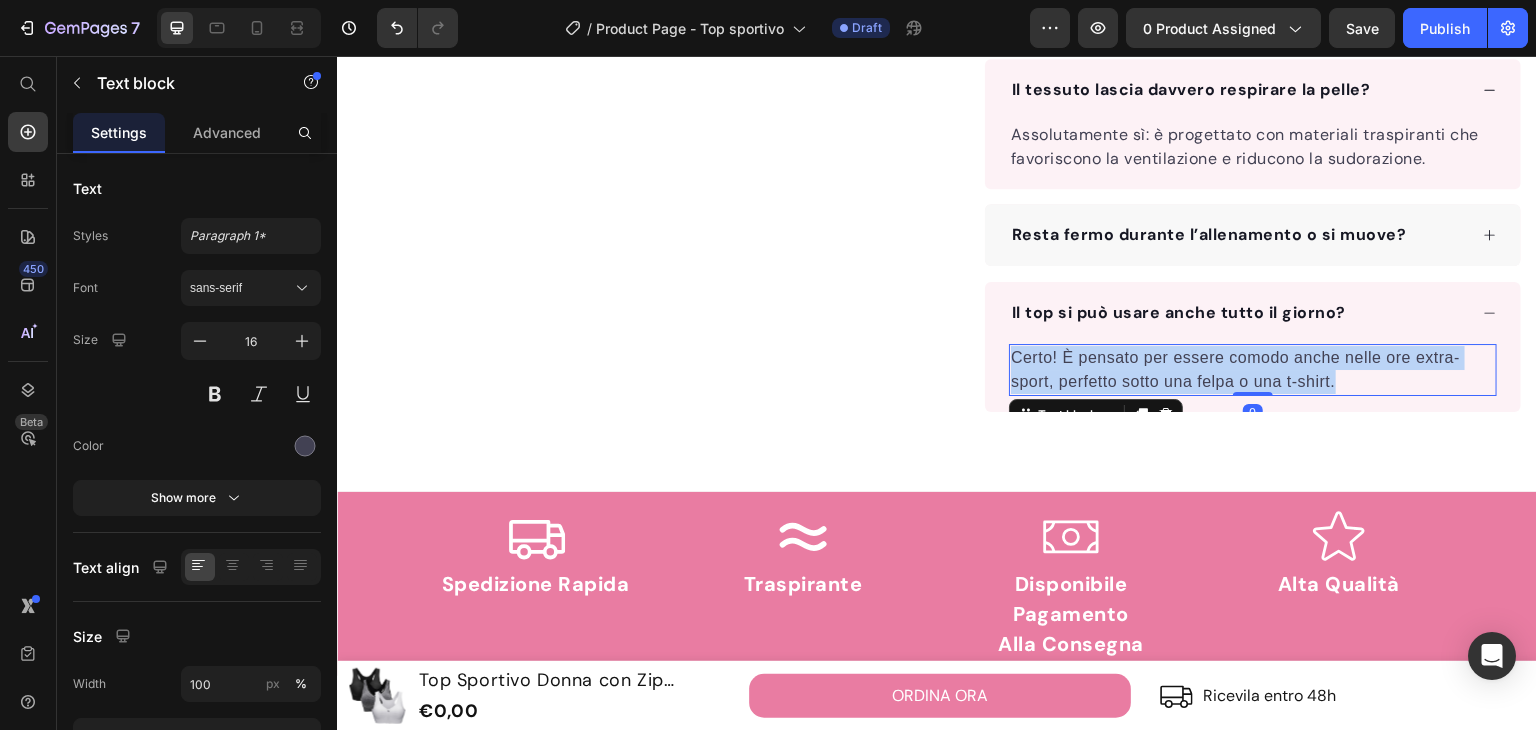 click on "Certo! È pensato per essere comodo anche nelle ore extra-sport, perfetto sotto una felpa o una t-shirt." at bounding box center (1253, 370) 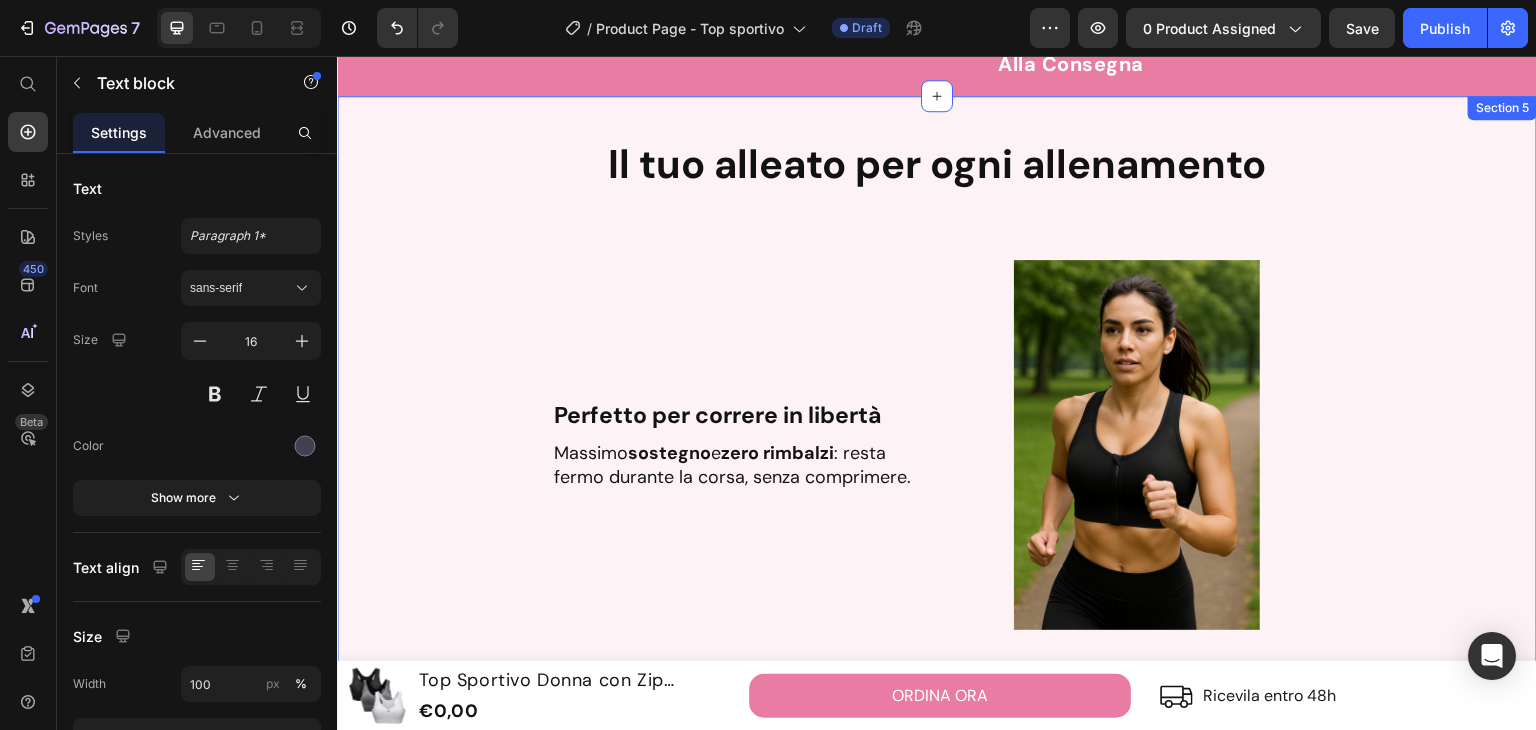 scroll, scrollTop: 1164, scrollLeft: 0, axis: vertical 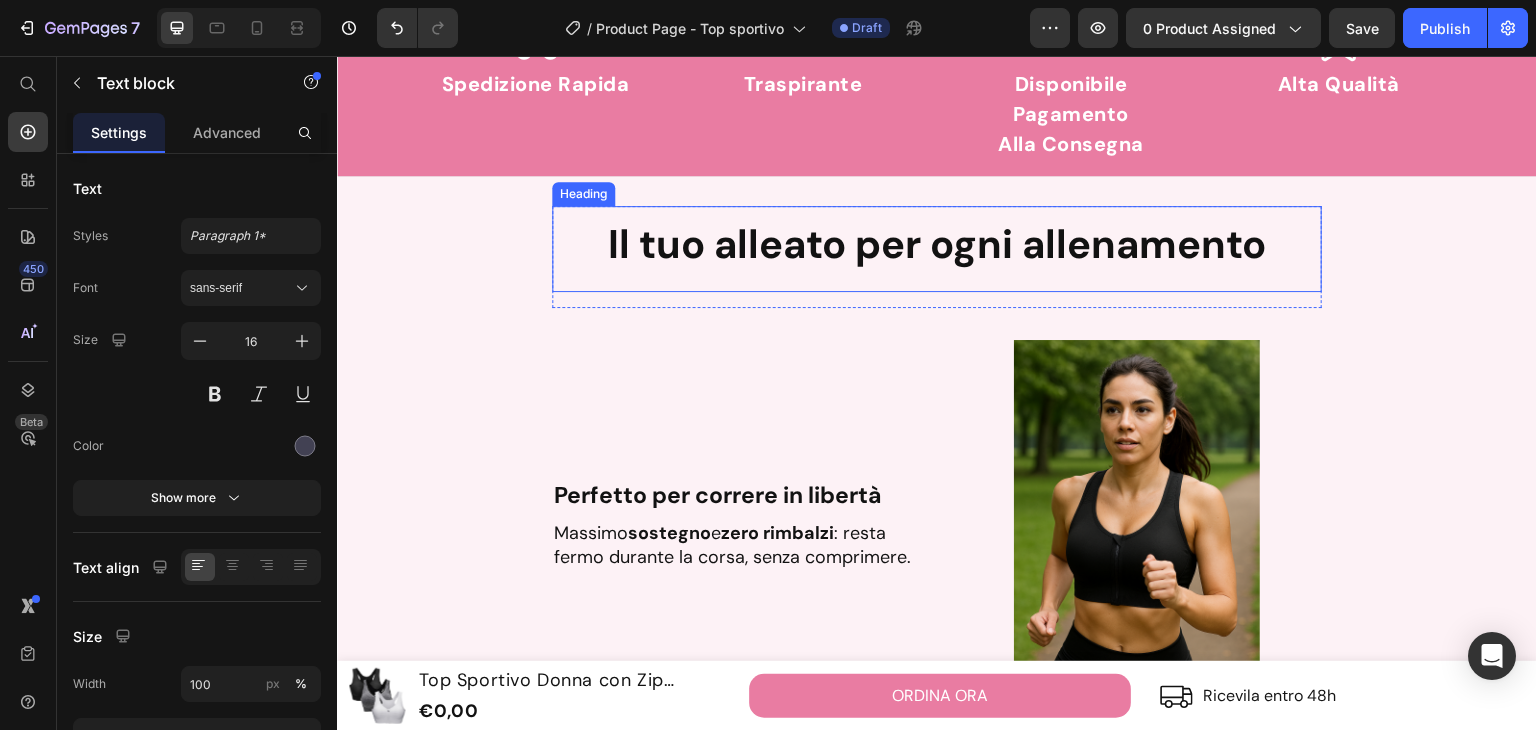 click on "Il tuo alleato per ogni allenamento" at bounding box center [937, 244] 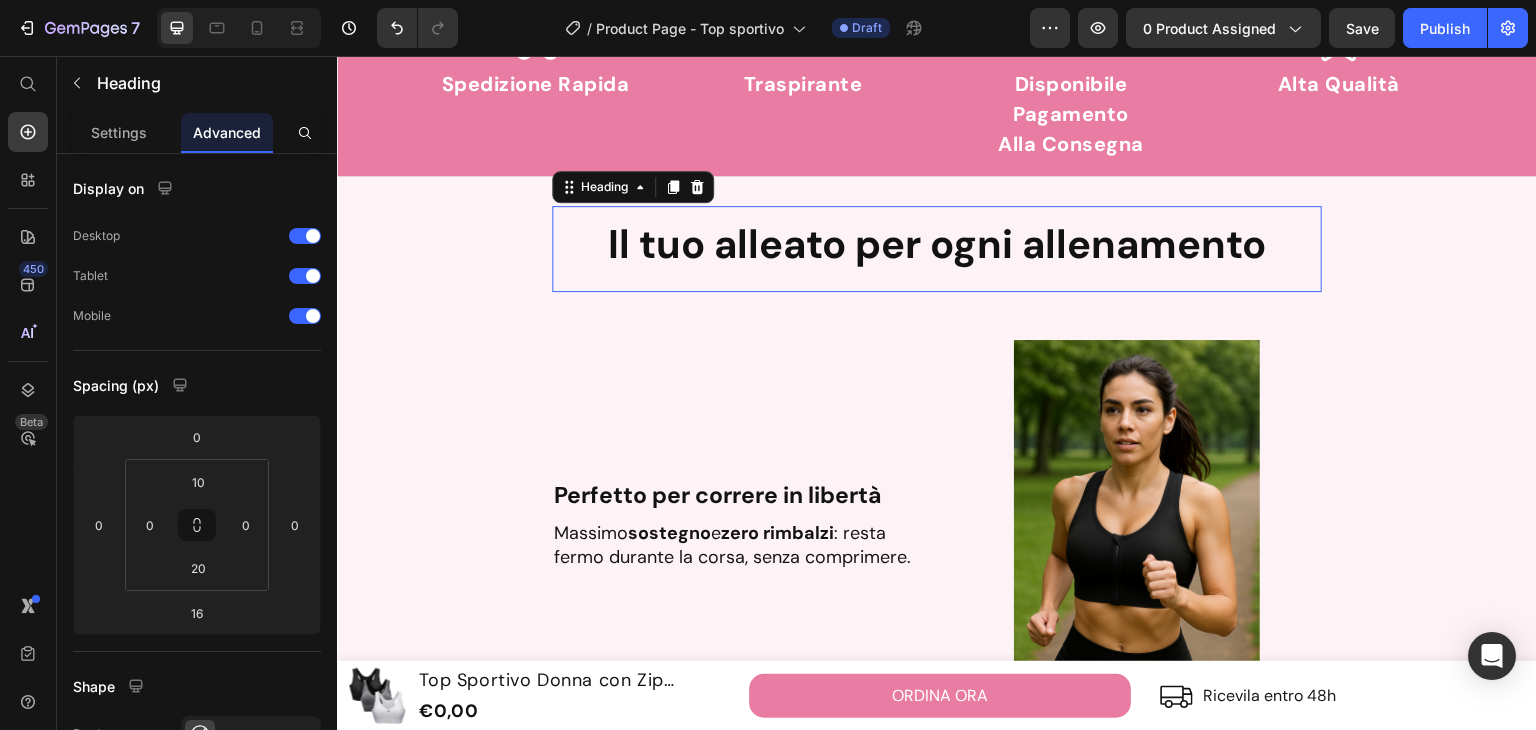 click on "Il tuo alleato per ogni allenamento" at bounding box center (937, 244) 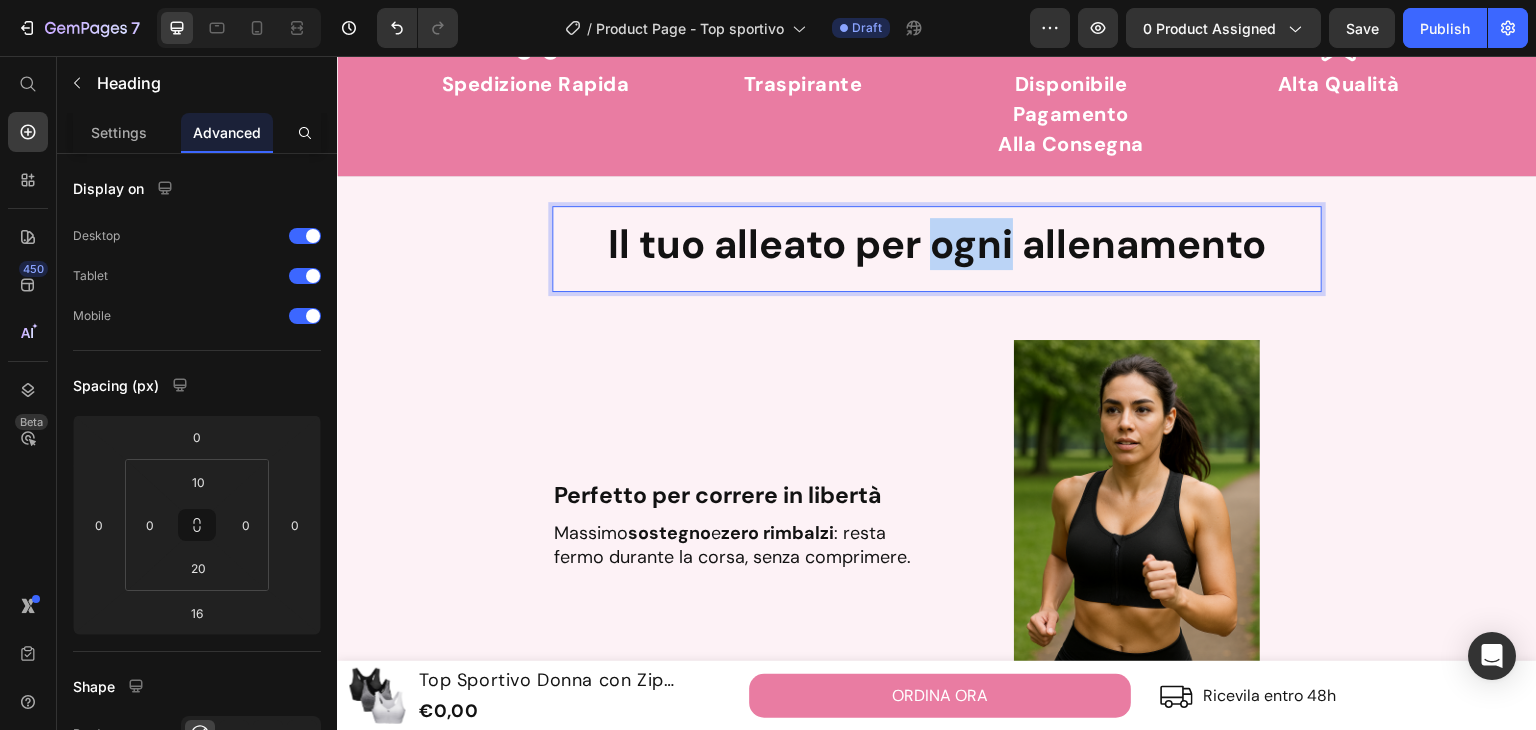 click on "Il tuo alleato per ogni allenamento" at bounding box center [937, 244] 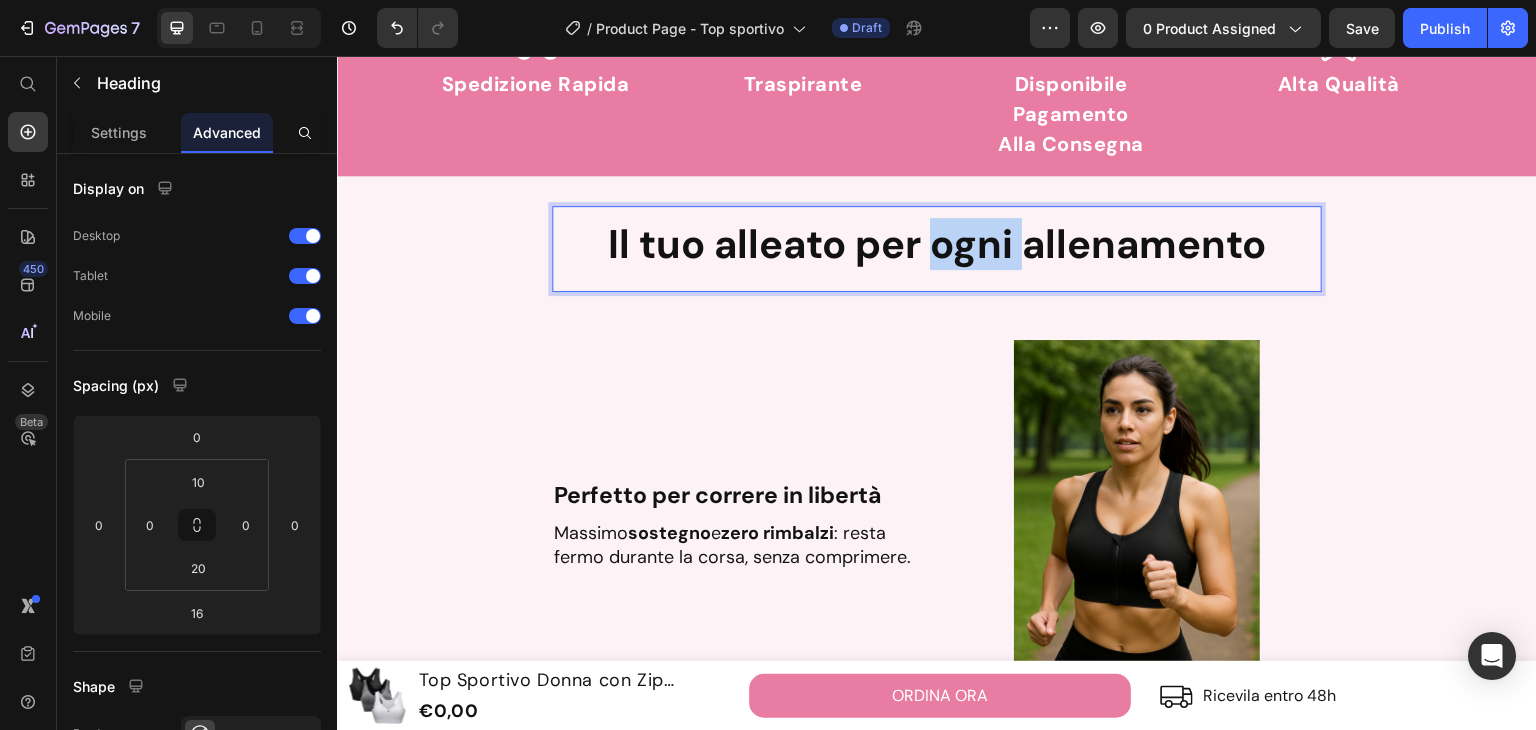 click on "Il tuo alleato per ogni allenamento" at bounding box center (937, 244) 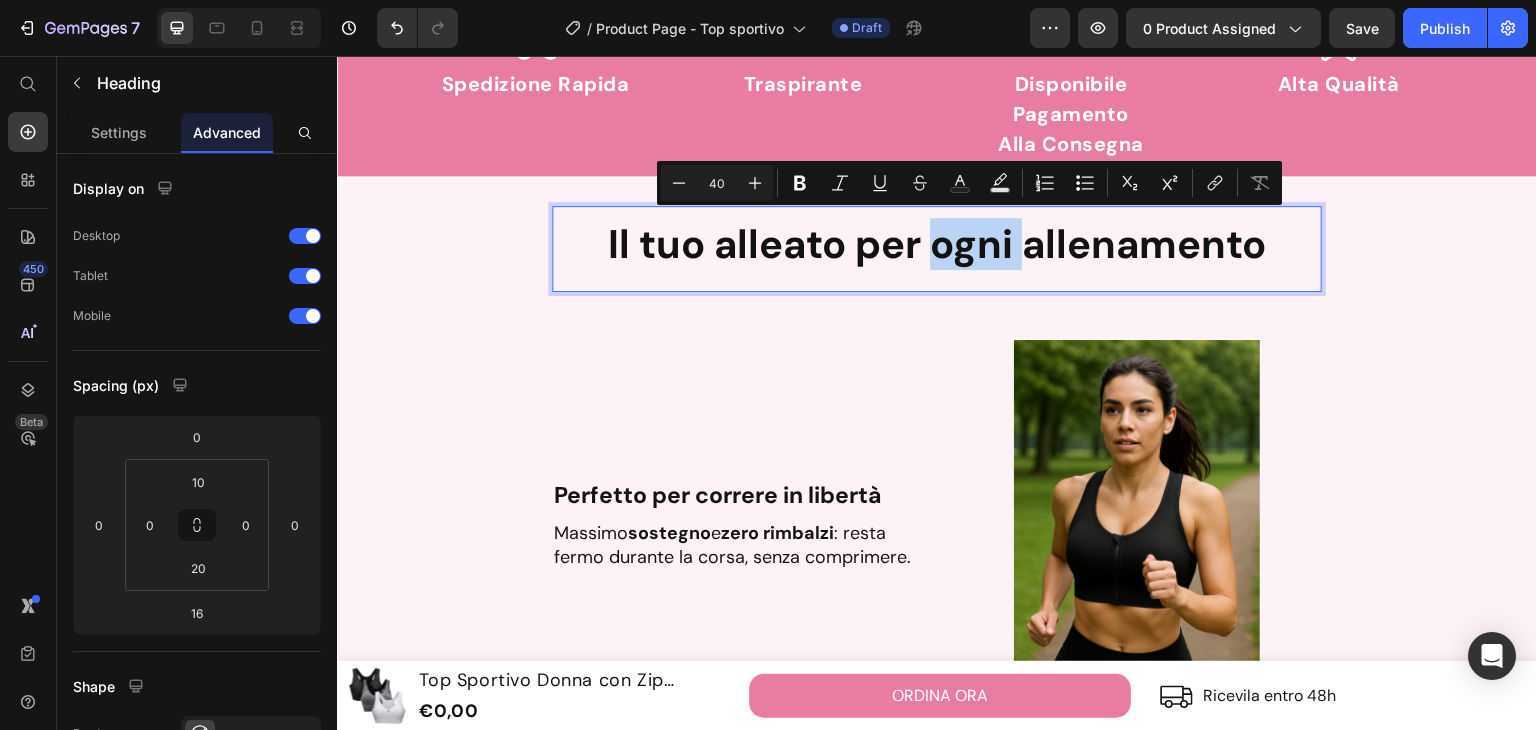 click on "Il tuo alleato per ogni allenamento" at bounding box center [937, 244] 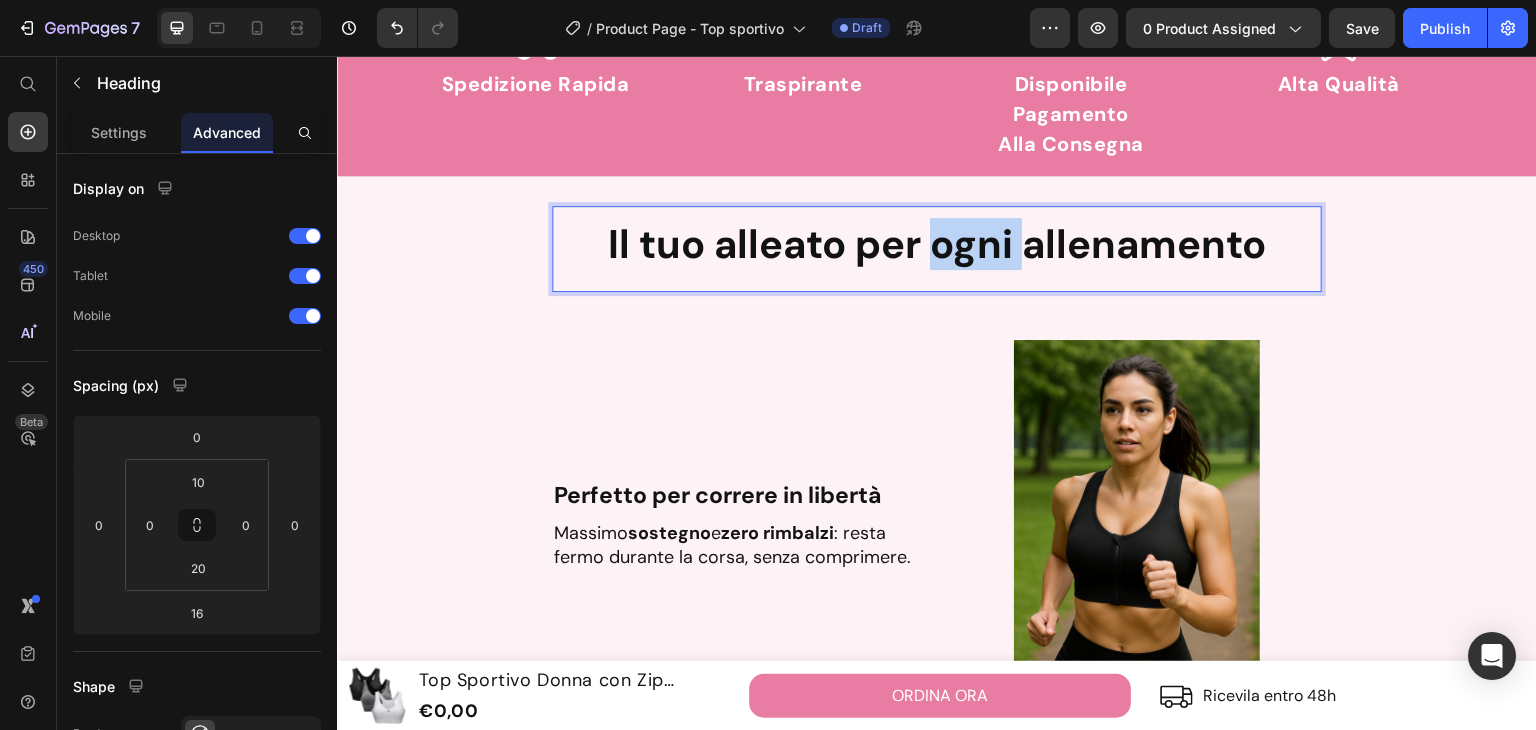 click on "Il tuo alleato per ogni allenamento" at bounding box center (937, 244) 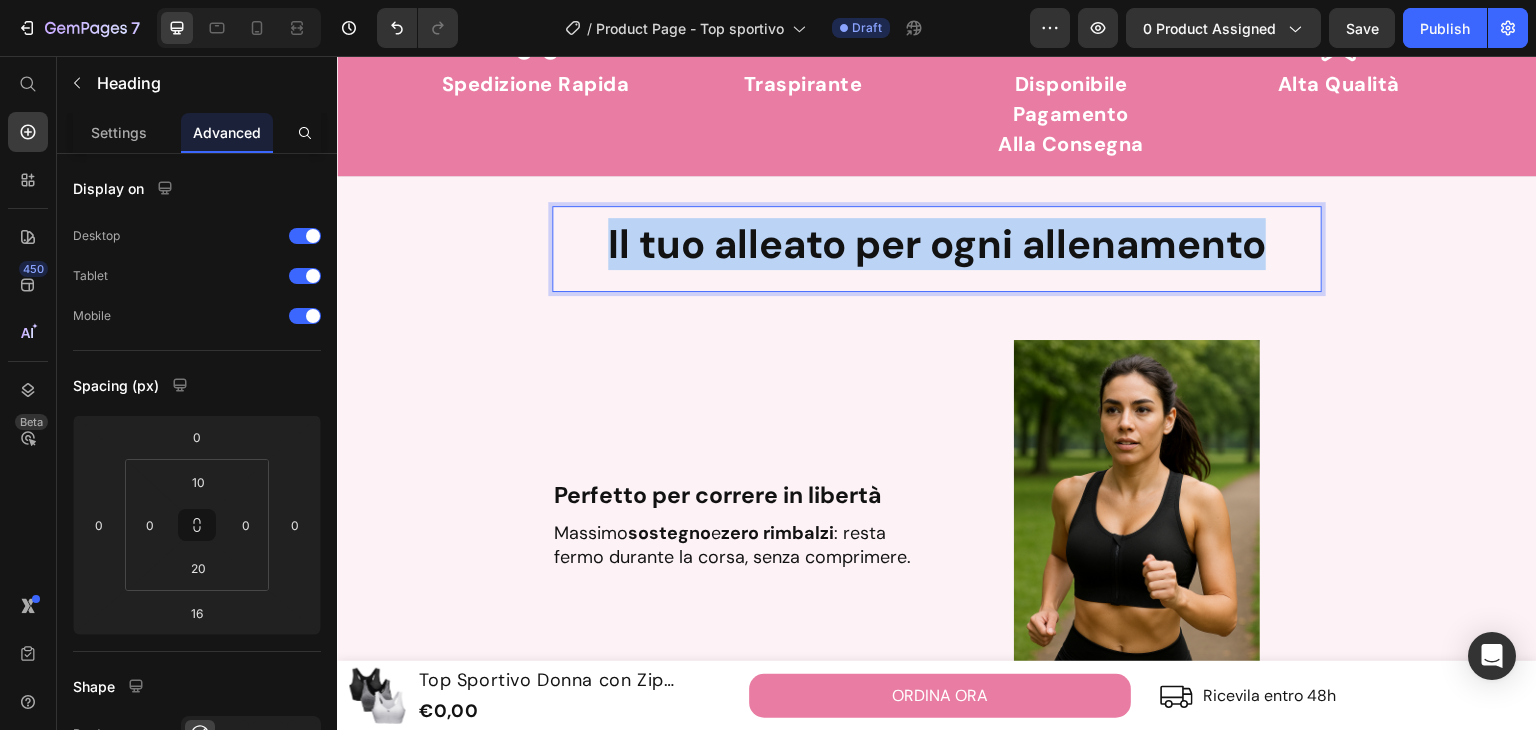 click on "Il tuo alleato per ogni allenamento" at bounding box center [937, 244] 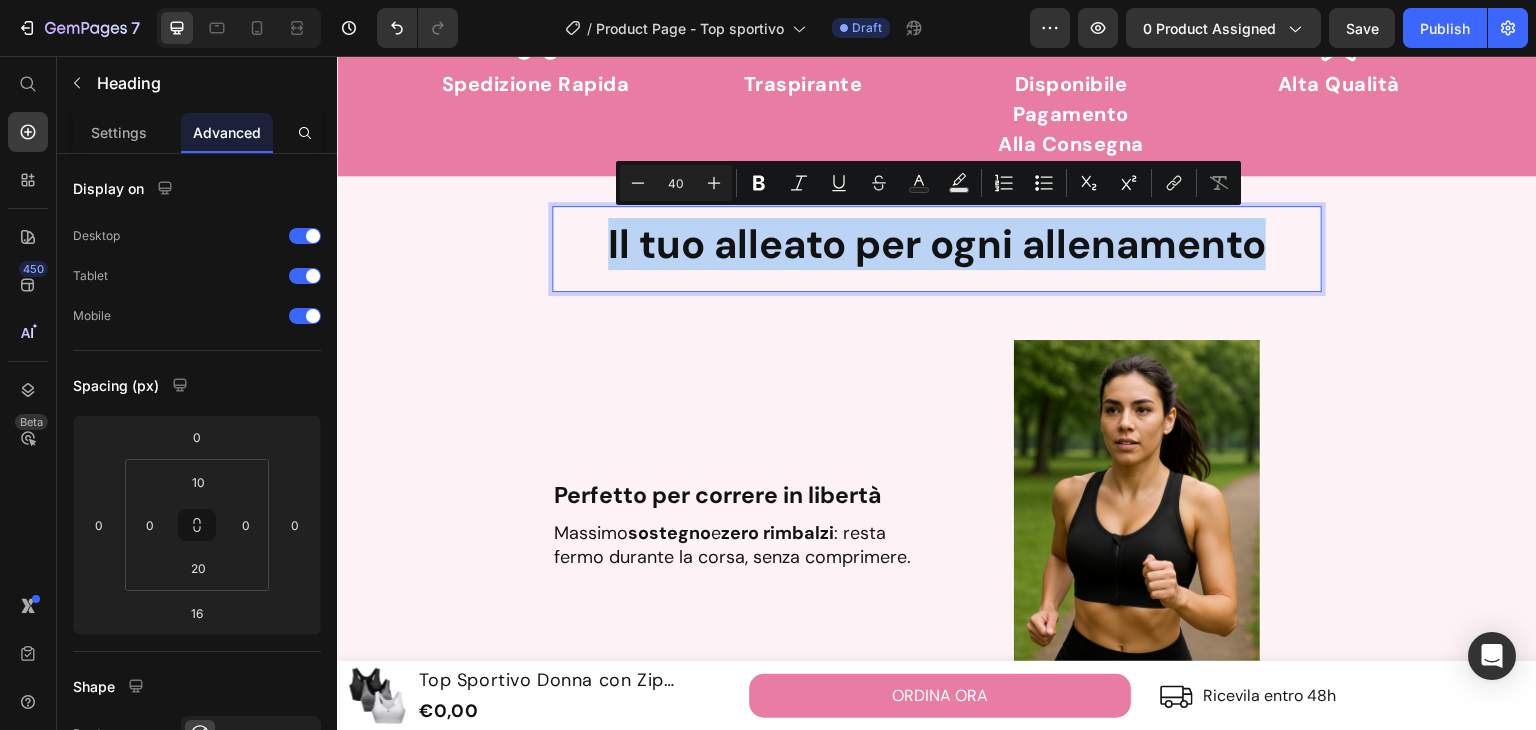 copy on "Il tuo alleato per ogni allenamento" 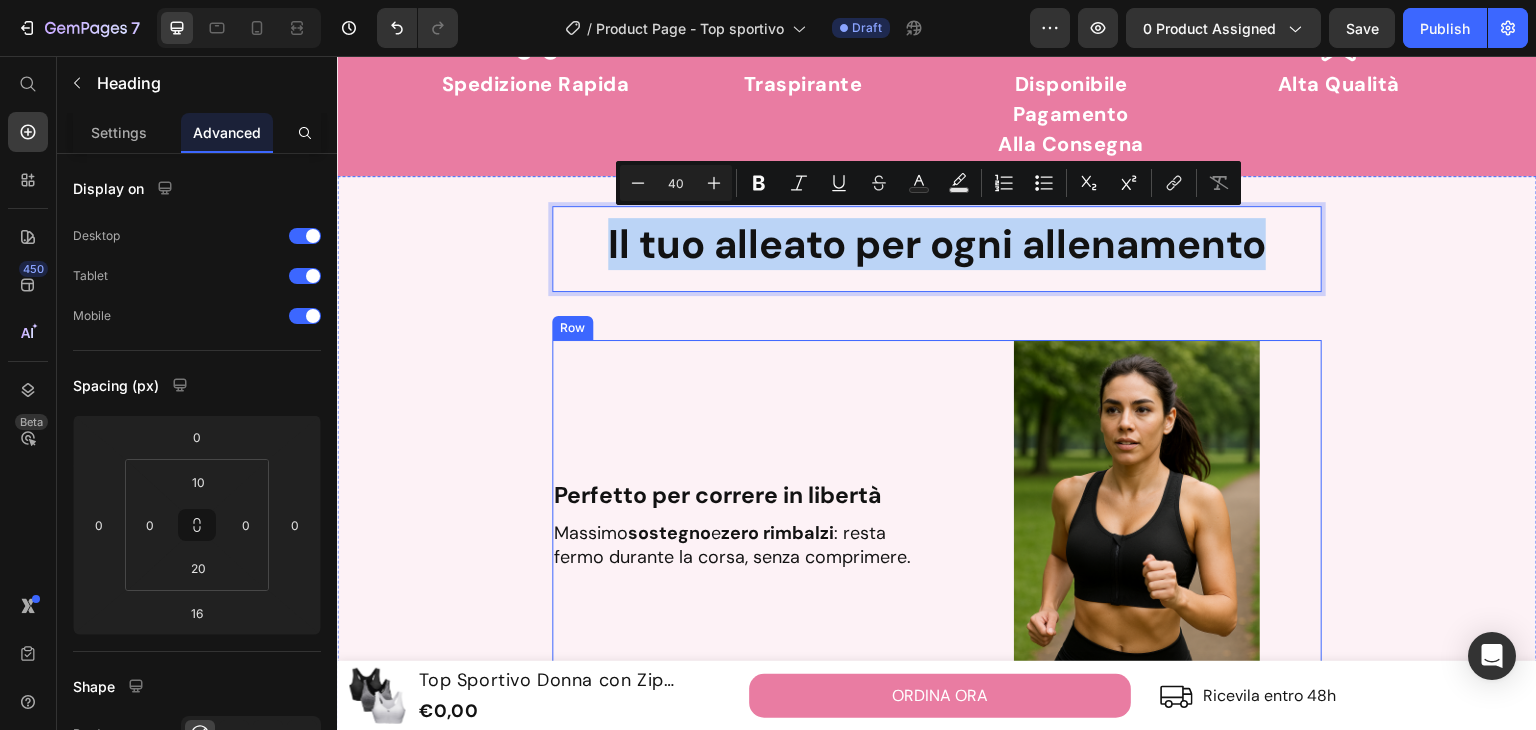 click on "Perfetto per correre in libertà" at bounding box center [717, 495] 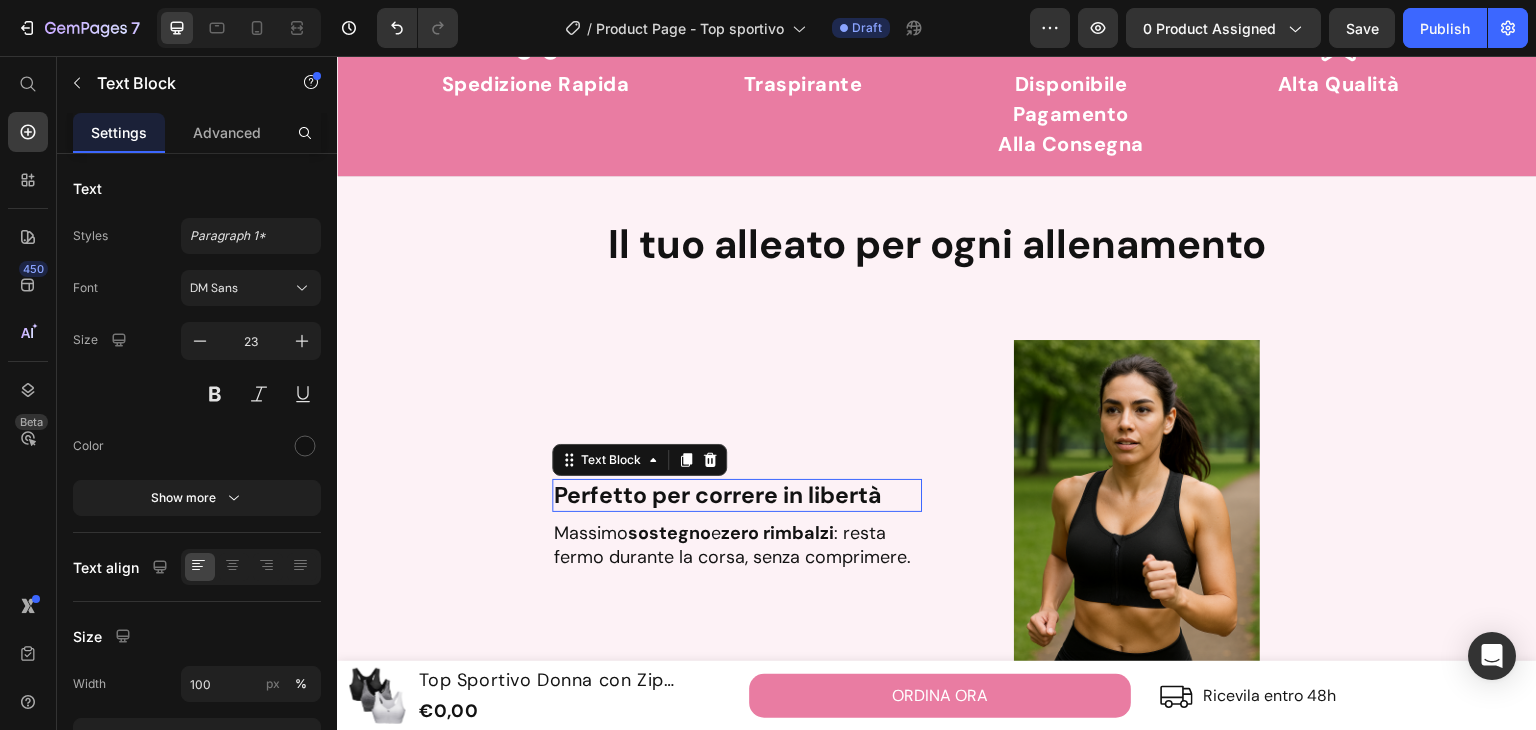 click on "Perfetto per correre in libertà" at bounding box center [717, 495] 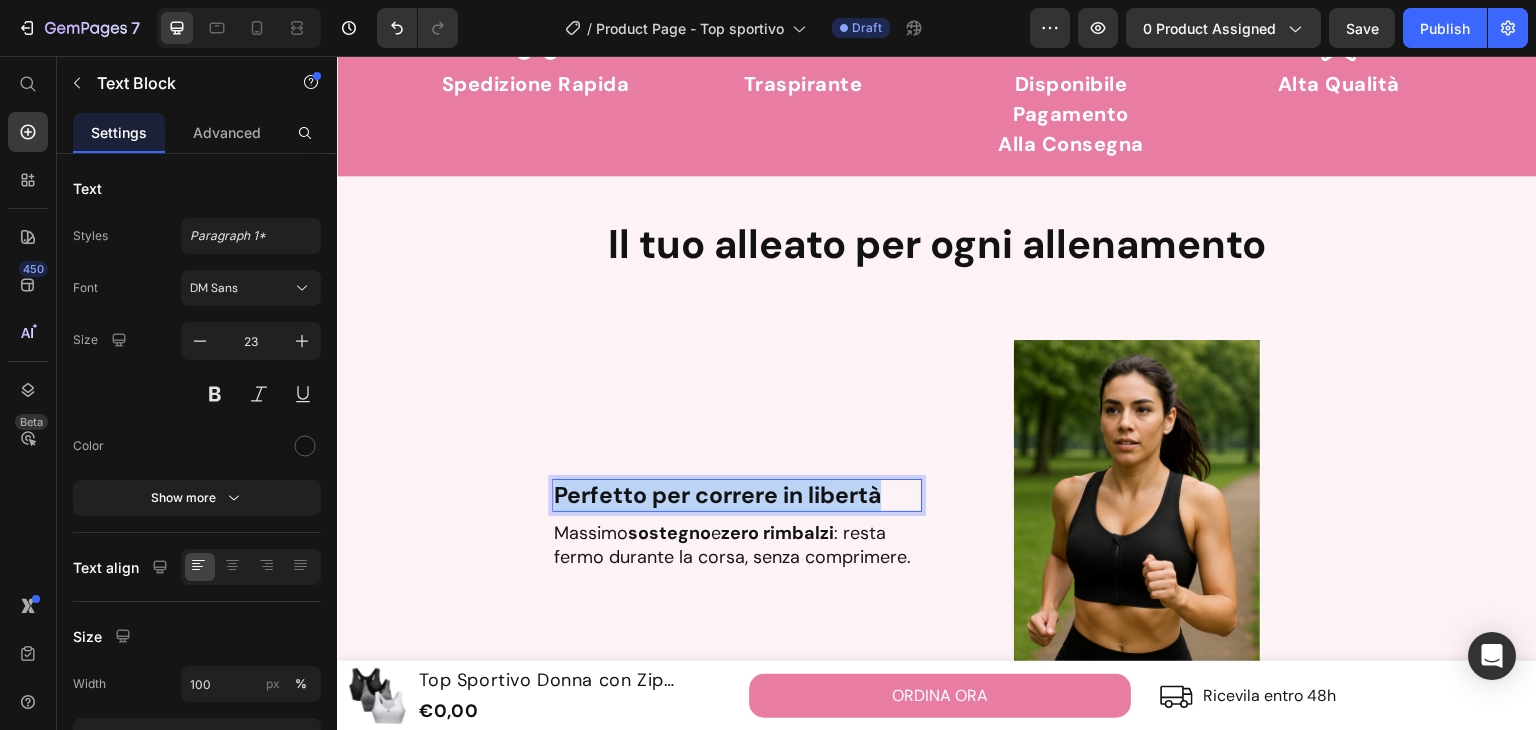 click on "Perfetto per correre in libertà" at bounding box center (717, 495) 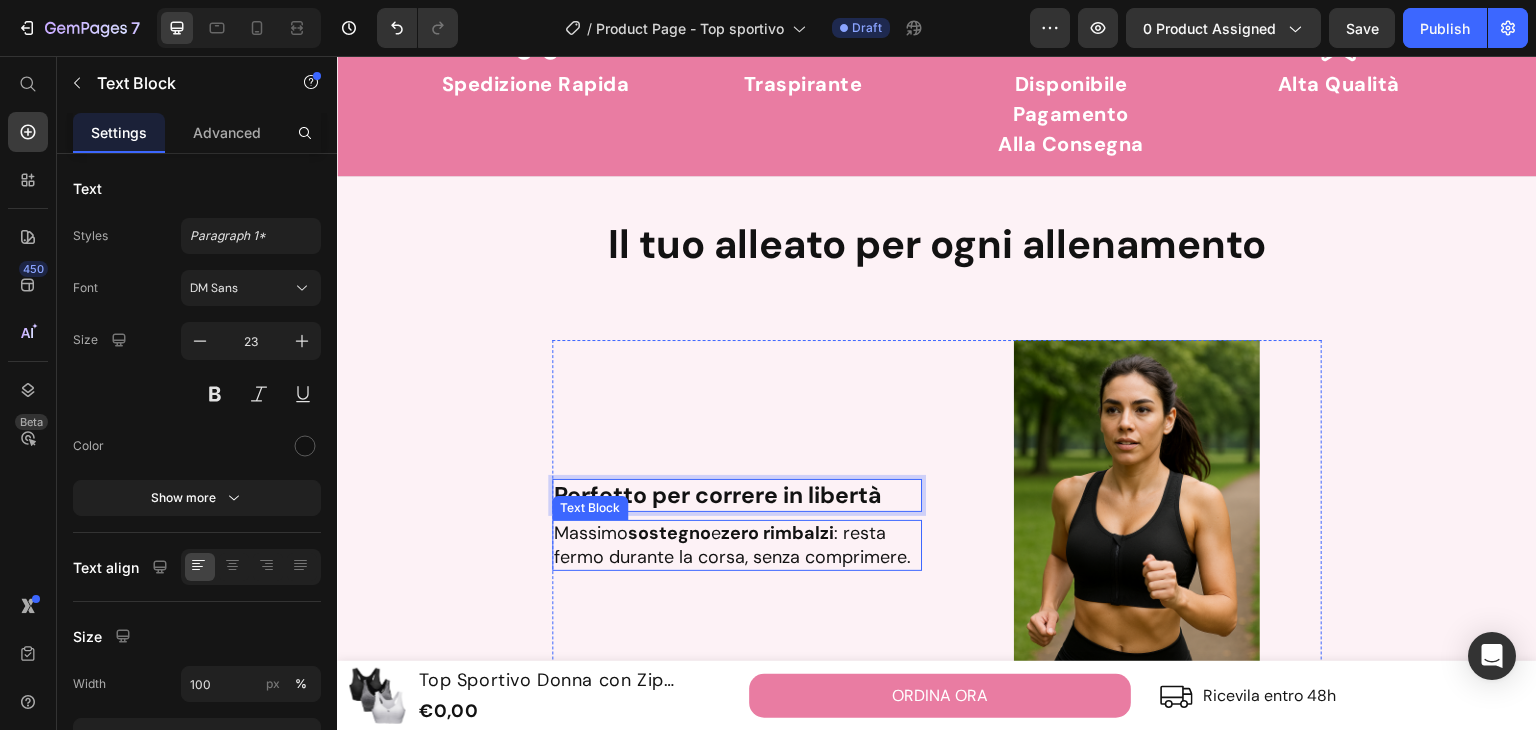 click on "Massimo sostegno e zero rimbalzi : resta fermo durante la corsa, senza comprimere." at bounding box center [737, 545] 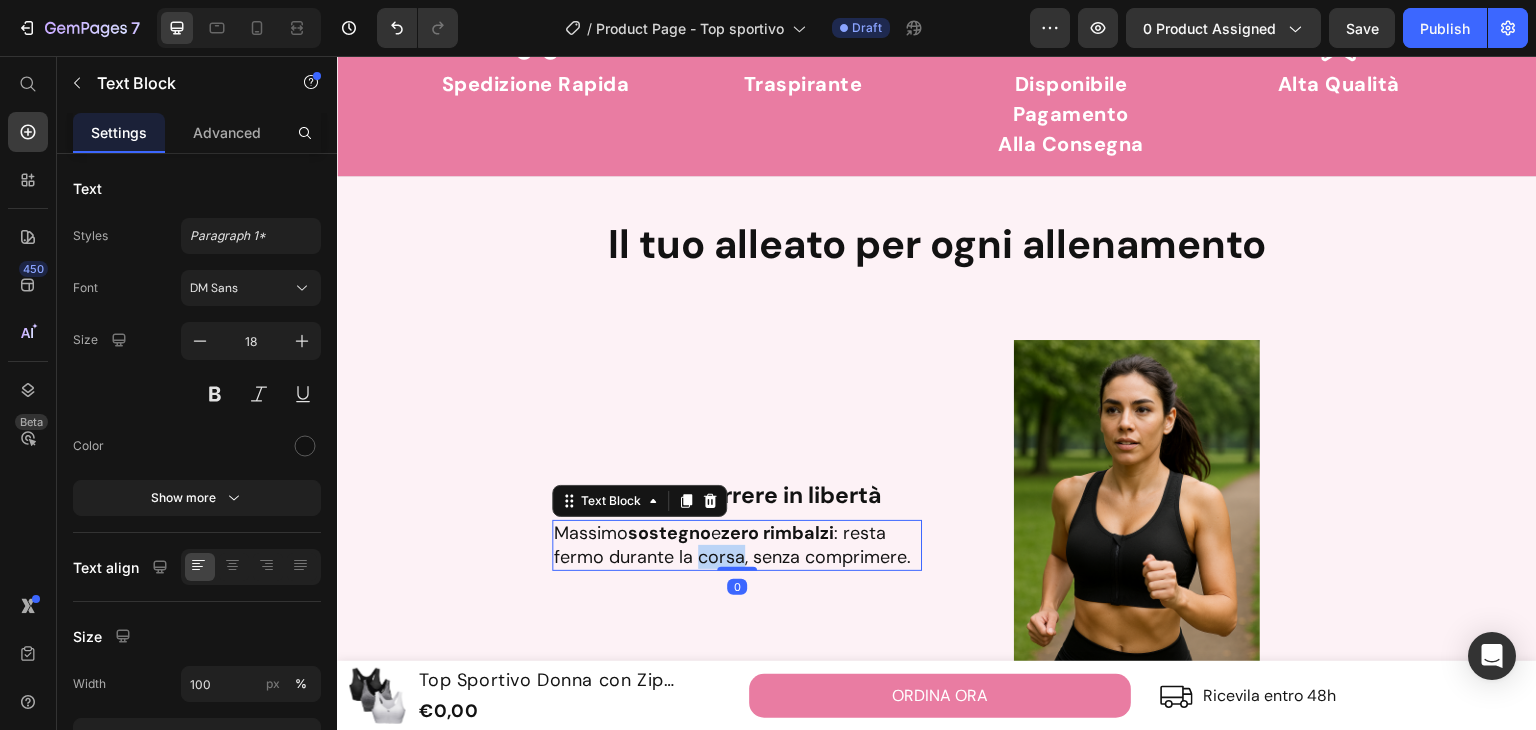 click on "Massimo sostegno e zero rimbalzi : resta fermo durante la corsa, senza comprimere." at bounding box center [737, 545] 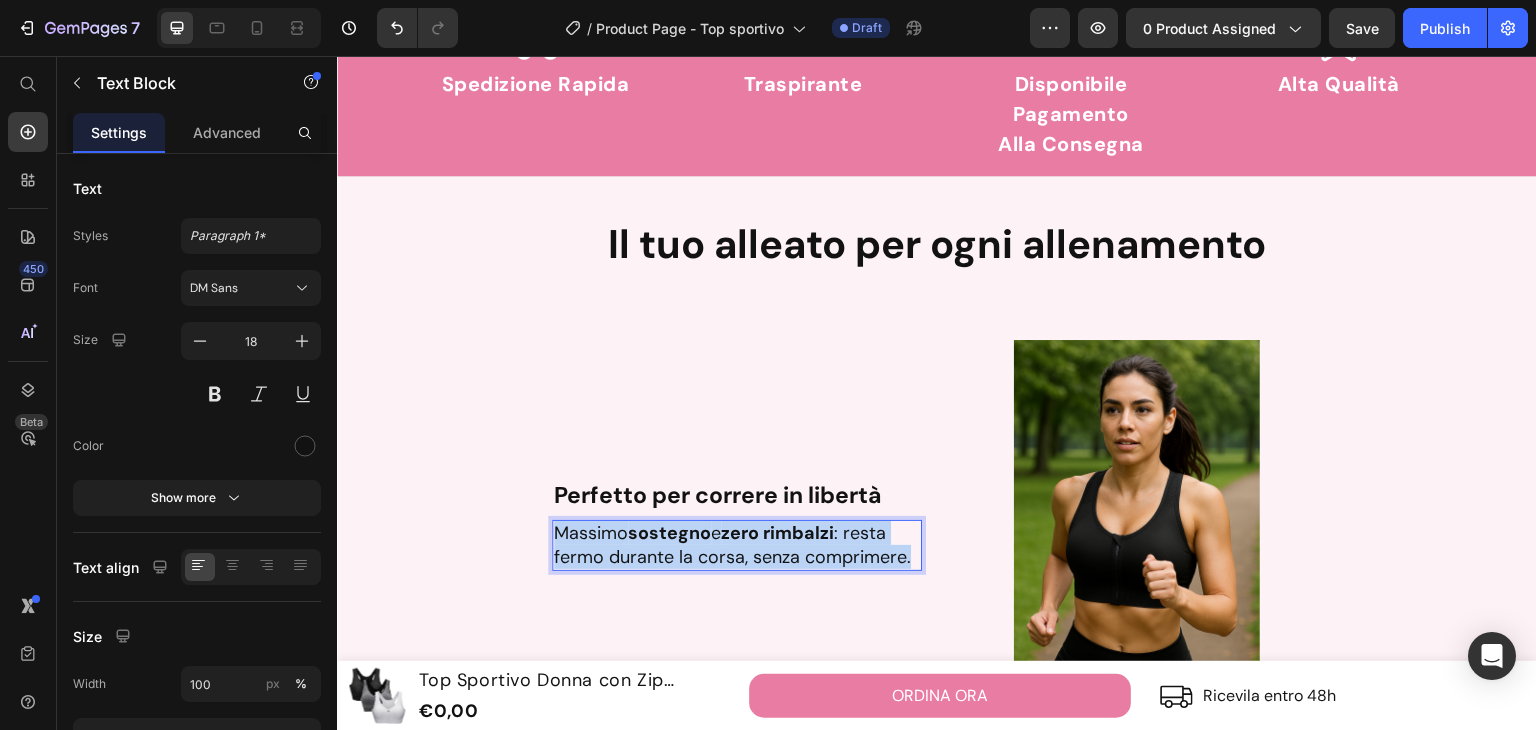 click on "Massimo sostegno e zero rimbalzi : resta fermo durante la corsa, senza comprimere." at bounding box center (737, 545) 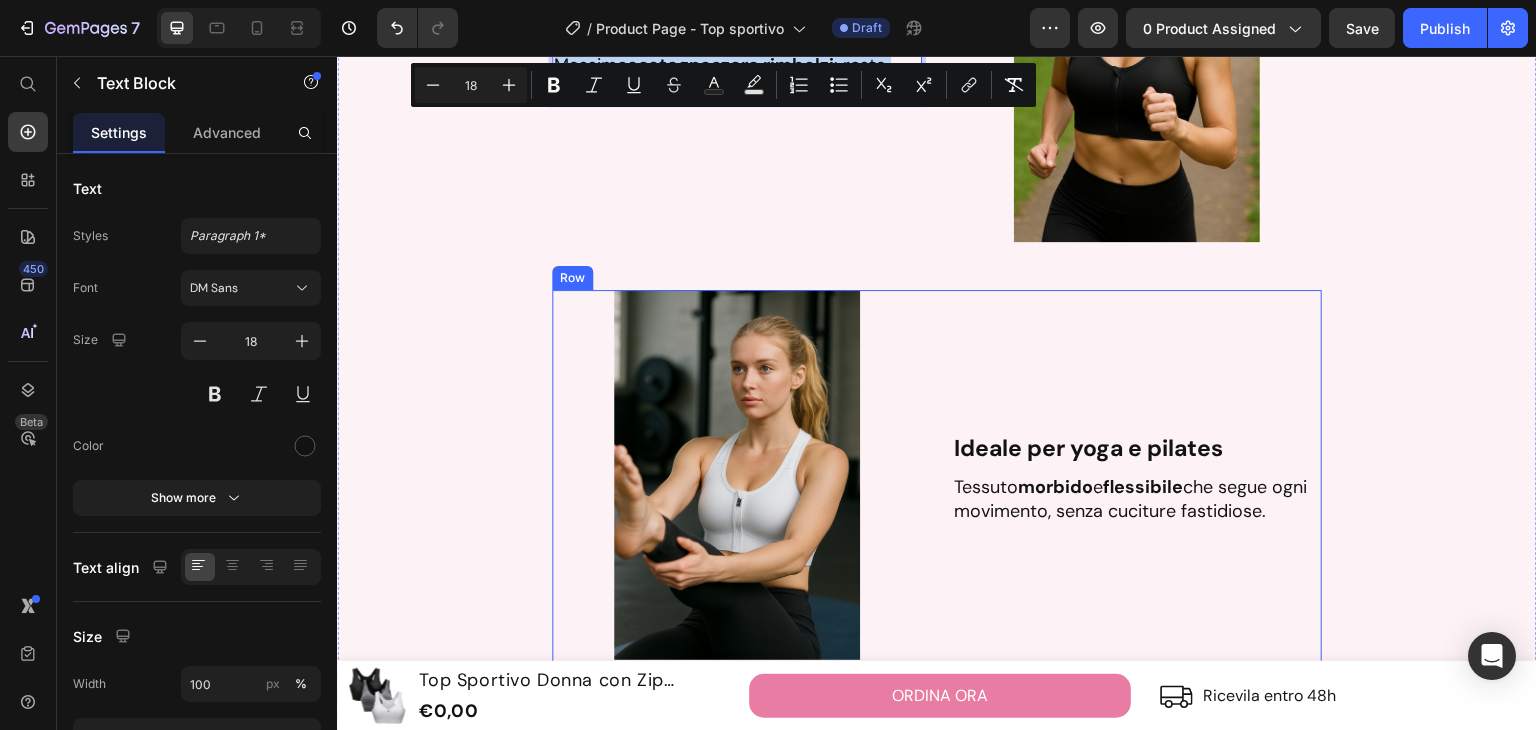 scroll, scrollTop: 1664, scrollLeft: 0, axis: vertical 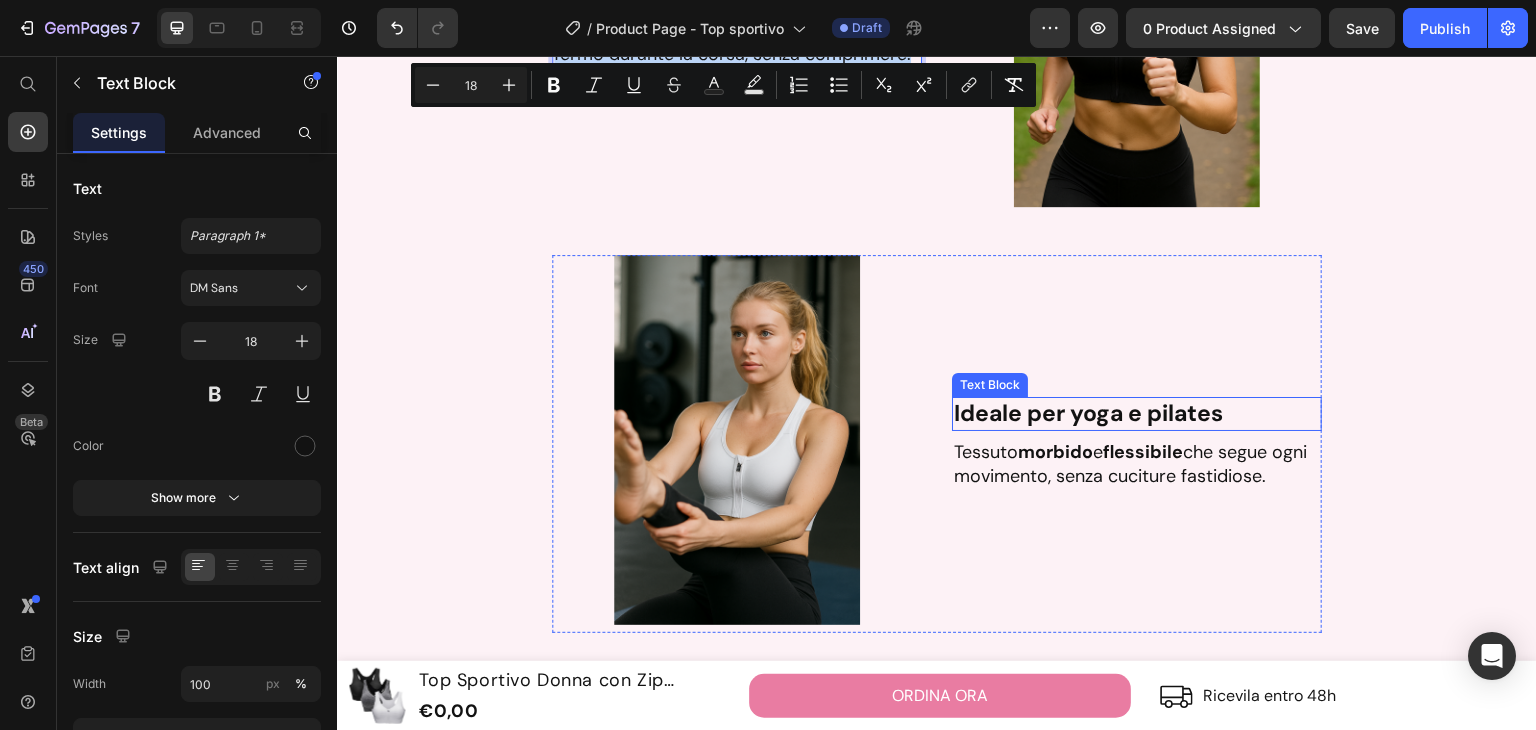 click on "Ideale per yoga e pilates" at bounding box center (1088, 413) 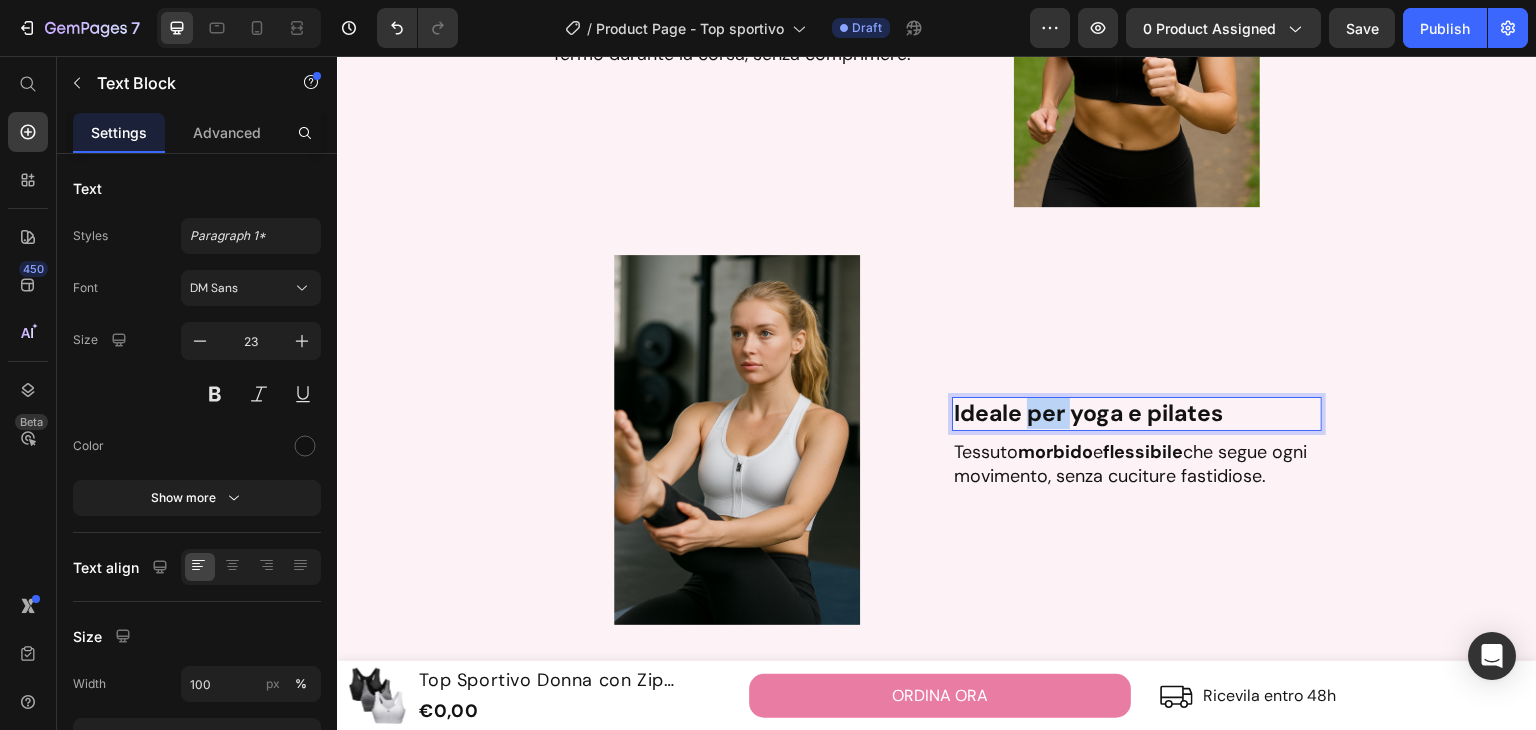 click on "Ideale per yoga e pilates" at bounding box center (1088, 413) 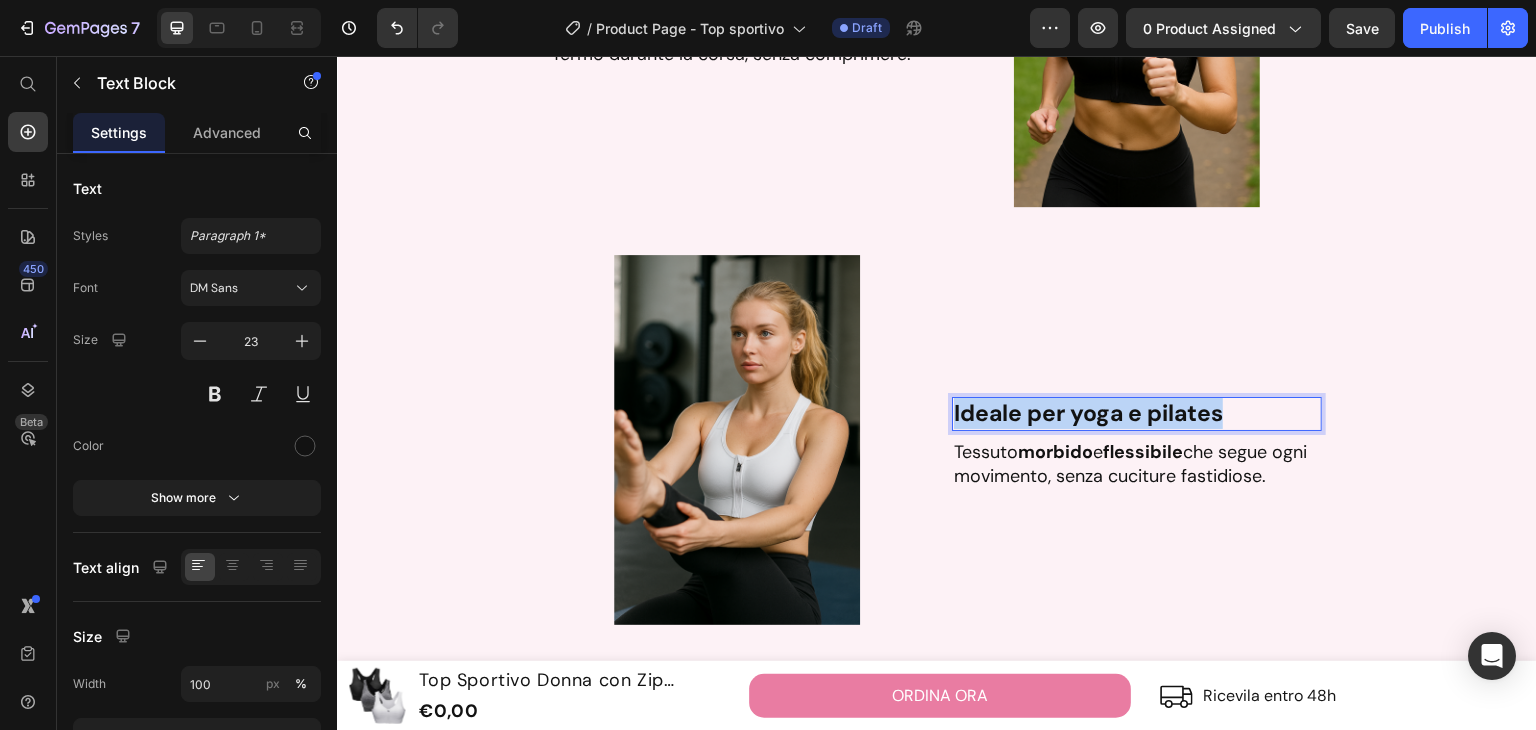 click on "Ideale per yoga e pilates" at bounding box center (1088, 413) 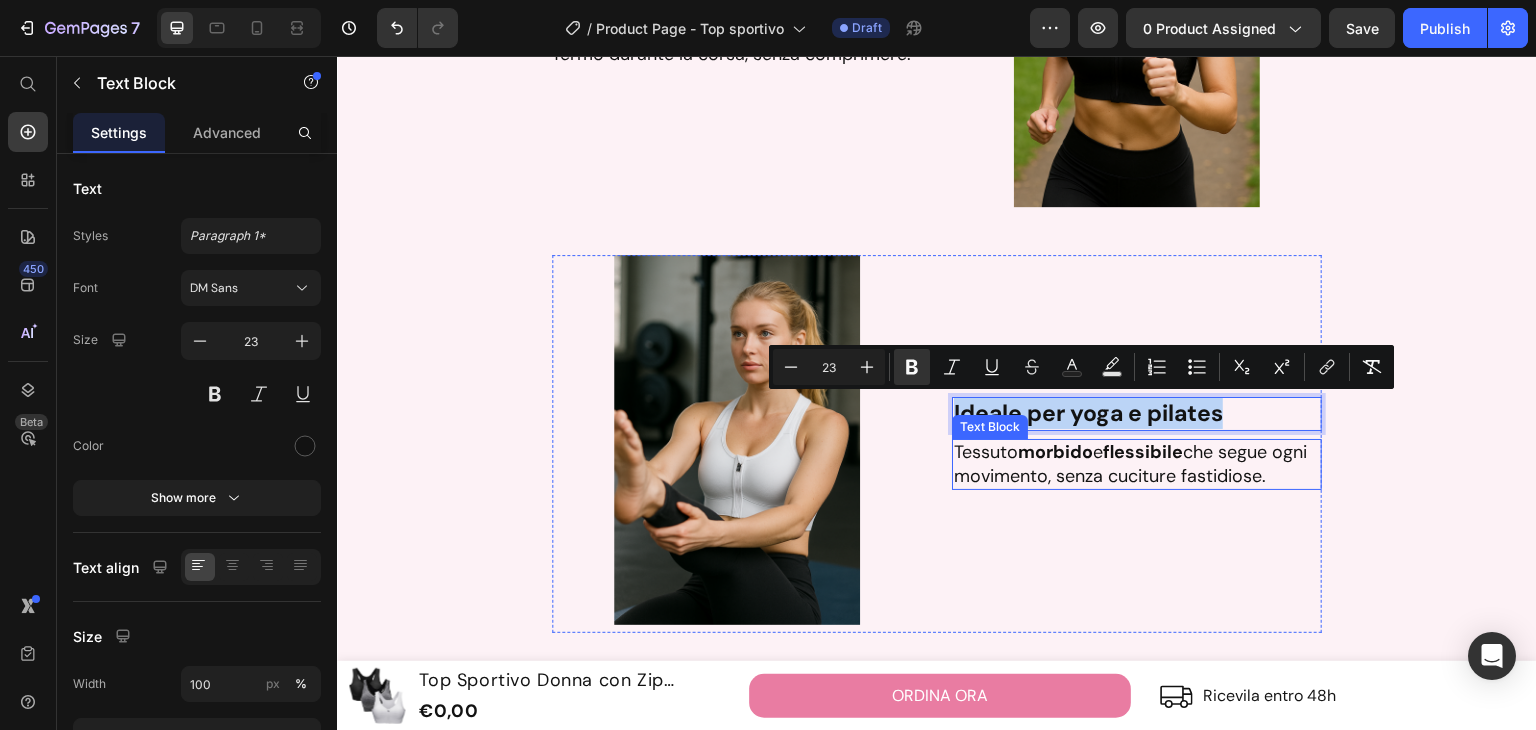 click on "Tessuto morbido e flessibile che segue ogni movimento, senza cuciture fastidiose." at bounding box center [1137, 464] 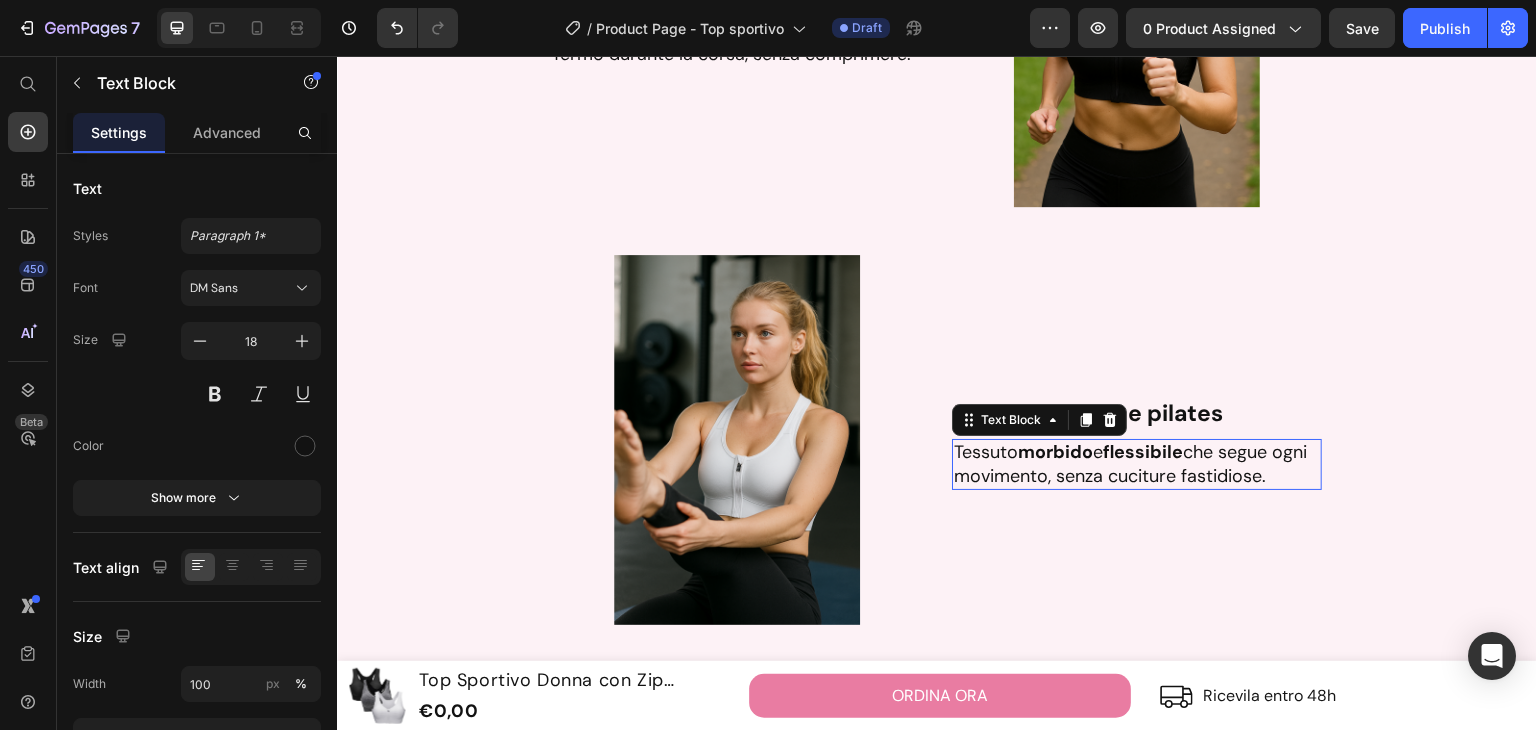 click on "Tessuto morbido e flessibile che segue ogni movimento, senza cuciture fastidiose." at bounding box center [1137, 464] 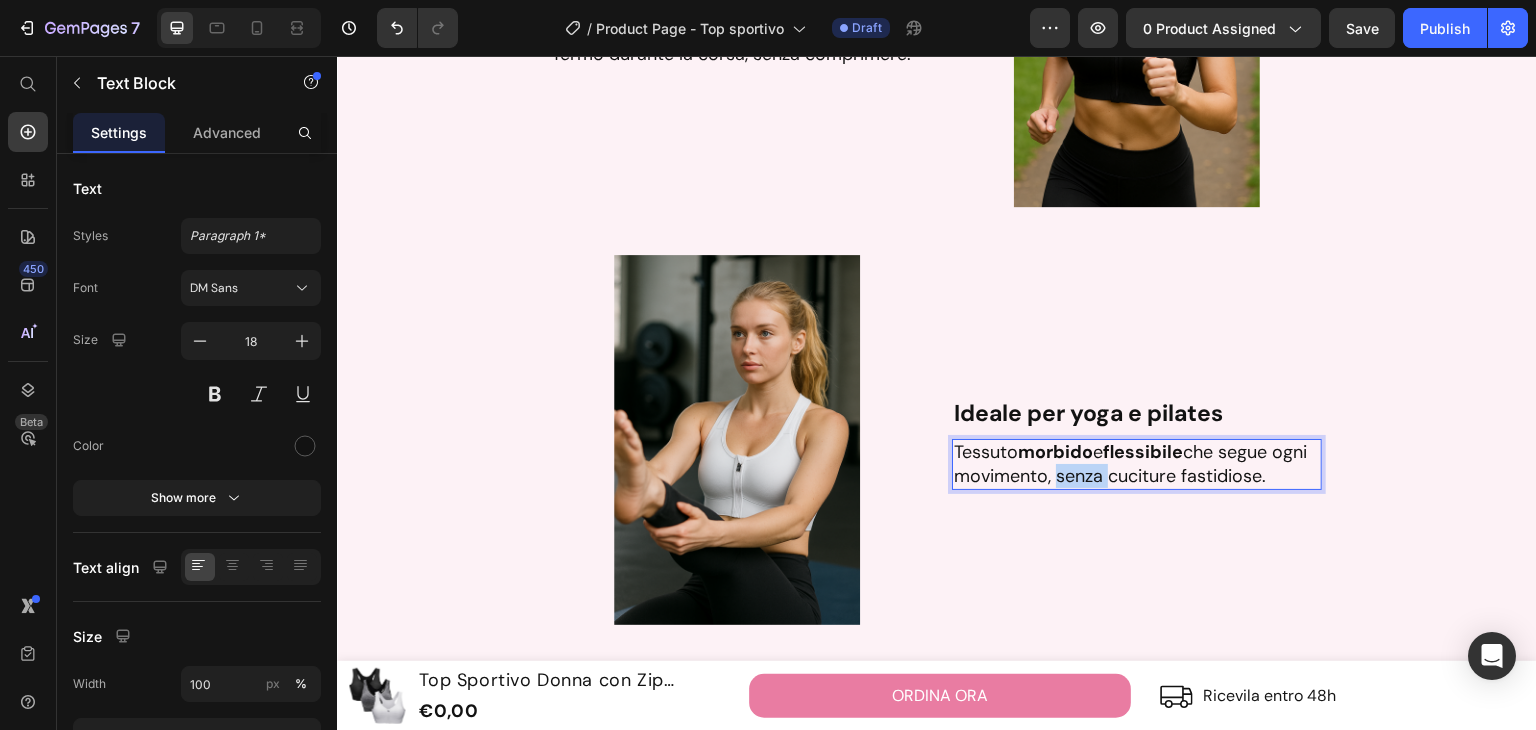 click on "Tessuto morbido e flessibile che segue ogni movimento, senza cuciture fastidiose." at bounding box center (1137, 464) 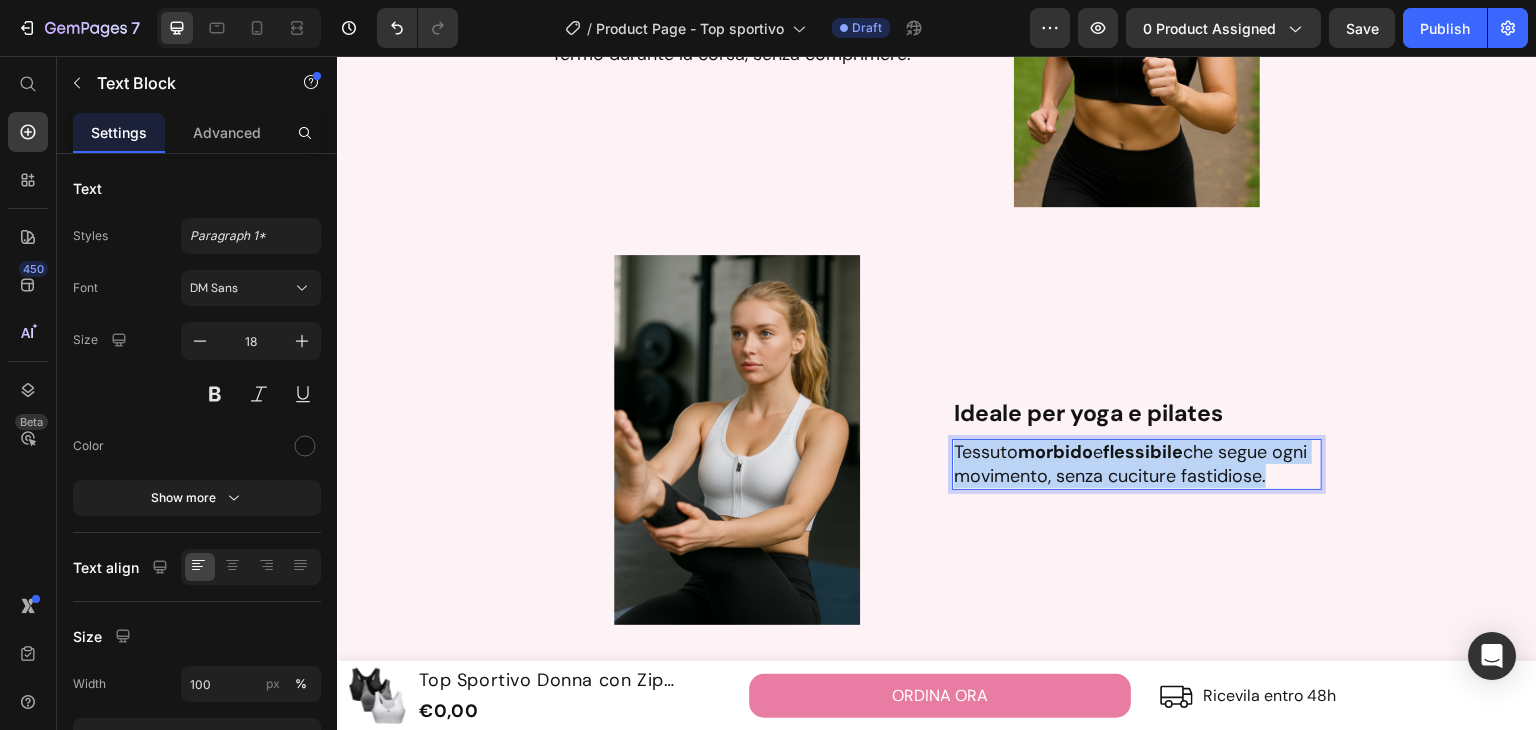 click on "Tessuto morbido e flessibile che segue ogni movimento, senza cuciture fastidiose." at bounding box center [1137, 464] 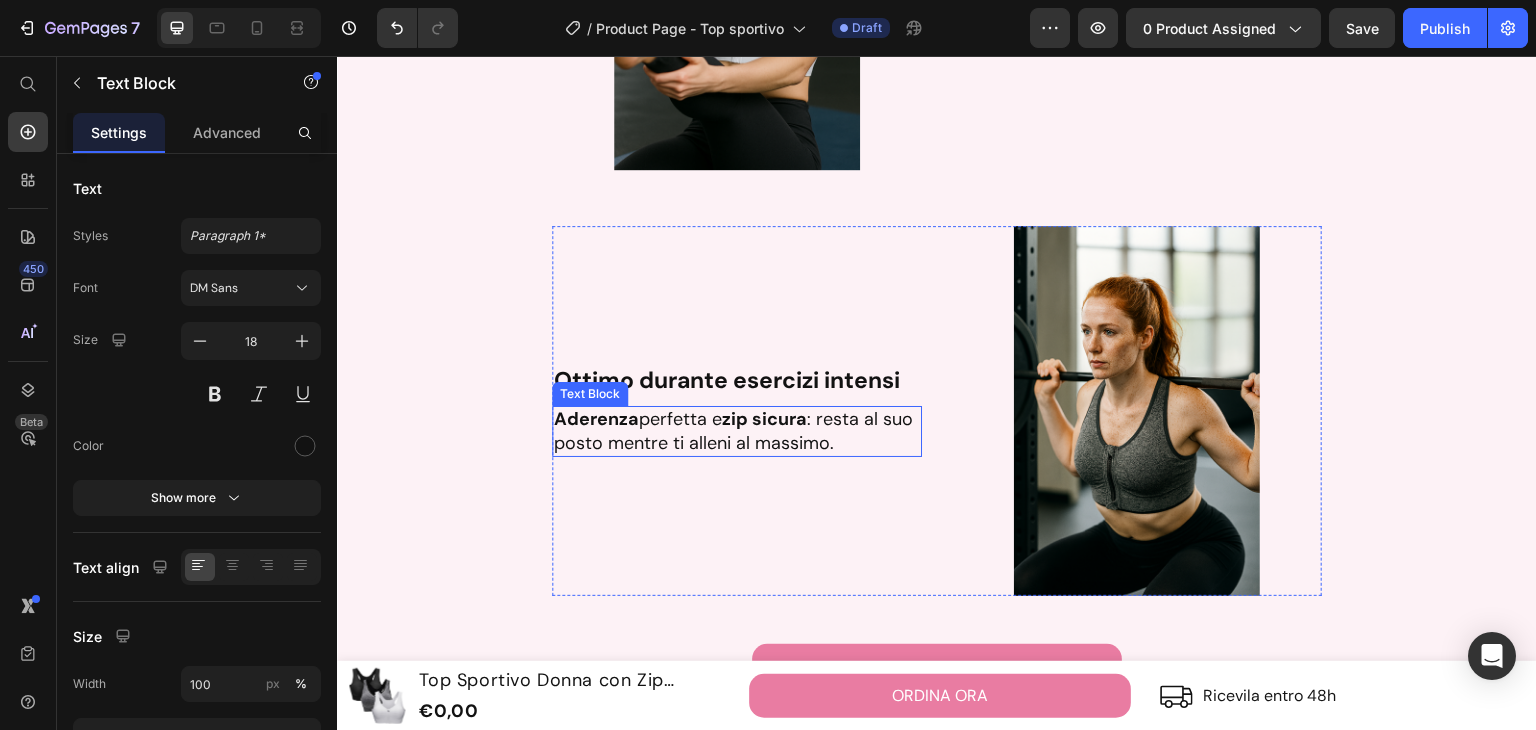 scroll, scrollTop: 2164, scrollLeft: 0, axis: vertical 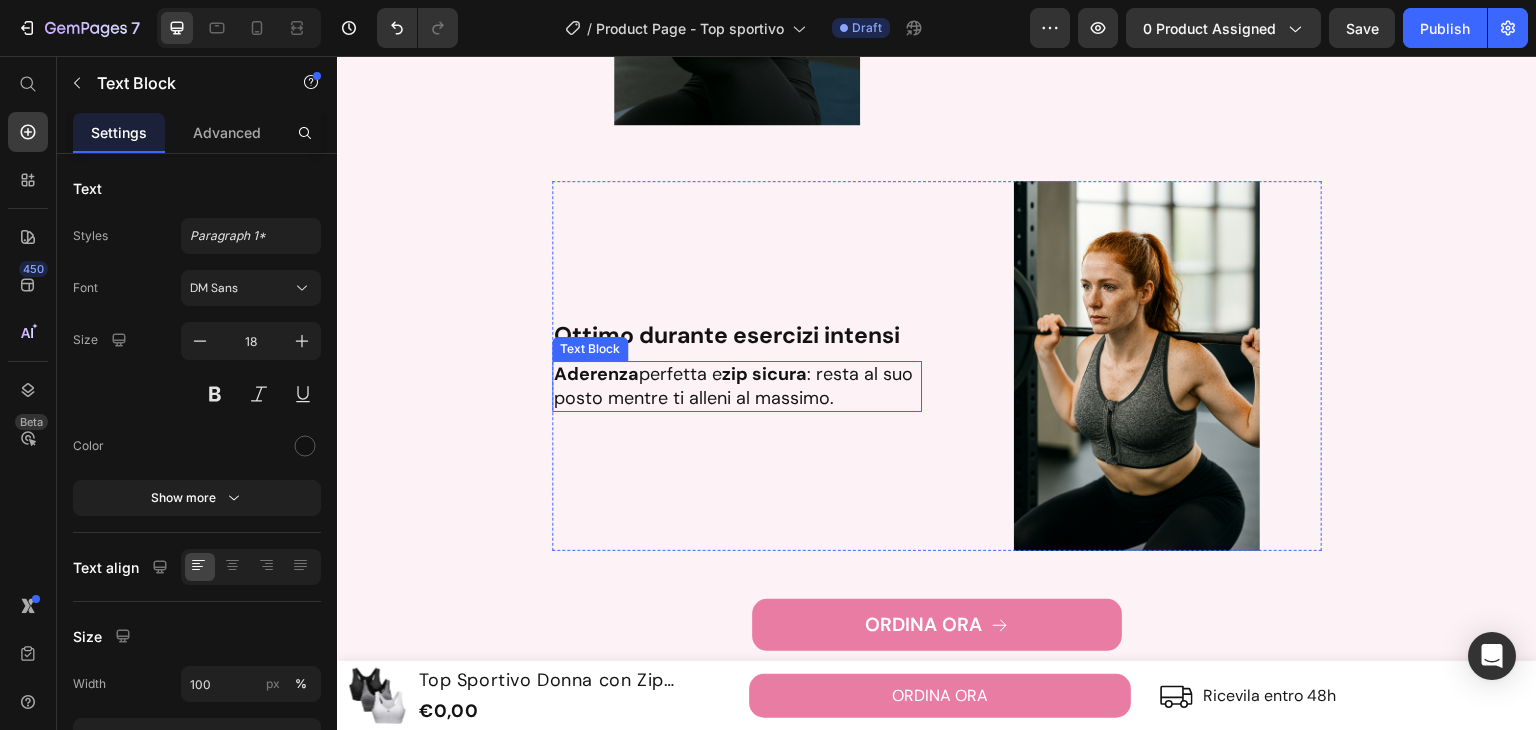 click on "Ottimo durante esercizi intensi Text Block Aderenza  perfetta e  zip sicura : resta al suo posto mentre ti alleni al massimo. Text Block" at bounding box center [737, 366] 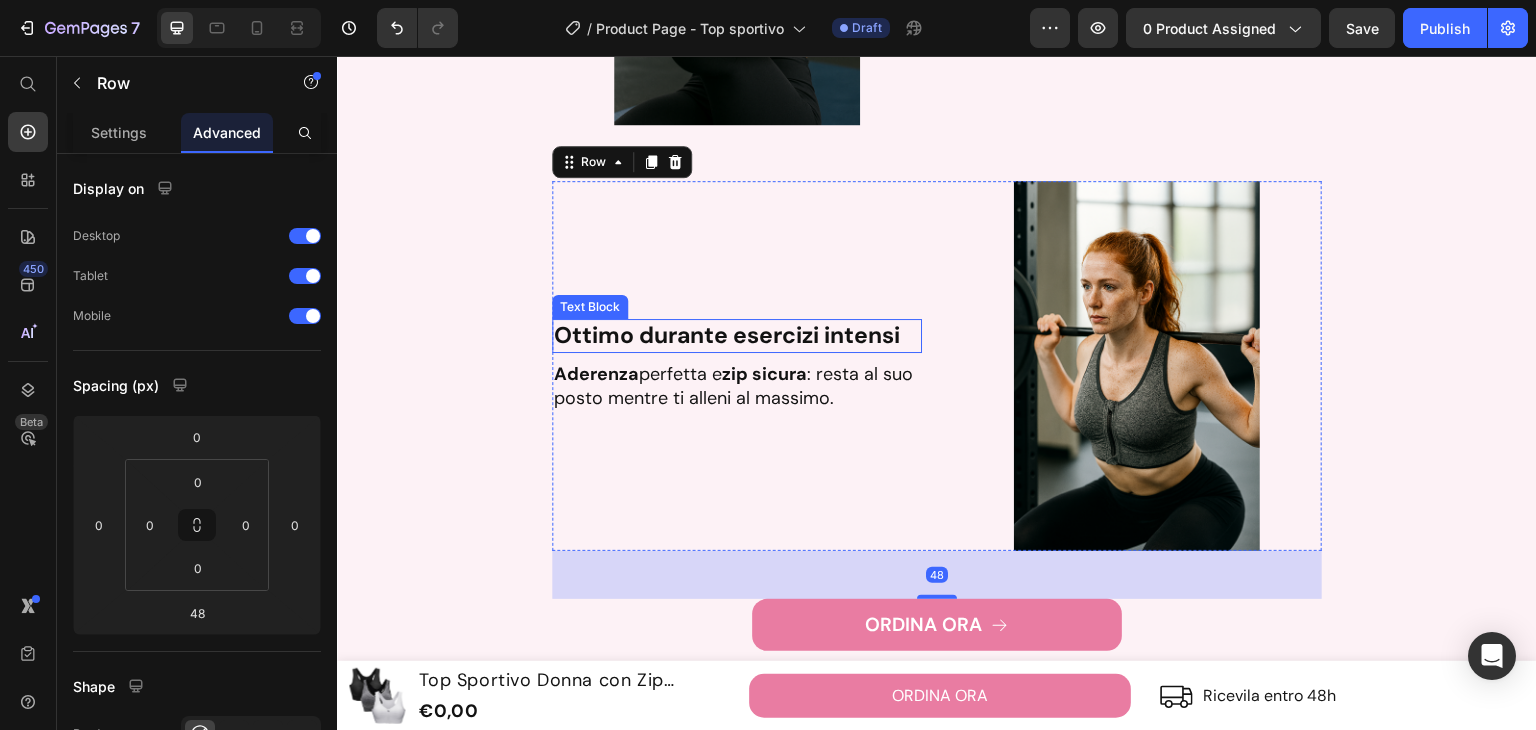 click on "Ottimo durante esercizi intensi" at bounding box center [727, 335] 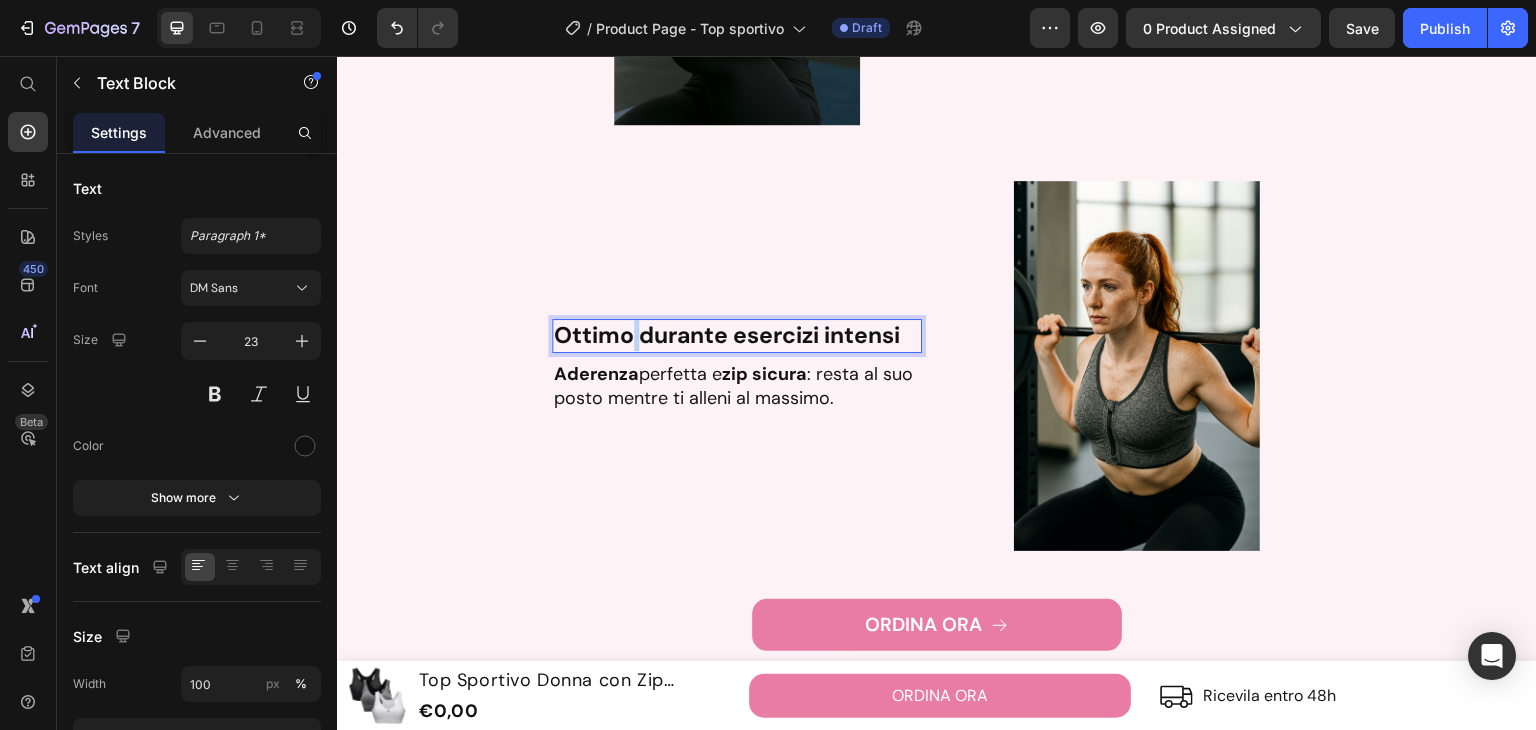 click on "Ottimo durante esercizi intensi" at bounding box center (727, 335) 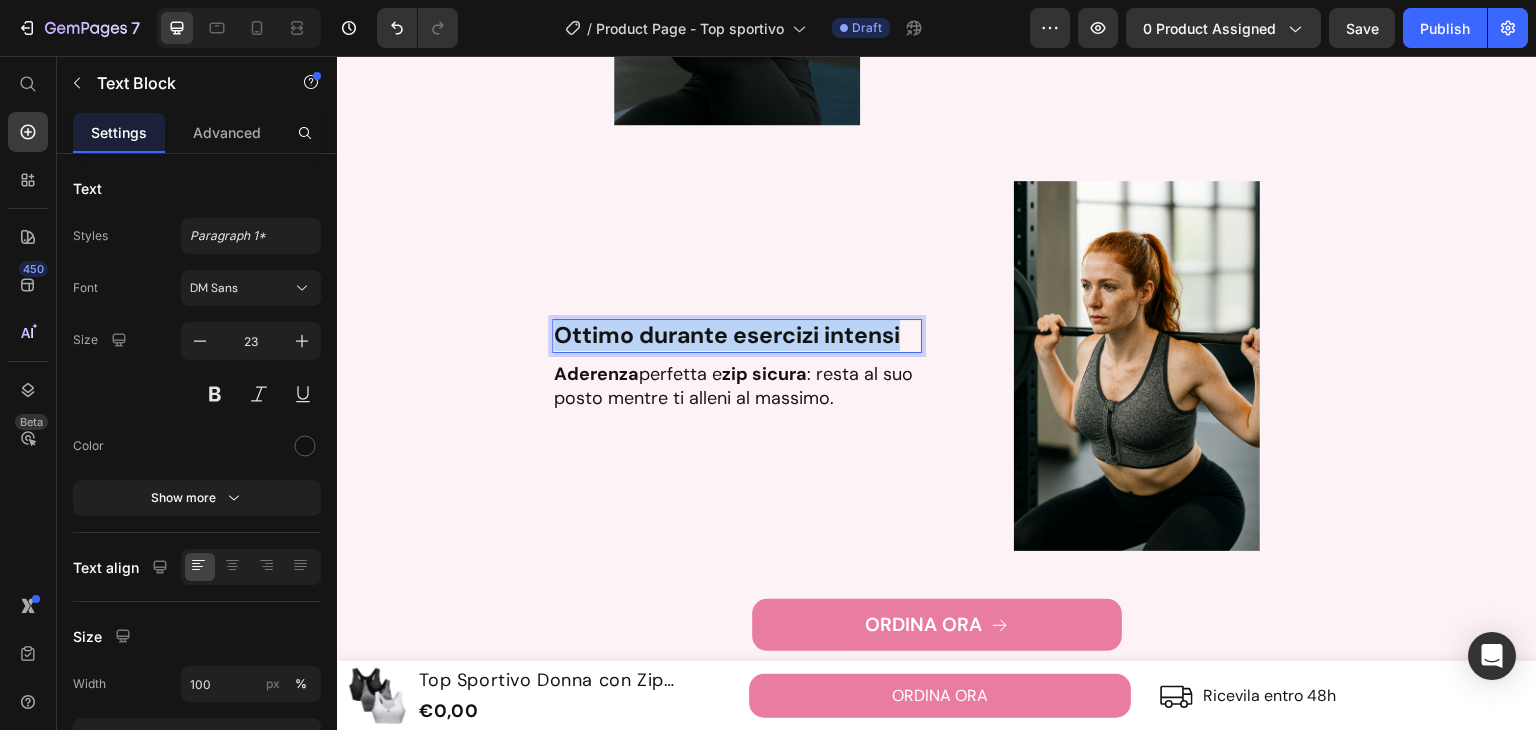 click on "Ottimo durante esercizi intensi" at bounding box center (727, 335) 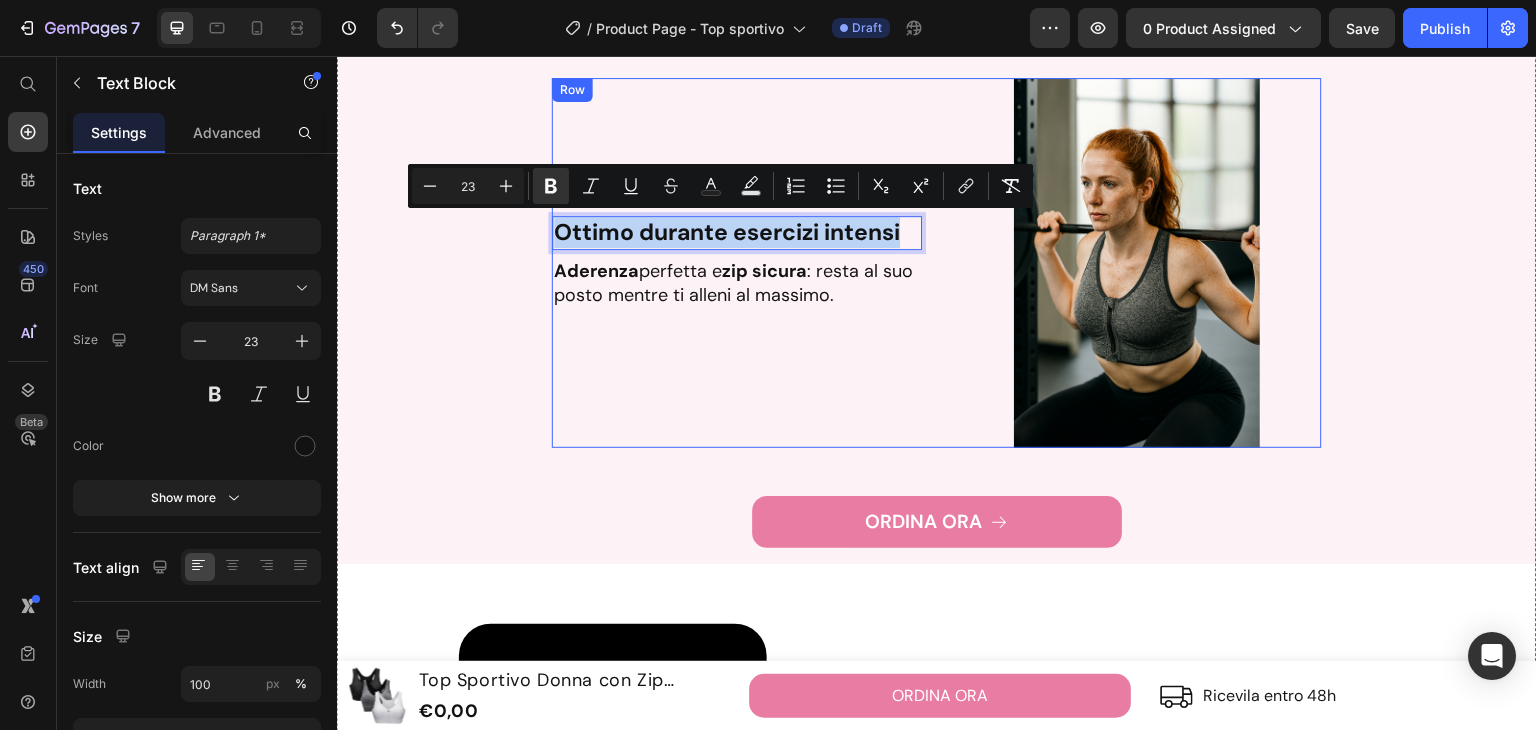 scroll, scrollTop: 2364, scrollLeft: 0, axis: vertical 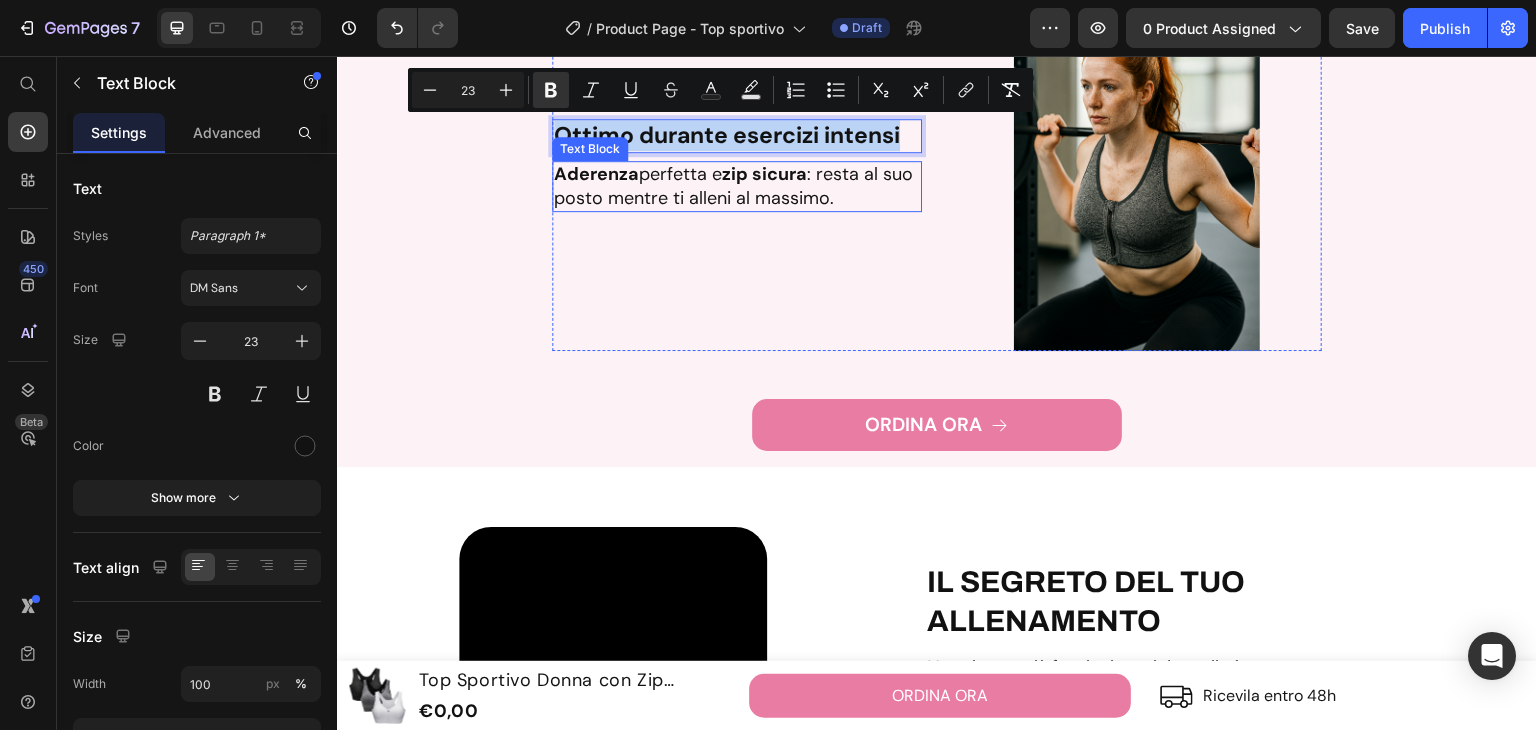 click on "Aderenza  perfetta e  zip sicura : resta al suo posto mentre ti alleni al massimo." at bounding box center [737, 186] 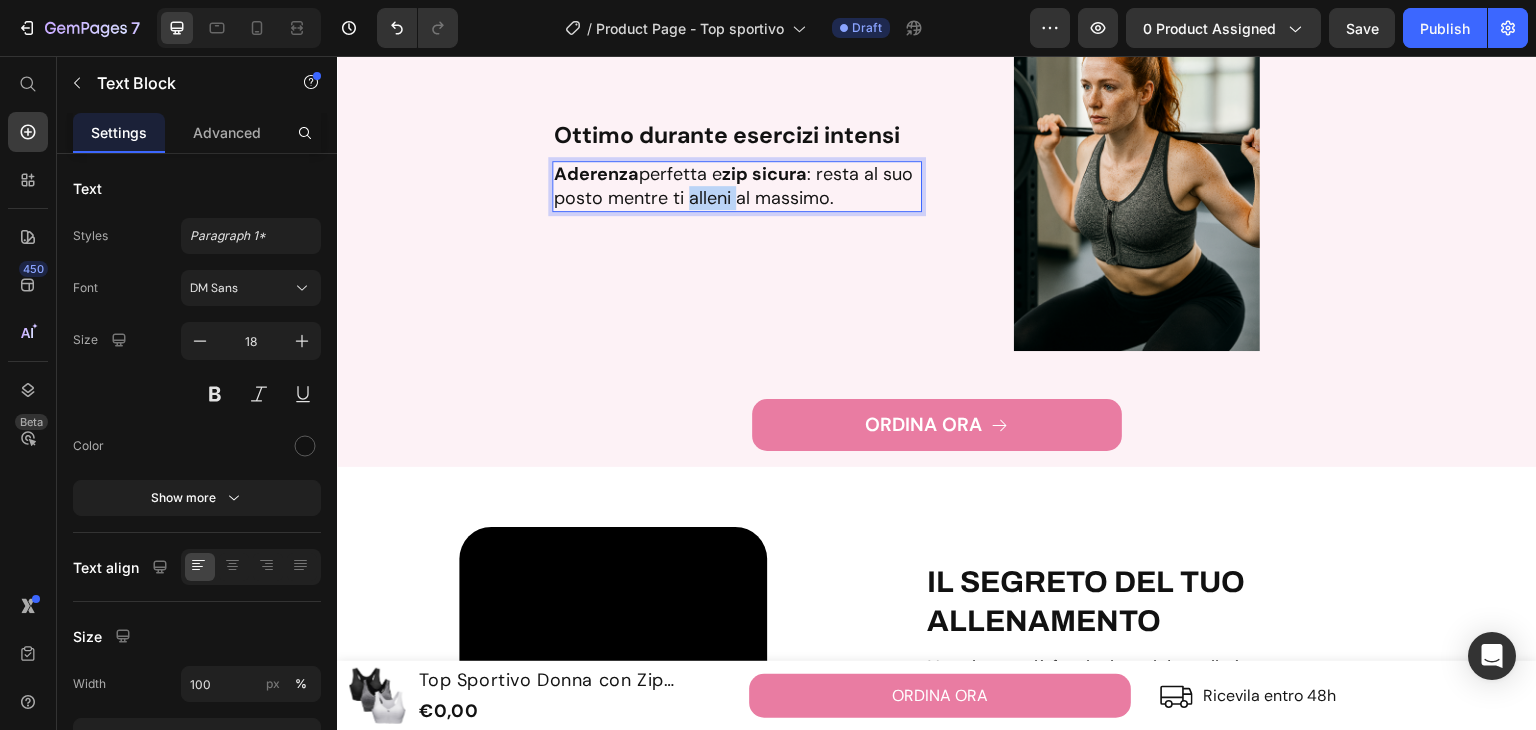click on "Aderenza  perfetta e  zip sicura : resta al suo posto mentre ti alleni al massimo." at bounding box center [737, 186] 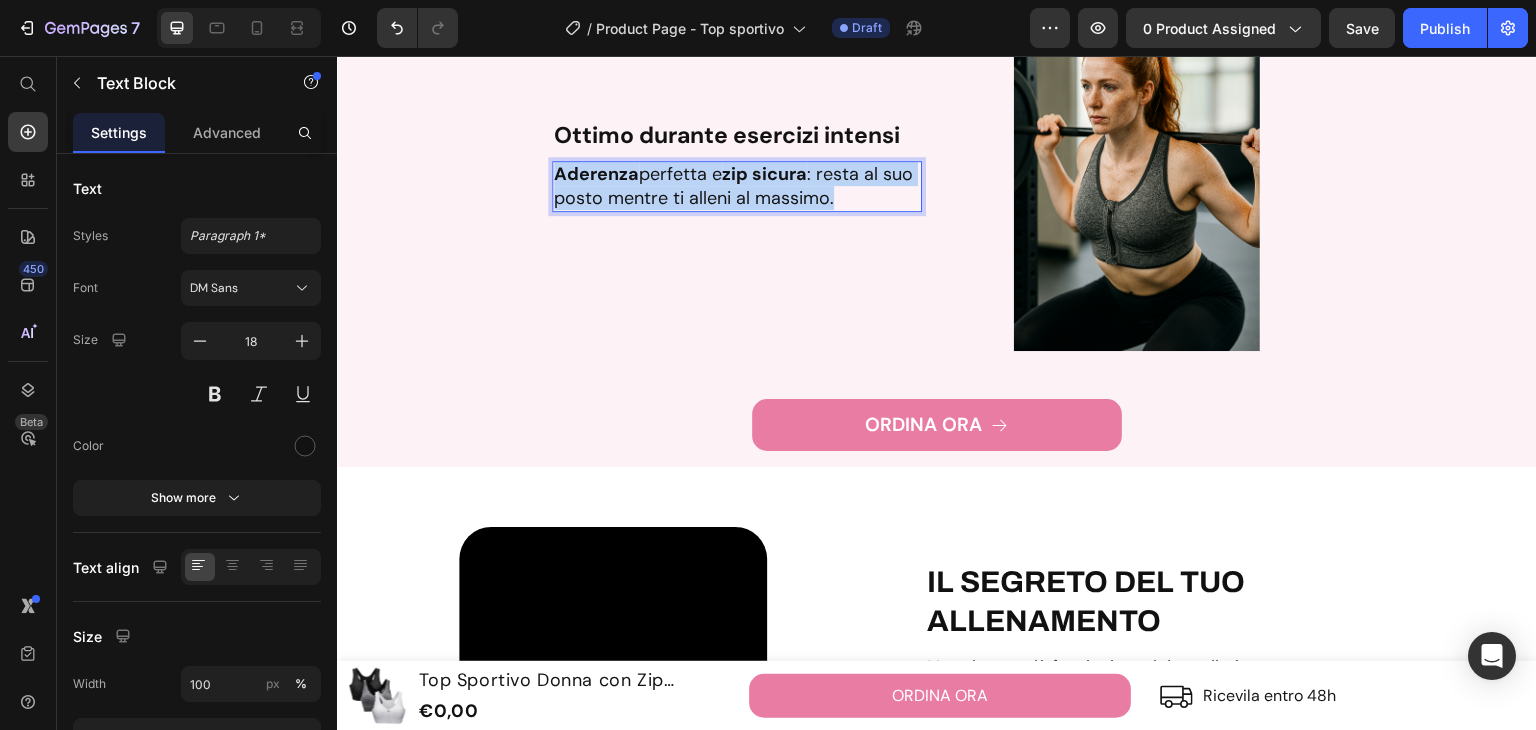 click on "Aderenza  perfetta e  zip sicura : resta al suo posto mentre ti alleni al massimo." at bounding box center (737, 186) 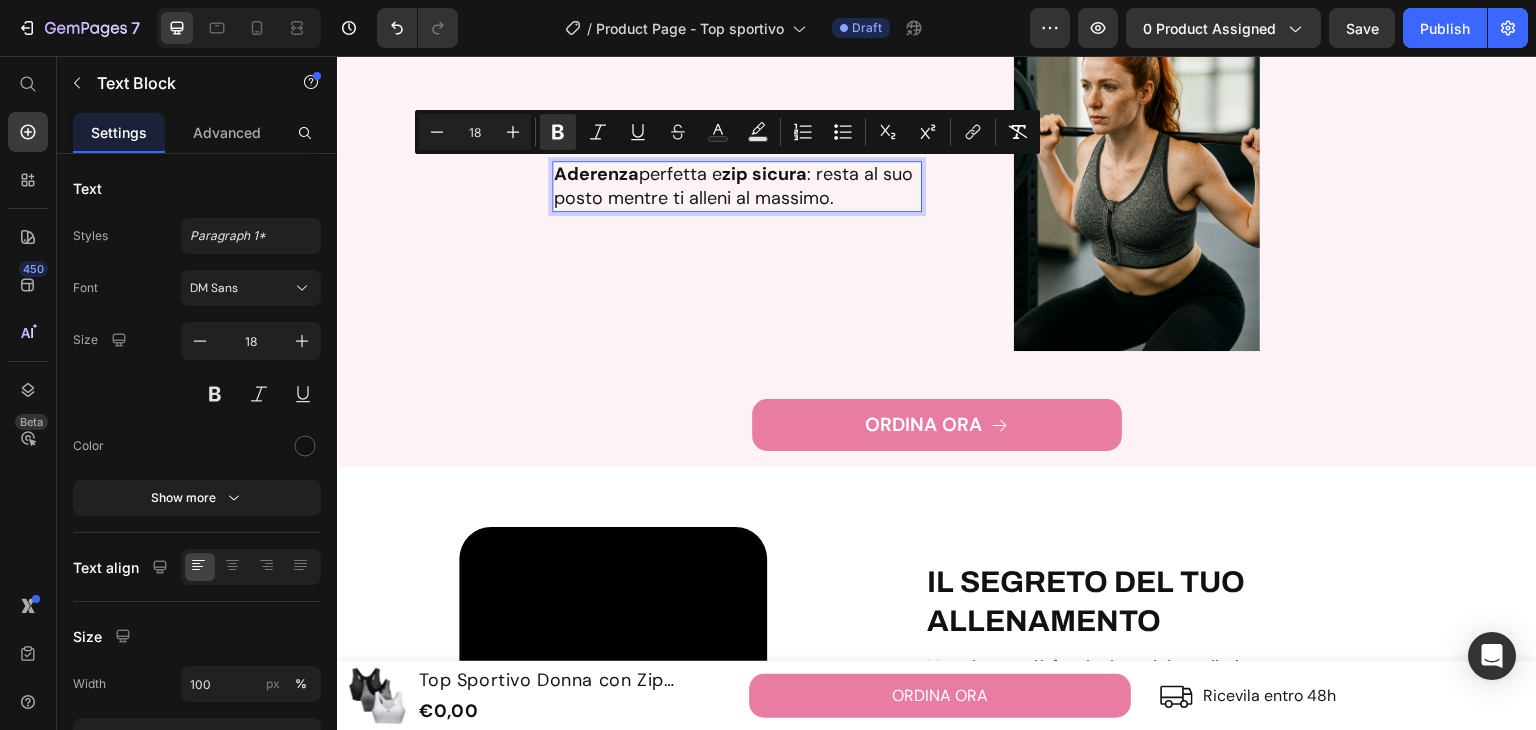 scroll, scrollTop: 2376, scrollLeft: 0, axis: vertical 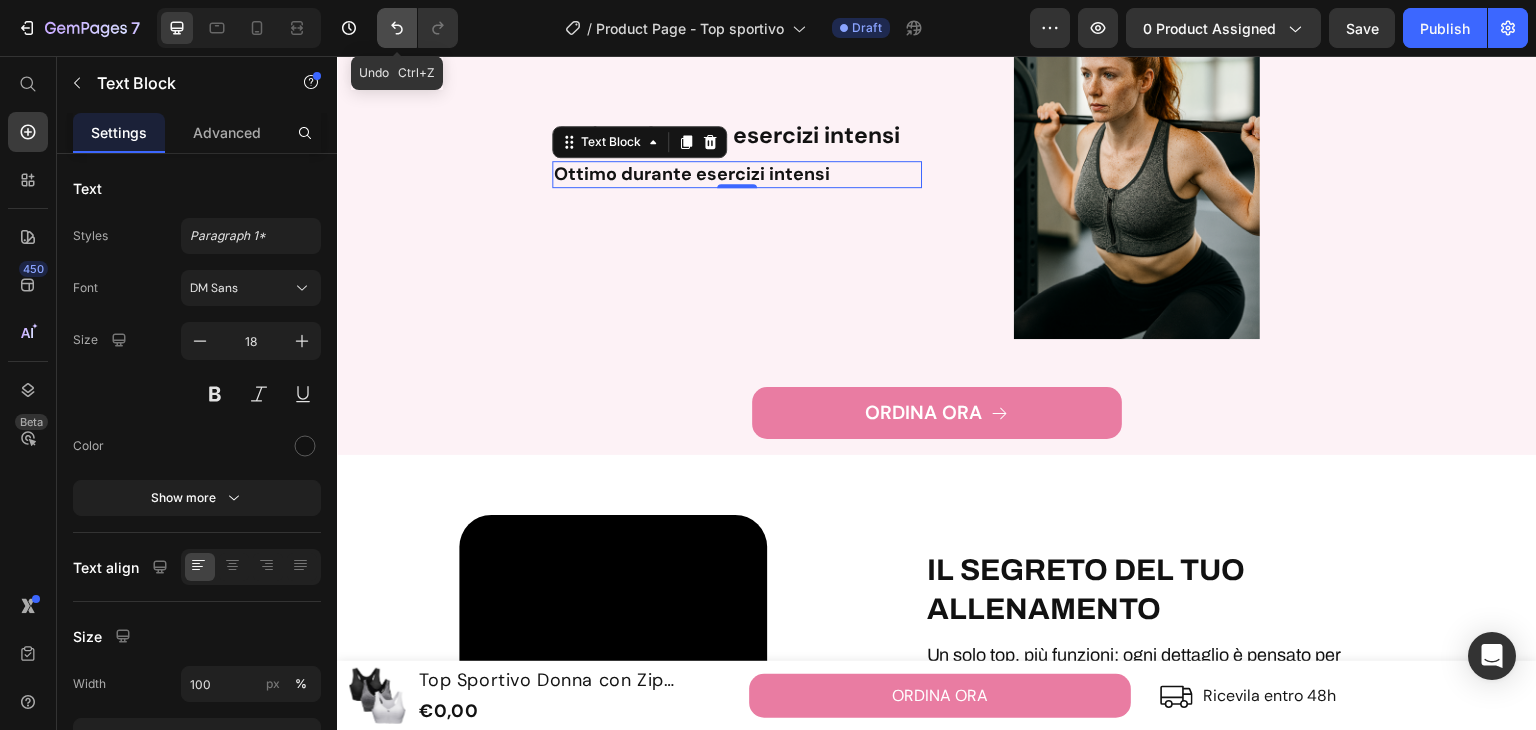 click 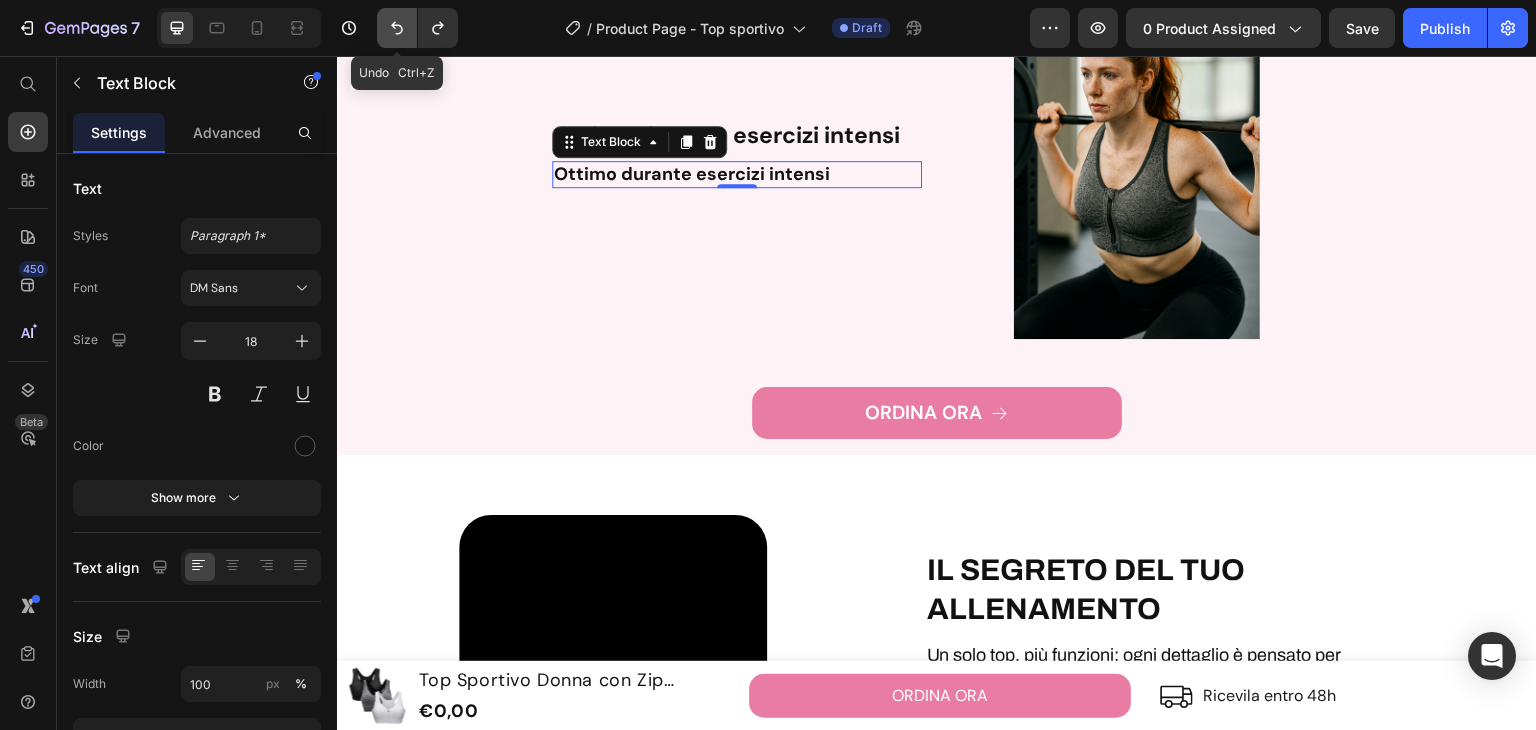 click 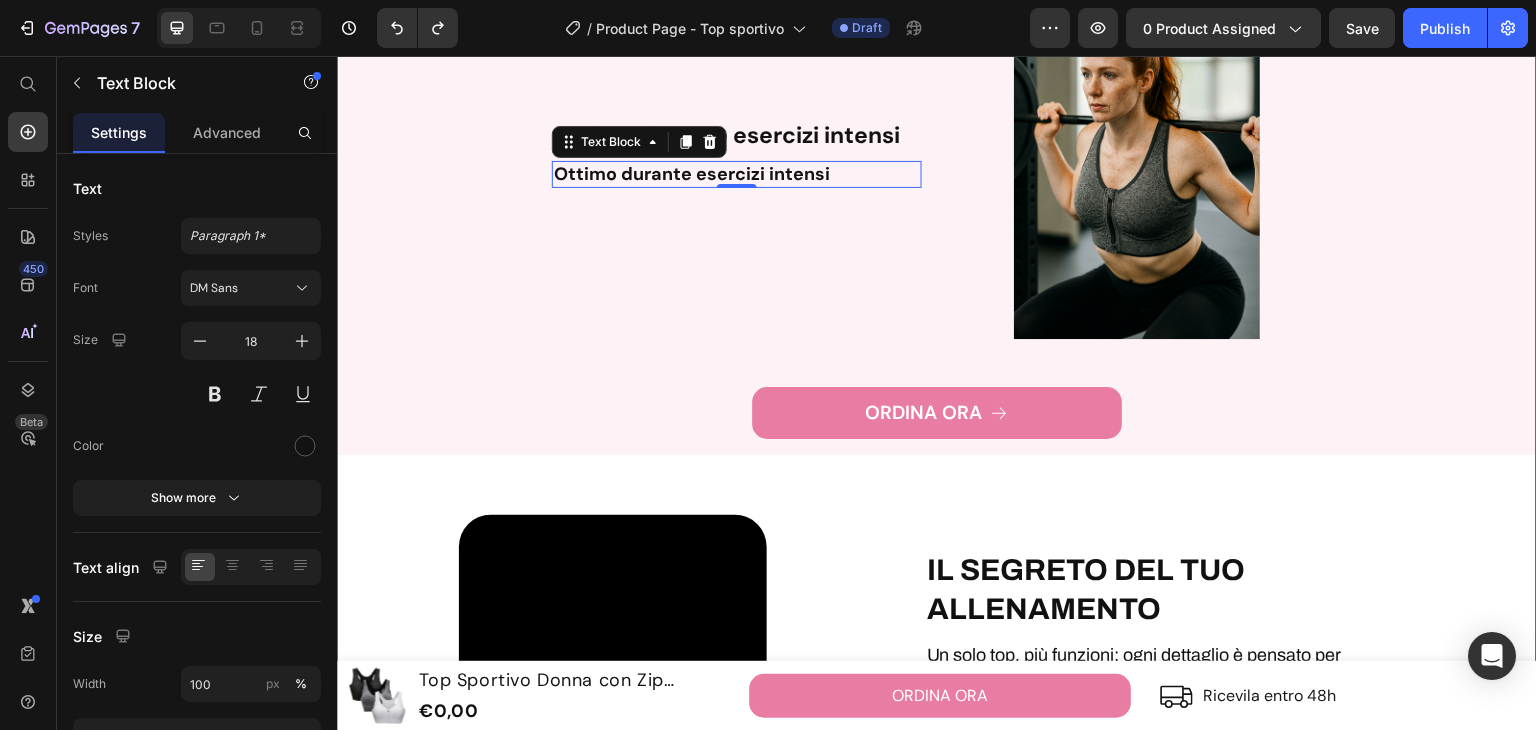 click on "Il tuo alleato per ogni allenamento Heading Row Perfetto per correre in libertà Text Block Massimo  sostegno  e  zero rimbalzi : resta fermo durante la corsa, senza comprimere. Text Block Image Row Image Ideale per yoga e pilates Text Block Tessuto  morbido  e  flessibile  che segue ogni movimento, senza cuciture fastidiose. Text Block Row Ottimo durante esercizi intensi Text Block Ottimo durante esercizi intensi Text Block   0 Image Row
ORDINA ORA Button Row Video IL SEGRETO DEL TUO ALLENAMENTO  Heading Un solo top, più funzioni: ogni dettaglio è pensato per offrire  supporto ,  comodità  e  libertà totale  in ogni fase del tuo workout.   Dalla  zip frontale  che rende ogni cambio semplice e veloce, al  tessuto traspirante  che lascia respirare la pelle anche durante gli sforzi più intensi, fino all’ aderenza perfetta  che segue i movimenti senza stringere.   Realizzato con  materiali morbidi e resistenti ogni giorno, in ogni occasione . Text Block SCOPRI DI PIU' Button Row" at bounding box center [937, 77] 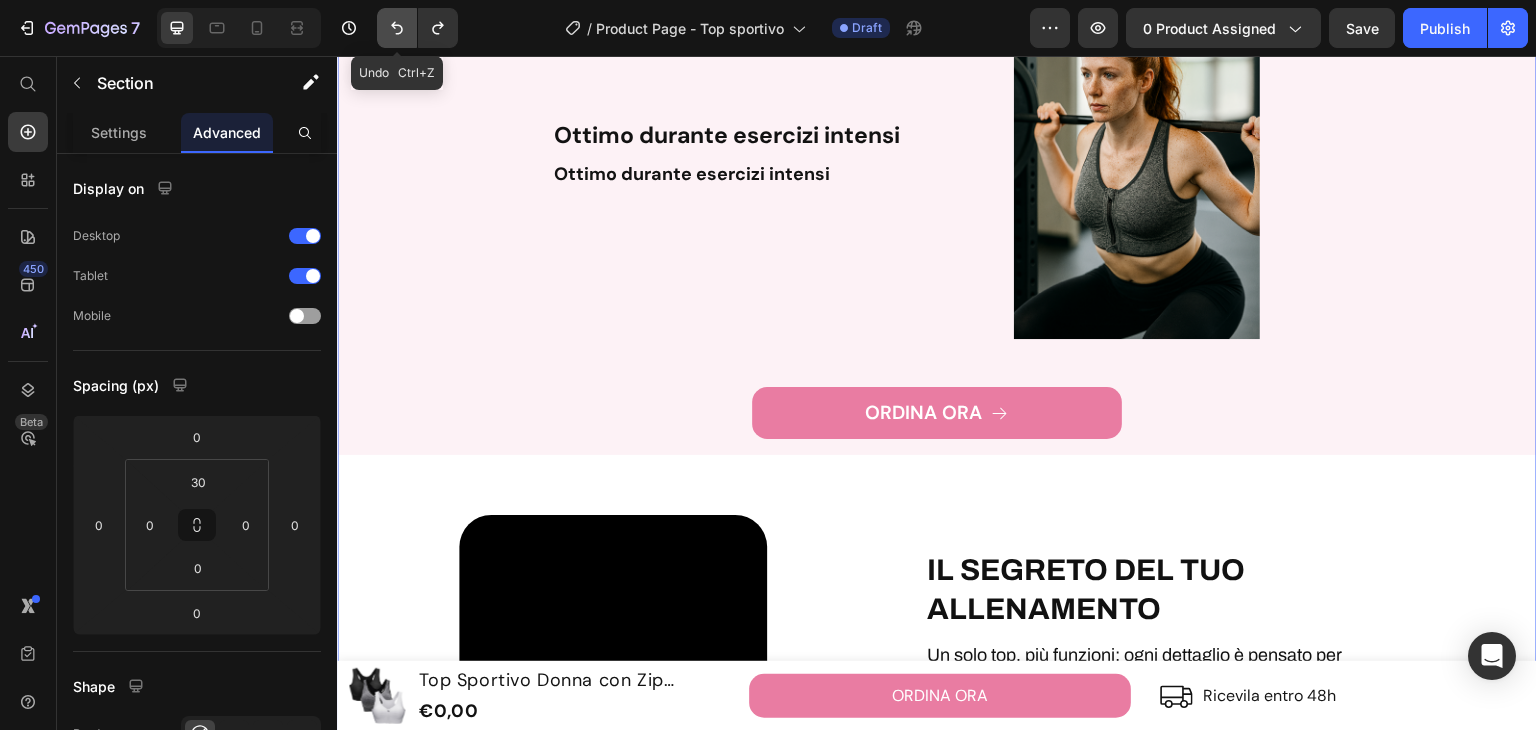 click 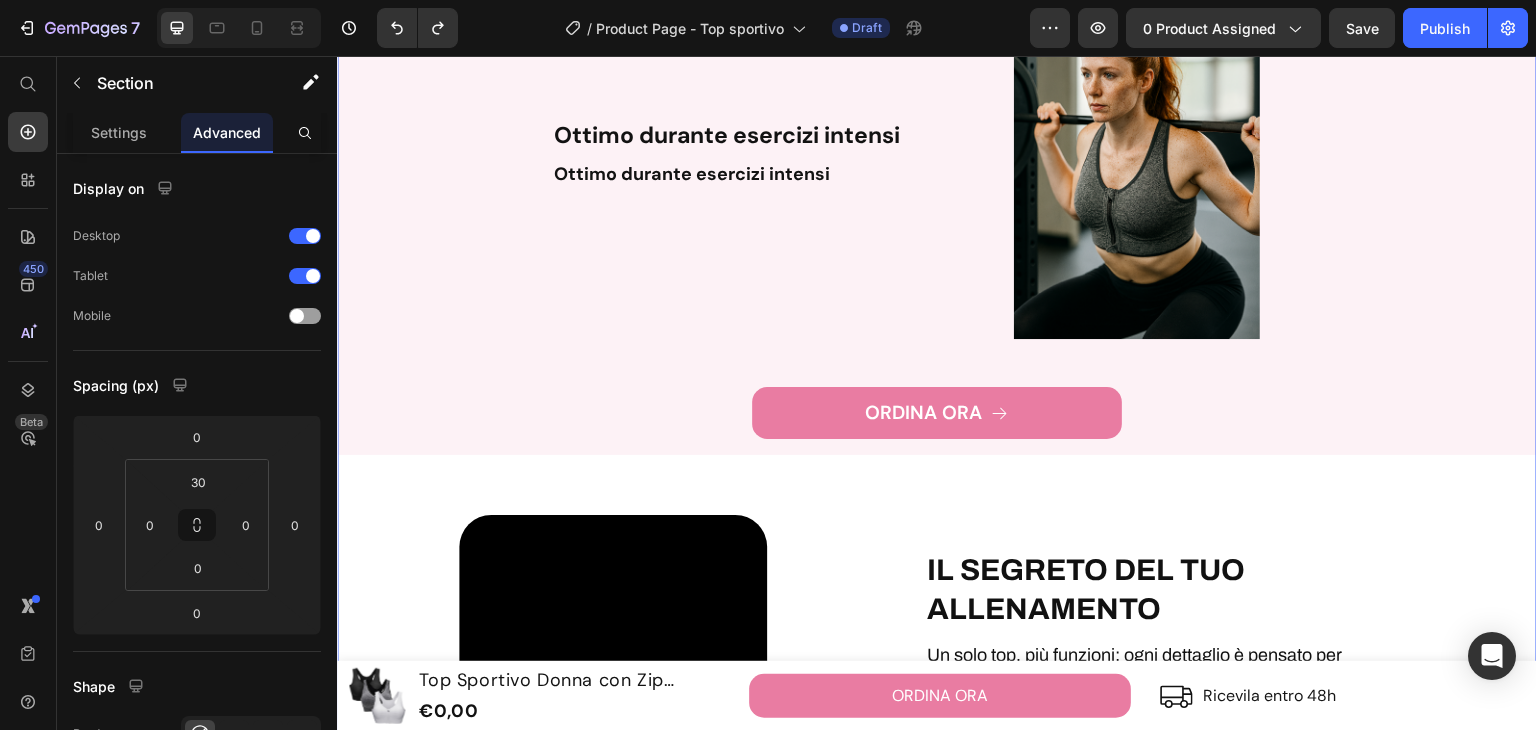 click on "Il tuo alleato per ogni allenamento Heading Row Perfetto per correre in libertà Text Block Massimo  sostegno  e  zero rimbalzi : resta fermo durante la corsa, senza comprimere. Text Block Image Row Image Ideale per yoga e pilates Text Block Tessuto  morbido  e  flessibile  che segue ogni movimento, senza cuciture fastidiose. Text Block Row Ottimo durante esercizi intensi Text Block Ottimo durante esercizi intensi Text Block Image Row
ORDINA ORA Button Row Video IL SEGRETO DEL TUO ALLENAMENTO  Heading Un solo top, più funzioni: ogni dettaglio è pensato per offrire  supporto ,  comodità  e  libertà totale  in ogni fase del tuo workout.   Dalla  zip frontale  che rende ogni cambio semplice e veloce, al  tessuto traspirante  che lascia respirare la pelle anche durante gli sforzi più intensi, fino all’ aderenza perfetta  che segue i movimenti senza stringere.   Realizzato con  materiali morbidi e resistenti , garantisce un’esperienza di comfort prolungata, anche fuori dalla palestra. ." at bounding box center (937, 77) 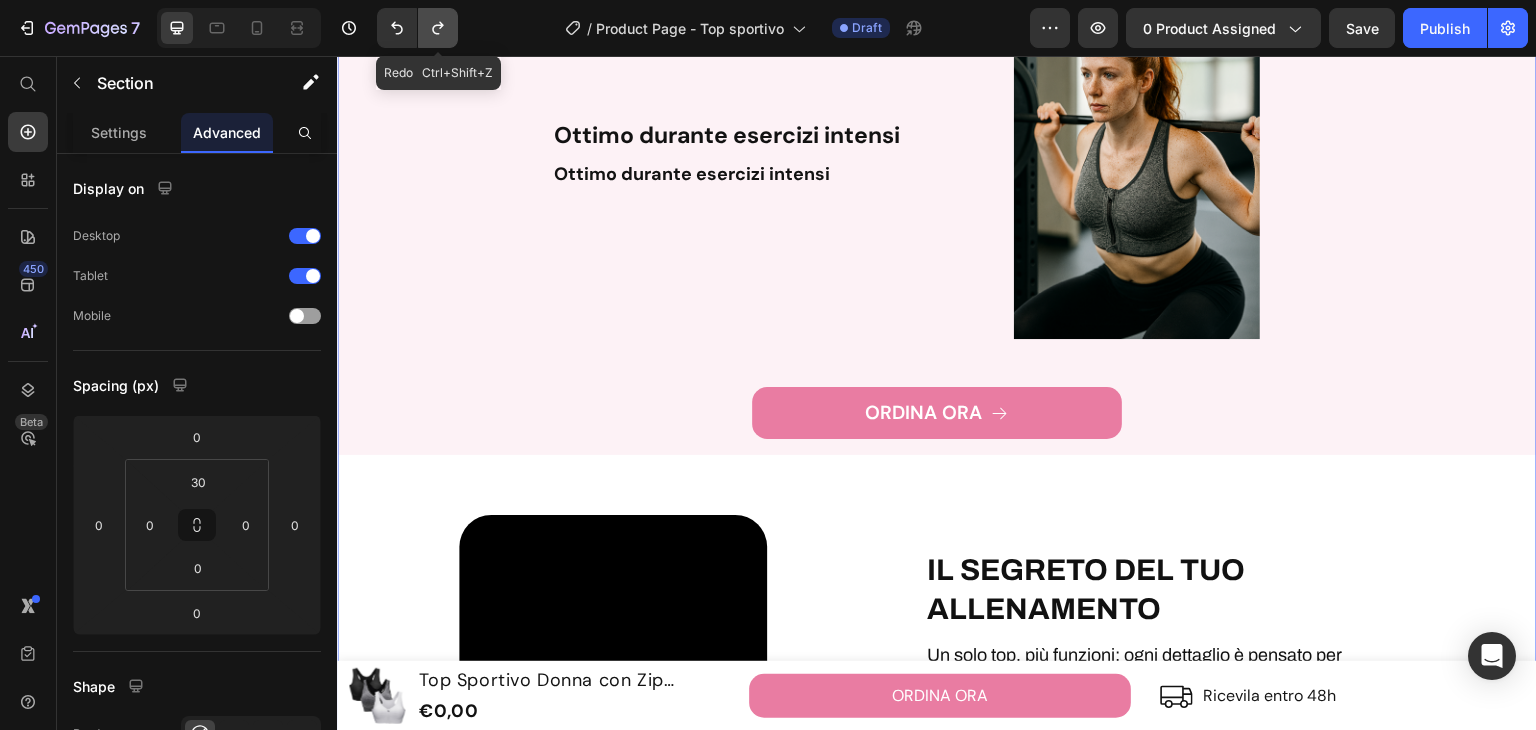 click 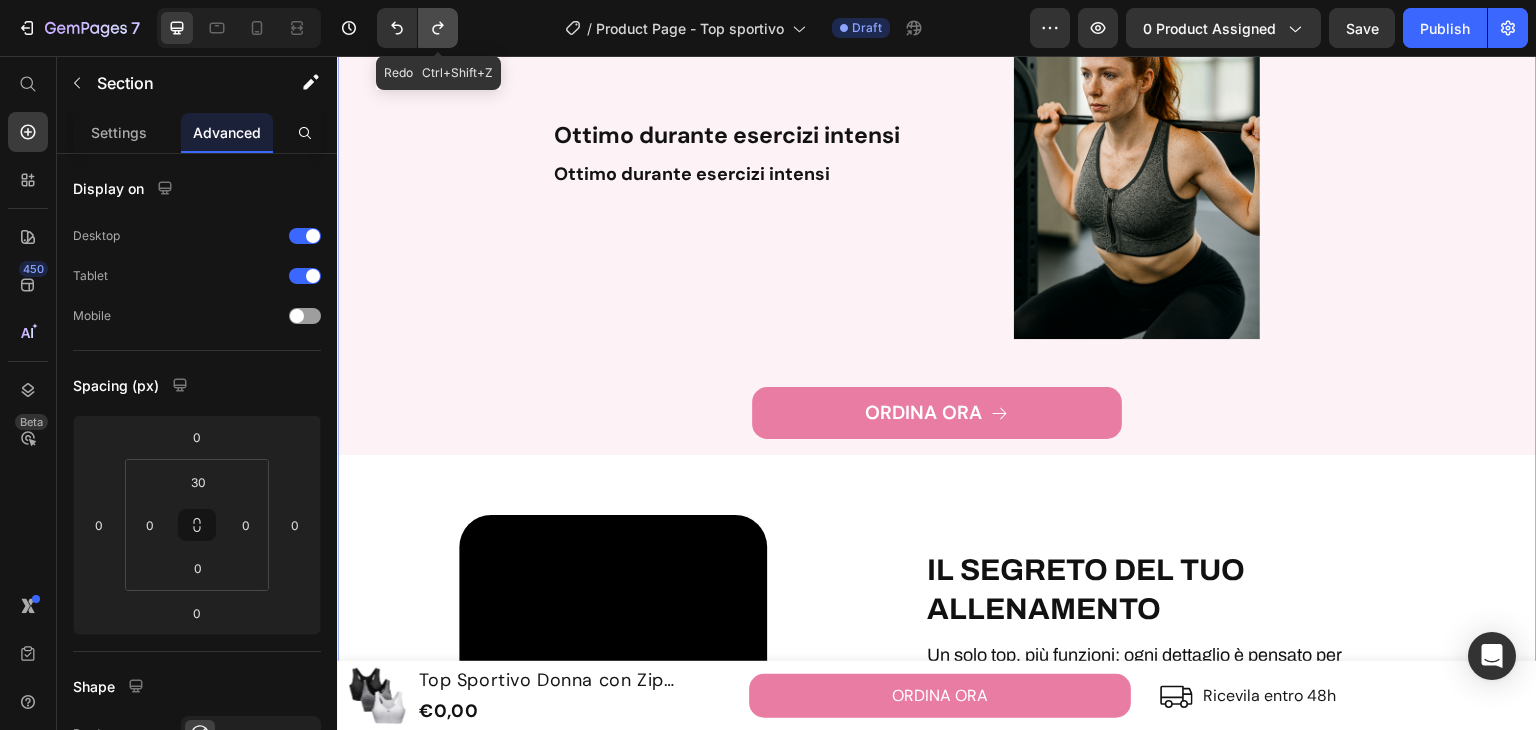 click 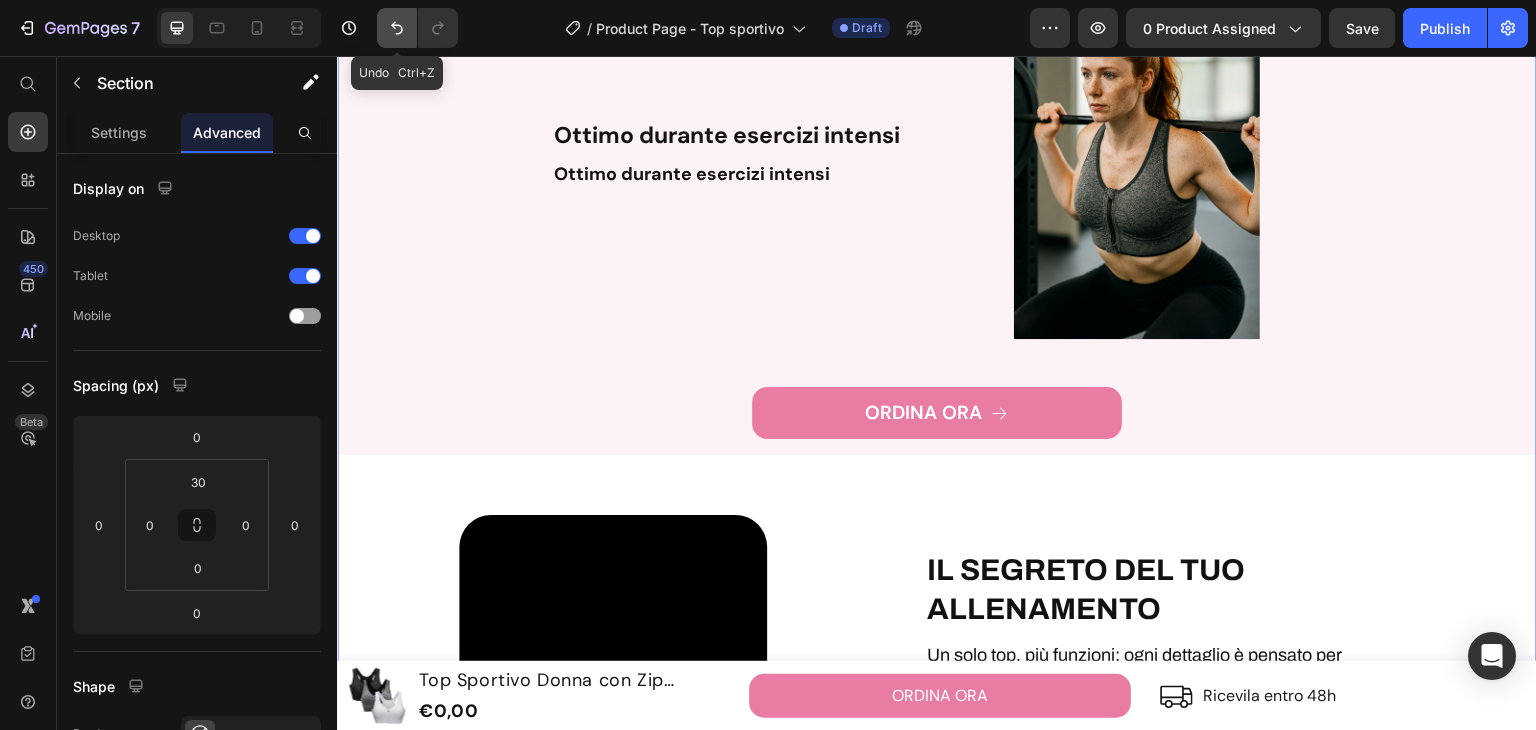 click 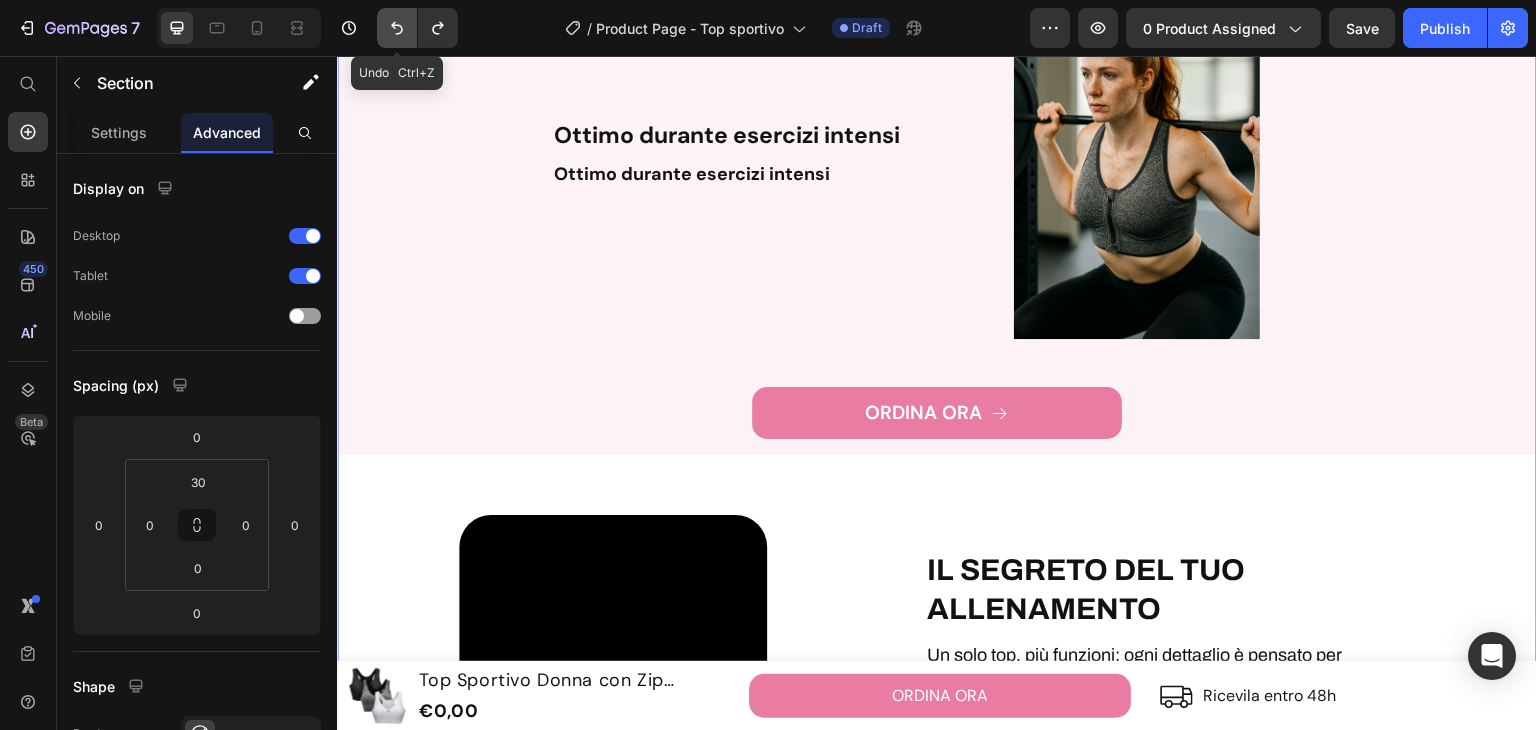 scroll, scrollTop: 2364, scrollLeft: 0, axis: vertical 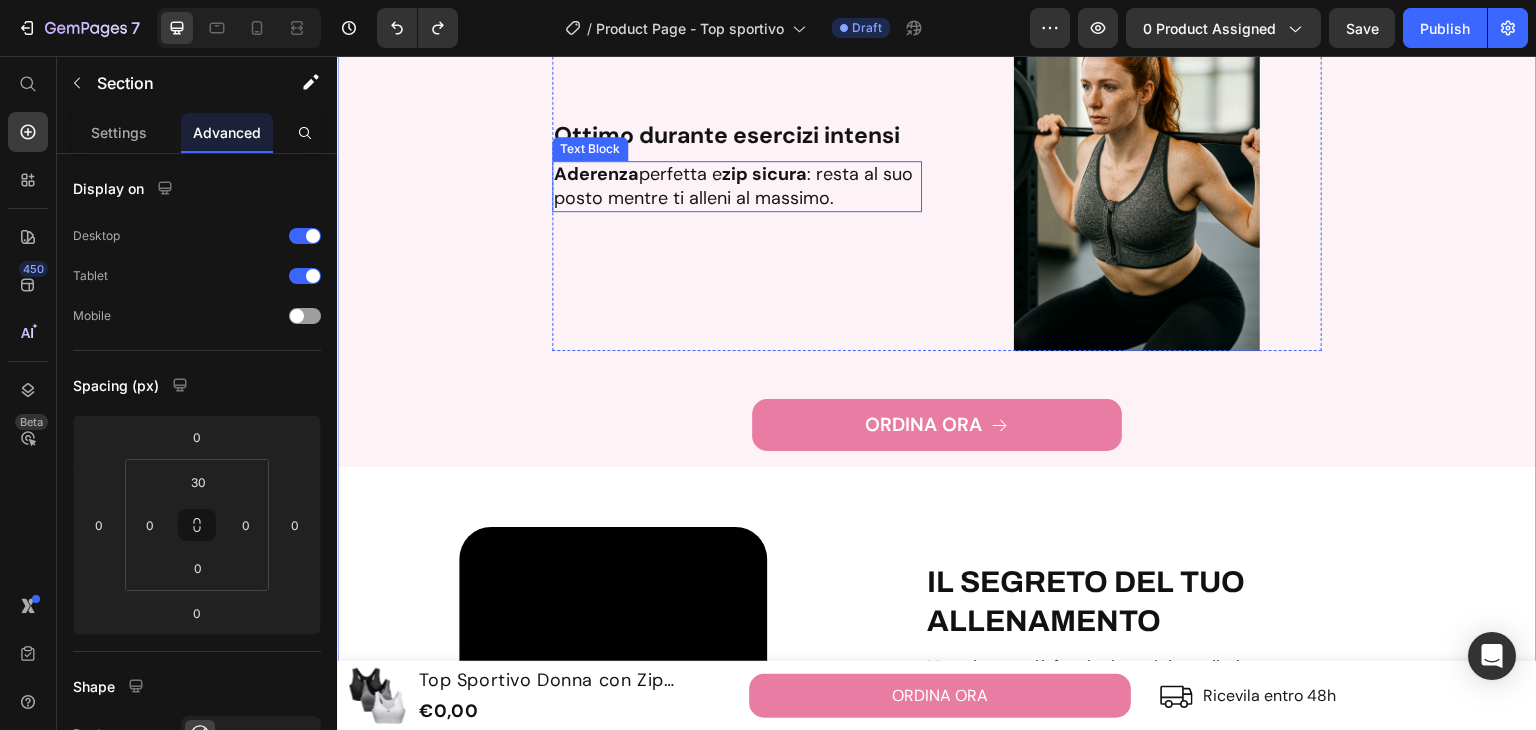 click on "Aderenza  perfetta e  zip sicura : resta al suo posto mentre ti alleni al massimo." at bounding box center (737, 186) 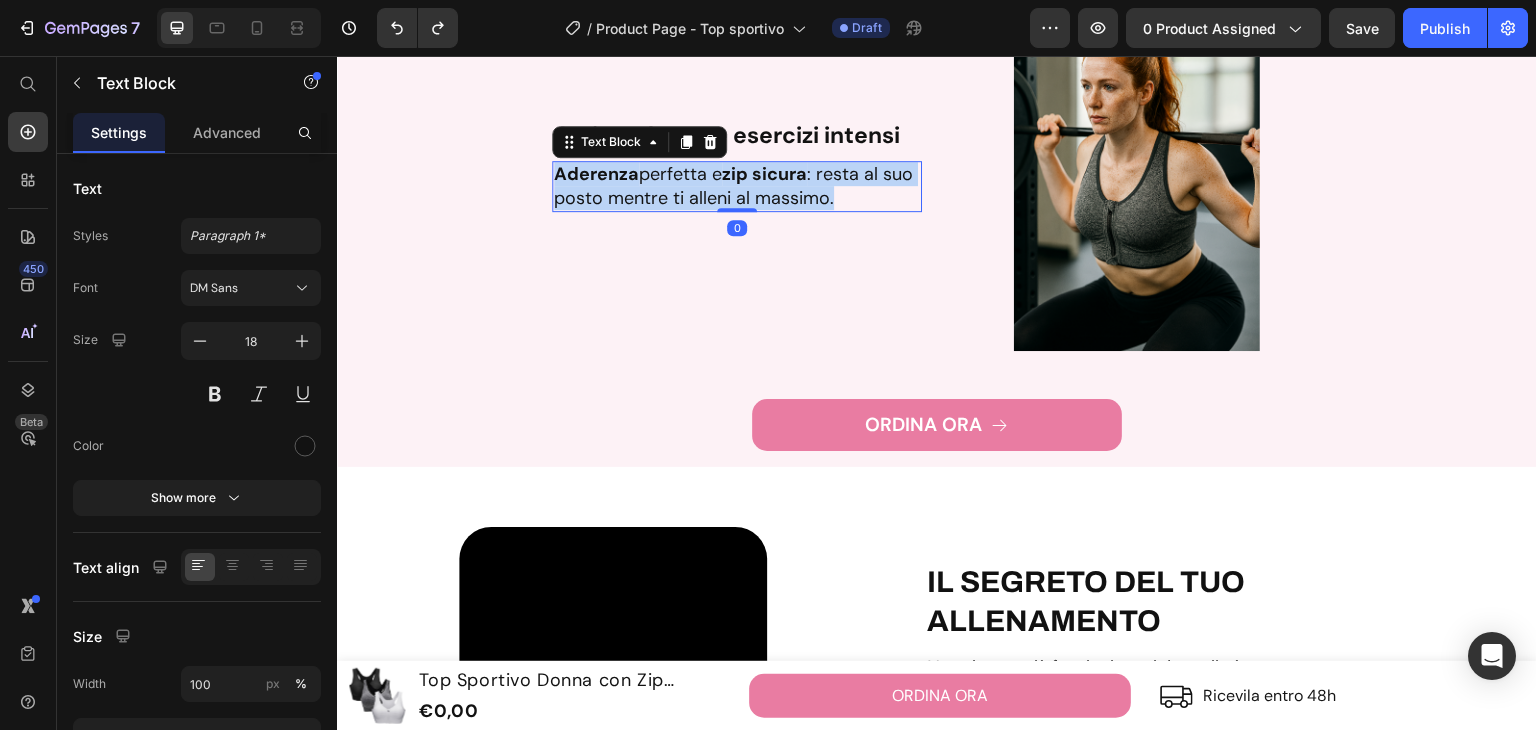 click on "Aderenza  perfetta e  zip sicura : resta al suo posto mentre ti alleni al massimo." at bounding box center [737, 186] 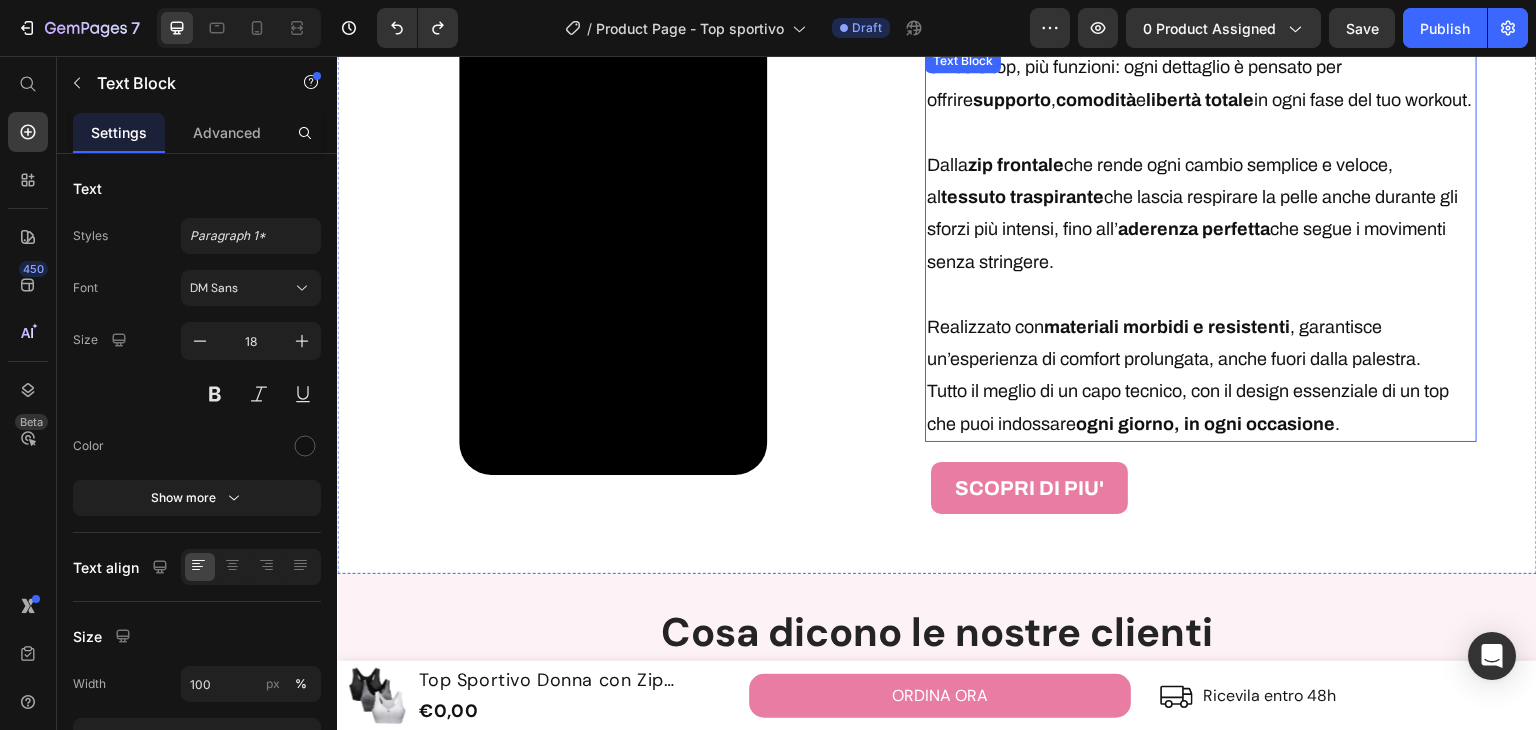 scroll, scrollTop: 2664, scrollLeft: 0, axis: vertical 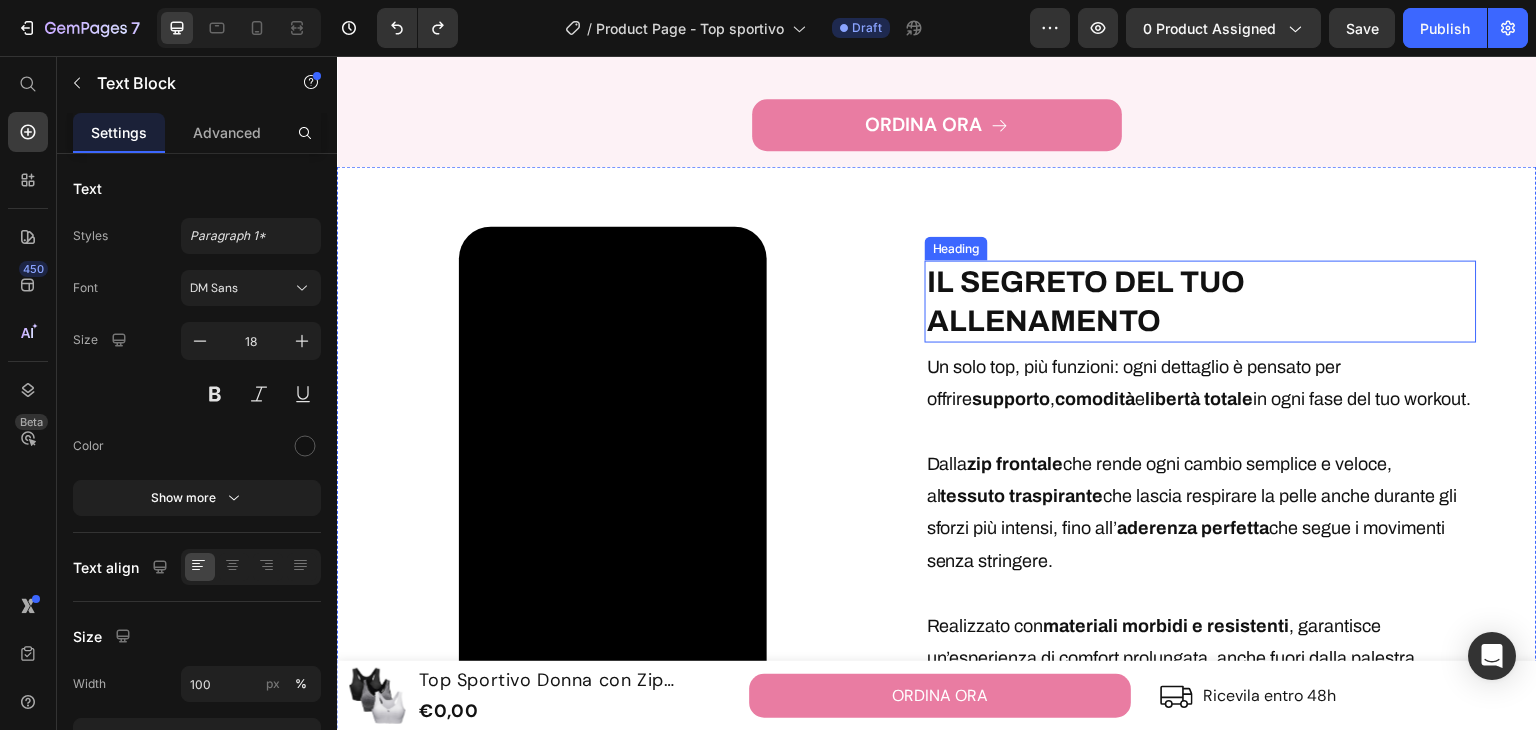 click on "IL SEGRETO DEL TUO ALLENAMENTO" at bounding box center (1086, 301) 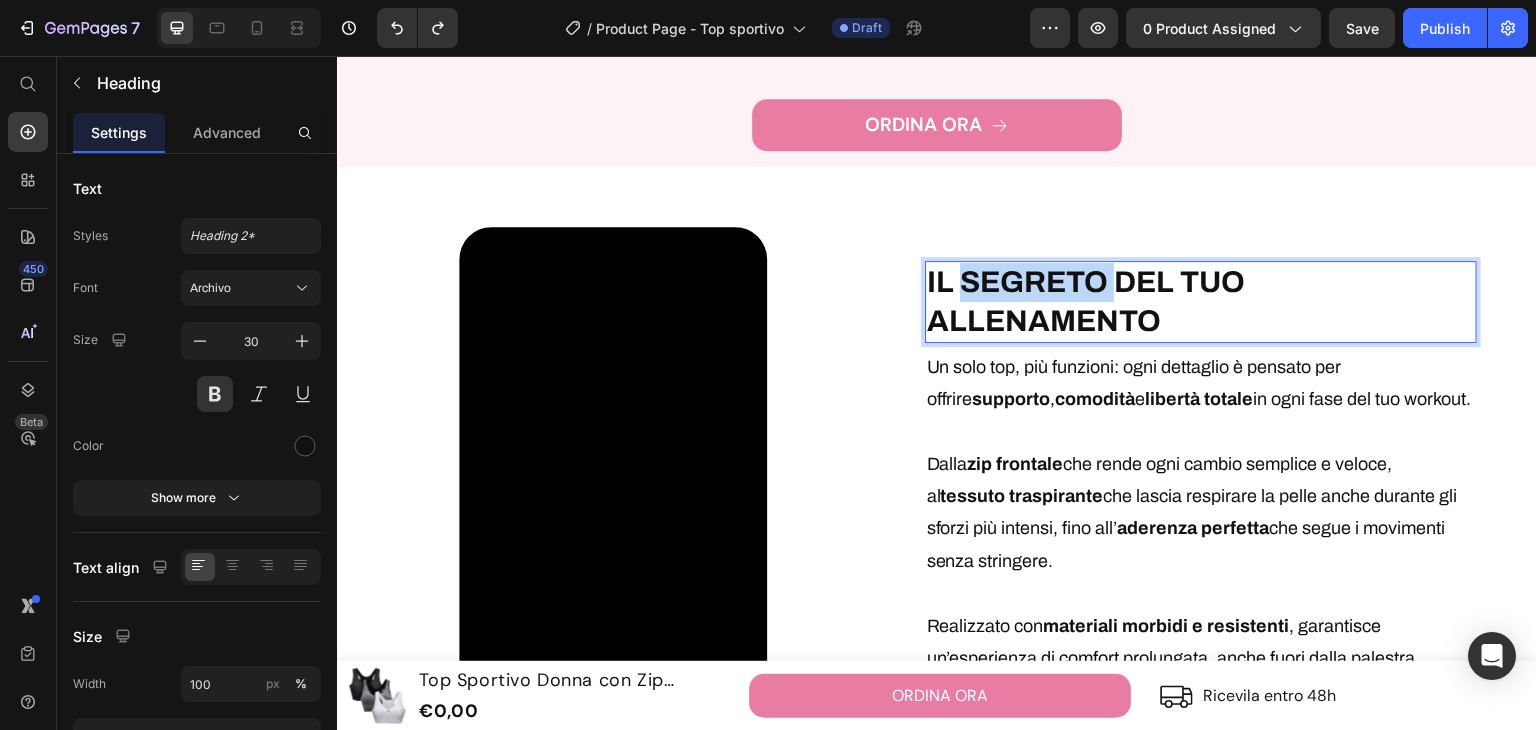 click on "IL SEGRETO DEL TUO ALLENAMENTO" at bounding box center [1086, 301] 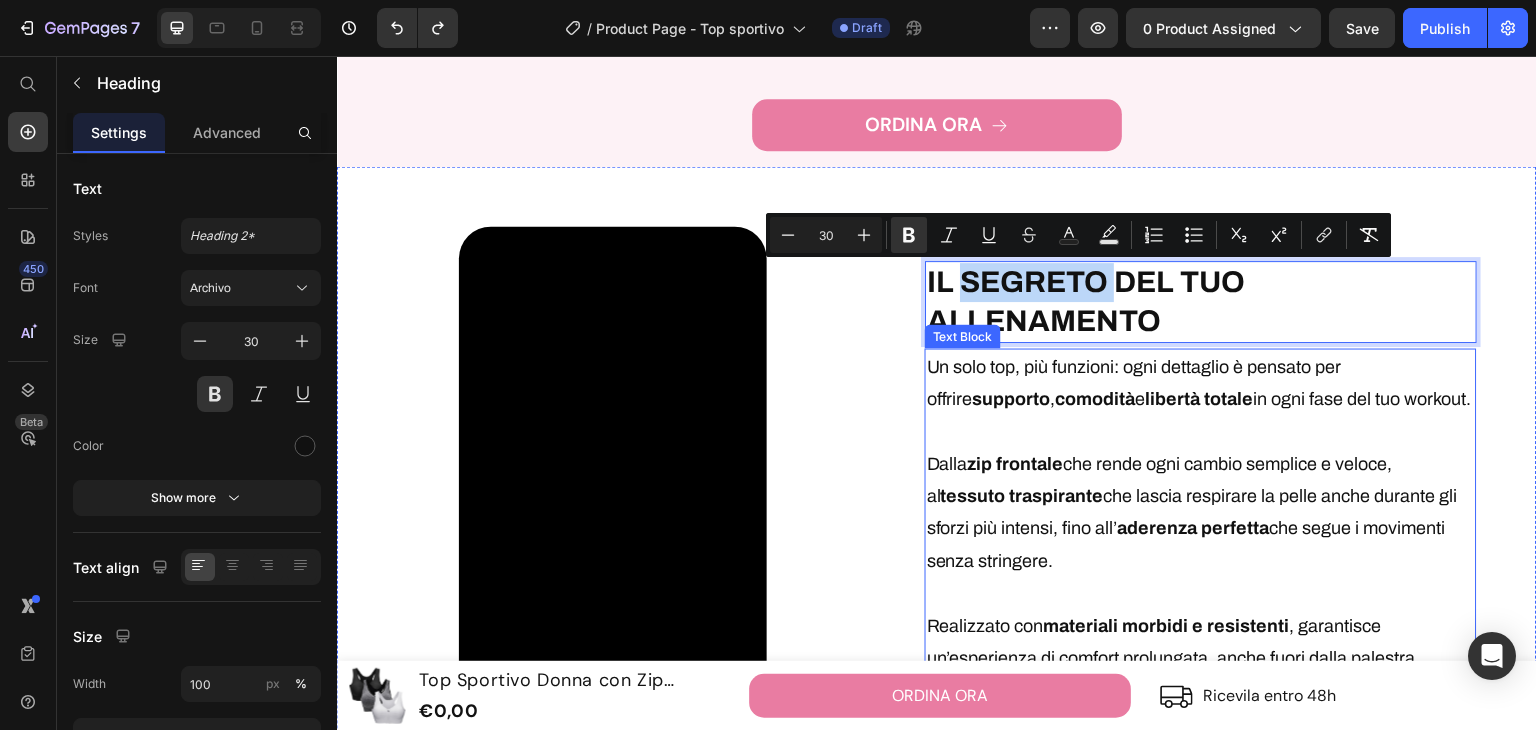 click on "comodità" at bounding box center (1096, 400) 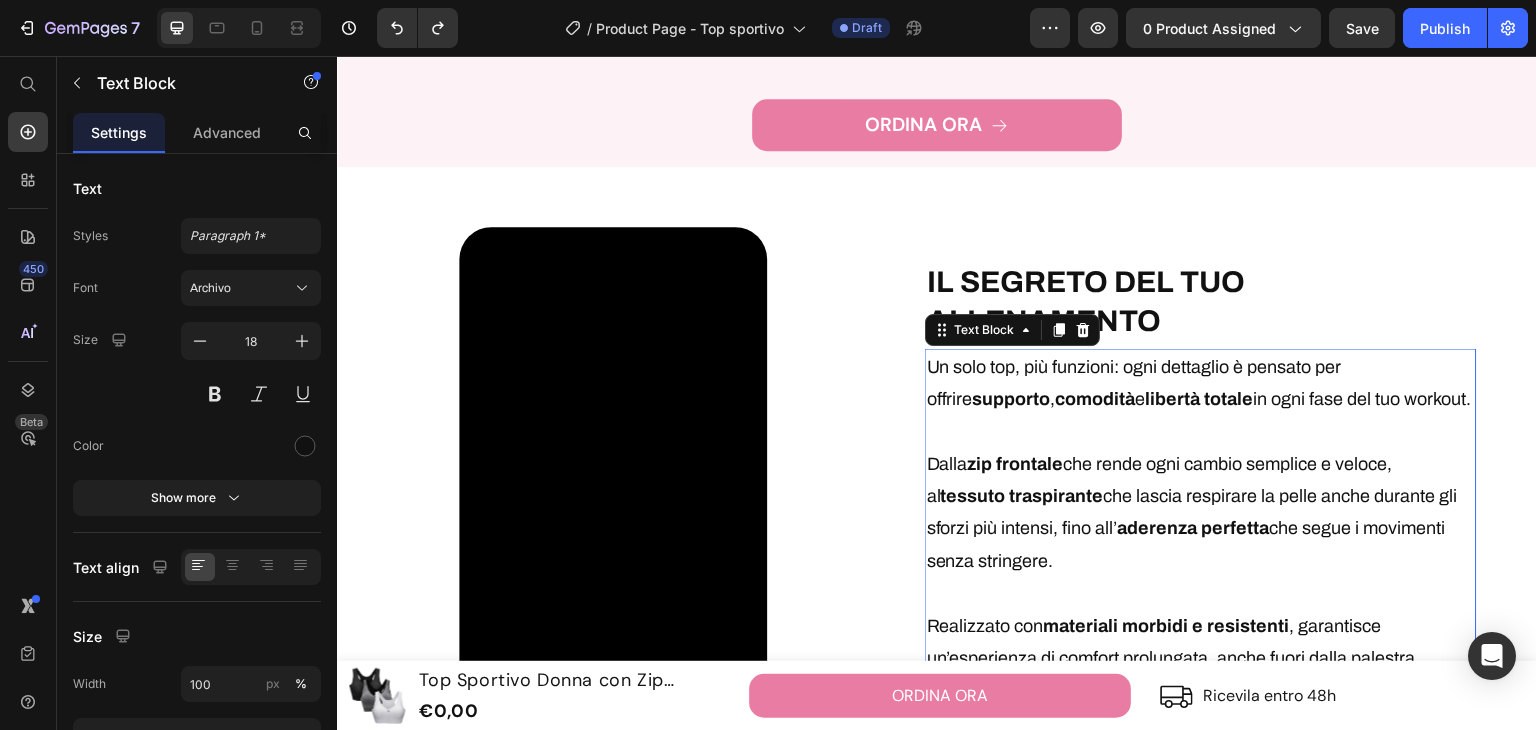 click on "Un solo top, più funzioni: ogni dettaglio è pensato per offrire  supporto ,  comodità  e  libertà totale  in ogni fase del tuo workout." at bounding box center [1200, 399] 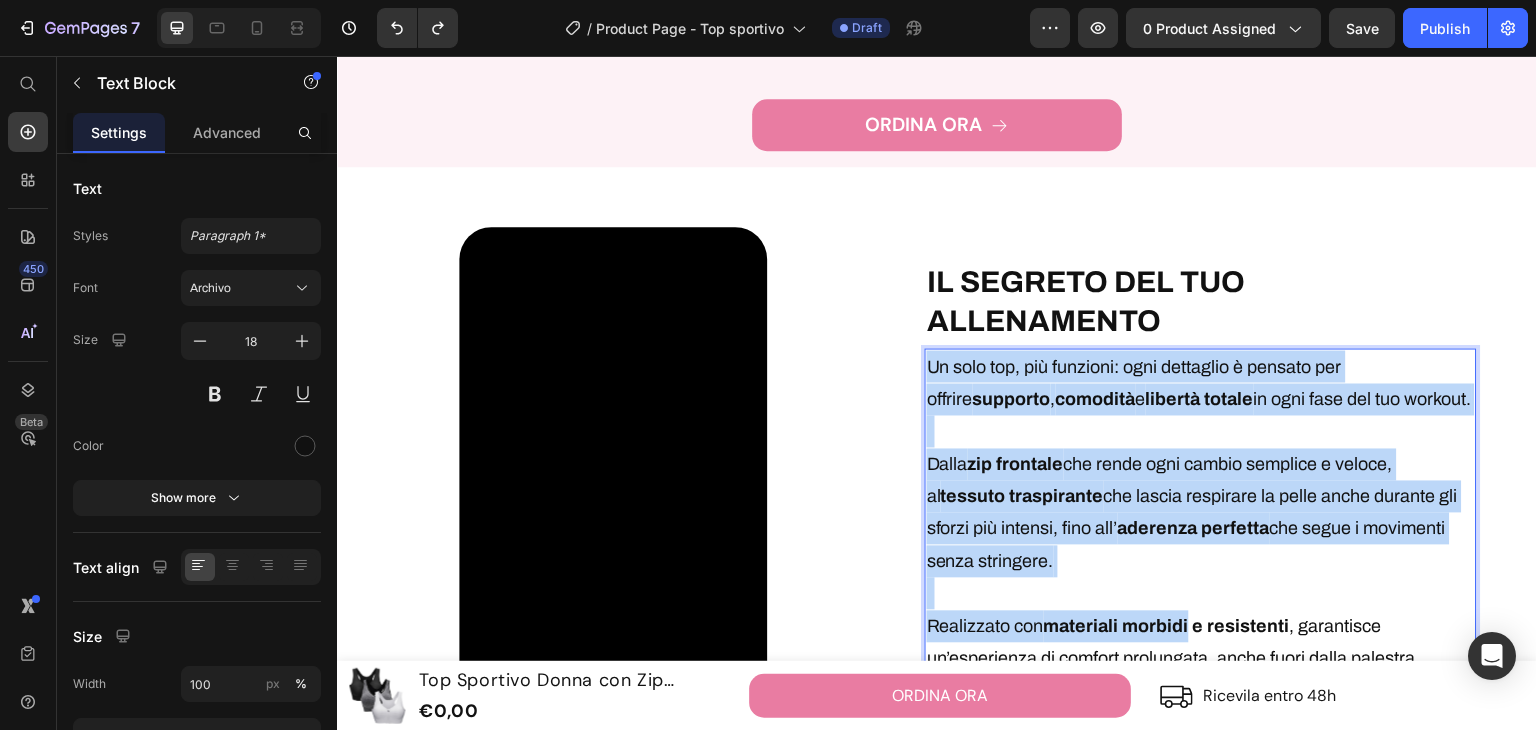 scroll, scrollTop: 3164, scrollLeft: 0, axis: vertical 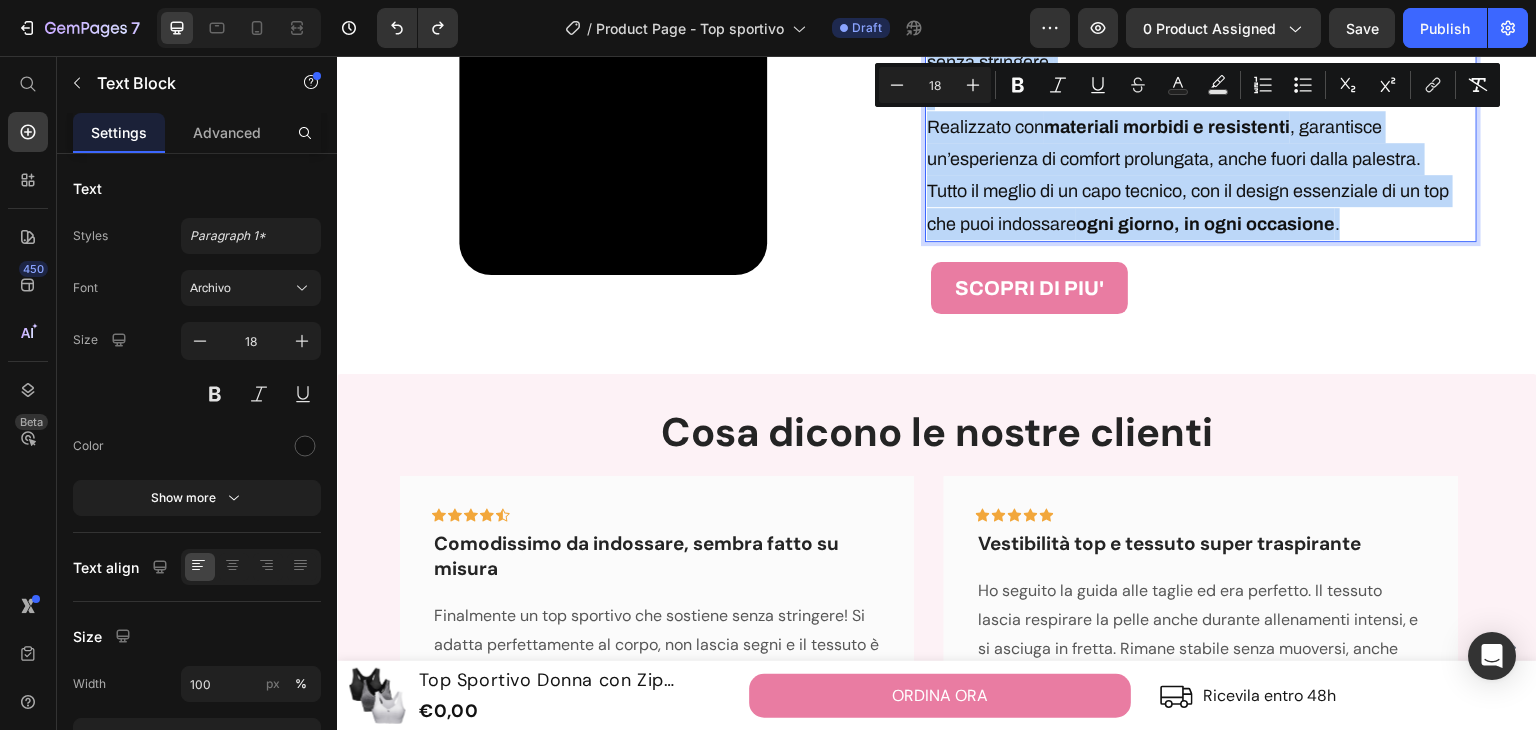 drag, startPoint x: 922, startPoint y: 369, endPoint x: 1357, endPoint y: 218, distance: 460.4628 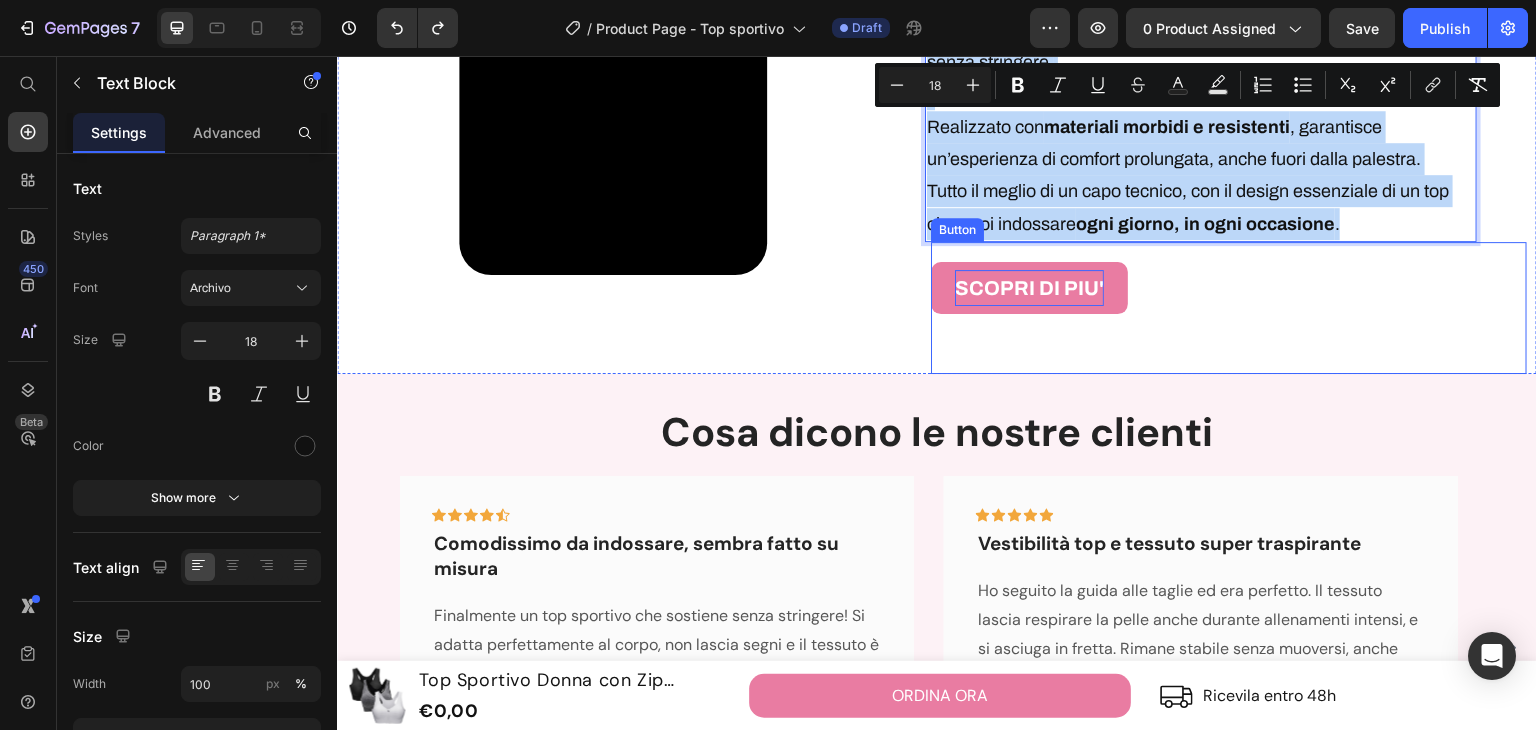 click on "SCOPRI DI PIU'" at bounding box center (1029, 288) 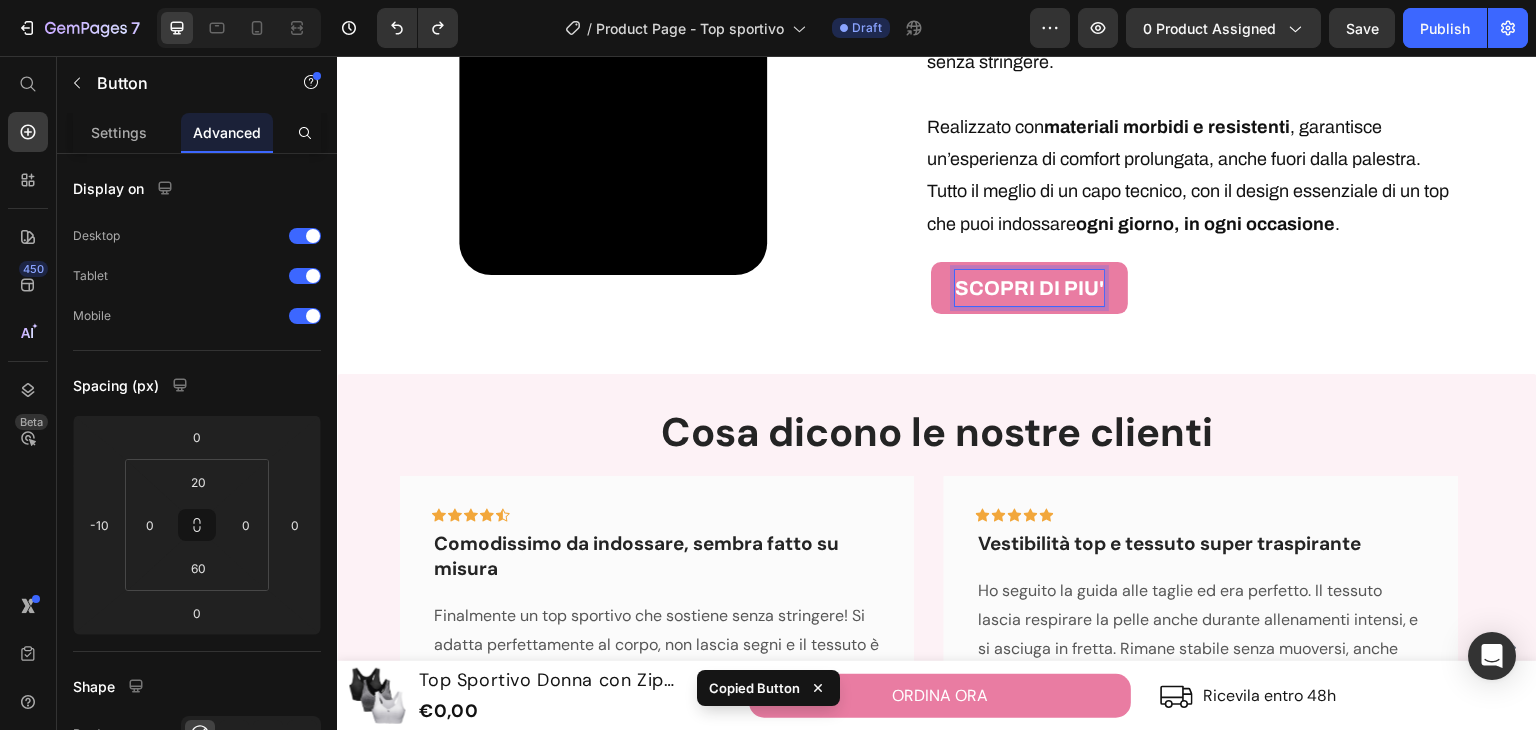 click on "SCOPRI DI PIU'" at bounding box center [1029, 288] 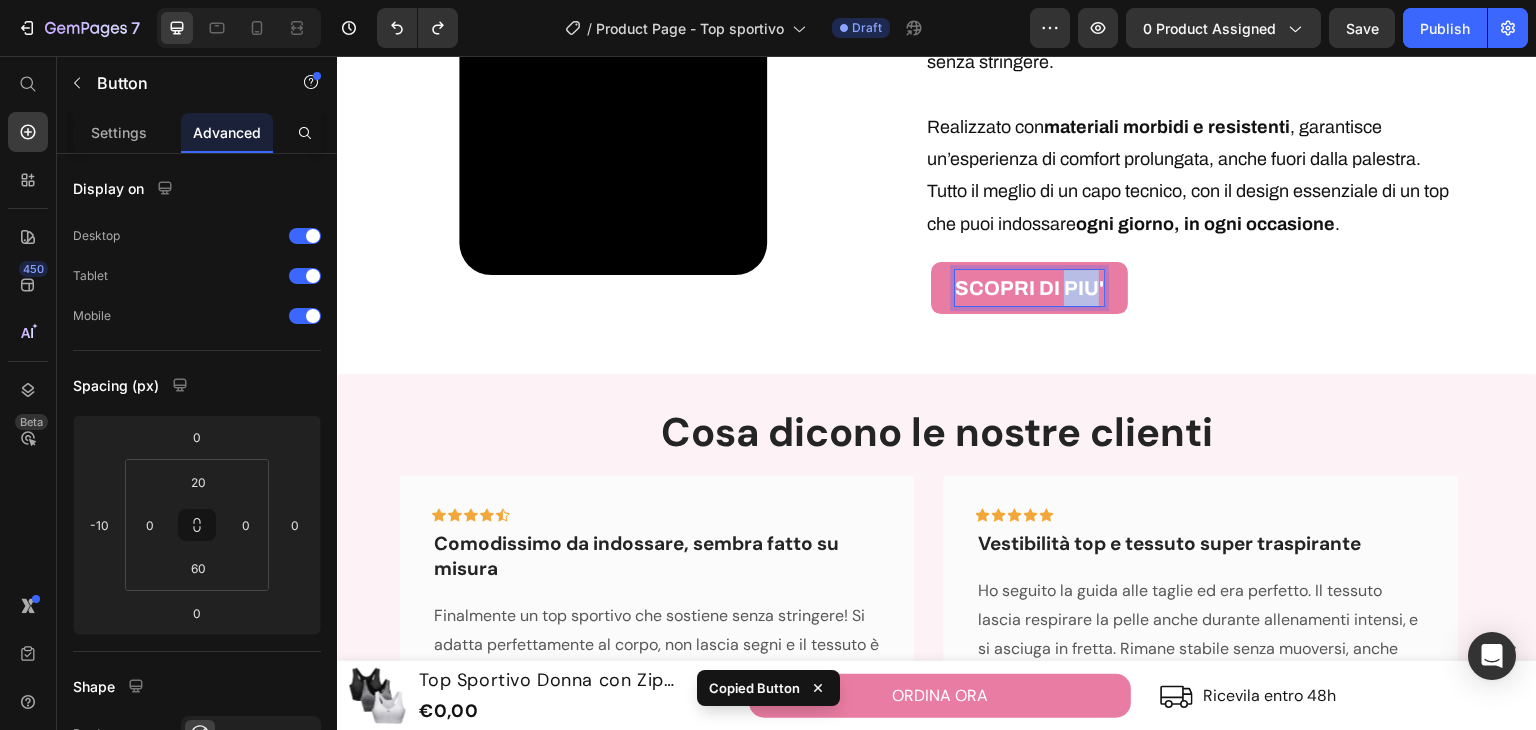 click on "SCOPRI DI PIU'" at bounding box center [1029, 288] 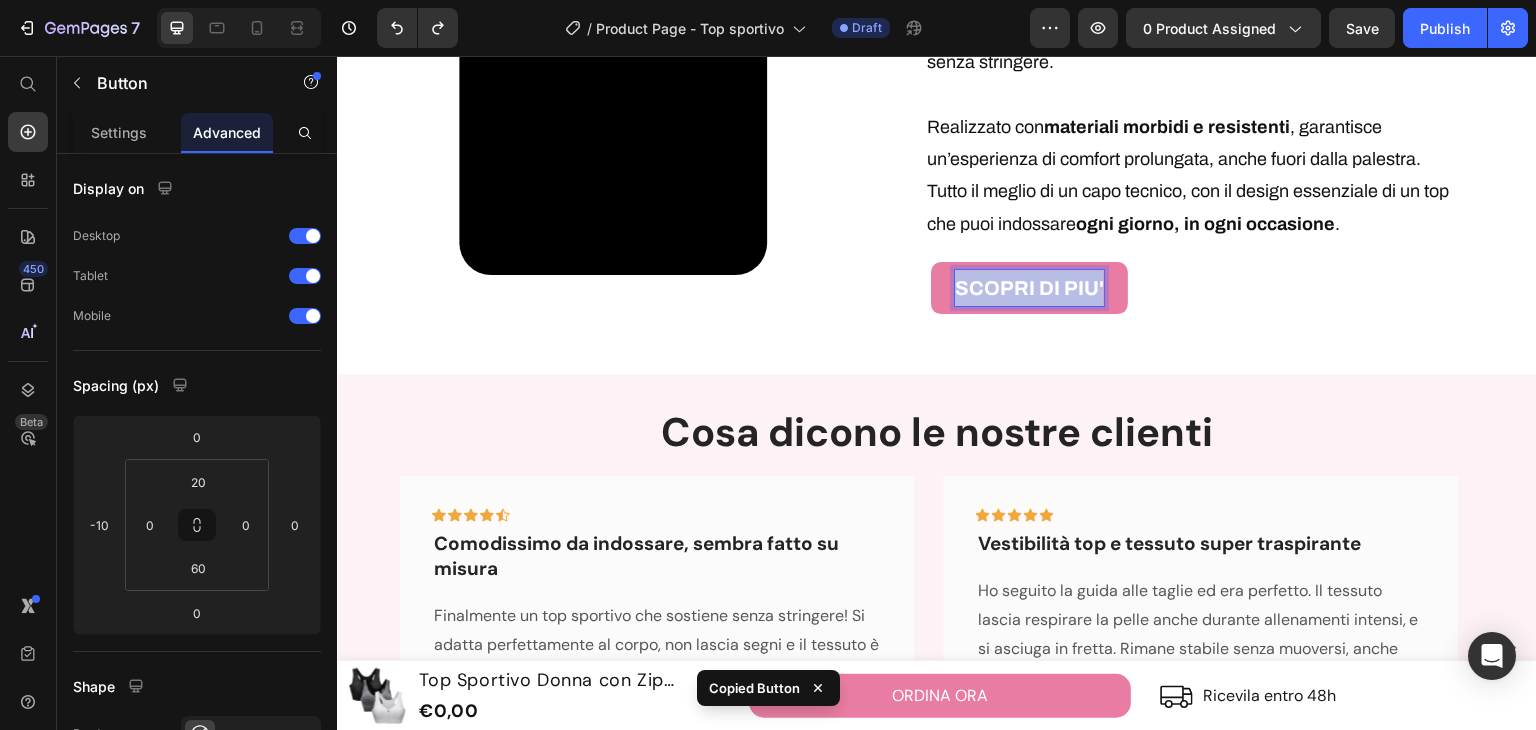 click on "SCOPRI DI PIU'" at bounding box center [1029, 288] 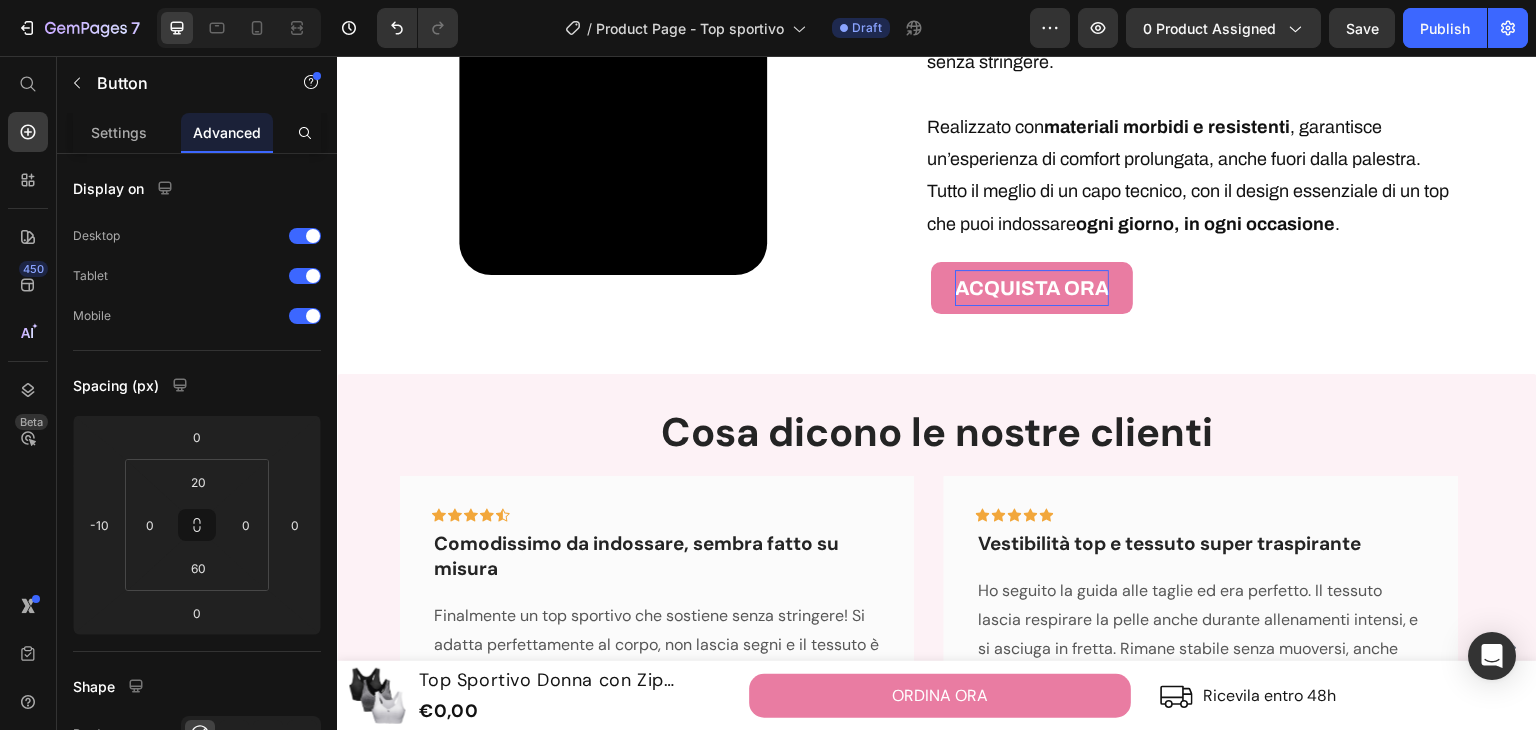 click on "ACQUISTA ORA Button   0" at bounding box center (1229, 308) 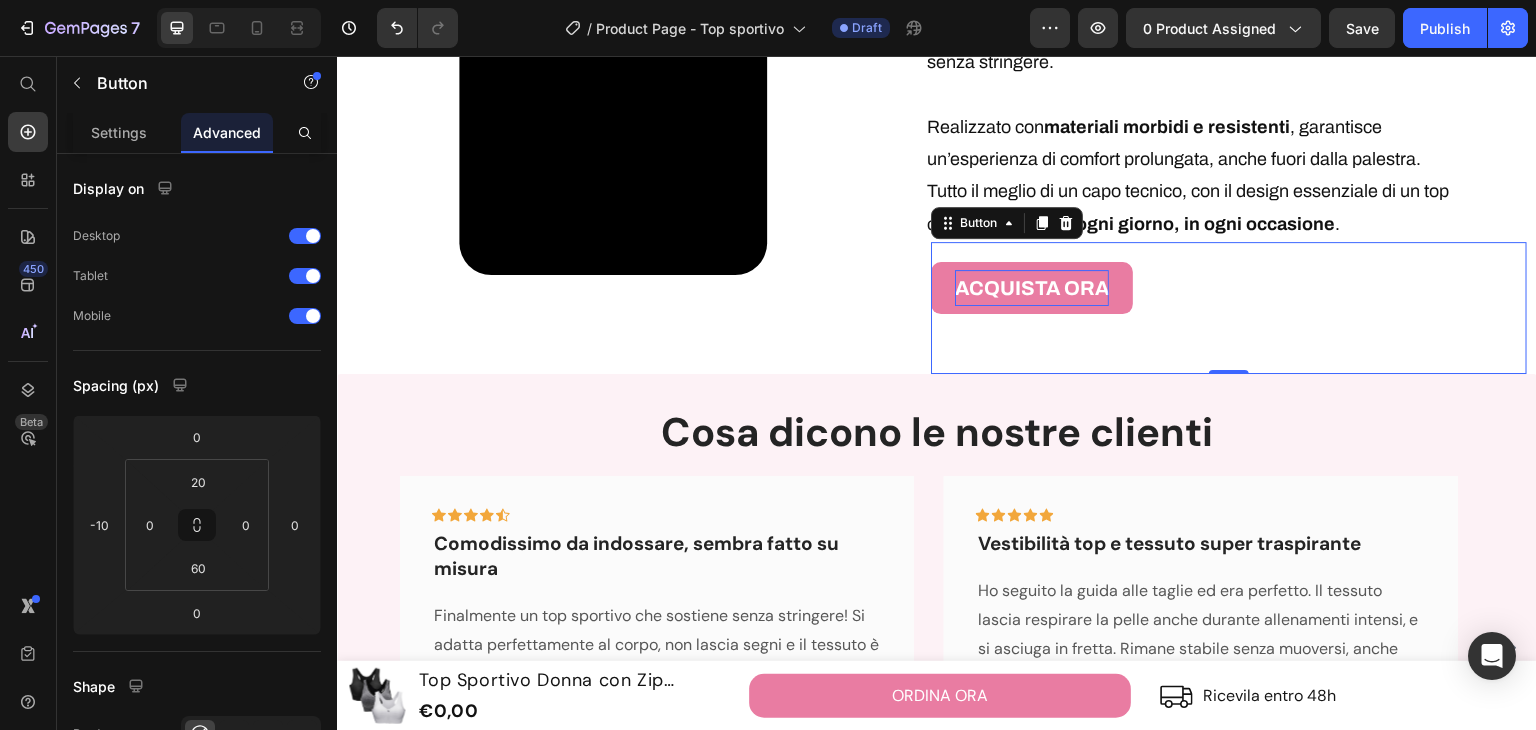 click on "ACQUISTA ORA Button   0" at bounding box center [1229, 308] 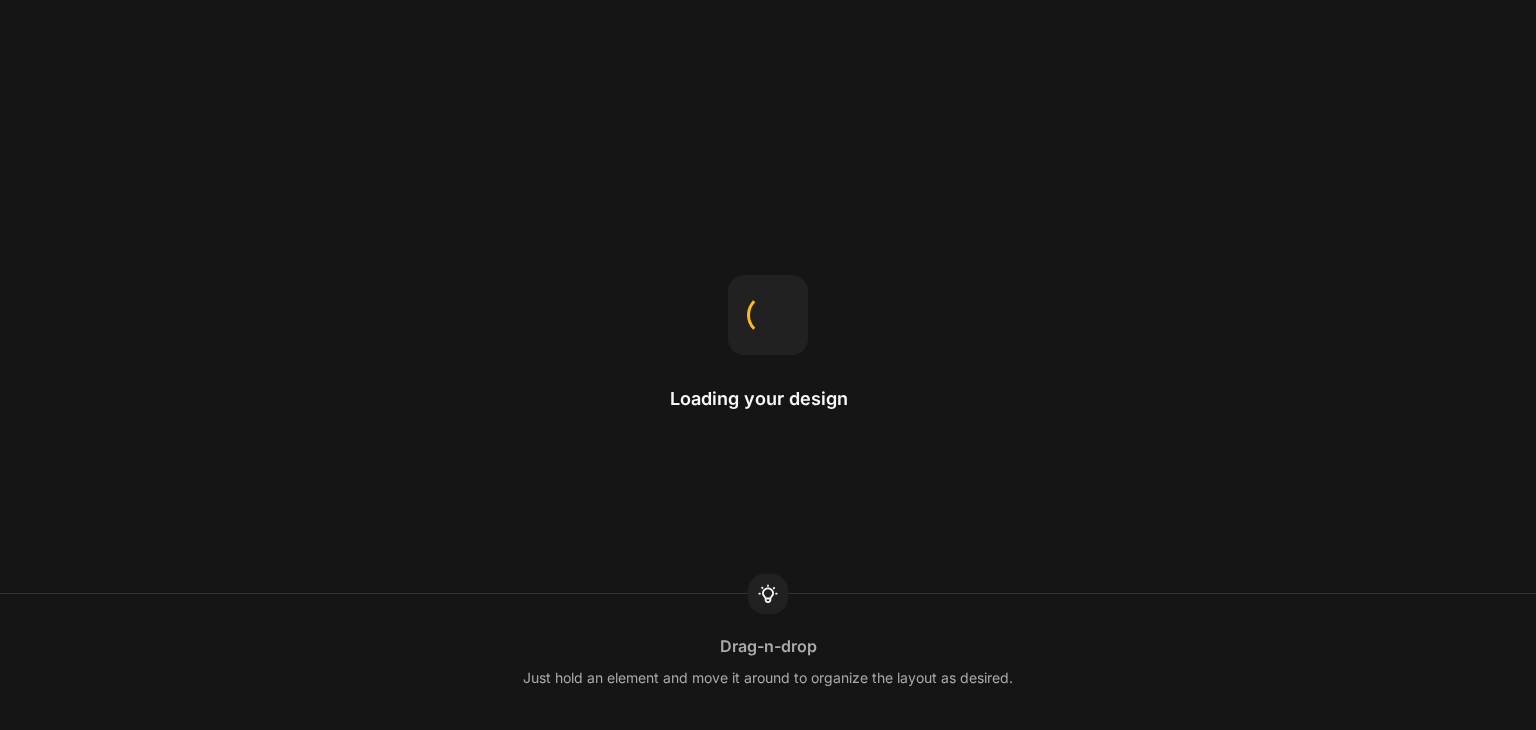 scroll, scrollTop: 0, scrollLeft: 0, axis: both 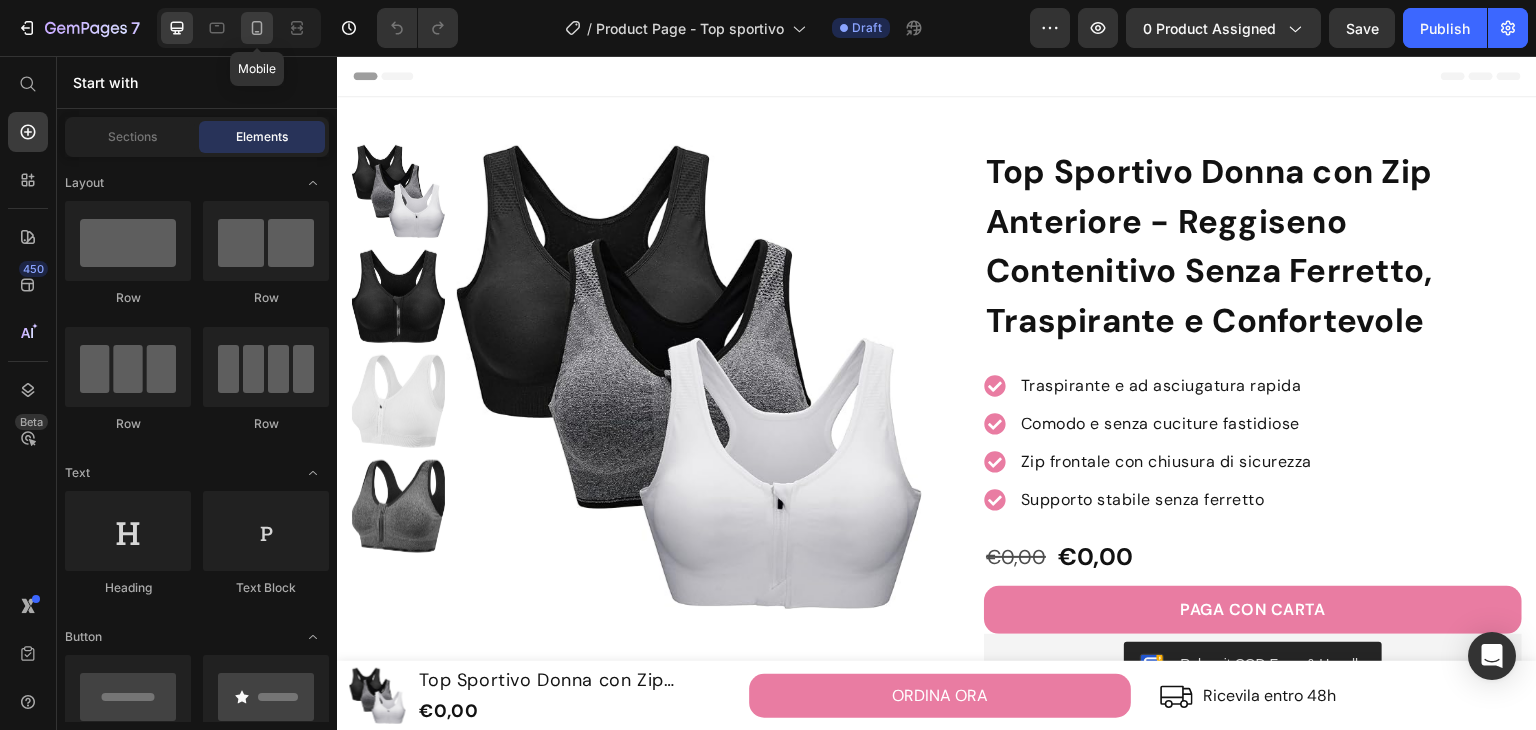 click 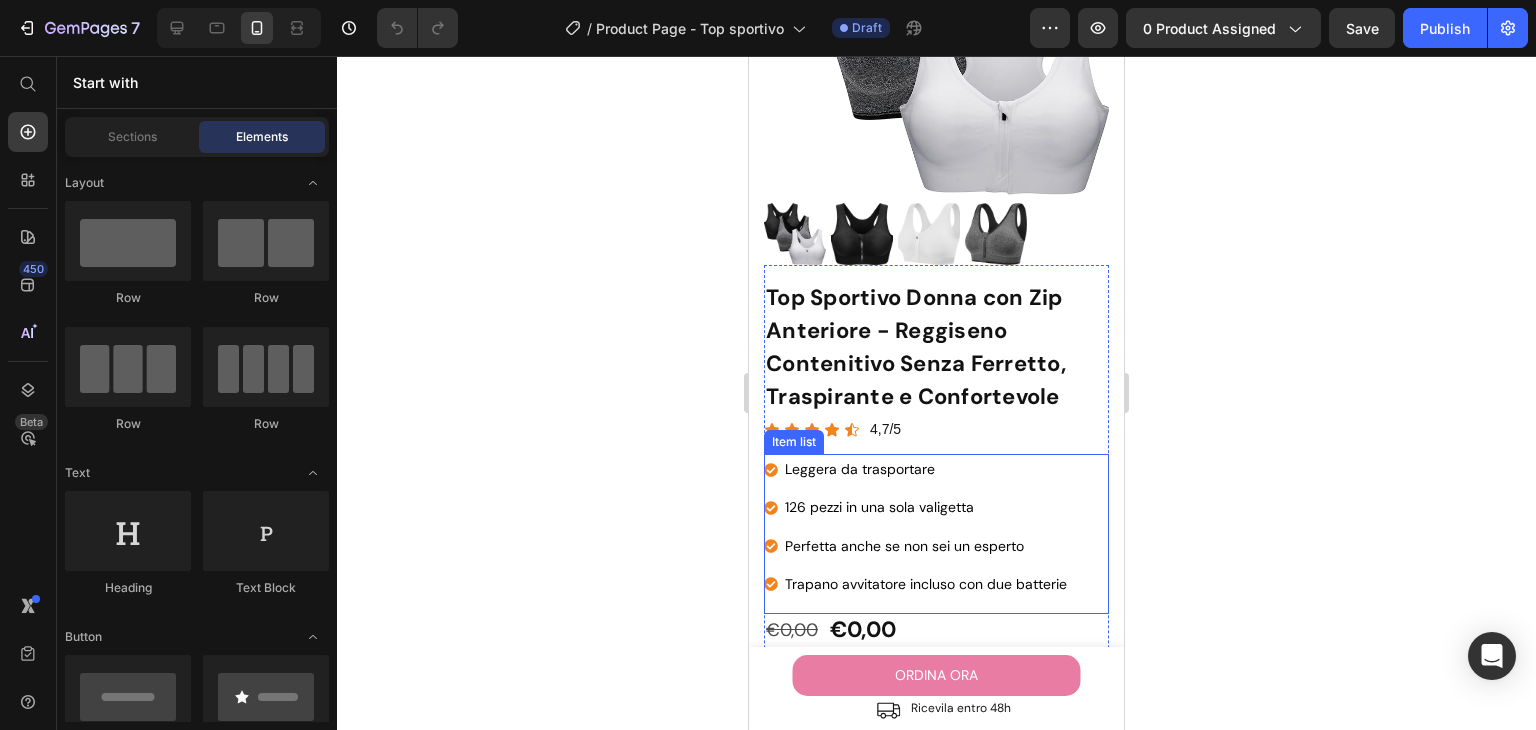 scroll, scrollTop: 300, scrollLeft: 0, axis: vertical 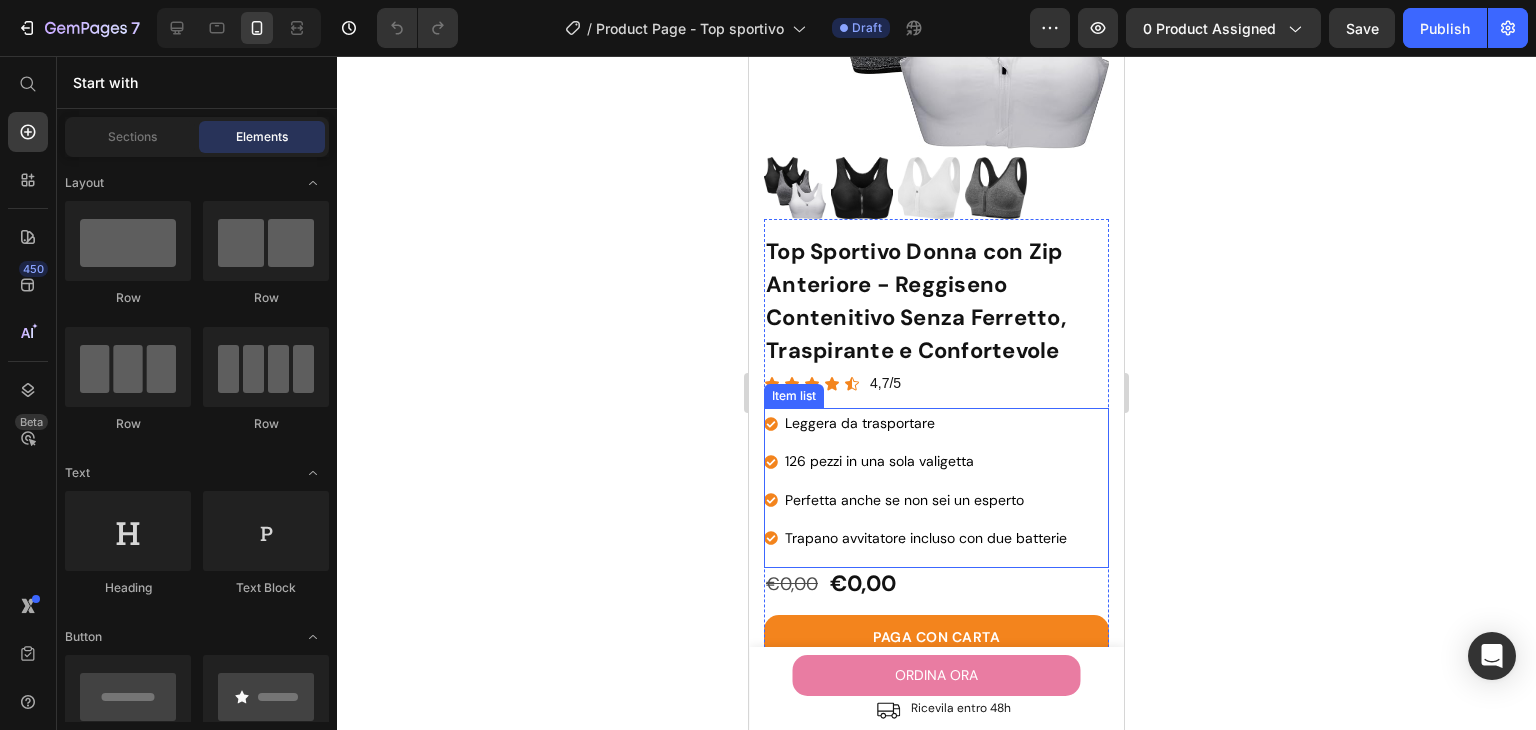 click on "Leggera da trasportare" at bounding box center (926, 423) 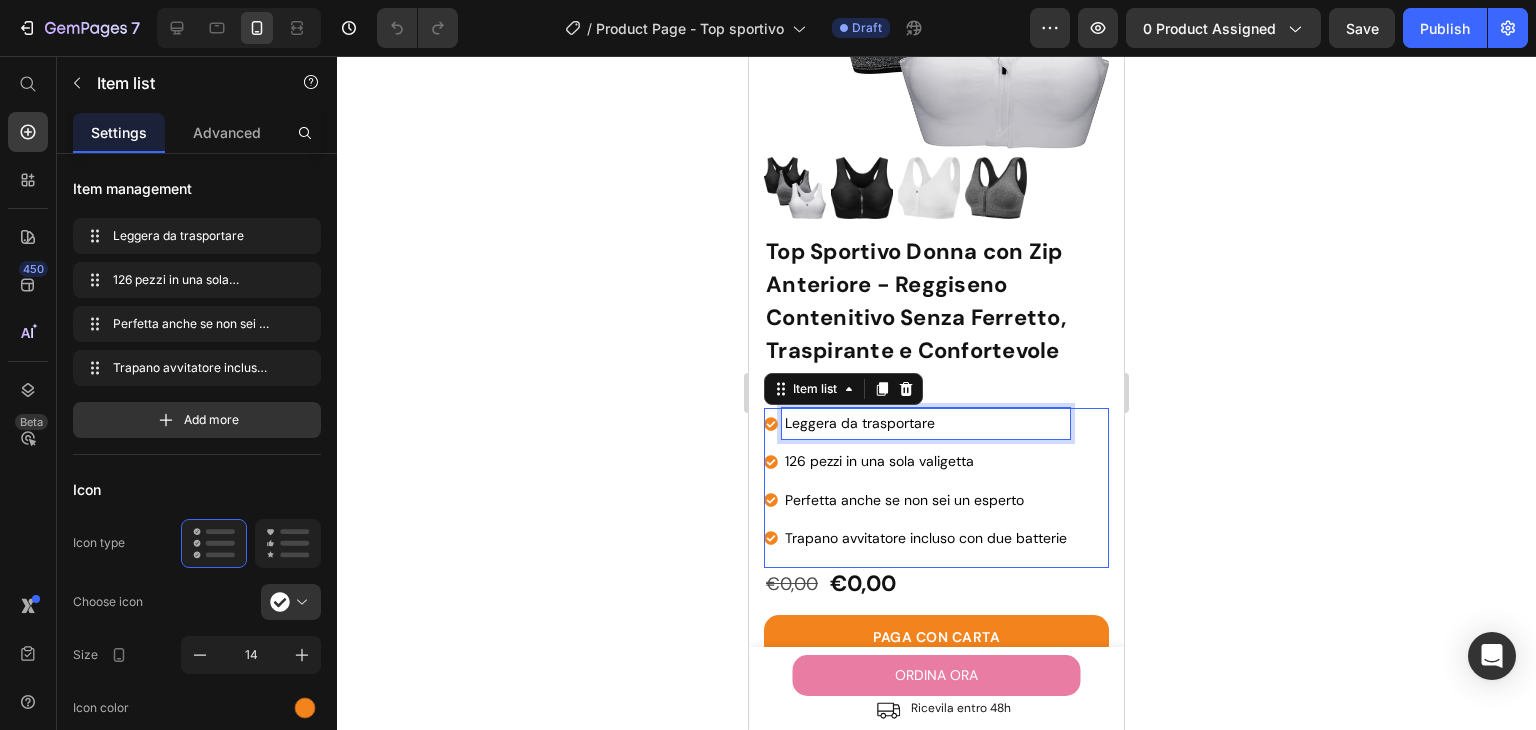 click on "Leggera da trasportare" at bounding box center [926, 423] 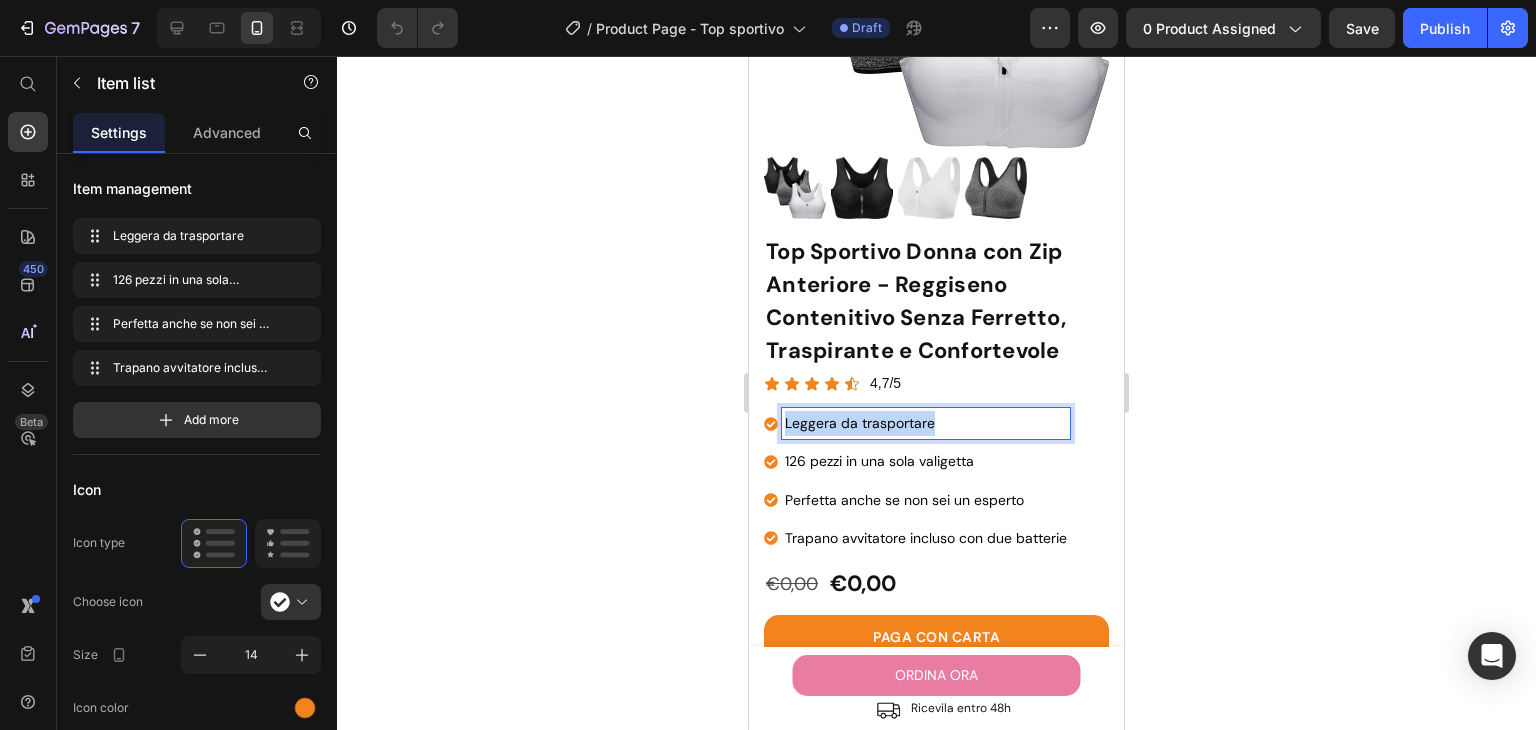 click on "Leggera da trasportare" at bounding box center [926, 423] 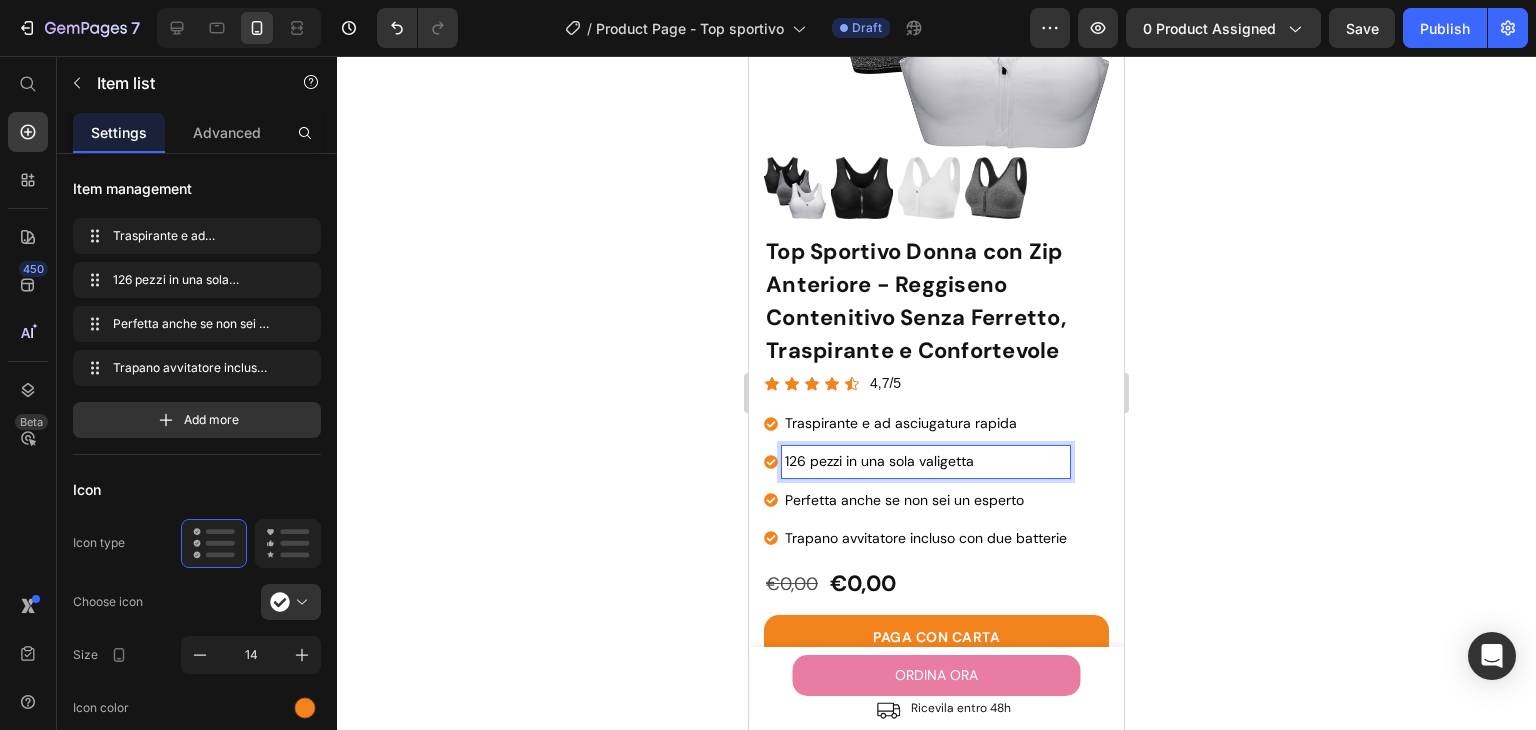 click on "126 pezzi in una sola valigetta" at bounding box center [879, 461] 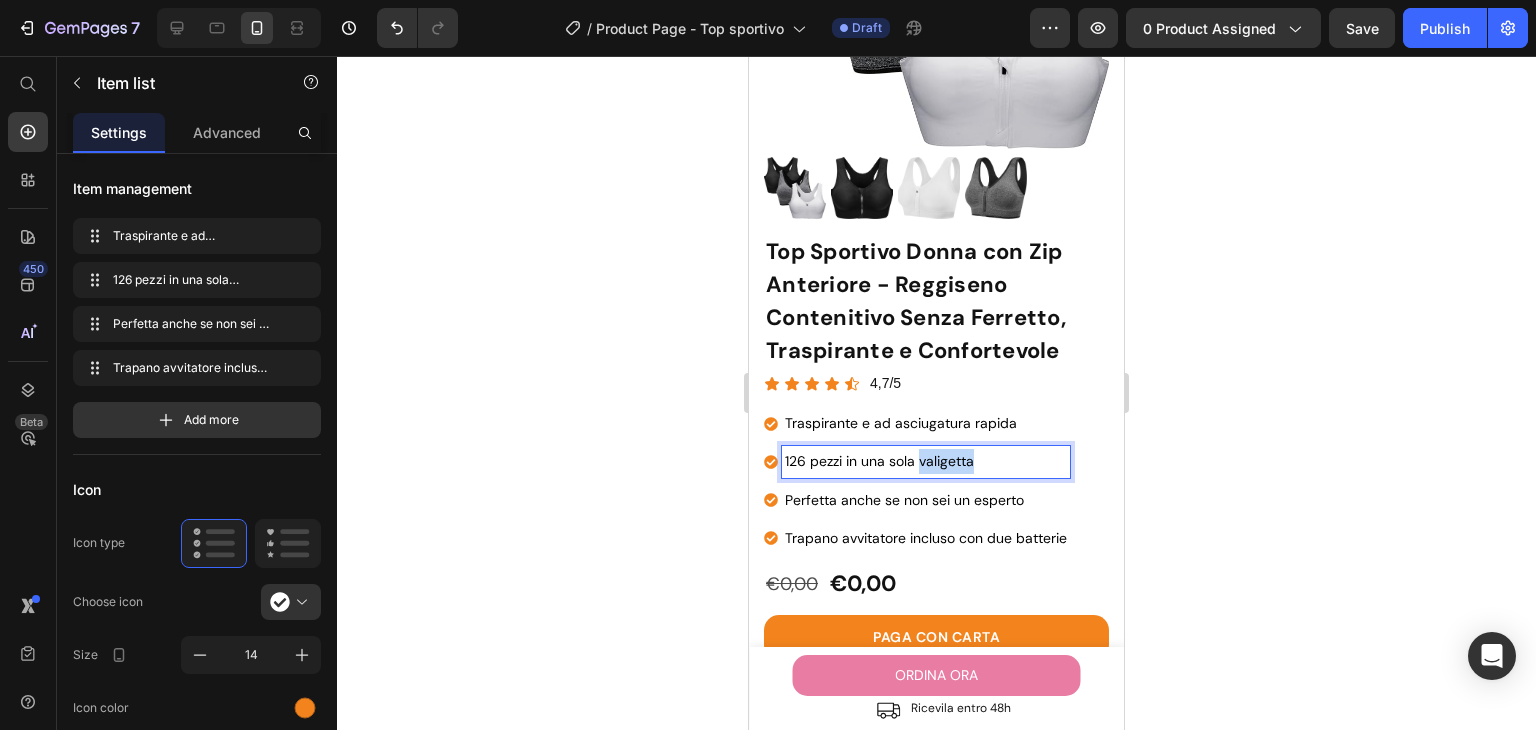 click on "126 pezzi in una sola valigetta" at bounding box center [879, 461] 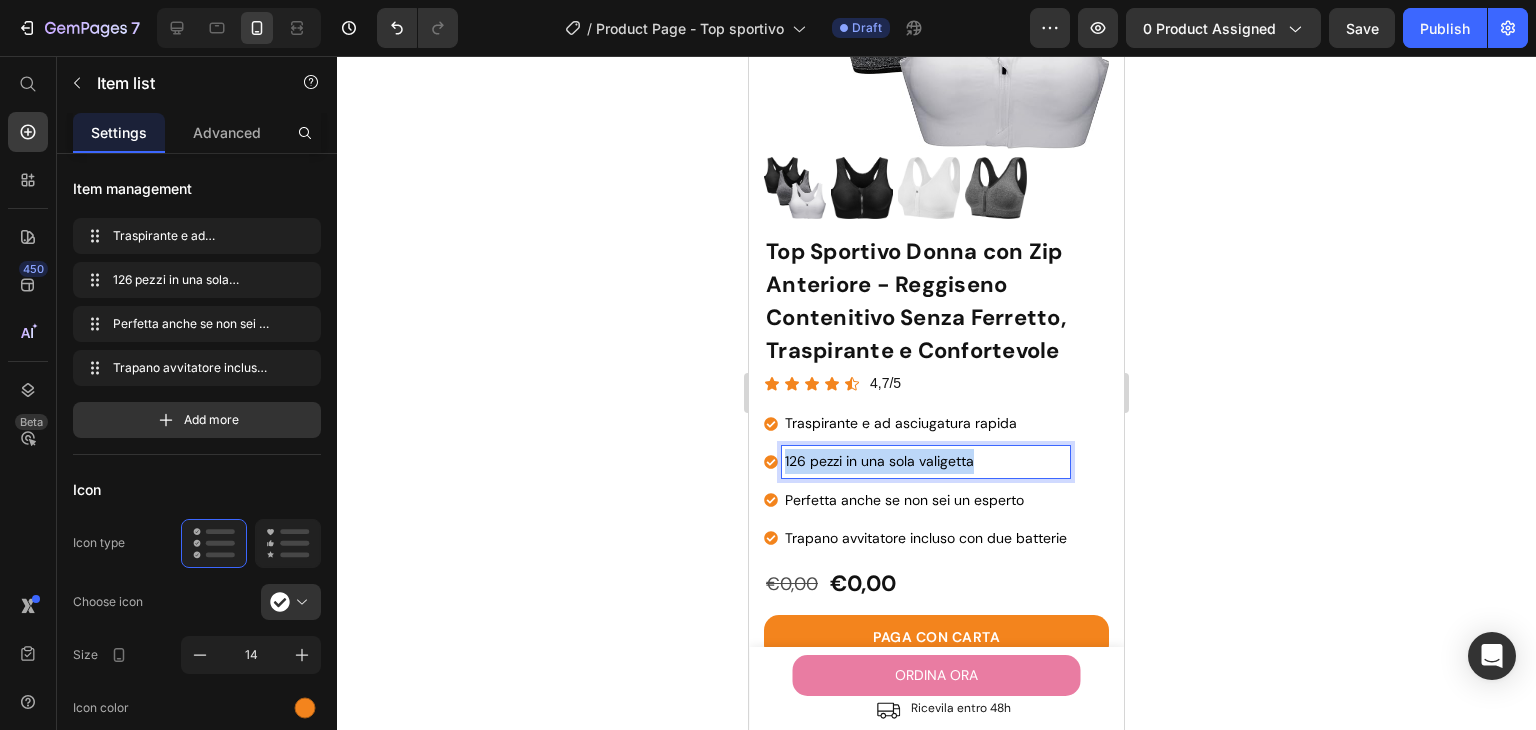 click on "126 pezzi in una sola valigetta" at bounding box center [879, 461] 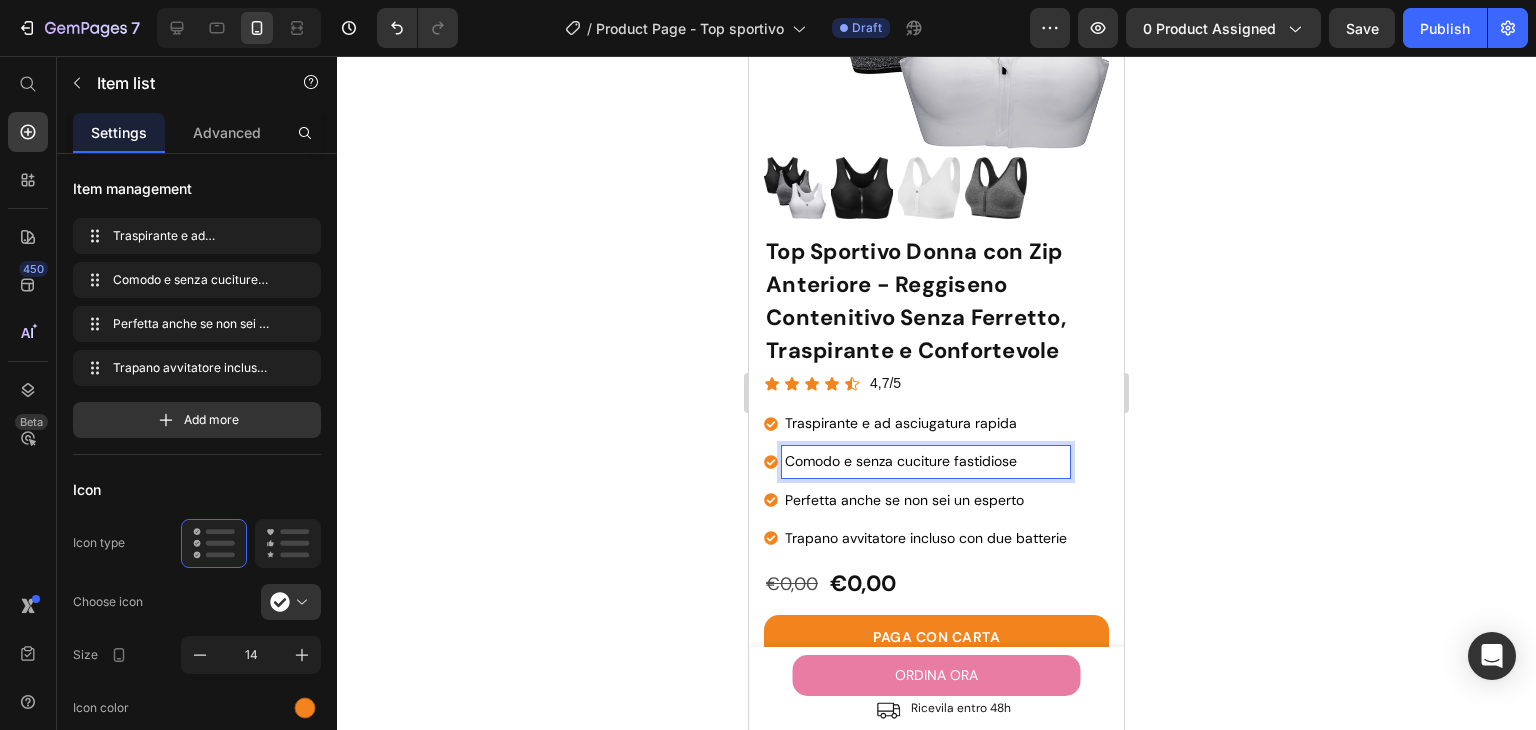 click on "Perfetta anche se non sei un esperto" at bounding box center (904, 500) 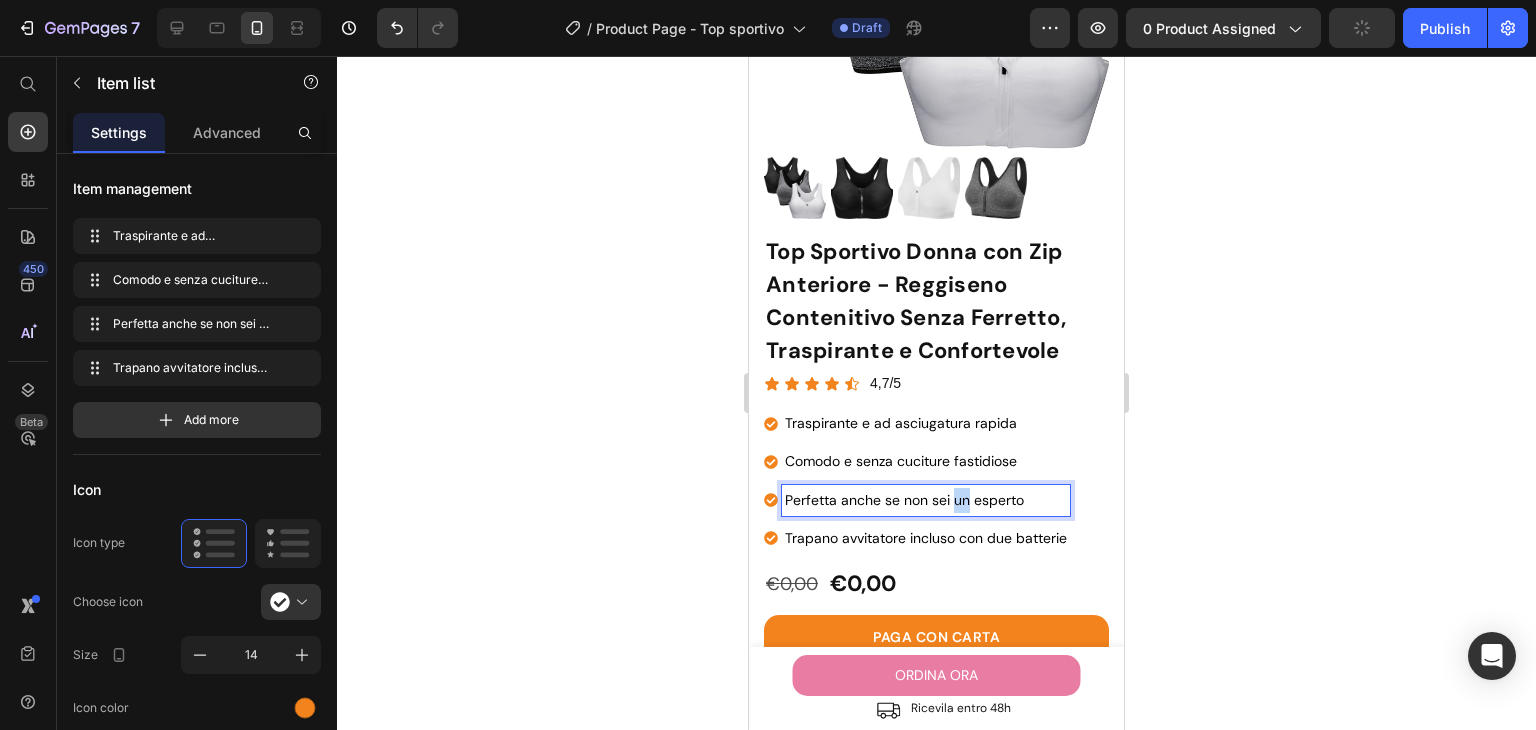 click on "Perfetta anche se non sei un esperto" at bounding box center [904, 500] 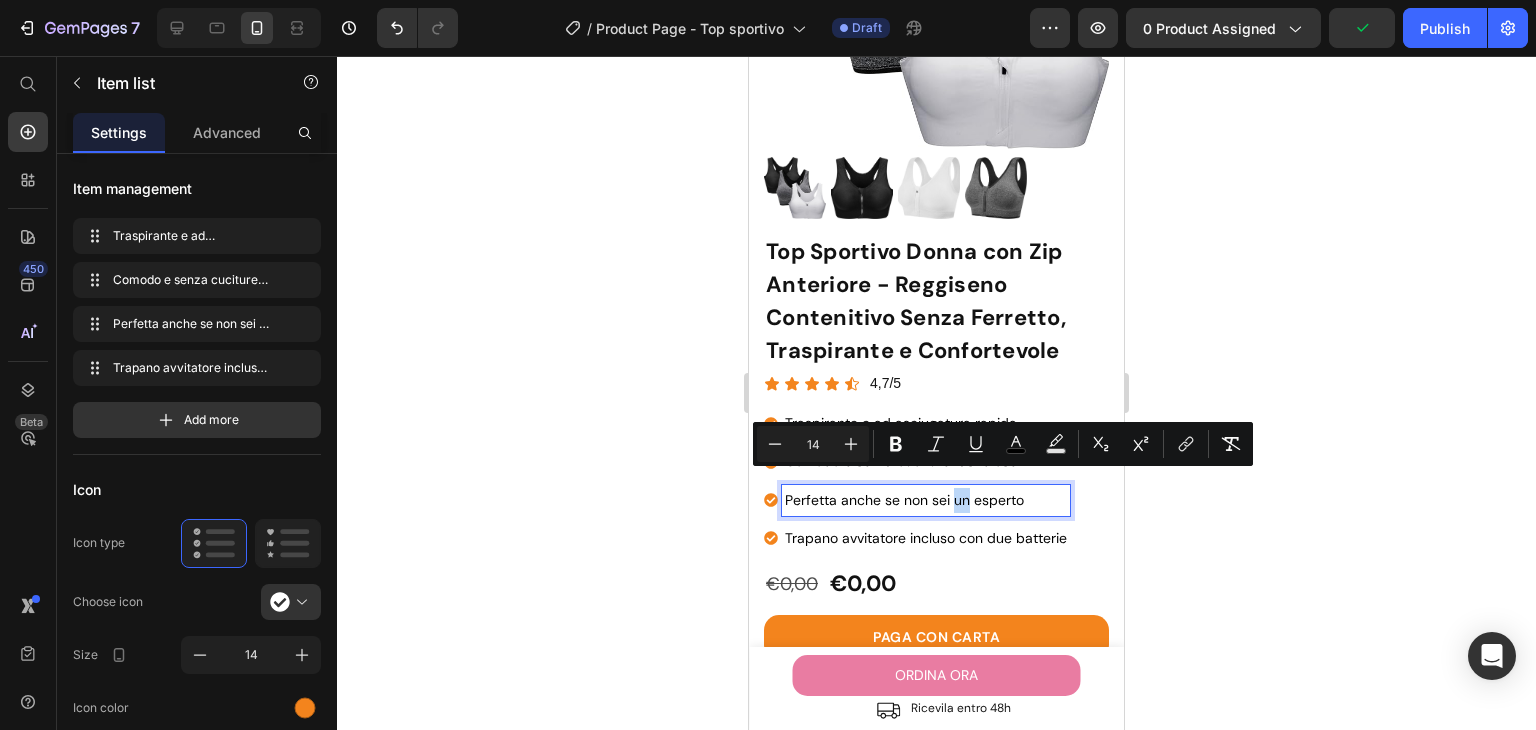 click on "Perfetta anche se non sei un esperto" at bounding box center (904, 500) 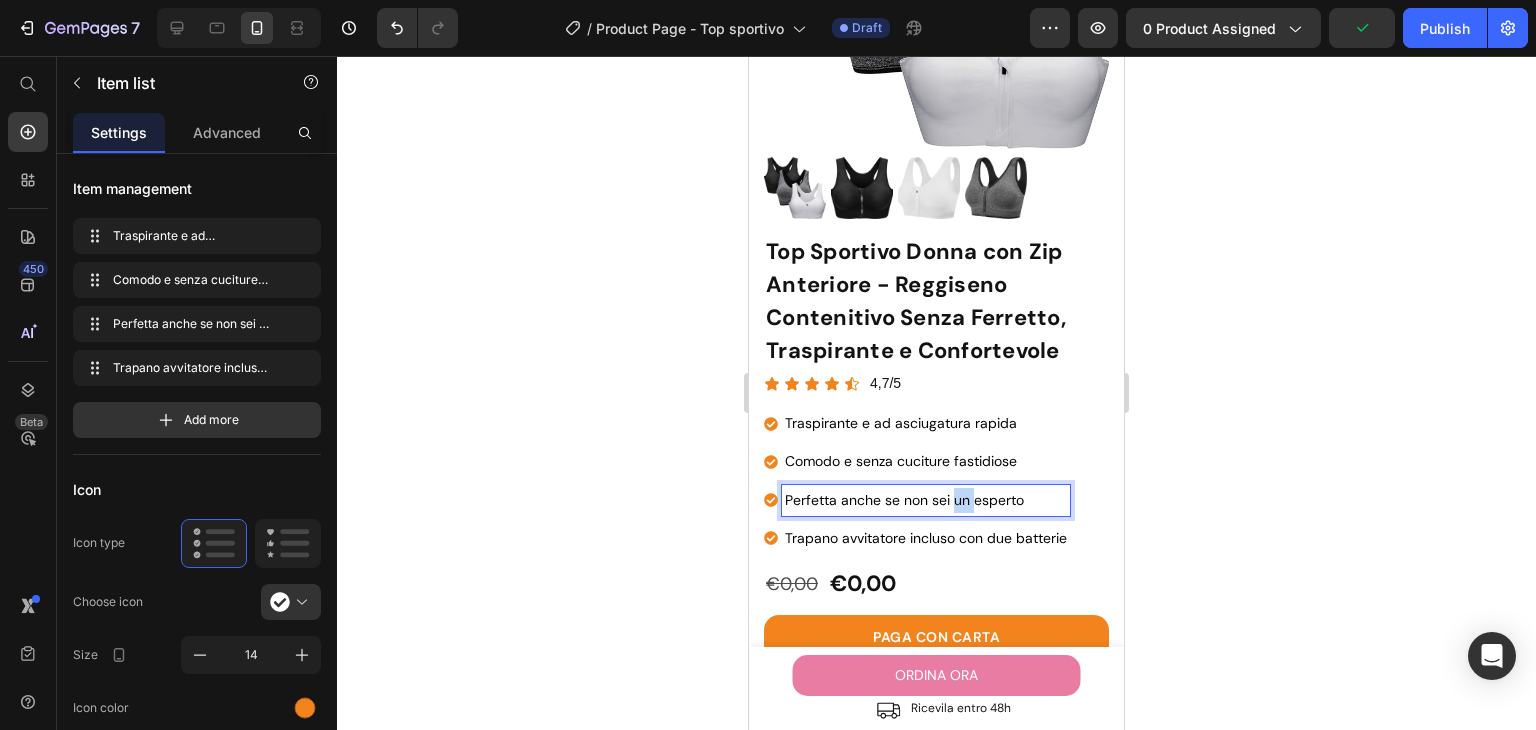 click on "Perfetta anche se non sei un esperto" at bounding box center (904, 500) 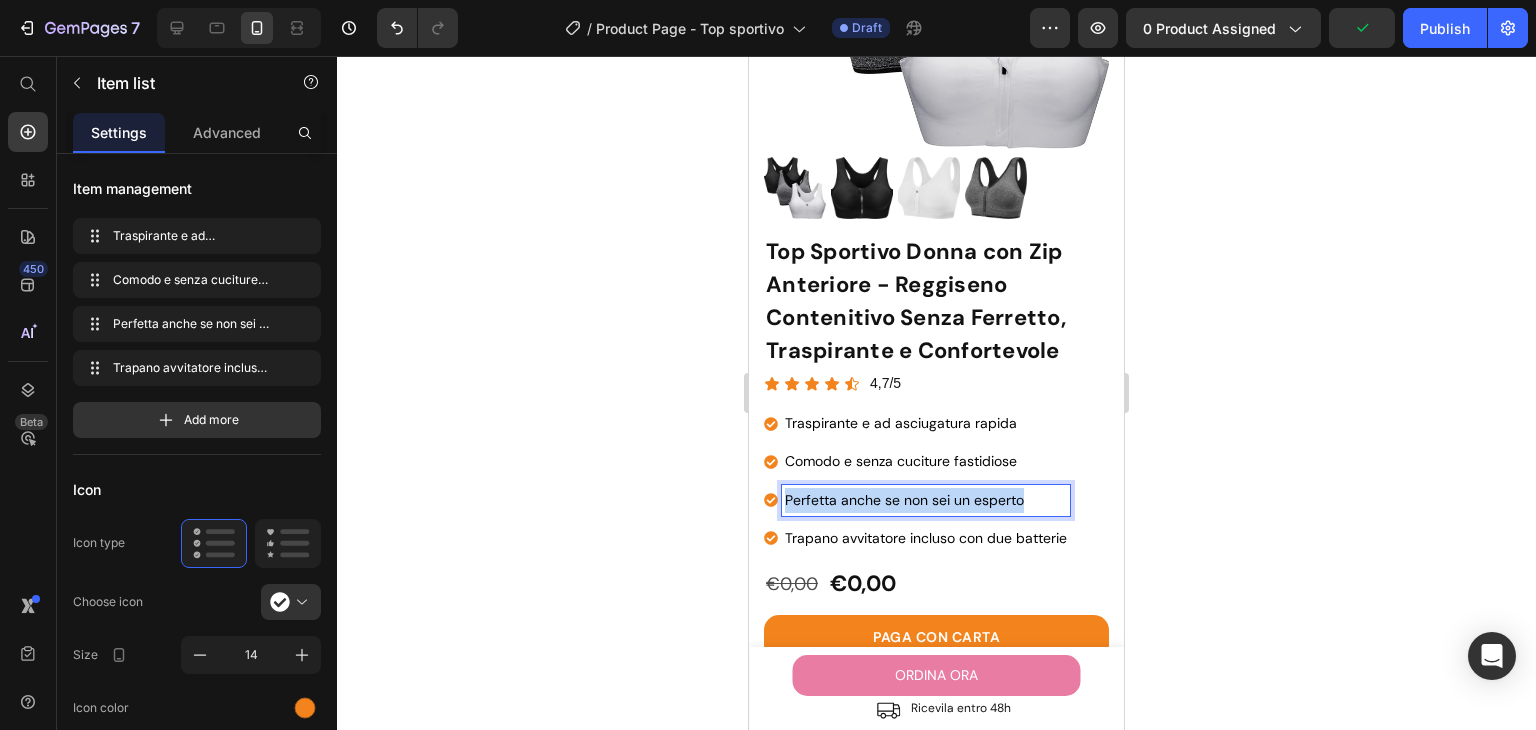 click on "Perfetta anche se non sei un esperto" at bounding box center (904, 500) 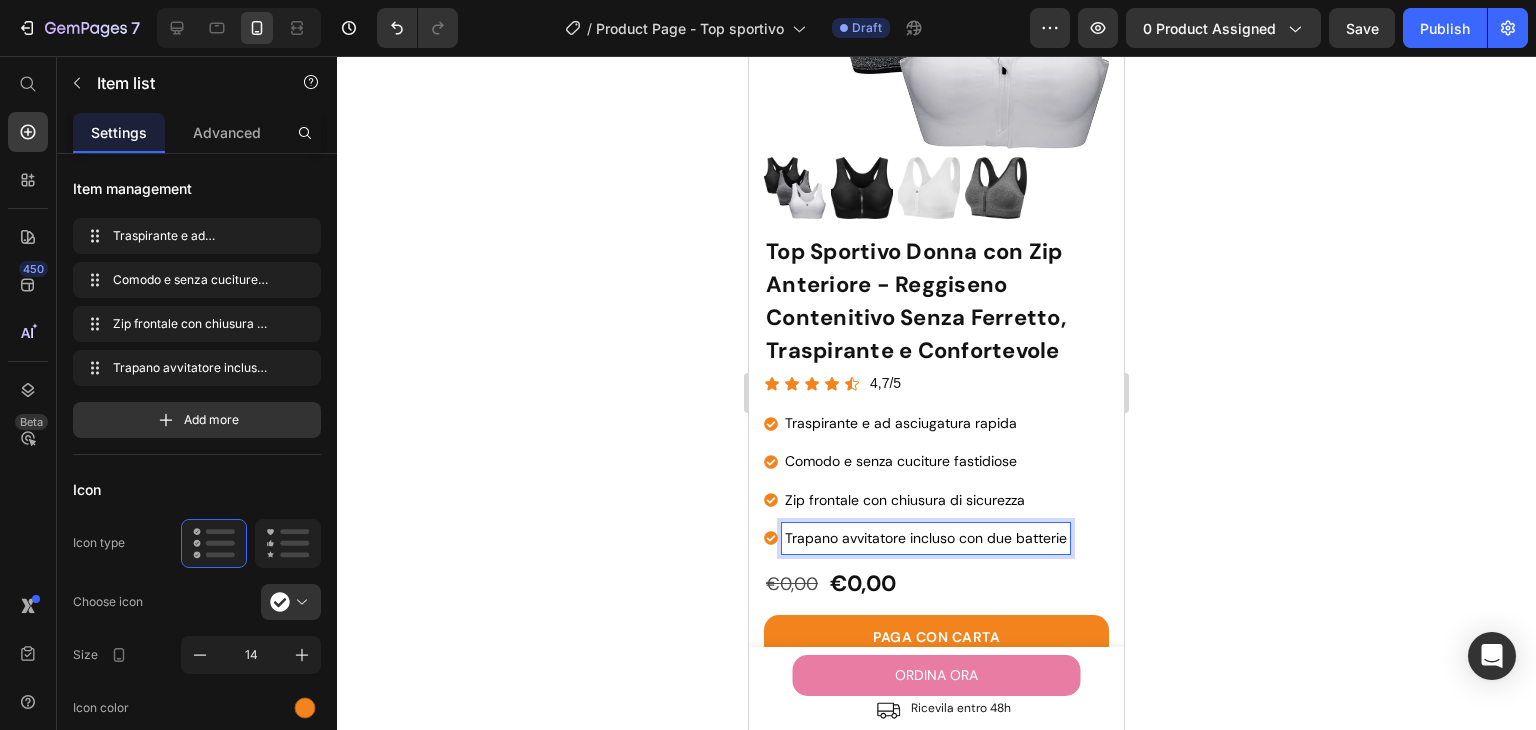 click on "Trapano avvitatore incluso con due batterie" at bounding box center [926, 538] 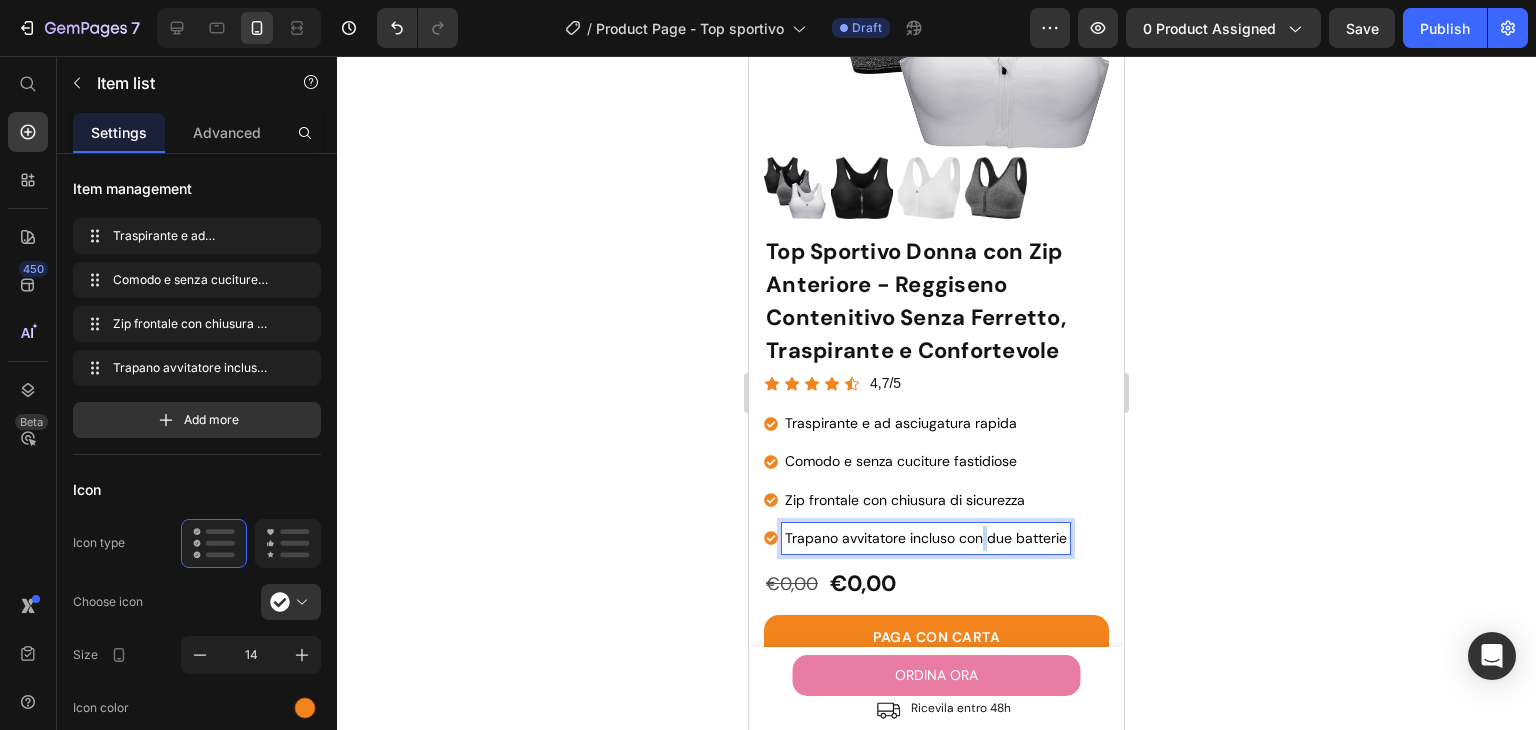 click on "Trapano avvitatore incluso con due batterie" at bounding box center (926, 538) 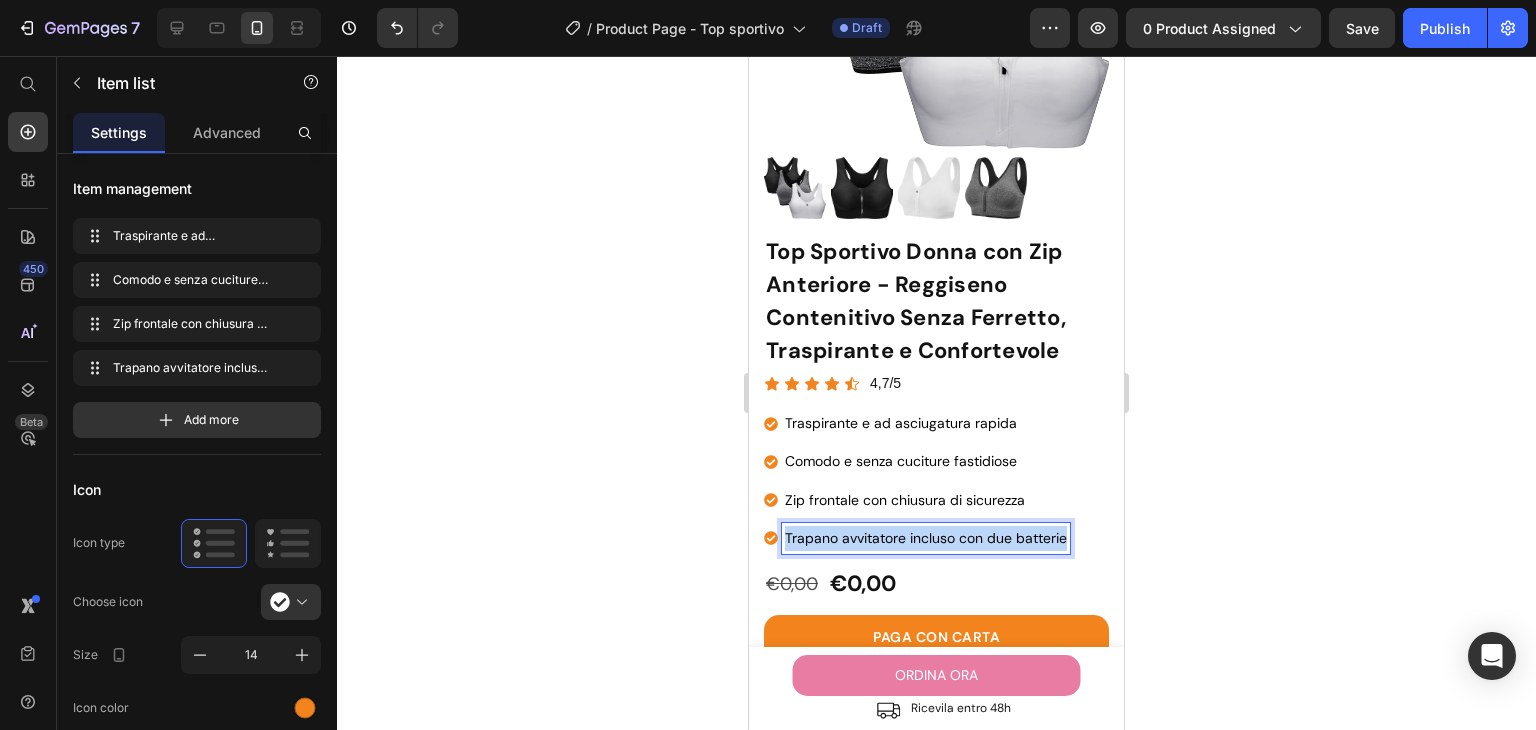 click on "Trapano avvitatore incluso con due batterie" at bounding box center [926, 538] 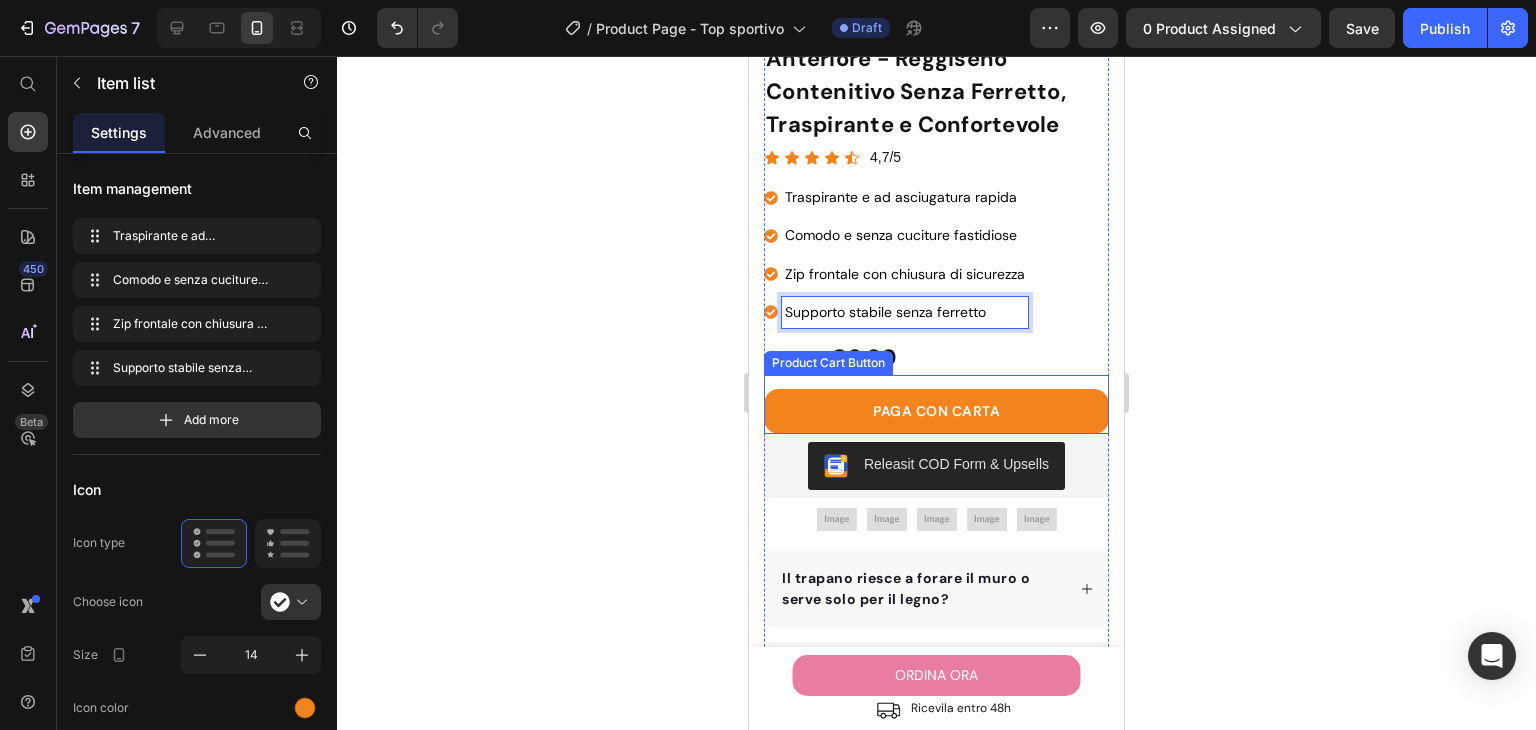 scroll, scrollTop: 800, scrollLeft: 0, axis: vertical 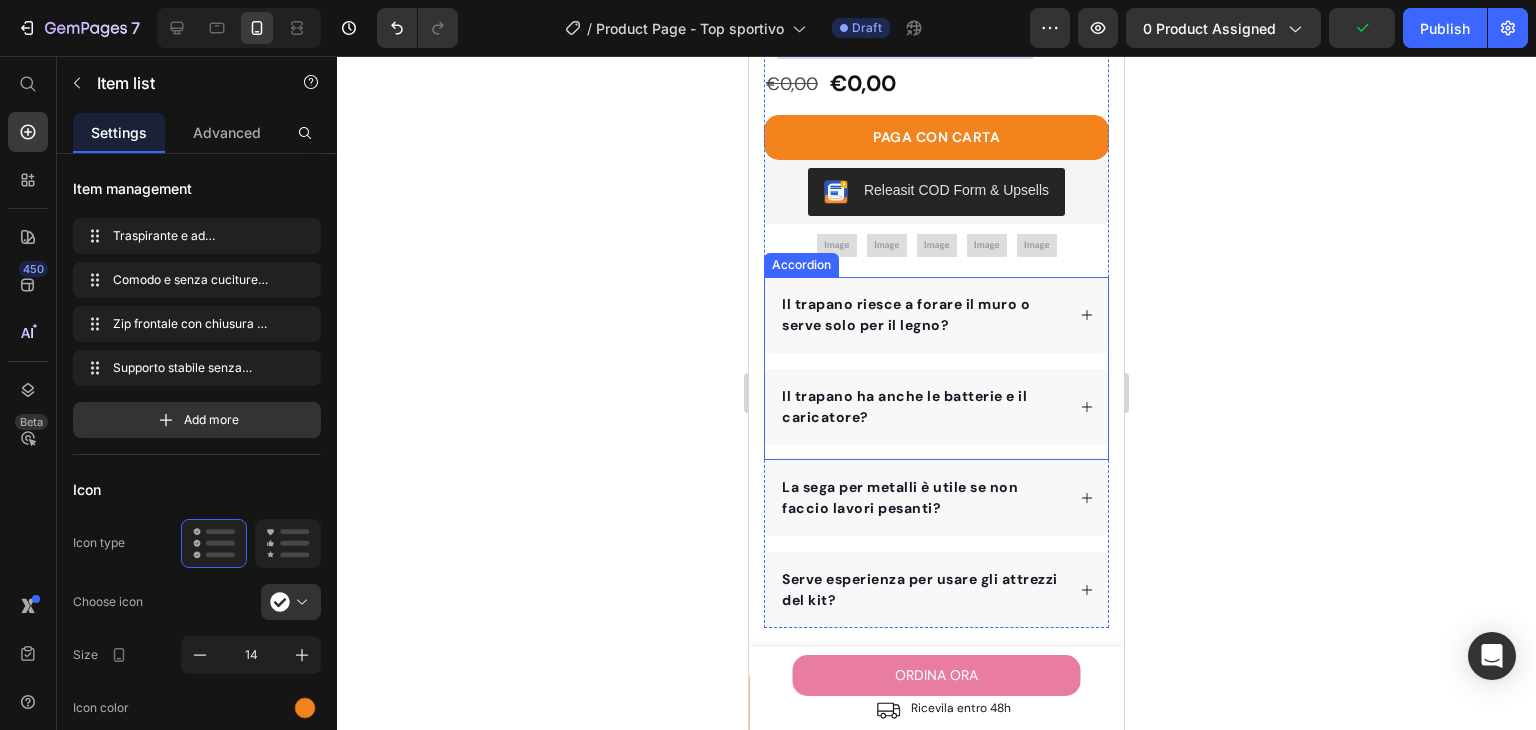 drag, startPoint x: 812, startPoint y: 250, endPoint x: 816, endPoint y: 265, distance: 15.524175 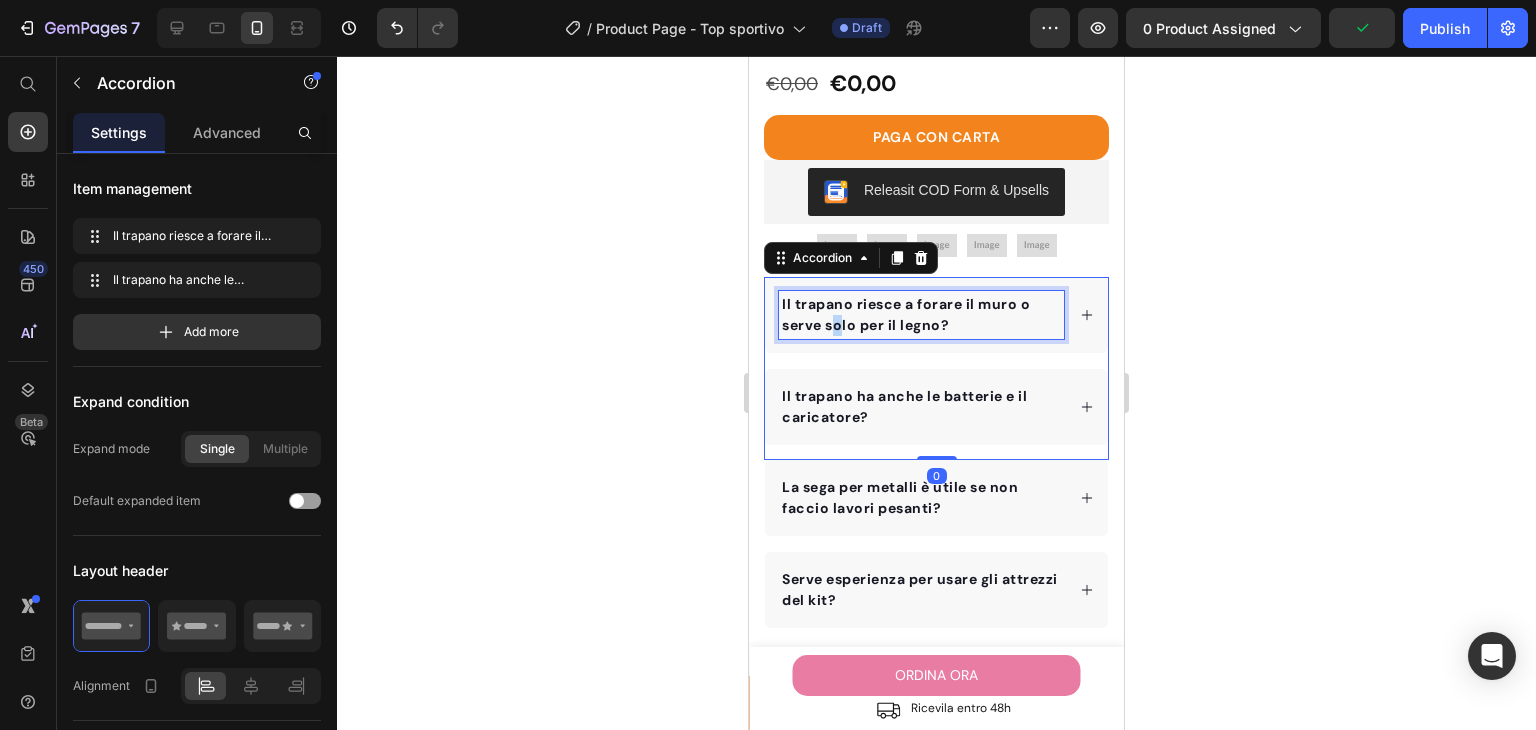 click on "Il trapano riesce a forare il muro o serve solo per il legno?" at bounding box center [906, 314] 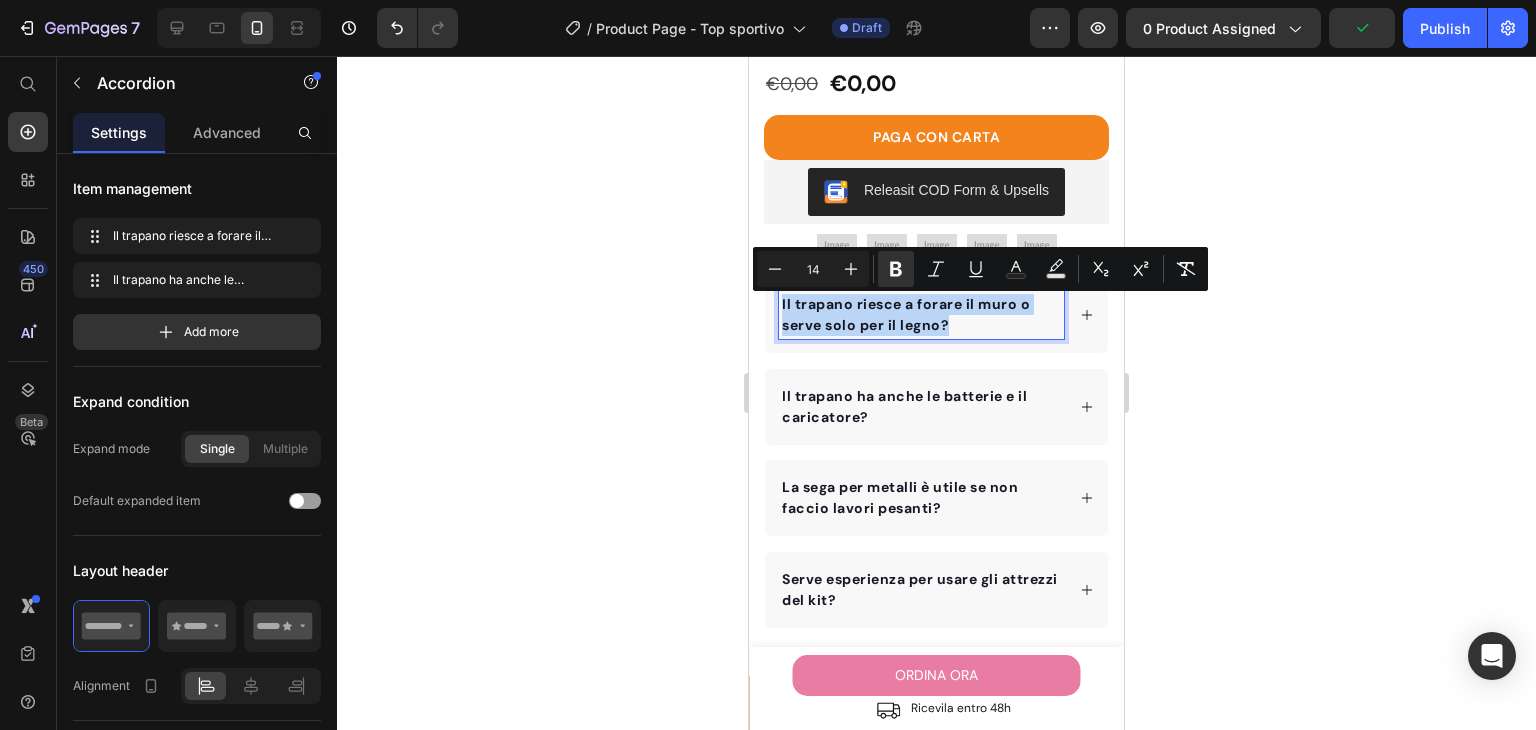 click on "Il trapano riesce a forare il muro o serve solo per il legno?" at bounding box center [906, 314] 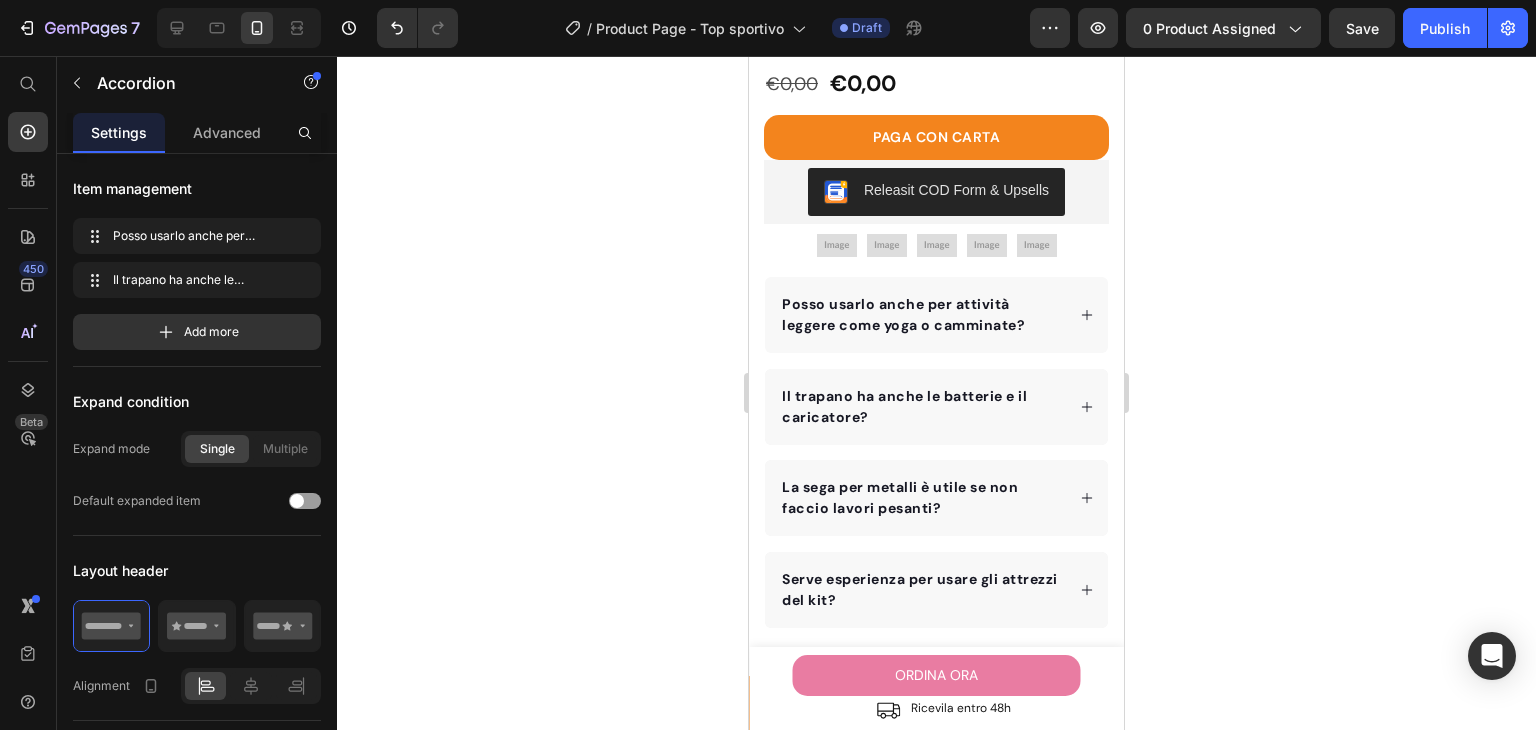 click 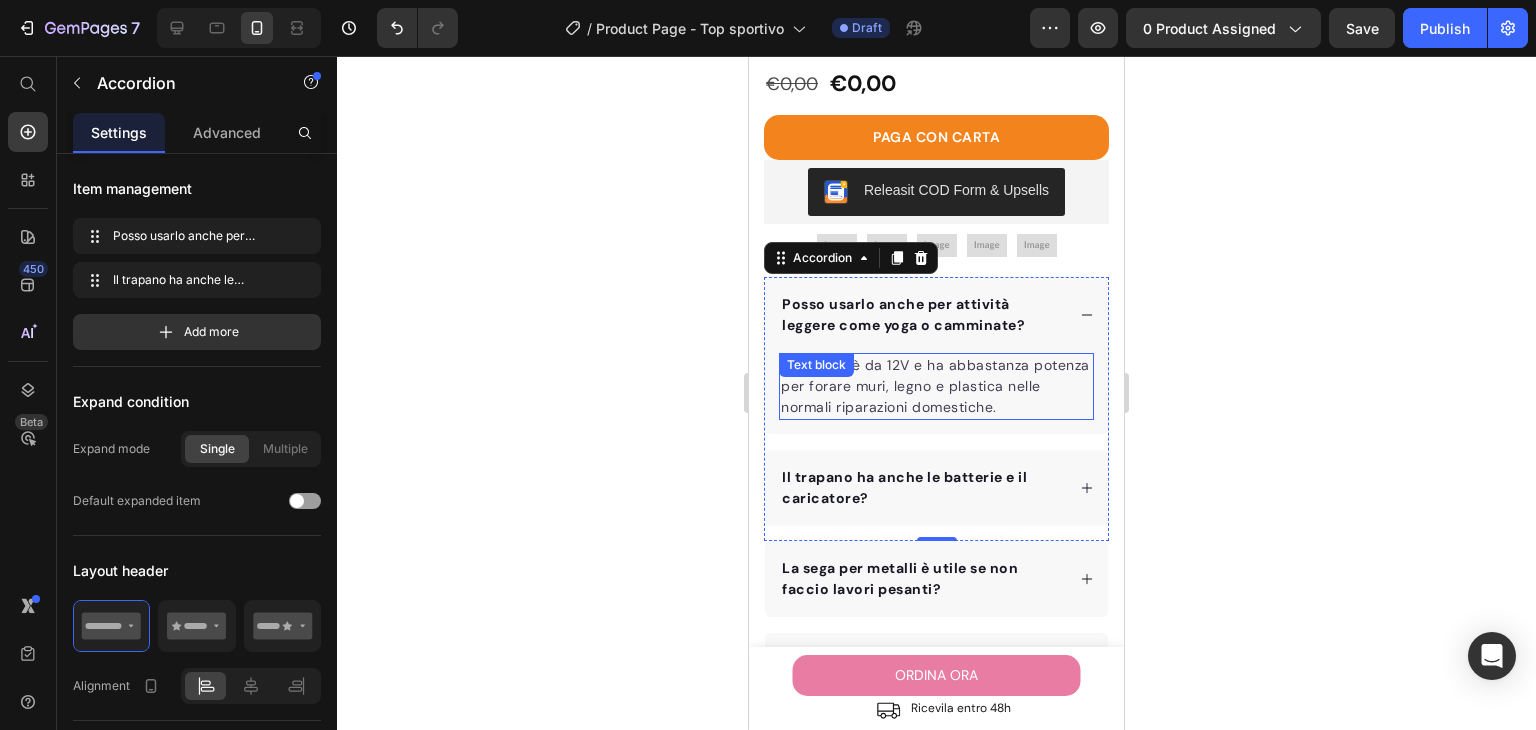 click on "Il trapano è da 12V e ha abbastanza potenza per forare muri, legno e plastica nelle normali riparazioni domestiche." at bounding box center (936, 386) 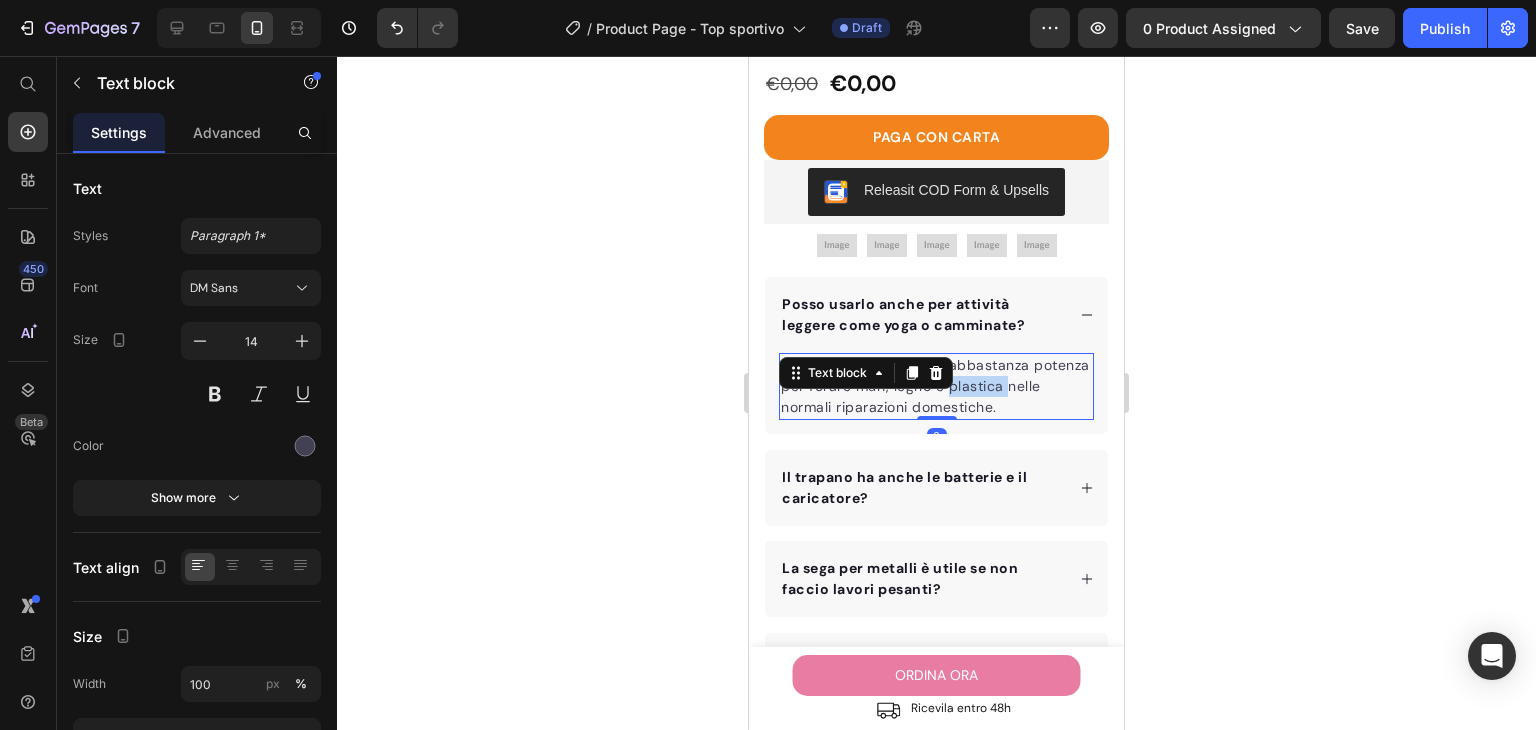 click on "Il trapano è da 12V e ha abbastanza potenza per forare muri, legno e plastica nelle normali riparazioni domestiche." at bounding box center [936, 386] 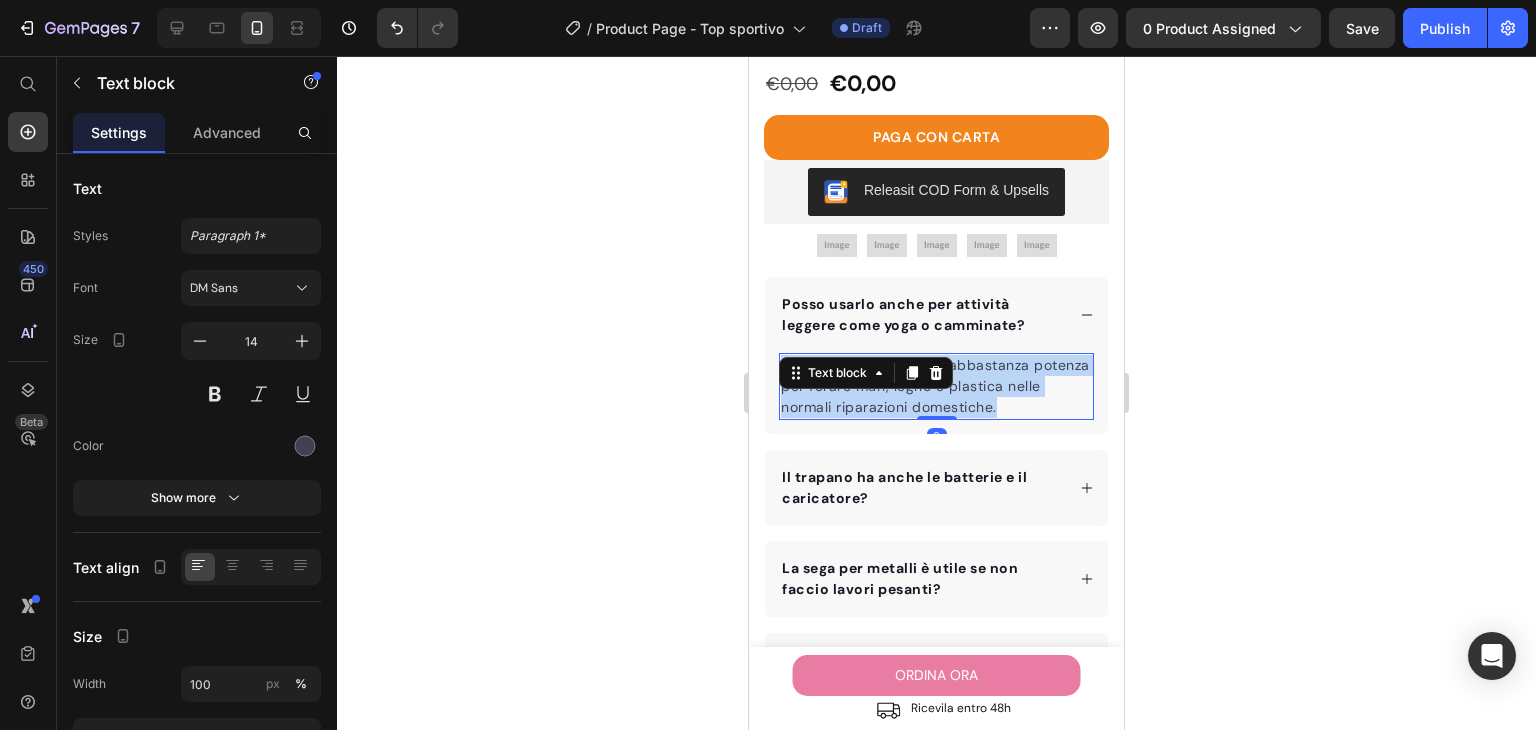 click on "Il trapano è da 12V e ha abbastanza potenza per forare muri, legno e plastica nelle normali riparazioni domestiche." at bounding box center [936, 386] 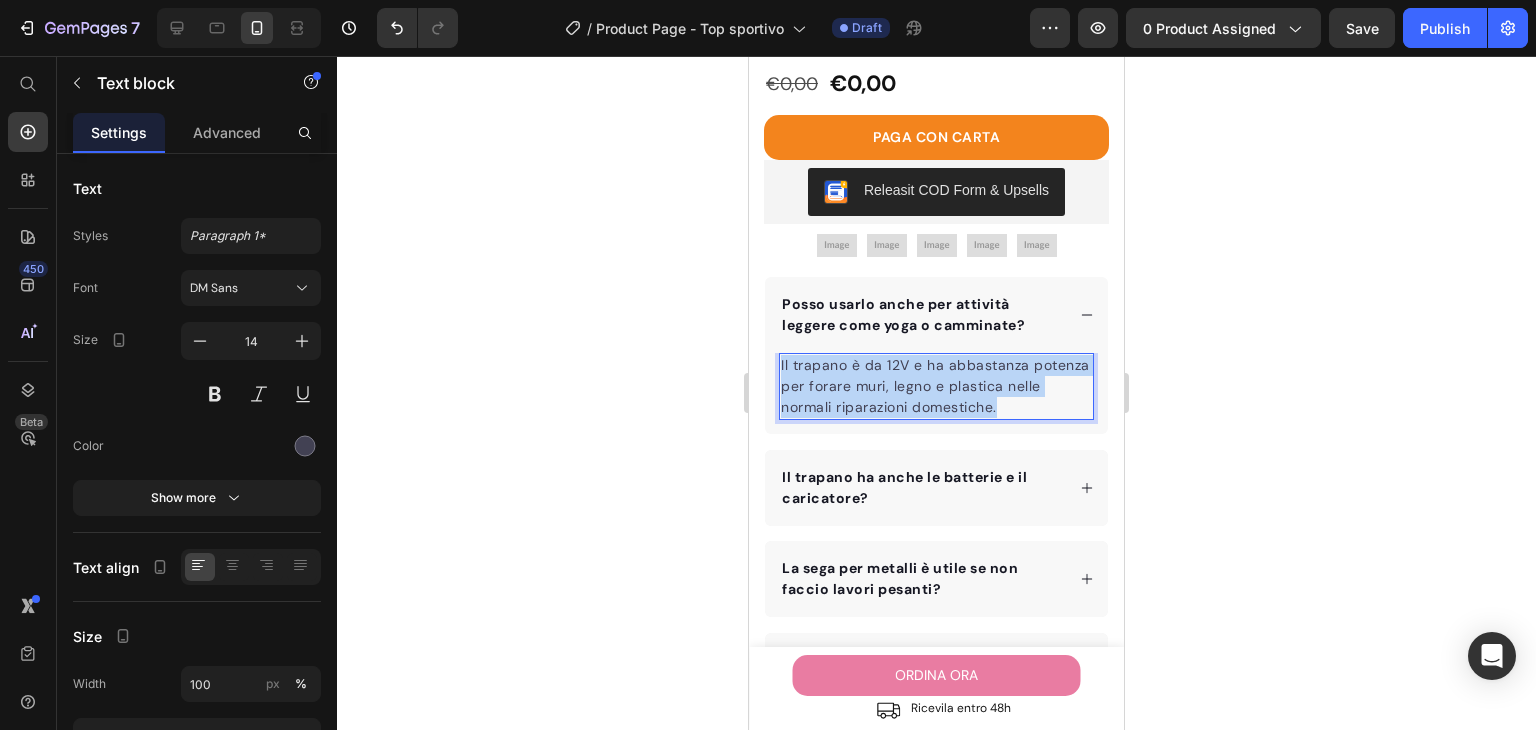 click on "Il trapano è da 12V e ha abbastanza potenza per forare muri, legno e plastica nelle normali riparazioni domestiche." at bounding box center (936, 386) 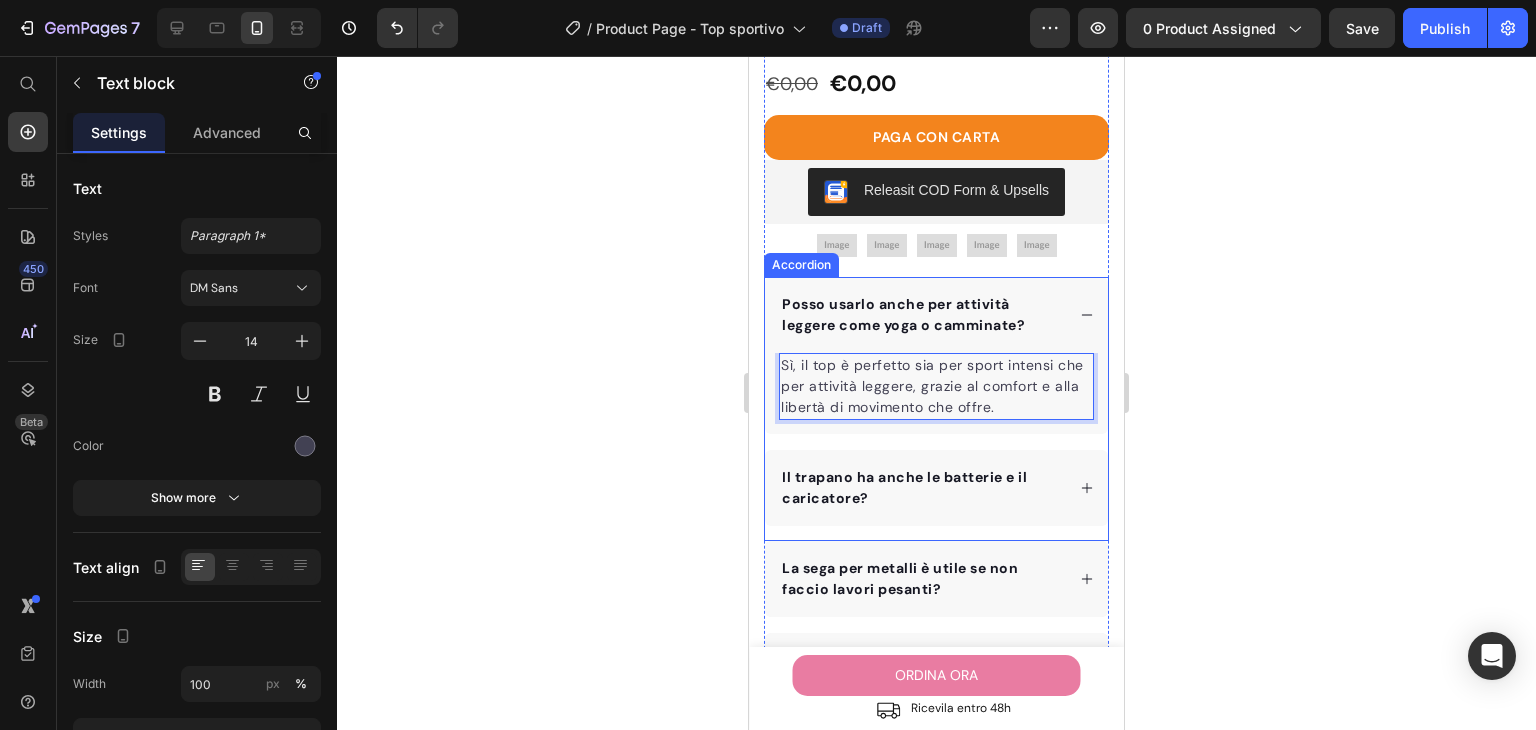 click on "Il trapano ha anche le batterie e il caricatore?" at bounding box center [904, 487] 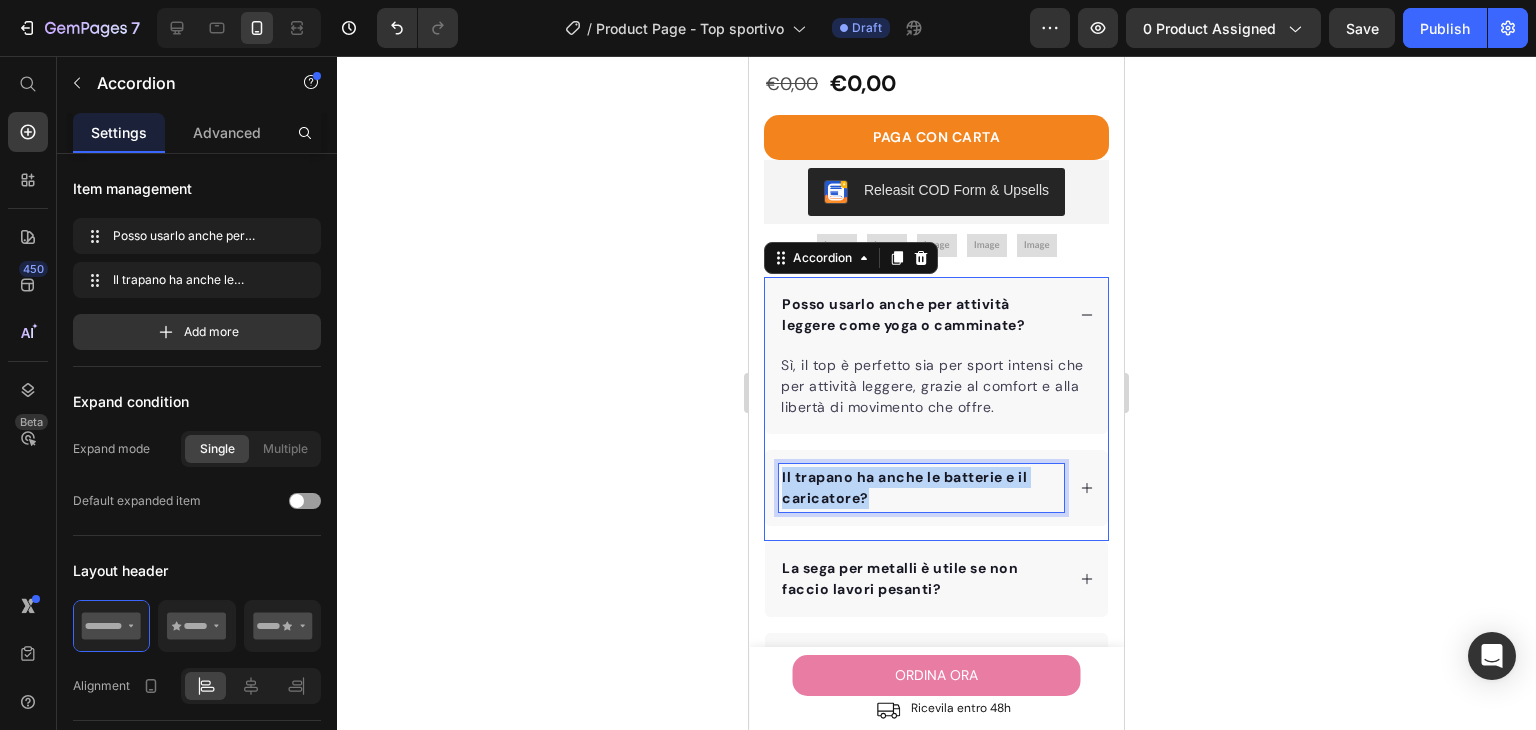 click on "Il trapano ha anche le batterie e il caricatore?" at bounding box center [904, 487] 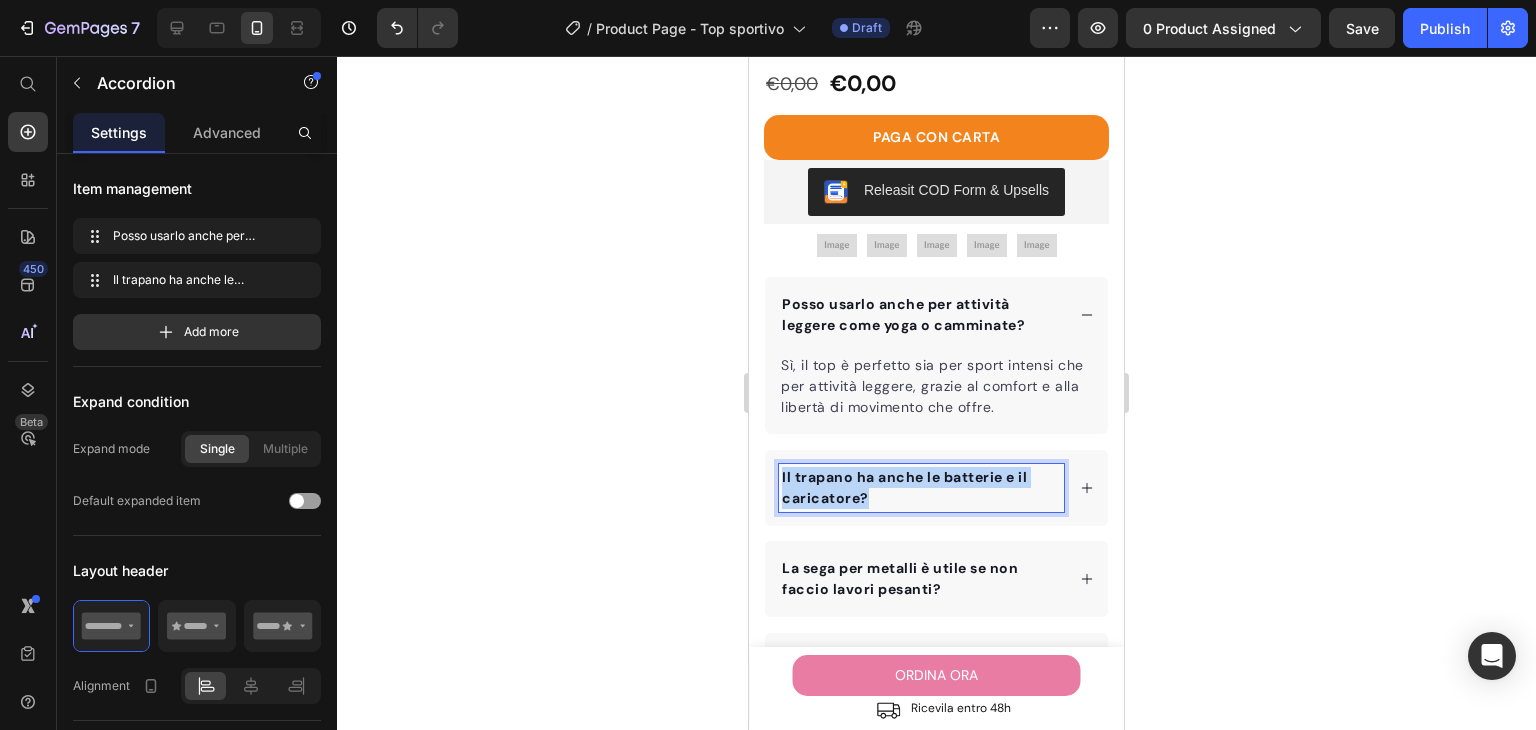 click on "Il trapano ha anche le batterie e il caricatore?" at bounding box center (904, 487) 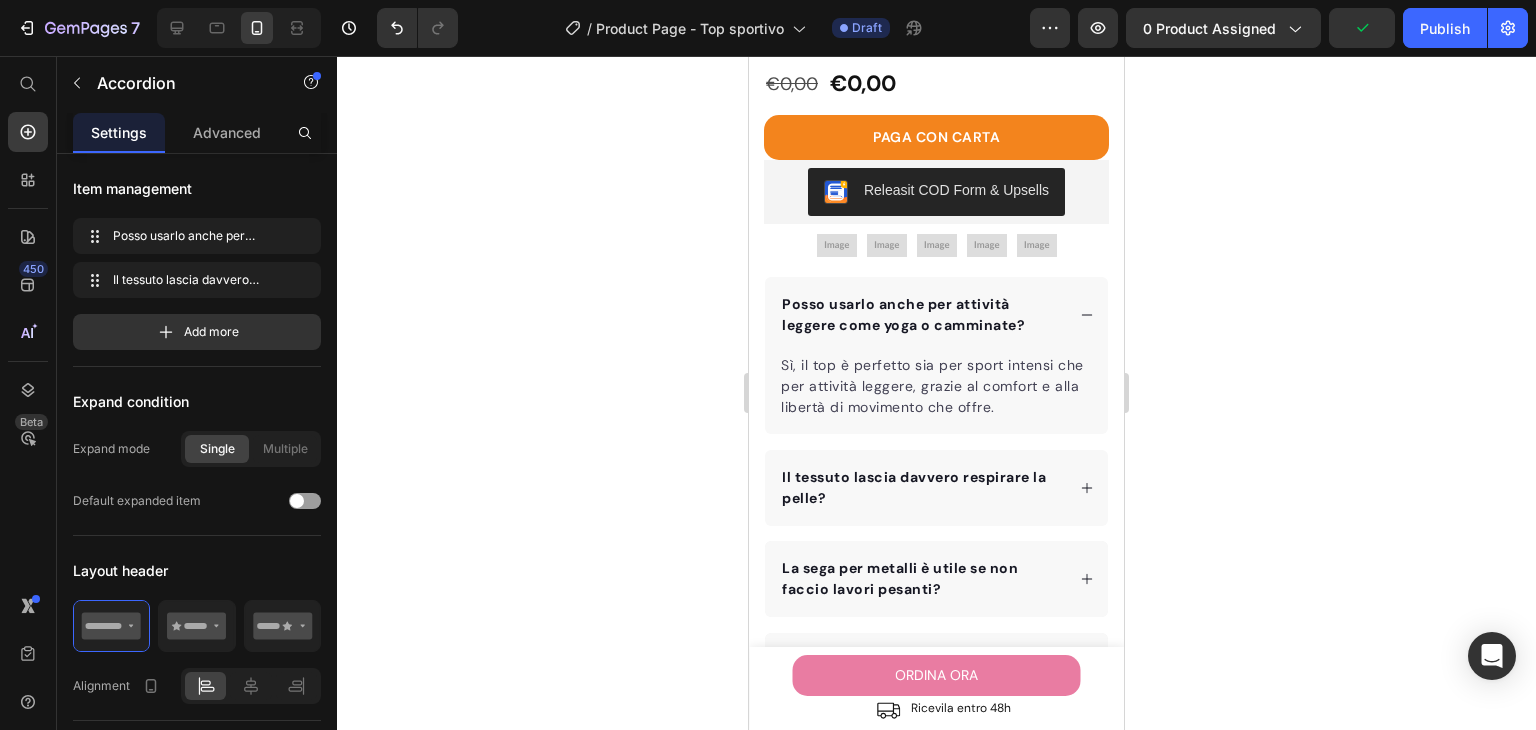 click on "Il tessuto lascia davvero respirare la pelle?" at bounding box center [936, 488] 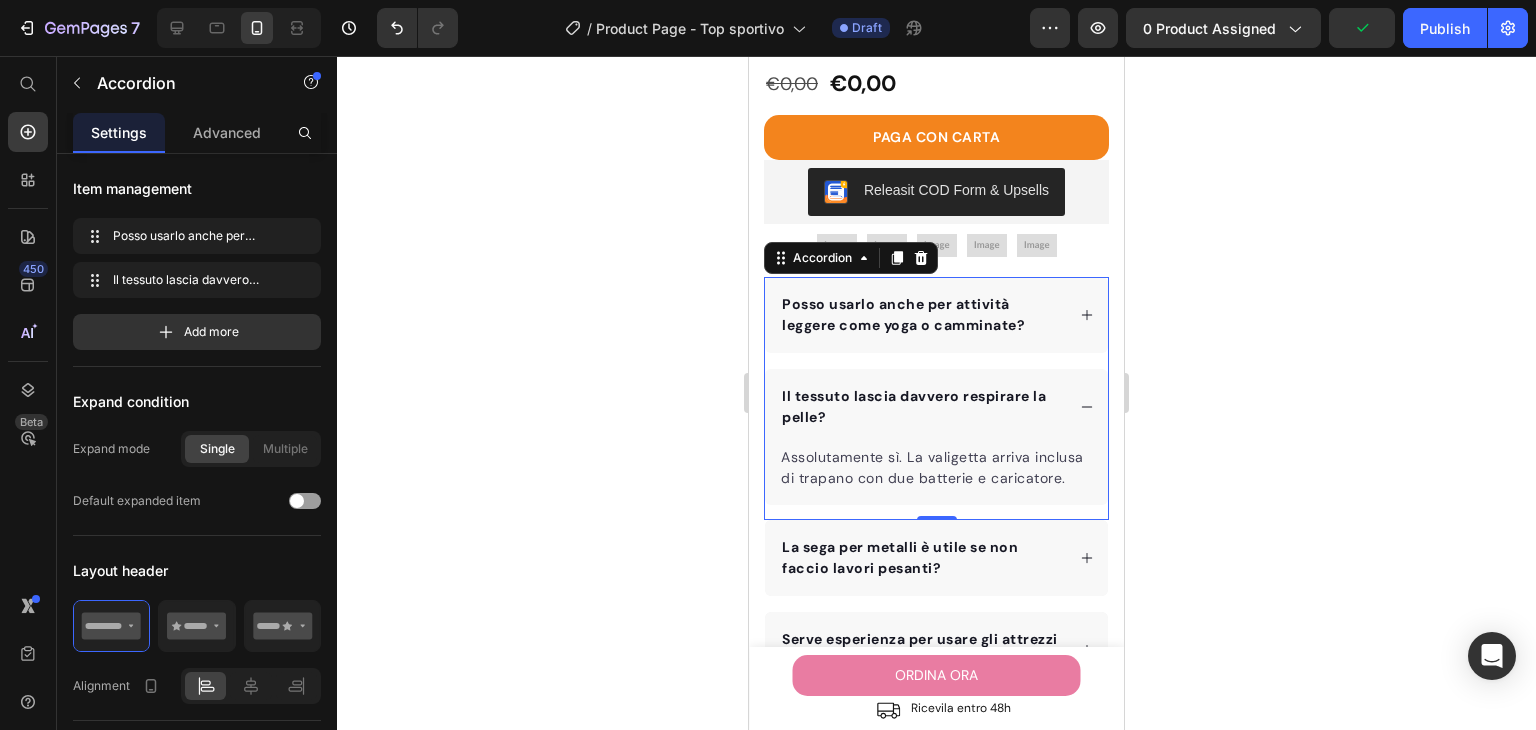 click on "Assolutamente sì. La valigetta arriva inclusa di trapano con due batterie e caricatore." at bounding box center [936, 468] 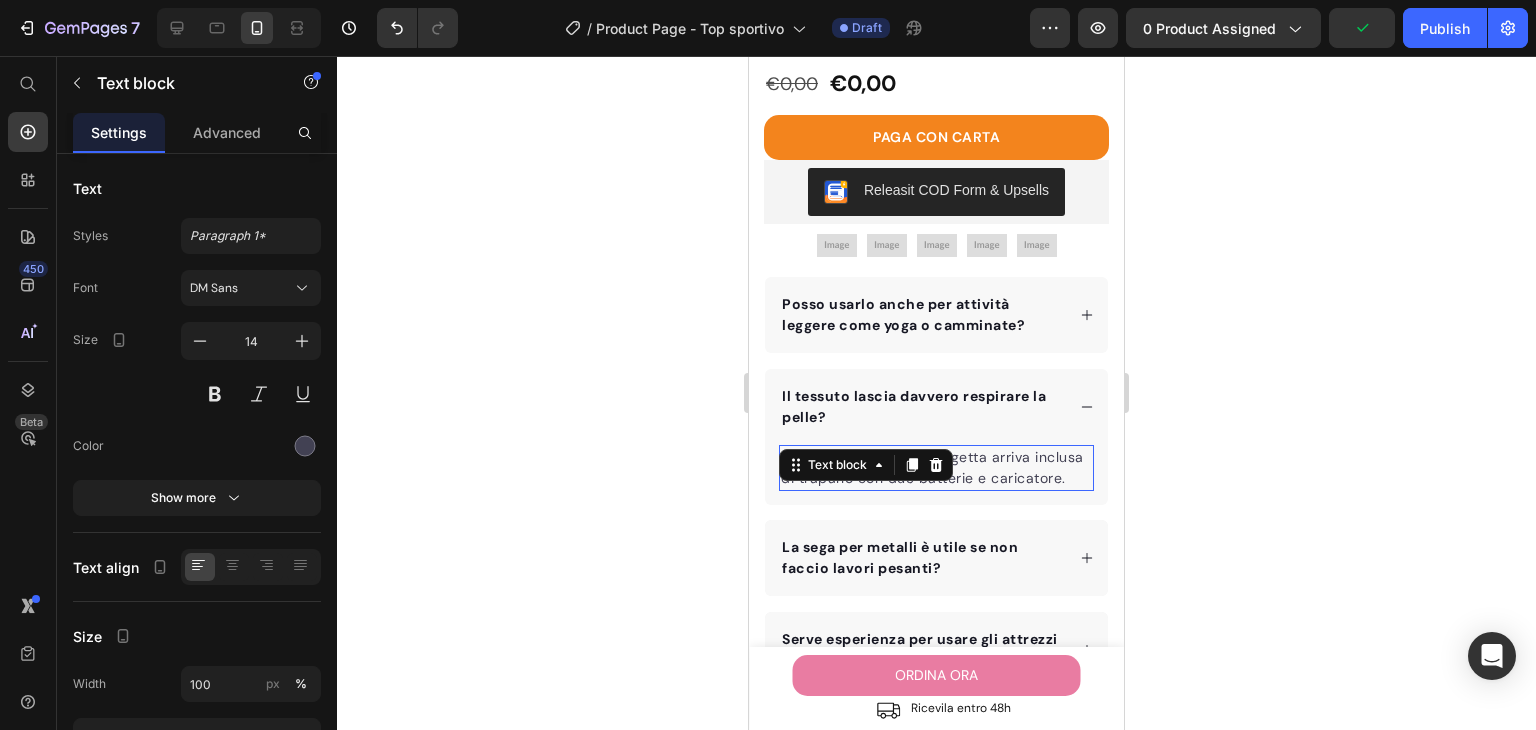click on "Assolutamente sì. La valigetta arriva inclusa di trapano con due batterie e caricatore." at bounding box center [936, 468] 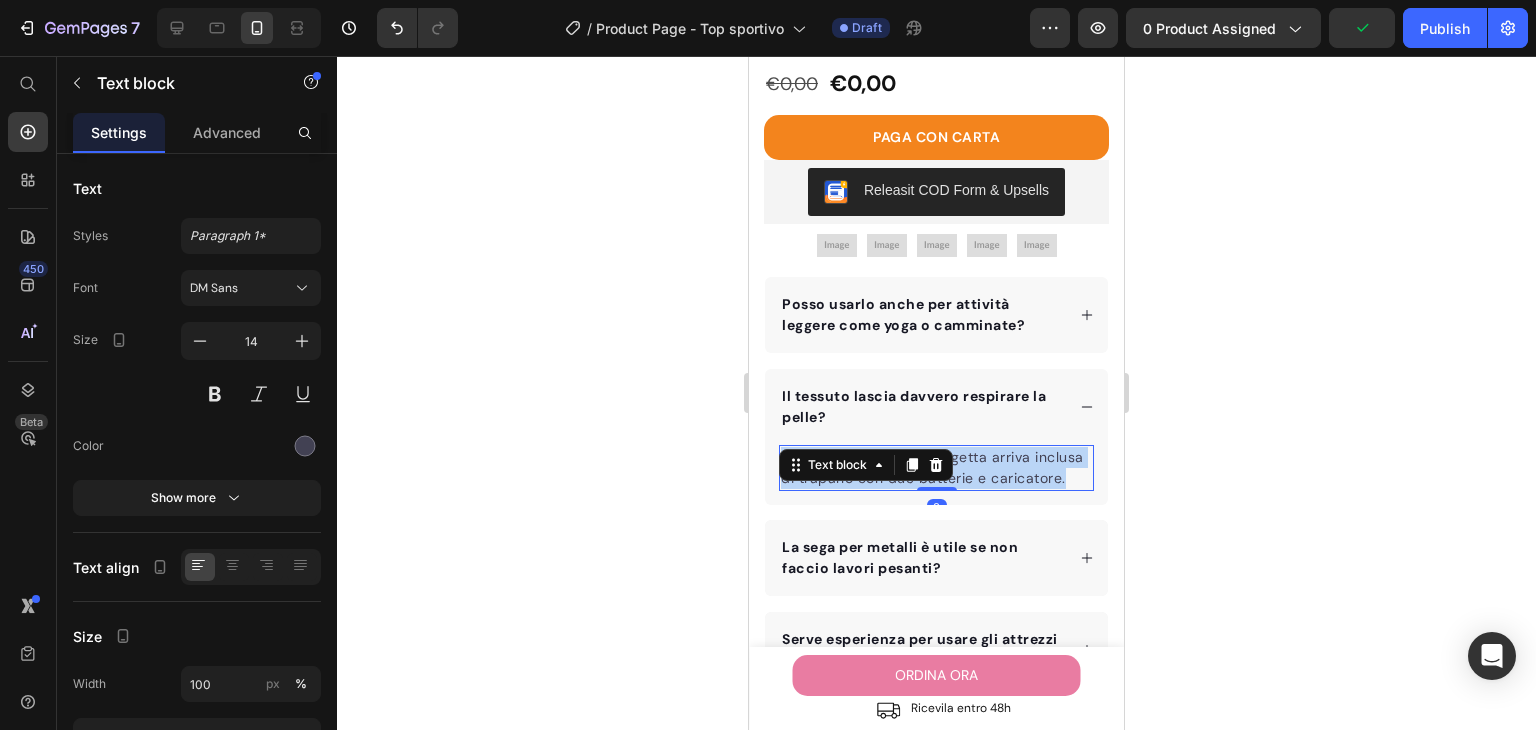click on "Assolutamente sì. La valigetta arriva inclusa di trapano con due batterie e caricatore." at bounding box center [936, 468] 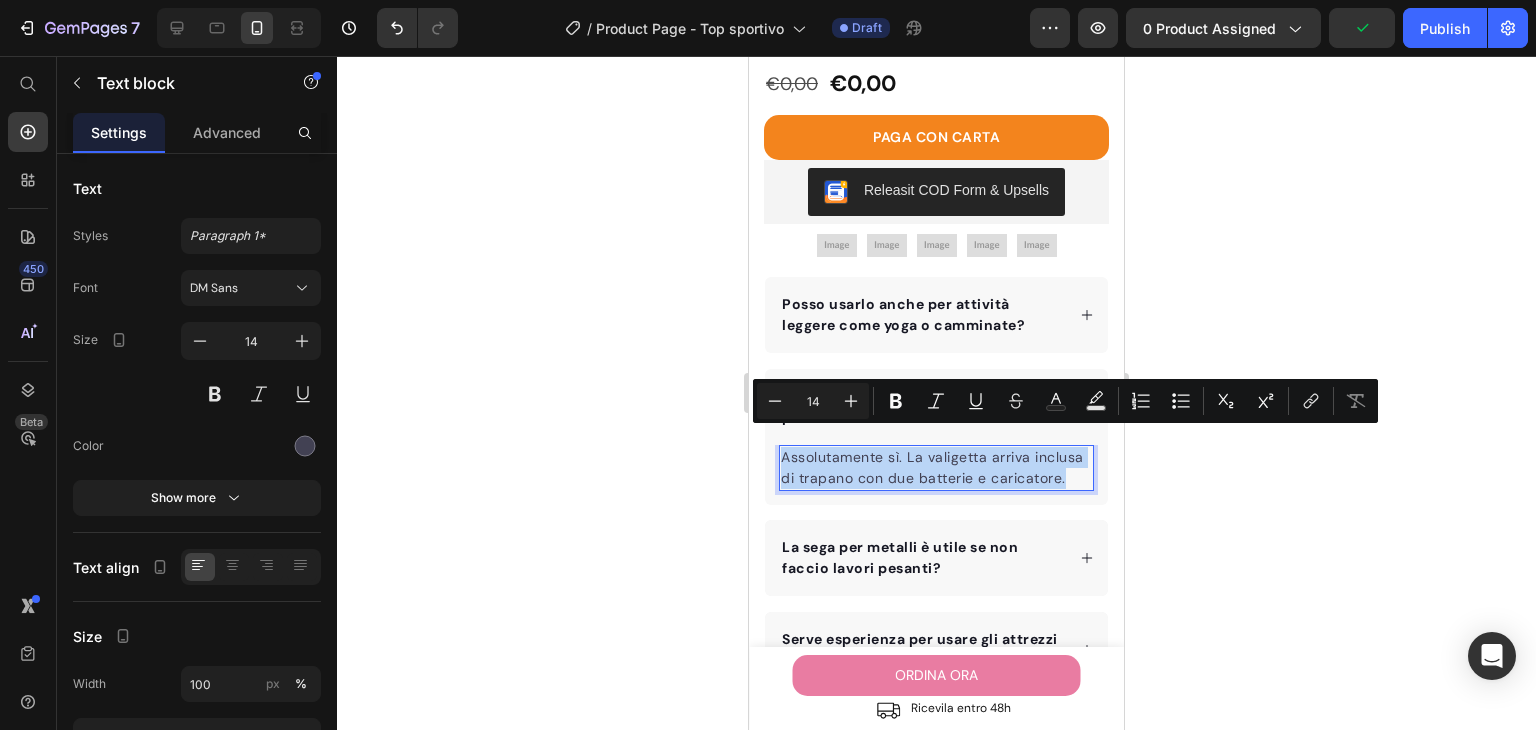 click on "Assolutamente sì. La valigetta arriva inclusa di trapano con due batterie e caricatore." at bounding box center (936, 468) 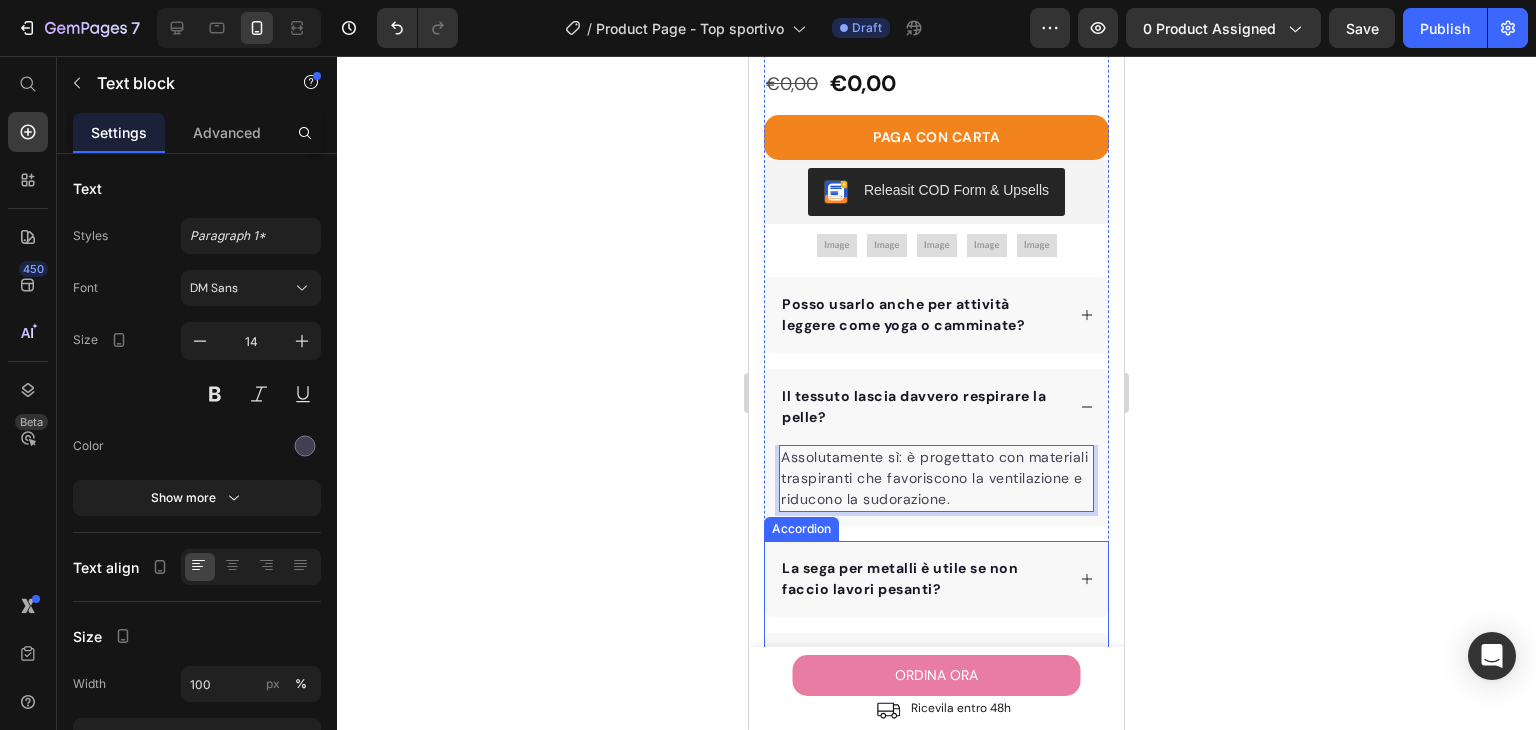 click on "La sega per metalli è utile se non faccio lavori pesanti?" at bounding box center (921, 579) 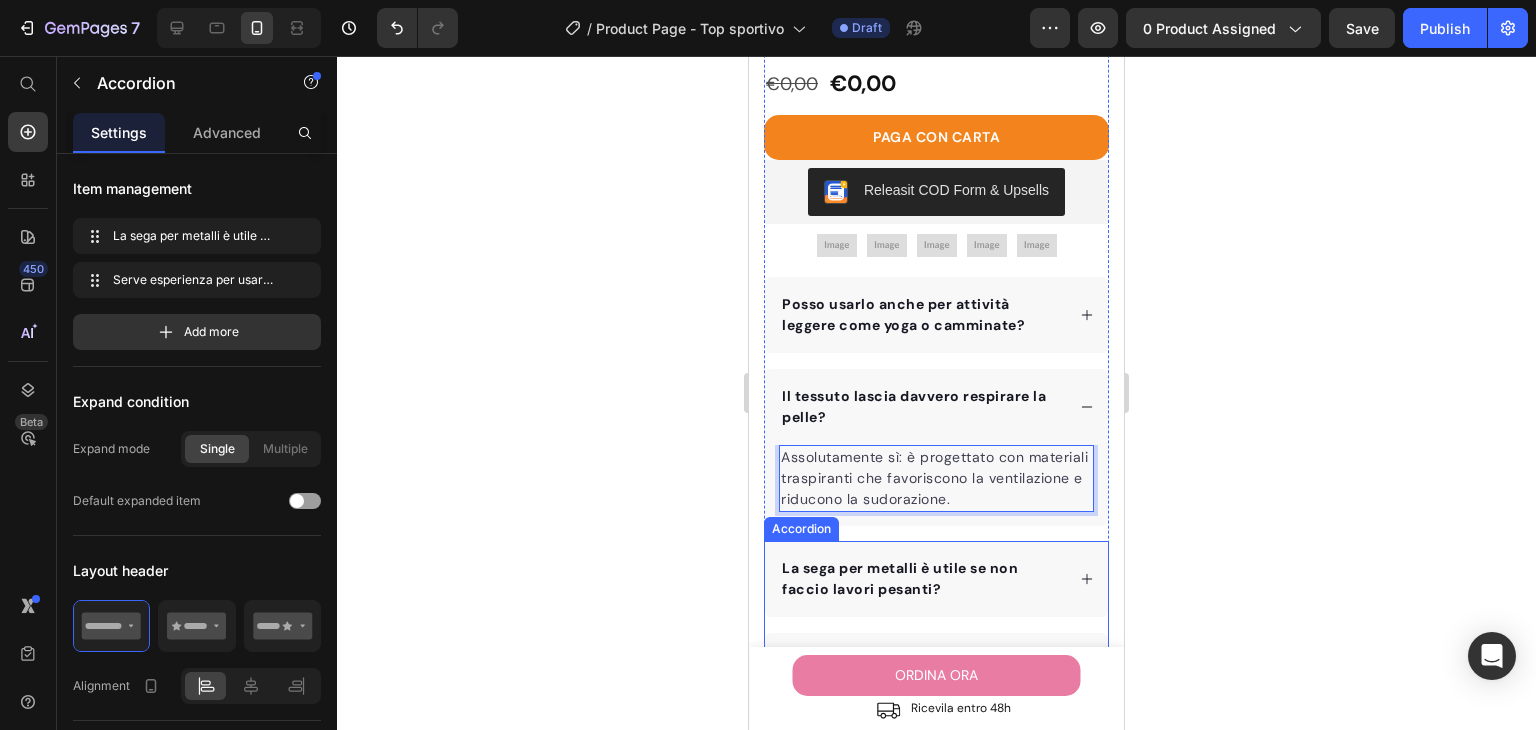click on "La sega per metalli è utile se non faccio lavori pesanti?" at bounding box center [921, 579] 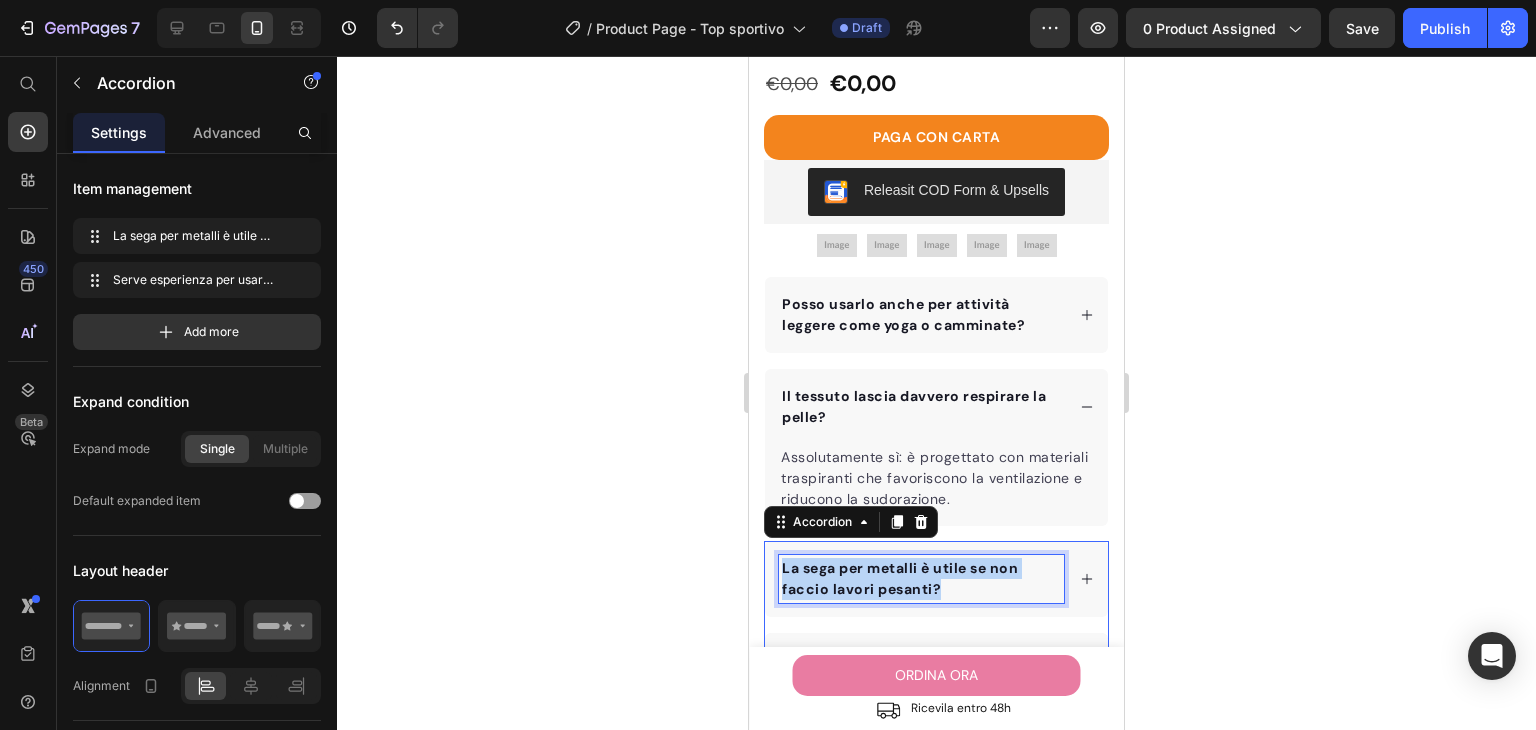 click on "La sega per metalli è utile se non faccio lavori pesanti?" at bounding box center [921, 579] 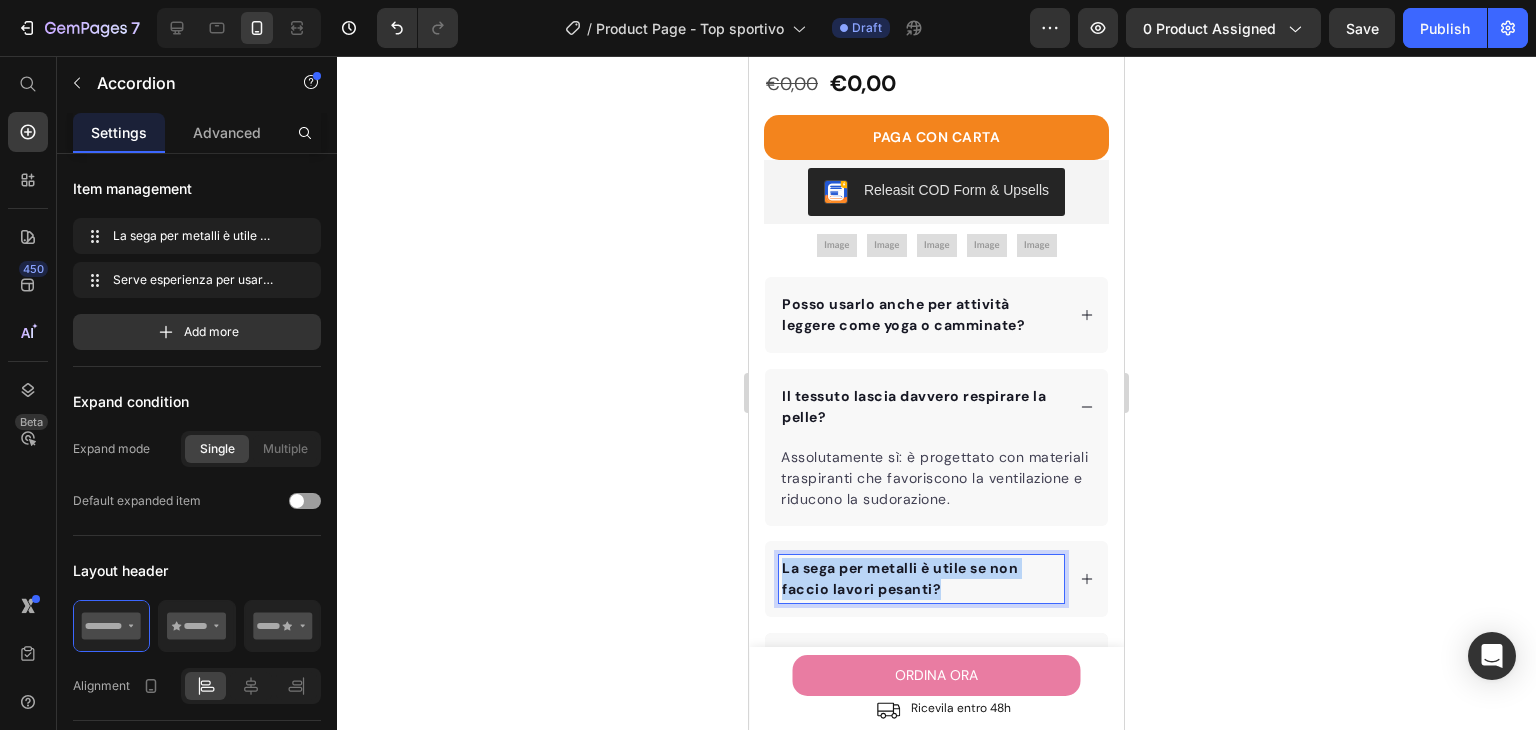 click on "La sega per metalli è utile se non faccio lavori pesanti?" at bounding box center (921, 579) 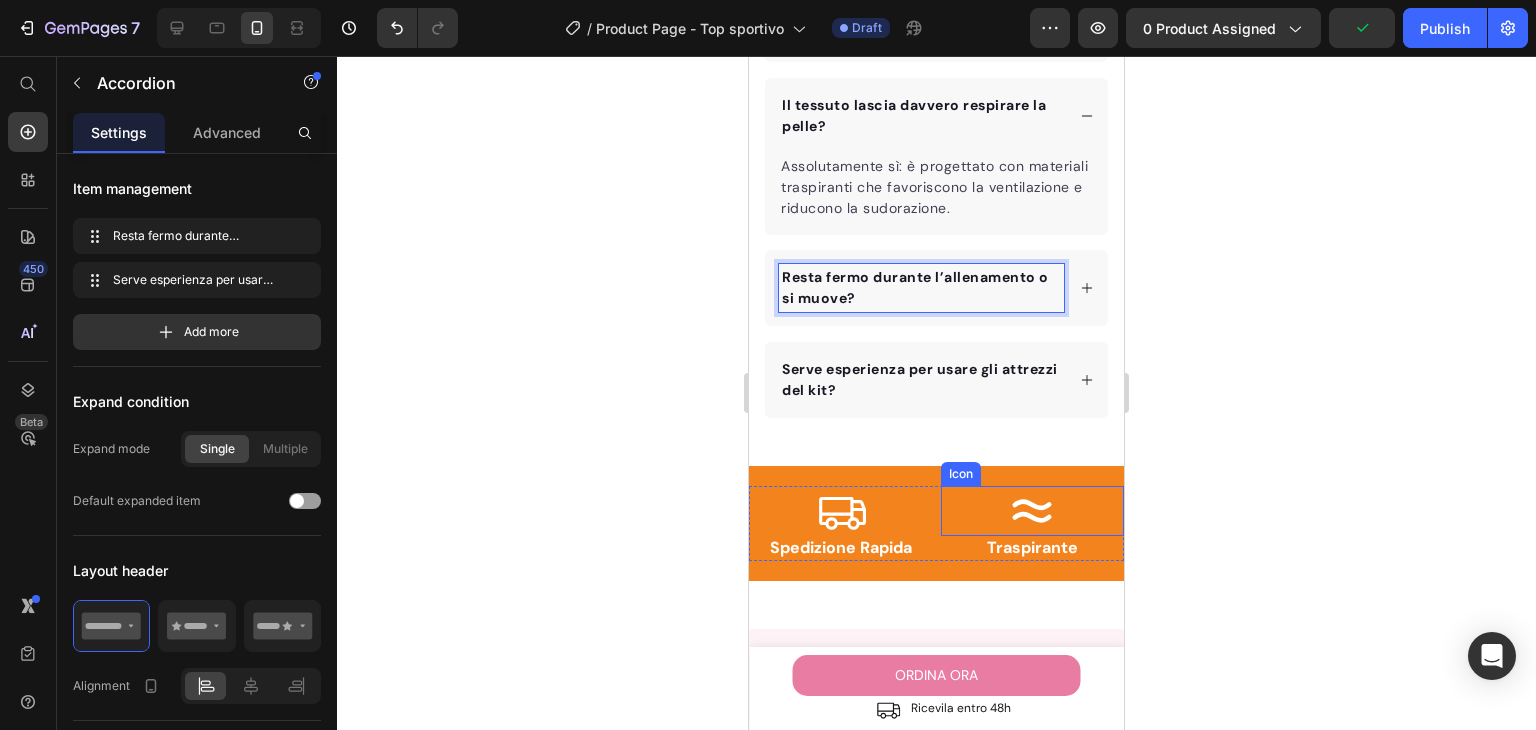 scroll, scrollTop: 1100, scrollLeft: 0, axis: vertical 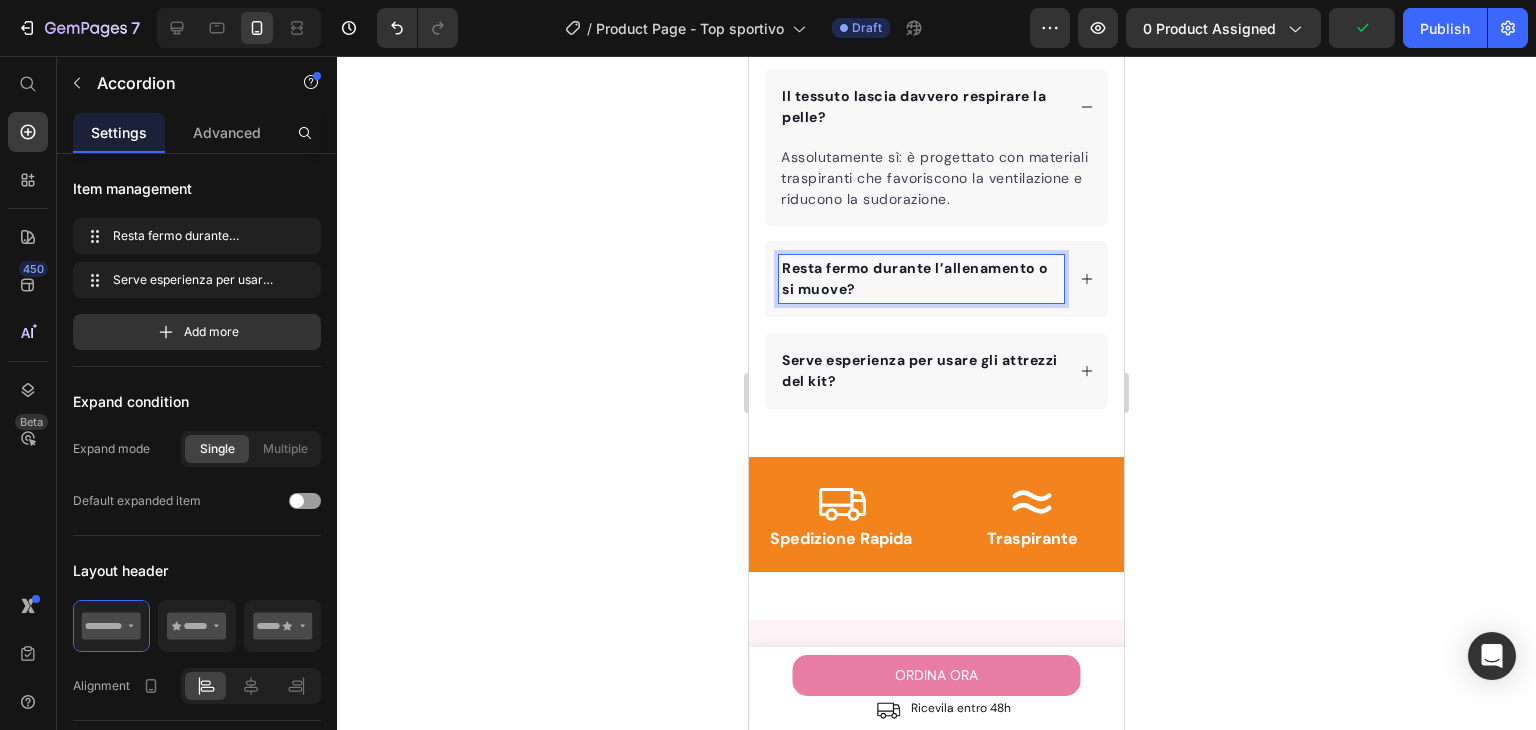click on "Resta fermo durante l’allenamento o si muove?" at bounding box center [936, 279] 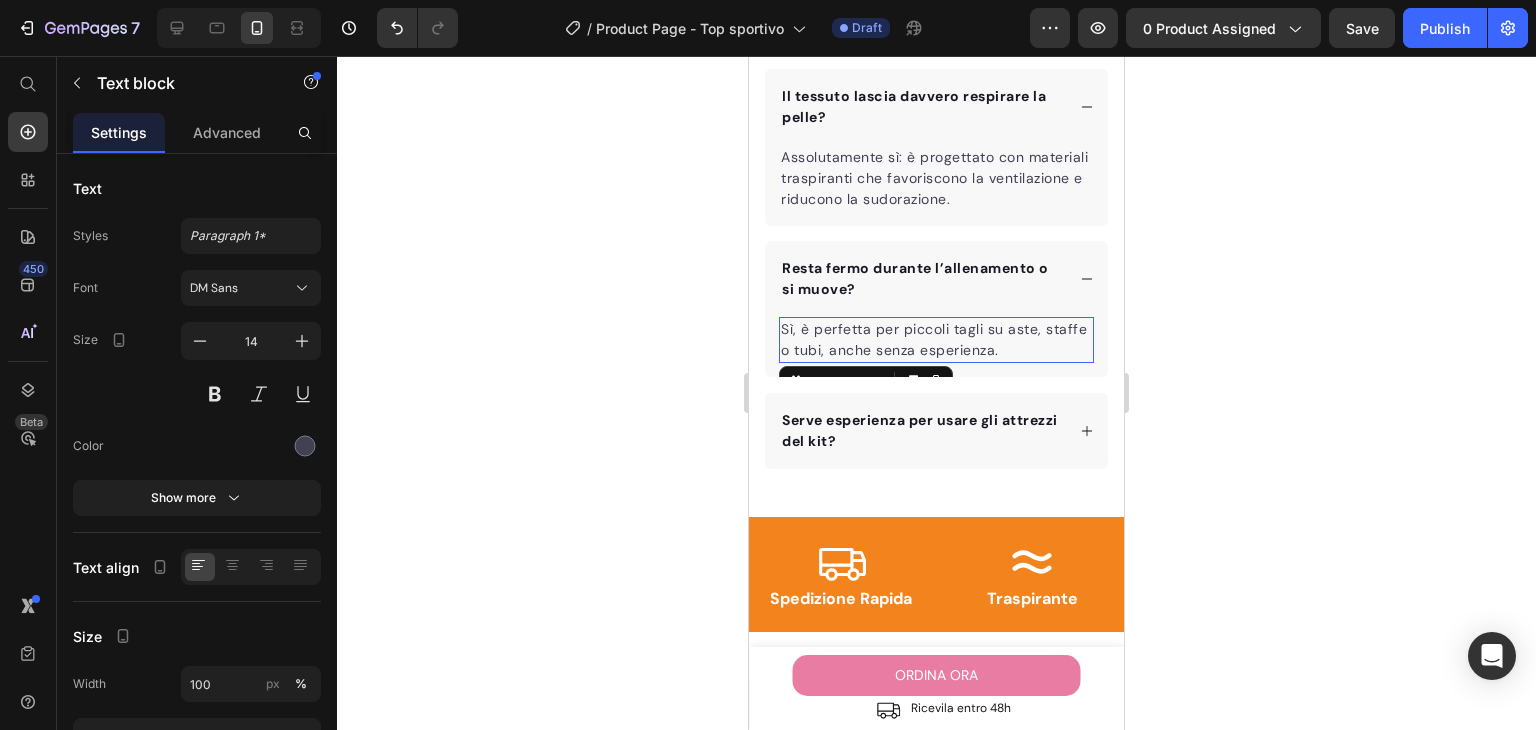 click on "Sì, è perfetta per piccoli tagli su aste, staffe o tubi, anche senza esperienza." at bounding box center (936, 340) 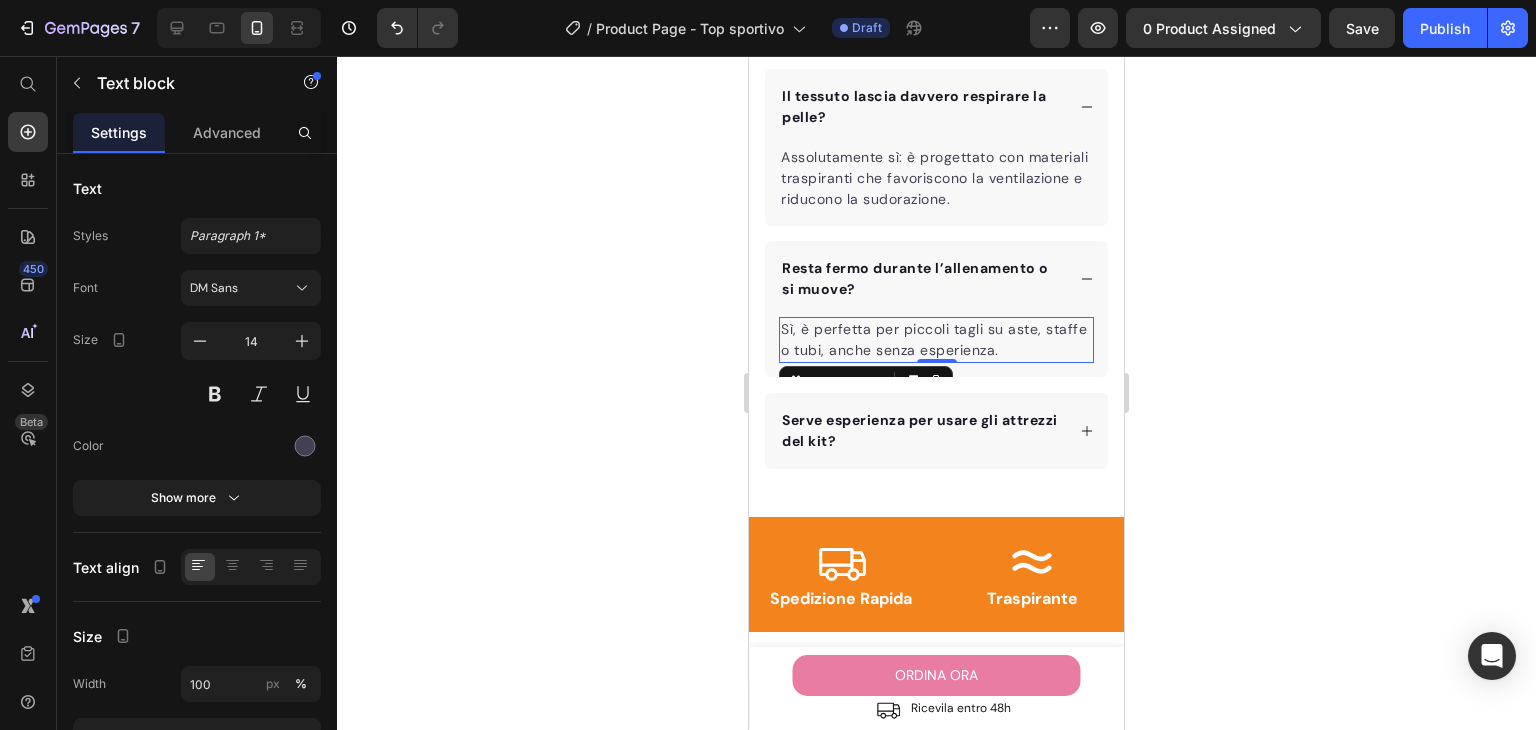 click on "Sì, è perfetta per piccoli tagli su aste, staffe o tubi, anche senza esperienza." at bounding box center [936, 340] 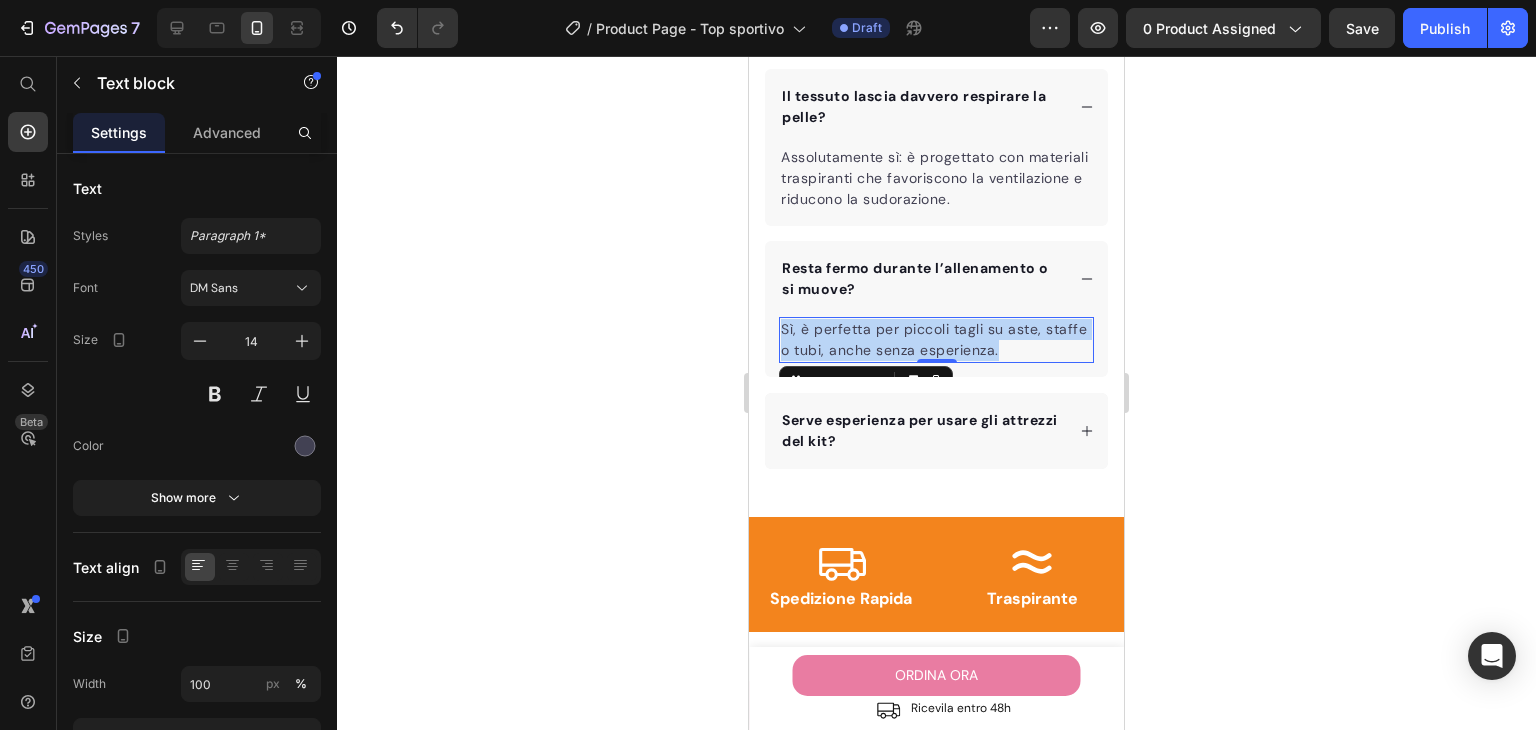 click on "Sì, è perfetta per piccoli tagli su aste, staffe o tubi, anche senza esperienza." at bounding box center (936, 340) 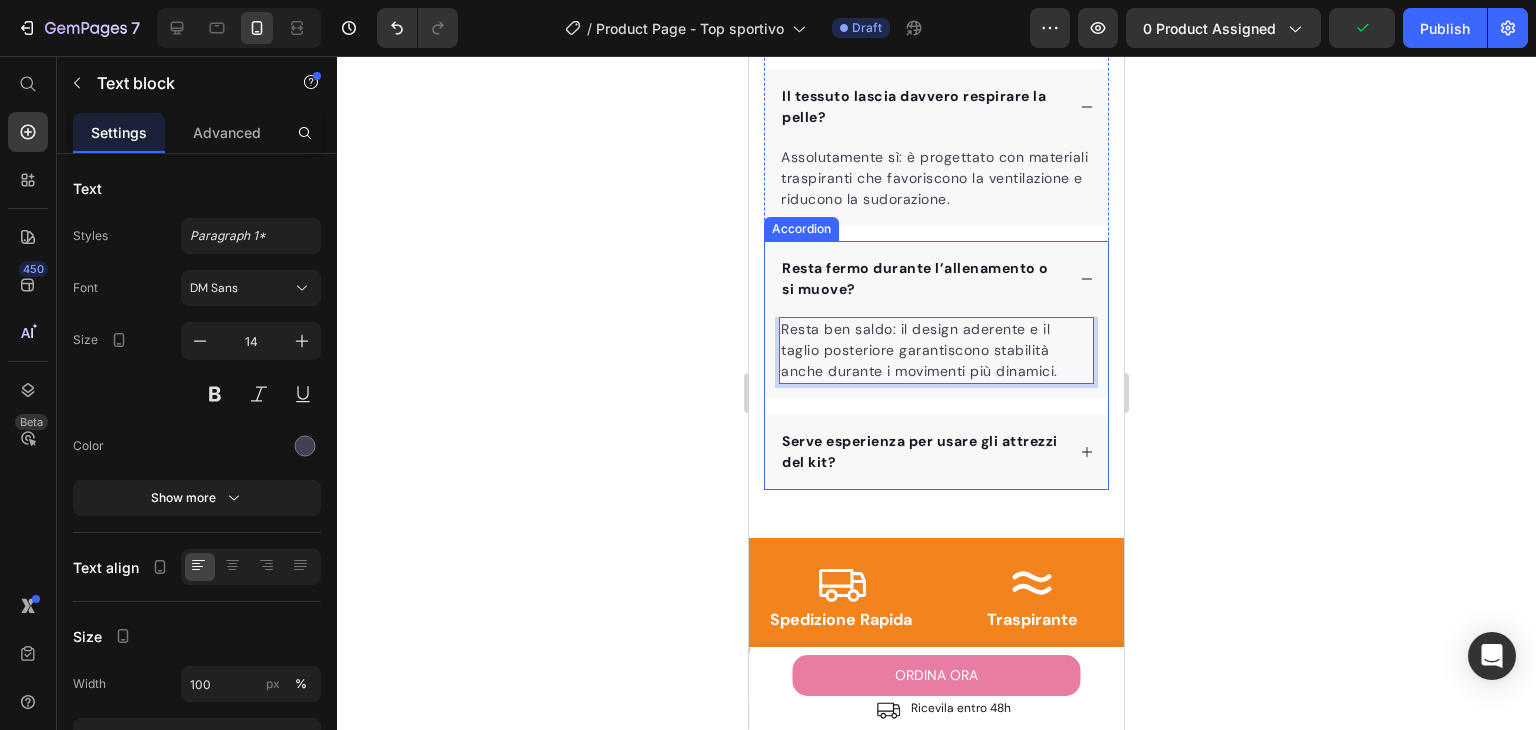 drag, startPoint x: 1056, startPoint y: 427, endPoint x: 1027, endPoint y: 440, distance: 31.780497 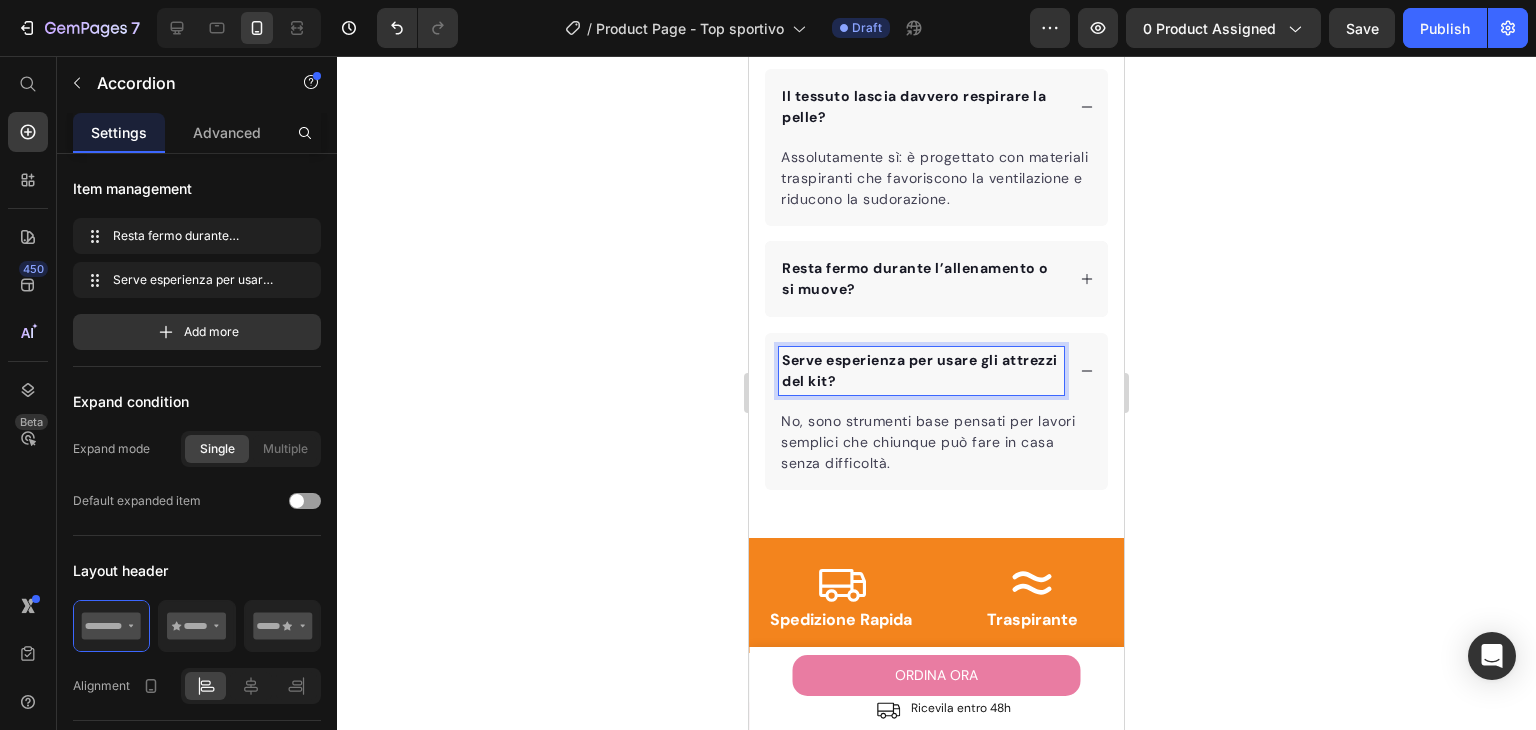 click on "Serve esperienza per usare gli attrezzi del kit?" at bounding box center (920, 370) 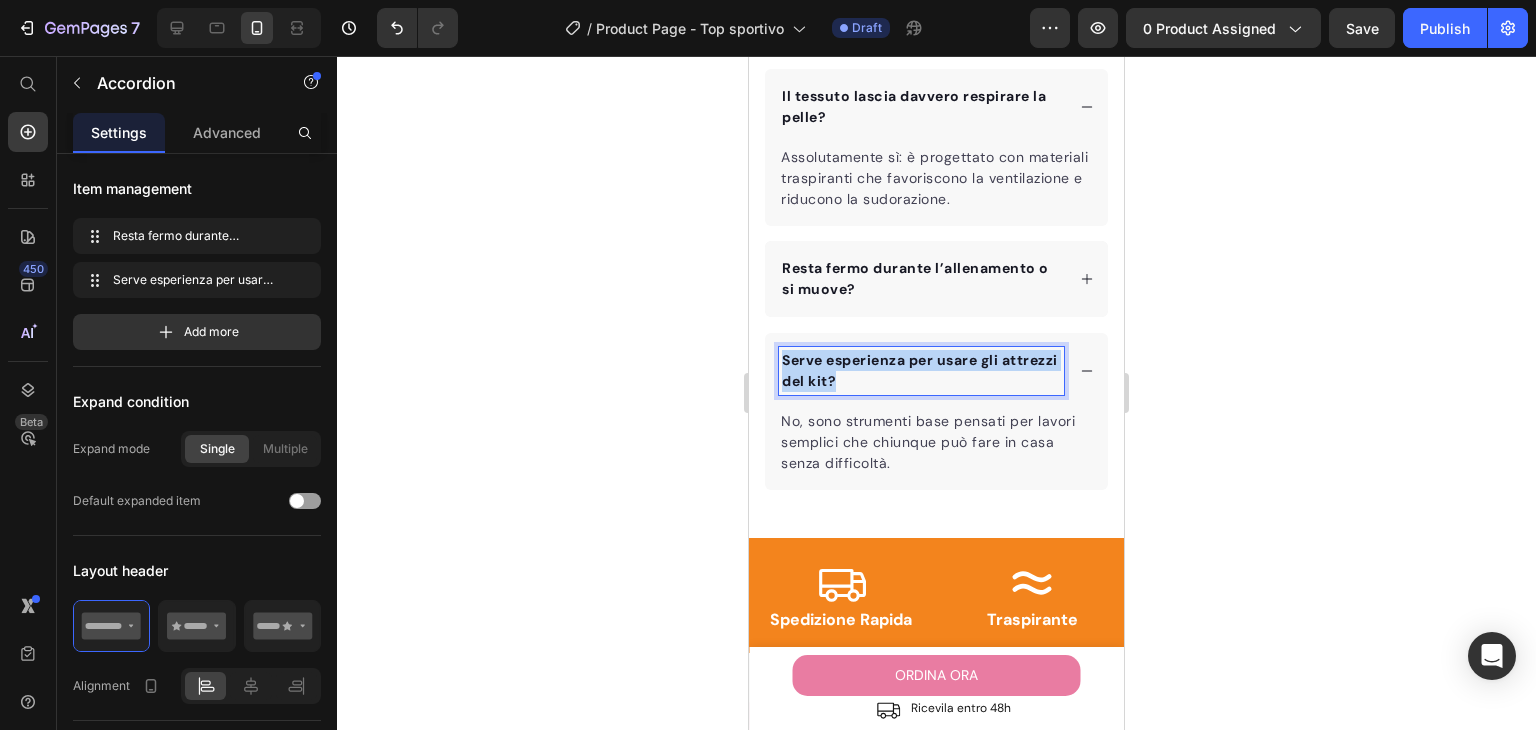 click on "Serve esperienza per usare gli attrezzi del kit?" at bounding box center [920, 370] 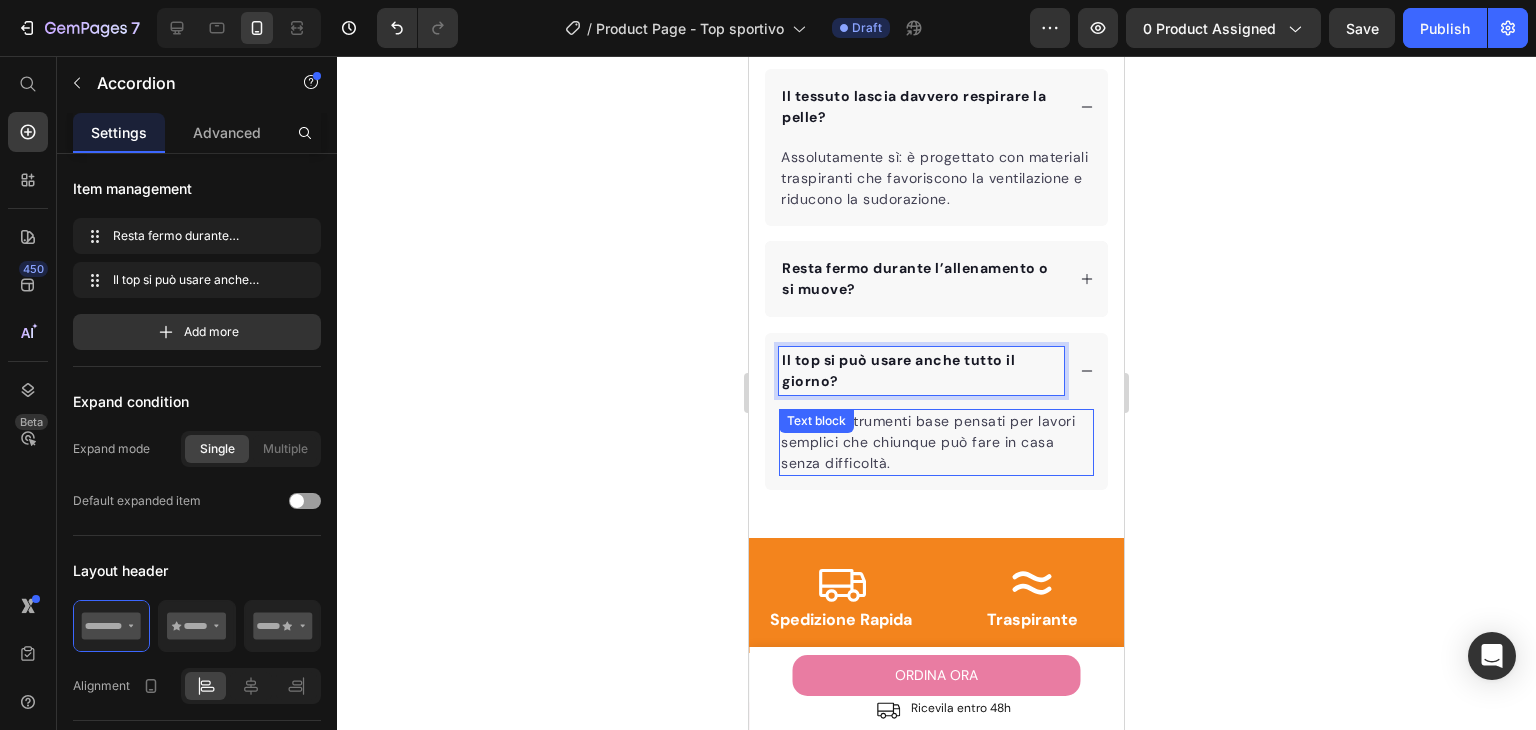 click on "No, sono strumenti base pensati per lavori semplici che chiunque può fare in casa senza difficoltà. Text block" at bounding box center (936, 442) 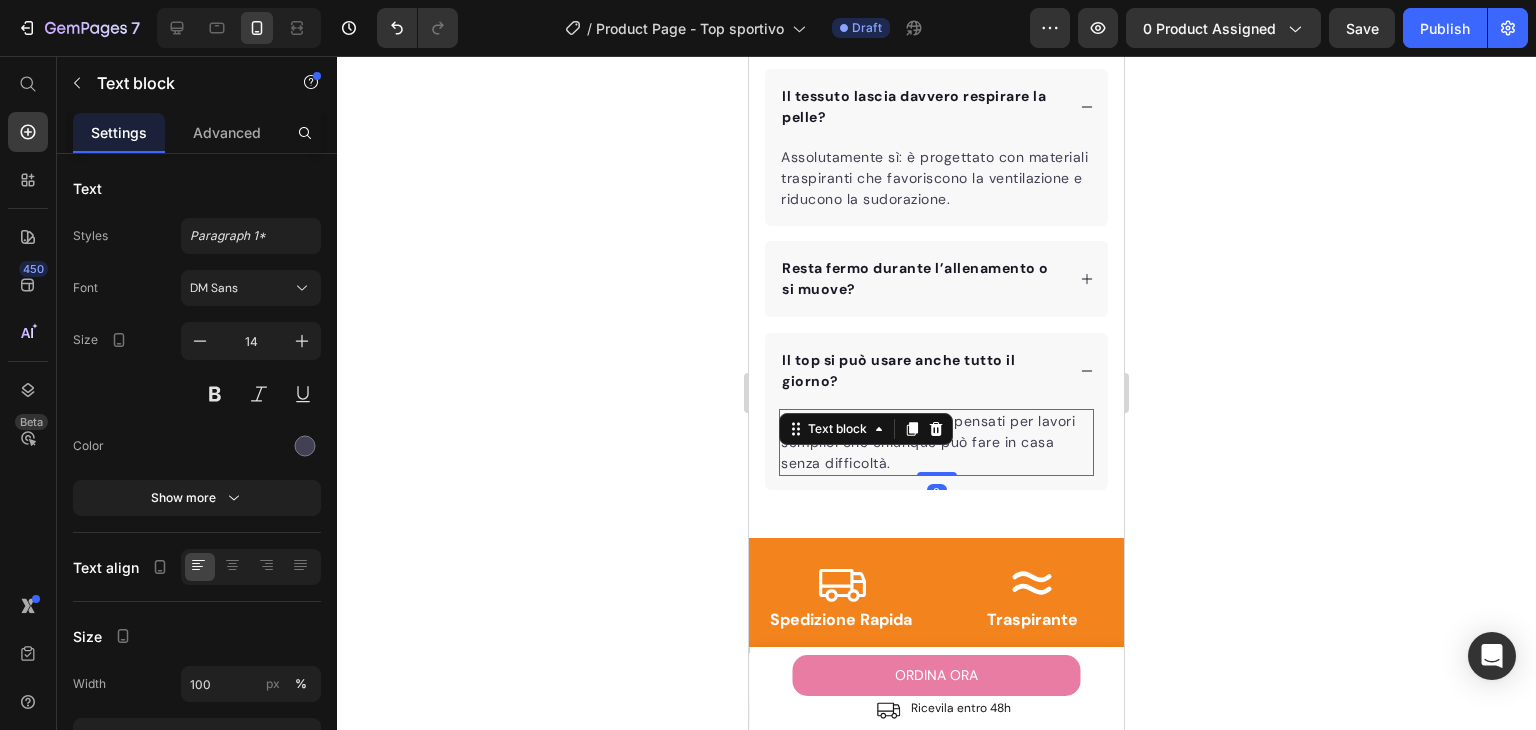 click on "Text block" at bounding box center [866, 429] 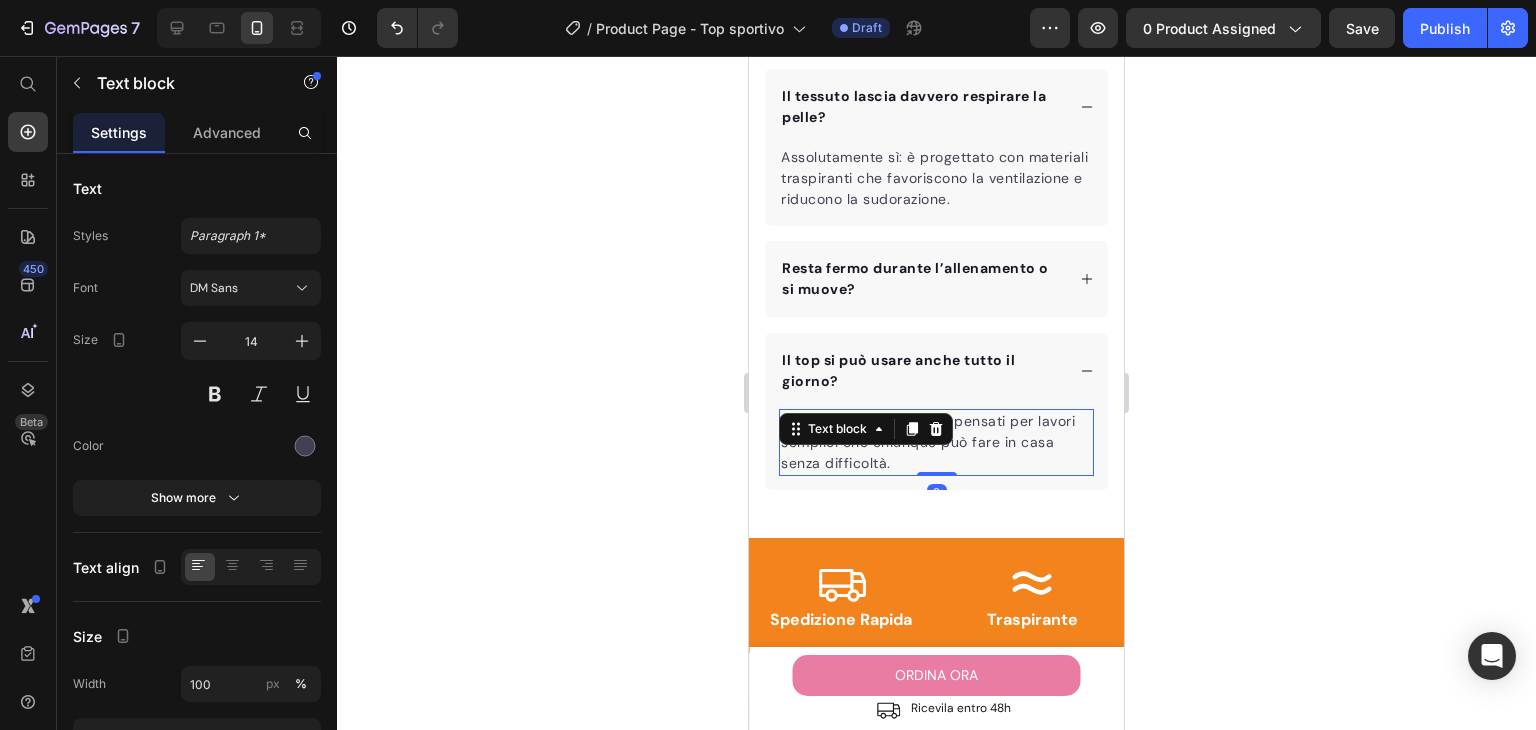 click on "No, sono strumenti base pensati per lavori semplici che chiunque può fare in casa senza difficoltà." at bounding box center (936, 442) 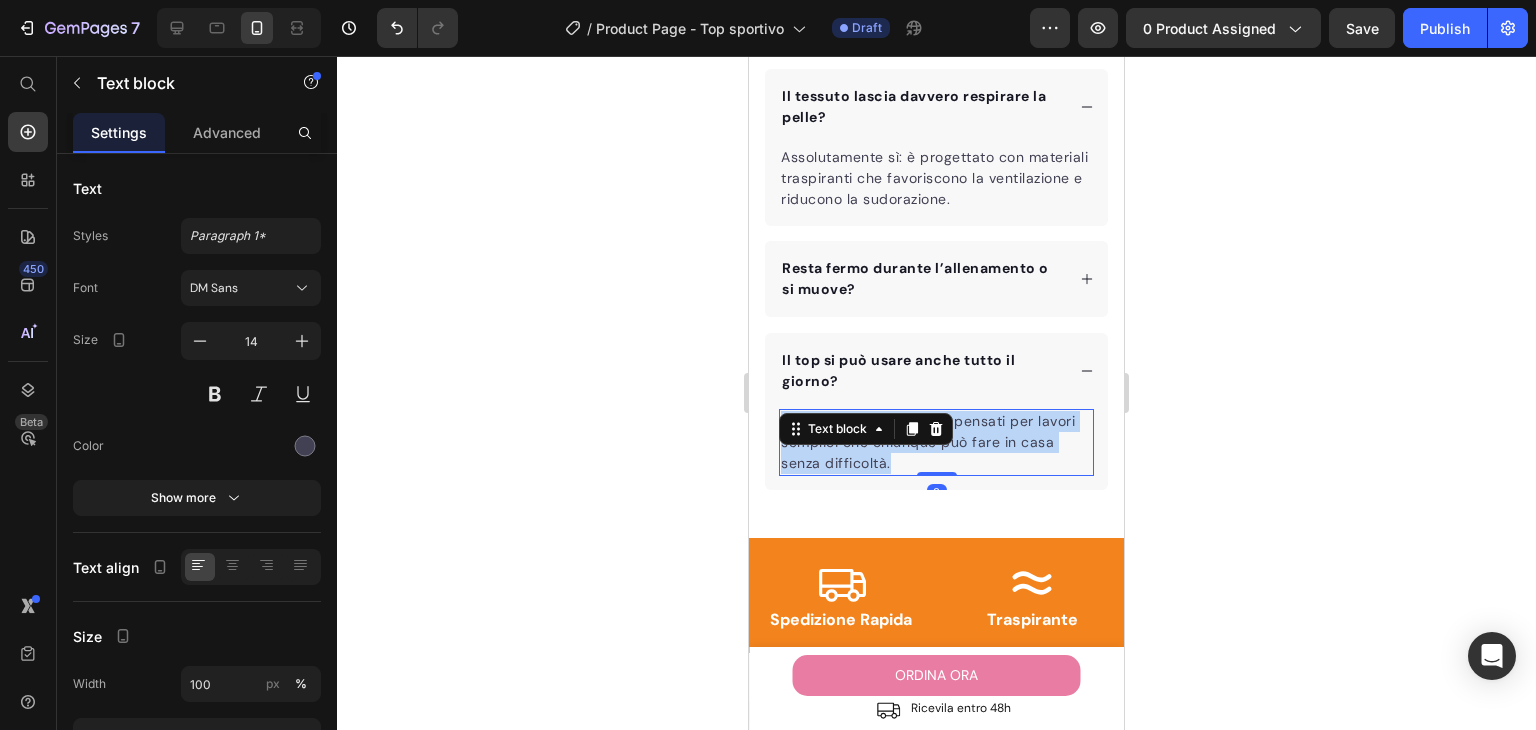 click on "No, sono strumenti base pensati per lavori semplici che chiunque può fare in casa senza difficoltà." at bounding box center (936, 442) 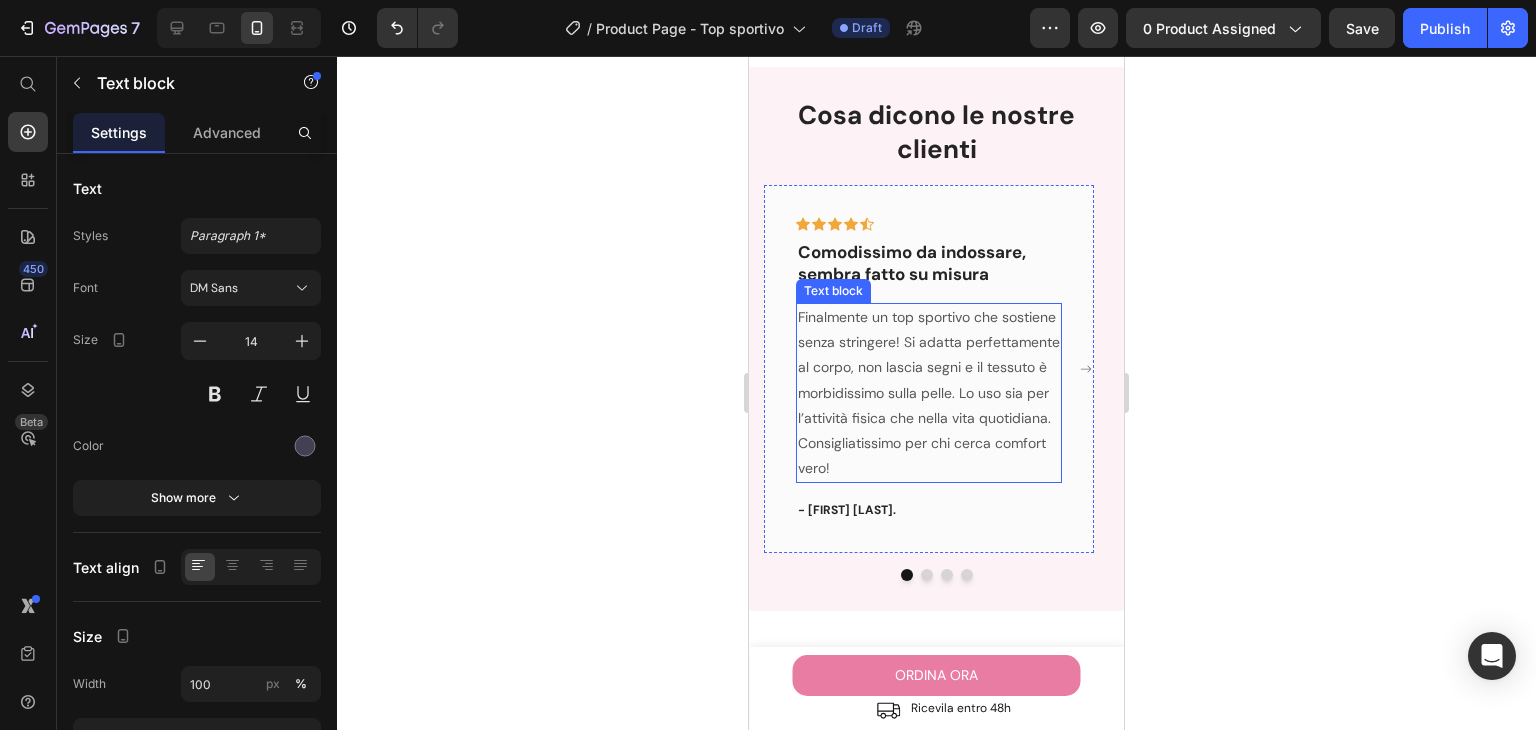 scroll, scrollTop: 1700, scrollLeft: 0, axis: vertical 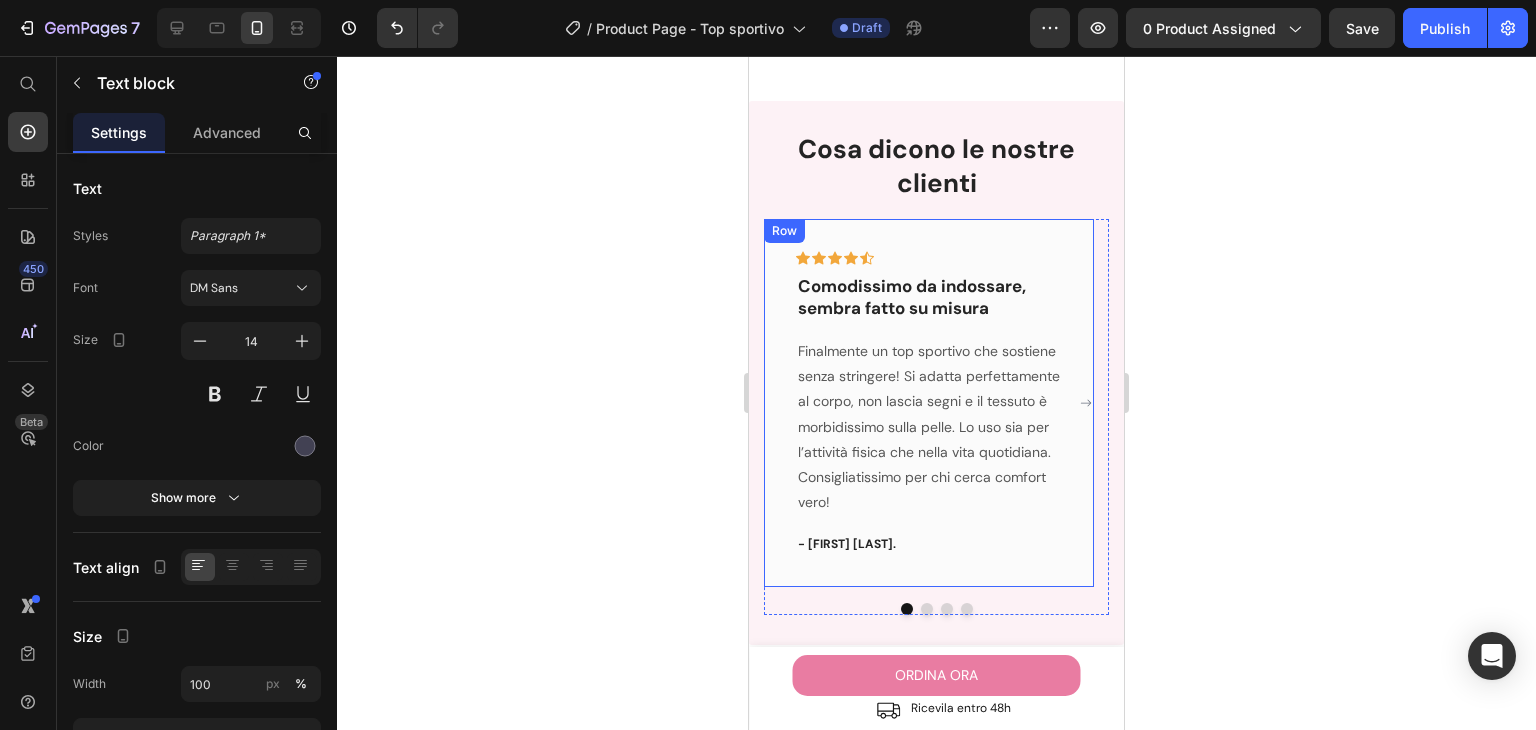 click 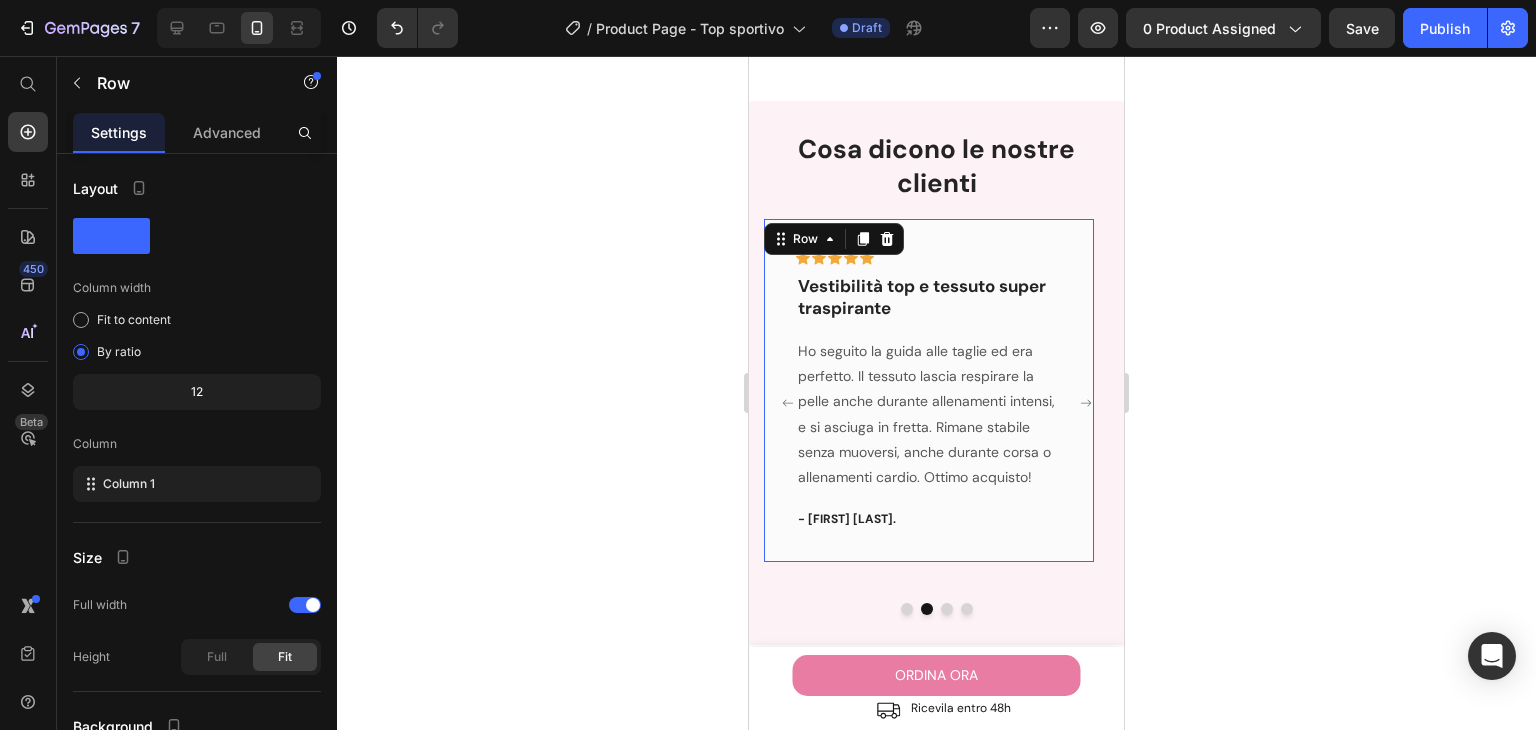 click on "Icon
Icon
Icon
Icon
Icon Row Vestibilità top e tessuto super traspirante Text block Ho seguito la guida alle taglie ed era perfetto. Il tessuto lascia respirare la pelle anche durante allenamenti intensi, e si asciuga in fretta. Rimane stabile senza muoversi, anche durante corsa o allenamenti cardio. Ottimo acquisto! Text block - [LAST] Text block Row   0" at bounding box center [929, 390] 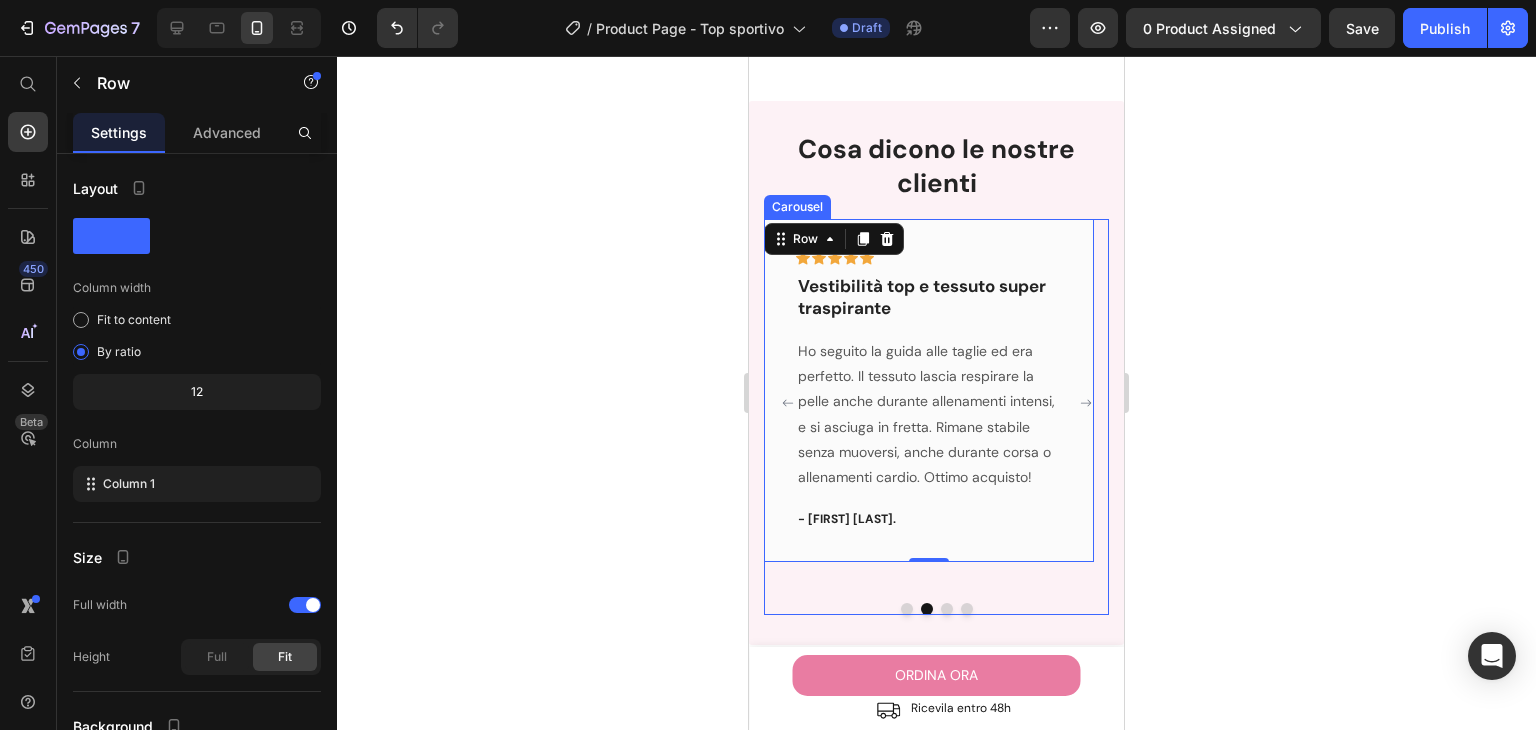 click 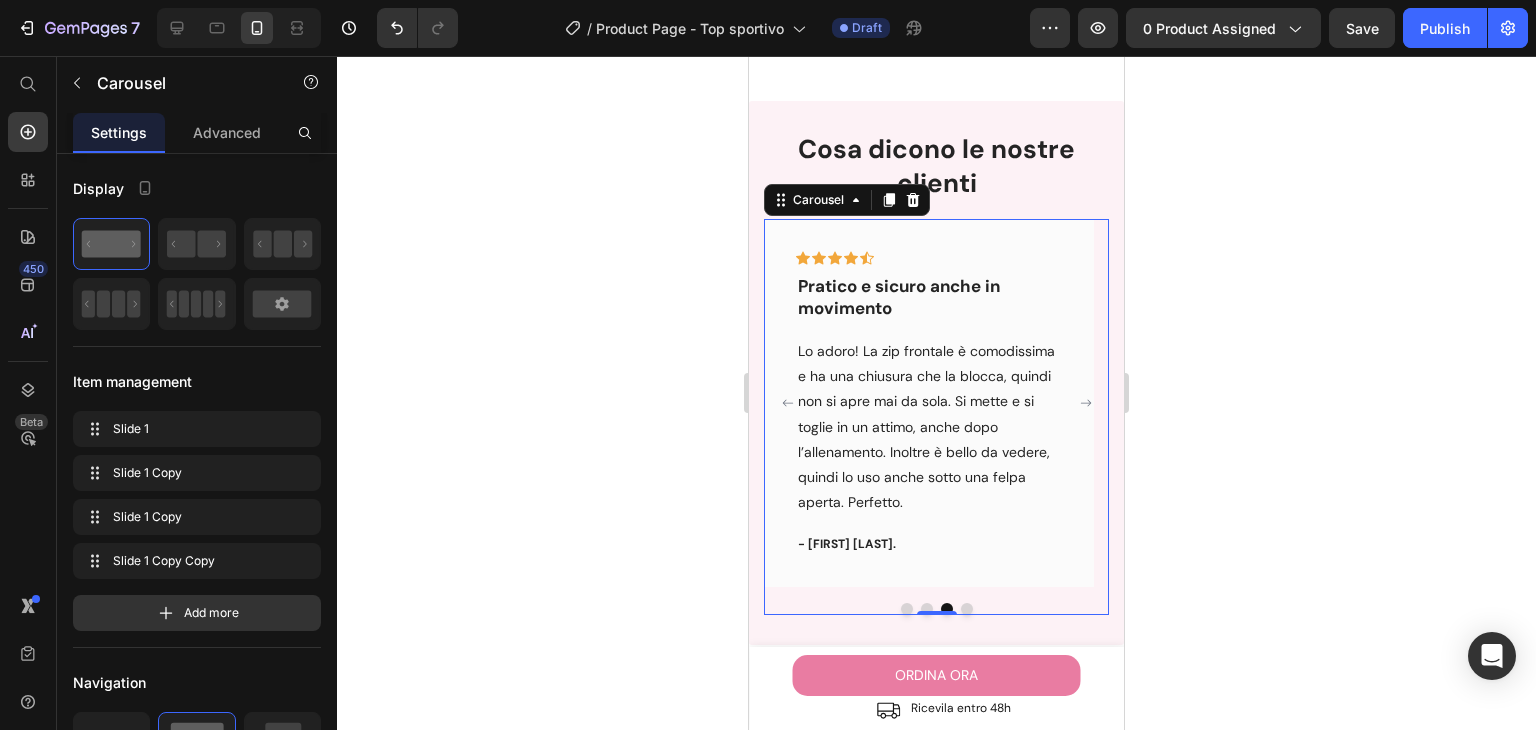click at bounding box center [1085, 403] 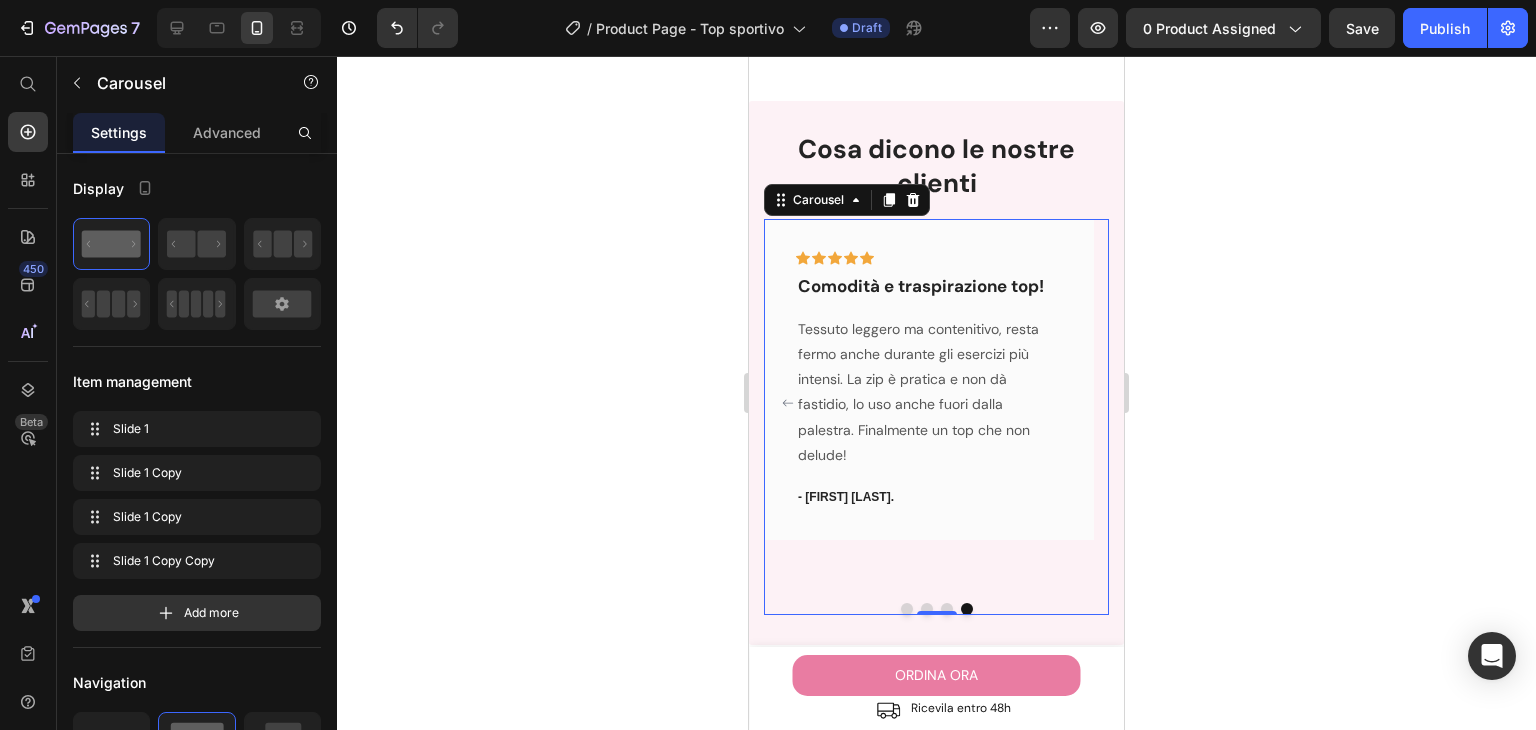 click 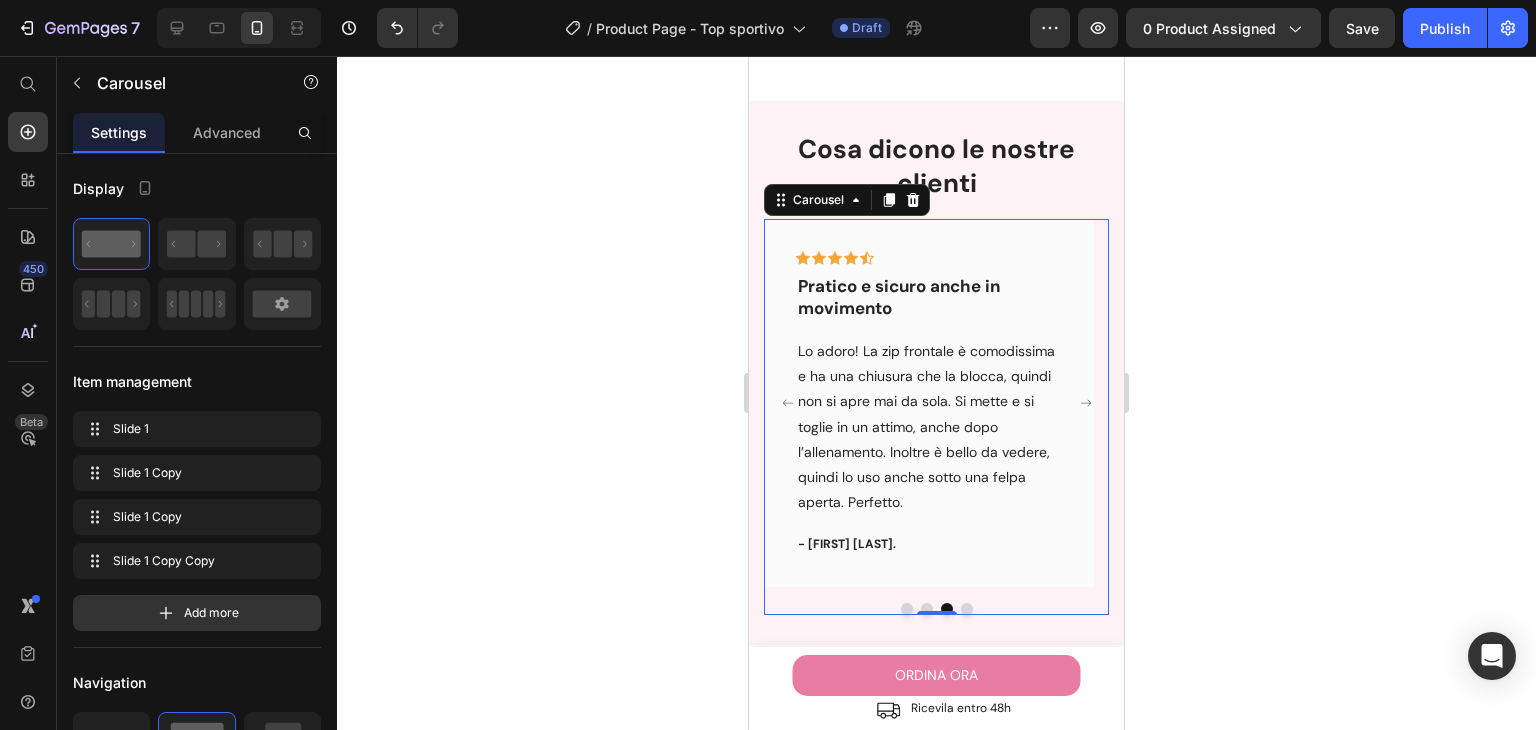 click 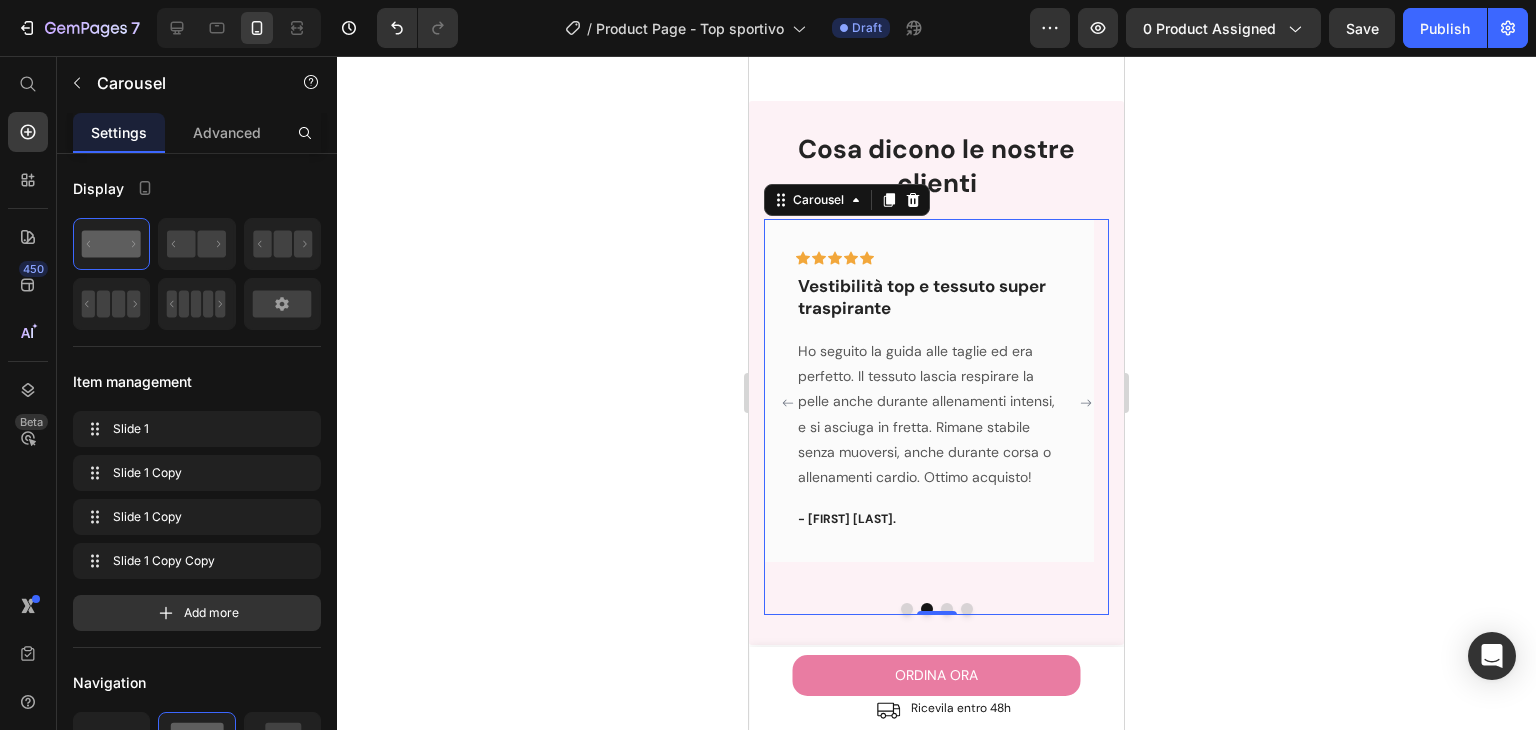 click 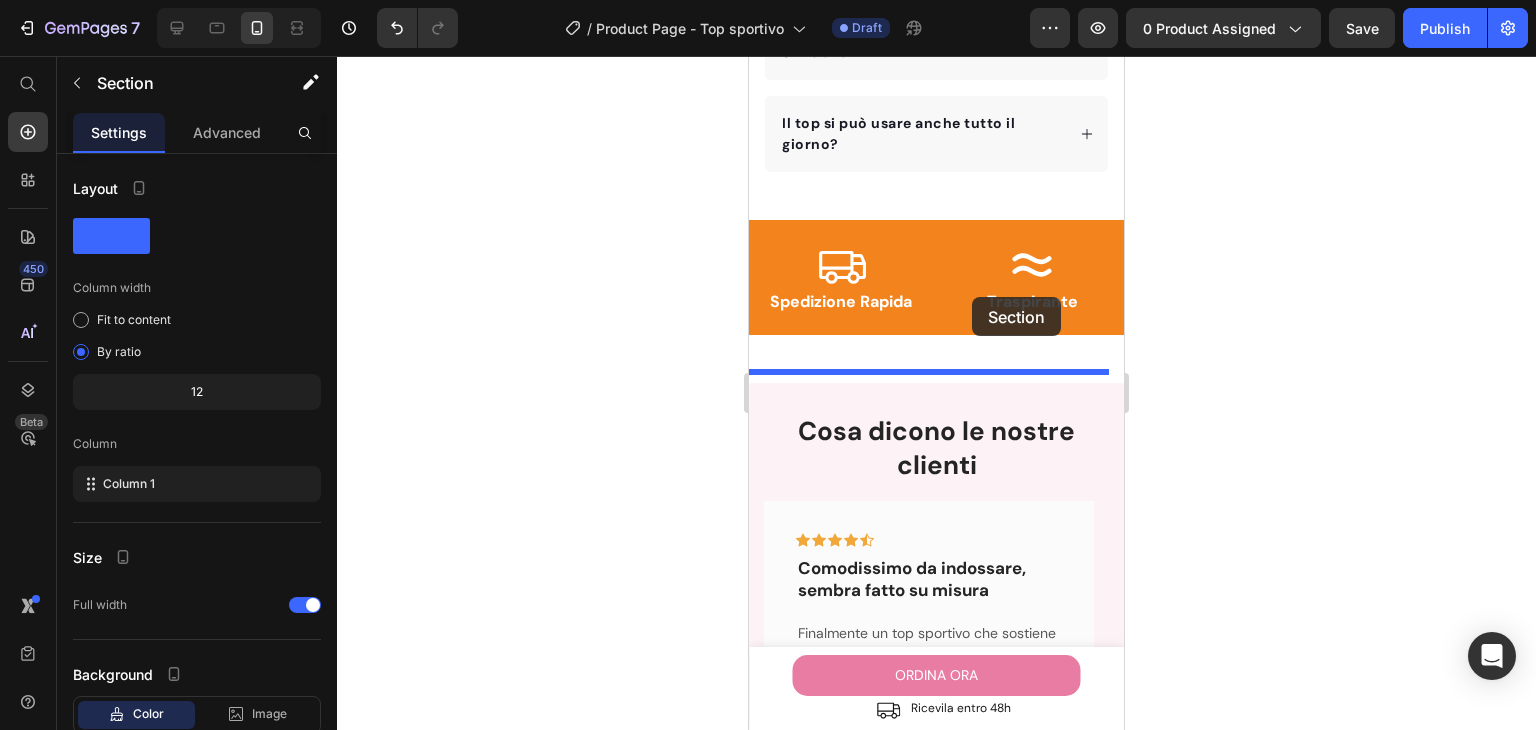 scroll, scrollTop: 1137, scrollLeft: 0, axis: vertical 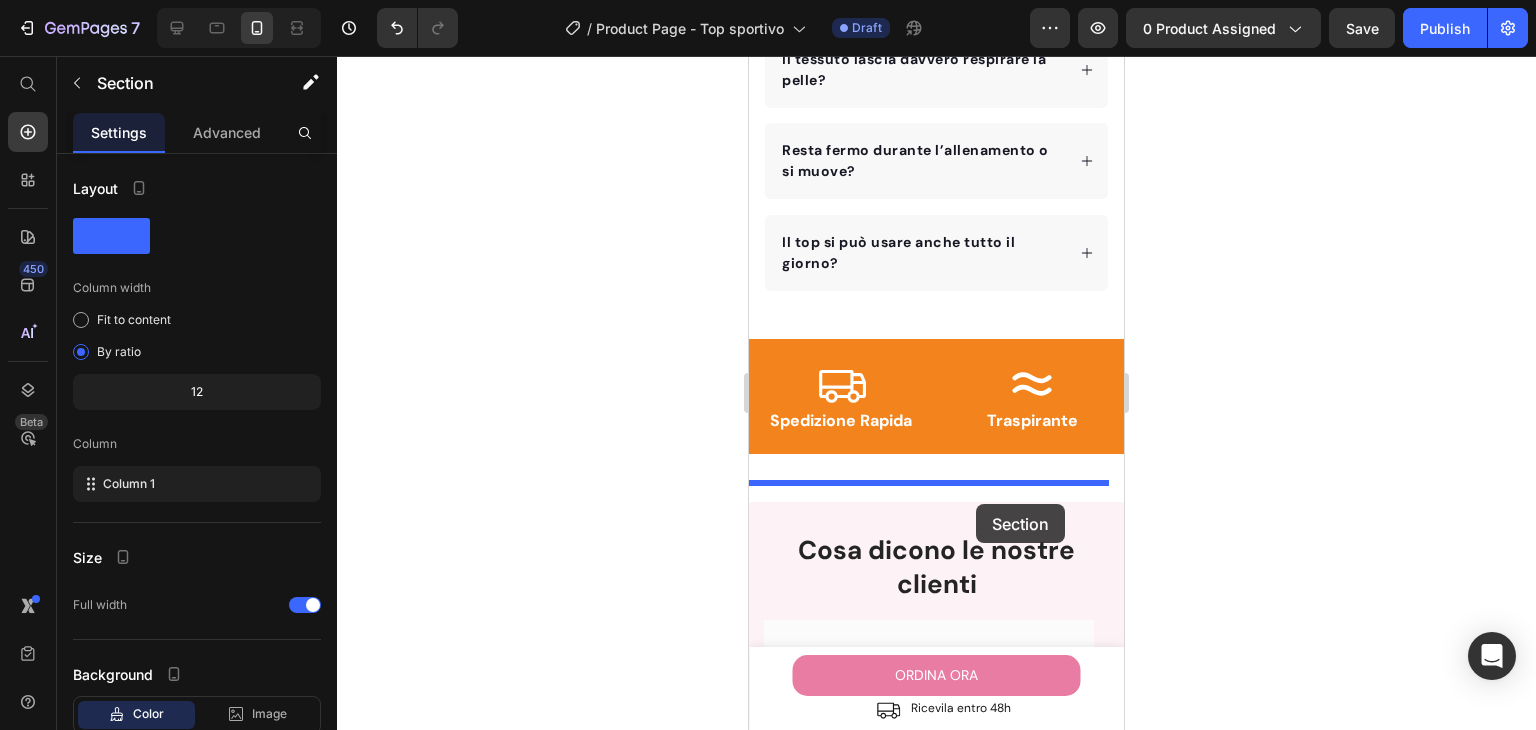drag, startPoint x: 1024, startPoint y: 271, endPoint x: 976, endPoint y: 504, distance: 237.89284 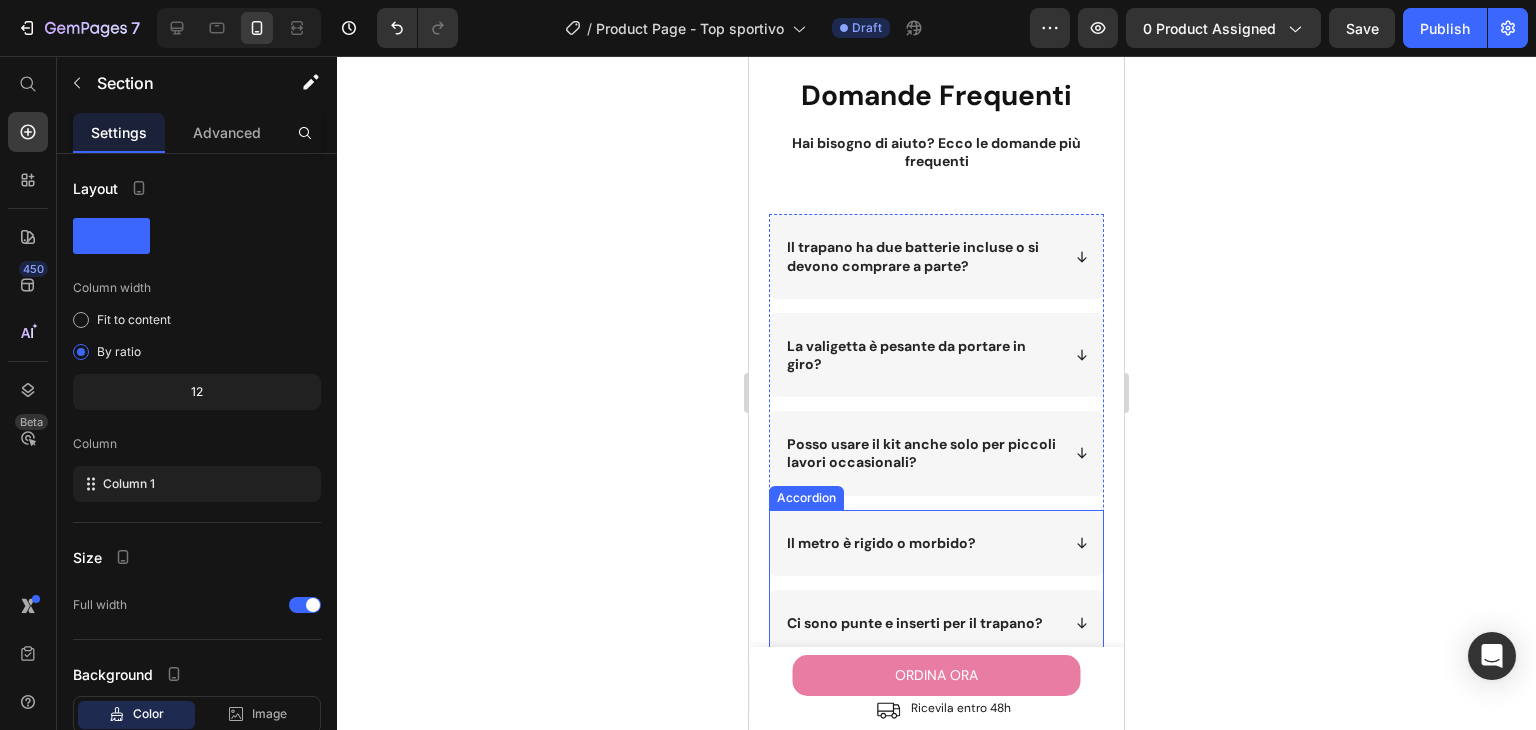 scroll, scrollTop: 3586, scrollLeft: 0, axis: vertical 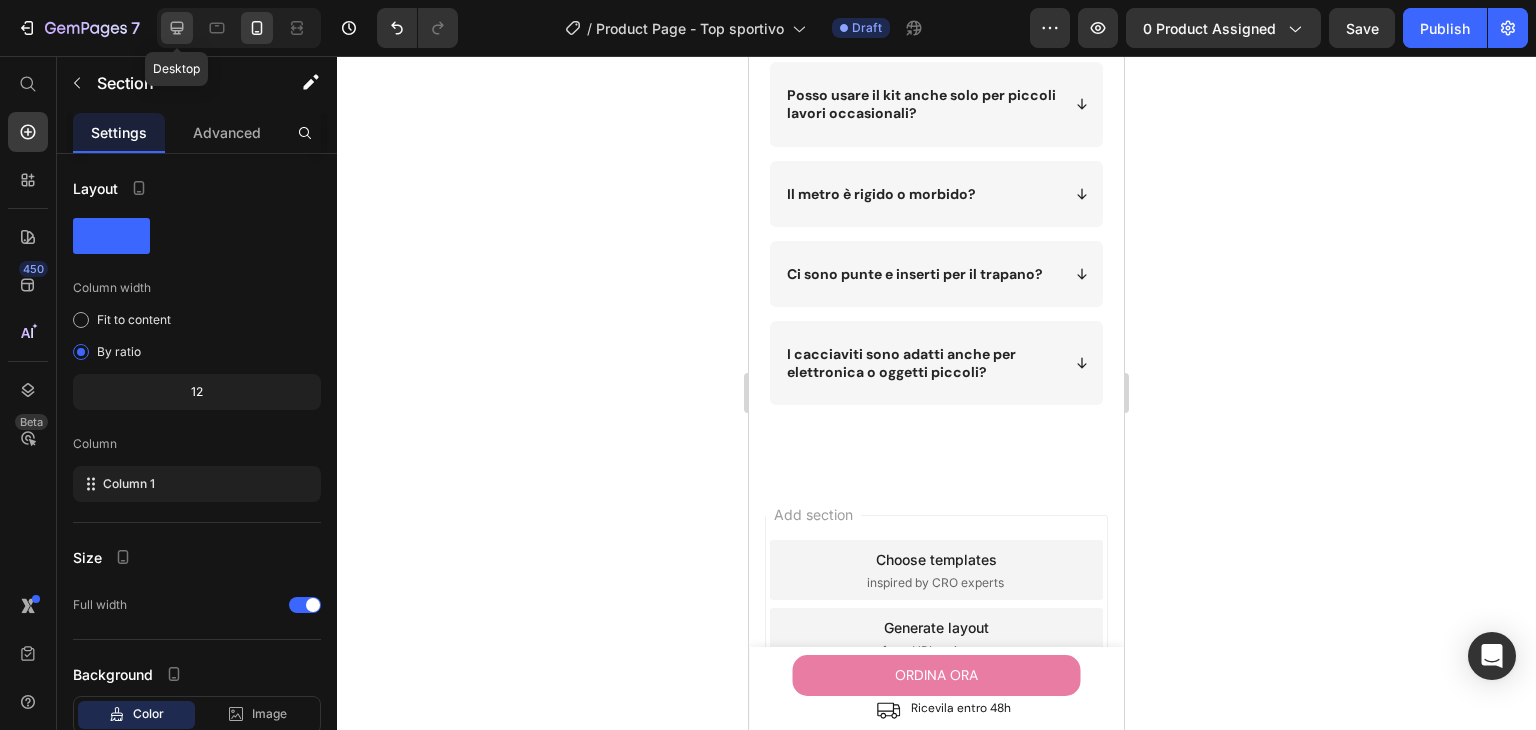 click 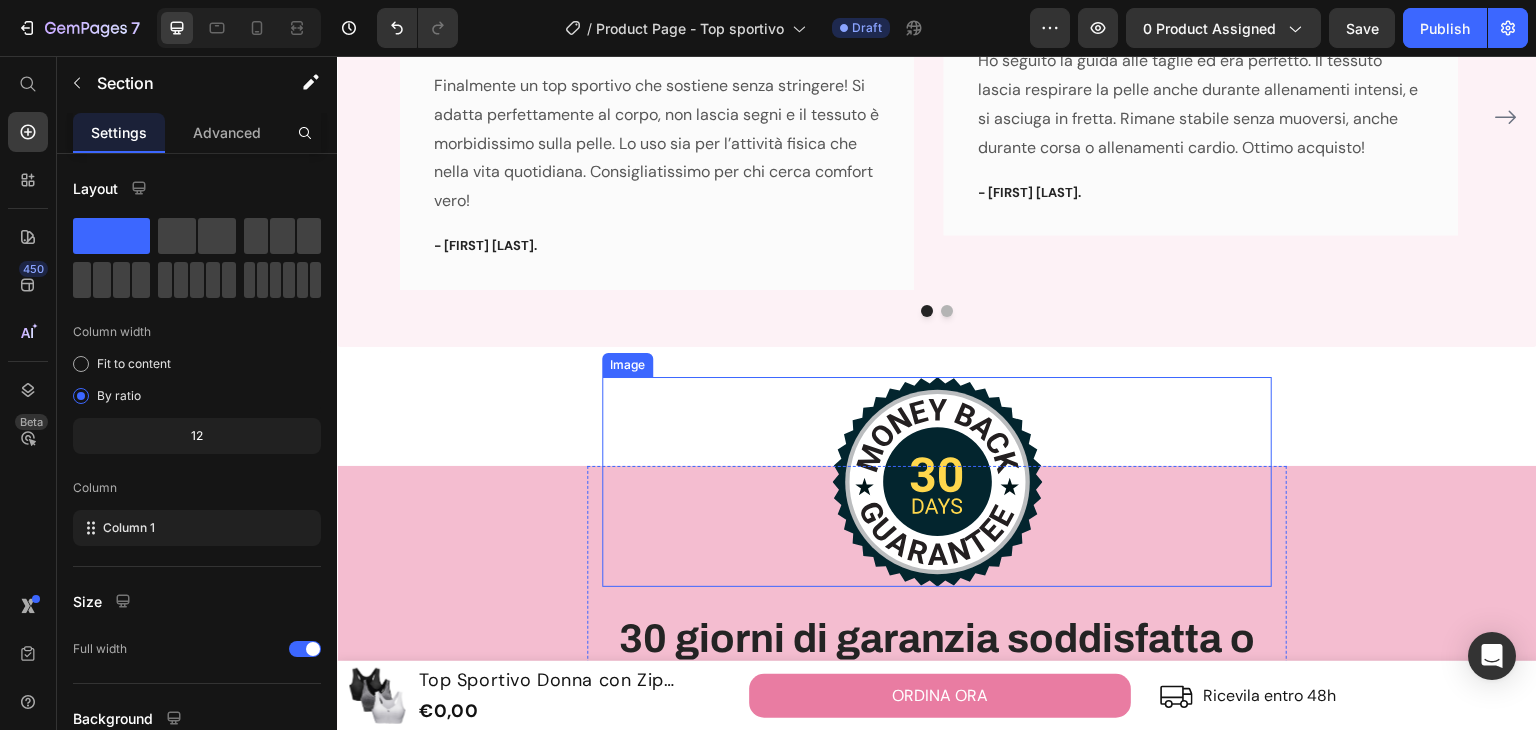 scroll, scrollTop: 3999, scrollLeft: 0, axis: vertical 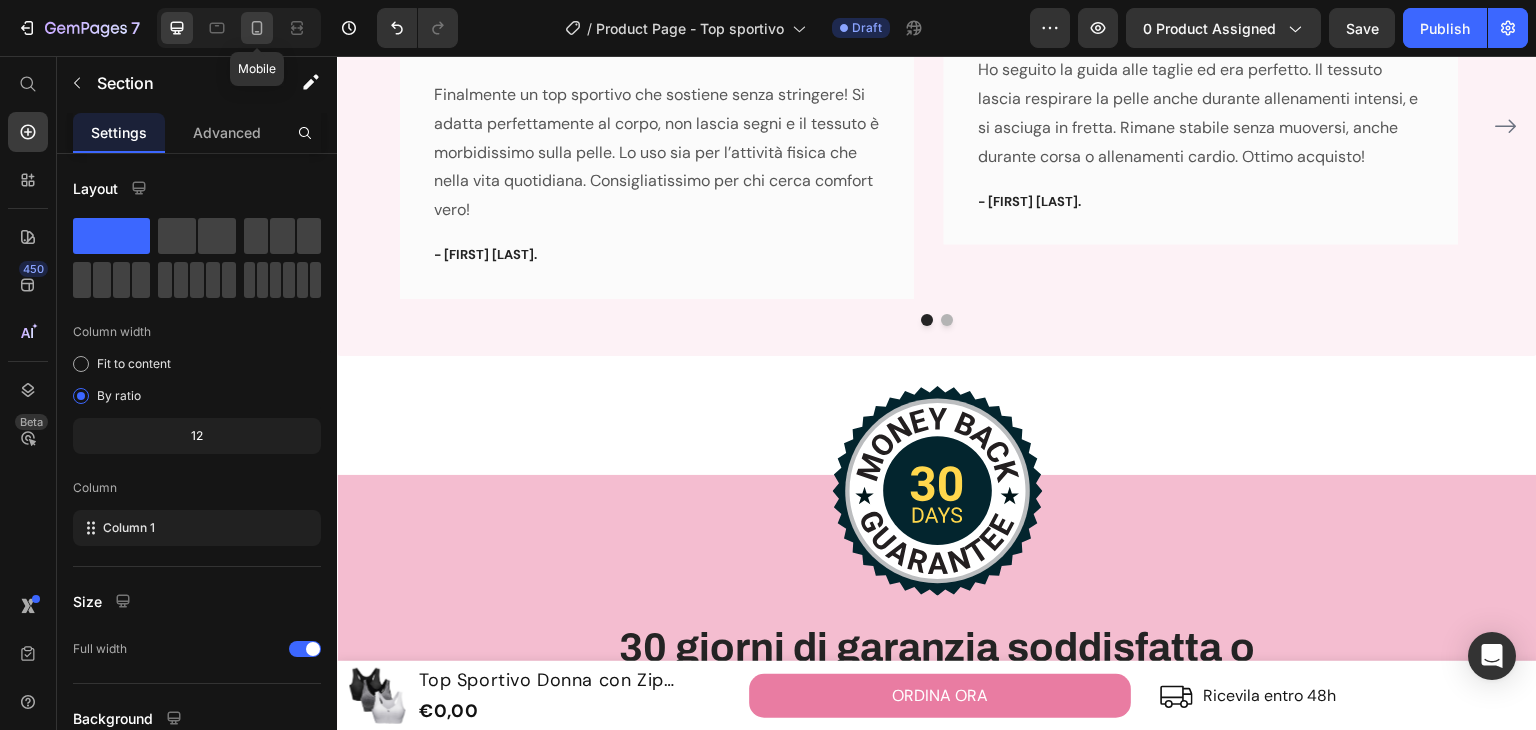 click 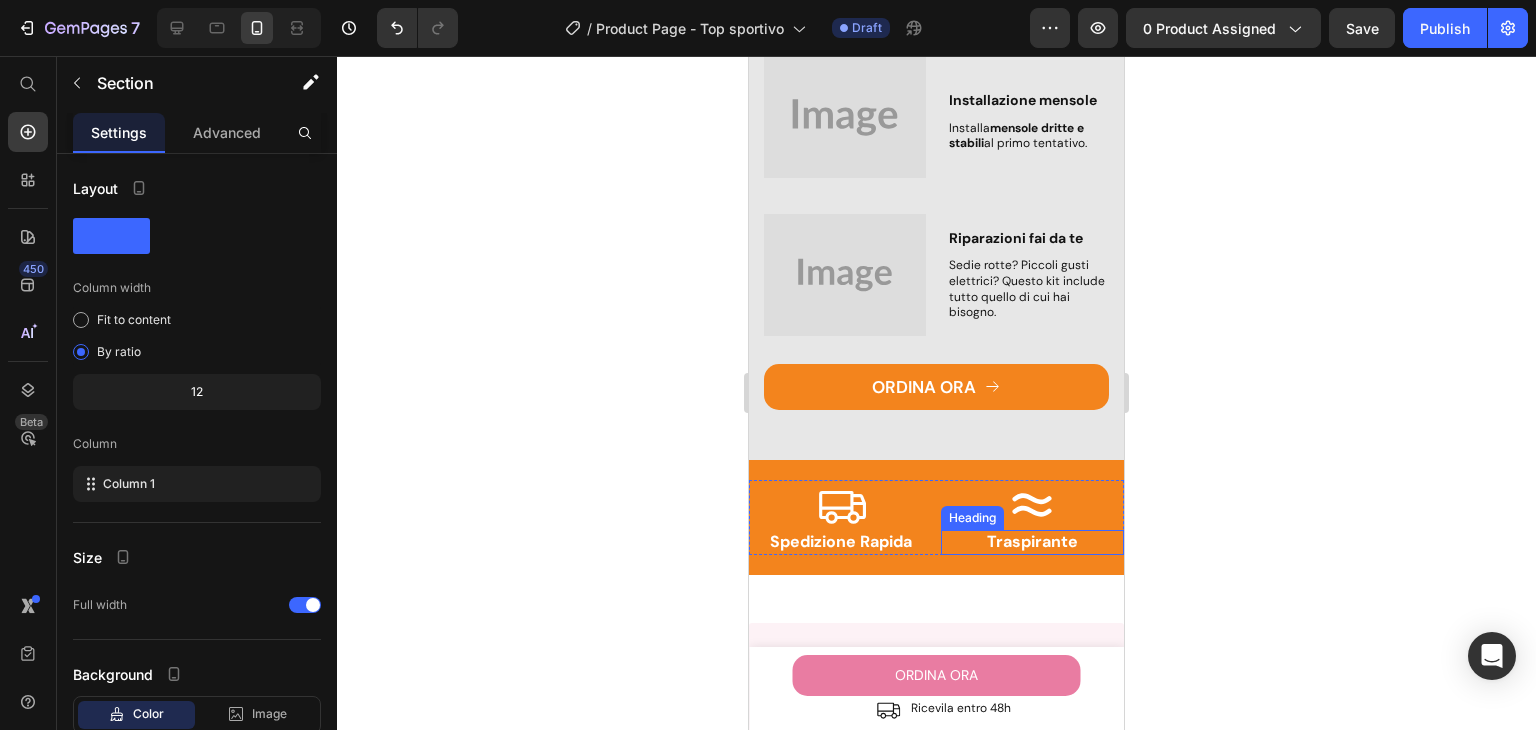 scroll, scrollTop: 1572, scrollLeft: 0, axis: vertical 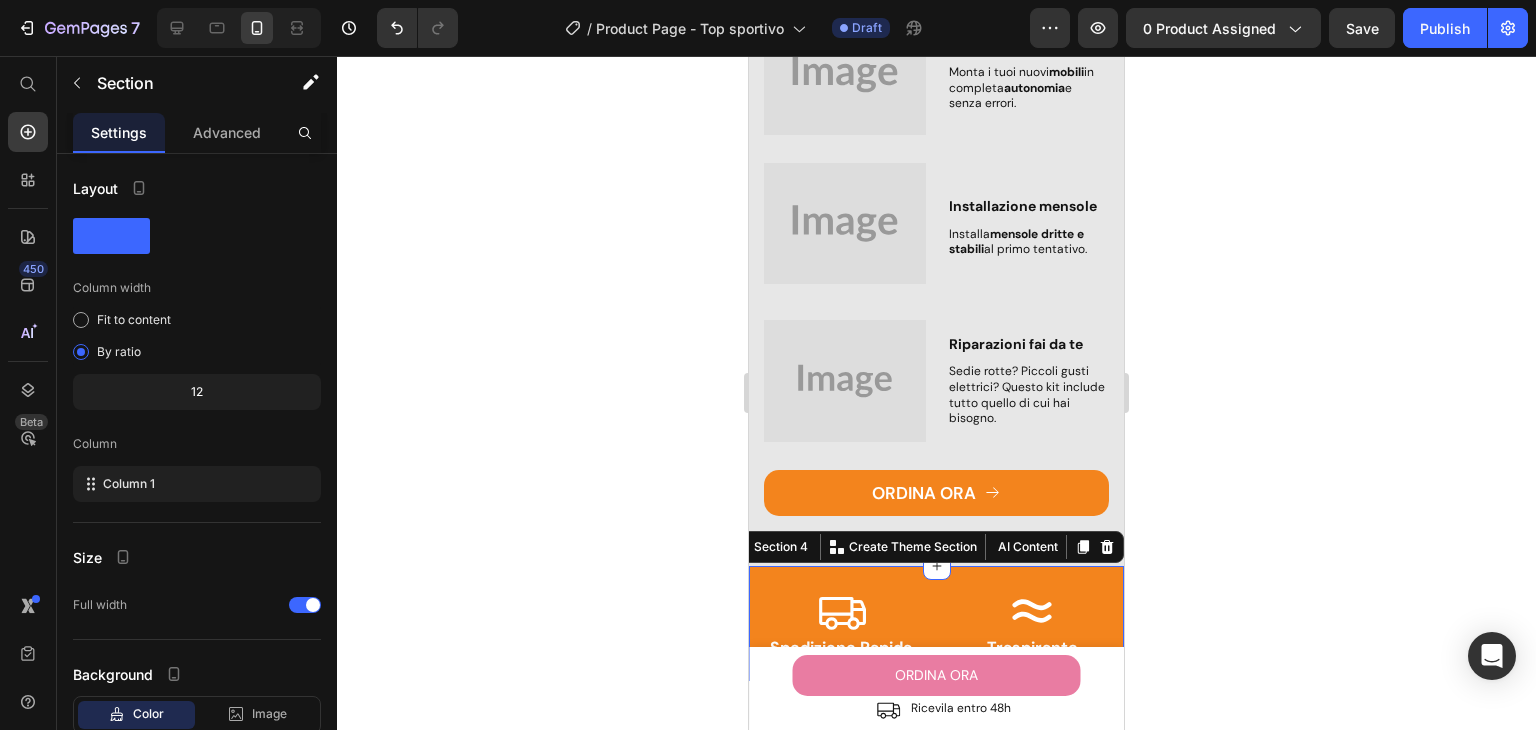 click on "Icon Spedizione Rapida Heading
Icon Traspirante Heading Row
Icon Anallergici Heading
Icon Materiali selezionati Heading
Icon Sostenibili Heading
Icon Qualità garantita Heading Row Section 4   You can create reusable sections Create Theme Section AI Content Write with GemAI What would you like to describe here? Tone and Voice Persuasive Product Top Sportivo Donna con Zip Anteriore - Reggiseno Contenitivo Senza Ferretto, Traspirante e Confortevole Show more Generate" at bounding box center [936, 623] 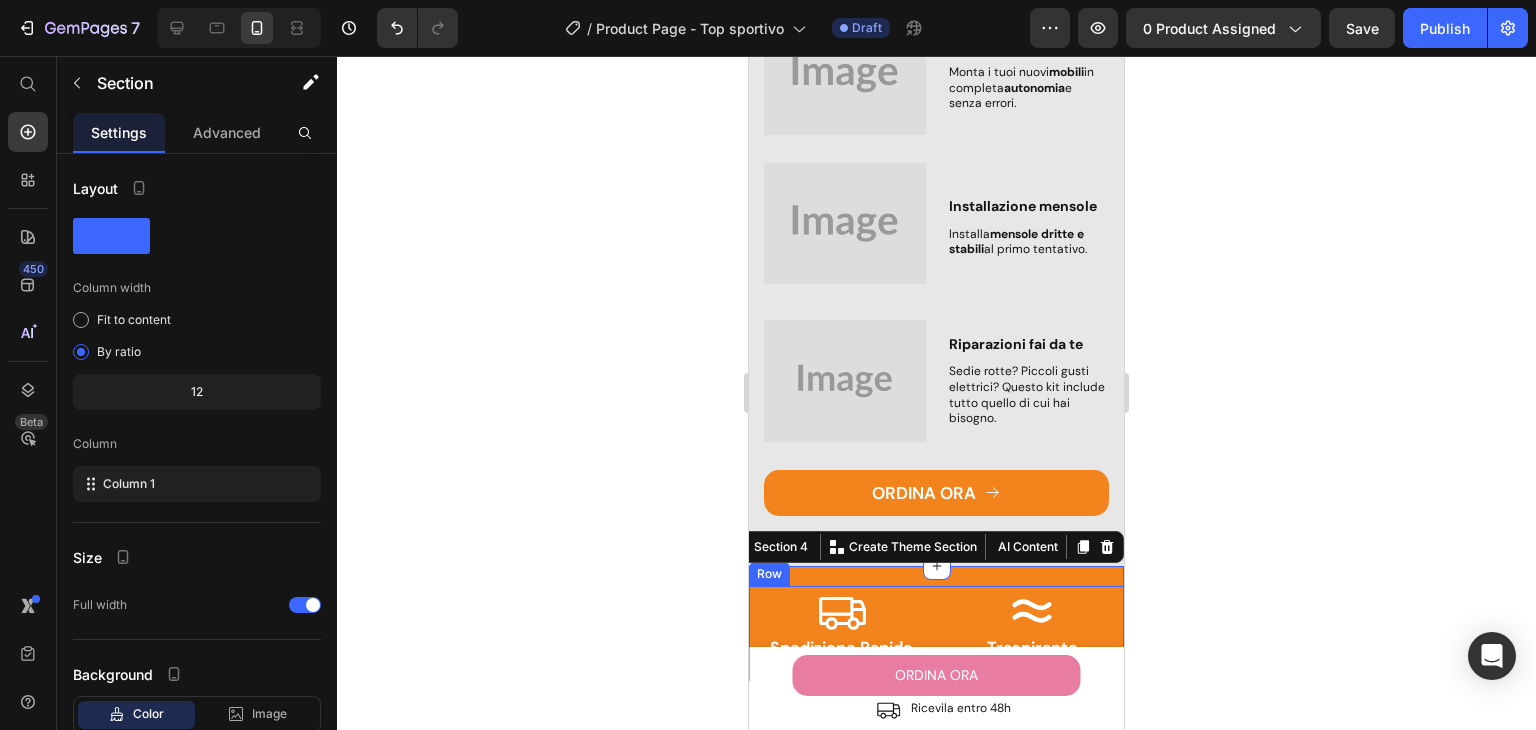 click on "Icon" at bounding box center [1033, 611] 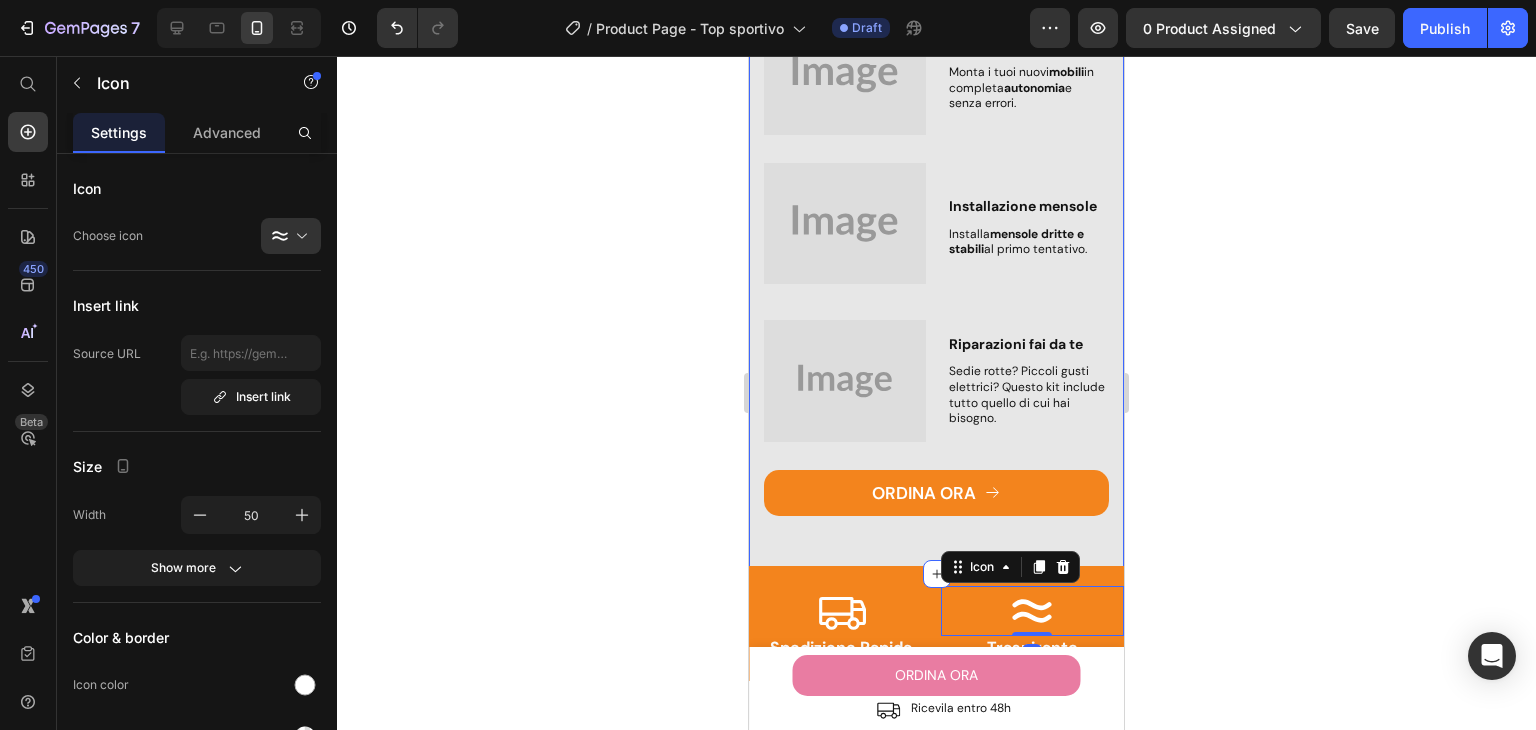 click on "Il tuo alleato in casa Heading Row Montaggio mobili Text Block Monta i tuoi nuovi mobili in completa autonomia e senza errori. Text Block Image Row Image Installazione mensole Text Block Installa mensole dritte e stabili al primo tentativo. Text Block Row Riparazioni fai da te Text Block Sedie rotte? Piccoli gusti elettrici? Questo kit include tutto quello di cui hai bisogno. Text Block Image Row
ORDINA ORA Button Row Section 3" at bounding box center (936, 243) 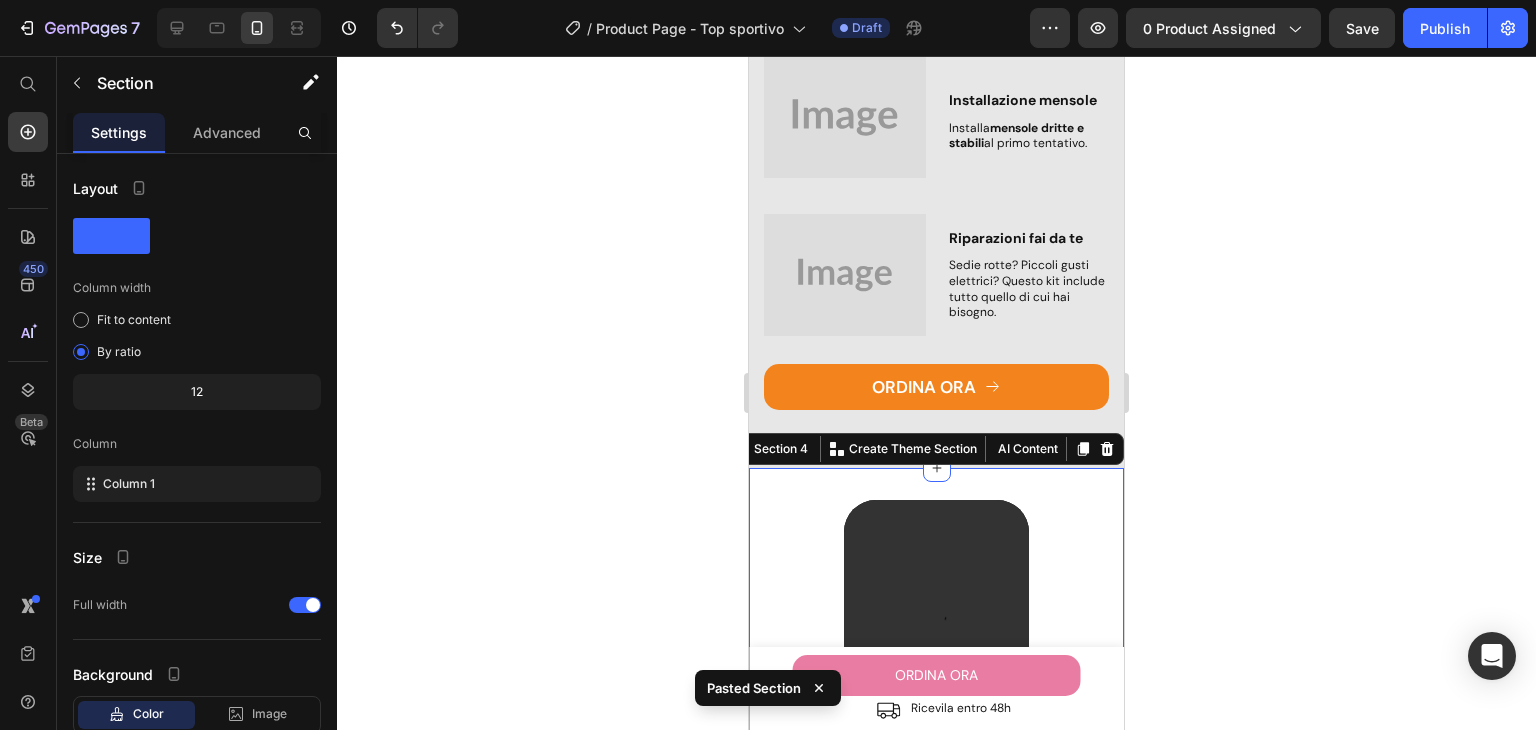 scroll, scrollTop: 1984, scrollLeft: 0, axis: vertical 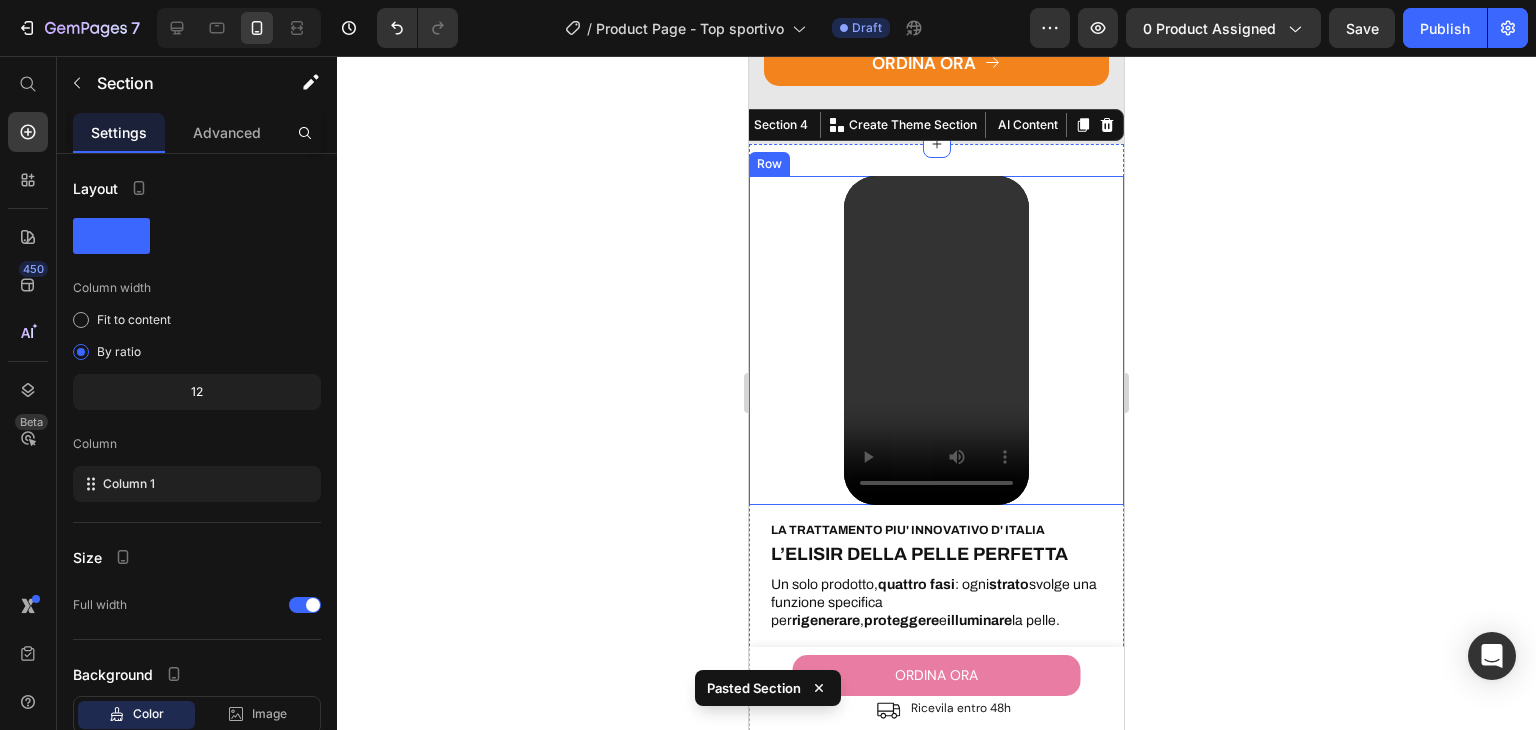 click on "Video" at bounding box center (936, 340) 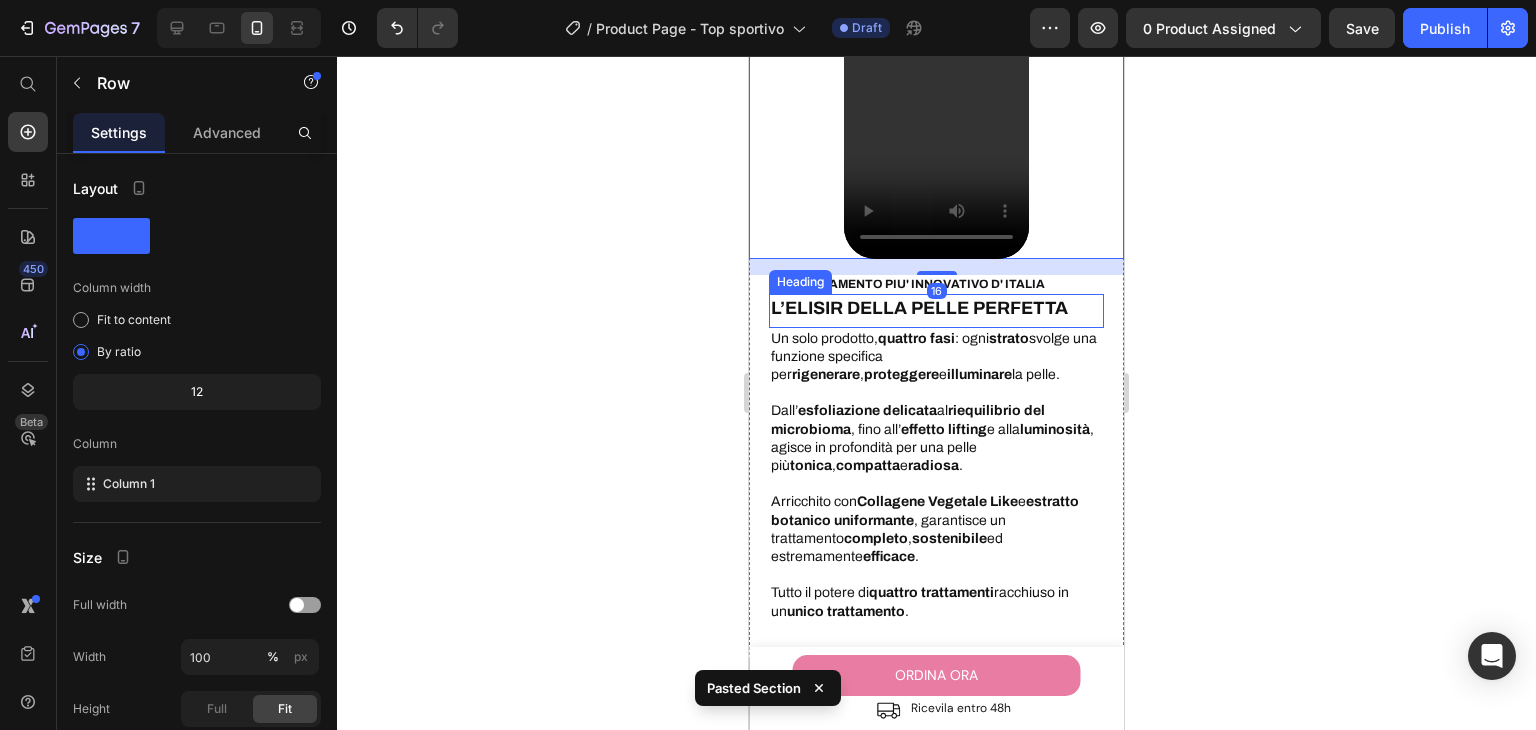 scroll, scrollTop: 2384, scrollLeft: 0, axis: vertical 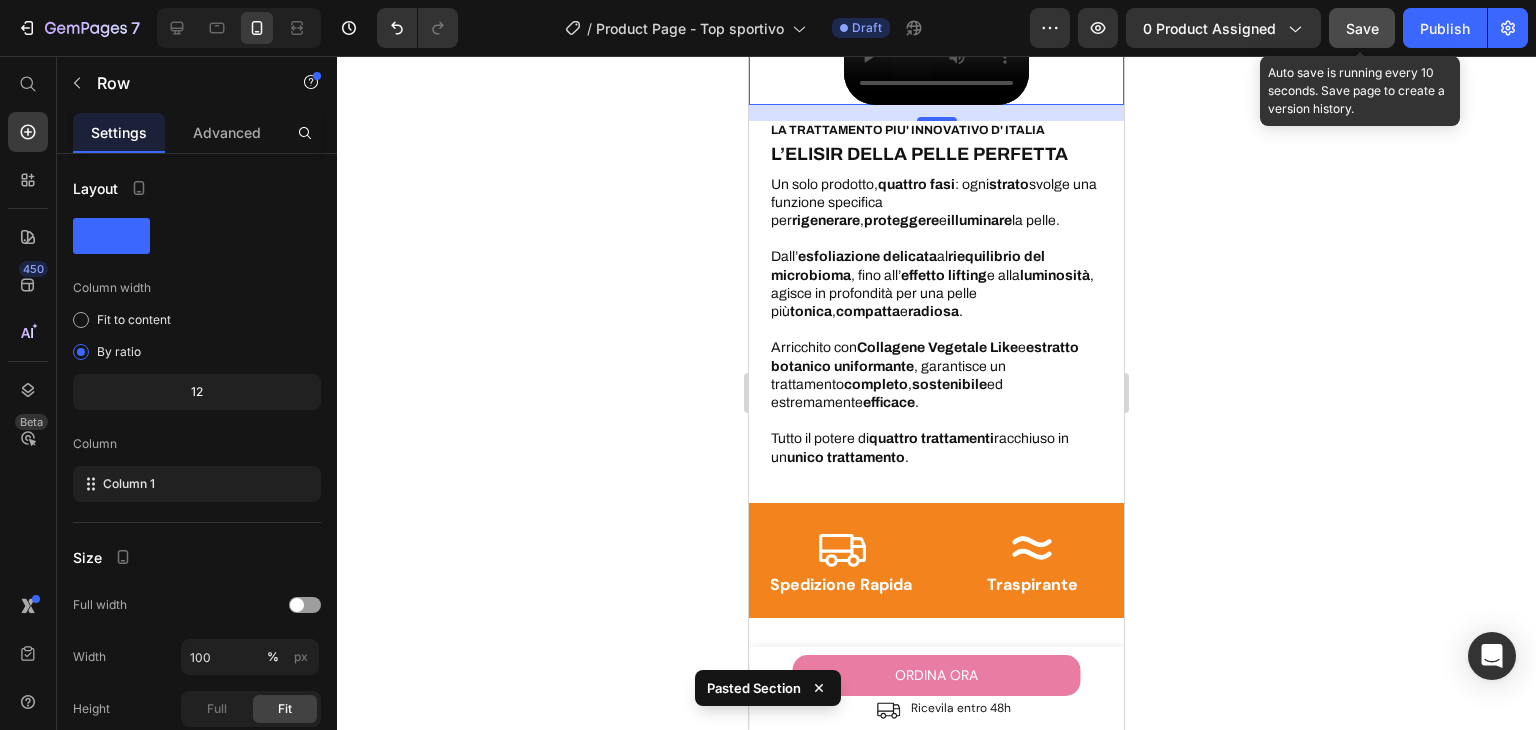 click on "Save" 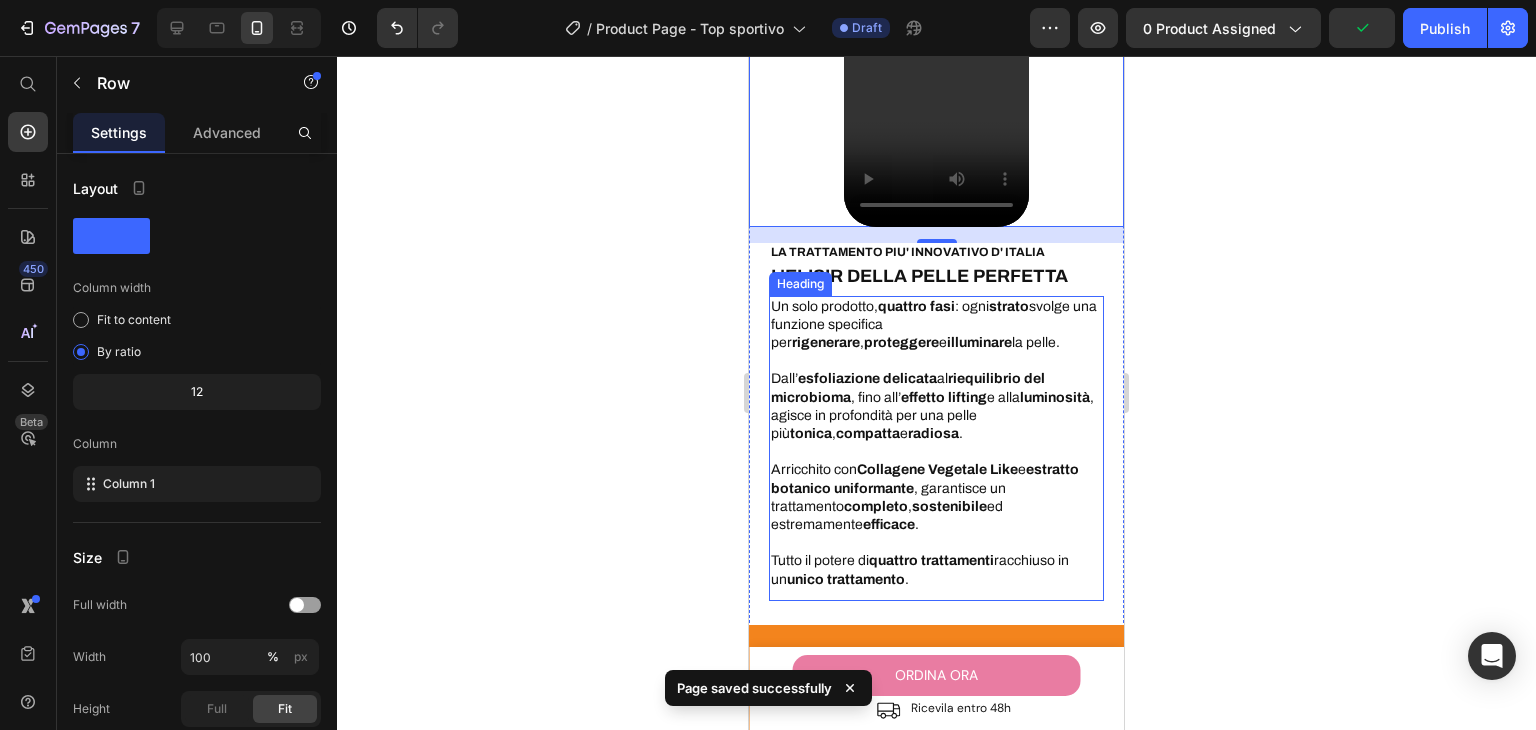 scroll, scrollTop: 1984, scrollLeft: 0, axis: vertical 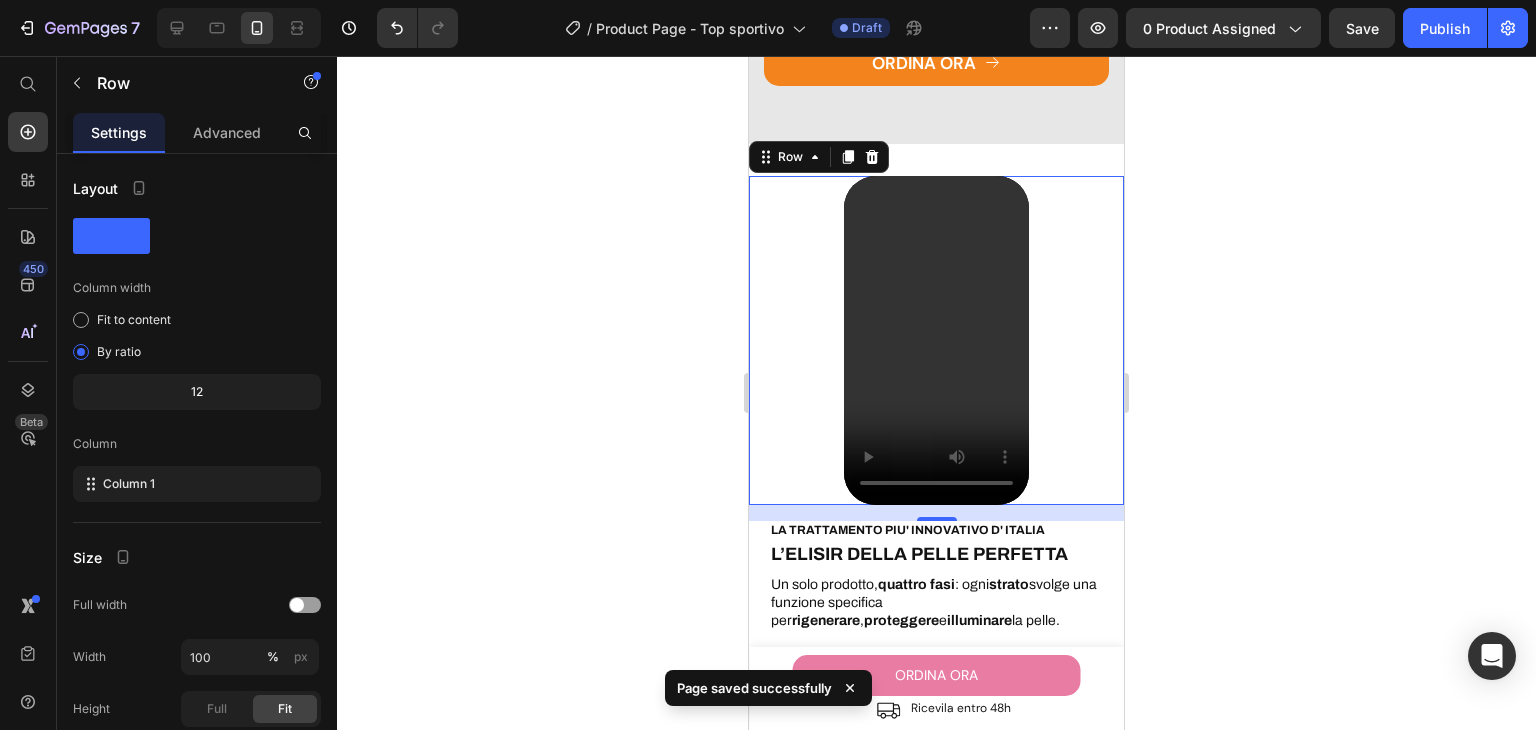 click 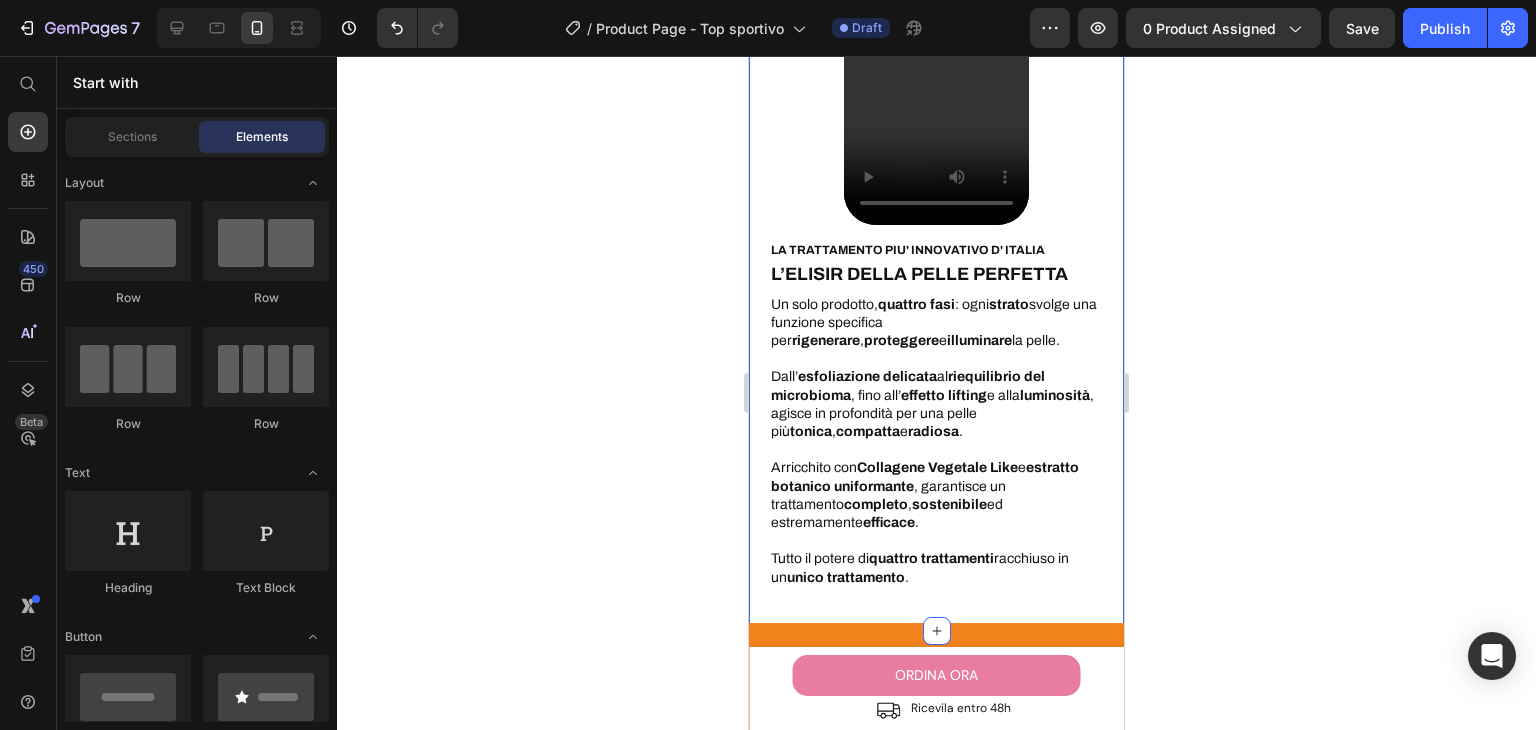 scroll, scrollTop: 2484, scrollLeft: 0, axis: vertical 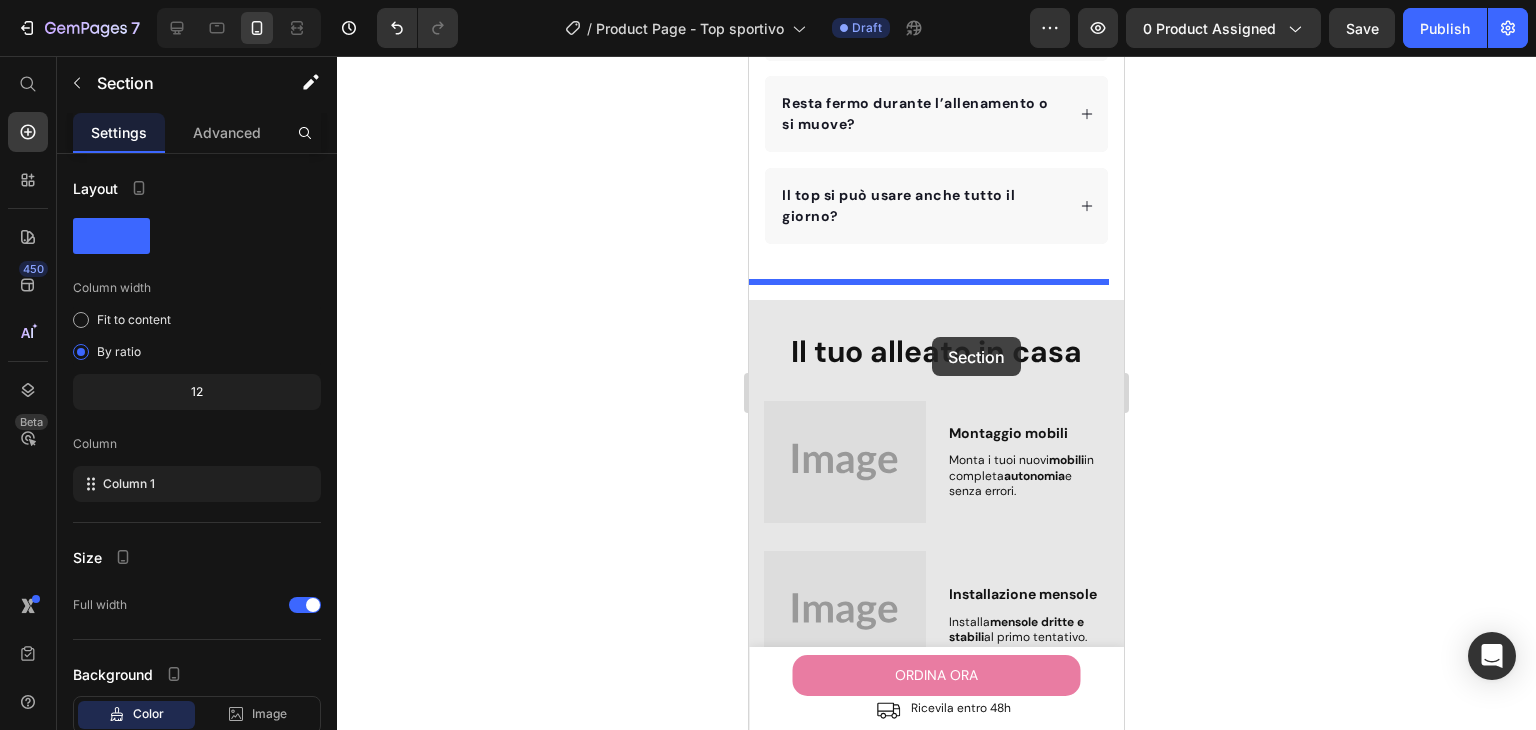 drag, startPoint x: 912, startPoint y: 353, endPoint x: 932, endPoint y: 337, distance: 25.612497 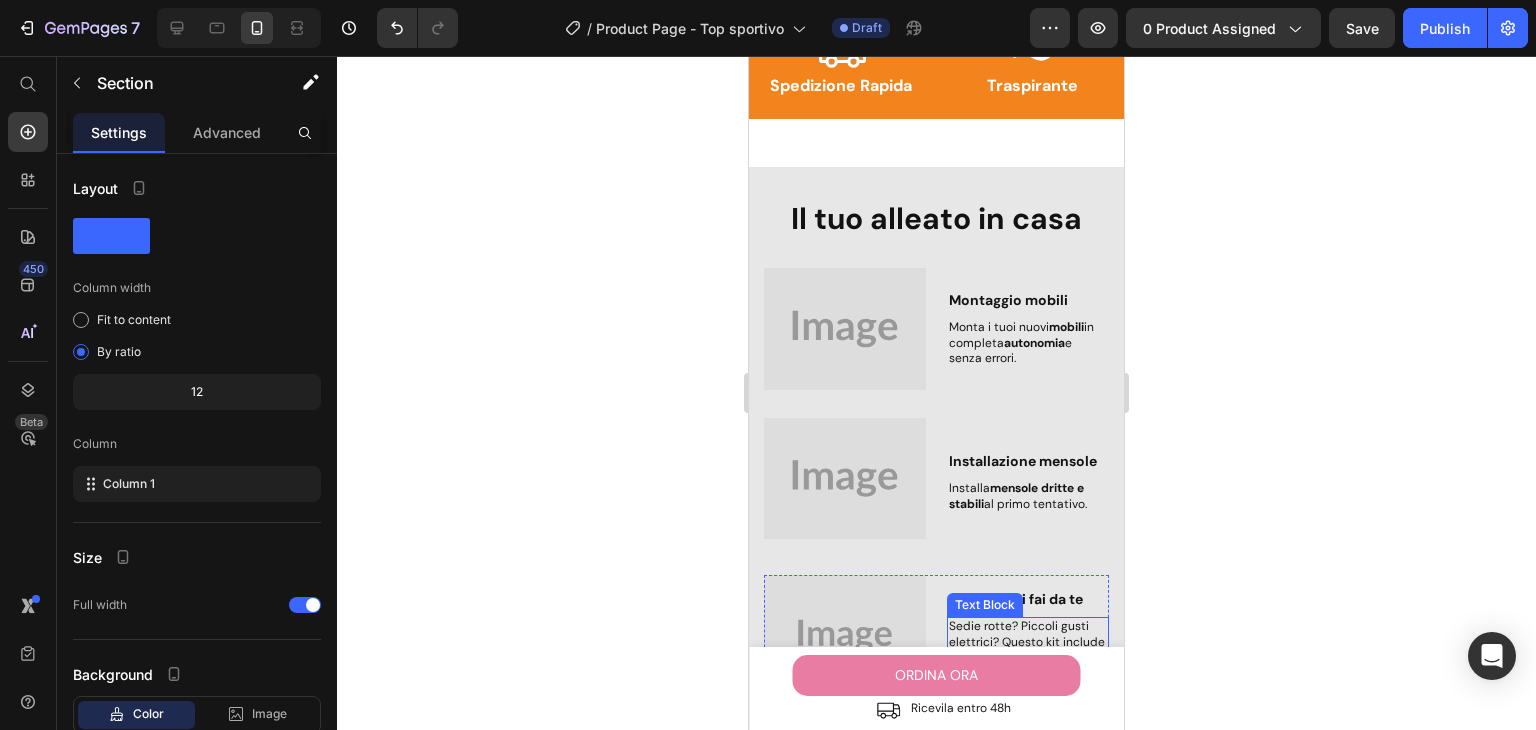 scroll, scrollTop: 1400, scrollLeft: 0, axis: vertical 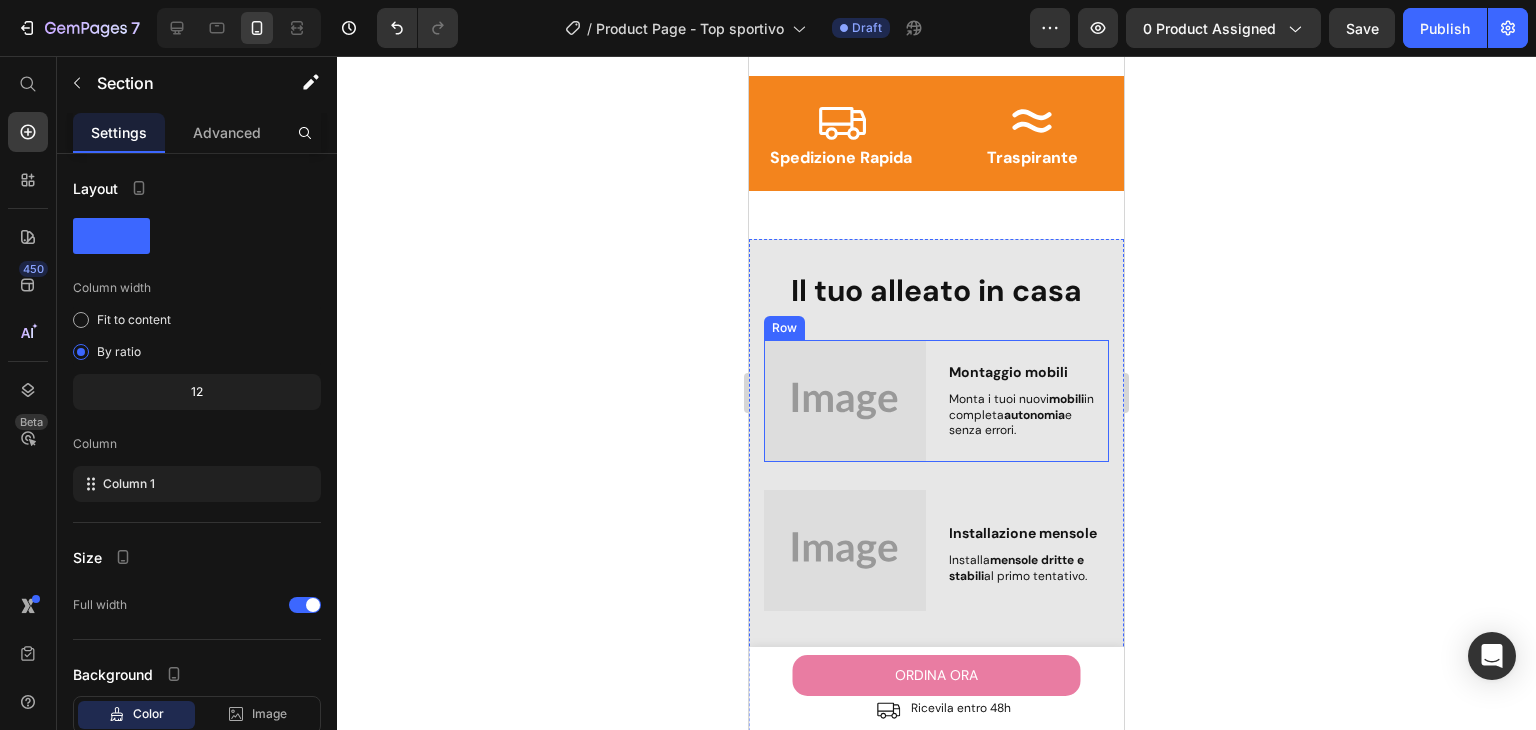 click at bounding box center [845, 401] 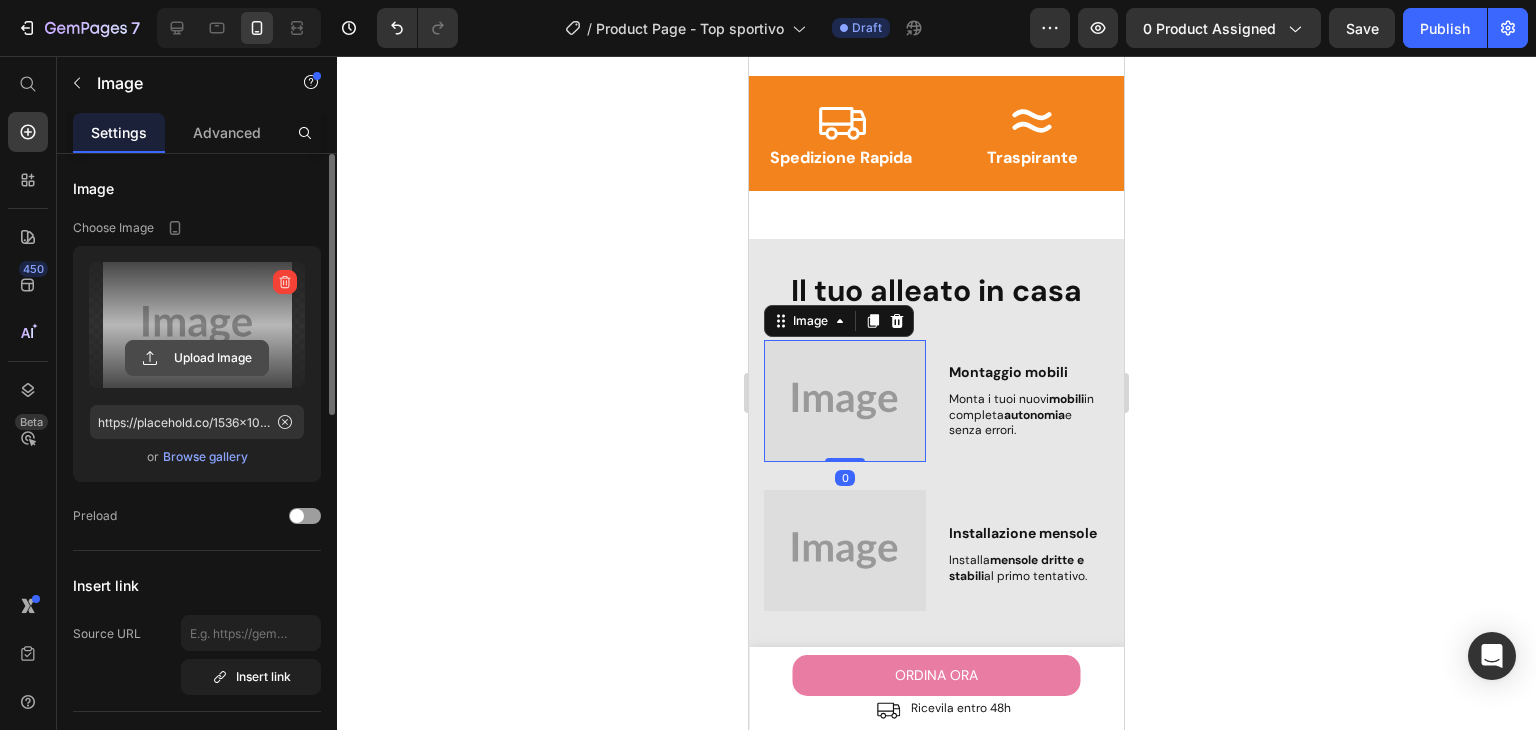 click 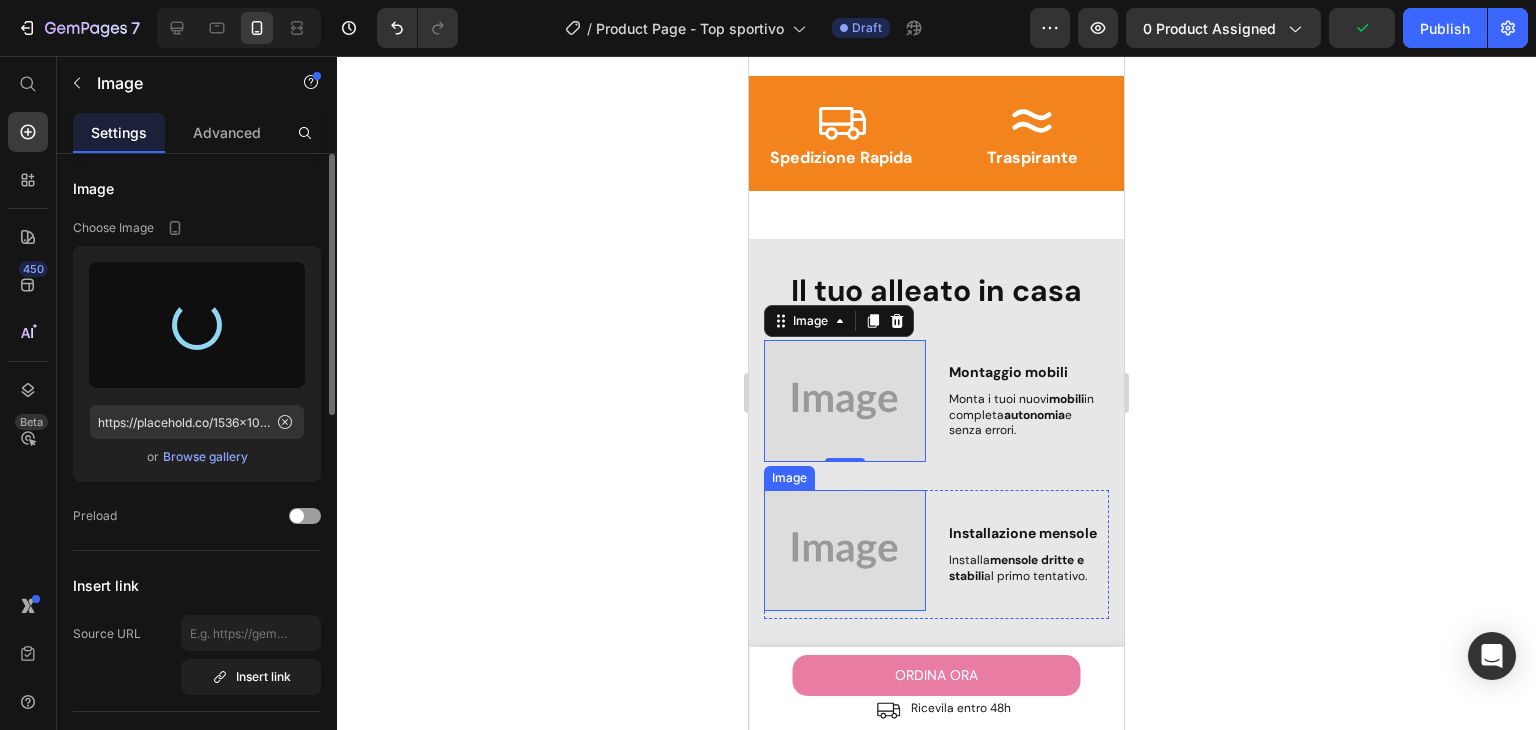 type on "https://cdn.shopify.com/s/files/1/0910/8239/1886/files/gempages_563378651421213491-bb24606d-c69f-42c9-b755-108e36aa3fb2.png" 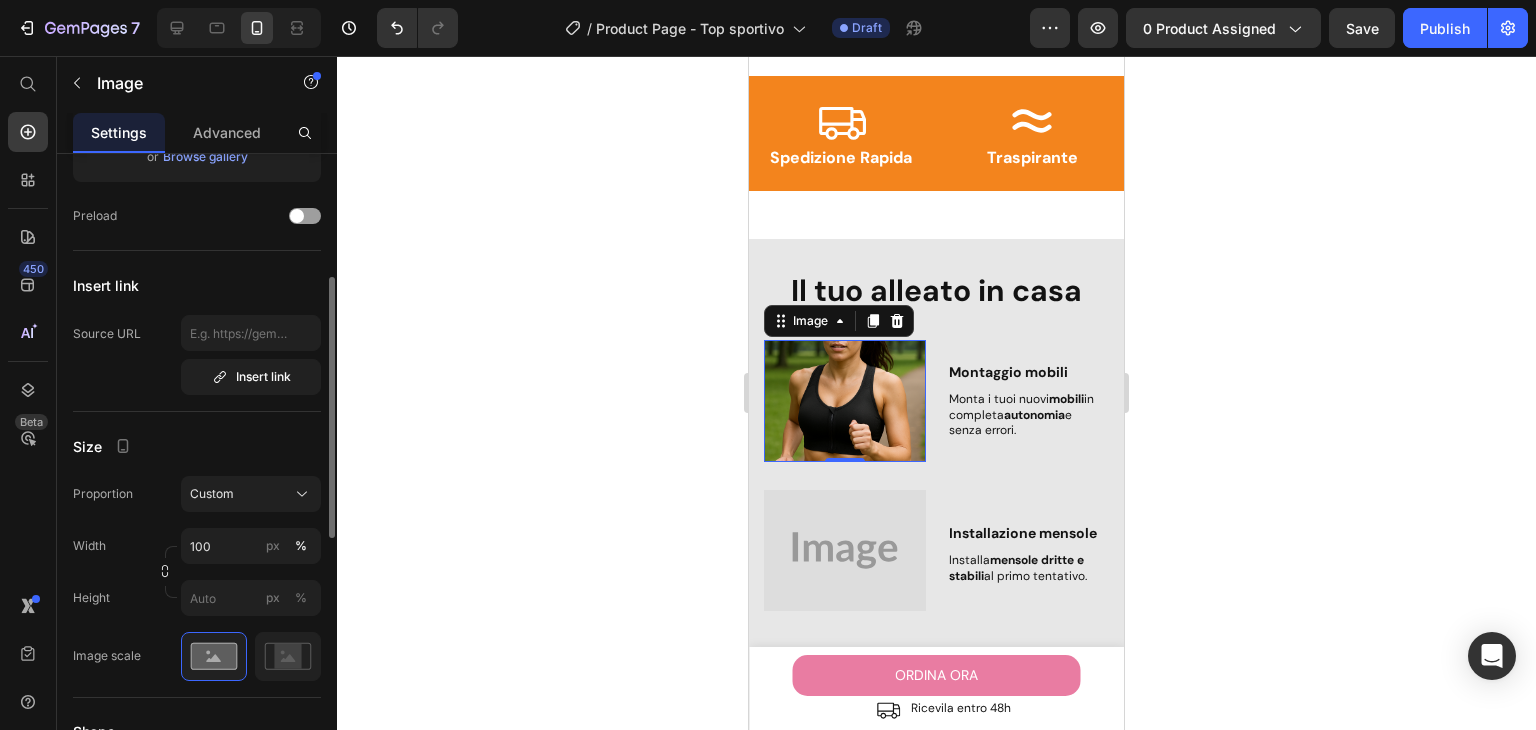 scroll, scrollTop: 400, scrollLeft: 0, axis: vertical 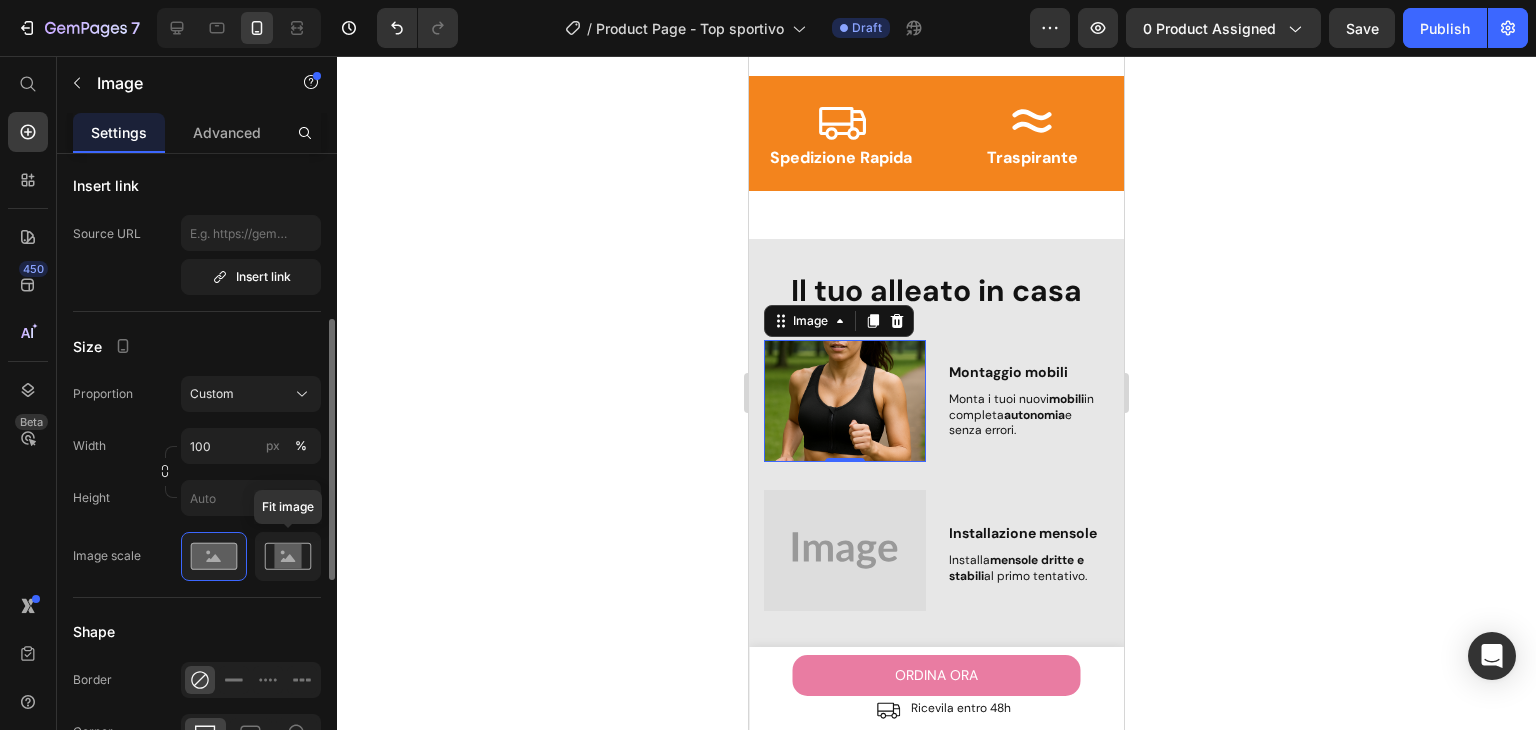 click 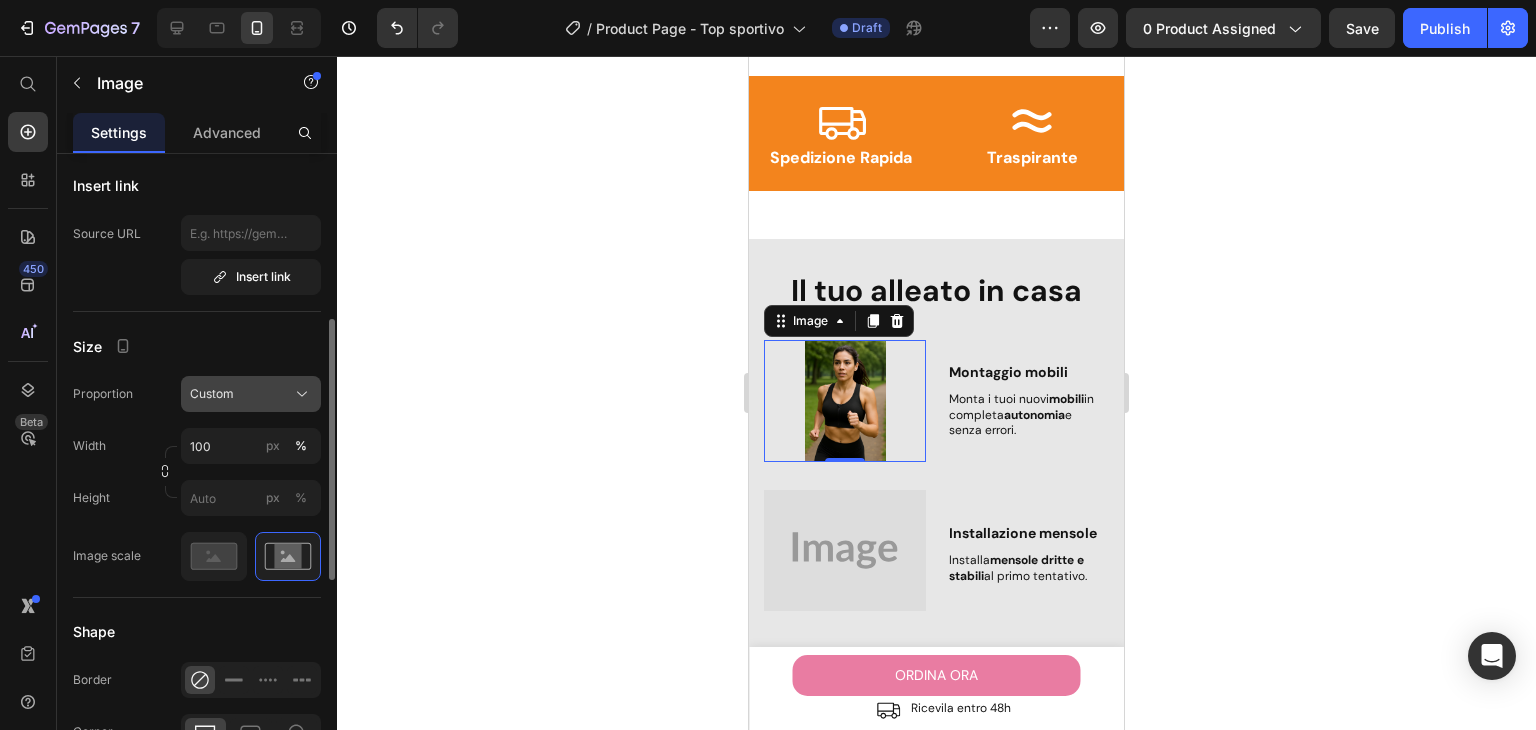 click on "Custom" at bounding box center [251, 394] 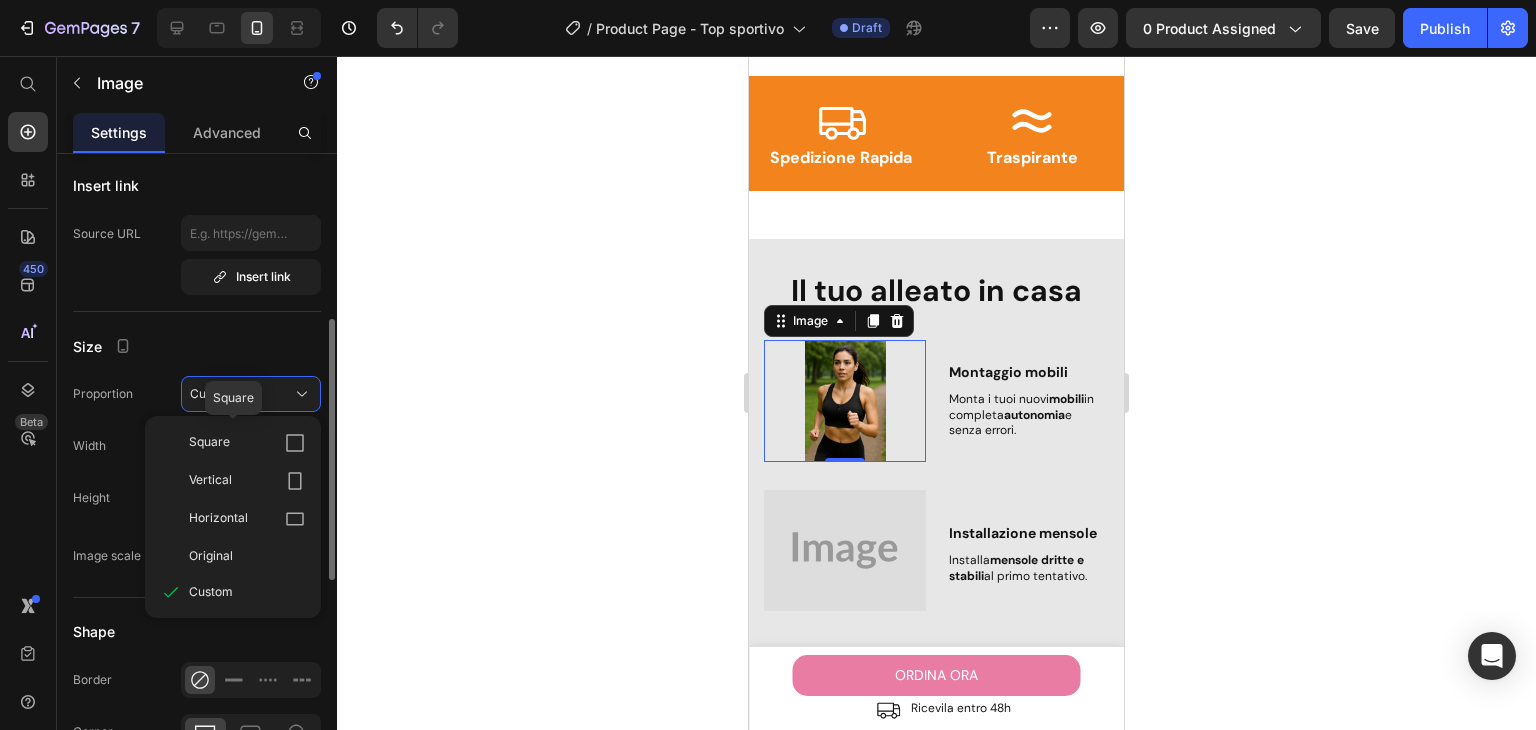 click on "Square" at bounding box center [247, 443] 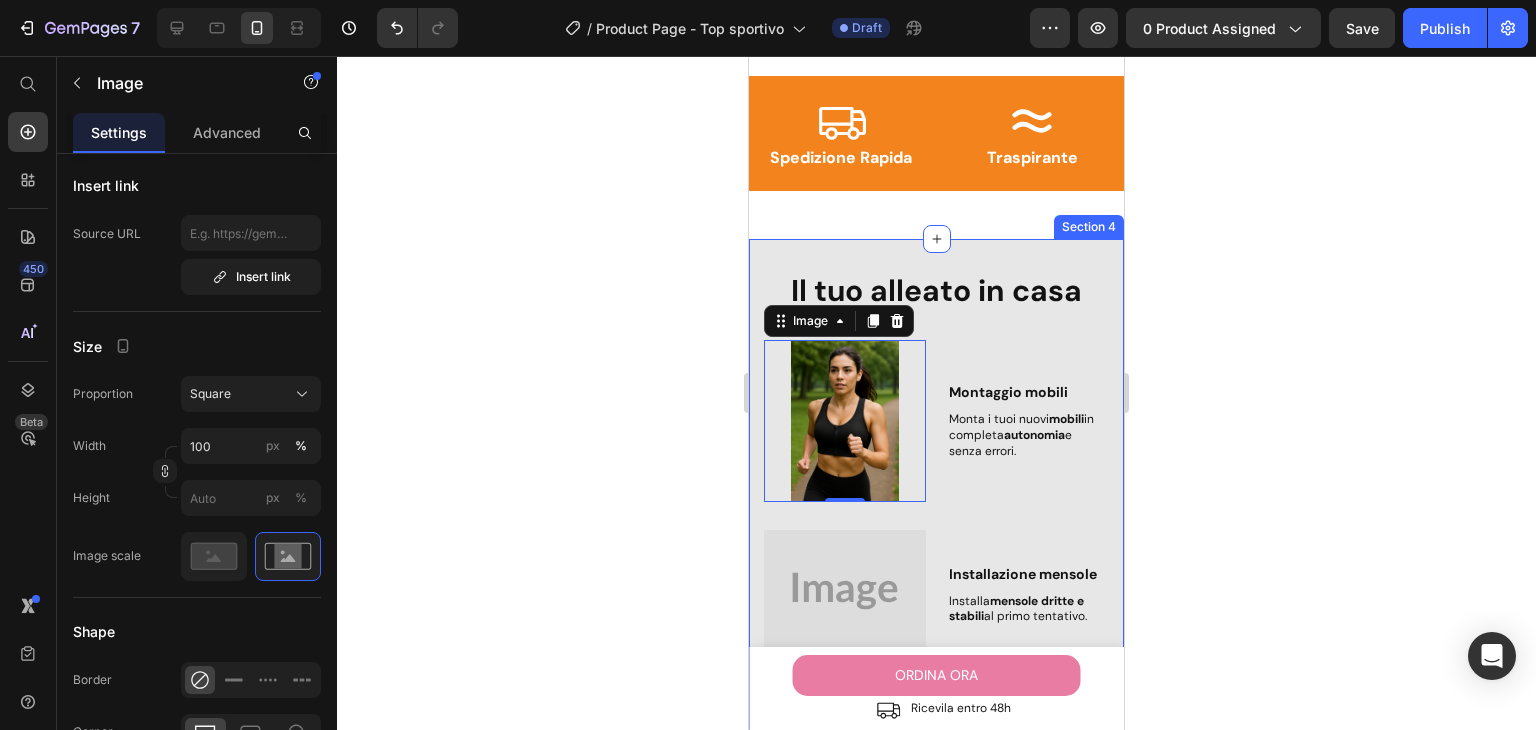 click at bounding box center [845, 591] 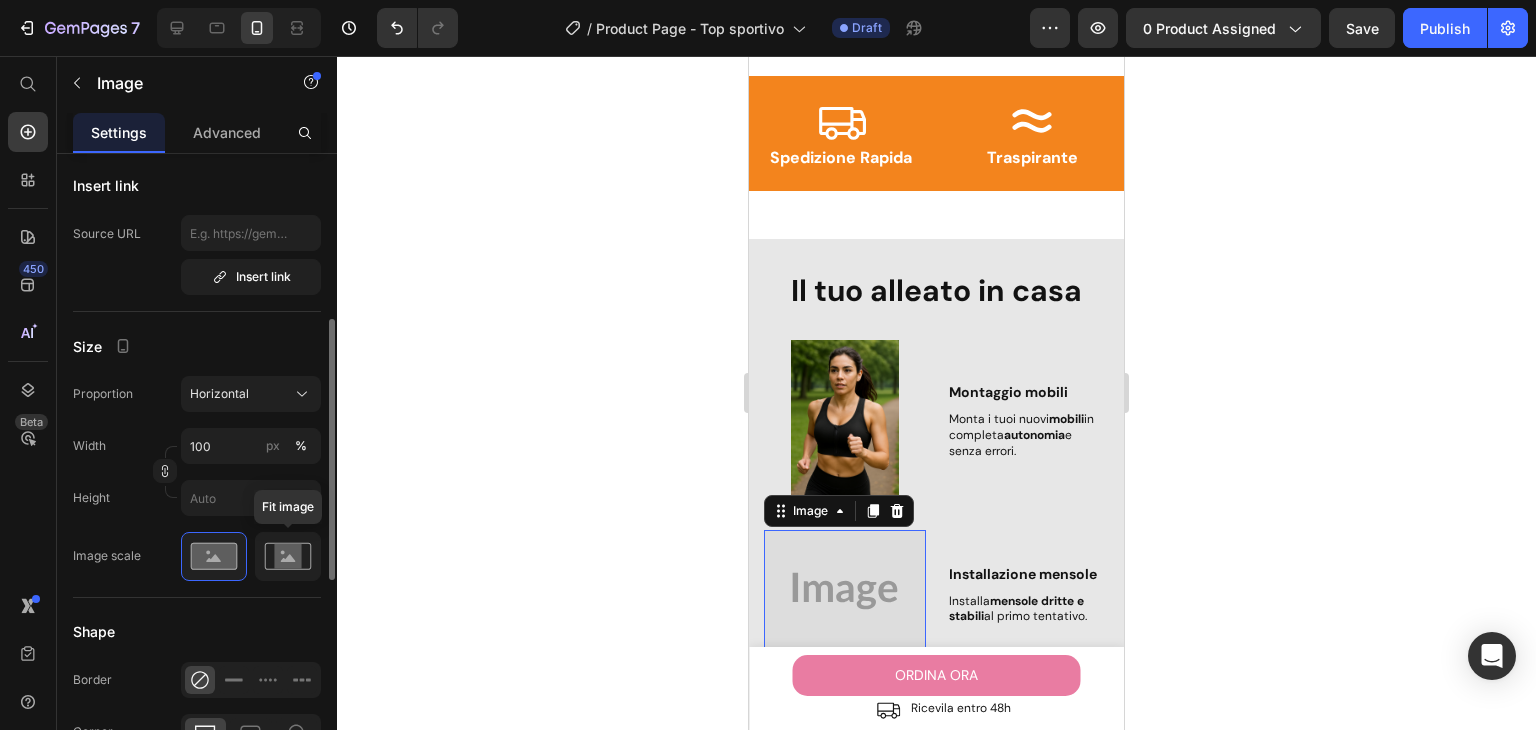 drag, startPoint x: 286, startPoint y: 562, endPoint x: 284, endPoint y: 550, distance: 12.165525 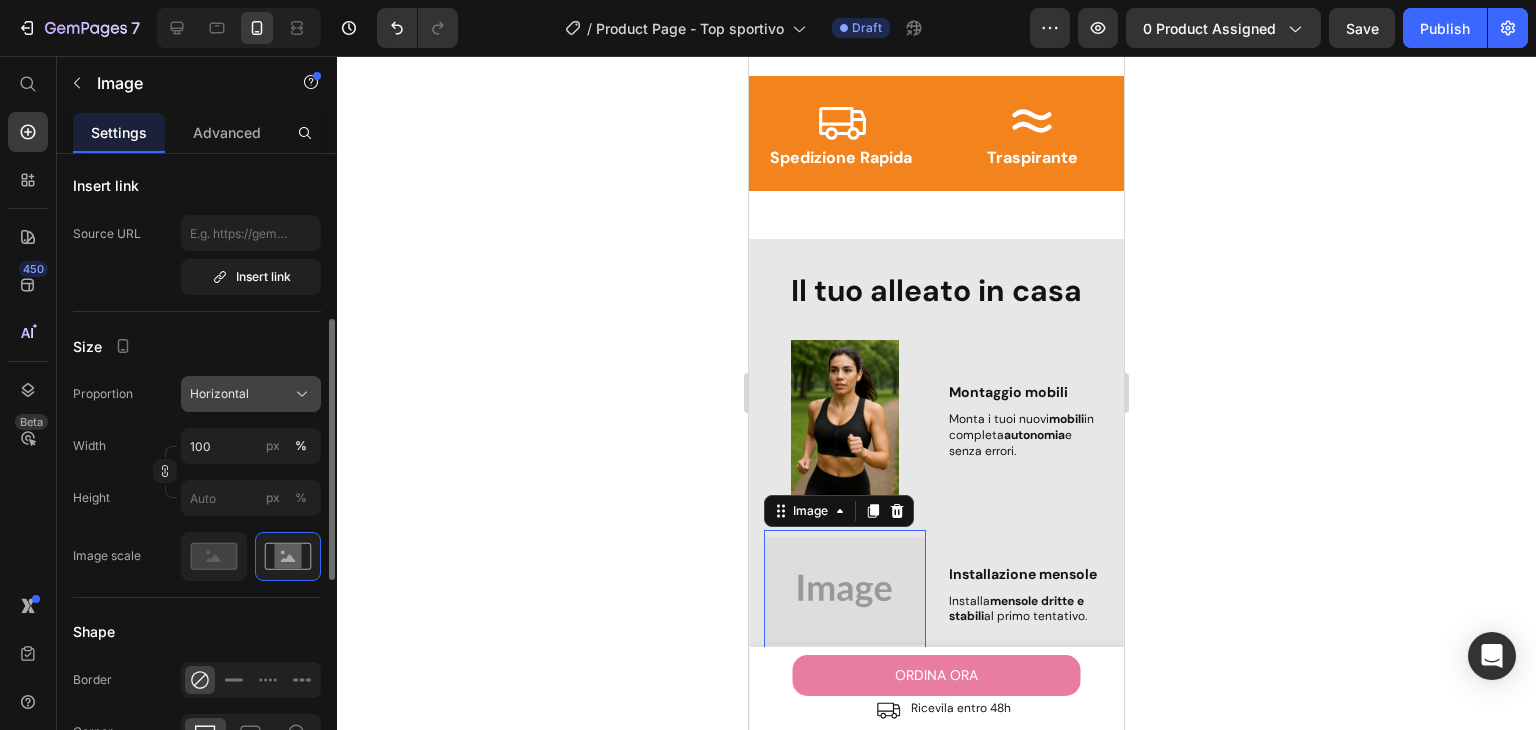 click on "Horizontal" at bounding box center (219, 394) 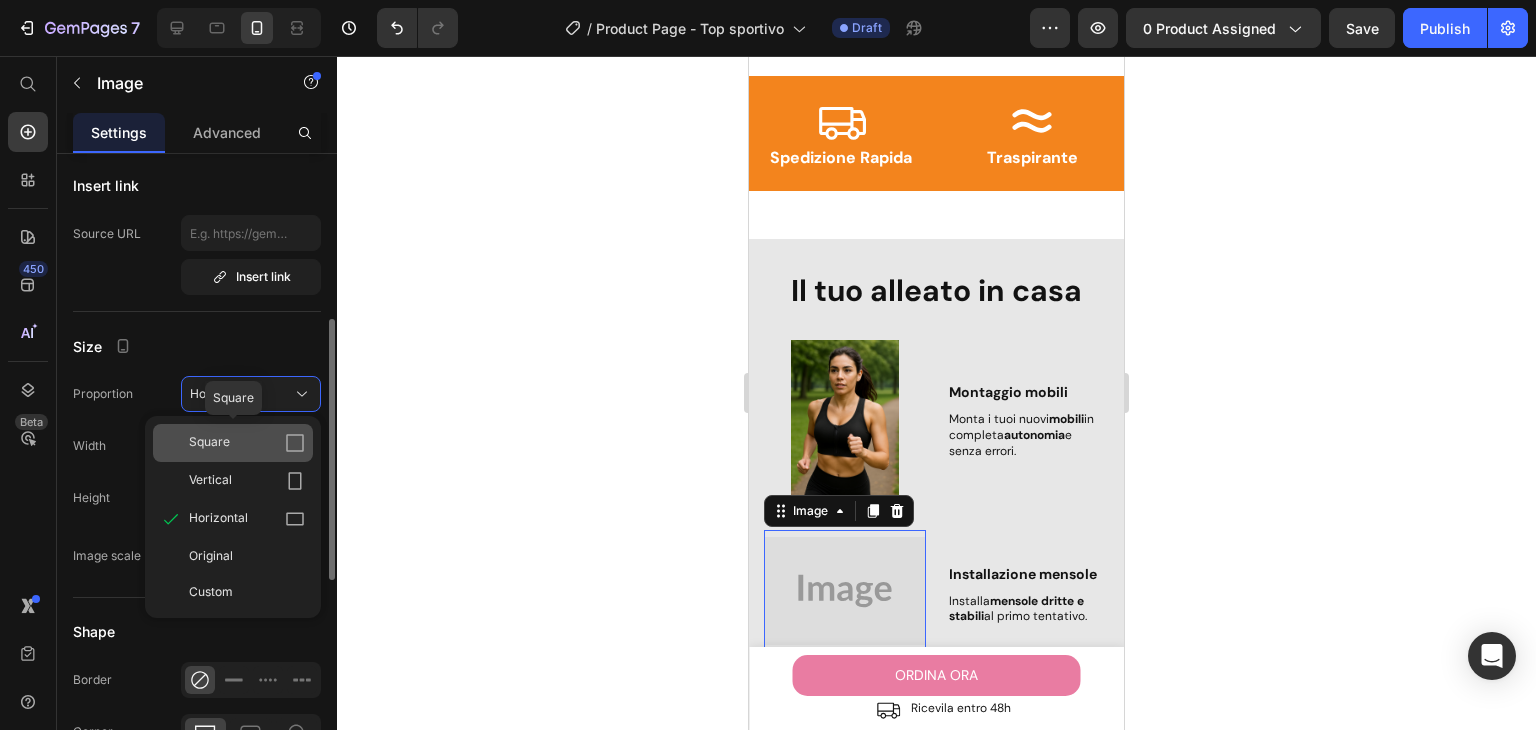 click 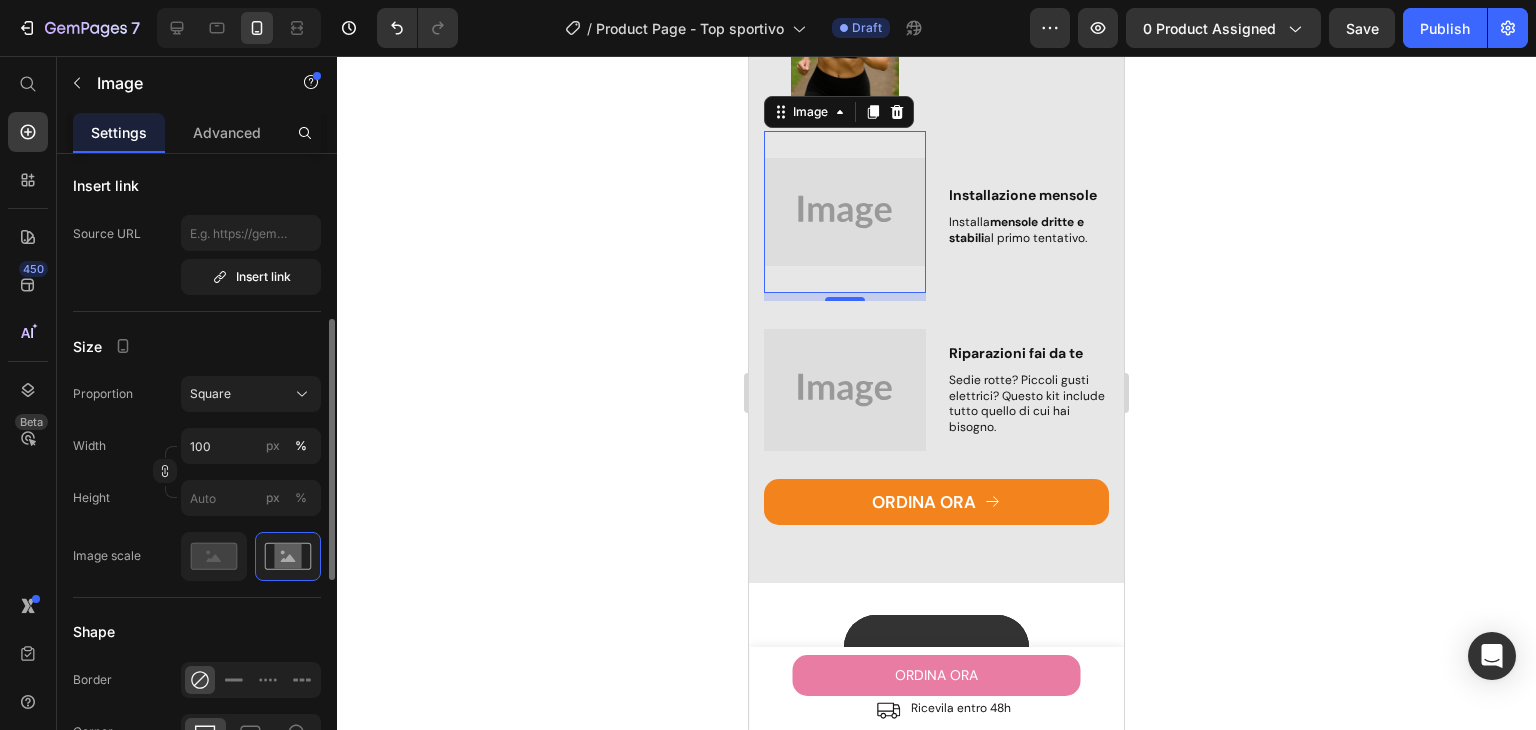 scroll, scrollTop: 1800, scrollLeft: 0, axis: vertical 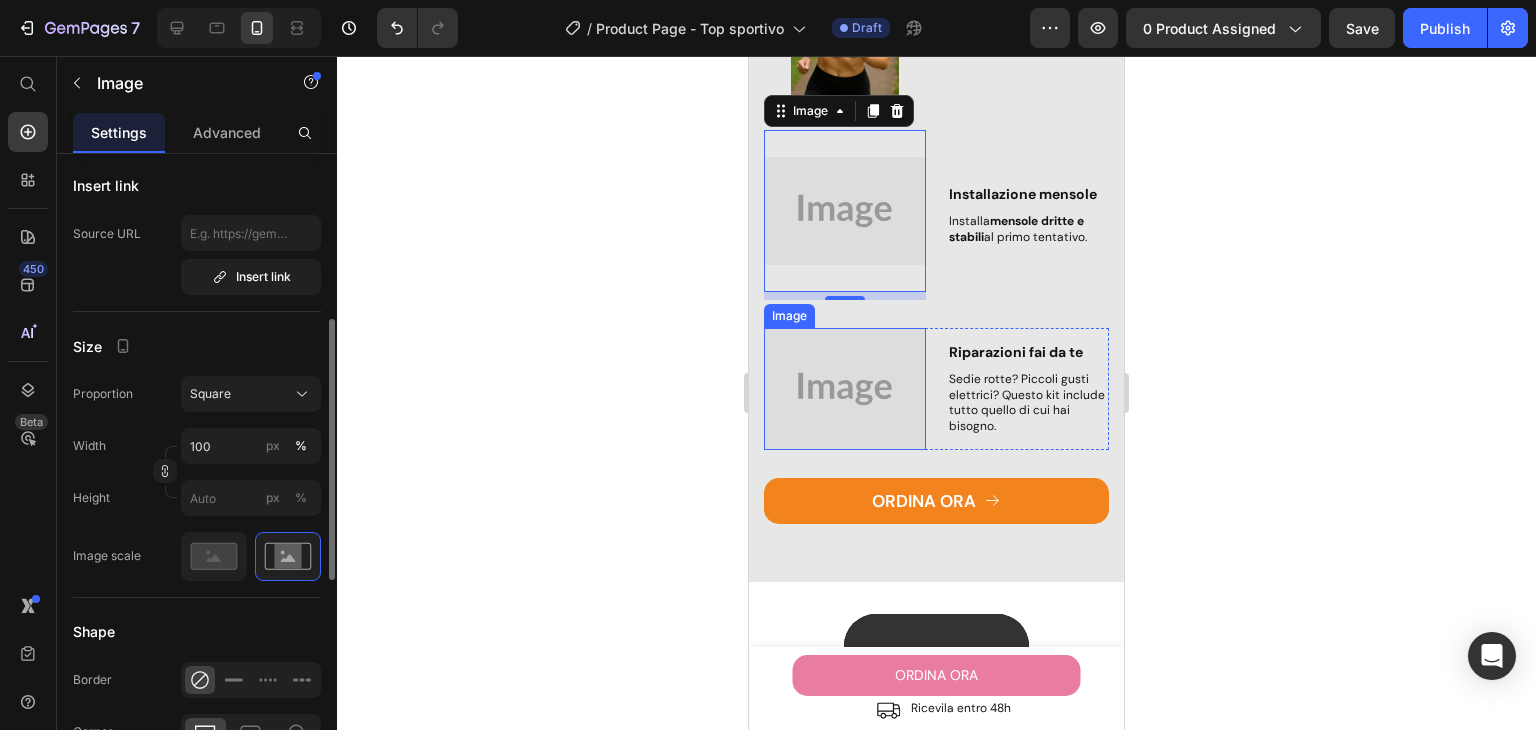 click at bounding box center (845, 389) 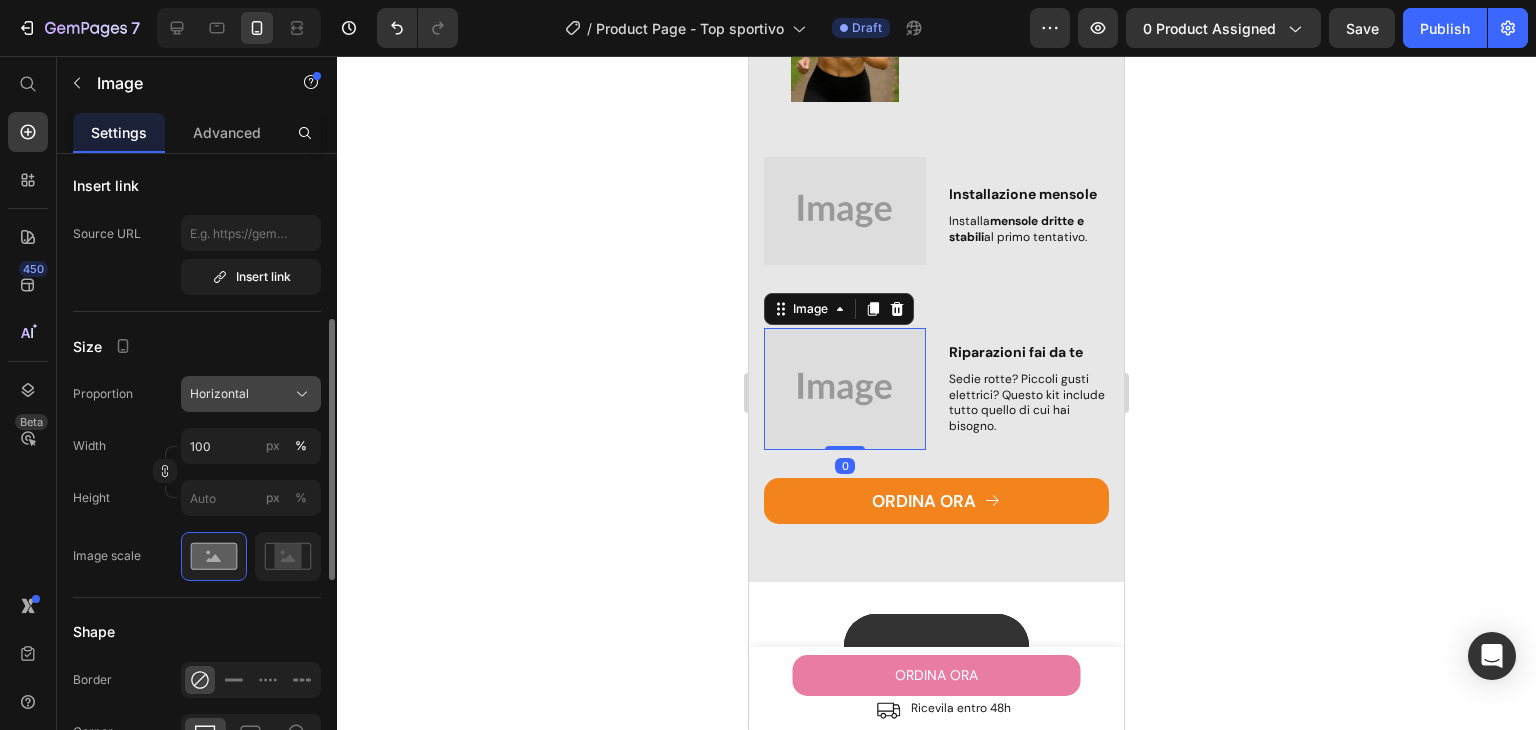 click on "Horizontal" at bounding box center (219, 394) 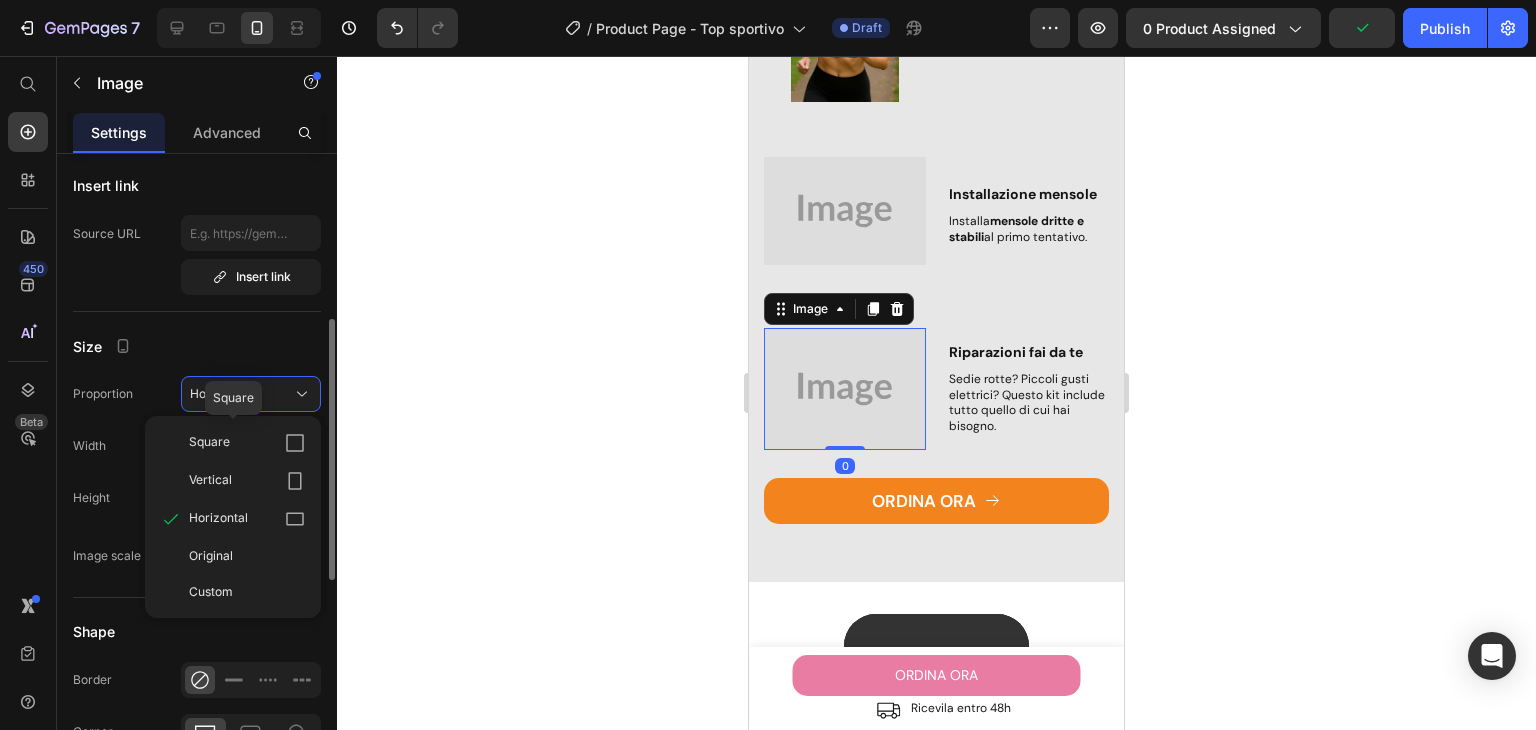 drag, startPoint x: 232, startPoint y: 436, endPoint x: 276, endPoint y: 466, distance: 53.25411 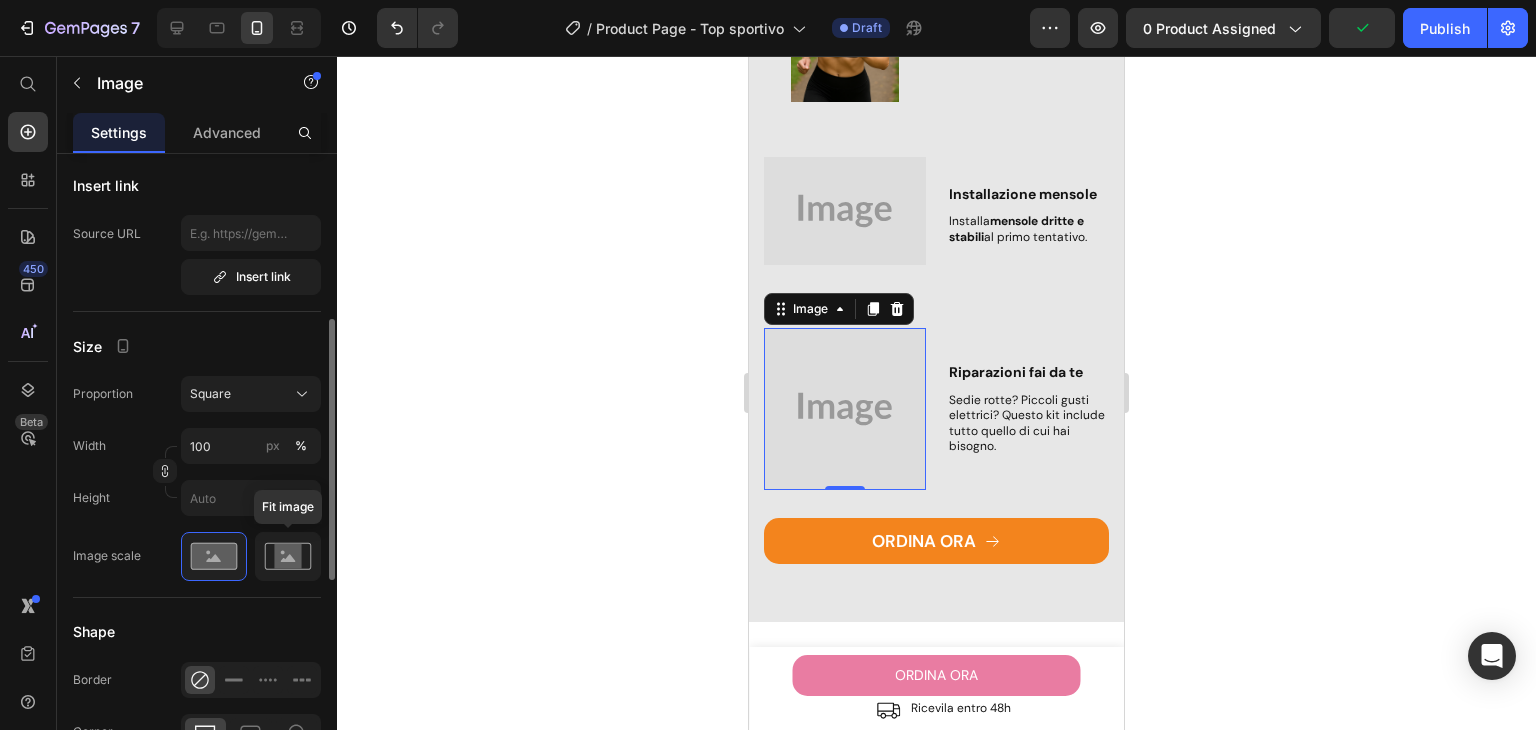 drag, startPoint x: 284, startPoint y: 554, endPoint x: 292, endPoint y: 542, distance: 14.422205 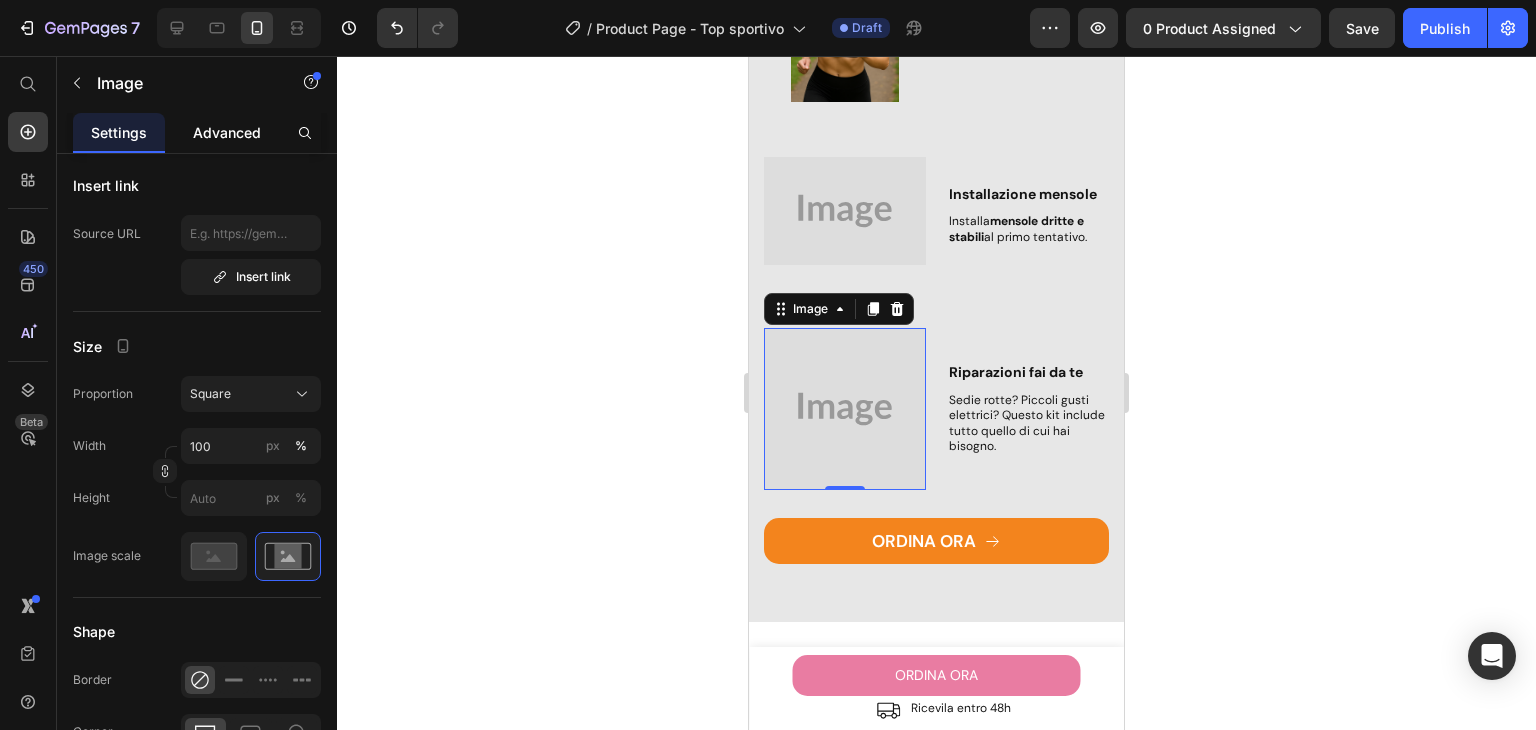 click on "Advanced" at bounding box center (227, 132) 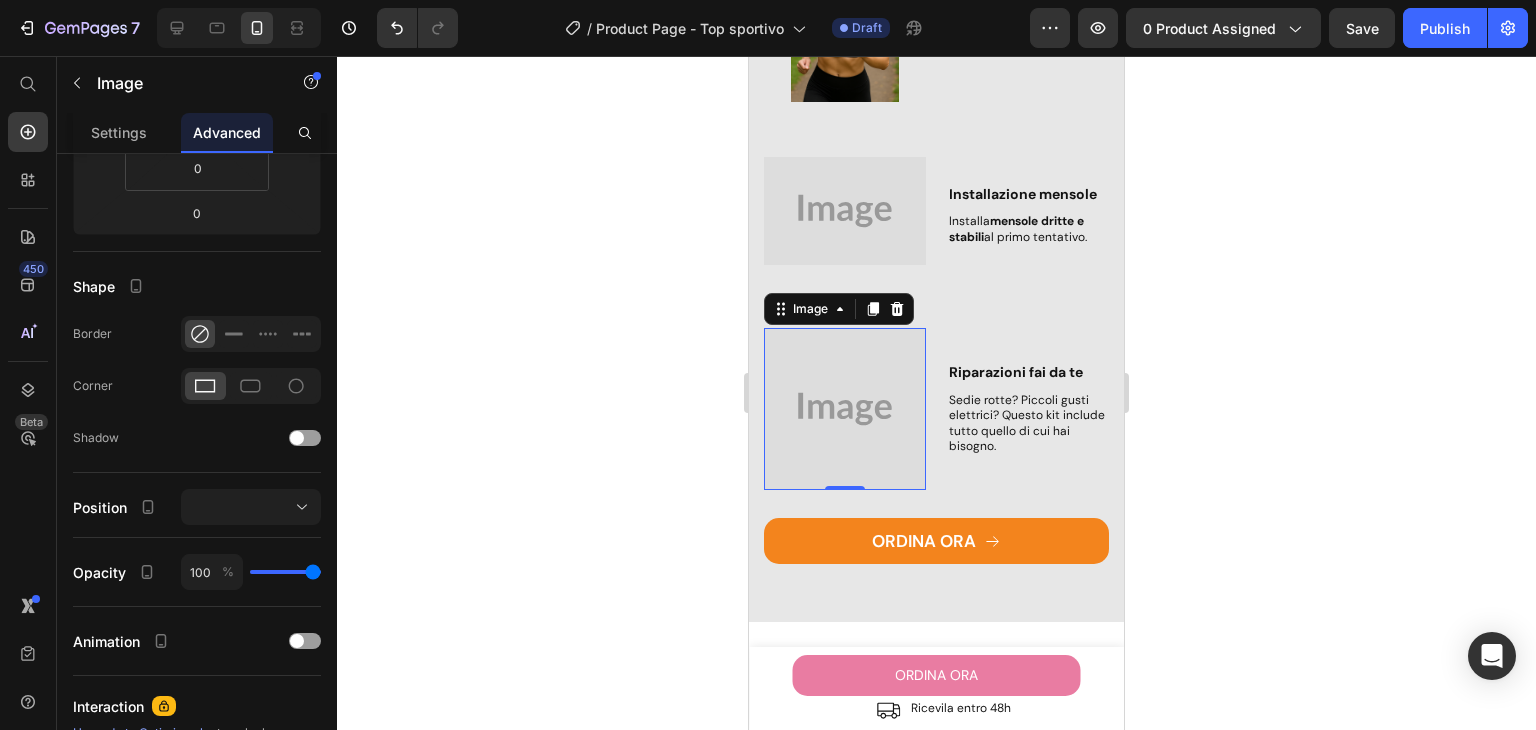 scroll, scrollTop: 0, scrollLeft: 0, axis: both 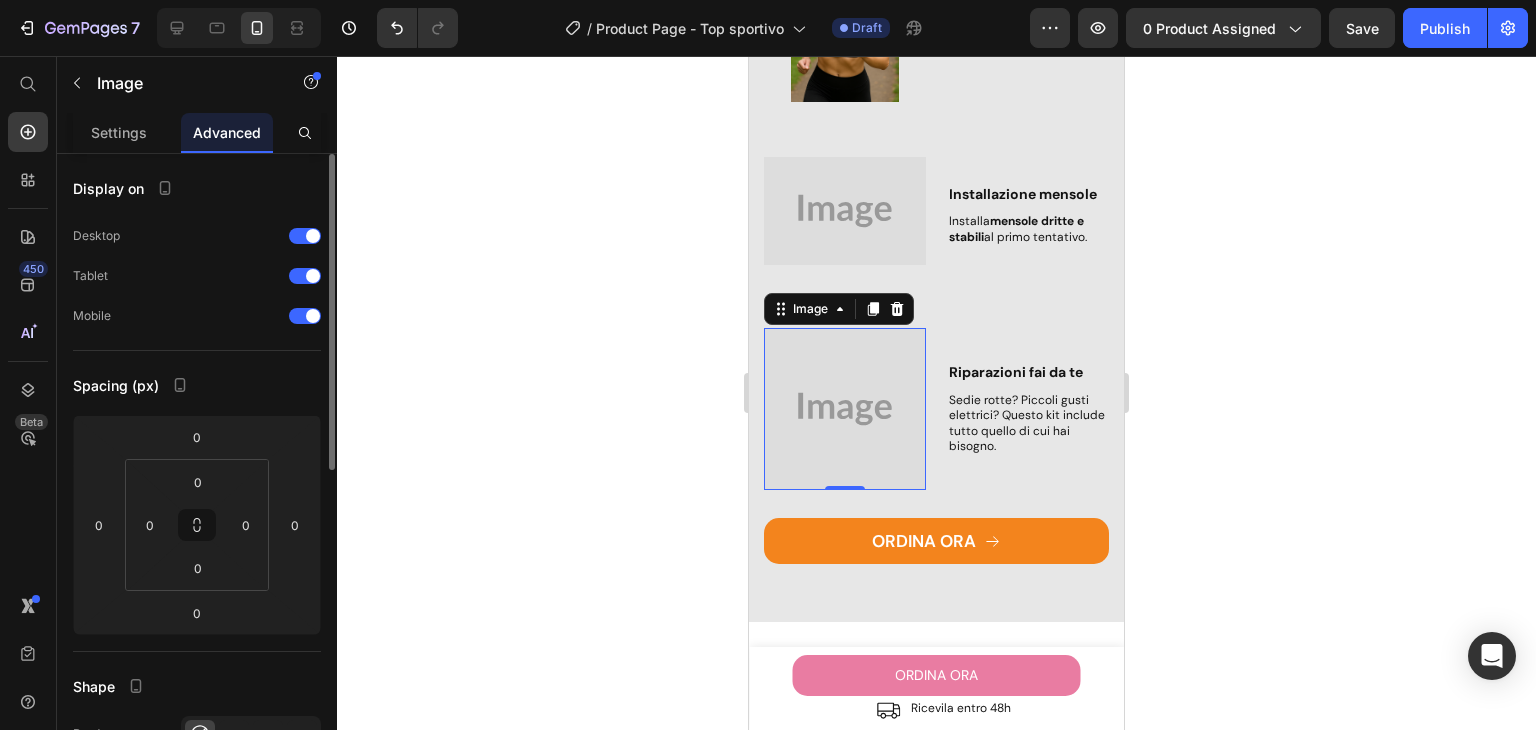 click on "Settings Advanced" at bounding box center [197, 133] 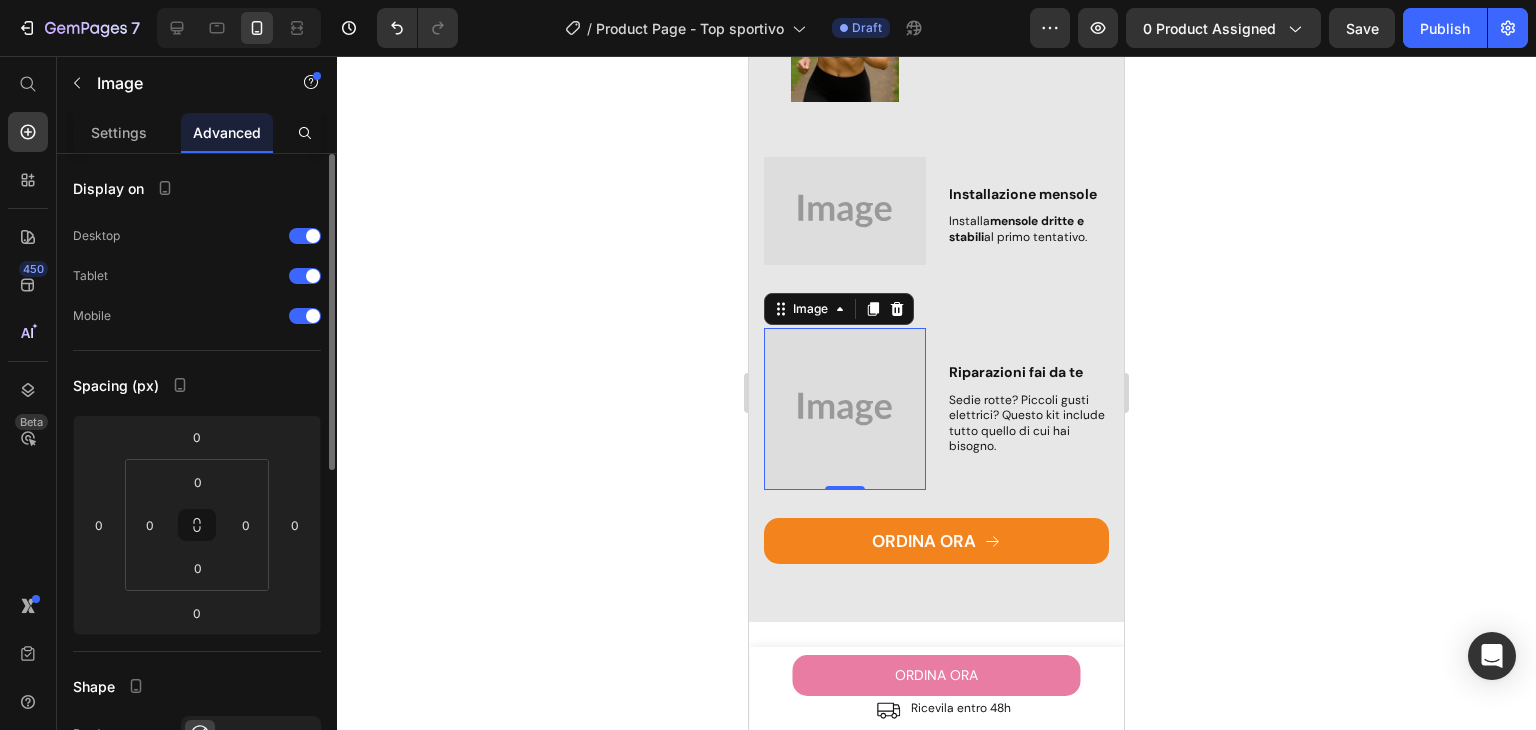 drag, startPoint x: 128, startPoint y: 145, endPoint x: 176, endPoint y: 157, distance: 49.47727 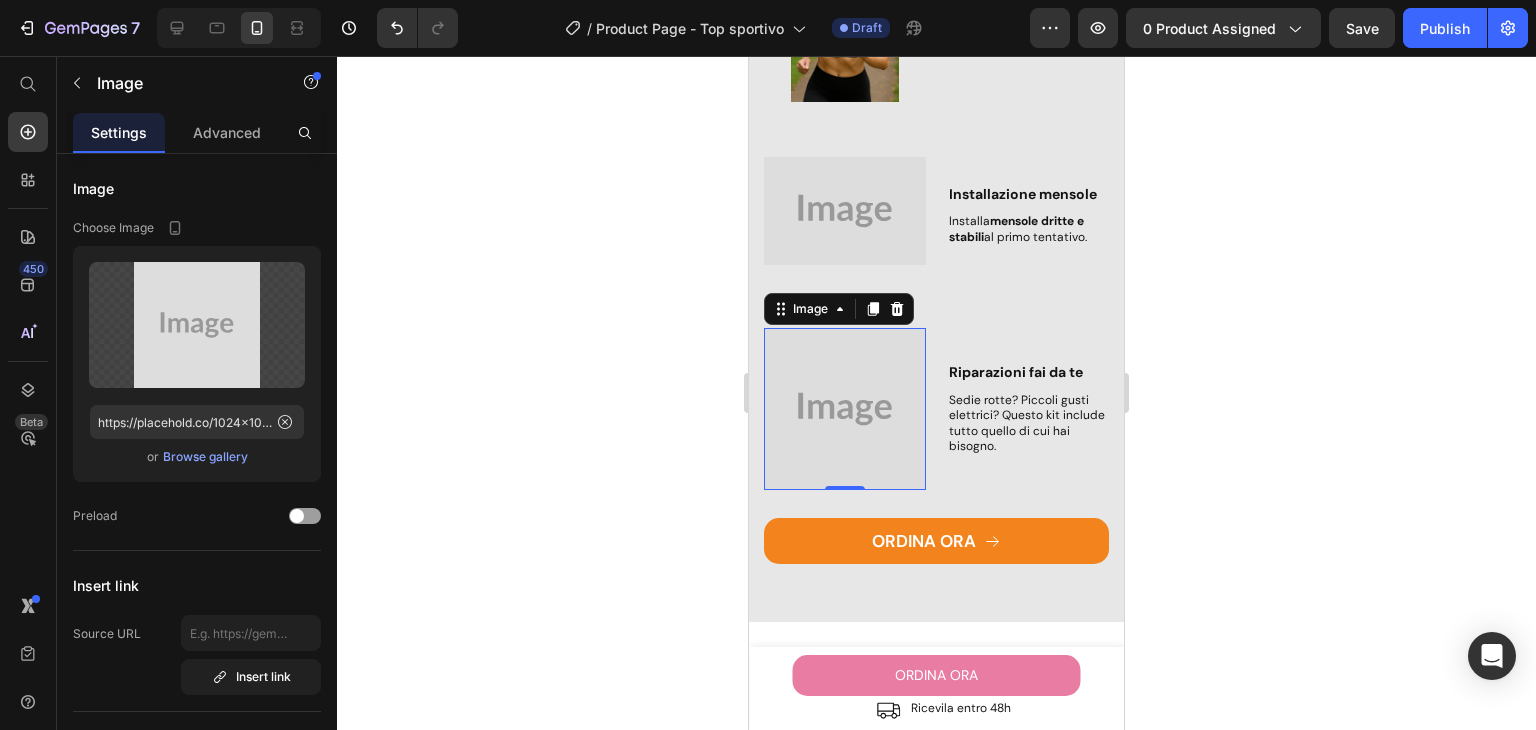 click at bounding box center [845, 409] 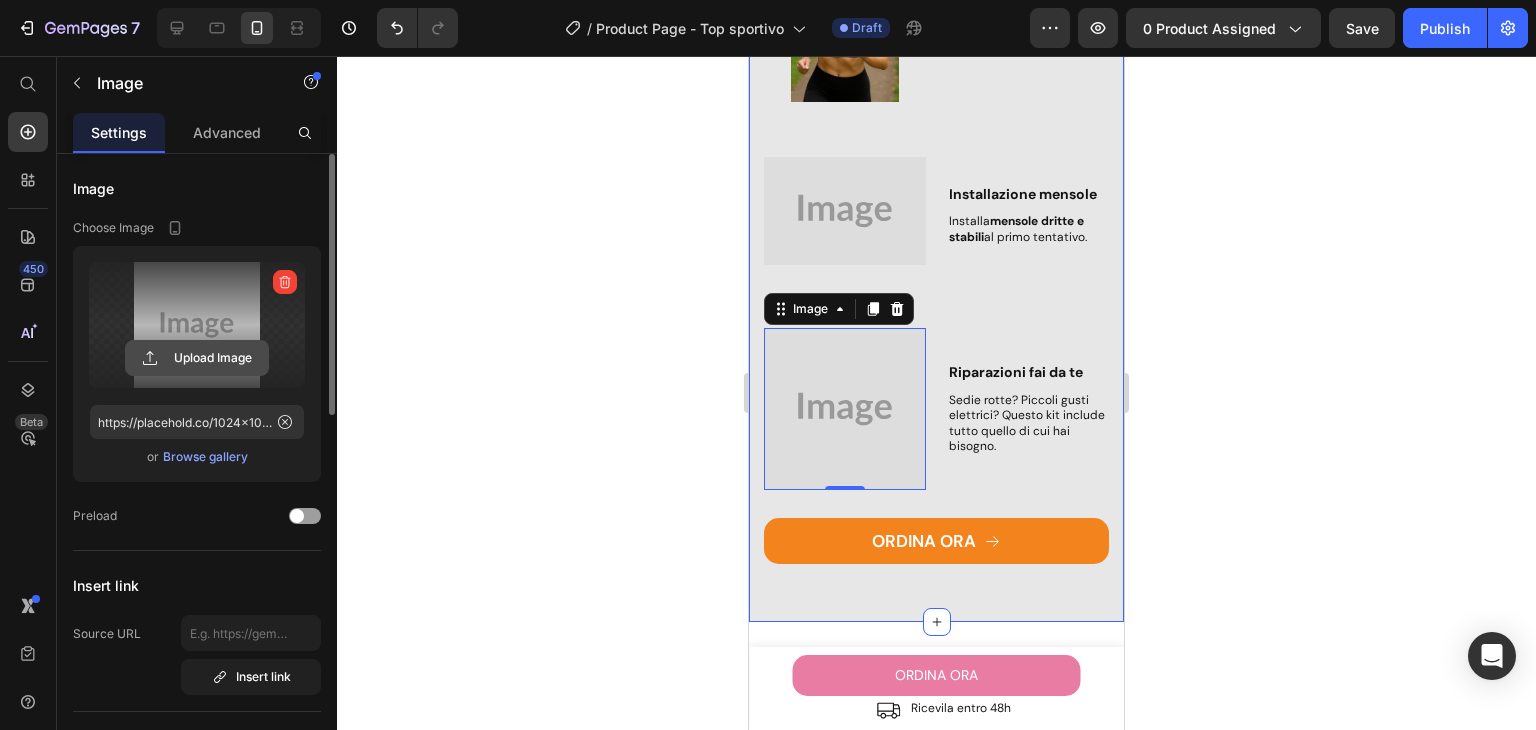 click 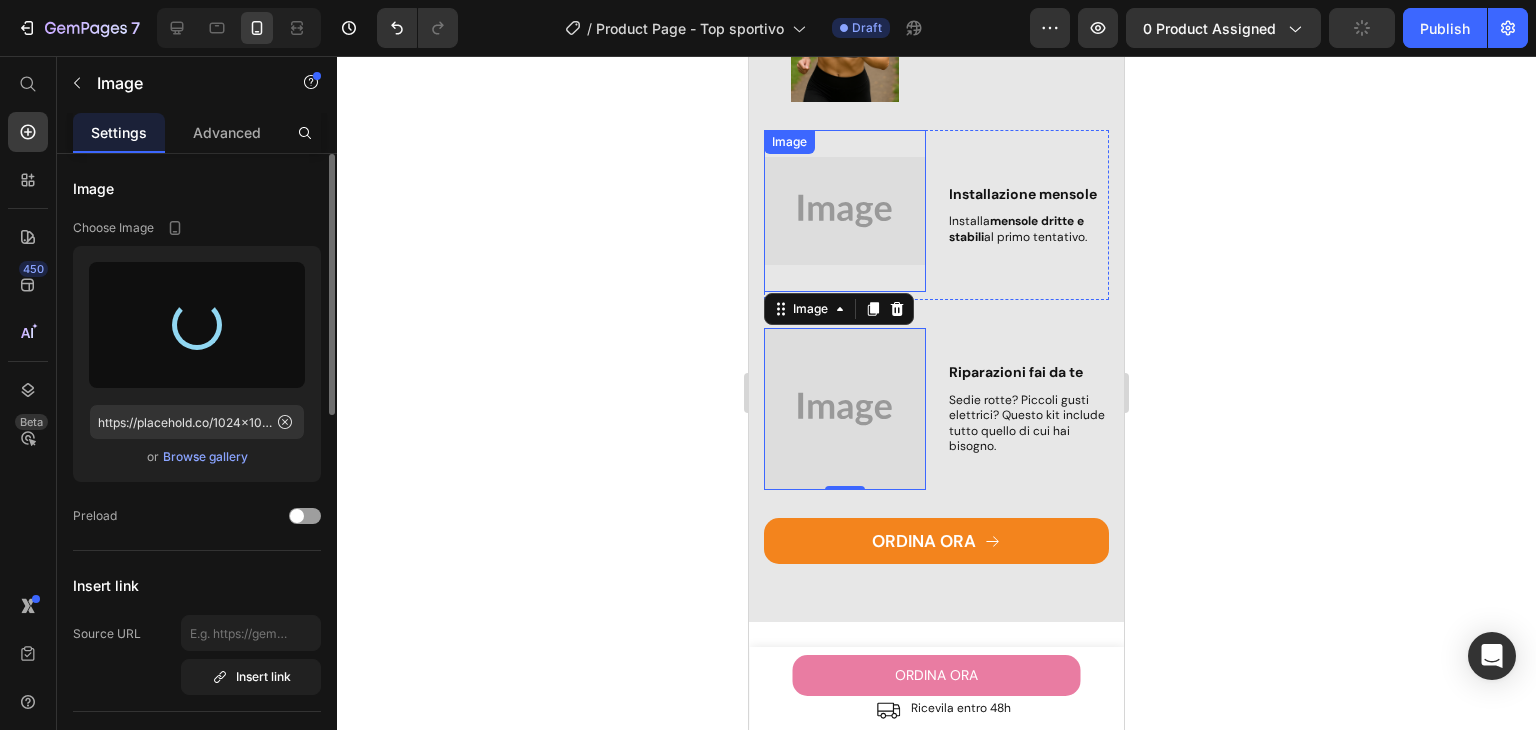 type on "https://cdn.shopify.com/s/files/1/0910/8239/1886/files/gempages_563378651421213491-607d7d2f-0959-4393-ad78-4189d724c0a7.png" 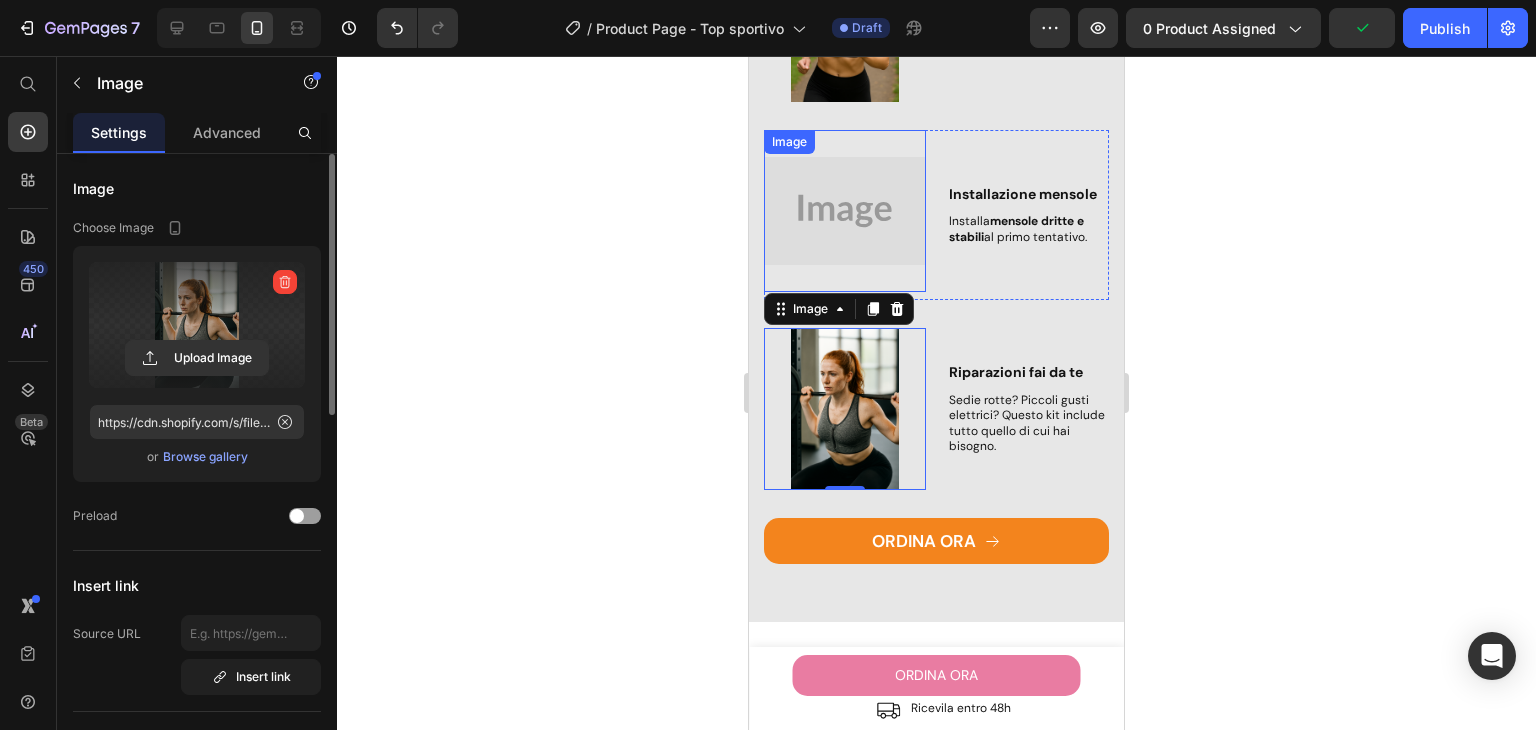 click on "Image" at bounding box center [845, 211] 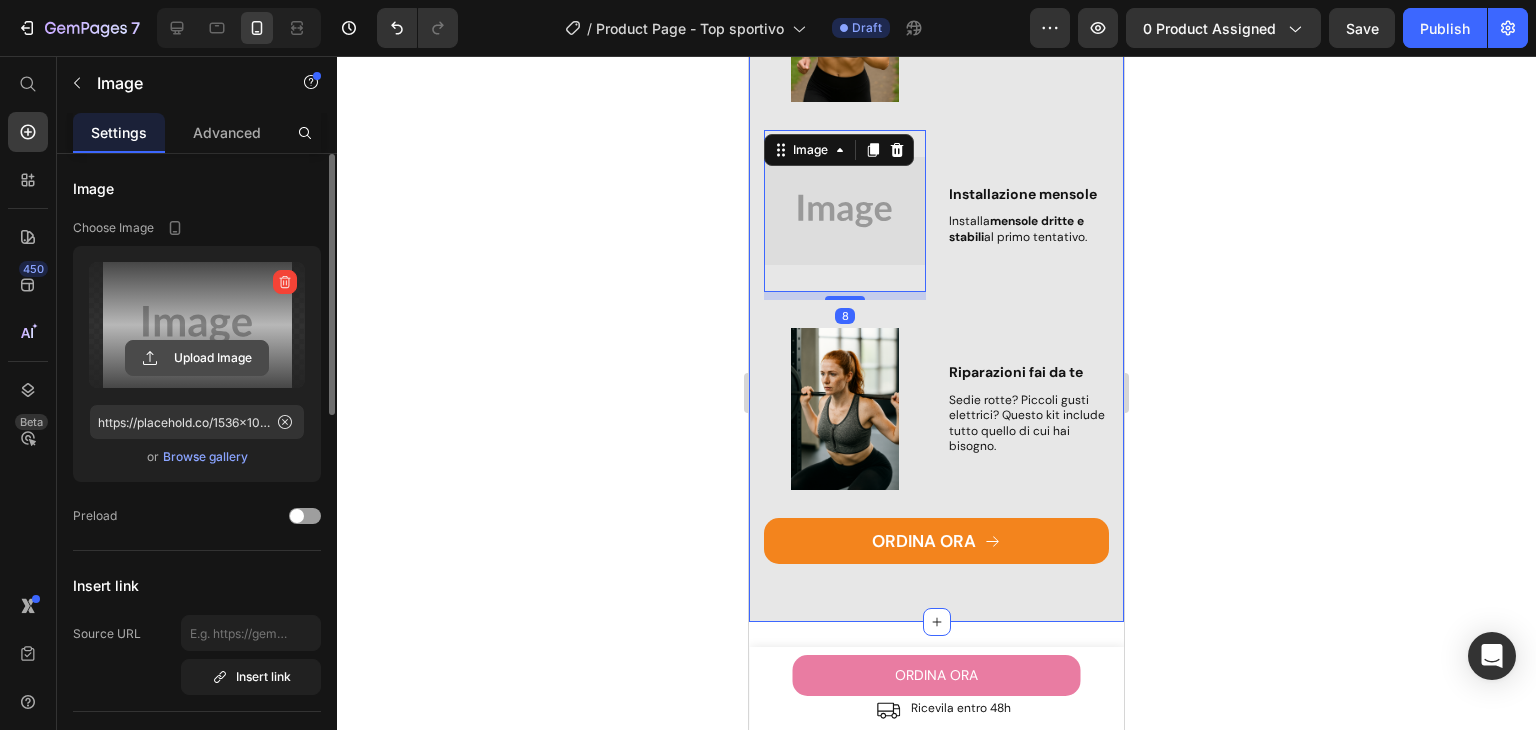 click 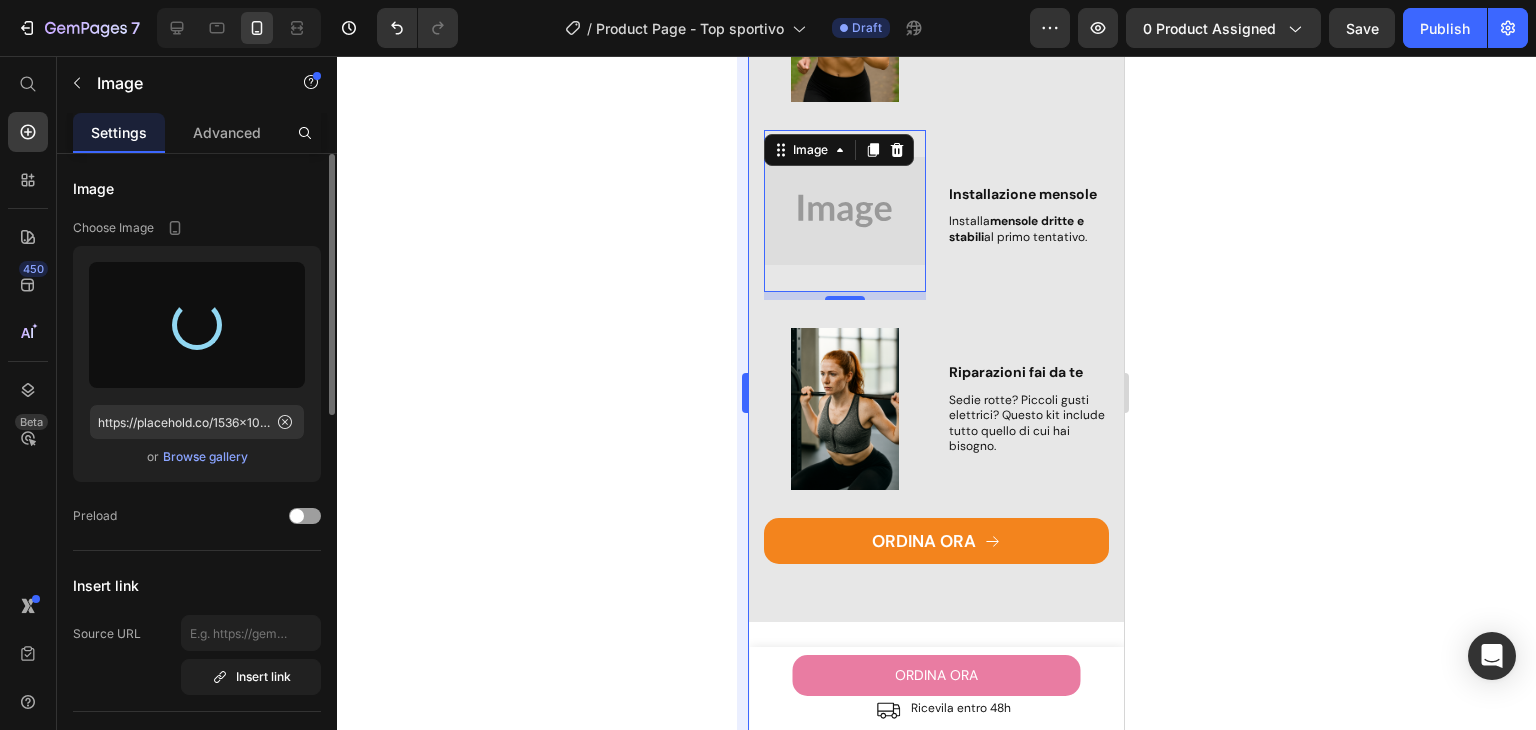 type on "https://cdn.shopify.com/s/files/1/0910/8239/1886/files/gempages_563378651421213491-989c16df-3f6a-409e-8af7-5a961536dba8.png" 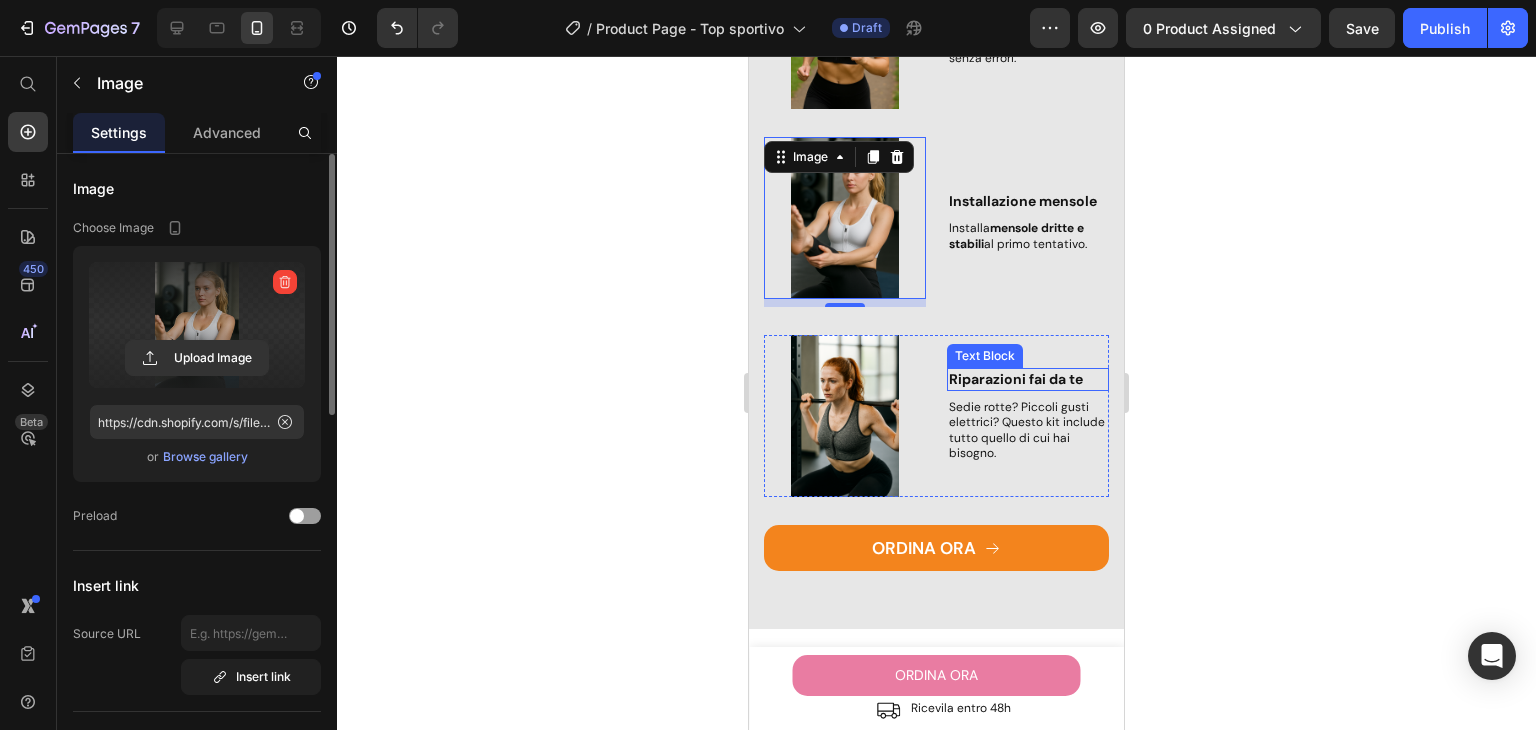 scroll, scrollTop: 1400, scrollLeft: 0, axis: vertical 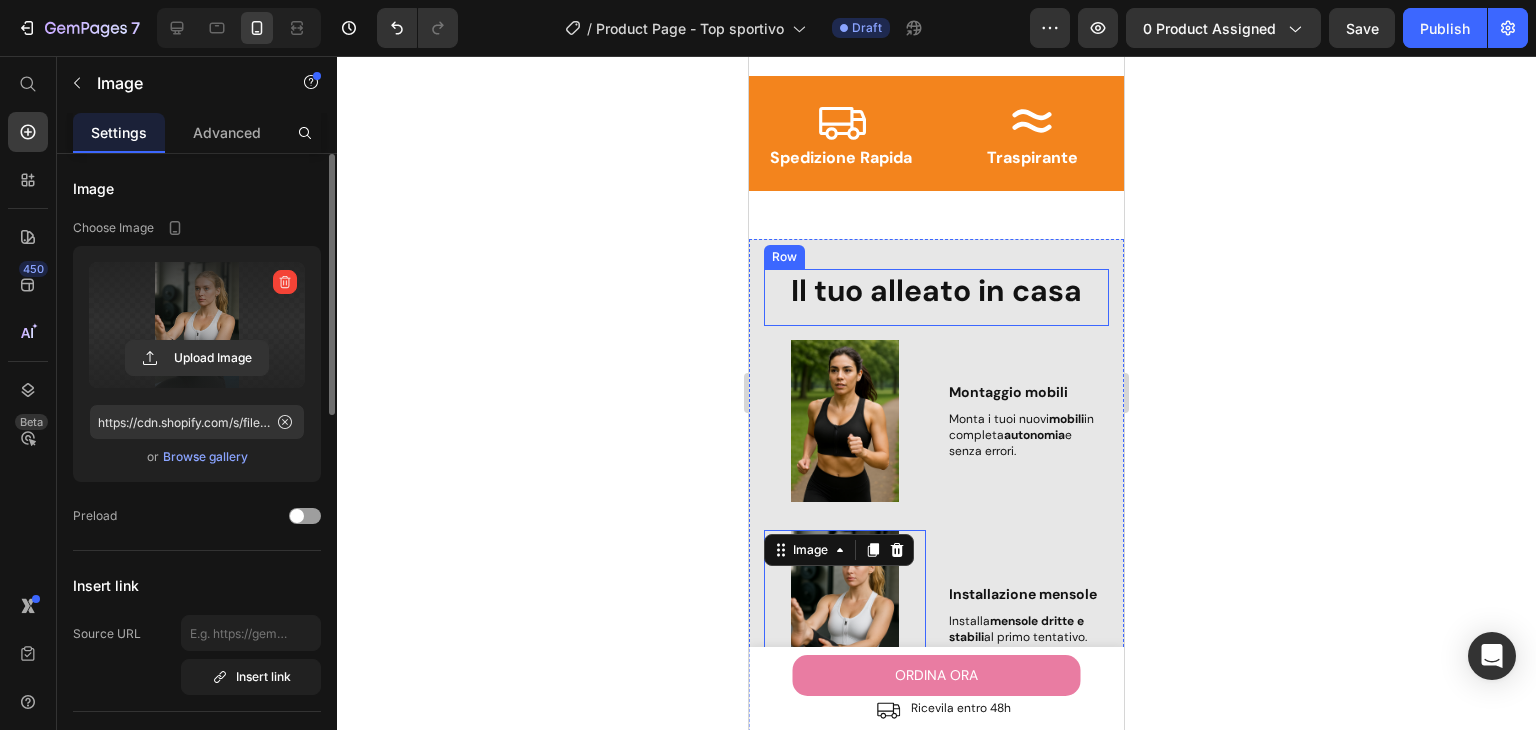 click on "Il tuo alleato in casa" at bounding box center (936, 290) 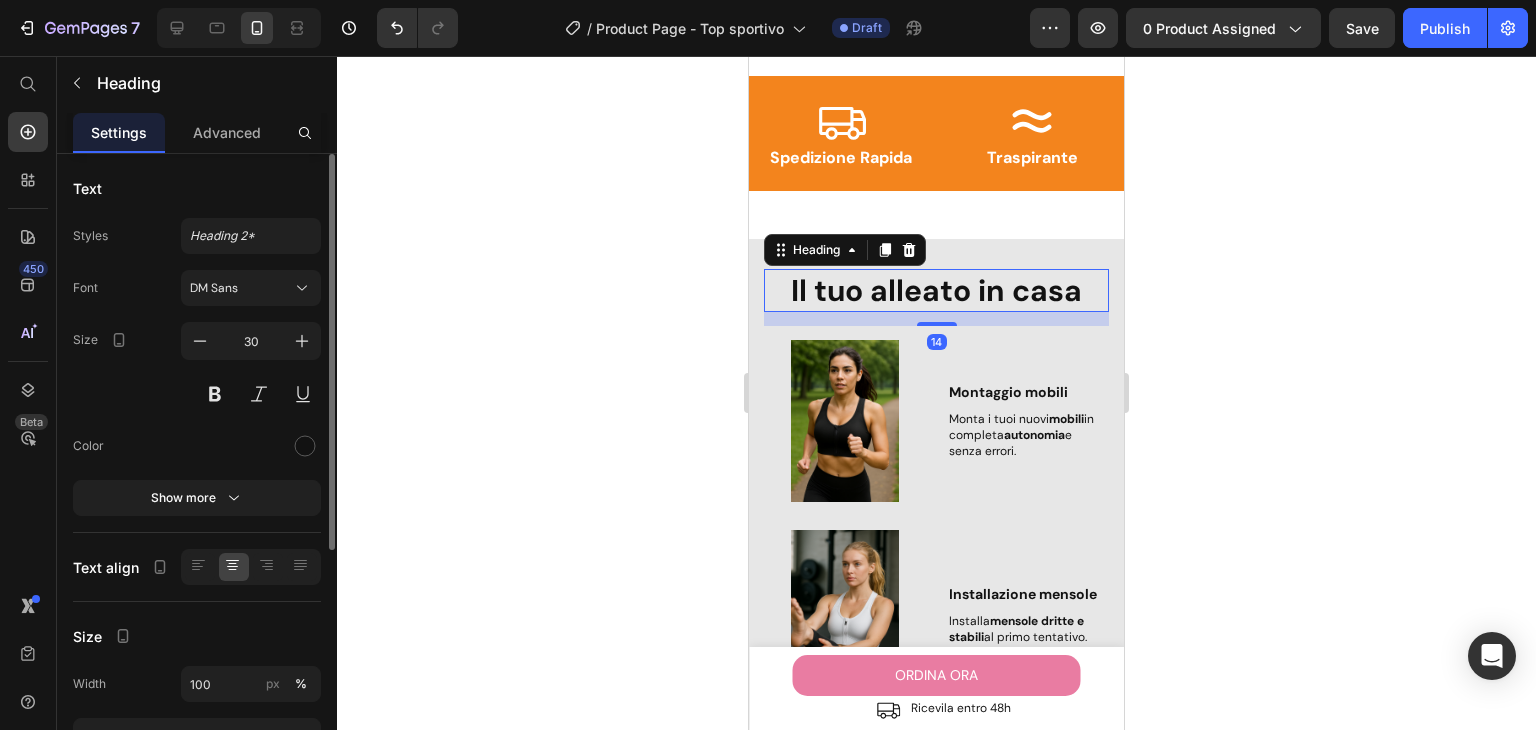 click on "Il tuo alleato in casa" at bounding box center [936, 290] 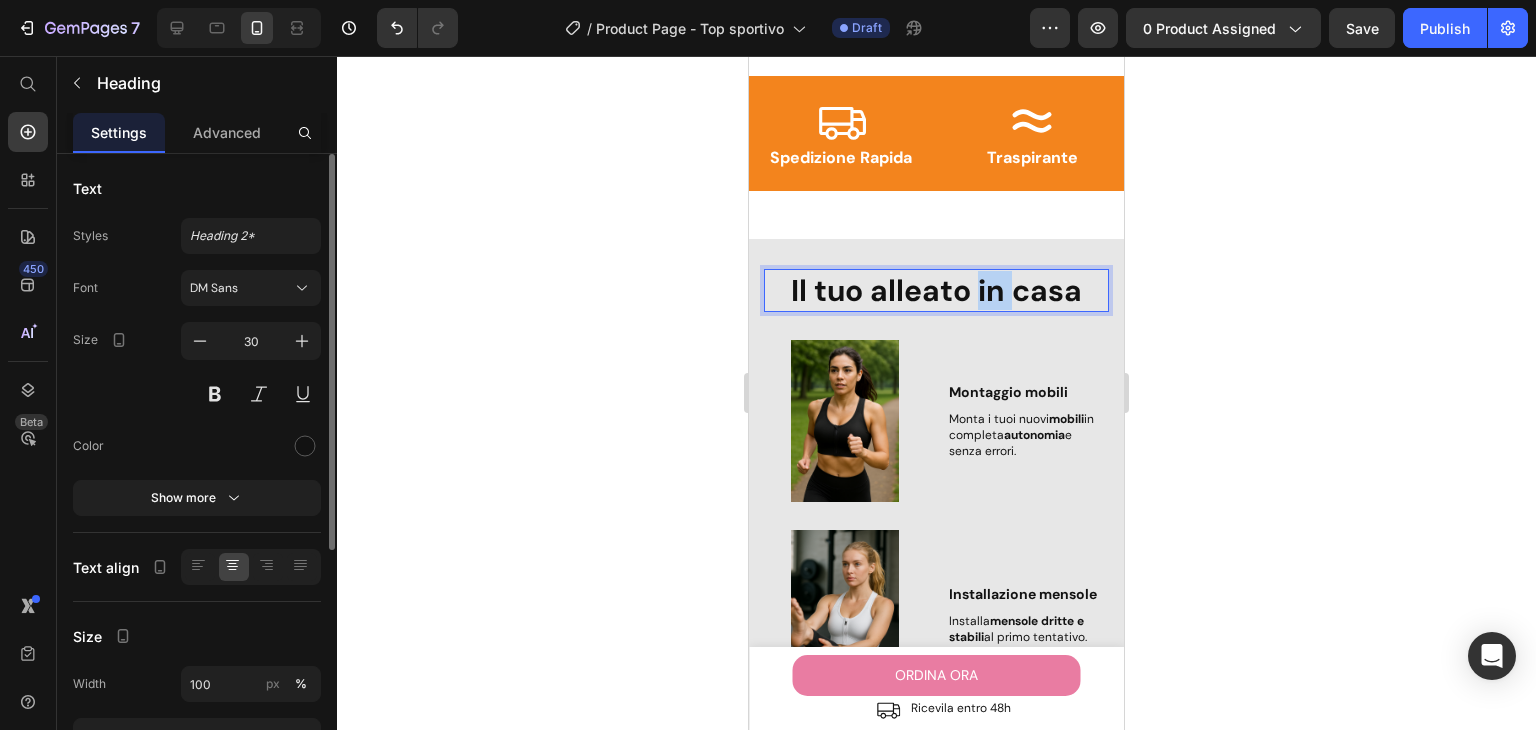 click on "Il tuo alleato in casa" at bounding box center (936, 290) 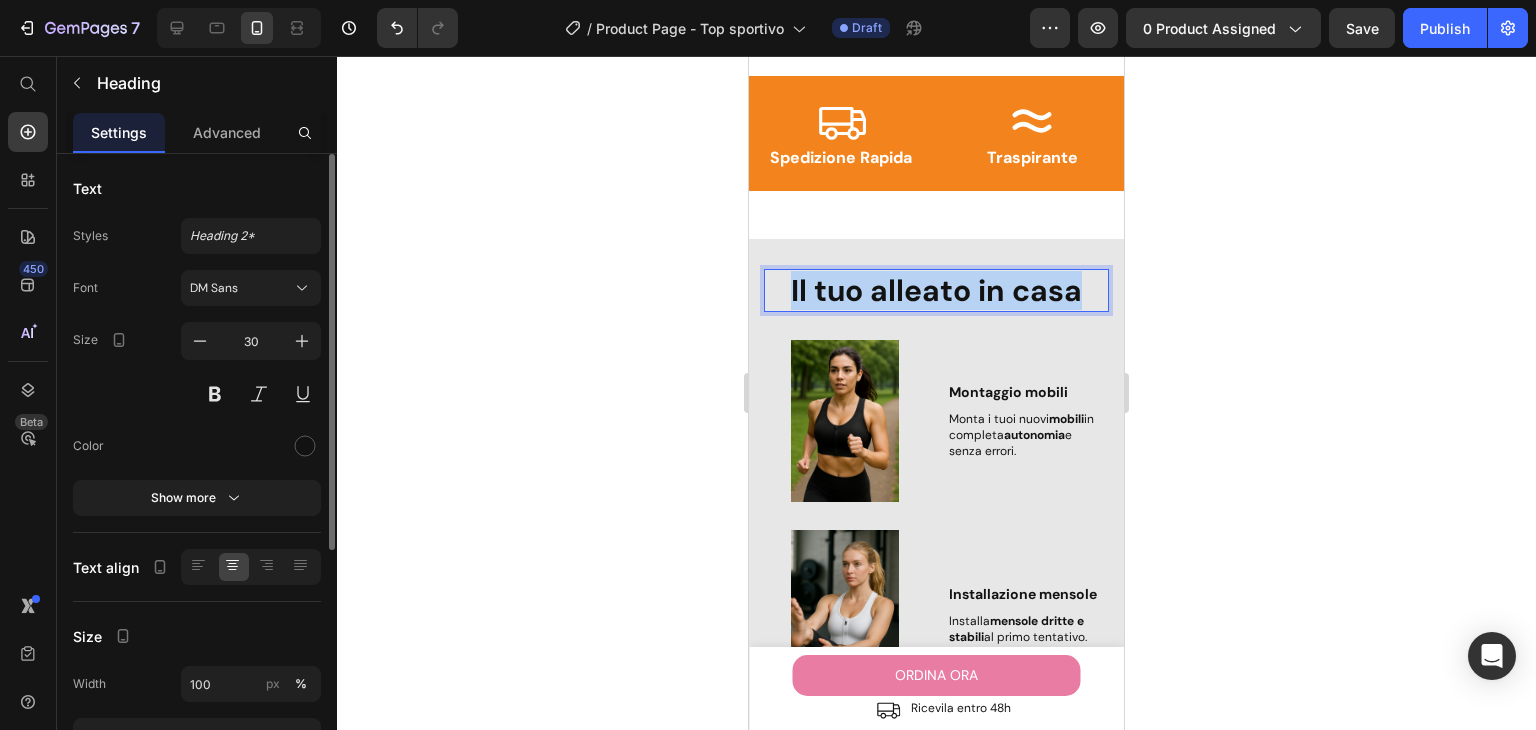 click on "Il tuo alleato in casa" at bounding box center [936, 290] 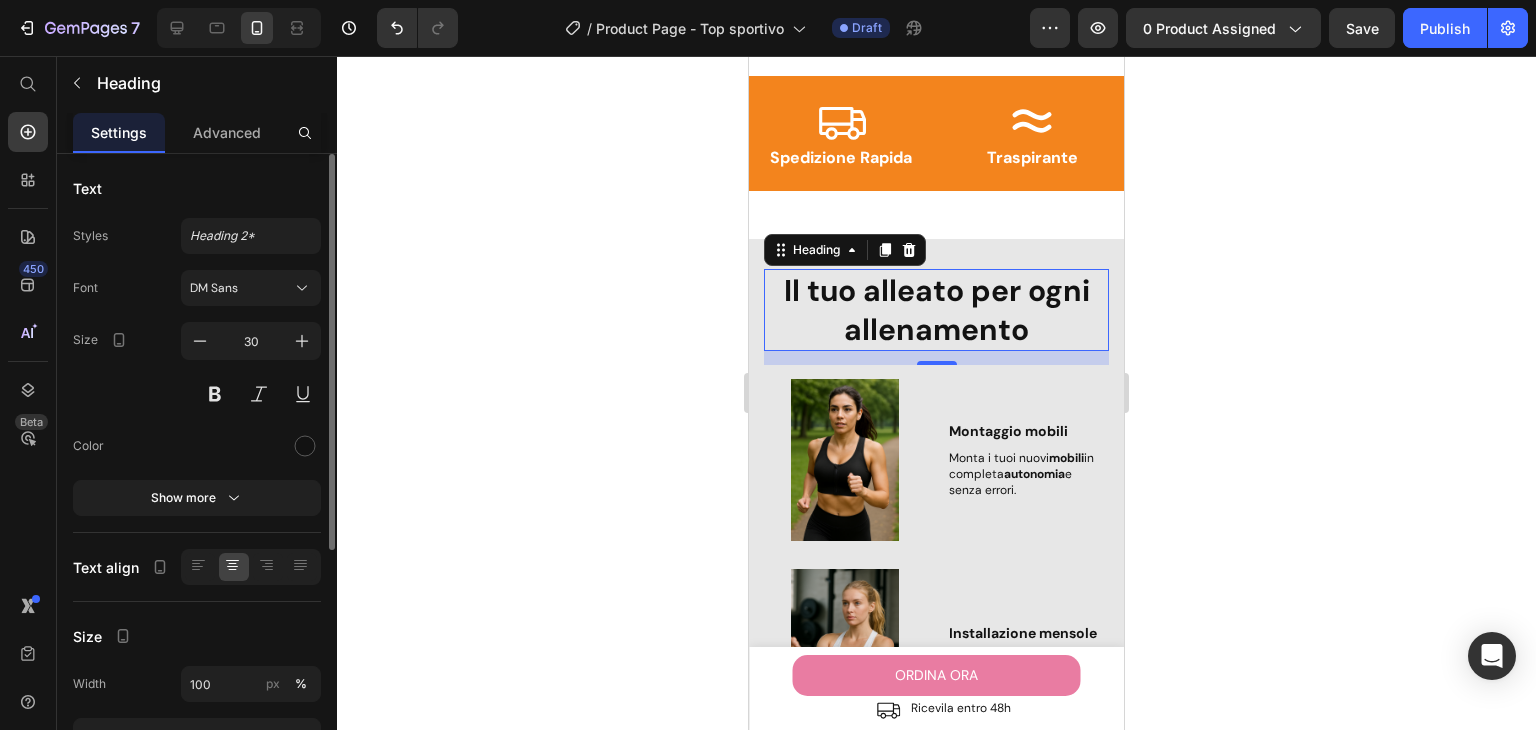 drag, startPoint x: 177, startPoint y: 338, endPoint x: 179, endPoint y: 325, distance: 13.152946 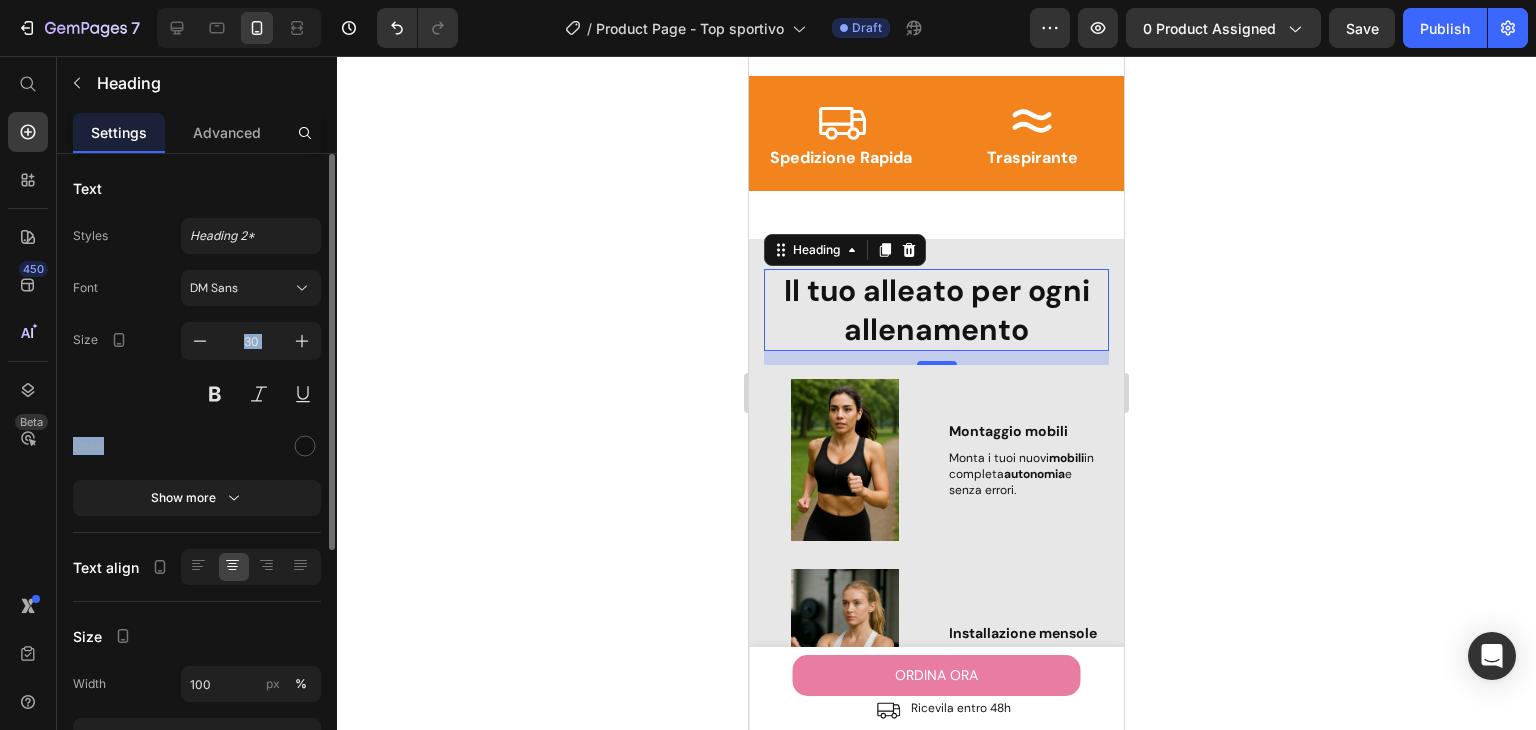 click on "Size 30" at bounding box center [197, 367] 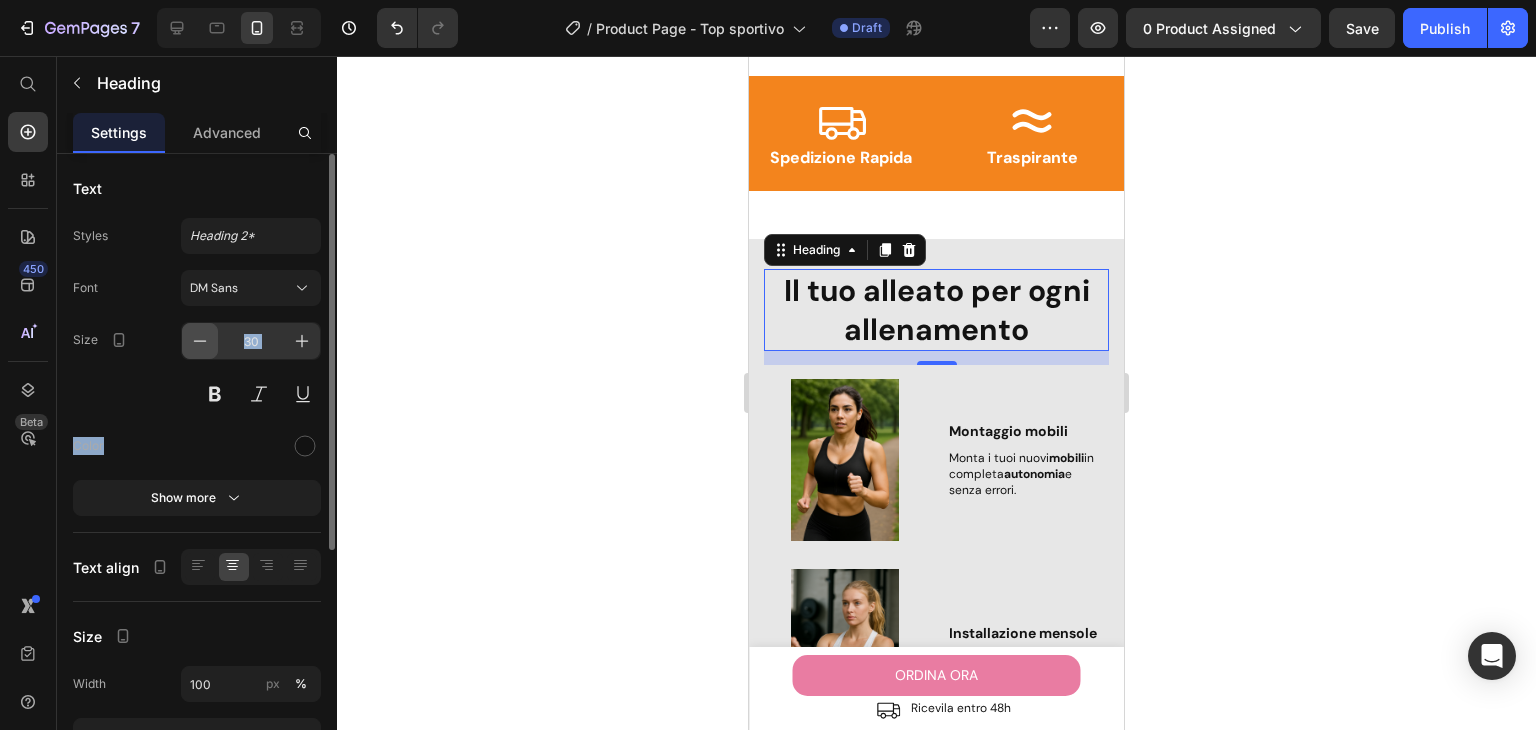 click at bounding box center [200, 341] 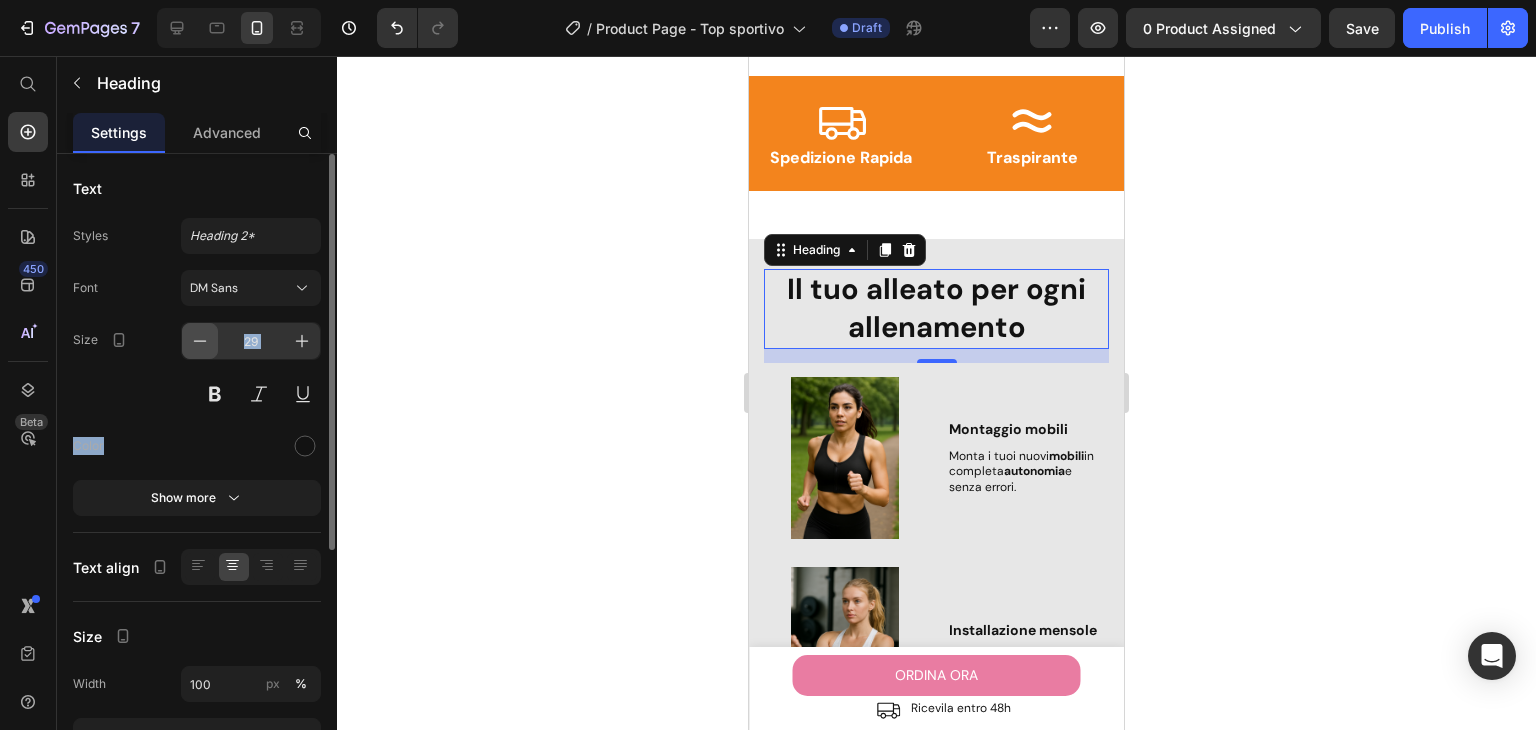click at bounding box center [200, 341] 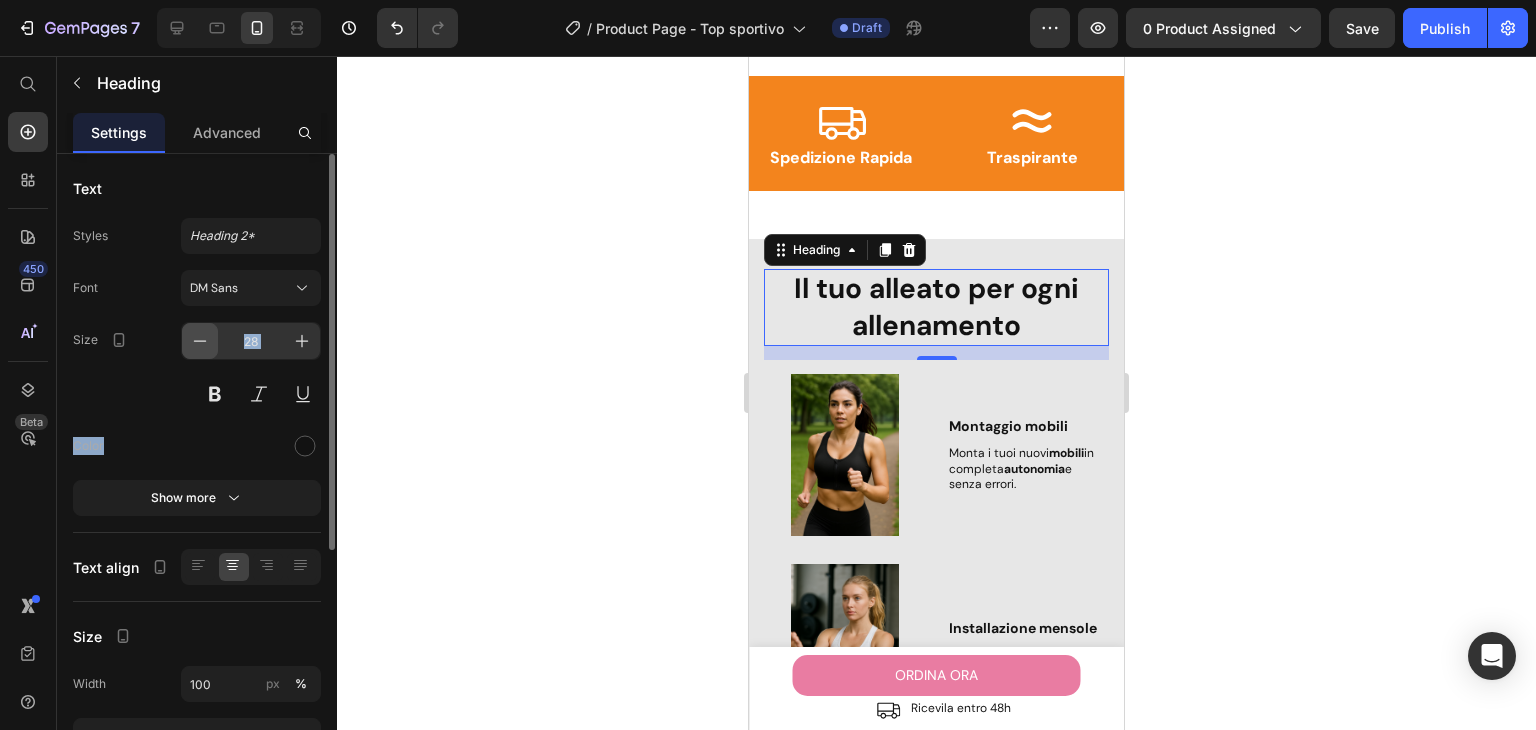 click at bounding box center [200, 341] 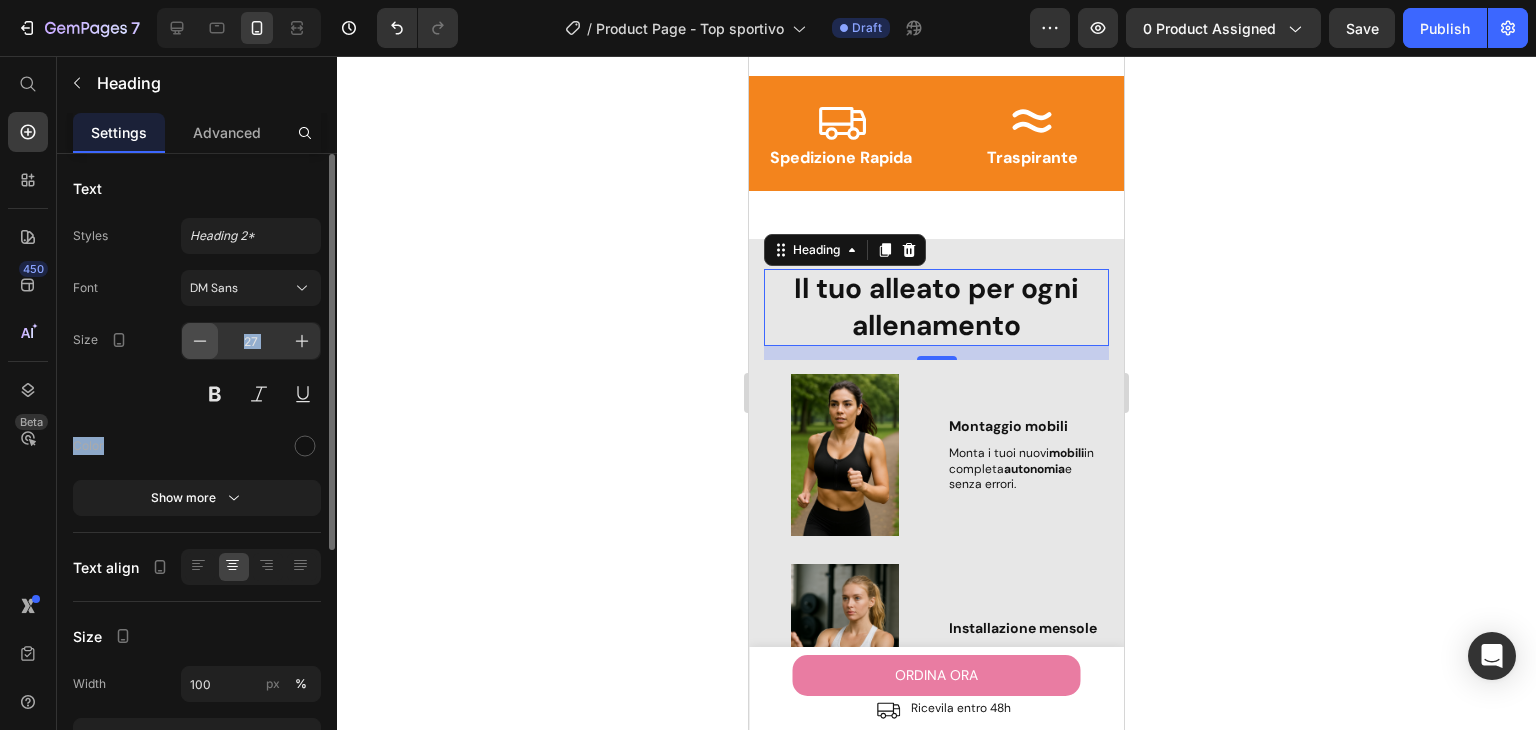 click at bounding box center [200, 341] 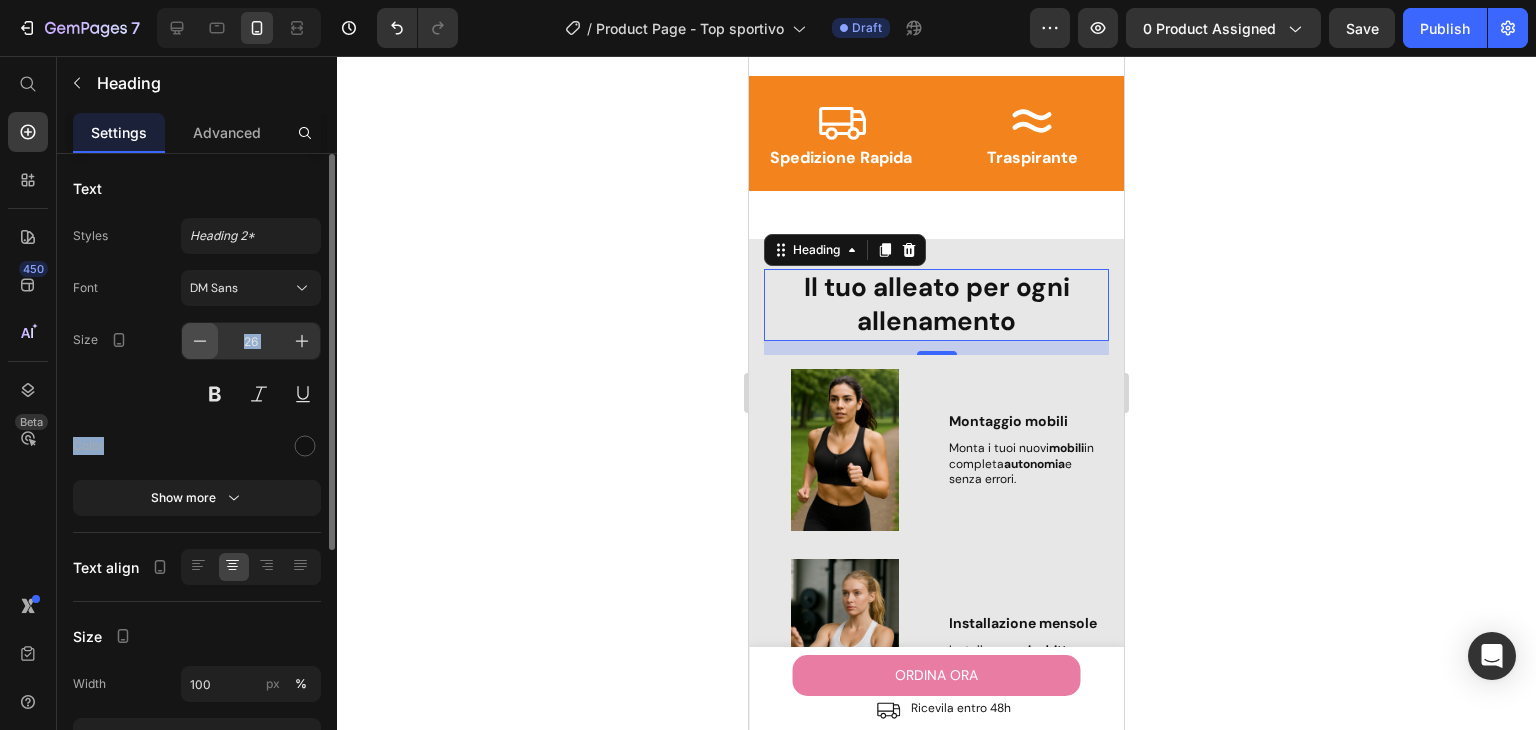 click at bounding box center (200, 341) 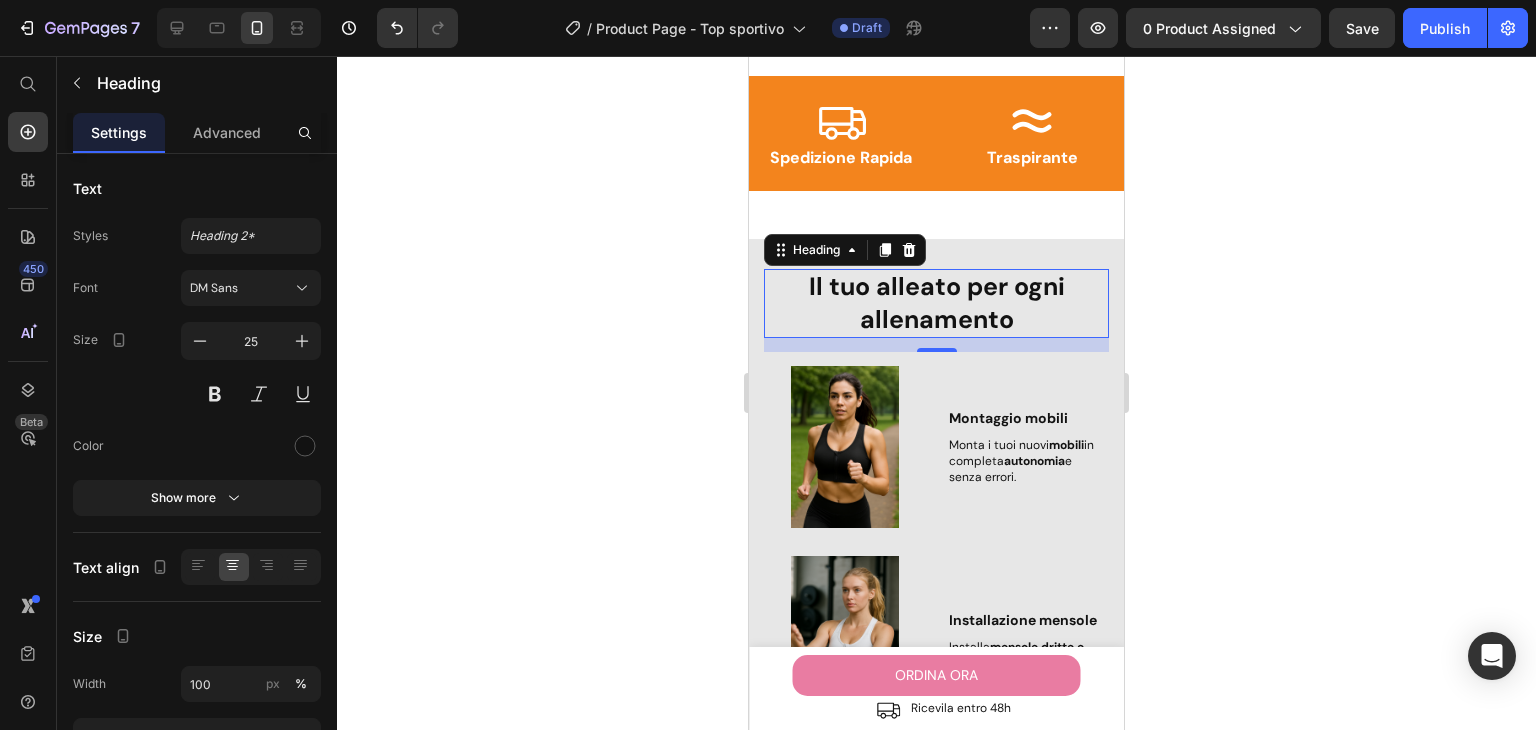 click 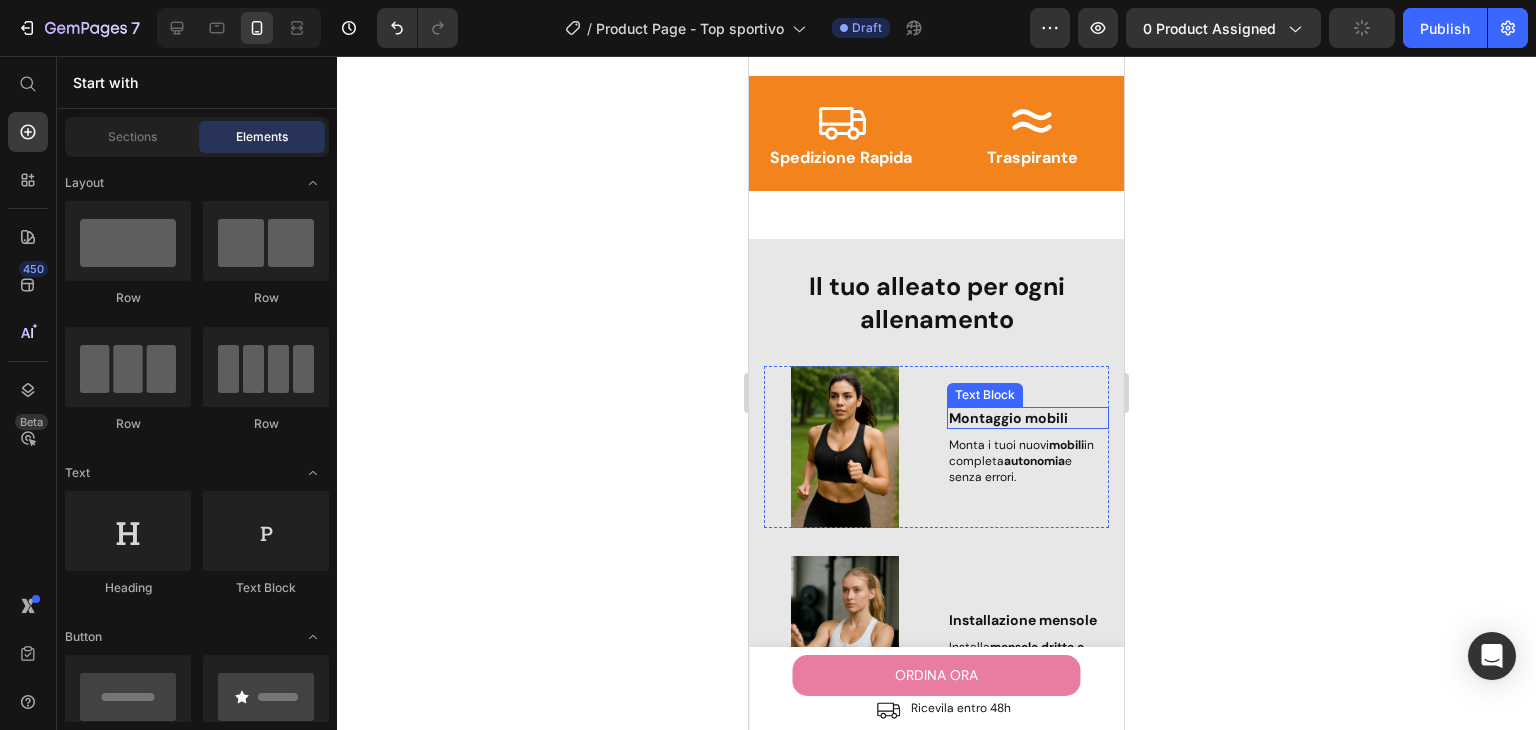 click on "Montaggio mobili" at bounding box center [1028, 418] 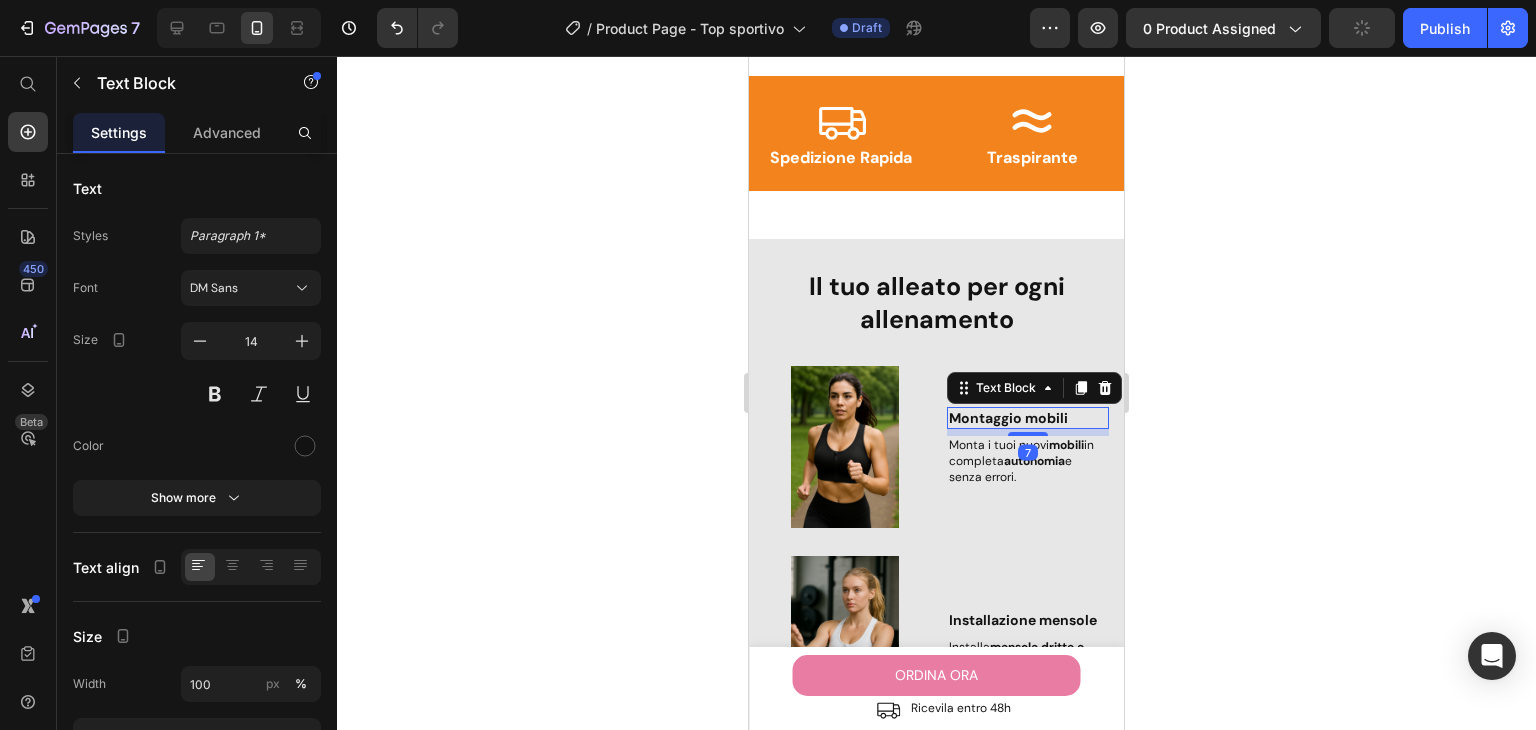 click on "Montaggio mobili" at bounding box center (1028, 418) 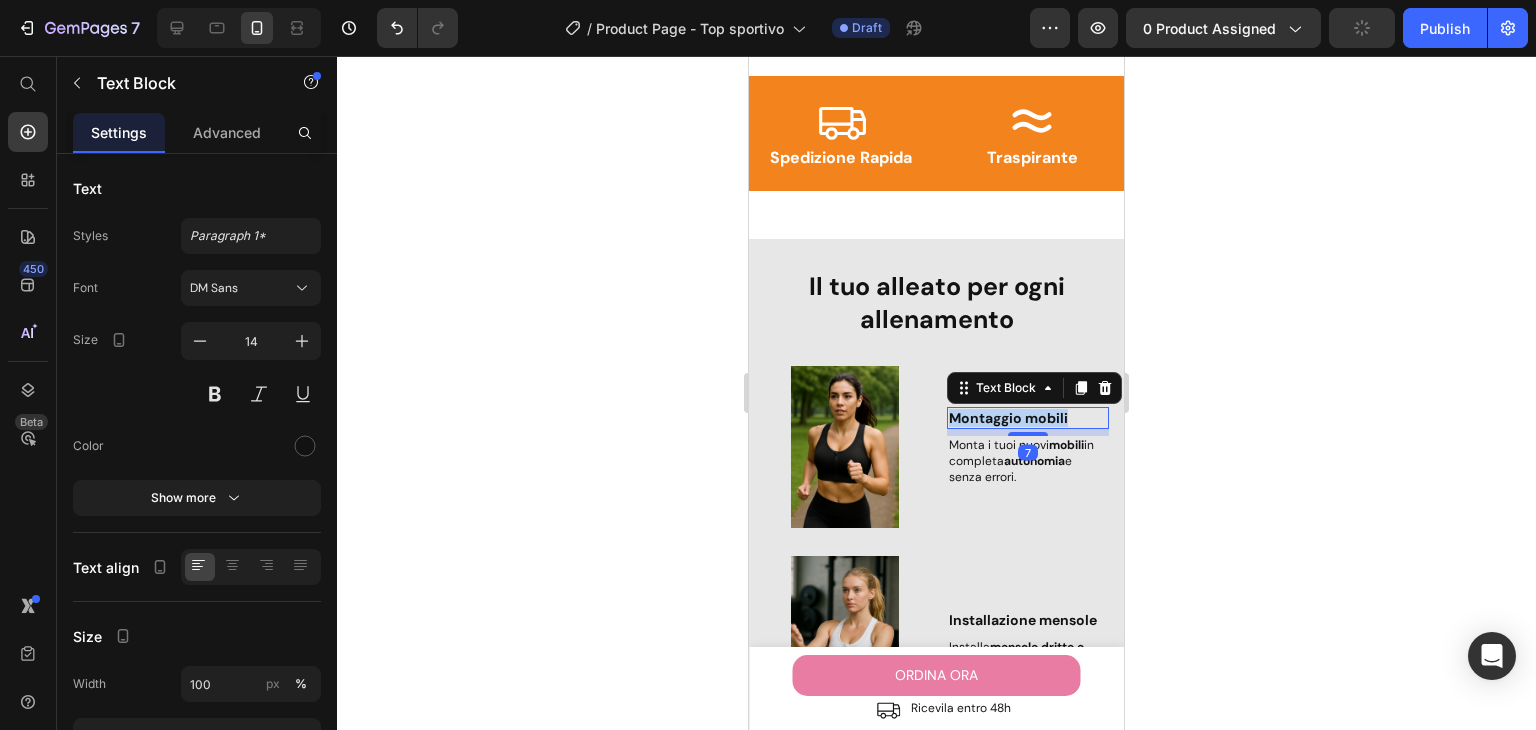 click on "Montaggio mobili" at bounding box center [1028, 418] 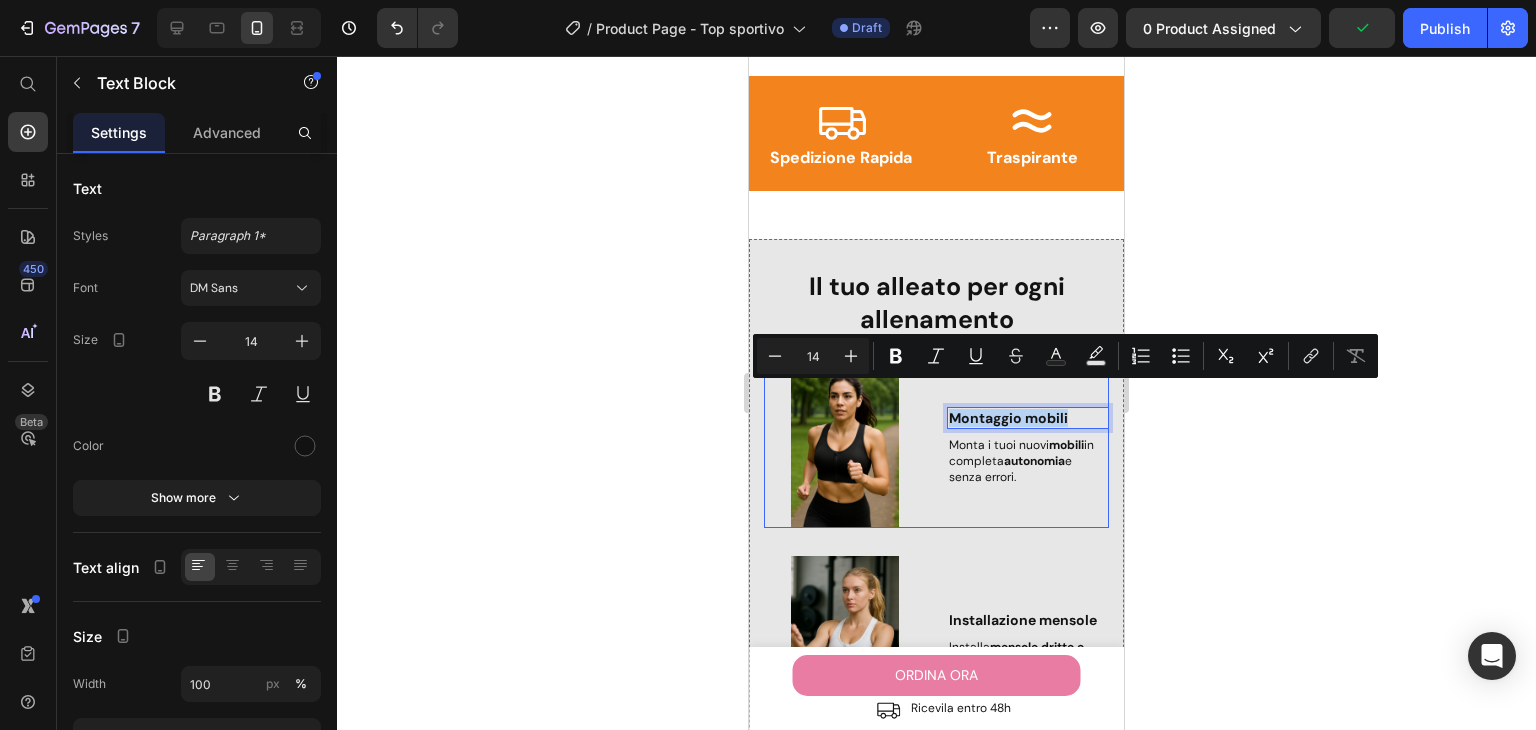 scroll, scrollTop: 1391, scrollLeft: 0, axis: vertical 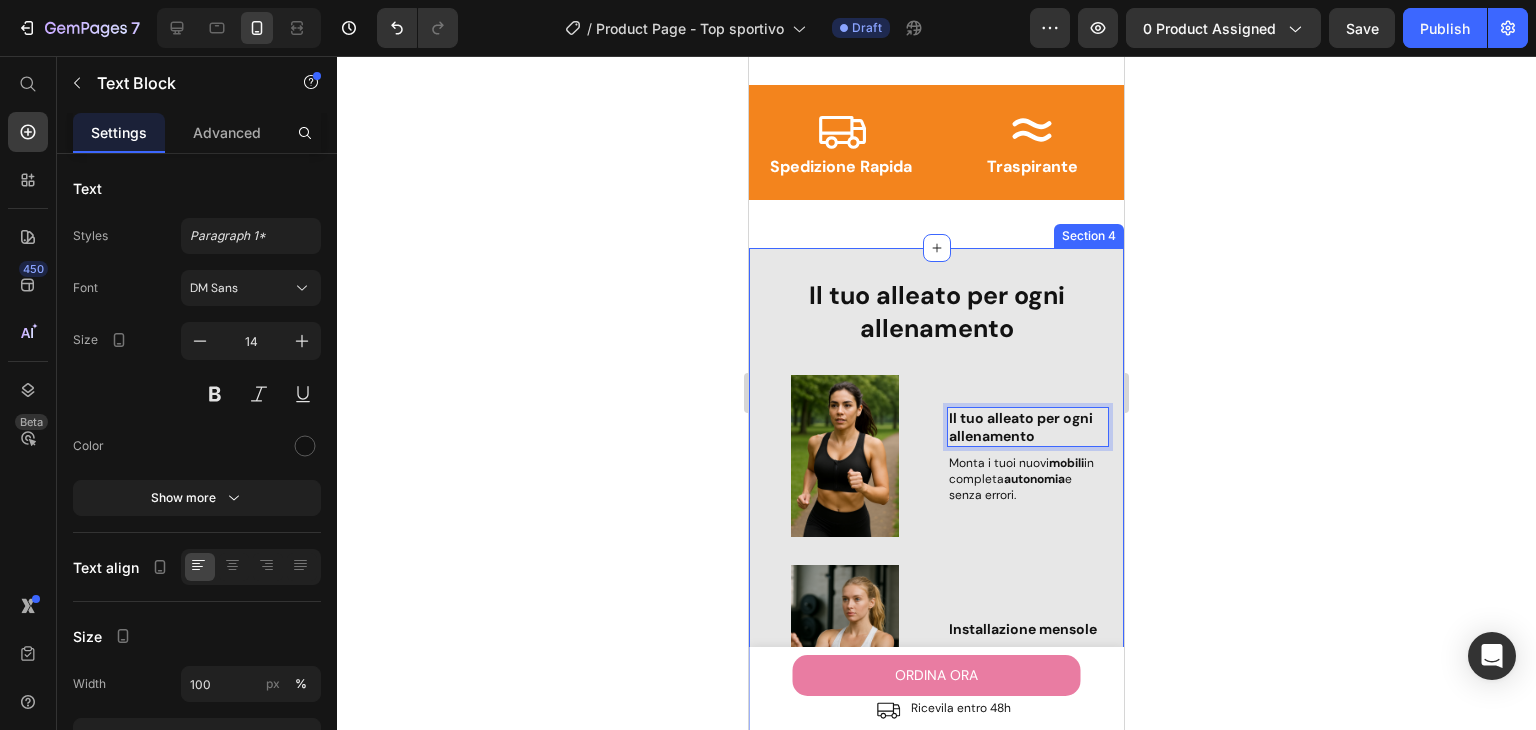 click on "Monta i tuoi nuovi  mobili  in completa  autonomia  e senza errori." at bounding box center (1028, 479) 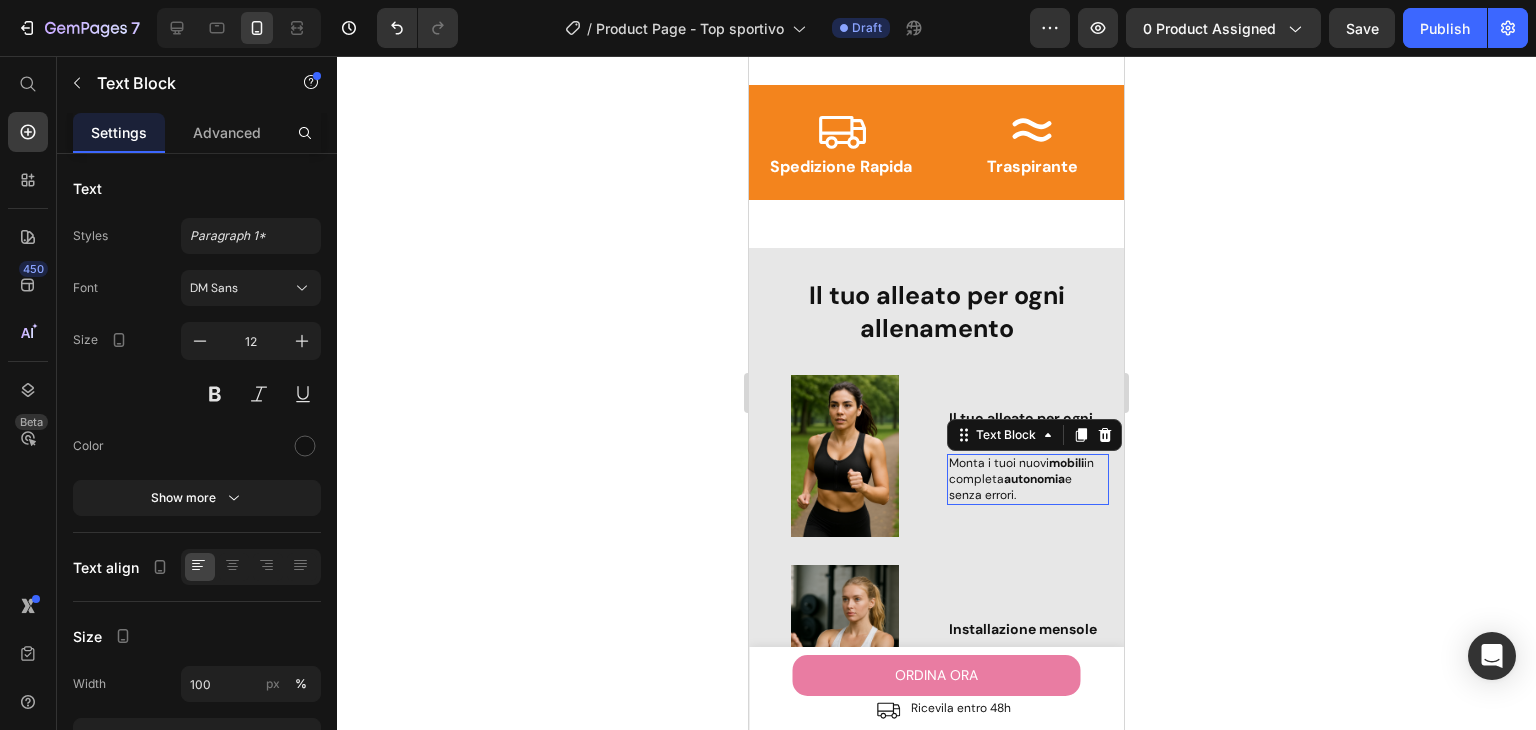 click on "Monta i tuoi nuovi  mobili  in completa  autonomia  e senza errori." at bounding box center (1028, 479) 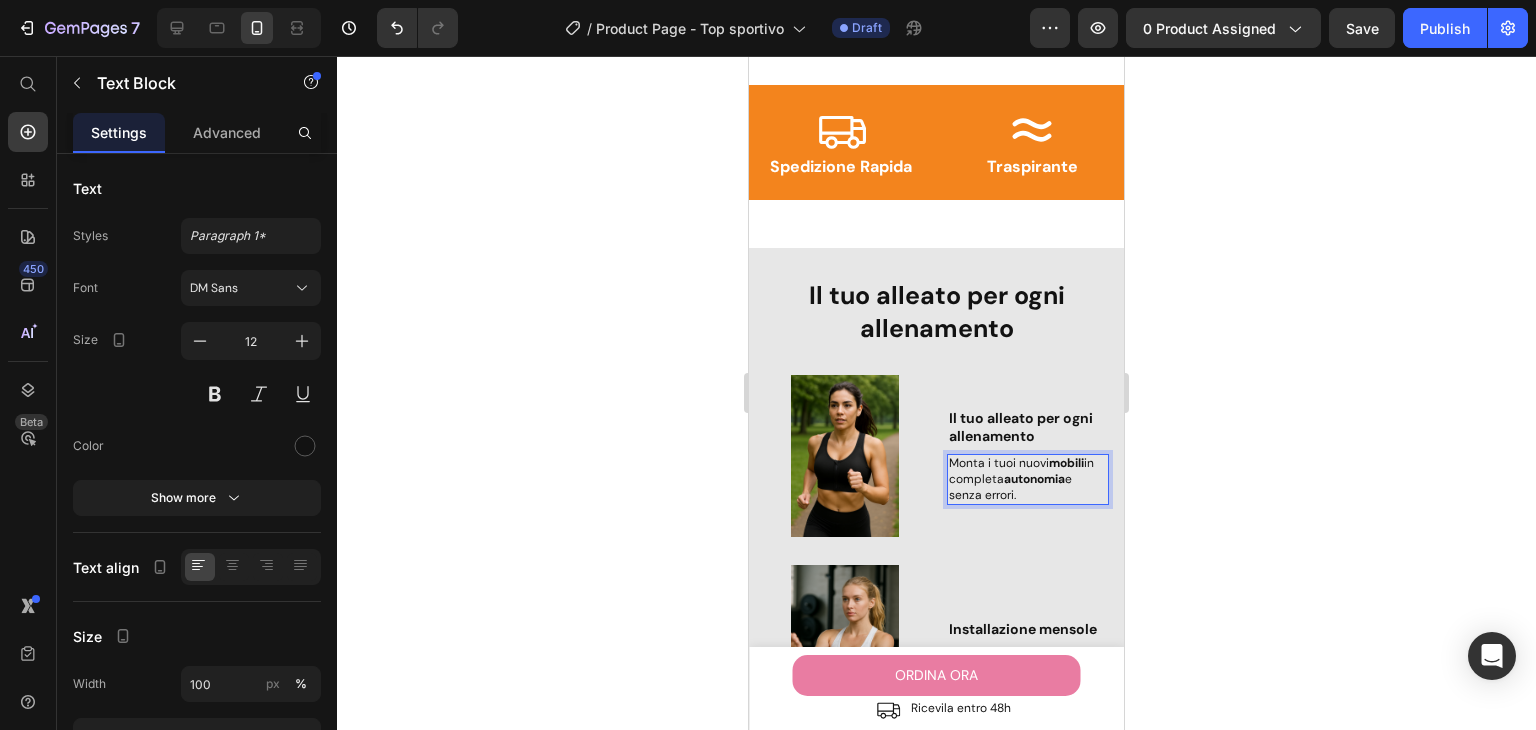 click on "Monta i tuoi nuovi  mobili  in completa  autonomia  e senza errori." at bounding box center [1028, 479] 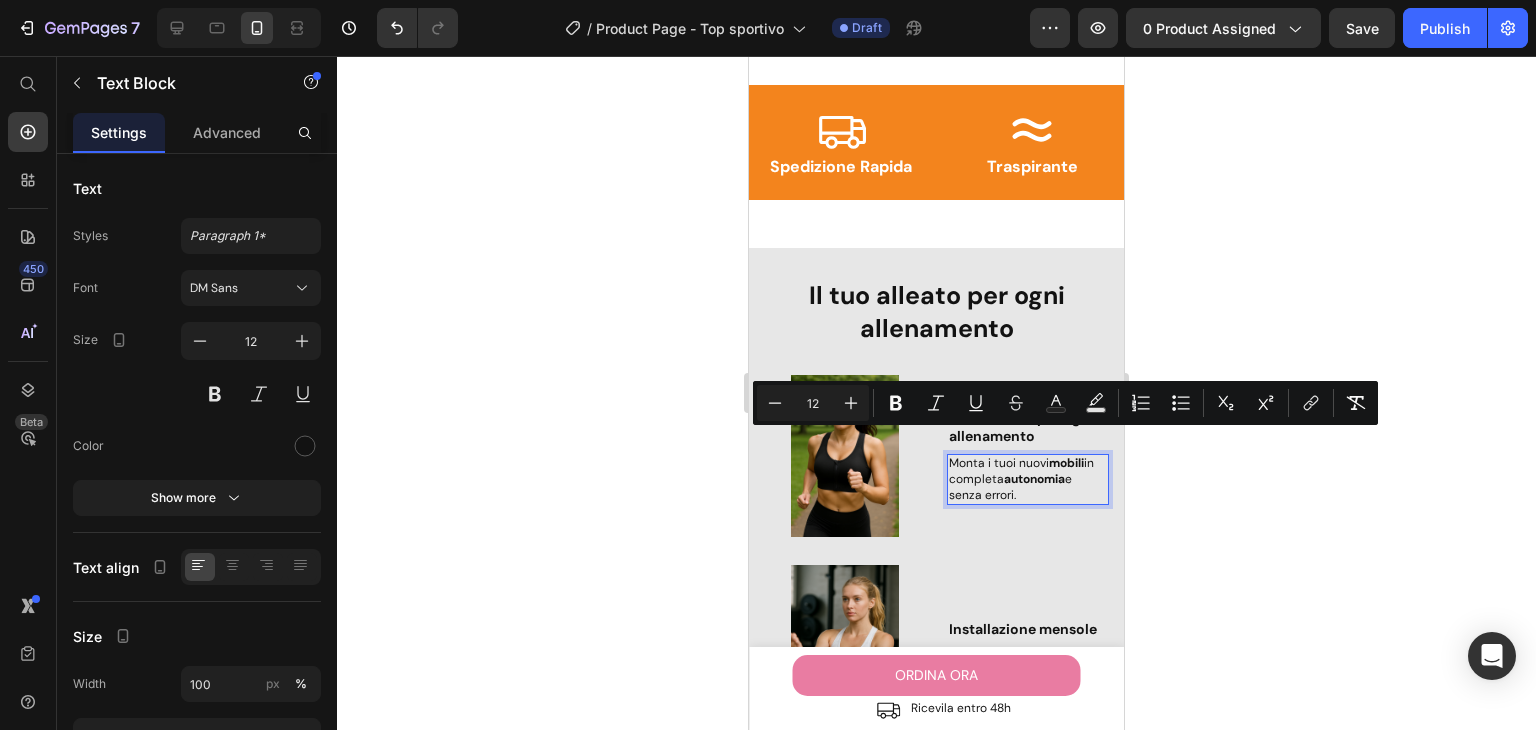 click on "Monta i tuoi nuovi  mobili  in completa  autonomia  e senza errori." at bounding box center (1028, 479) 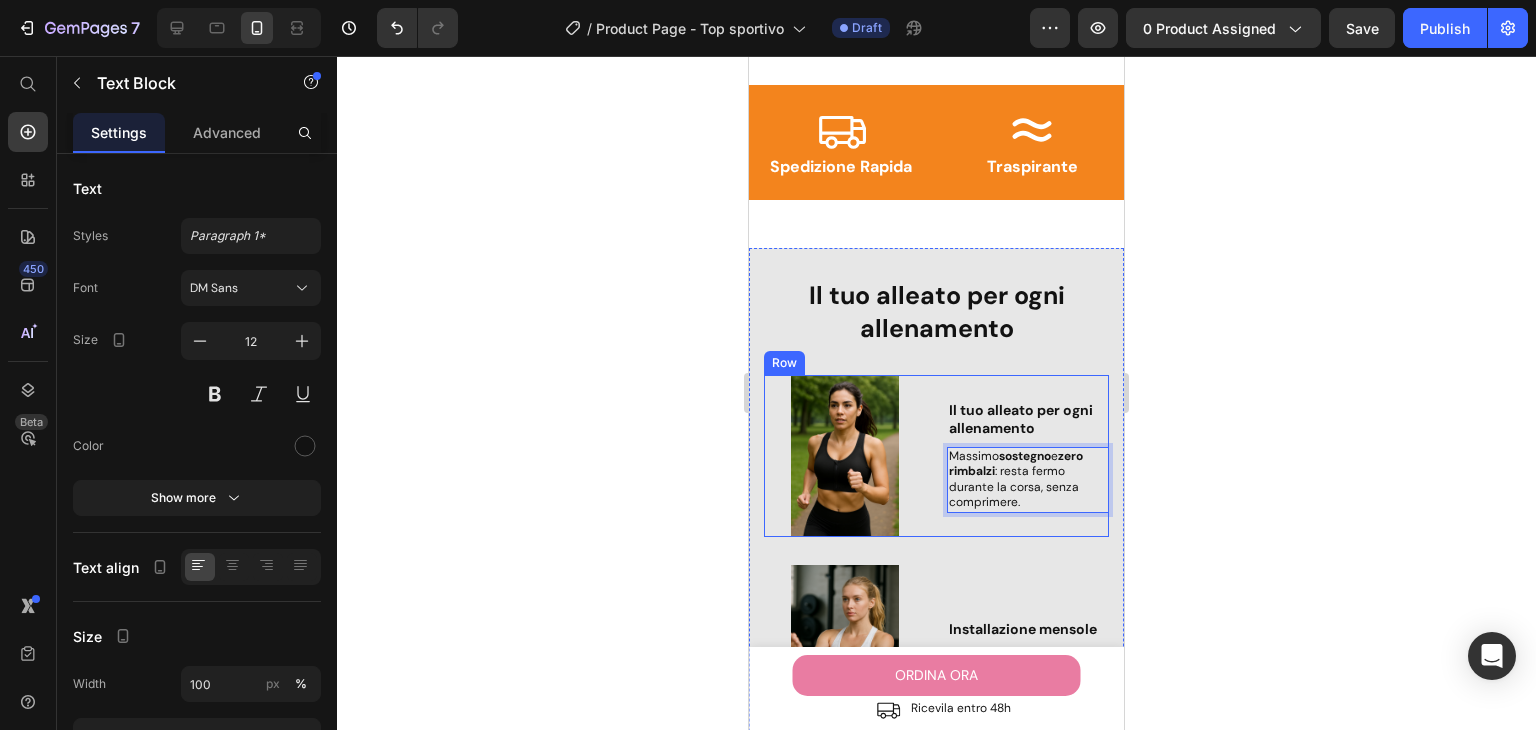 scroll, scrollTop: 1383, scrollLeft: 0, axis: vertical 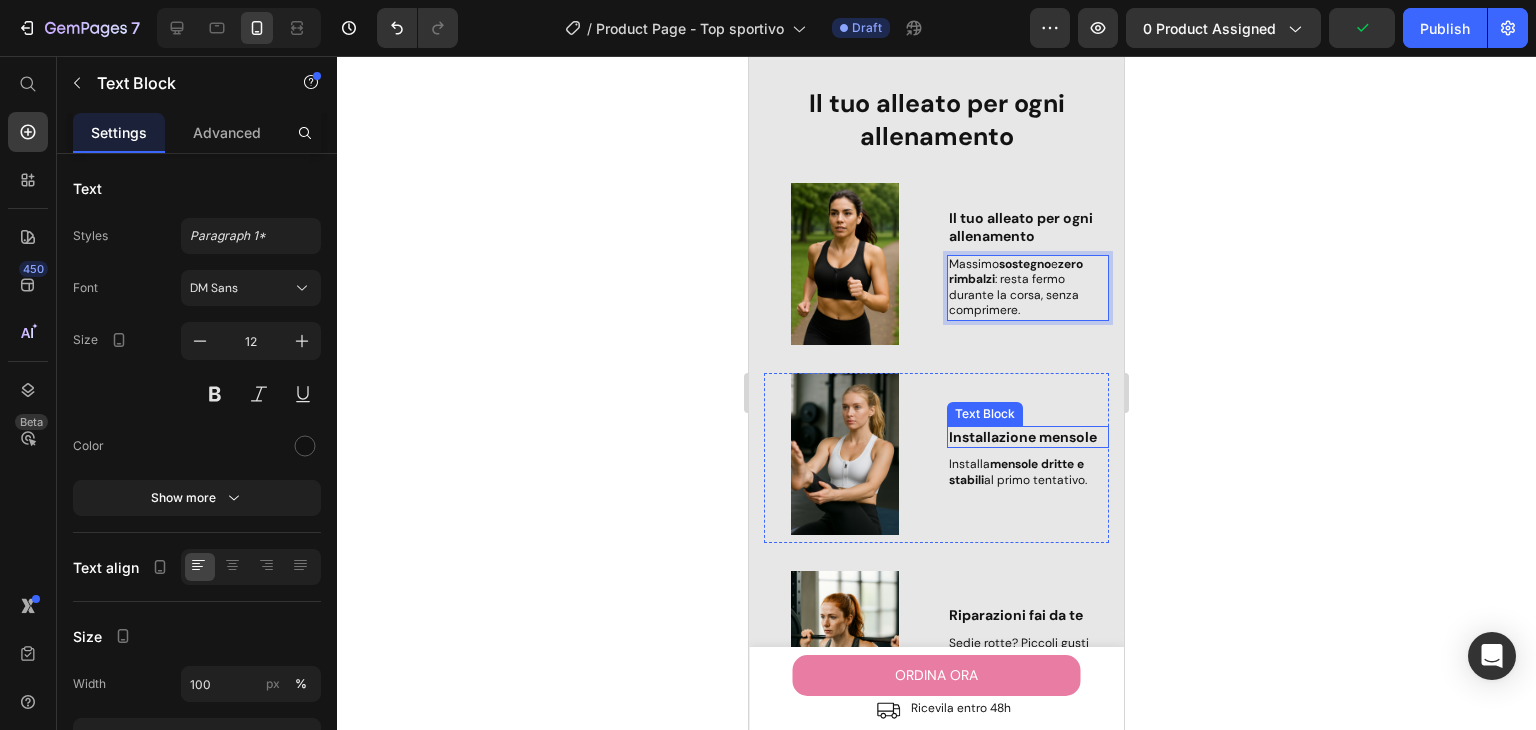 click on "Installazione mensole" at bounding box center (1028, 437) 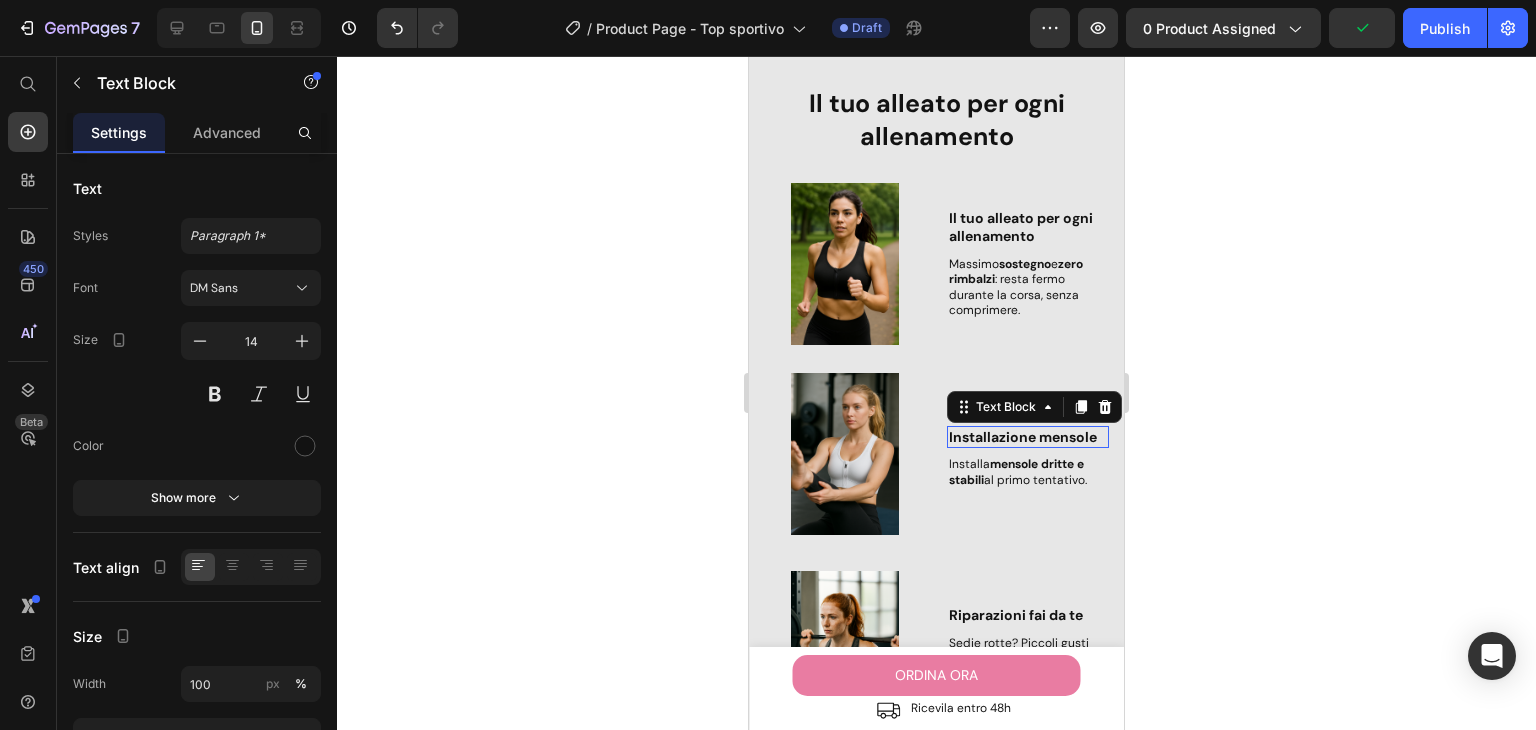 click on "Installazione mensole" at bounding box center [1028, 437] 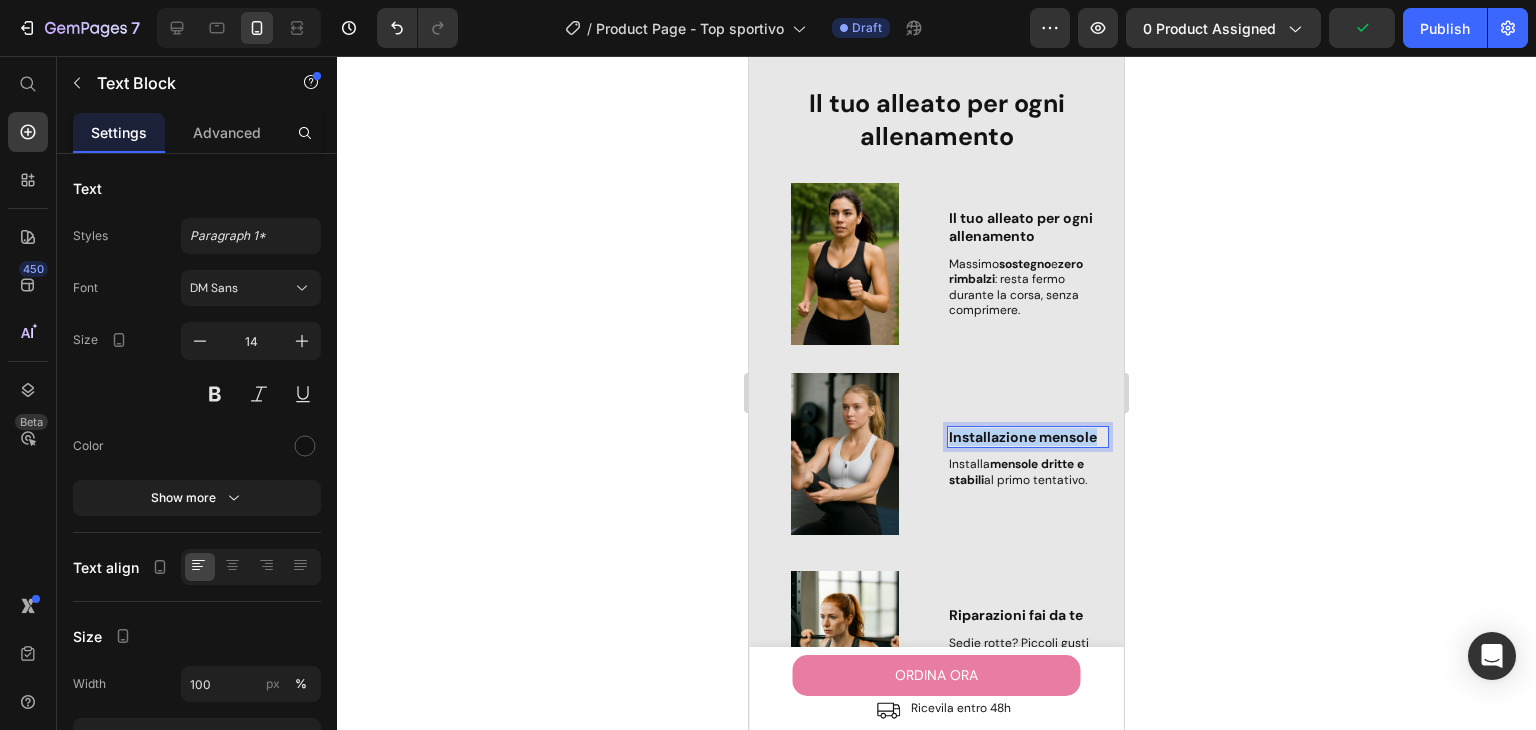 click on "Installazione mensole" at bounding box center [1028, 437] 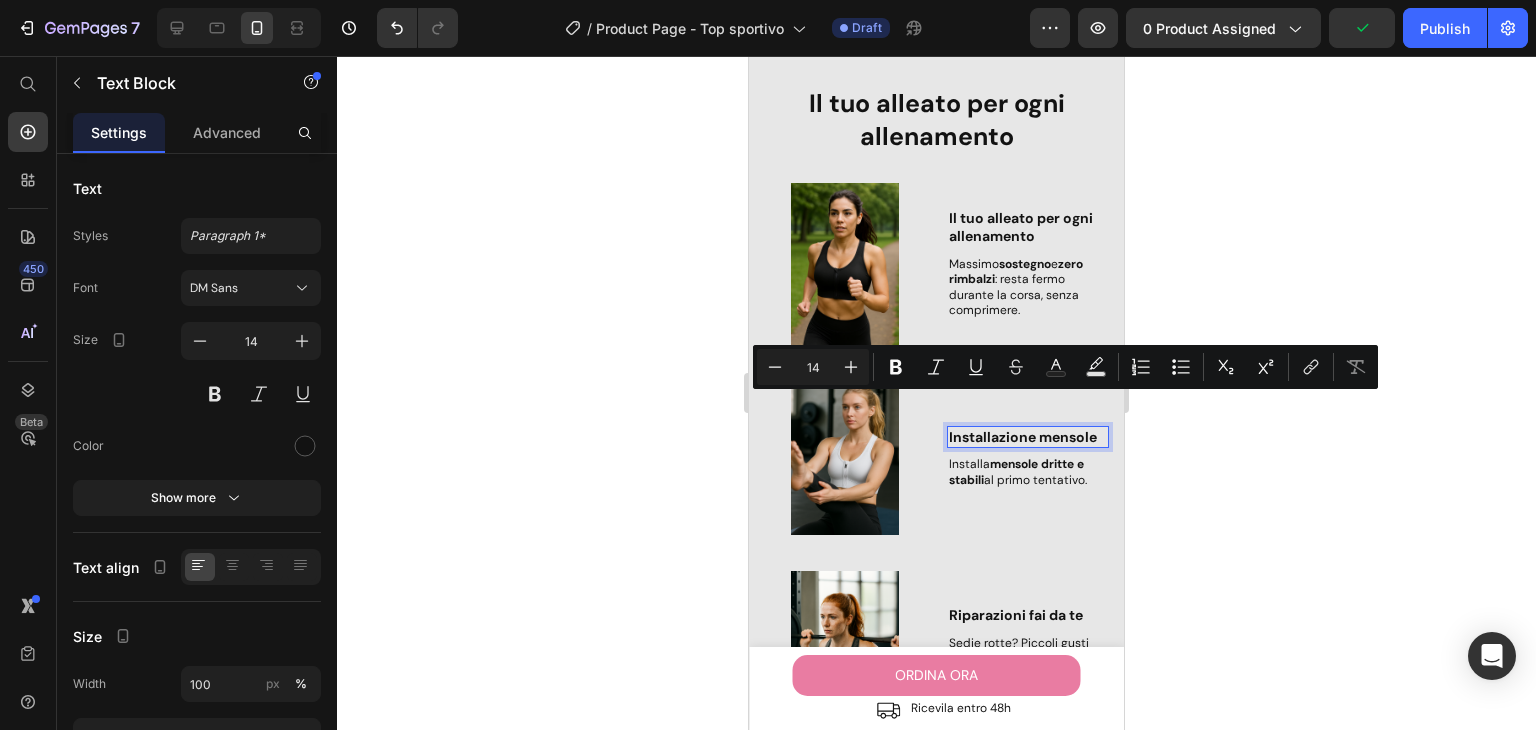 scroll, scrollTop: 1574, scrollLeft: 0, axis: vertical 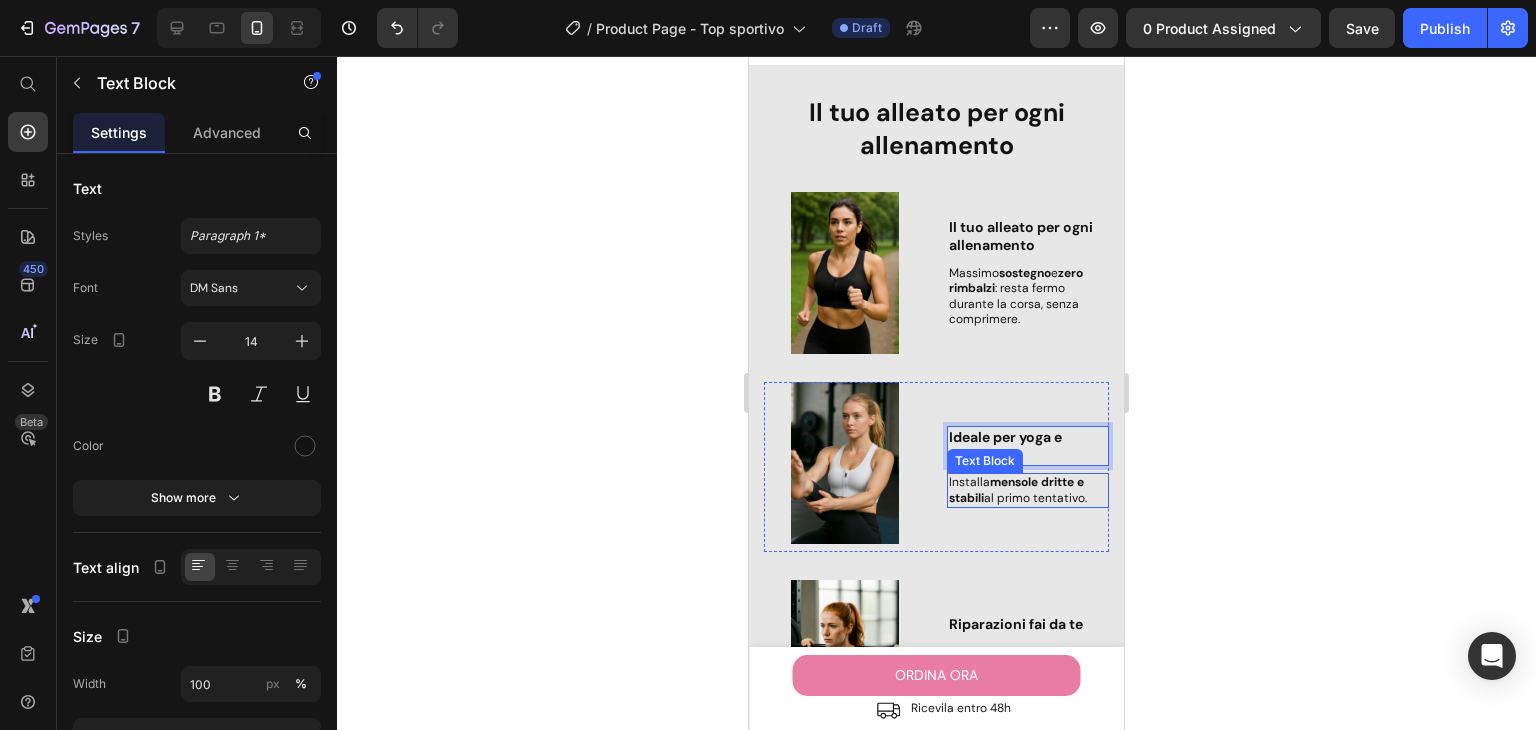 click on "mensole dritte e stabili" at bounding box center (1016, 490) 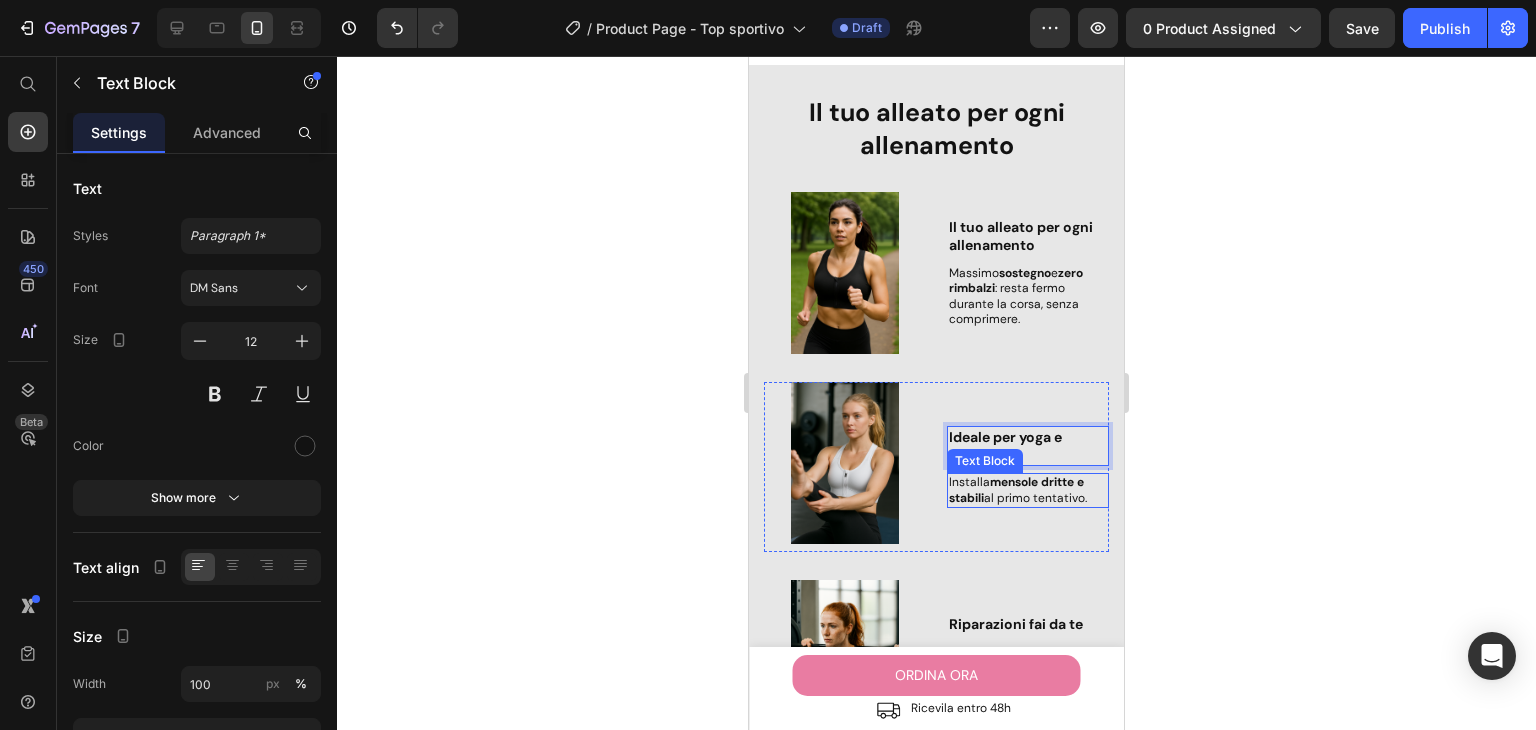 click on "mensole dritte e stabili" at bounding box center (1016, 490) 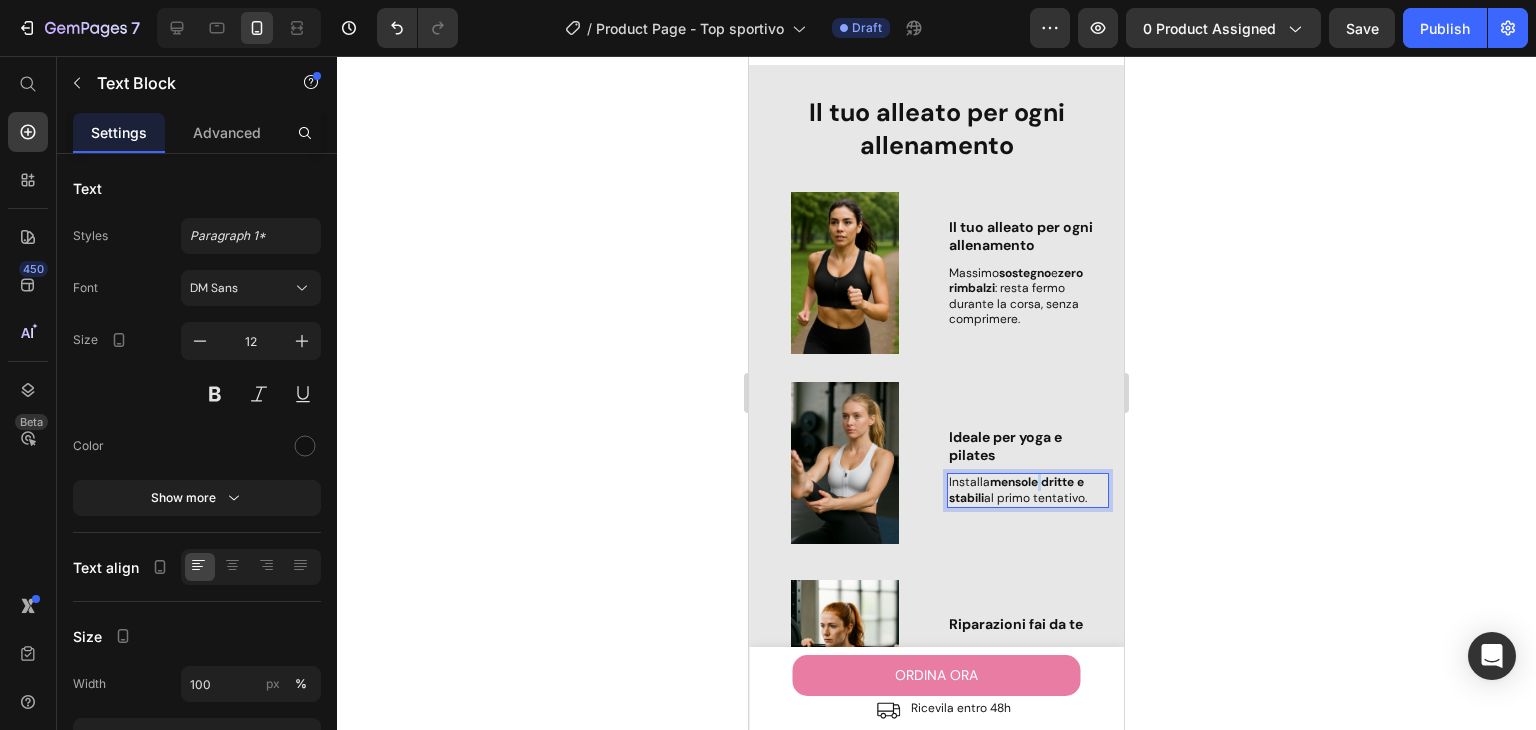 click on "mensole dritte e stabili" at bounding box center (1016, 490) 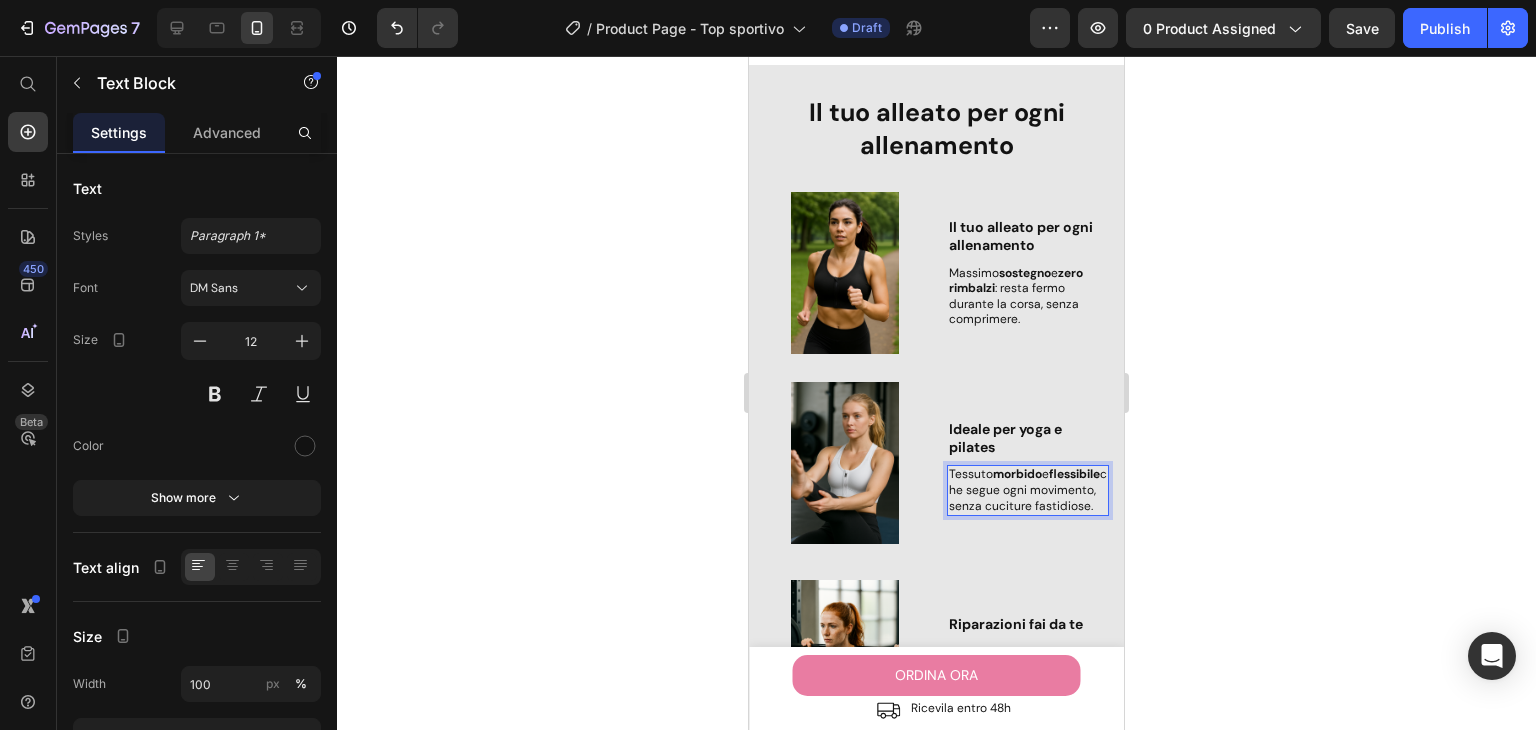 scroll, scrollTop: 1558, scrollLeft: 0, axis: vertical 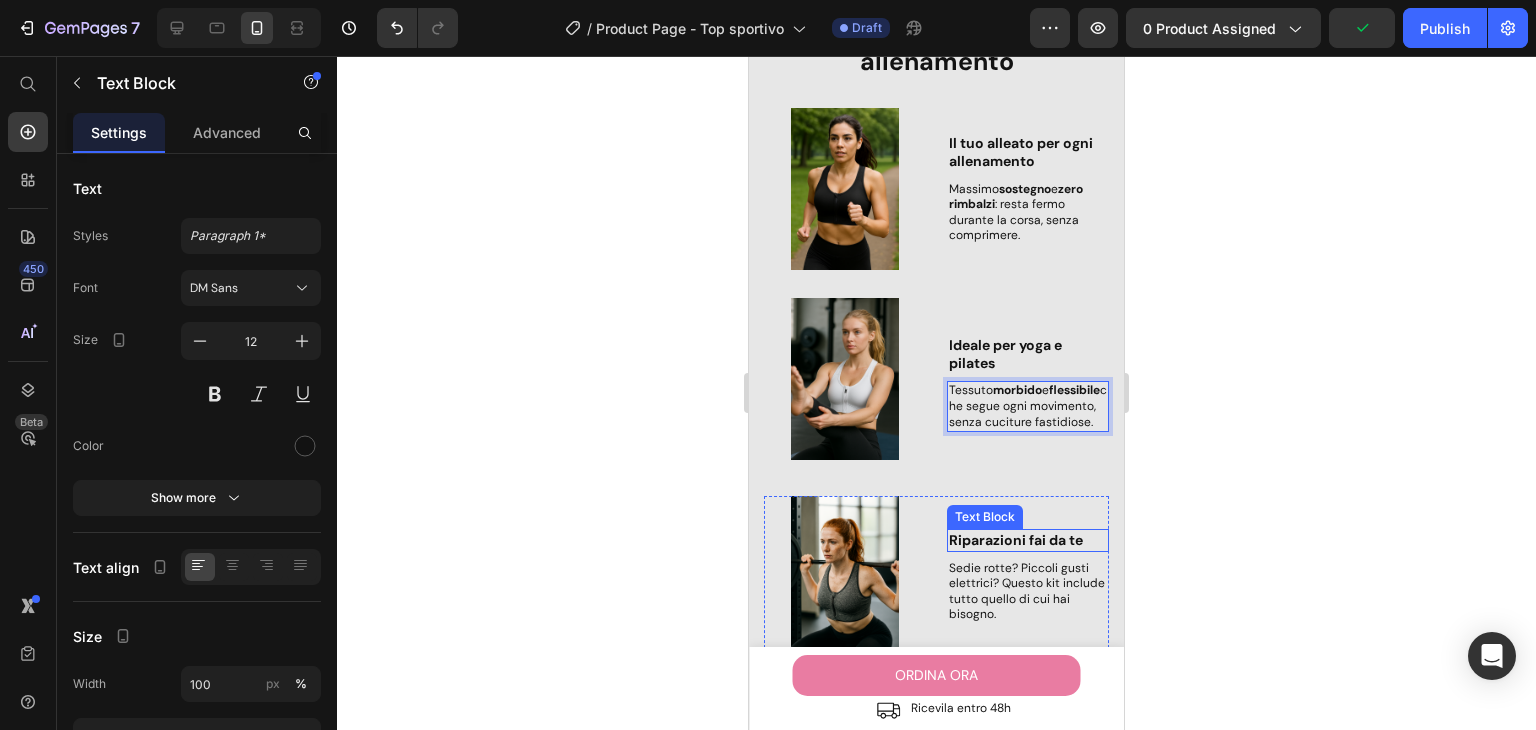 click on "Riparazioni fai da te" at bounding box center (1028, 540) 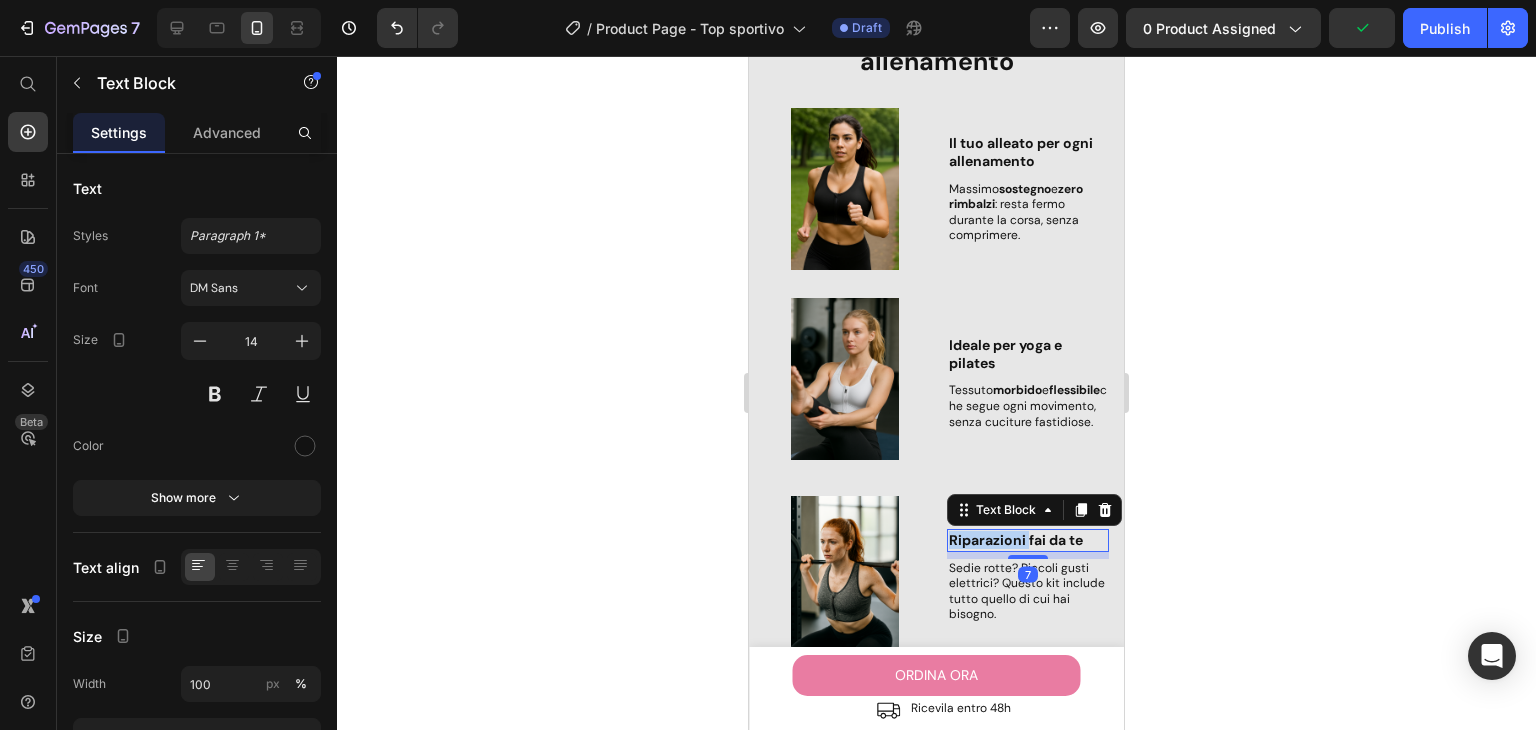 click on "Riparazioni fai da te" at bounding box center (1028, 540) 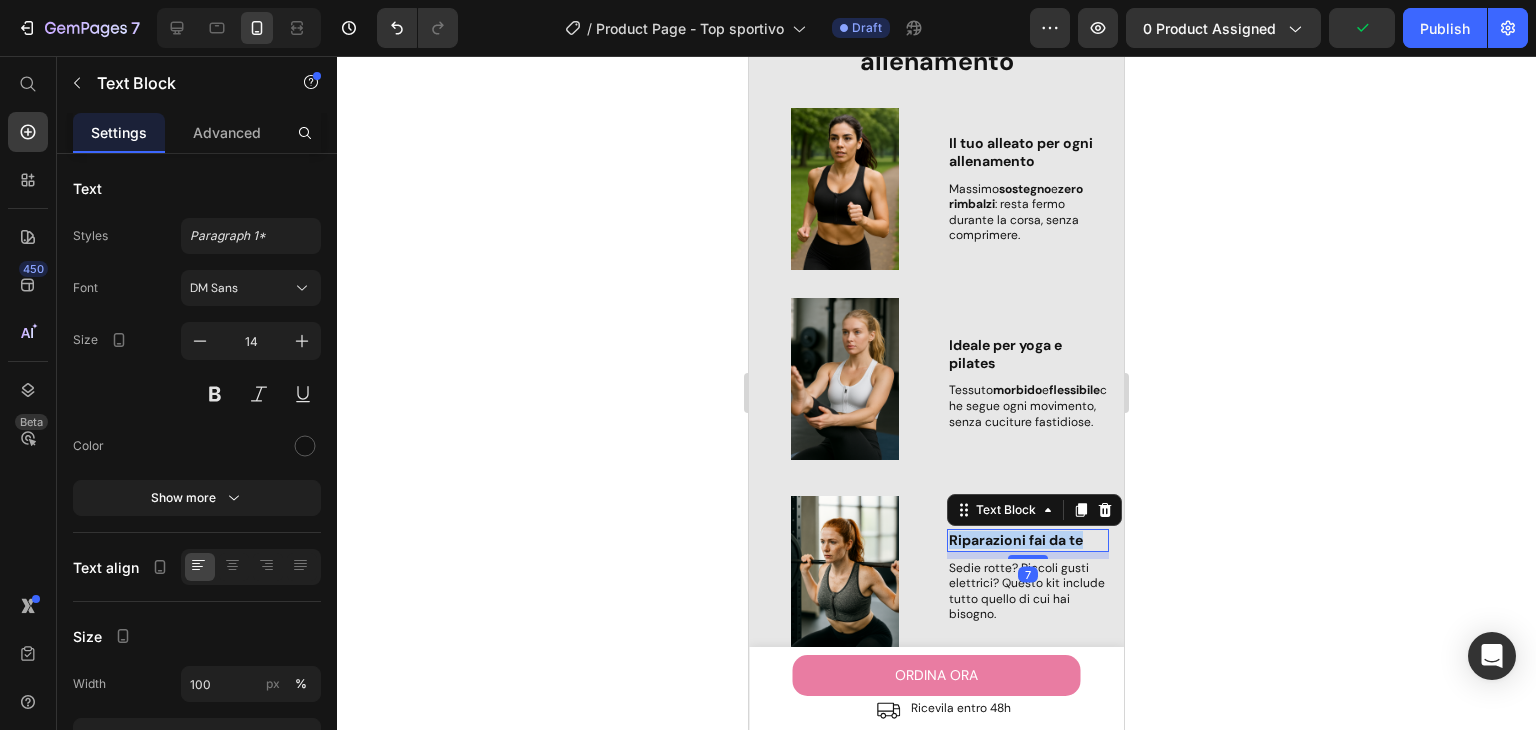 click on "Riparazioni fai da te" at bounding box center (1028, 540) 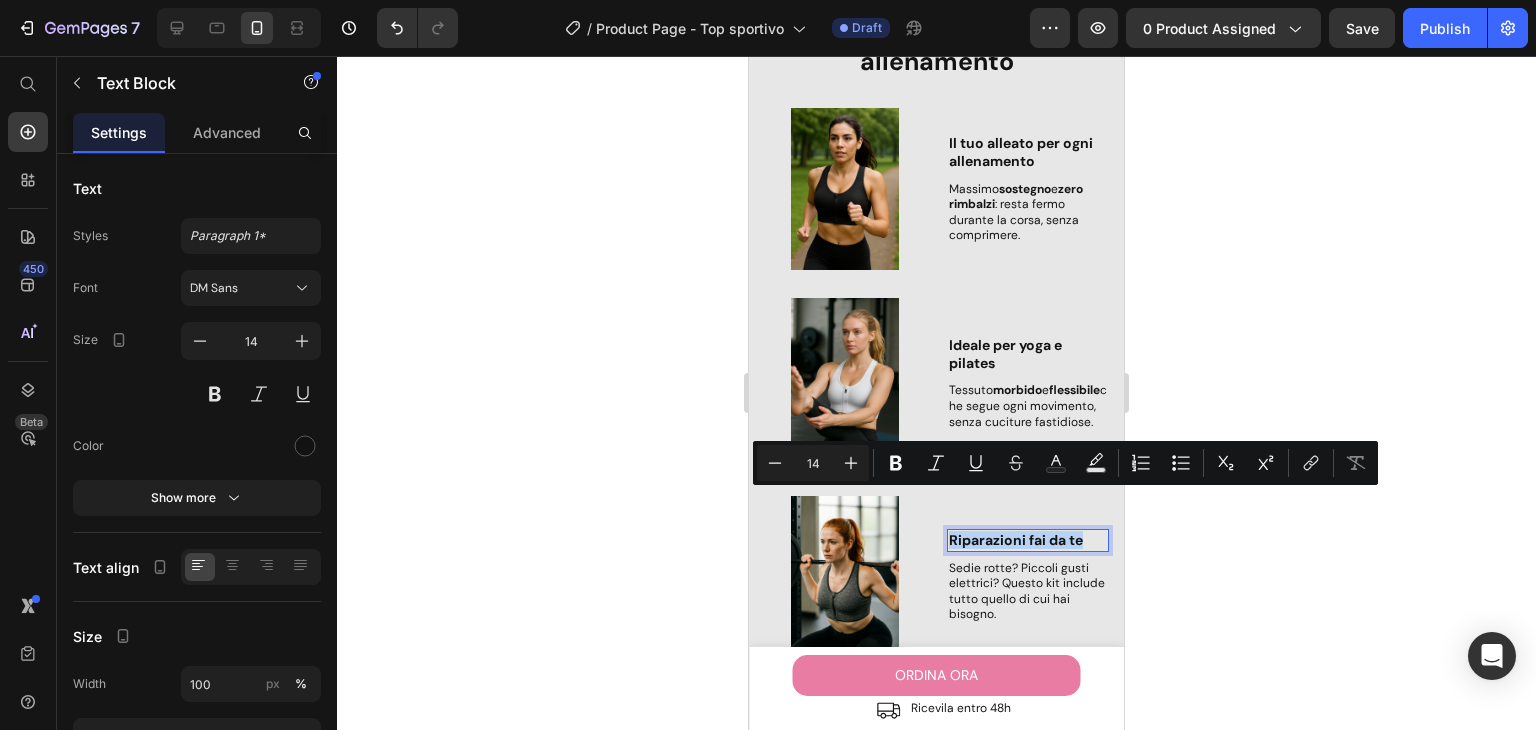 scroll, scrollTop: 1648, scrollLeft: 0, axis: vertical 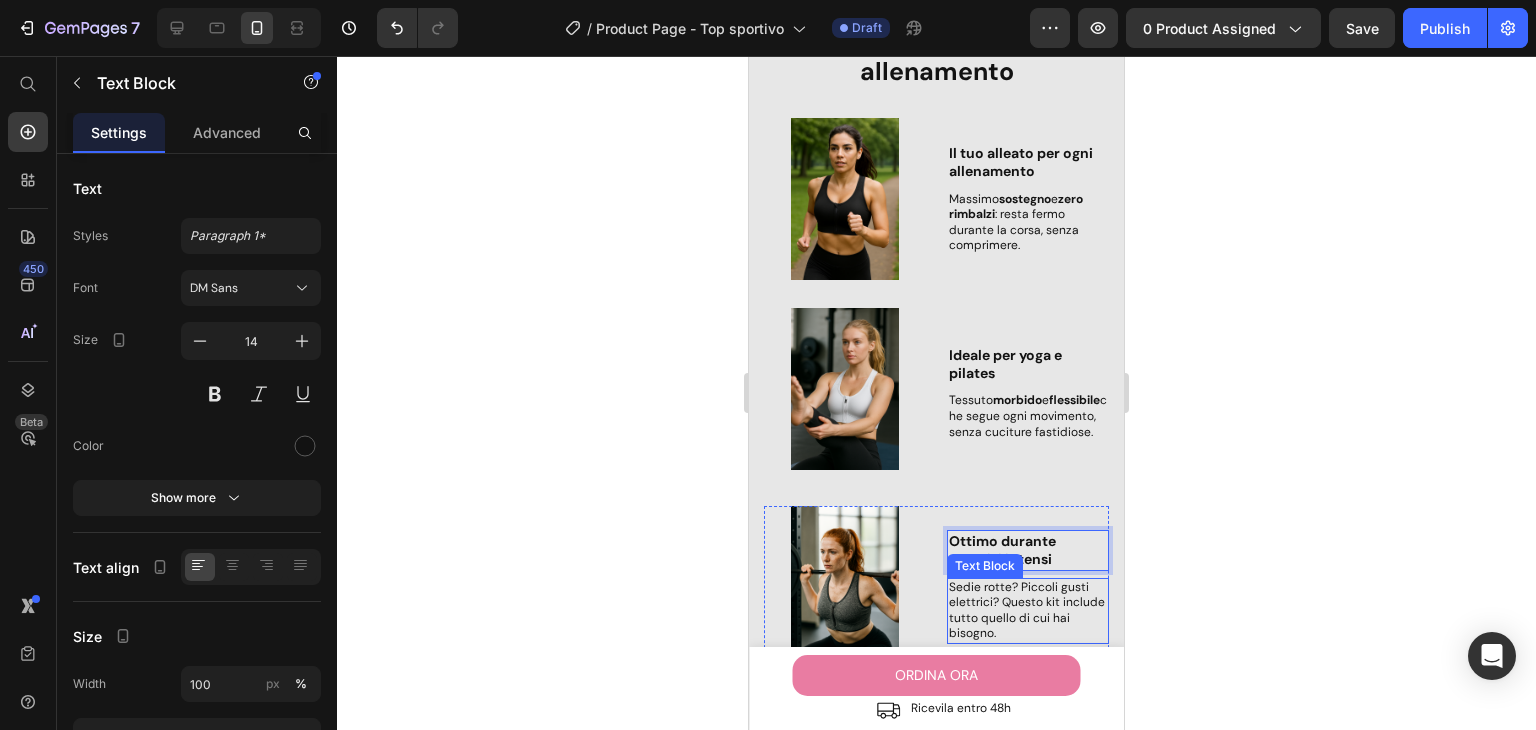 click on "Sedie rotte? Piccoli gusti elettrici? Questo kit include tutto quello di cui hai bisogno." at bounding box center [1028, 611] 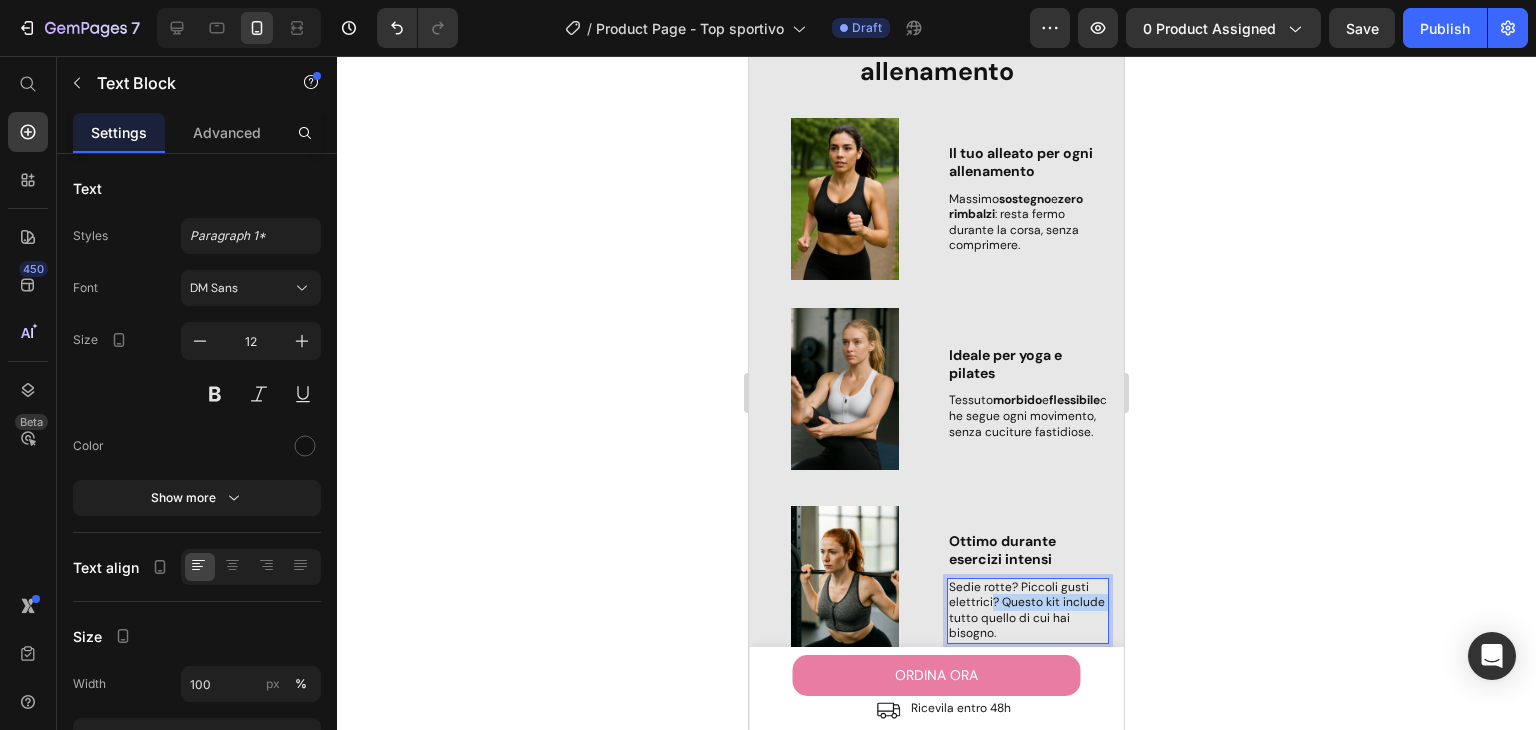 click on "Sedie rotte? Piccoli gusti elettrici? Questo kit include tutto quello di cui hai bisogno." at bounding box center [1028, 611] 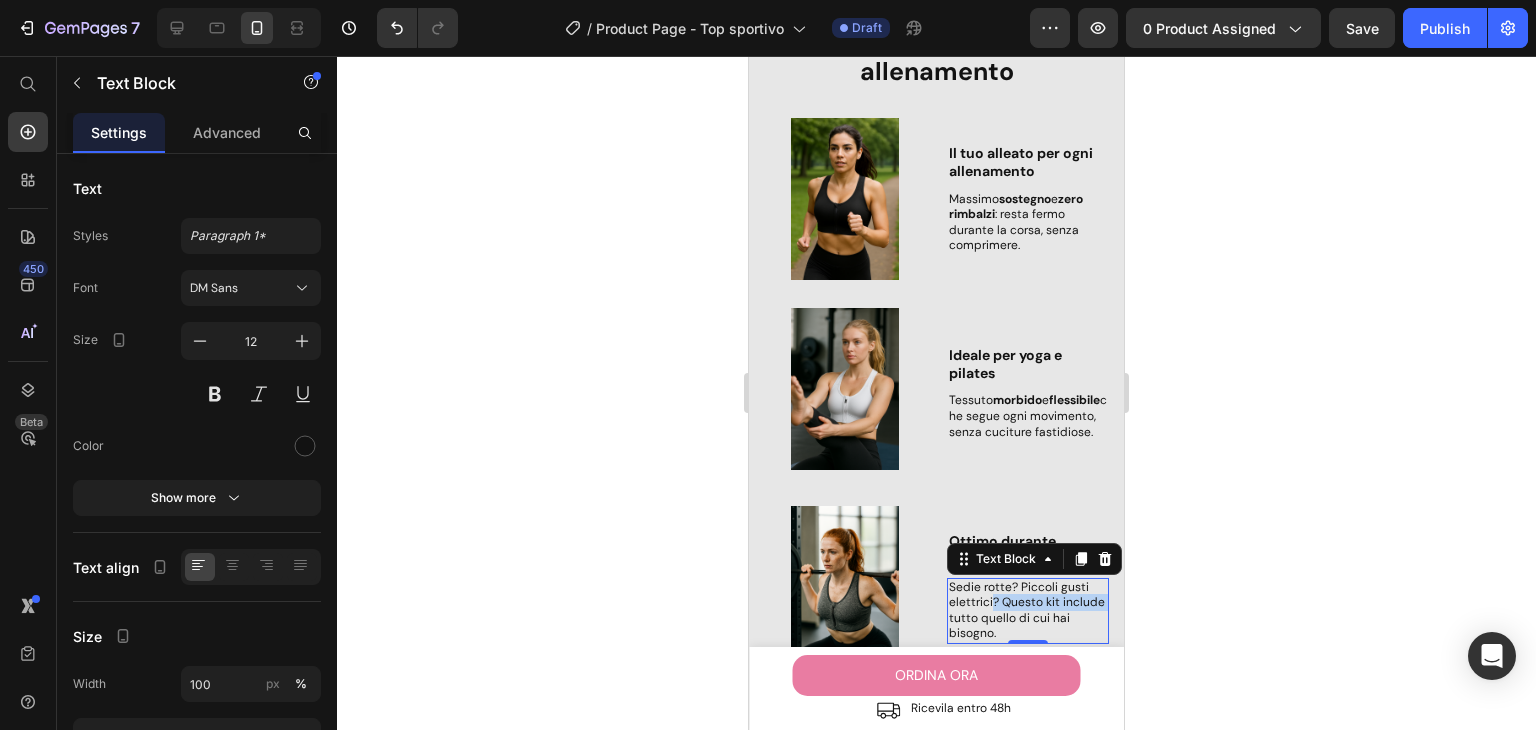 scroll, scrollTop: 1628, scrollLeft: 0, axis: vertical 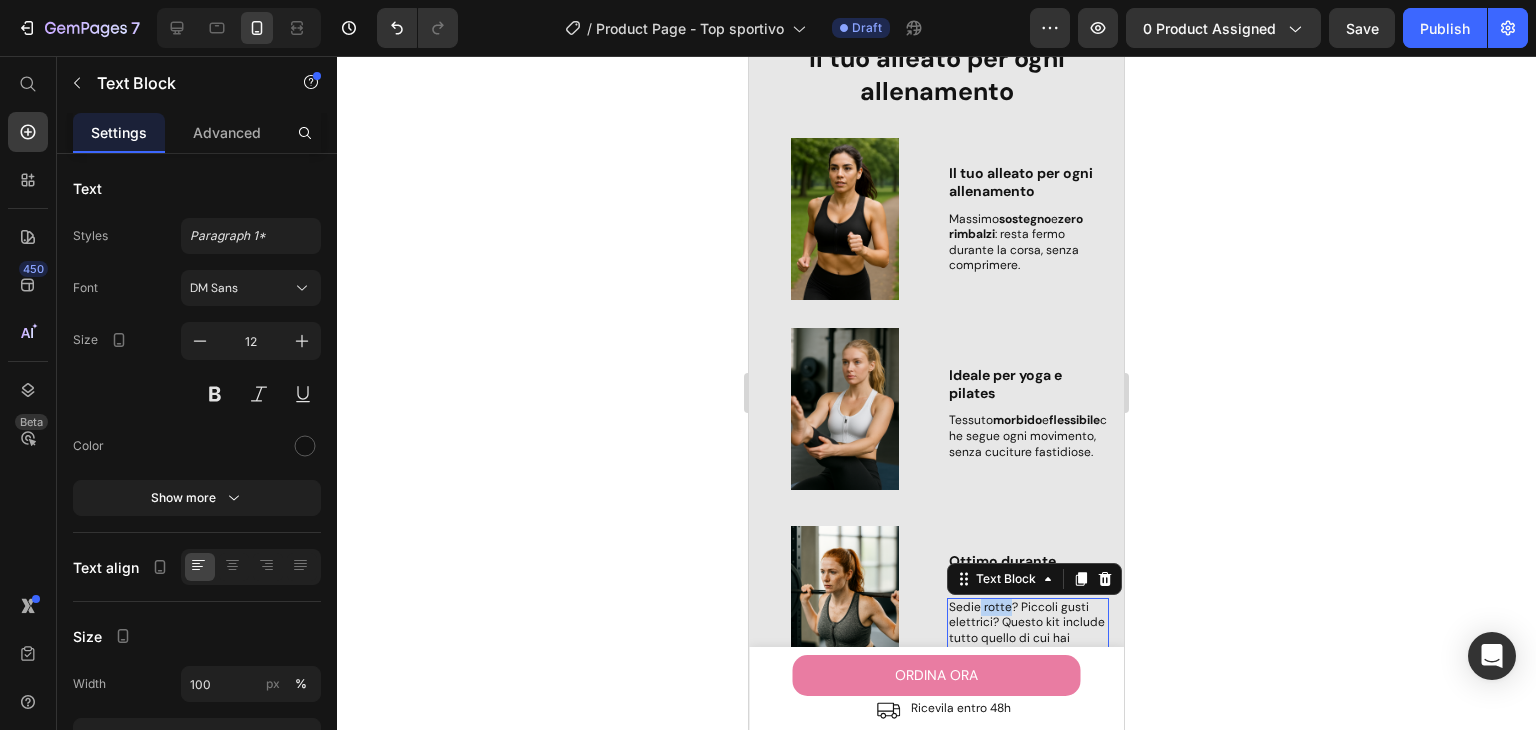 click on "Sedie rotte? Piccoli gusti elettrici? Questo kit include tutto quello di cui hai bisogno." at bounding box center [1028, 631] 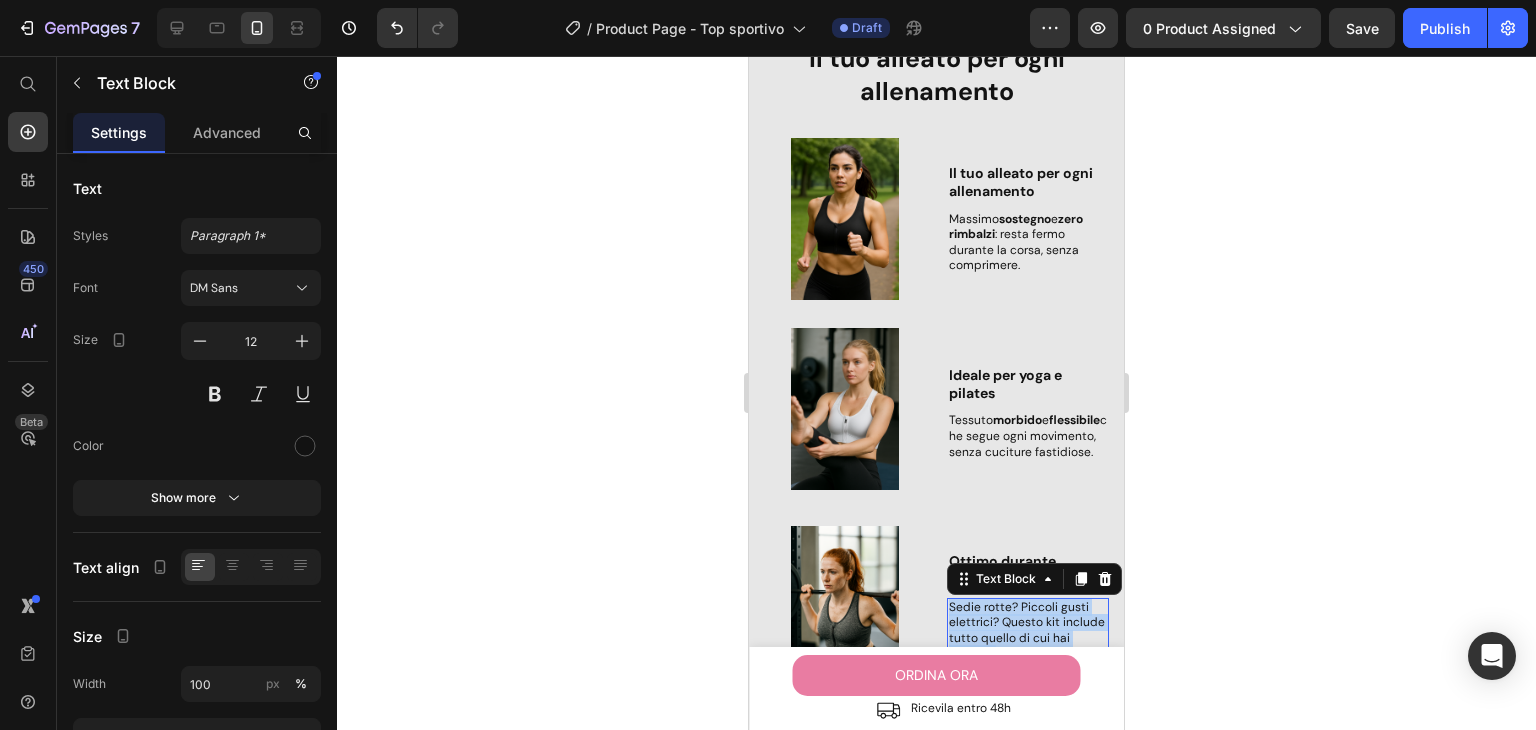 click on "Sedie rotte? Piccoli gusti elettrici? Questo kit include tutto quello di cui hai bisogno." at bounding box center (1028, 631) 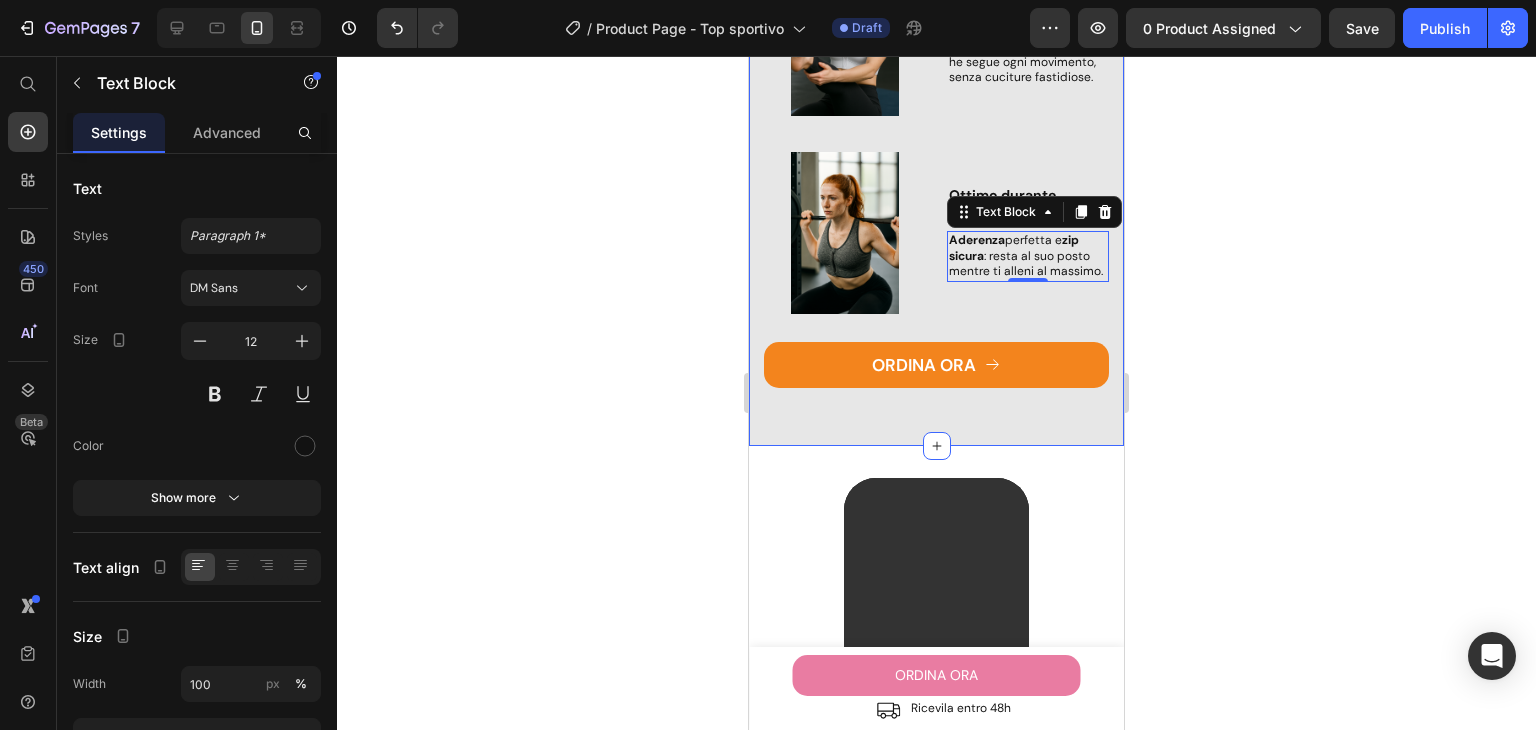 scroll, scrollTop: 2028, scrollLeft: 0, axis: vertical 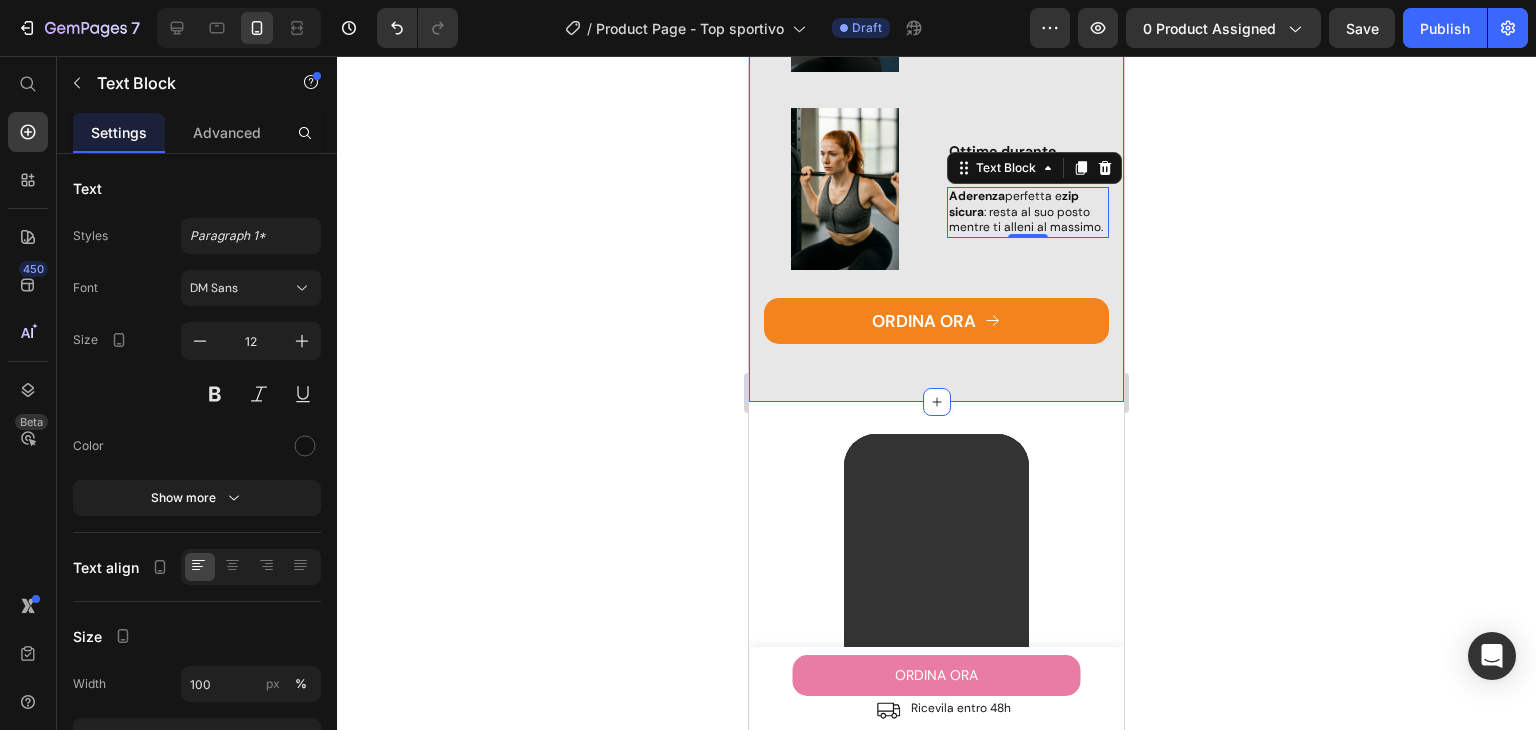 click on "ORDINA ORA" at bounding box center (936, 321) 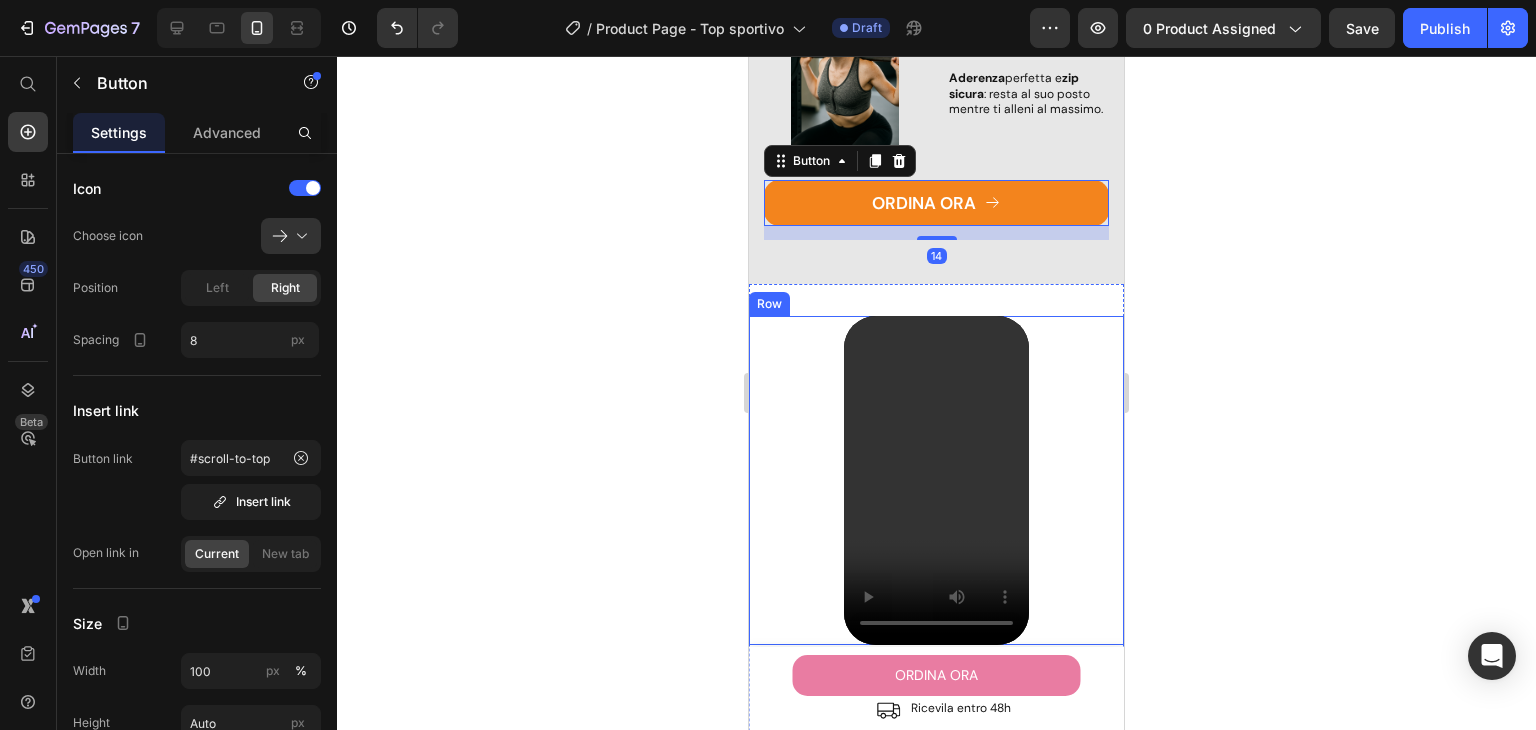 scroll, scrollTop: 2428, scrollLeft: 0, axis: vertical 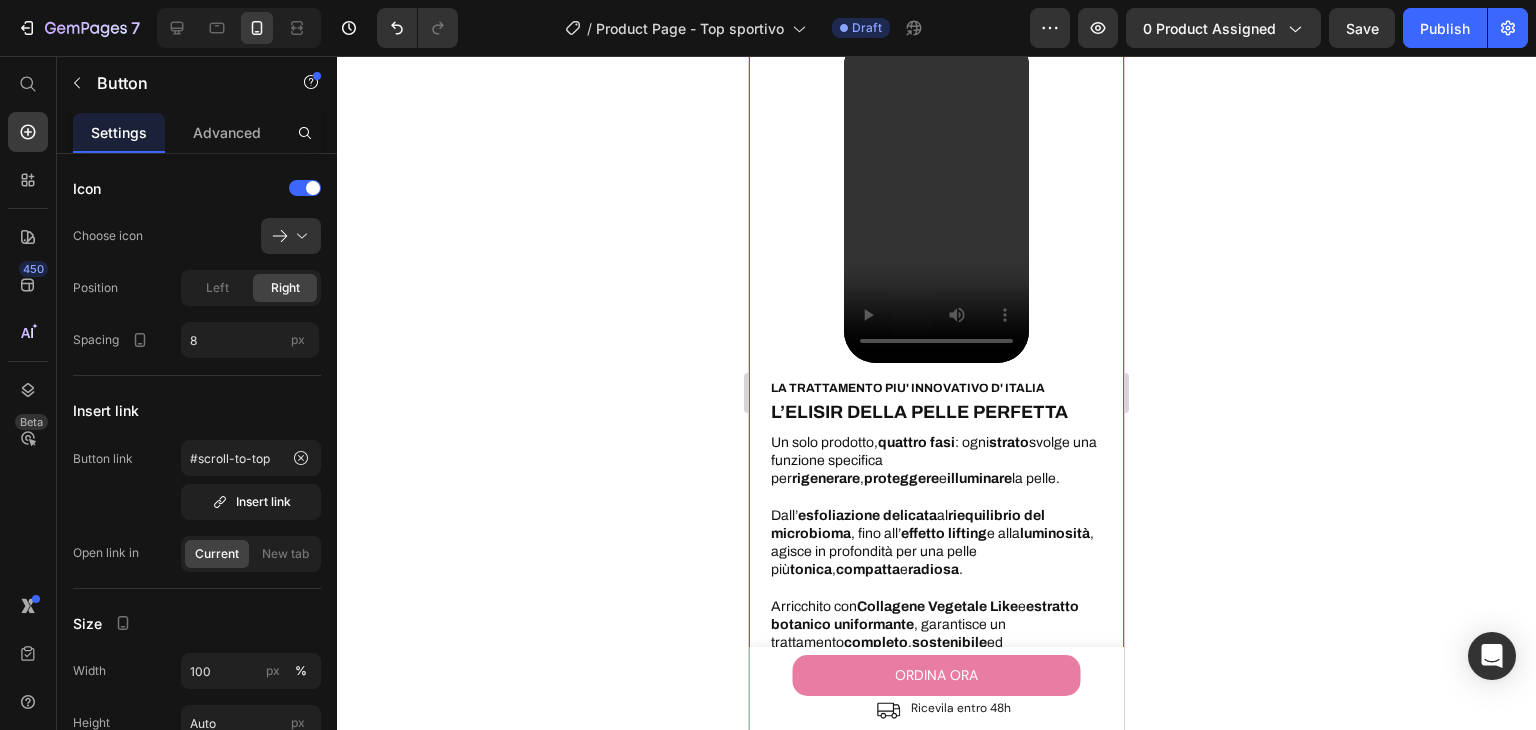 click on "LA TRATTAMENTO PIU' INNOVATIVO D' ITALIA" at bounding box center (908, 388) 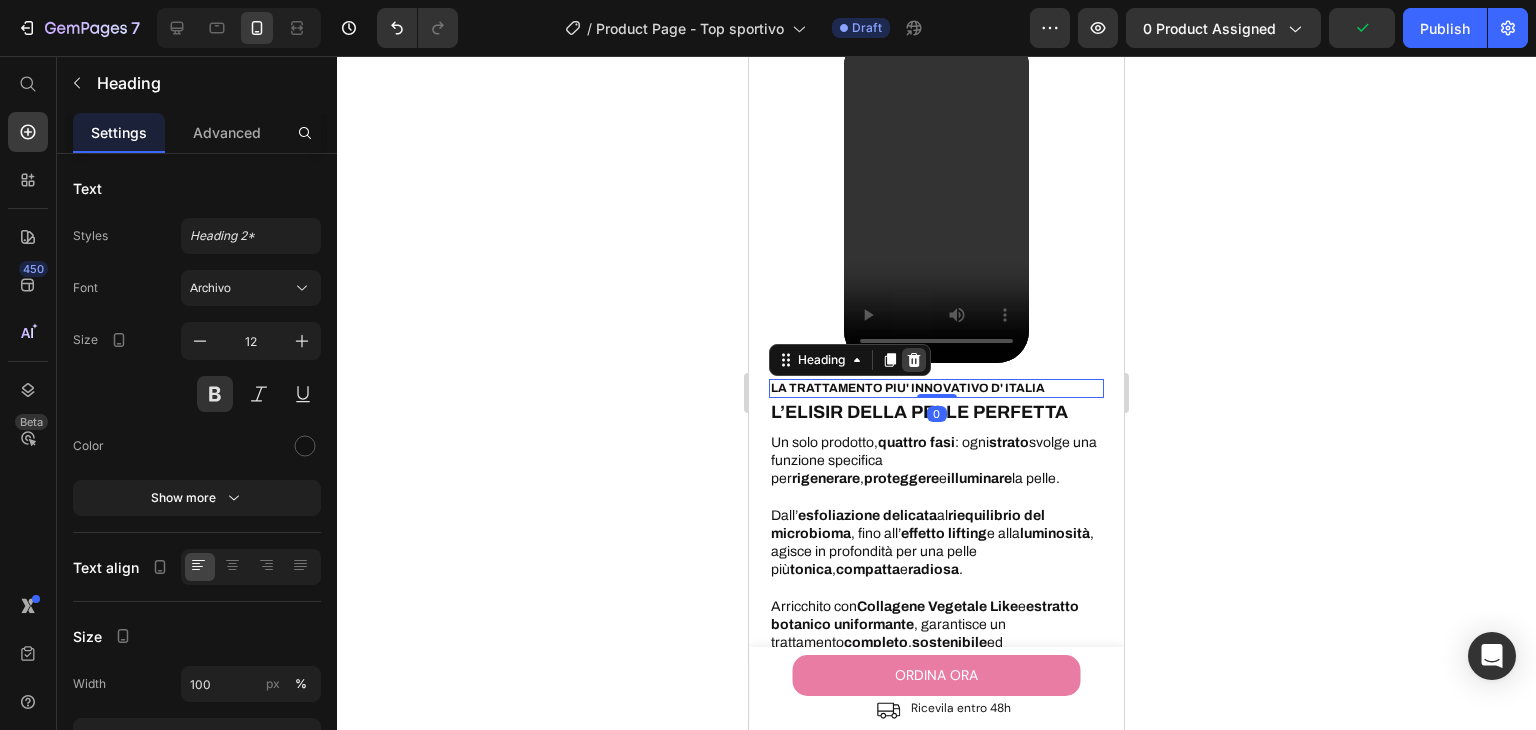 click at bounding box center (914, 360) 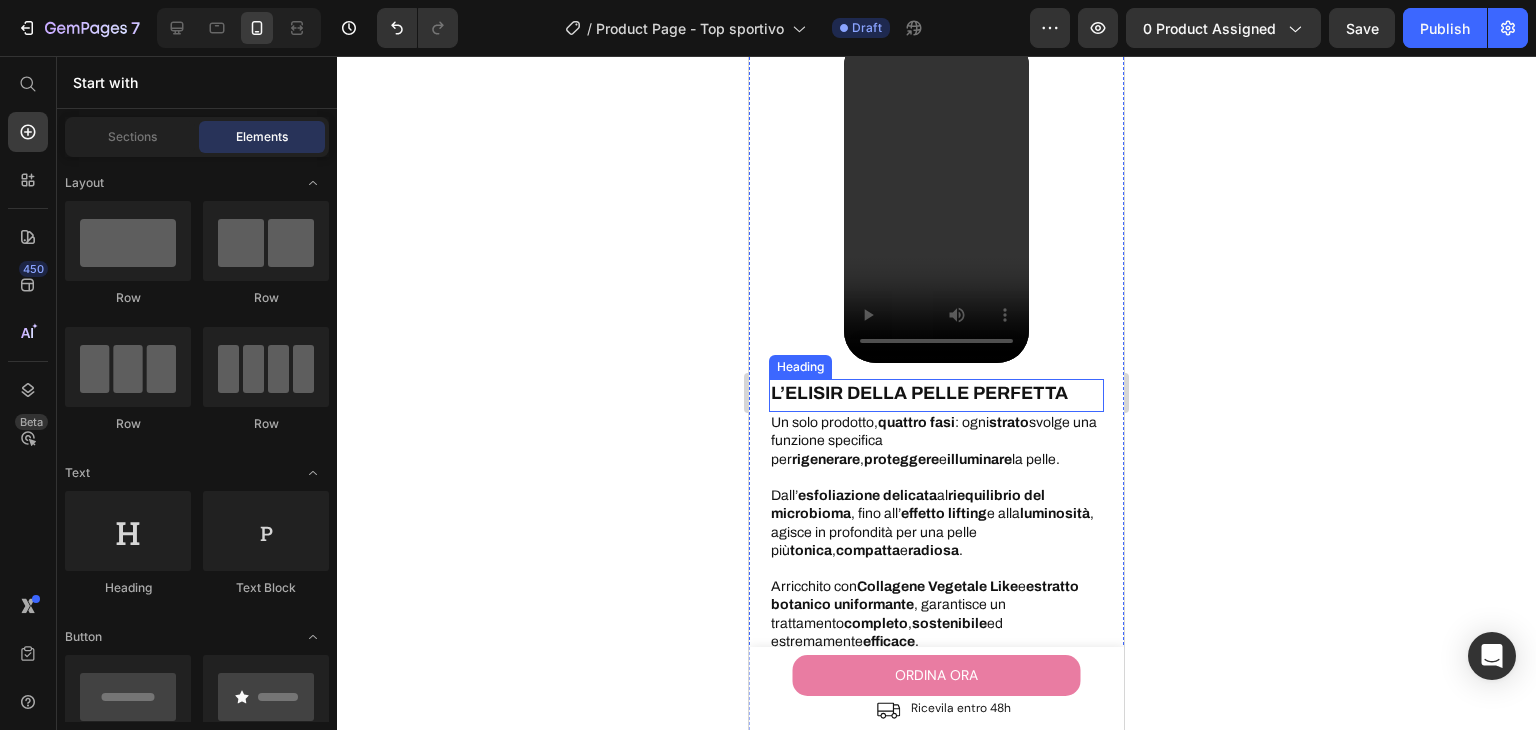 click on "L’ELISIR DELLA PELLE PERFETTA" at bounding box center [919, 393] 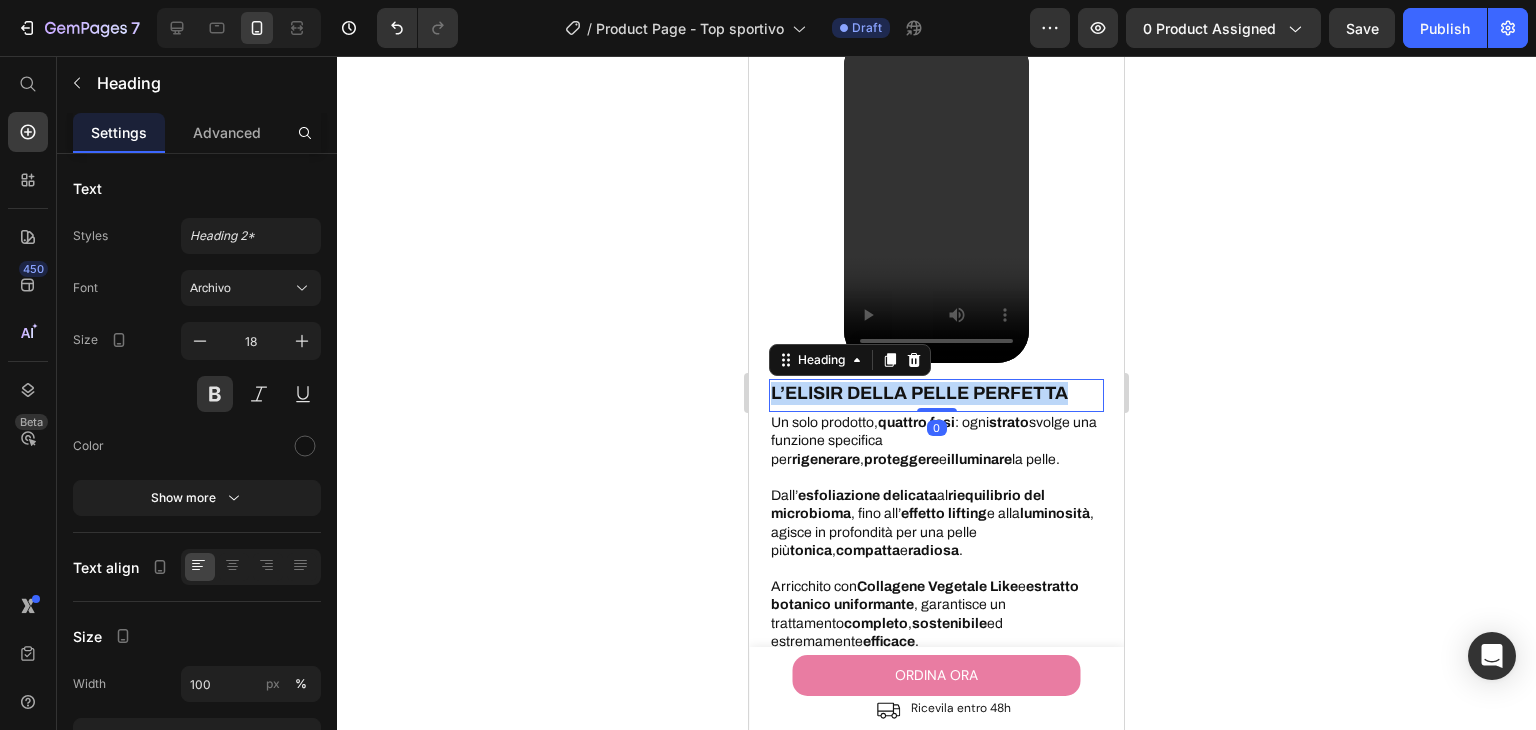 click on "L’ELISIR DELLA PELLE PERFETTA" at bounding box center (919, 393) 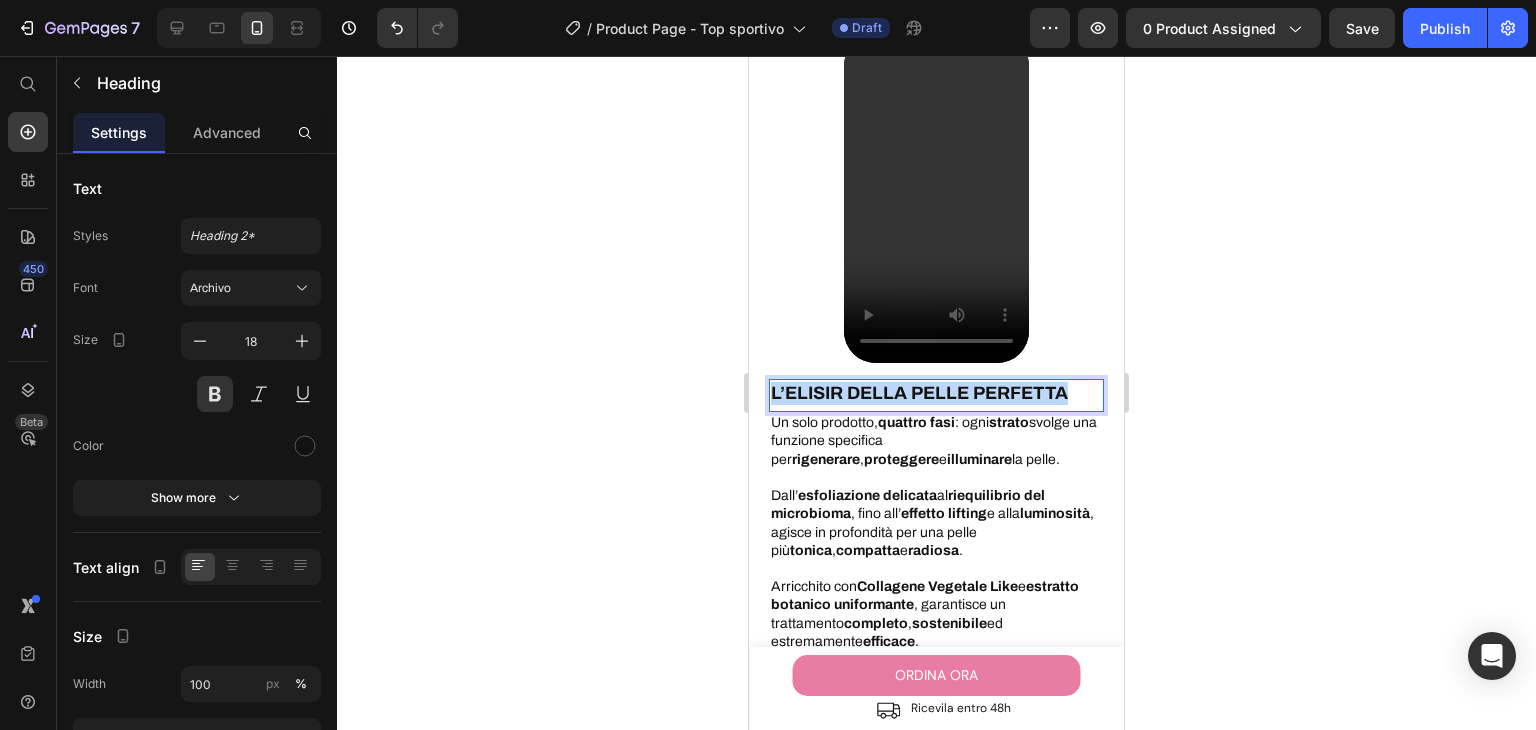 click on "L’ELISIR DELLA PELLE PERFETTA" at bounding box center (919, 393) 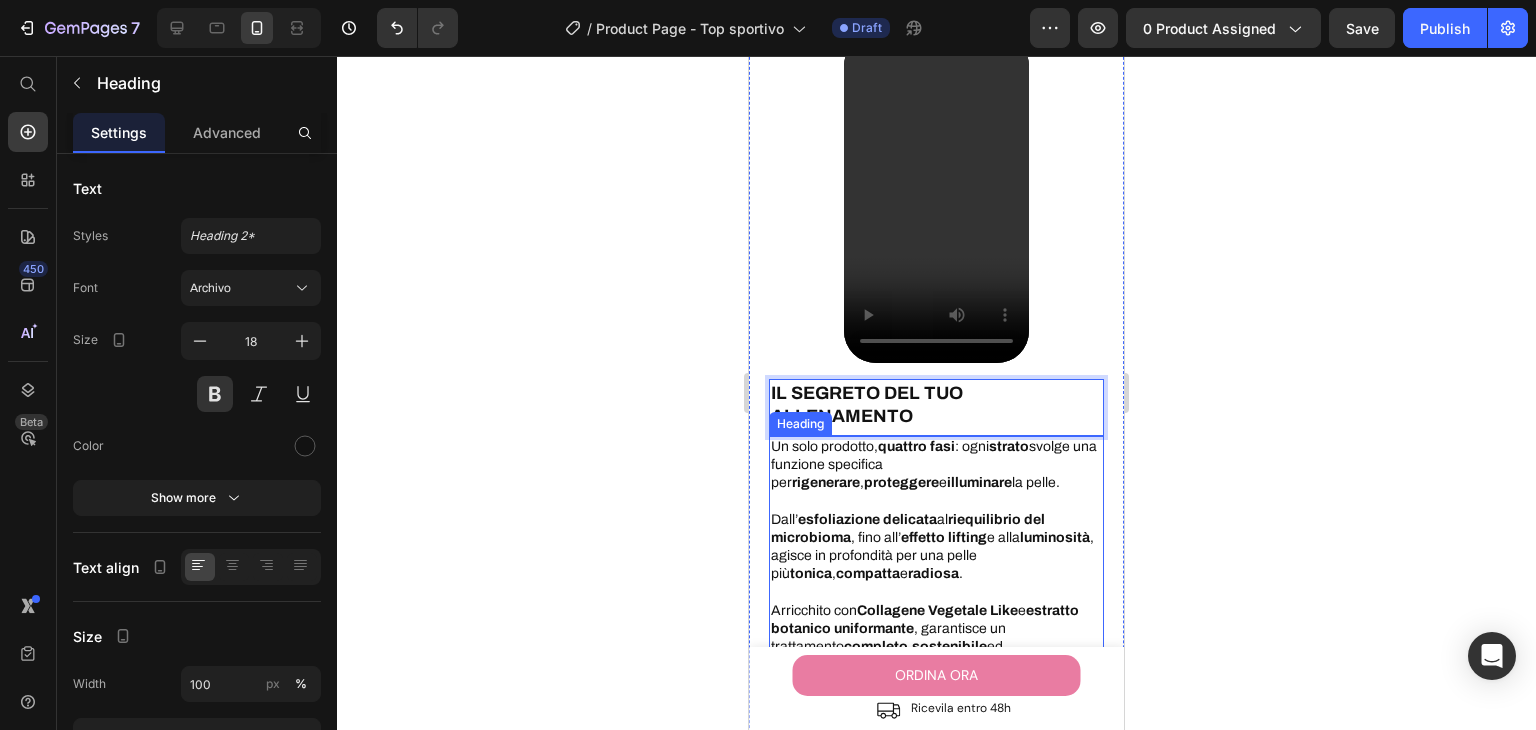 click on "Un solo prodotto, quattro fasi : ogni strato svolge una funzione specifica per rigenerare , proteggere e illuminare la pelle. Dall’ esfoliazione delicata al riequilibrio del microbioma , fino all’ effetto lifting e alla luminosità , agisce in profondità per una pelle più tonica , compatta e radiosa . Arricchito con Collagene Vegetale Like e estratto botanico uniformante , garantisce un trattamento completo , sostenibile ed estremamente efficace . Tutto il potere di quattro trattamenti racchiuso in un unico trattamento ." at bounding box center (936, 583) 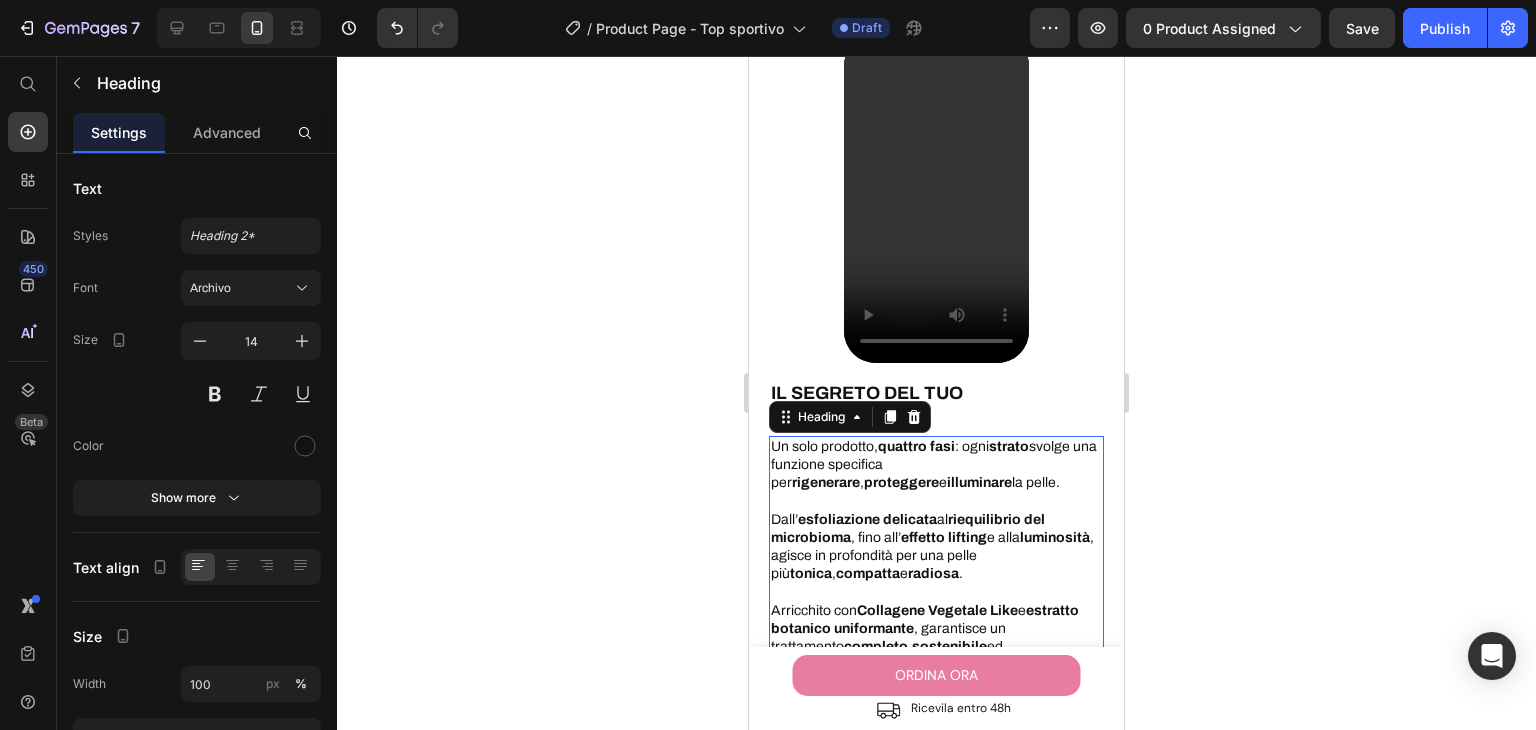 scroll, scrollTop: 2728, scrollLeft: 0, axis: vertical 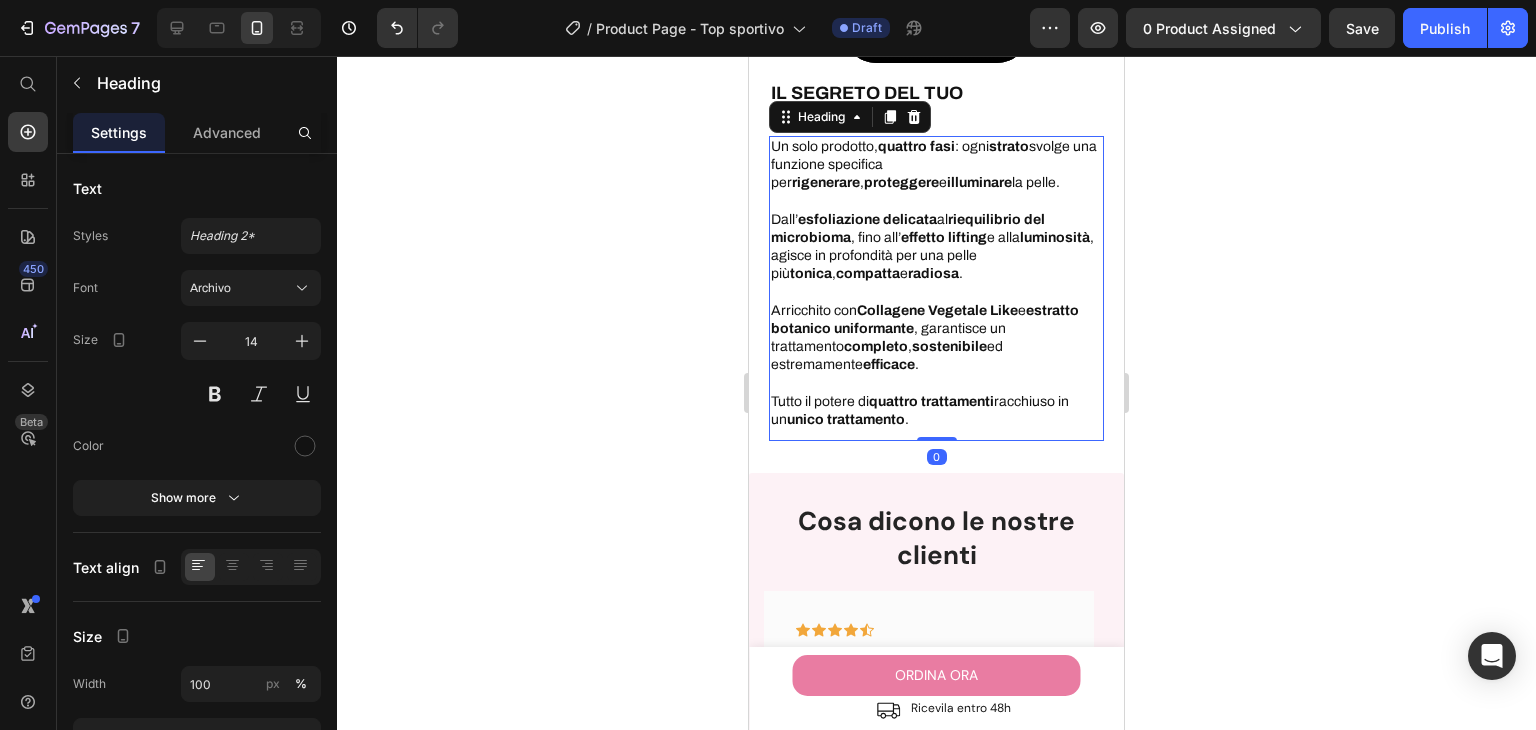 click on "Un solo prodotto, quattro fasi : ogni strato svolge una funzione specifica per rigenerare , proteggere e illuminare la pelle. Dall’ esfoliazione delicata al riequilibrio del microbioma , fino all’ effetto lifting e alla luminosità , agisce in profondità per una pelle più tonica , compatta e radiosa . Arricchito con Collagene Vegetale Like e estratto botanico uniformante , garantisce un trattamento completo , sostenibile ed estremamente efficace . Tutto il potere di quattro trattamenti racchiuso in un unico trattamento . Heading   0" at bounding box center [936, 288] 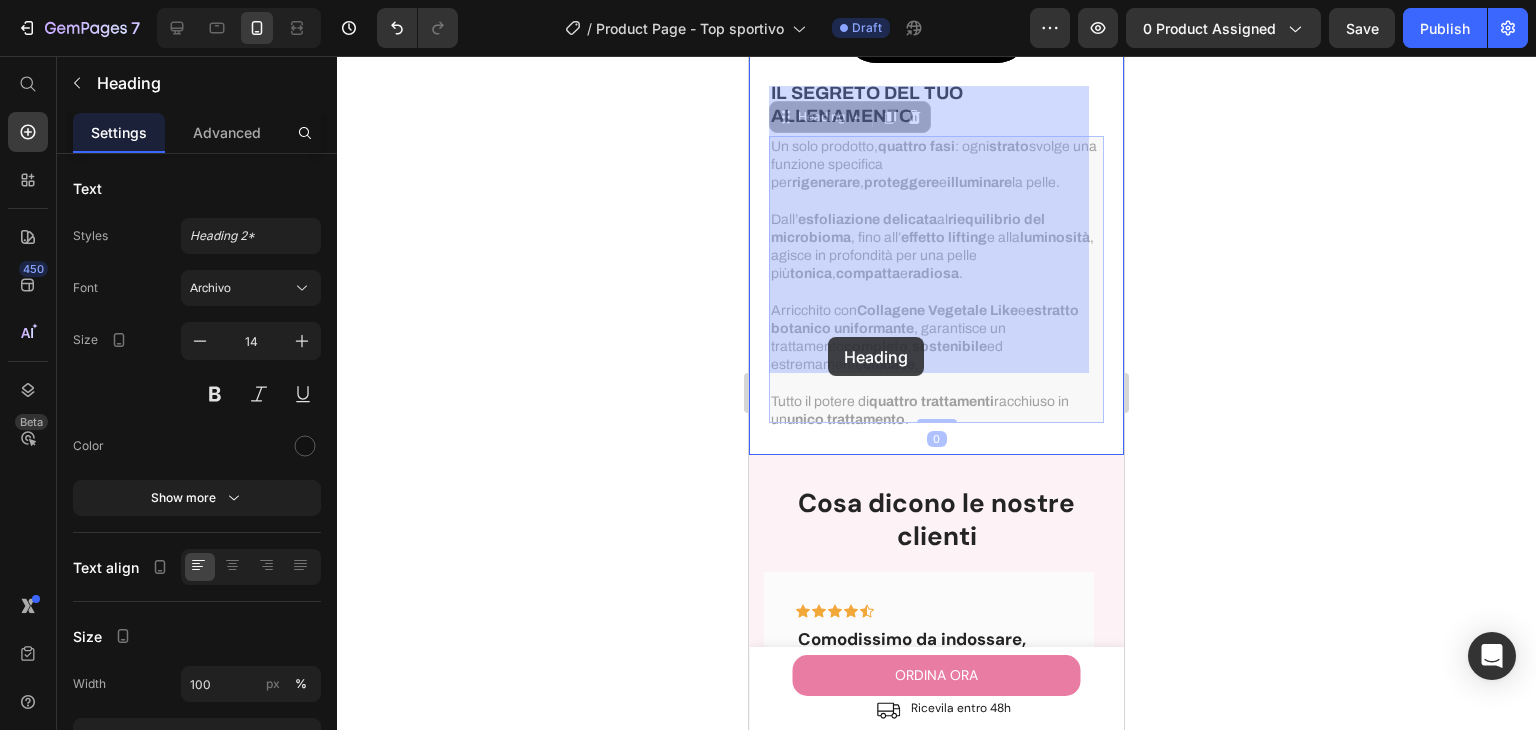 drag, startPoint x: 1000, startPoint y: 364, endPoint x: 842, endPoint y: 352, distance: 158.45505 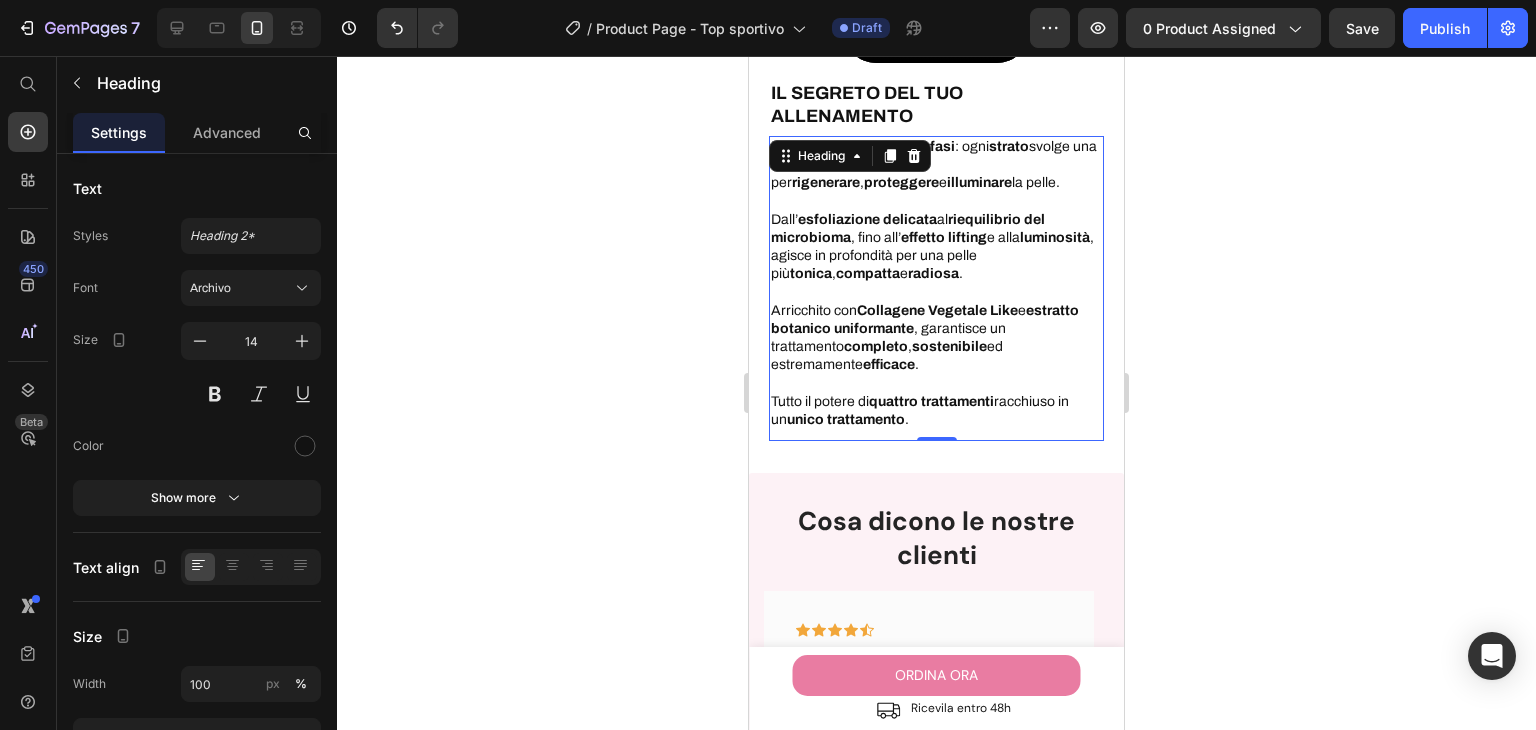 click on "Un solo prodotto, quattro fasi : ogni strato svolge una funzione specifica per rigenerare , proteggere e illuminare la pelle. Dall’ esfoliazione delicata al riequilibrio del microbioma , fino all’ effetto lifting e alla luminosità , agisce in profondità per una pelle più tonica , compatta e radiosa . Arricchito con Collagene Vegetale Like e estratto botanico uniformante , garantisce un trattamento completo , sostenibile ed estremamente efficace . Tutto il potere di quattro trattamenti racchiuso in un unico trattamento ." at bounding box center (936, 283) 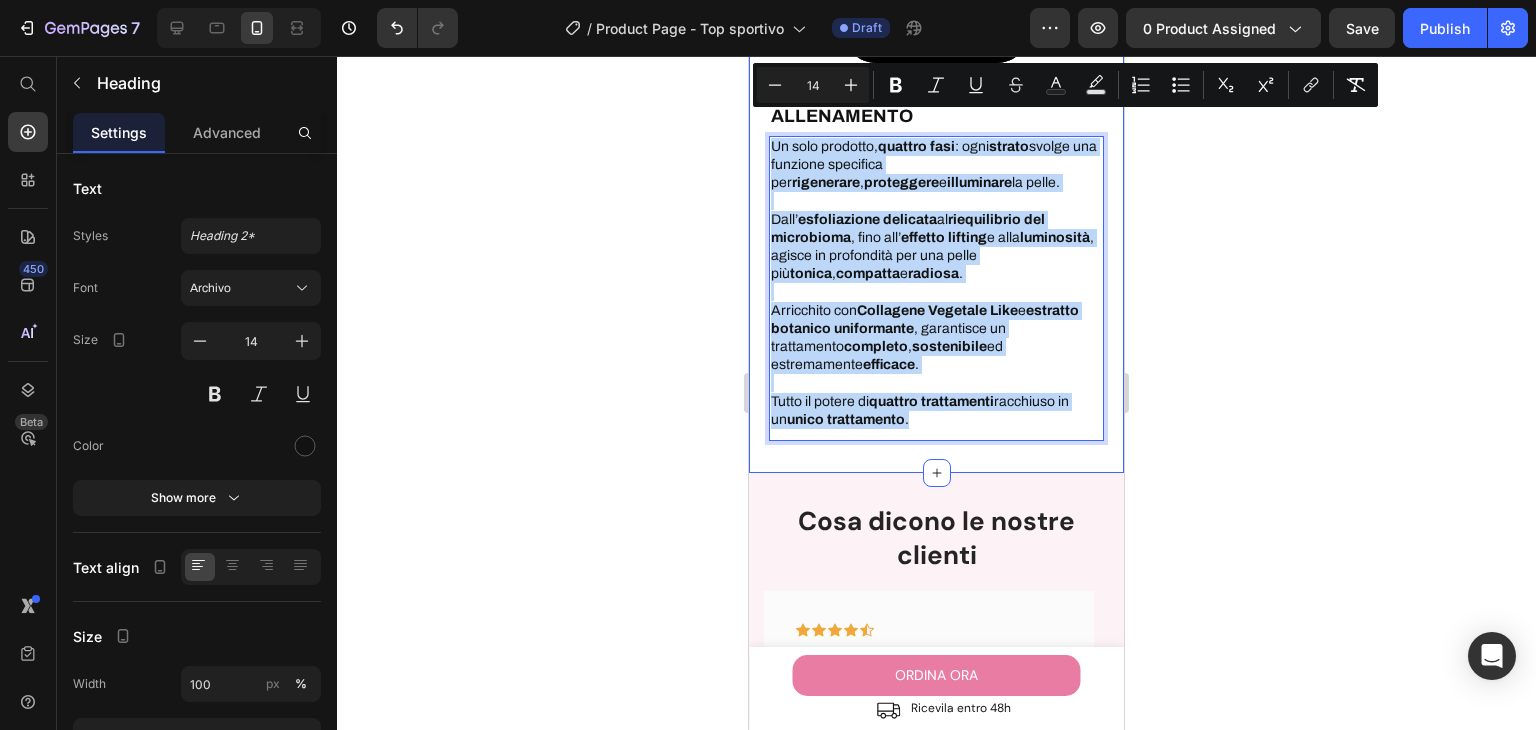 drag, startPoint x: 948, startPoint y: 349, endPoint x: 1509, endPoint y: 161, distance: 591.6629 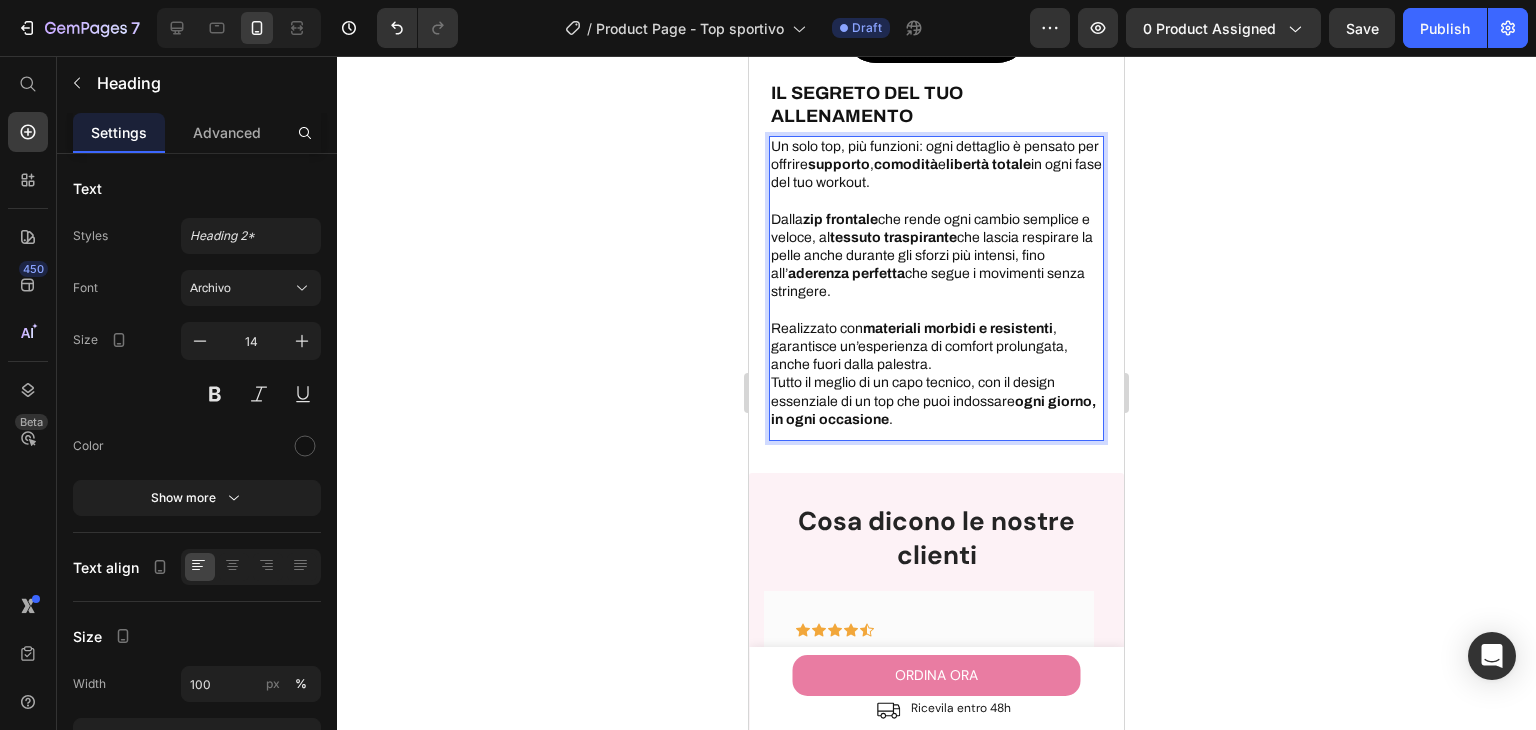 click on "Un solo top, più funzioni: ogni dettaglio è pensato per offrire supporto, comodità e libertà totale in ogni fase del tuo workout.   Dalla zip frontale che rende ogni cambio semplice e veloce, al tessuto traspirante che lascia respirare la pelle anche durante gli sforzi più intensi, fino all’ aderenza perfetta che segue i movimenti senza stringere.   Realizzato con materiali morbidi e resistenti , garantisce un’esperienza di comfort prolungata, anche fuori dalla palestra. Tutto il meglio di un capo tecnico, con il design essenziale di un top che puoi indossare ogni giorno, in ogni occasione . Heading   0" at bounding box center (936, 288) 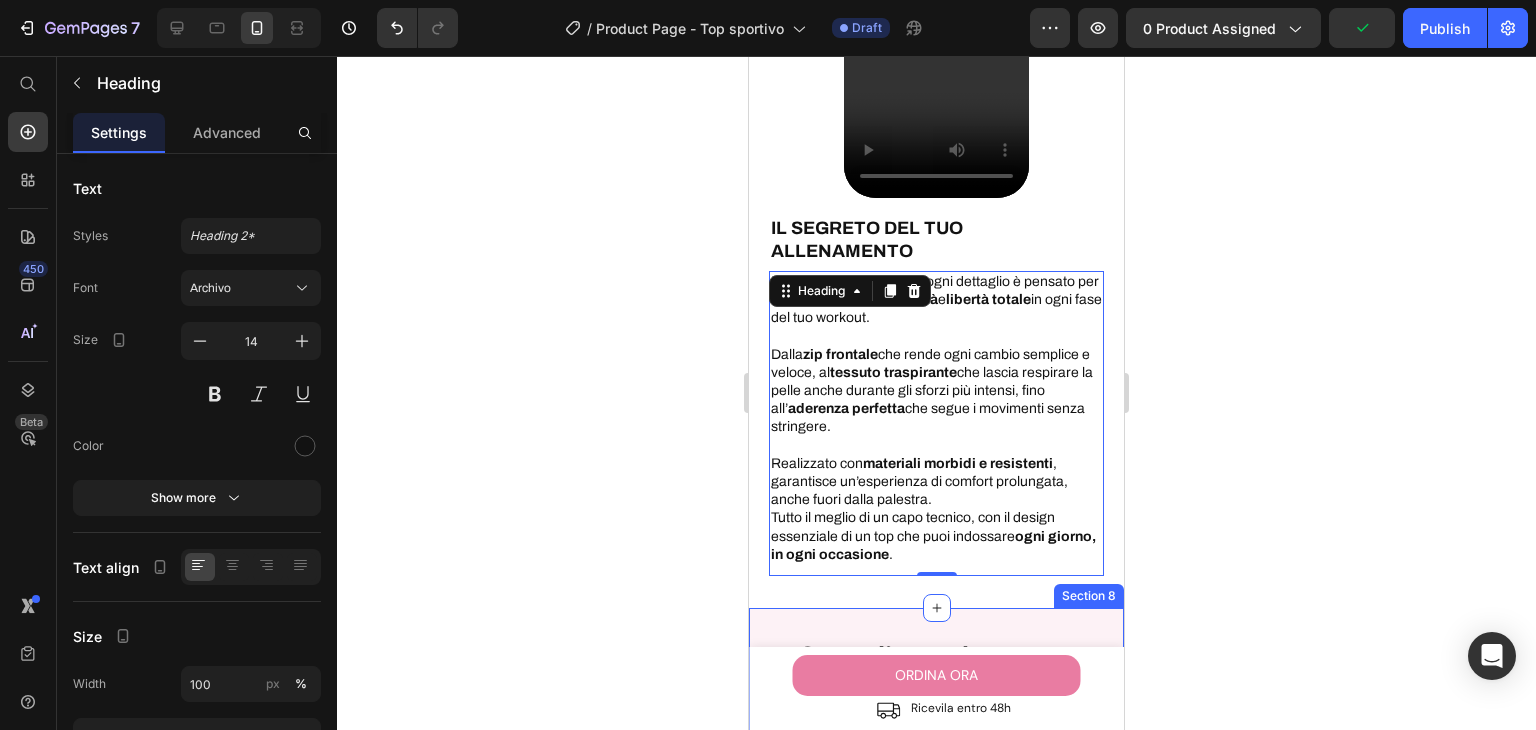 scroll, scrollTop: 2628, scrollLeft: 0, axis: vertical 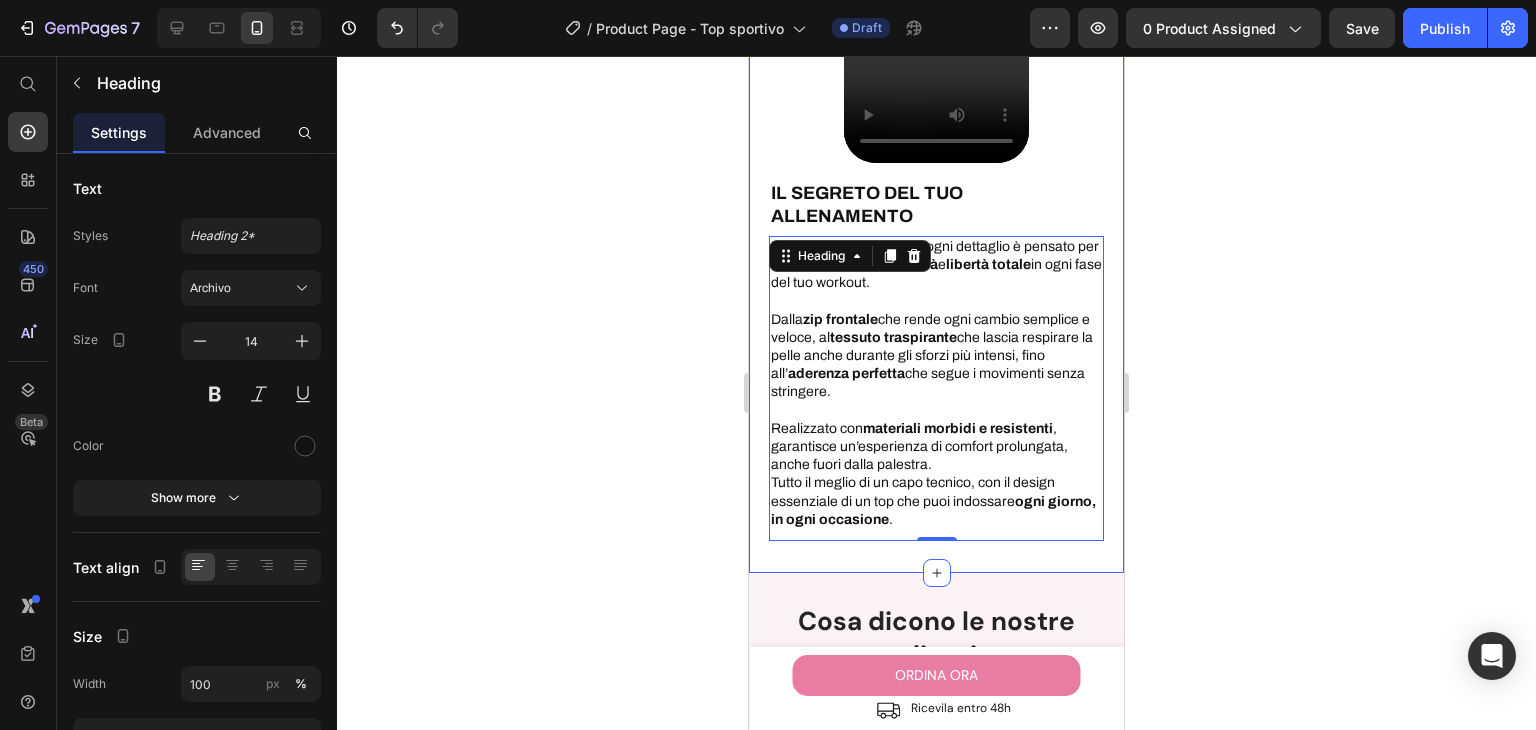 click on "Video Row ⁠⁠⁠⁠⁠⁠⁠ IL SEGRETO DEL TUO ALLENAMENTO  Heading Un solo top, più funzioni: ogni dettaglio è pensato per offrire supporto, comodità e libertà totale in ogni fase del tuo workout.   Dalla zip frontale che rende ogni cambio semplice e veloce, al tessuto traspirante che lascia respirare la pelle anche durante gli sforzi più intensi, fino all’ aderenza perfetta che segue i movimenti senza stringere.   Realizzato con materiali morbidi e resistenti , garantisce un’esperienza di comfort prolungata, anche fuori dalla palestra. Tutto il meglio di un capo tecnico, con il design essenziale di un top che puoi indossare ogni giorno, in ogni occasione . Heading   0 Section 5" at bounding box center (936, 187) 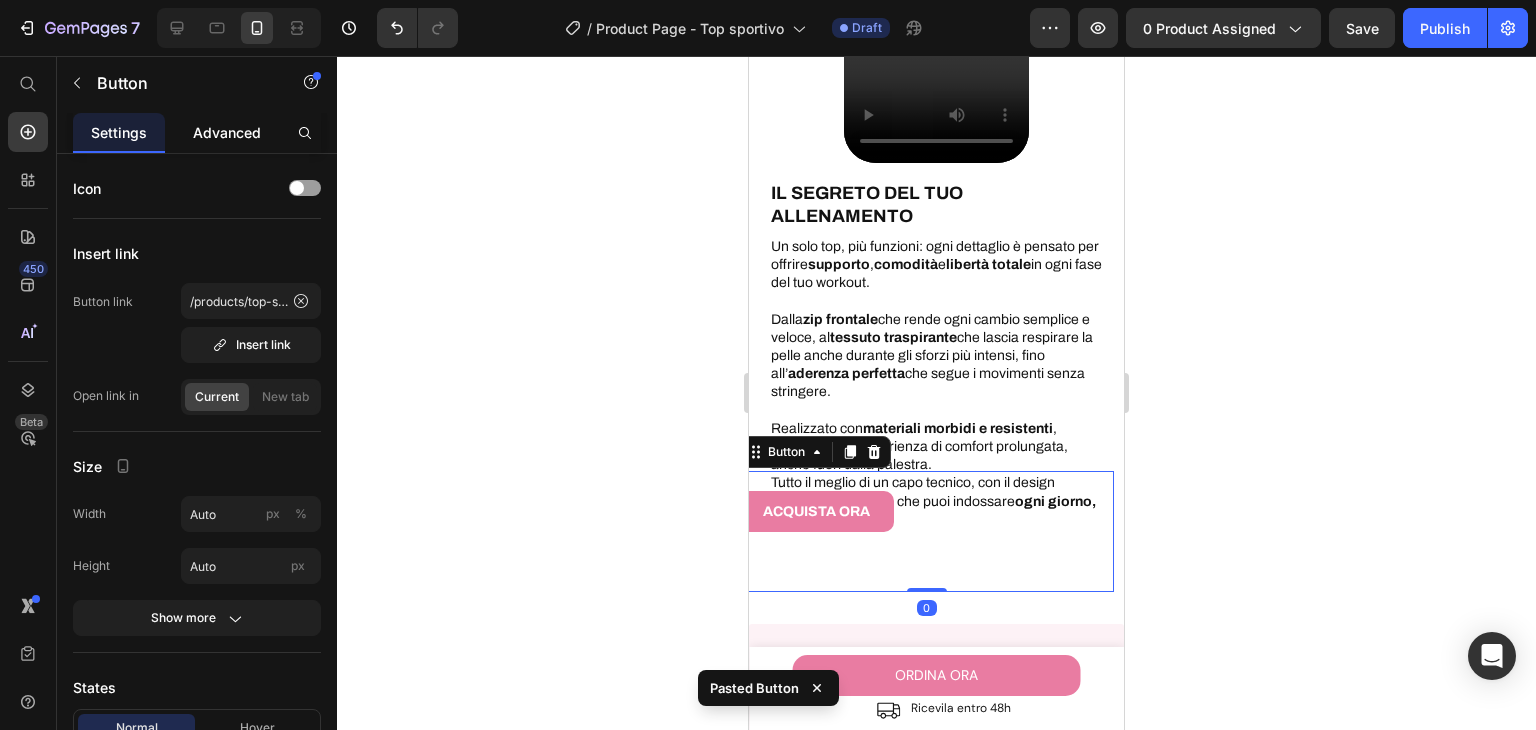 click on "Advanced" at bounding box center [227, 132] 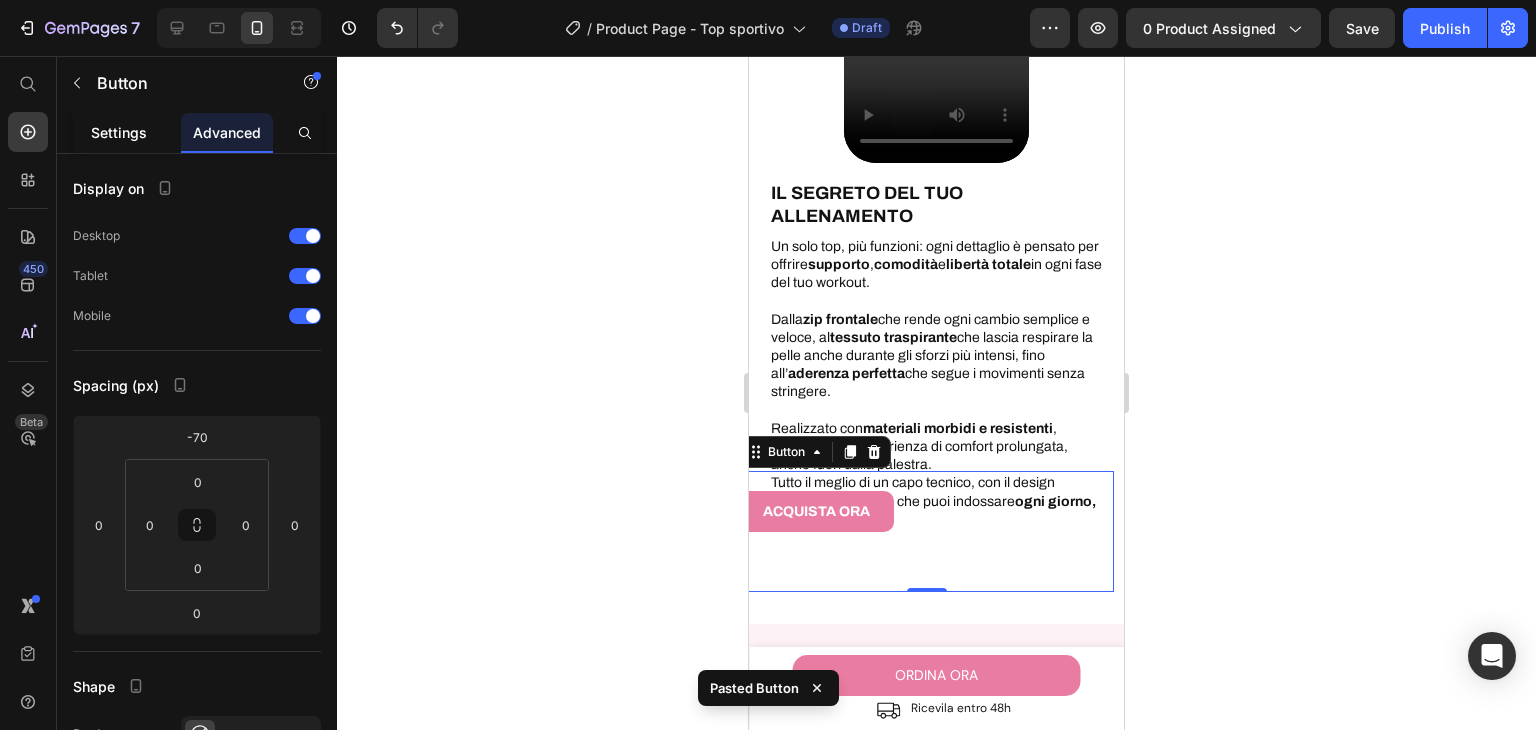 click on "Settings" 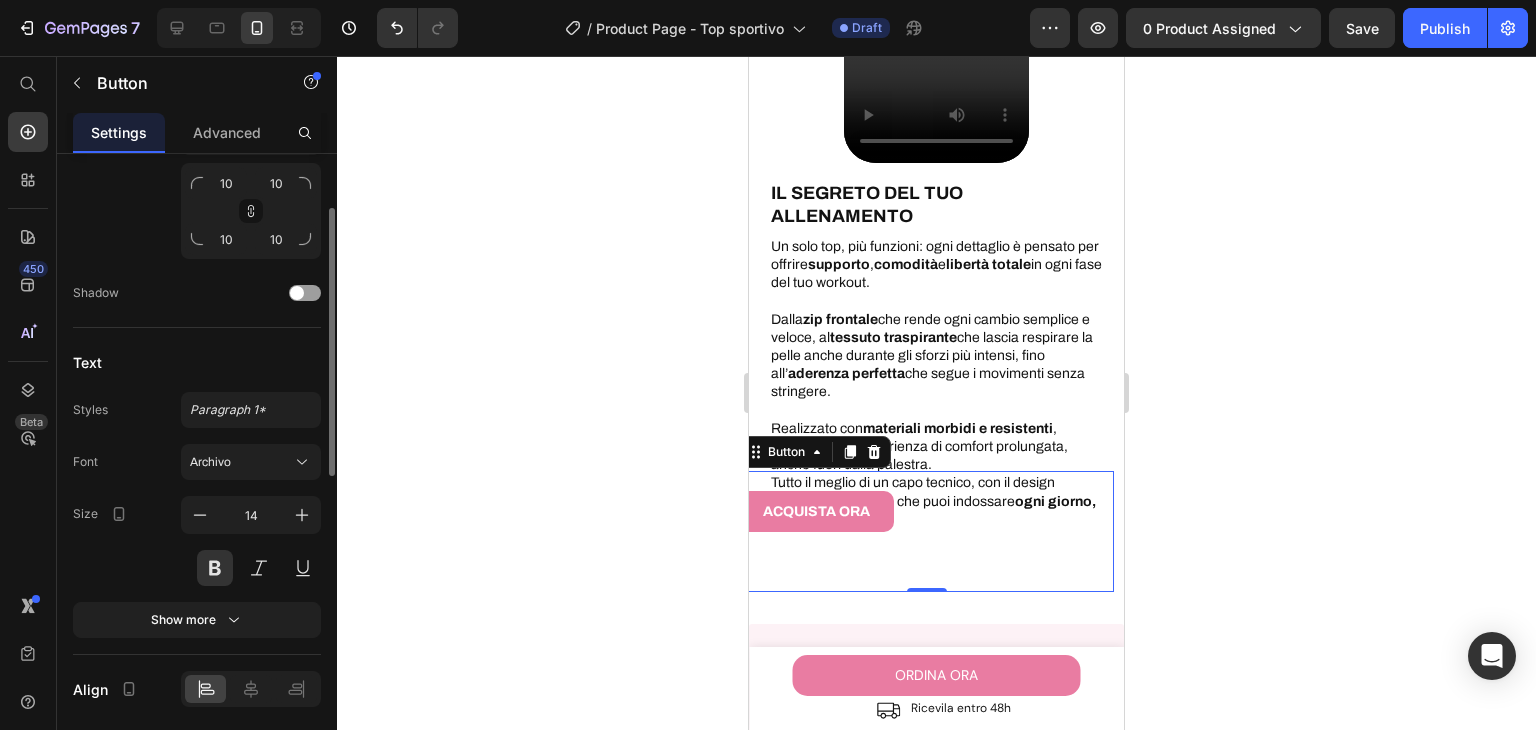 scroll, scrollTop: 862, scrollLeft: 0, axis: vertical 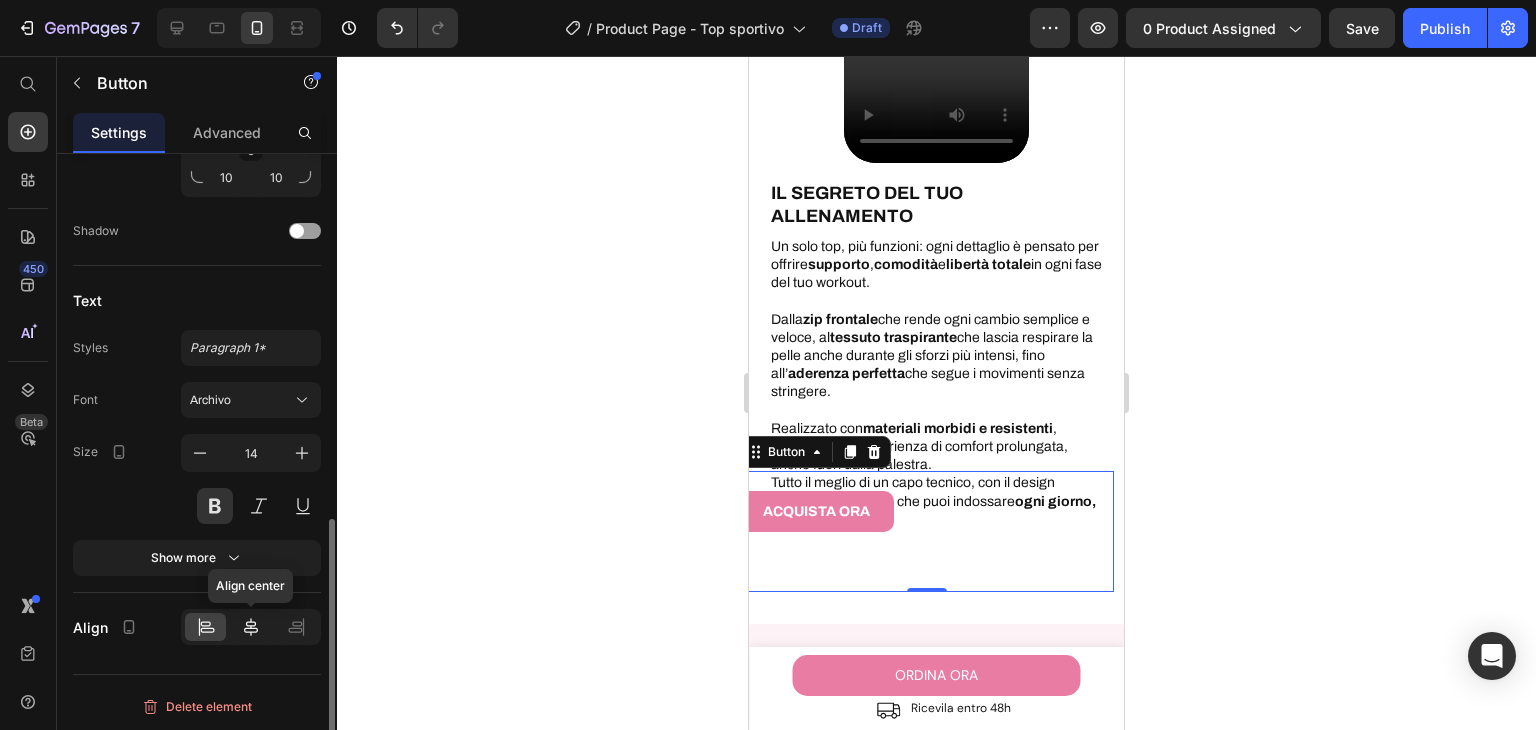 click 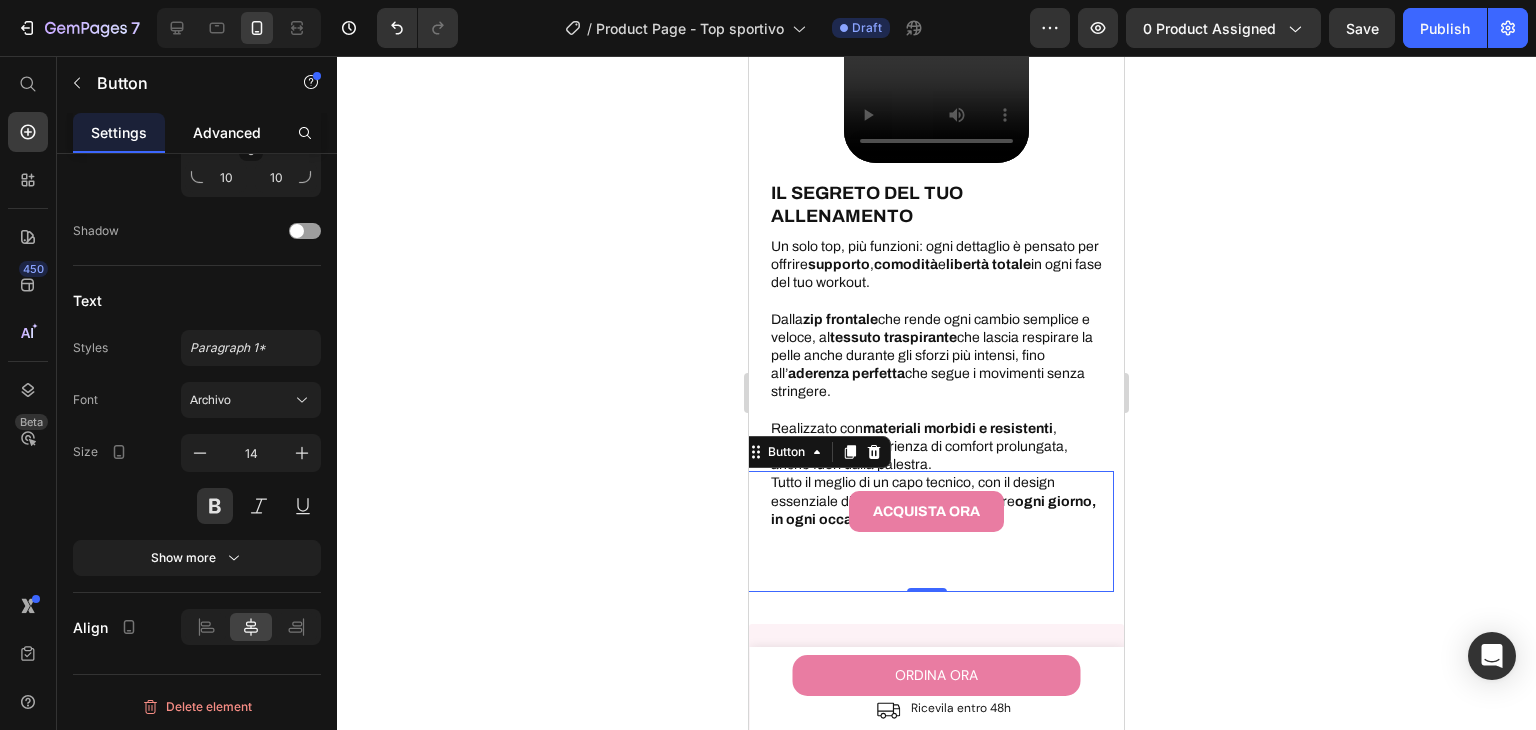 click on "Advanced" 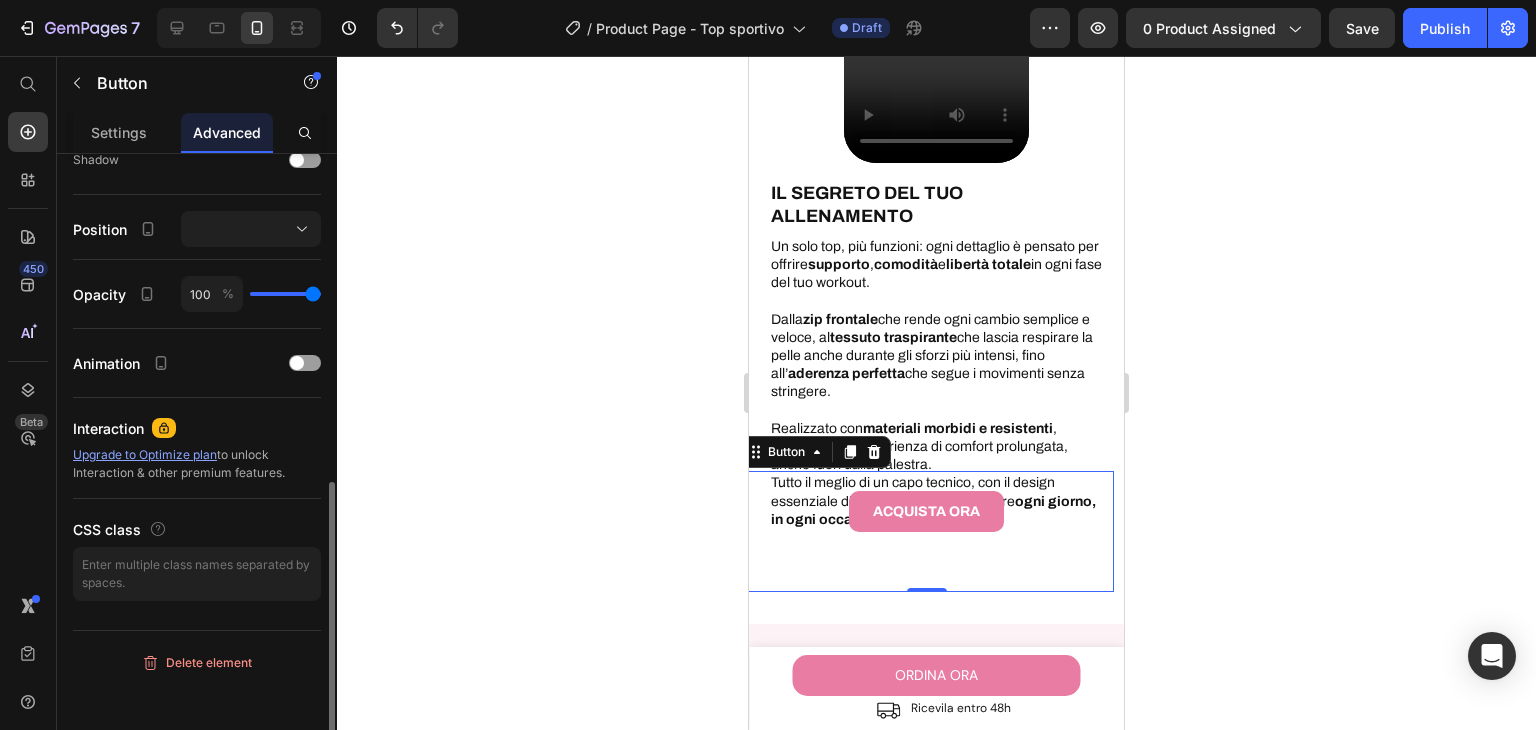 scroll, scrollTop: 0, scrollLeft: 0, axis: both 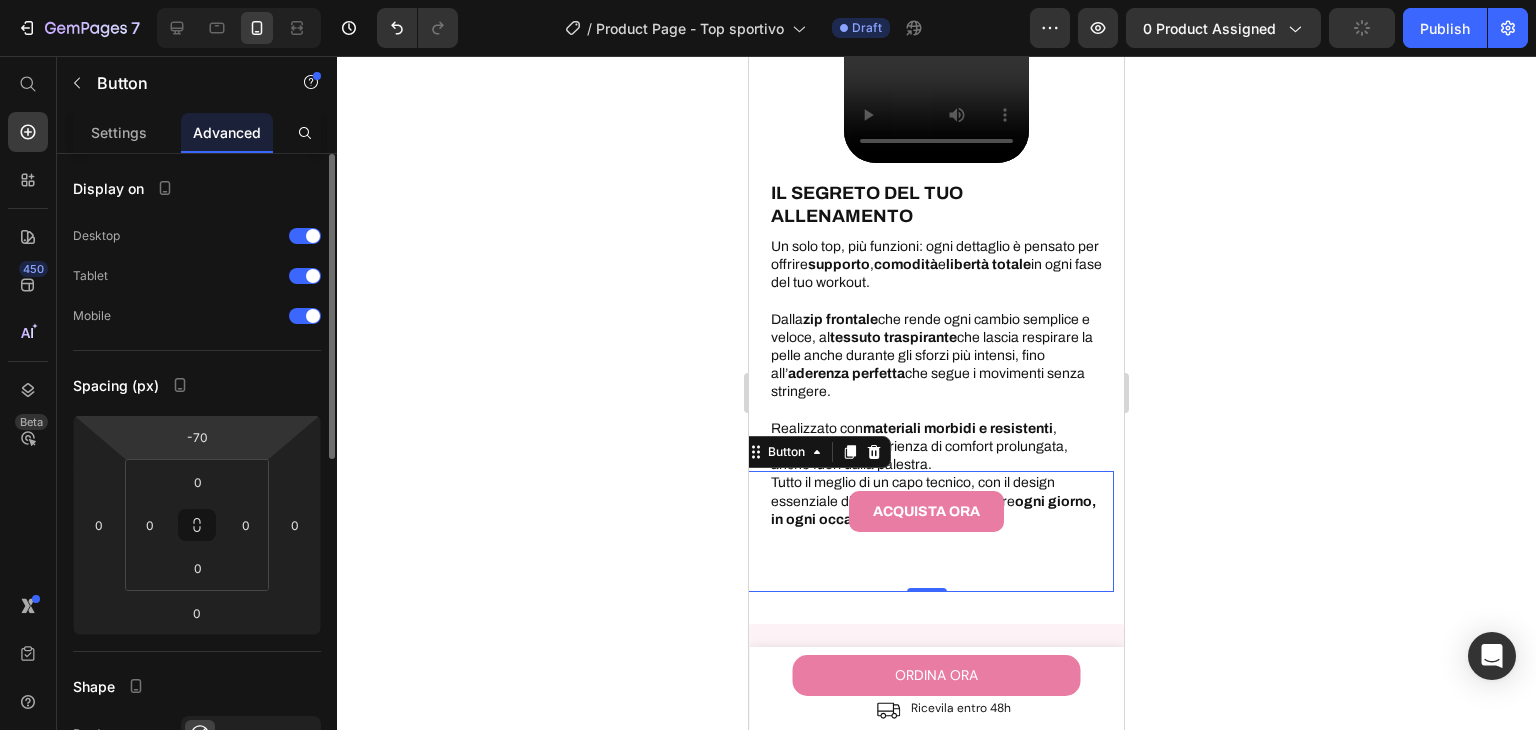 drag, startPoint x: 218, startPoint y: 447, endPoint x: 225, endPoint y: 438, distance: 11.401754 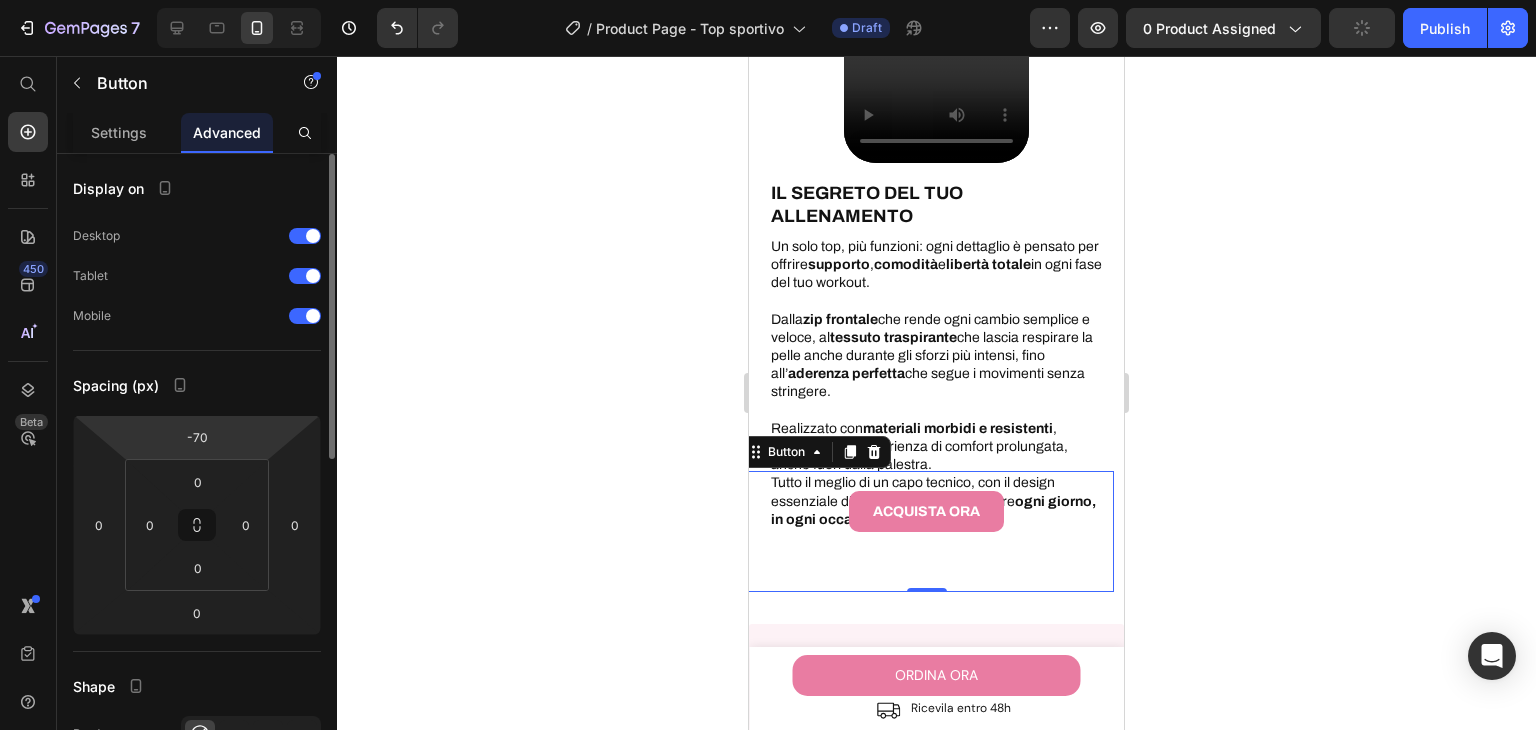click on "-70 0 0 0" at bounding box center (197, 525) 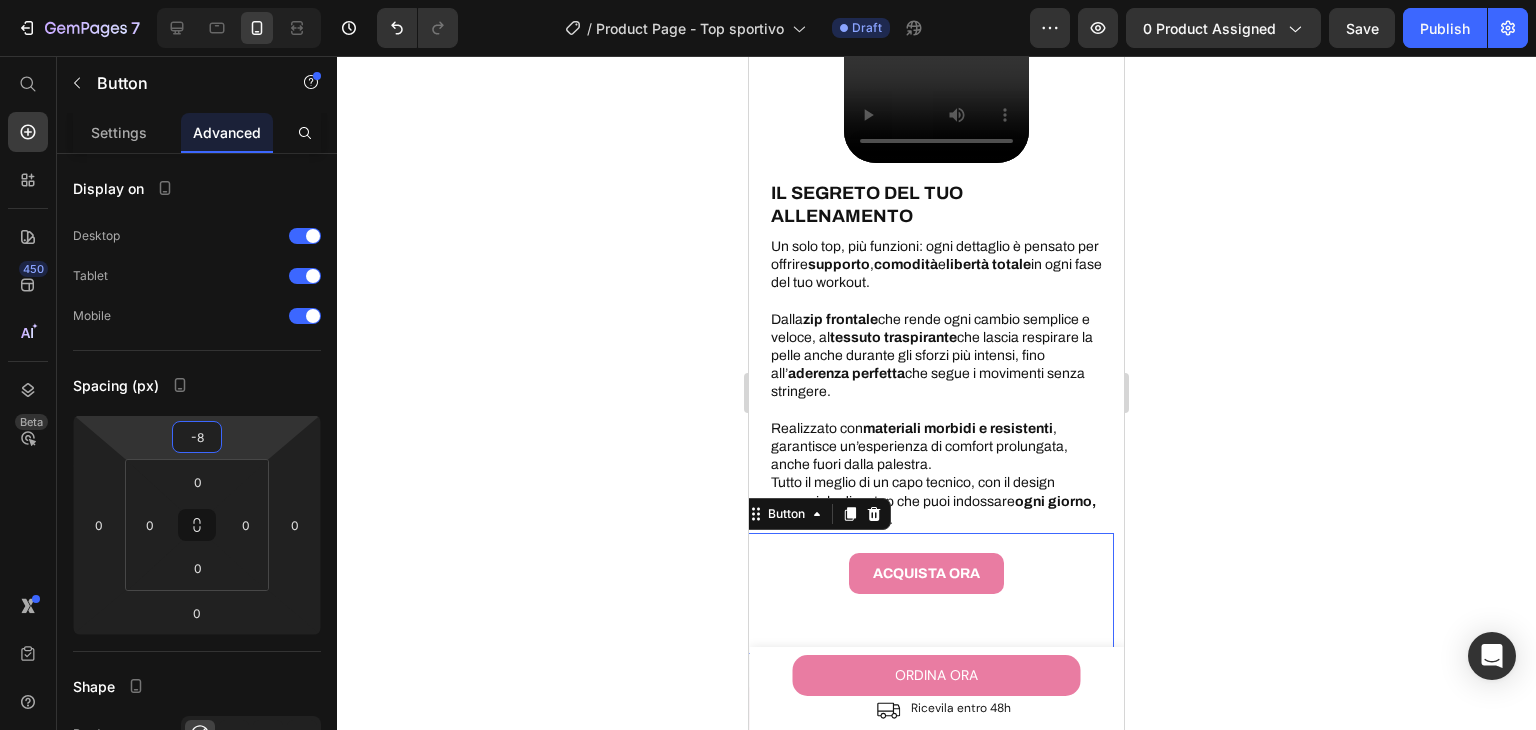 type on "-6" 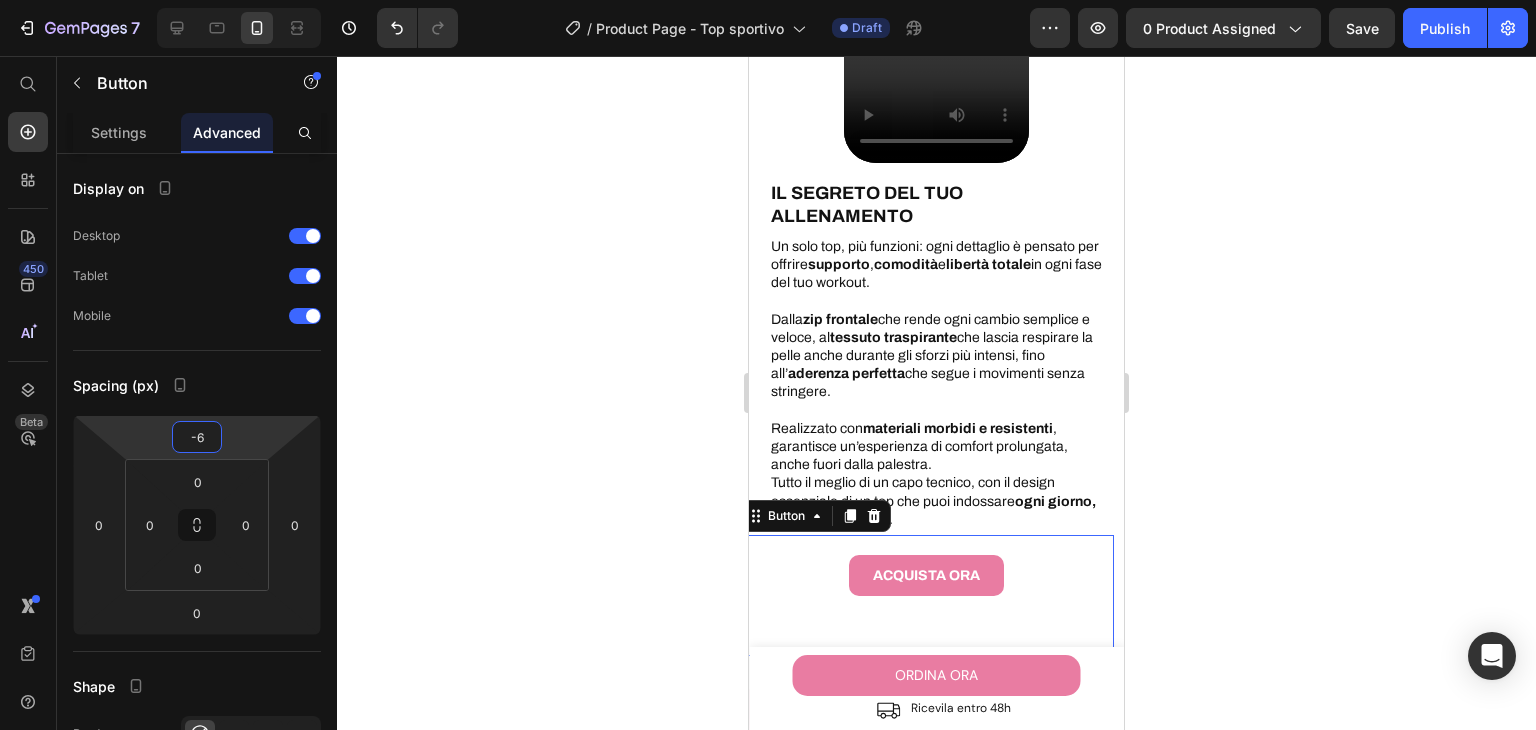 drag, startPoint x: 239, startPoint y: 440, endPoint x: 251, endPoint y: 409, distance: 33.24154 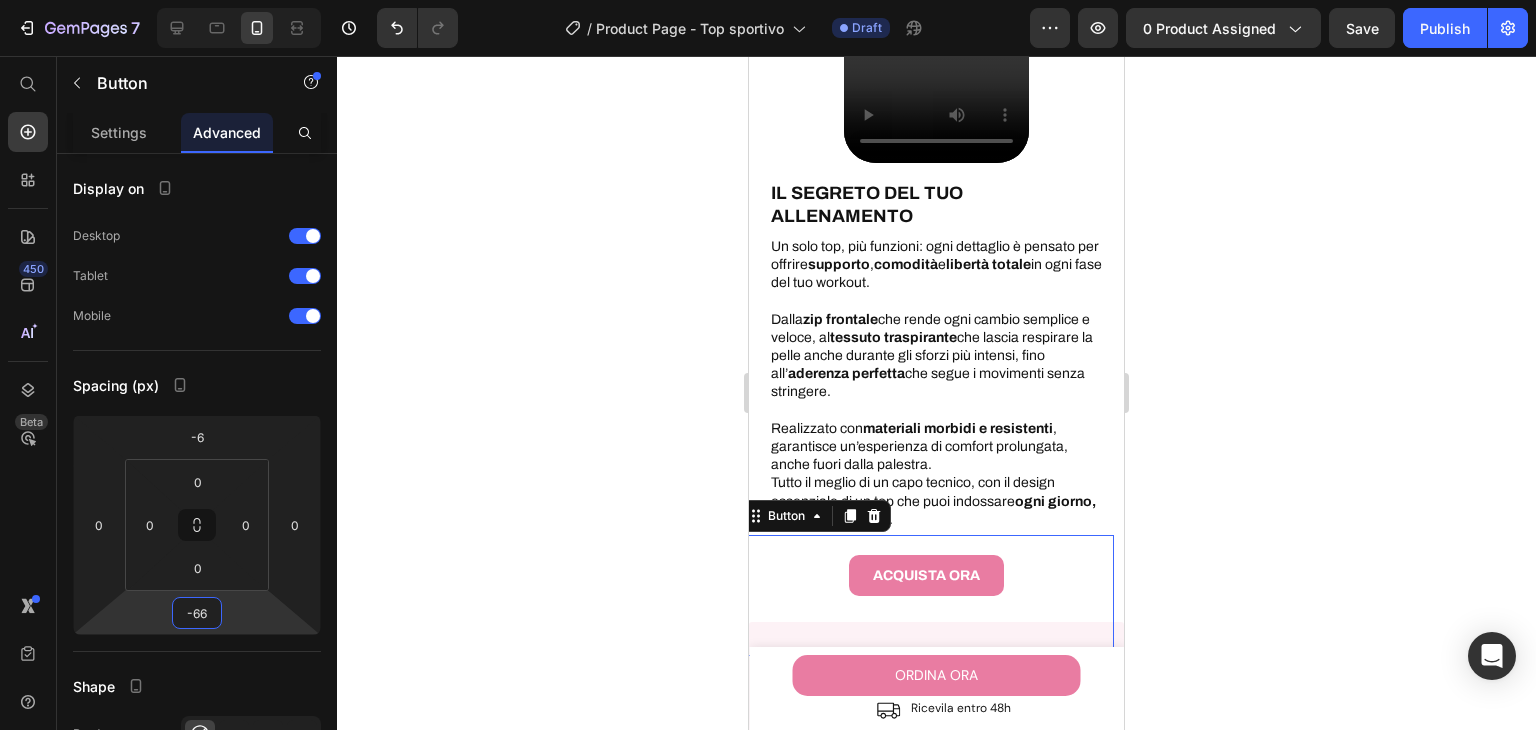 type on "-62" 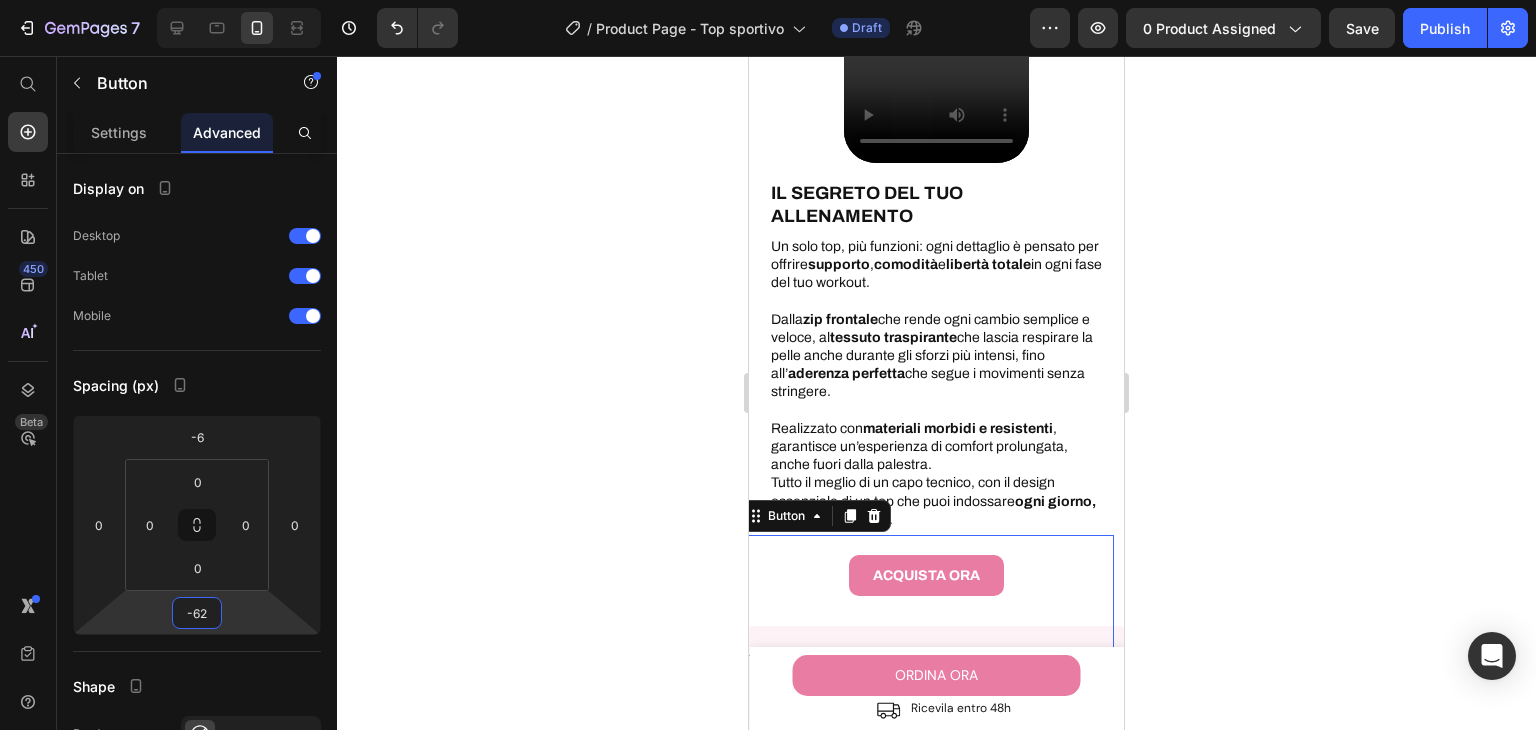 drag, startPoint x: 261, startPoint y: 613, endPoint x: 270, endPoint y: 645, distance: 33.24154 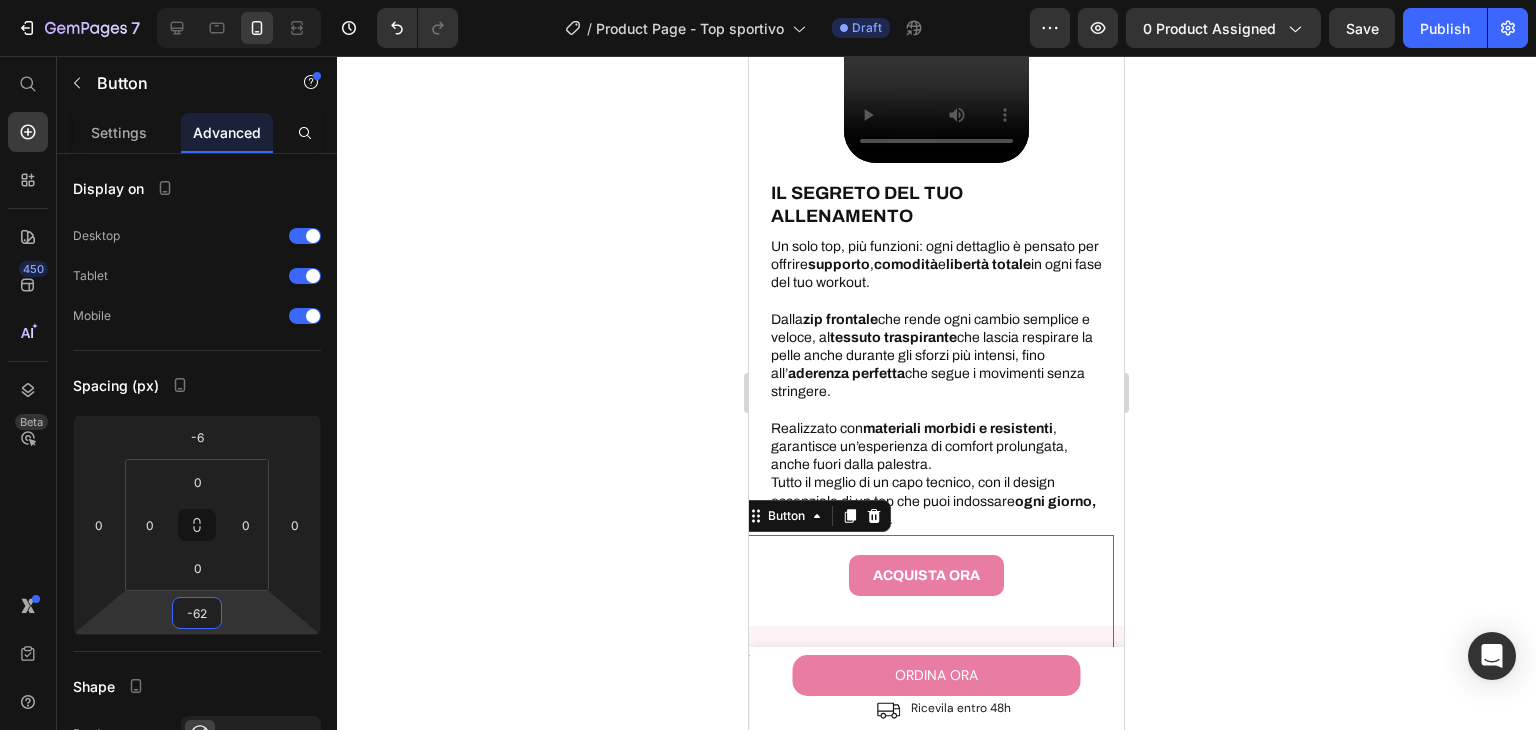 click 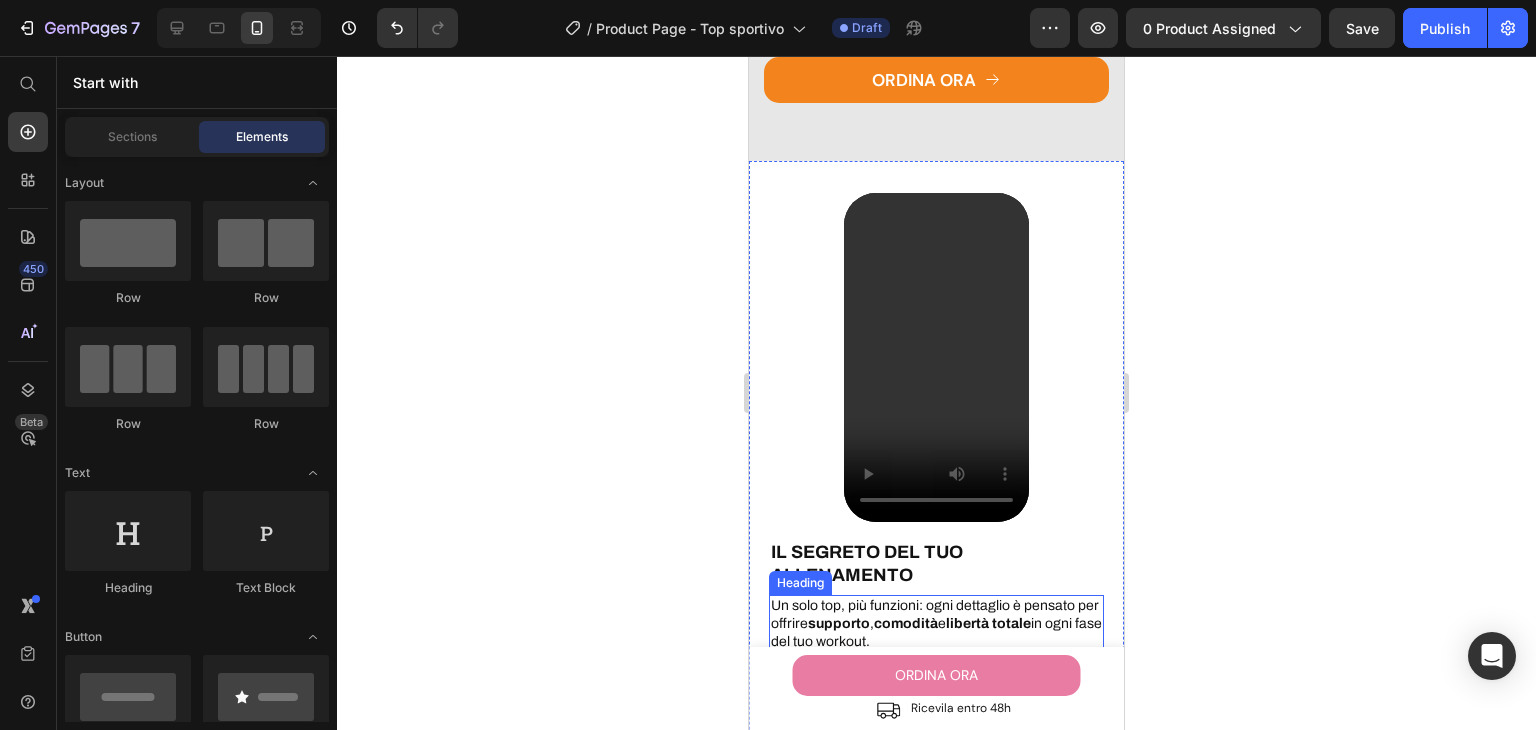 scroll, scrollTop: 2228, scrollLeft: 0, axis: vertical 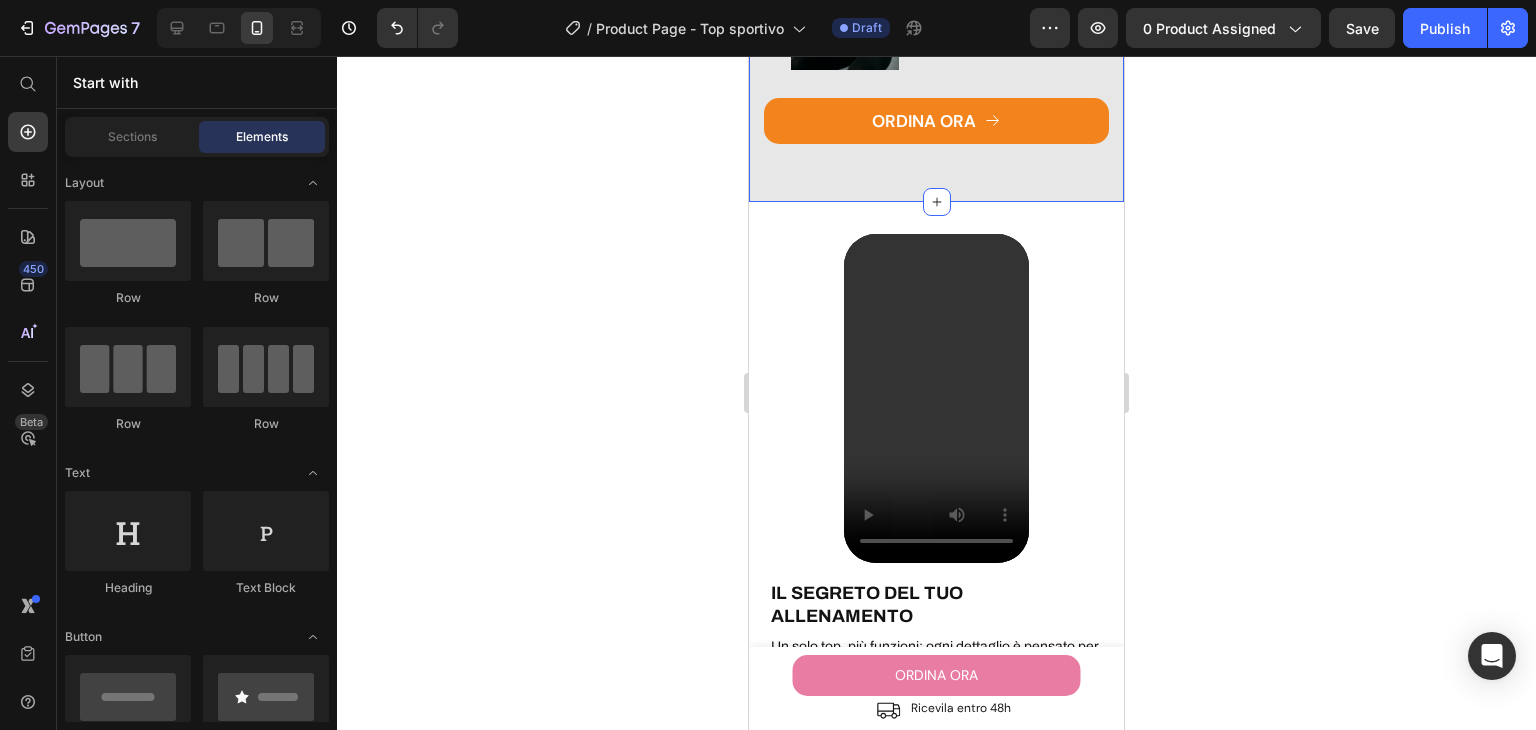 click on "Il tuo alleato per ogni allenamento Heading Row Il tuo alleato per ogni allenamento Text Block Massimo sostegno e zero rimbalzi : resta fermo durante la corsa, senza comprimere. Text Block Image Row Image Ideale per yoga e pilates Text Block Tessuto morbido e flessibile che segue ogni movimento, senza cuciture fastidiose. Text Block Row Ottimo durante esercizi intensi Text Block Aderenza perfetta e zip sicura : resta al suo posto mentre ti alleni al massimo. Text Block Image Row
ORDINA ORA Button Row Section 4" at bounding box center (936, -203) 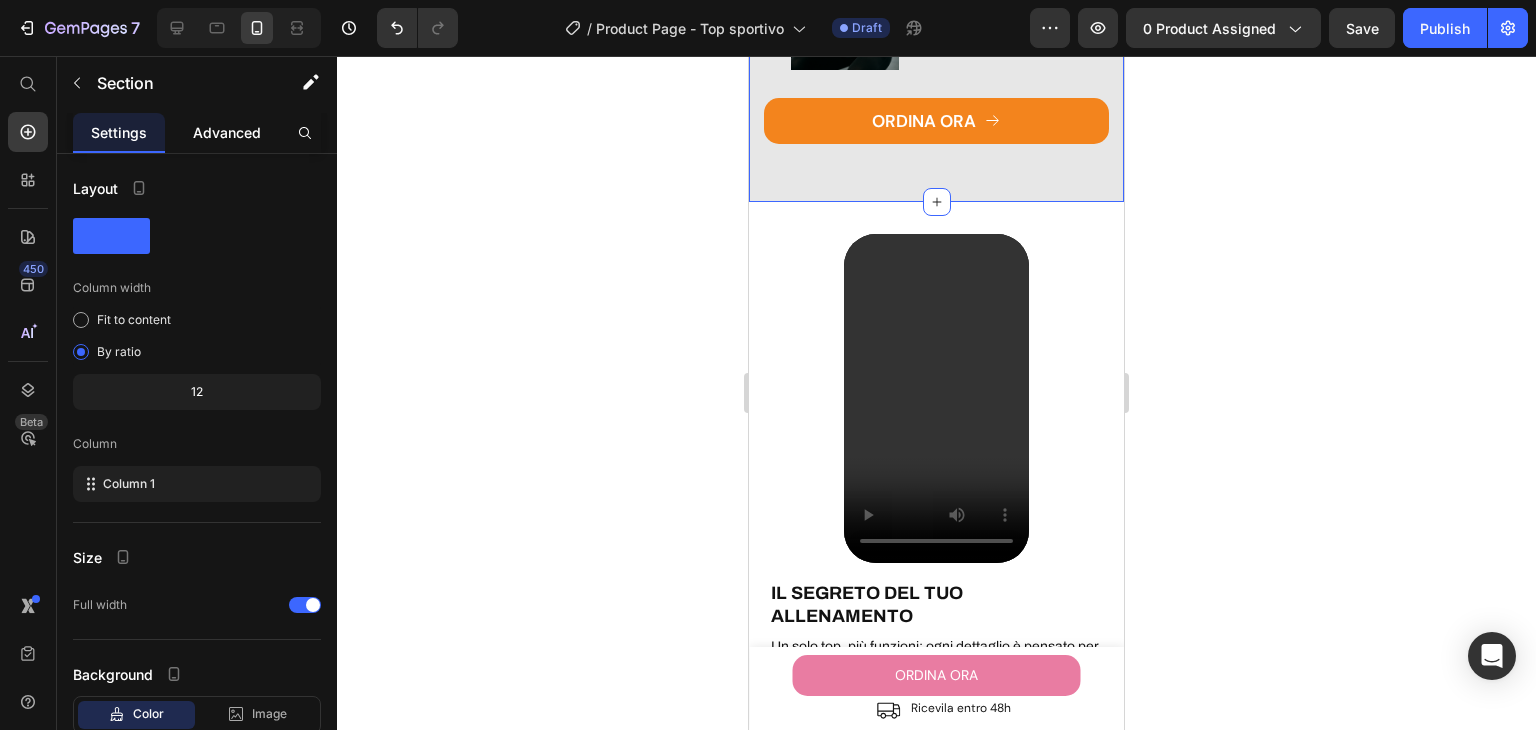 click on "Advanced" at bounding box center (227, 132) 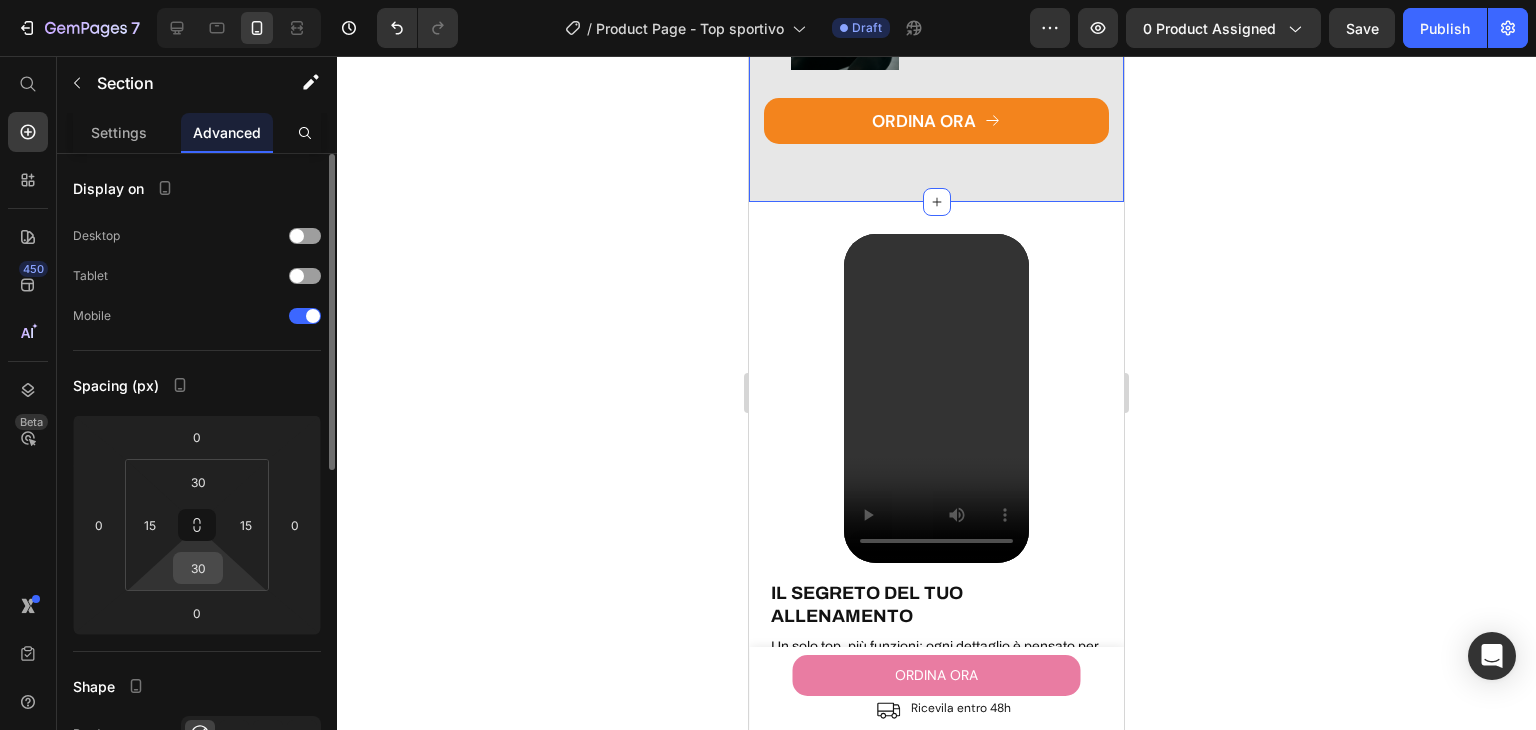 click on "30" at bounding box center [198, 568] 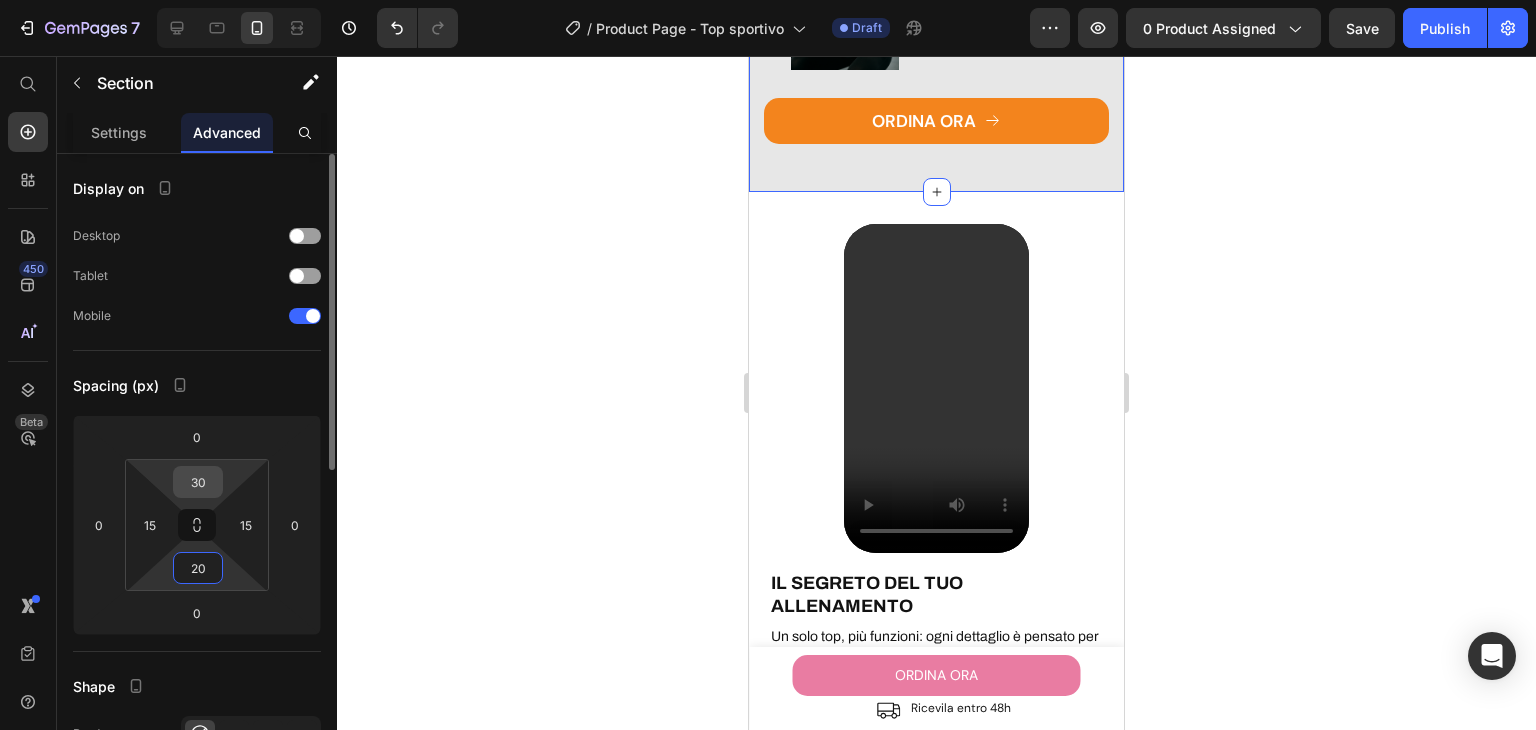 type on "20" 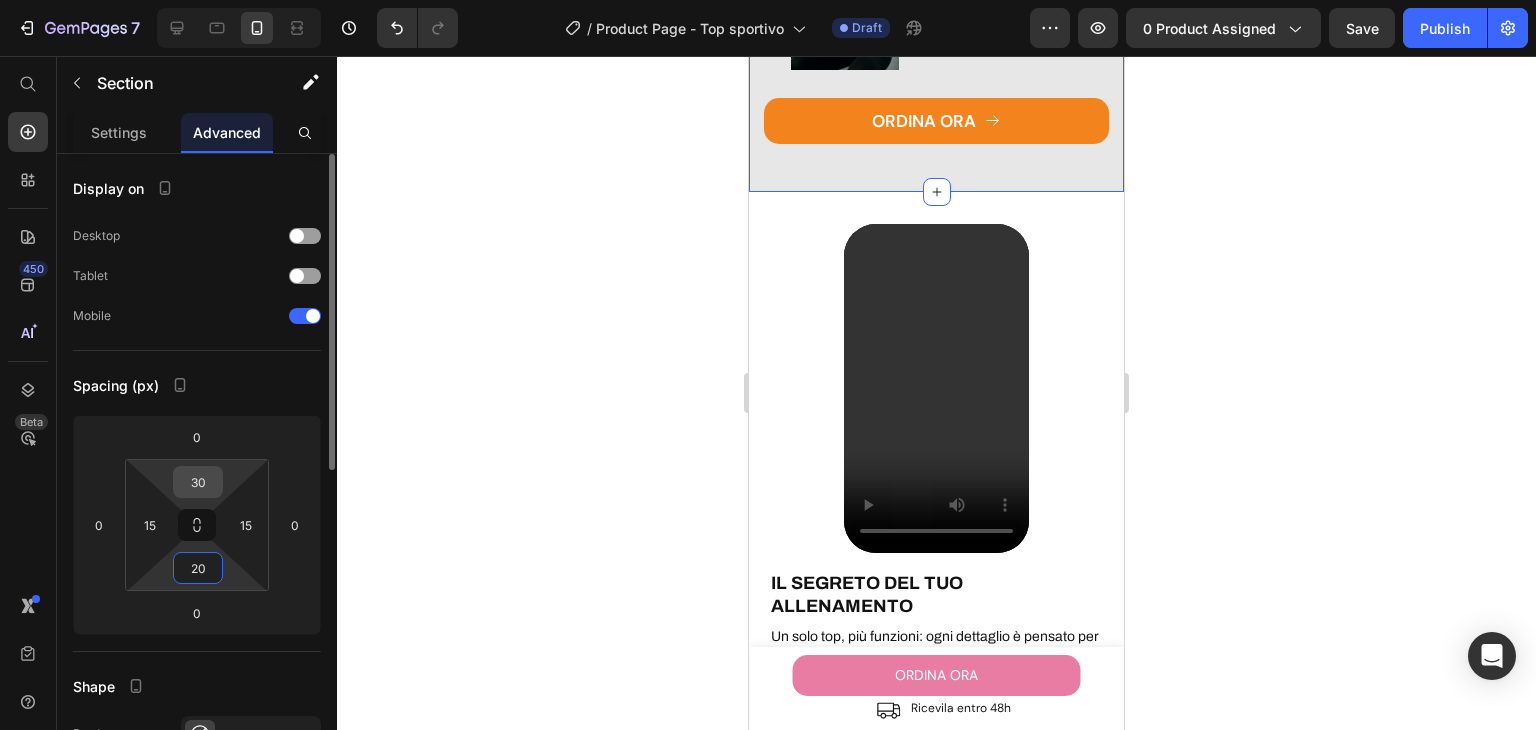 click on "30" at bounding box center [198, 482] 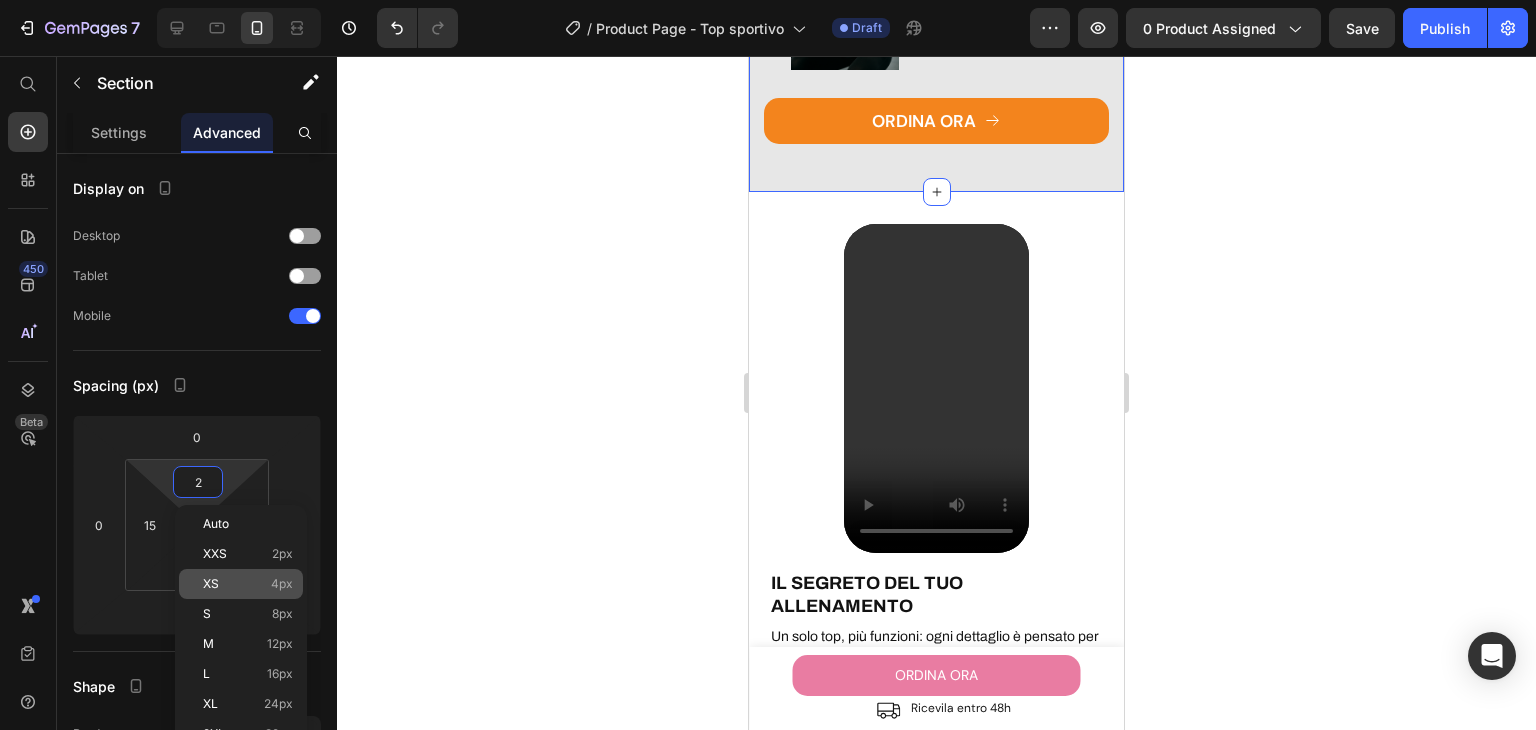 type on "20" 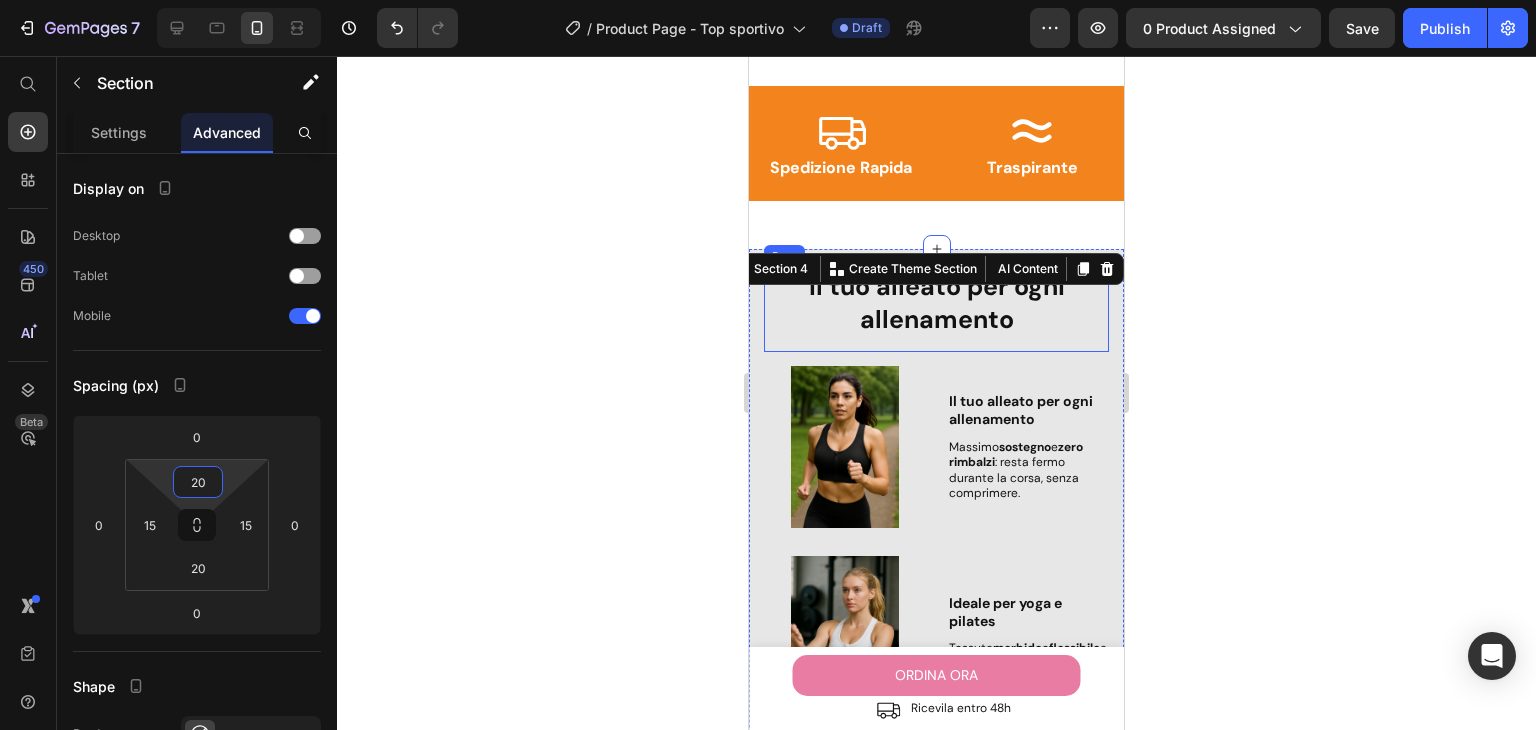 scroll, scrollTop: 1128, scrollLeft: 0, axis: vertical 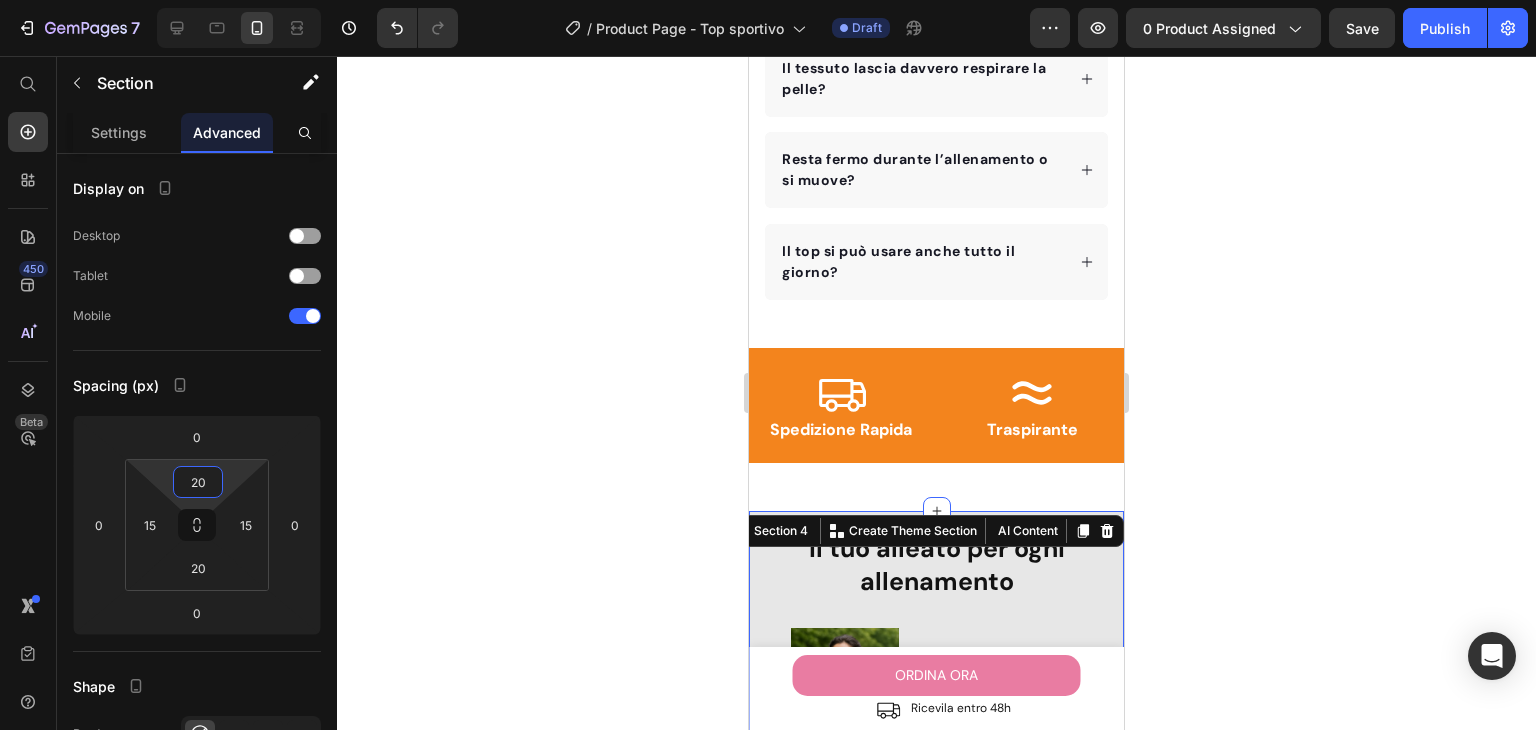 click on "Product Images Top Sportivo Donna con Zip Anteriore - Reggiseno Contenitivo Senza Ferretto, Traspirante e Confortevole Product Title €0,00 Product Price Row ORDINA ORA Product Cart Button
Icon Ricevila entro 48h Text Block Row Row Product Sticky
Product Images "My dog absolutely loves this food! It's clear that the taste and quality are top-notch."  -[LAST] Text block Row Row Top Sportivo Donna con Zip Anteriore - Reggiseno Contenitivo Senza Ferretto, Traspirante e Confortevole Product Title Traspirante e ad asciugatura rapida Comodo e senza cuciture fastidiose Zip frontale con chiusura di sicurezza Supporto stabile senza ferretto Item list €0,00 Product Price €0,00 Product Price Row PAGA CON CARTA Product Cart Button Releasit COD Form & Upsells Releasit COD Form & Upsells Image Image Image Image Image Icon List Hoz Perfect for sensitive tummies Supercharge immunity System Bursting with protein, vitamins, and minerals Item list
Accordion" at bounding box center [936, 1439] 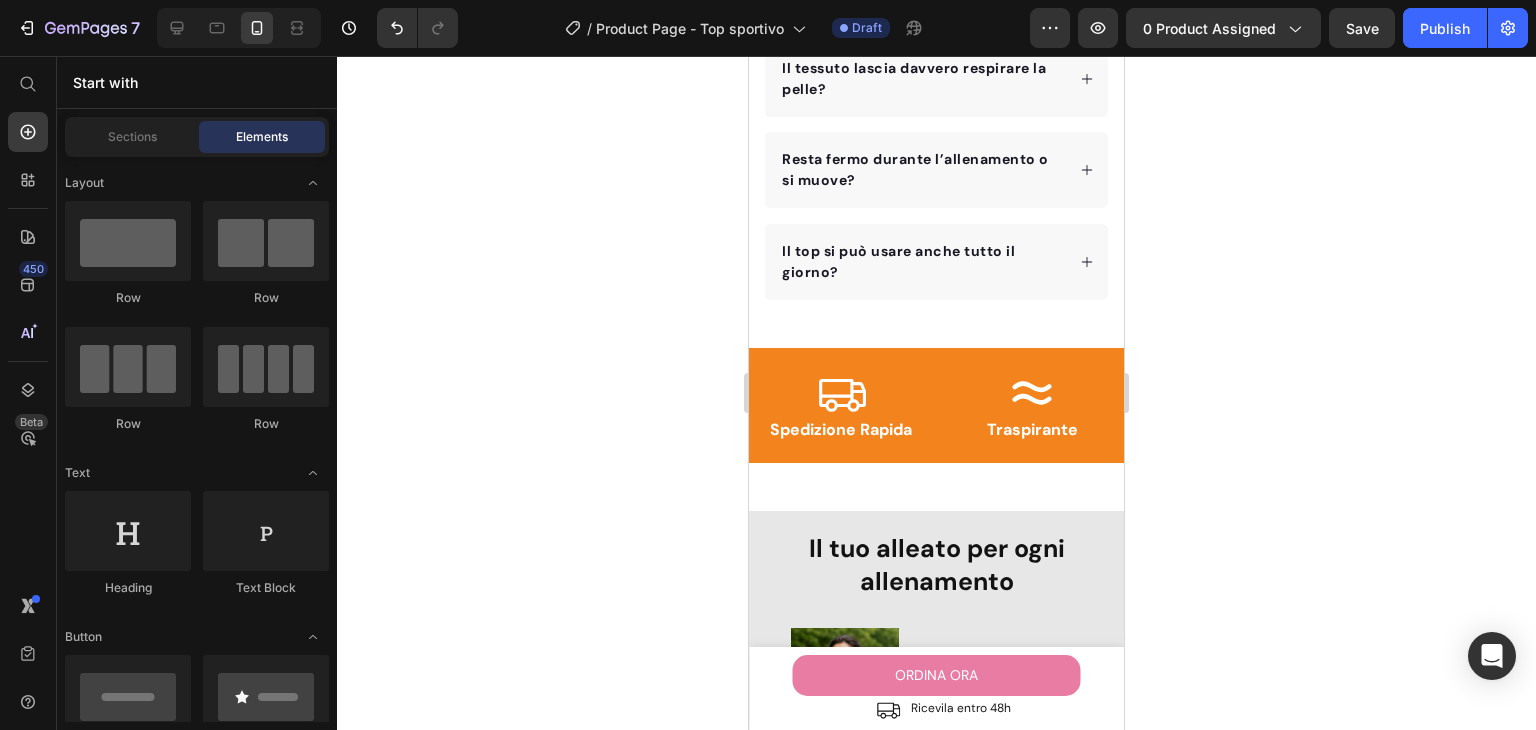 click on "Product Images Top Sportivo Donna con Zip Anteriore - Reggiseno Contenitivo Senza Ferretto, Traspirante e Confortevole Product Title €0,00 Product Price Row ORDINA ORA Product Cart Button
Icon Ricevila entro 48h Text Block Row Row Product Sticky
Product Images "My dog absolutely loves this food! It's clear that the taste and quality are top-notch."  -[LAST] Text block Row Row Top Sportivo Donna con Zip Anteriore - Reggiseno Contenitivo Senza Ferretto, Traspirante e Confortevole Product Title Traspirante e ad asciugatura rapida Comodo e senza cuciture fastidiose Zip frontale con chiusura di sicurezza Supporto stabile senza ferretto Item list €0,00 Product Price €0,00 Product Price Row PAGA CON CARTA Product Cart Button Releasit COD Form & Upsells Releasit COD Form & Upsells Image Image Image Image Image Icon List Hoz Perfect for sensitive tummies Supercharge immunity System Bursting with protein, vitamins, and minerals Item list
Accordion" at bounding box center (936, 1439) 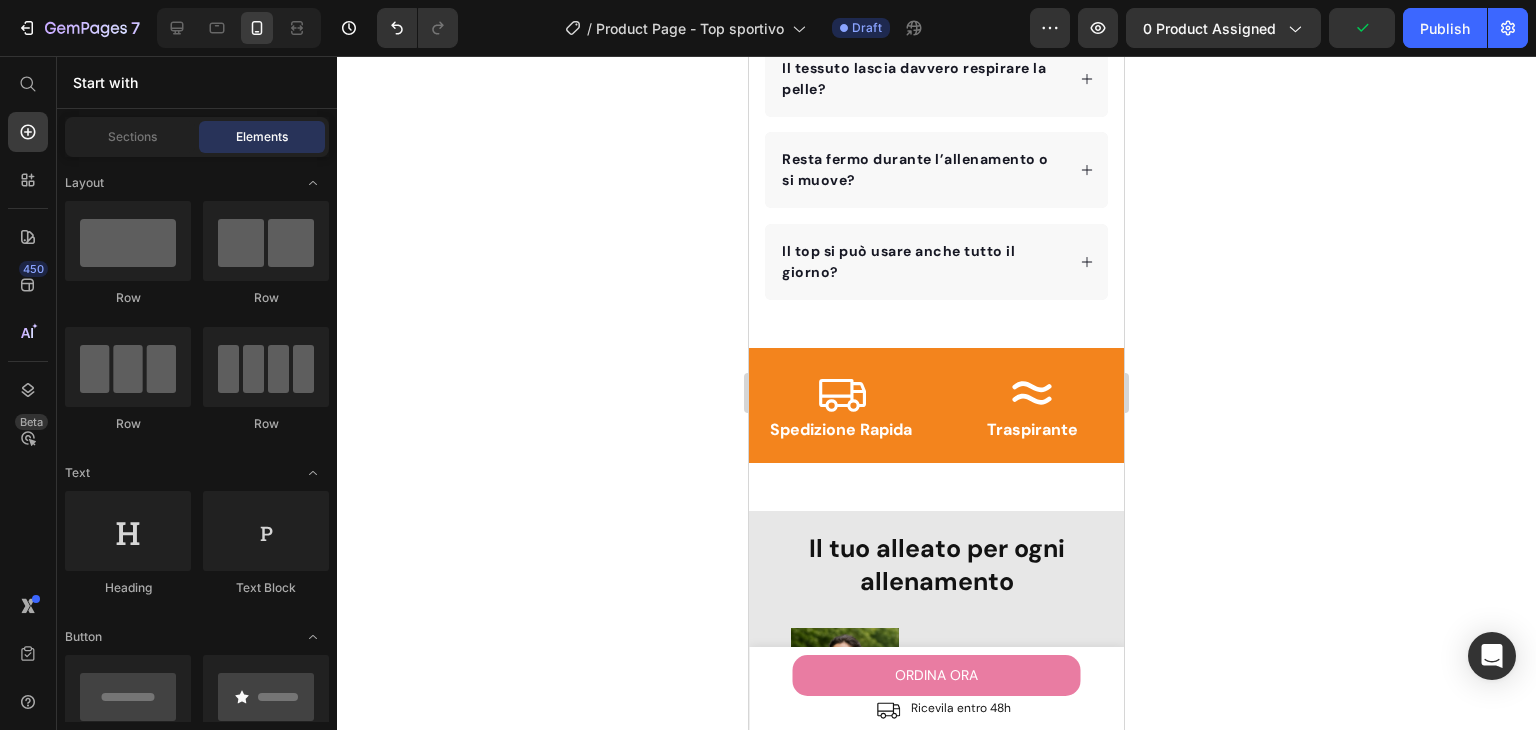 click on "Product Images Top Sportivo Donna con Zip Anteriore - Reggiseno Contenitivo Senza Ferretto, Traspirante e Confortevole Product Title €0,00 Product Price Row ORDINA ORA Product Cart Button
Icon Ricevila entro 48h Text Block Row Row Product Sticky
Product Images "My dog absolutely loves this food! It's clear that the taste and quality are top-notch."  -[LAST] Text block Row Row Top Sportivo Donna con Zip Anteriore - Reggiseno Contenitivo Senza Ferretto, Traspirante e Confortevole Product Title Traspirante e ad asciugatura rapida Comodo e senza cuciture fastidiose Zip frontale con chiusura di sicurezza Supporto stabile senza ferretto Item list €0,00 Product Price €0,00 Product Price Row PAGA CON CARTA Product Cart Button Releasit COD Form & Upsells Releasit COD Form & Upsells Image Image Image Image Image Icon List Hoz Perfect for sensitive tummies Supercharge immunity System Bursting with protein, vitamins, and minerals Item list
Accordion" at bounding box center (936, 1439) 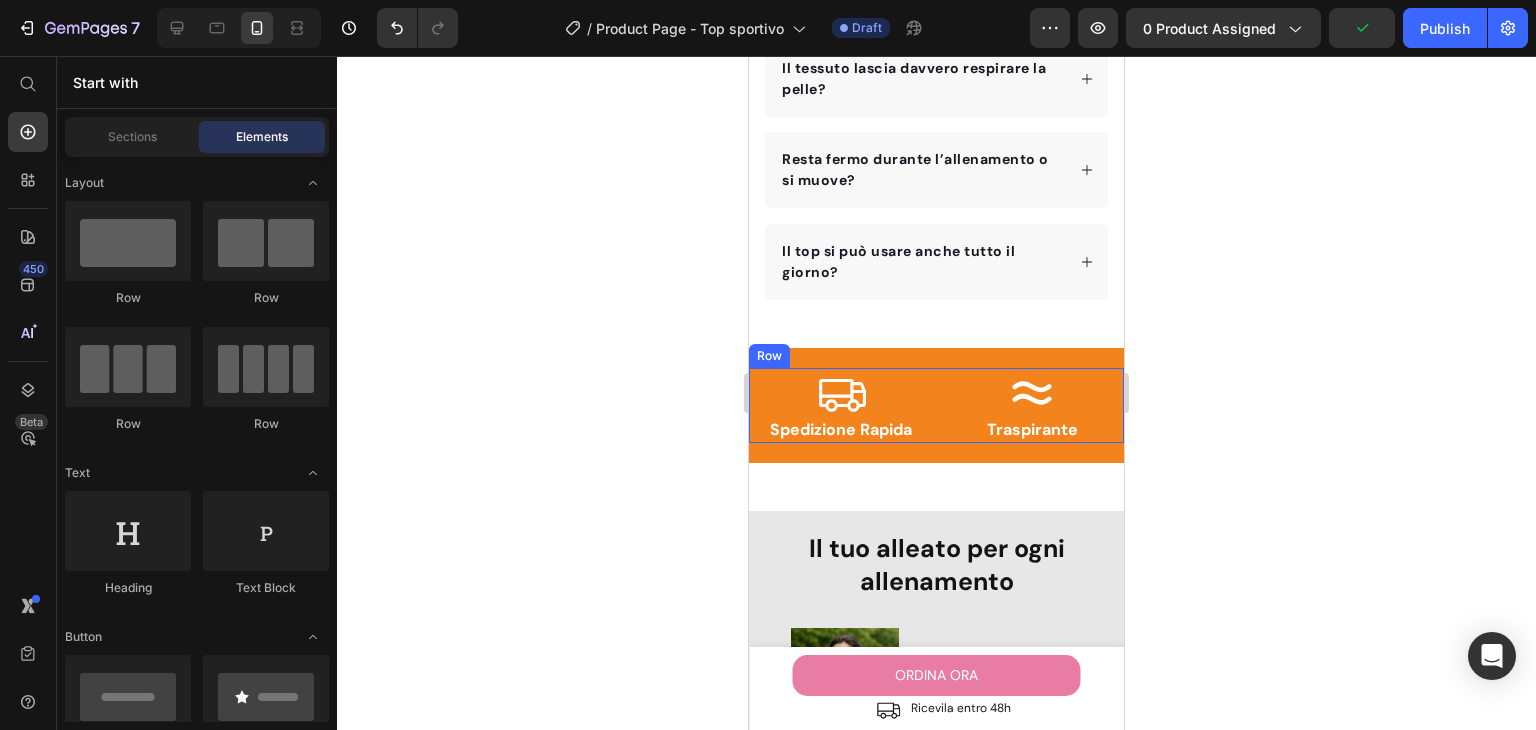 click on "Icon" at bounding box center [962, 356] 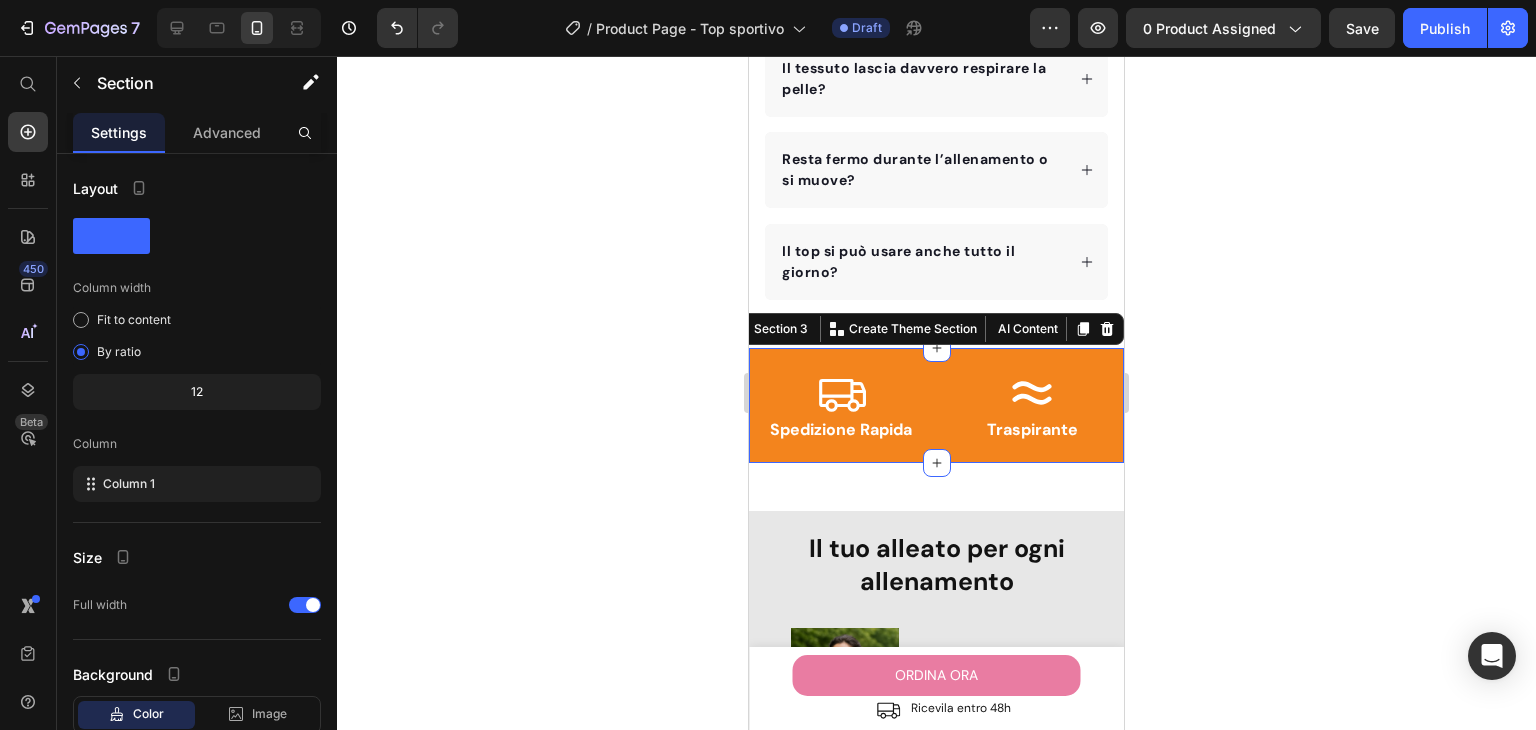 click on "Icon Spedizione Rapida Heading
Icon Traspirante Heading Row
Icon Anallergici Heading
Icon Materiali selezionati Heading
Icon Sostenibili Heading
Icon Qualità garantita Heading Row Section 3   You can create reusable sections Create Theme Section AI Content Write with GemAI What would you like to describe here? Tone and Voice Persuasive Product Top Sportivo Donna con Zip Anteriore - Reggiseno Contenitivo Senza Ferretto, Traspirante e Confortevole Show more Generate" at bounding box center (936, 405) 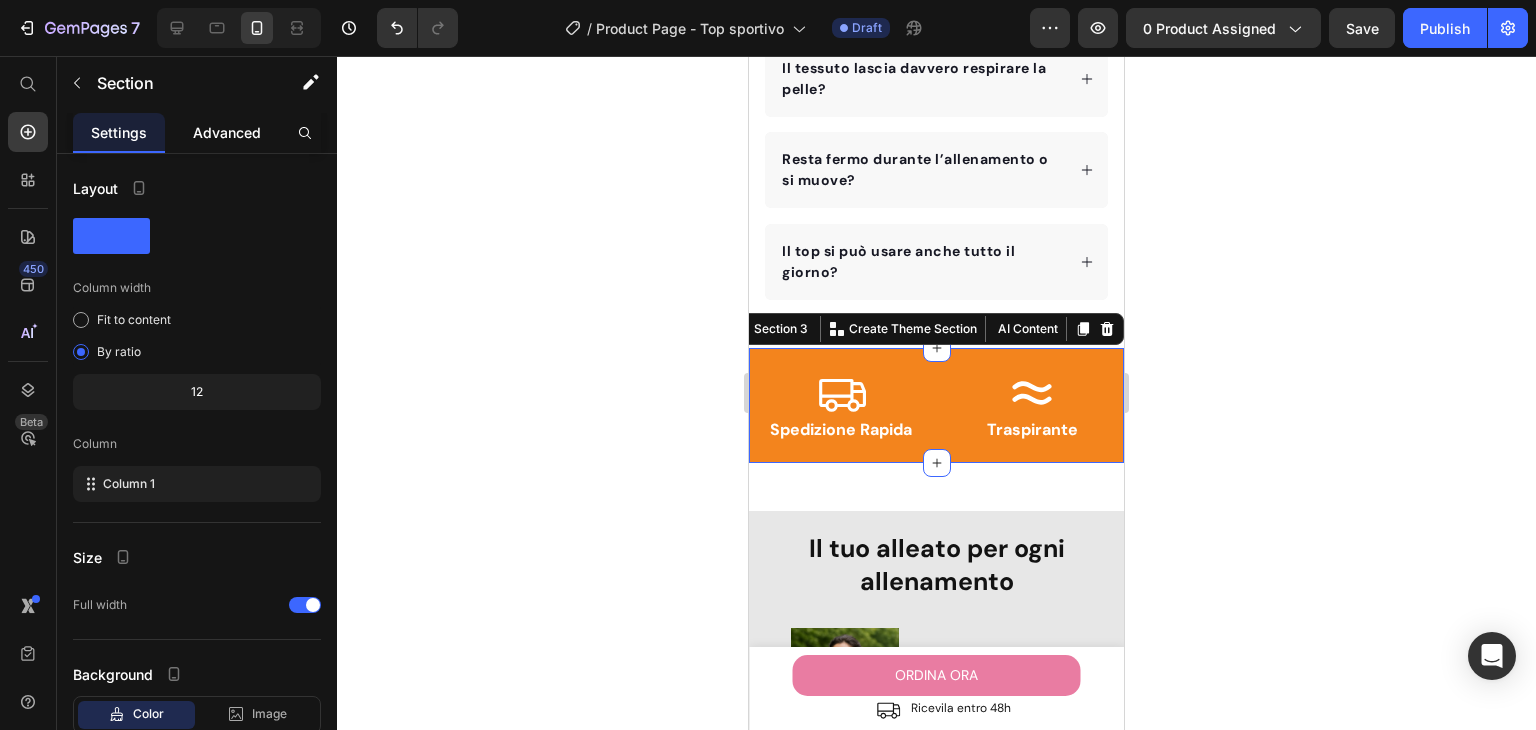 click on "Advanced" 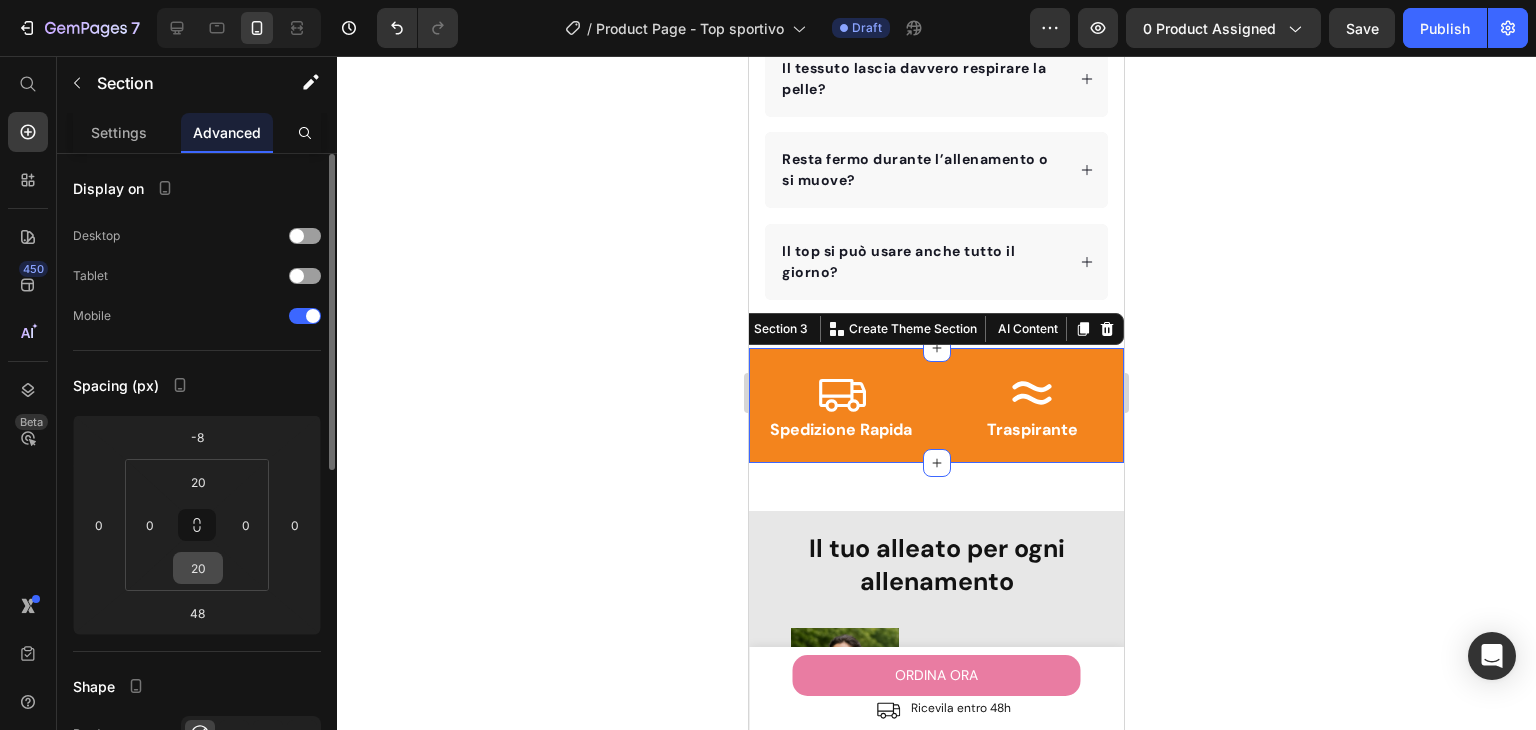 click on "20" at bounding box center (198, 568) 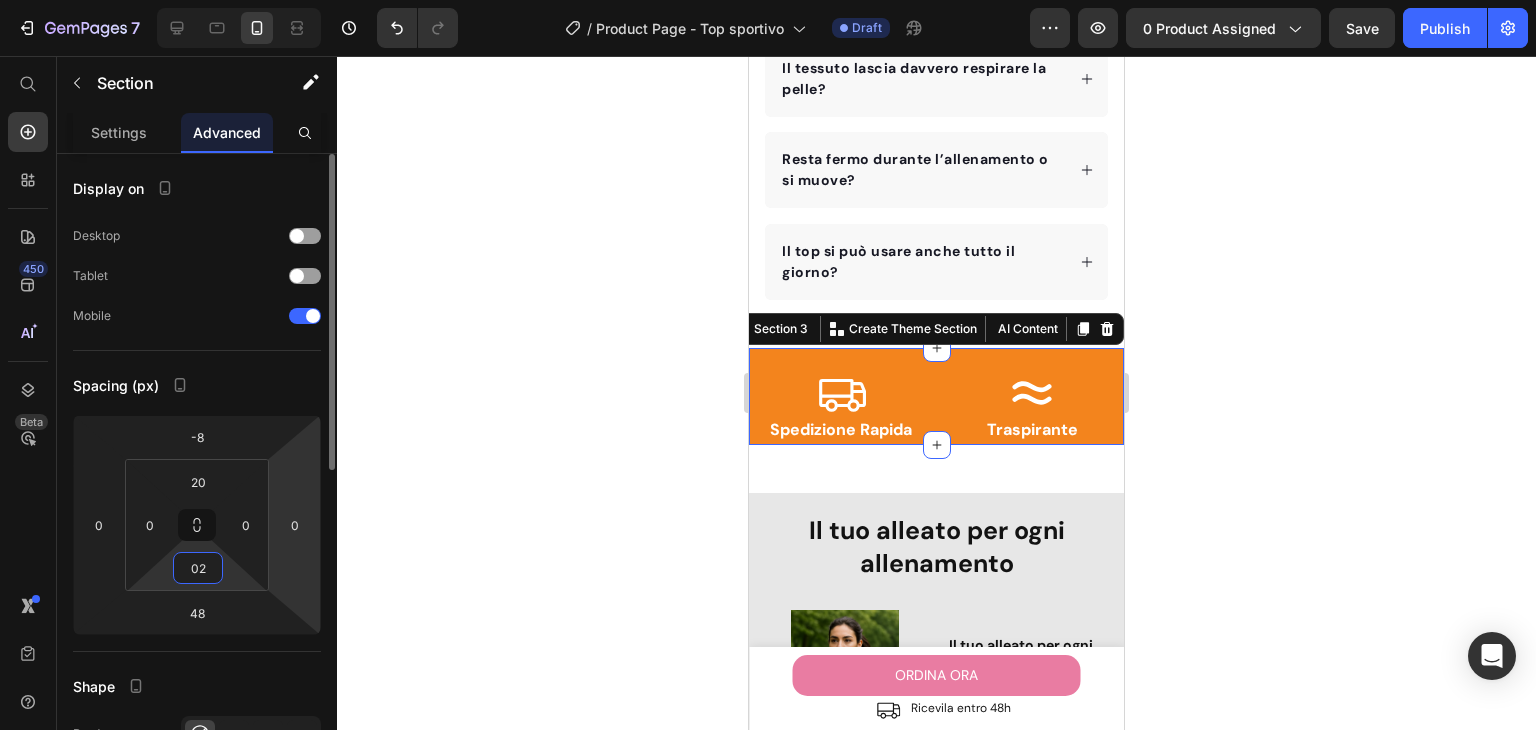 type on "020" 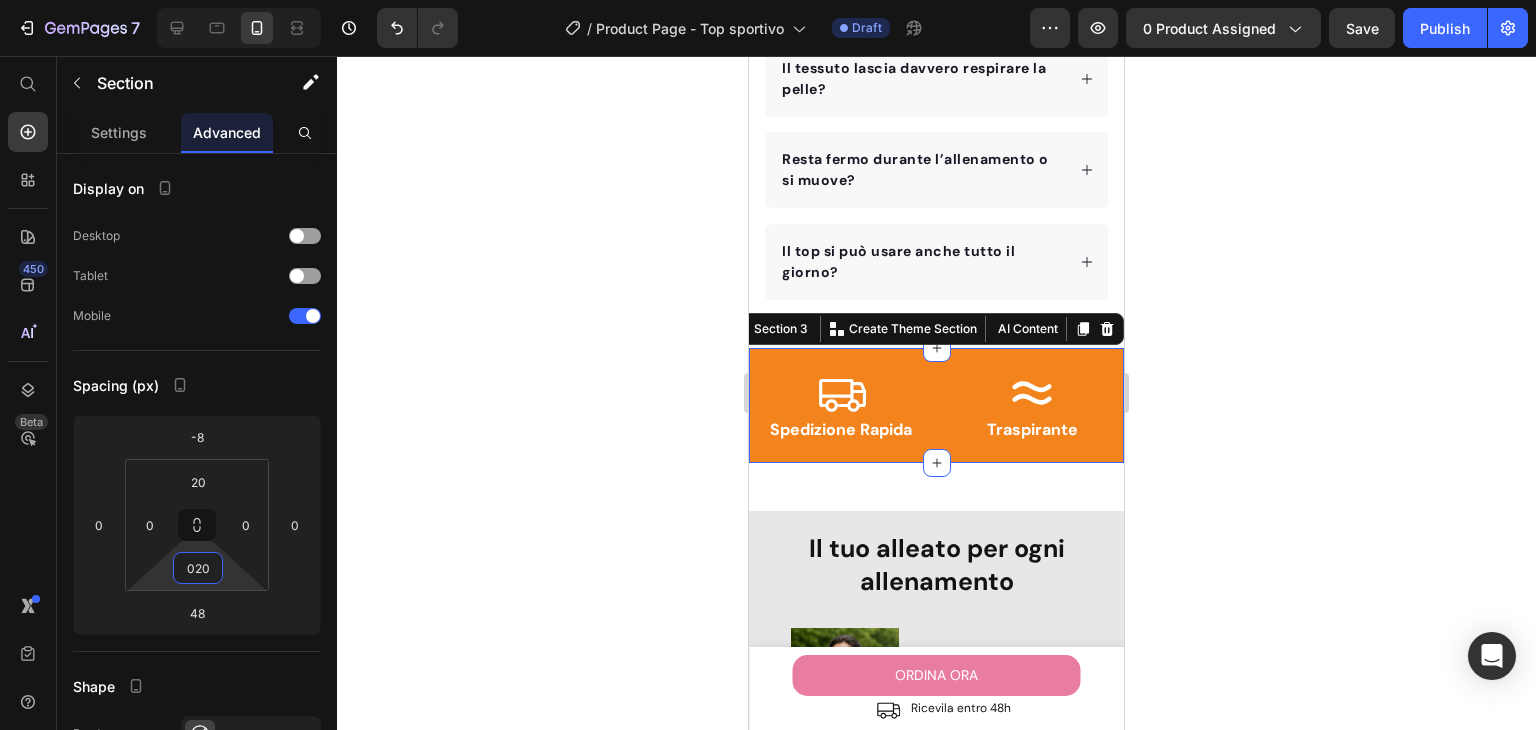 click on "Product Images Top Sportivo Donna con Zip Anteriore - Reggiseno Contenitivo Senza Ferretto, Traspirante e Confortevole Product Title €0,00 Product Price Row ORDINA ORA Product Cart Button
Icon Ricevila entro 48h Text Block Row Row Product Sticky
Product Images "My dog absolutely loves this food! It's clear that the taste and quality are top-notch."  -[LAST] Text block Row Row Top Sportivo Donna con Zip Anteriore - Reggiseno Contenitivo Senza Ferretto, Traspirante e Confortevole Product Title Traspirante e ad asciugatura rapida Comodo e senza cuciture fastidiose Zip frontale con chiusura di sicurezza Supporto stabile senza ferretto Item list €0,00 Product Price €0,00 Product Price Row PAGA CON CARTA Product Cart Button Releasit COD Form & Upsells Releasit COD Form & Upsells Image Image Image Image Image Icon List Hoz Perfect for sensitive tummies Supercharge immunity System Bursting with protein, vitamins, and minerals Item list
Accordion" at bounding box center [936, 1439] 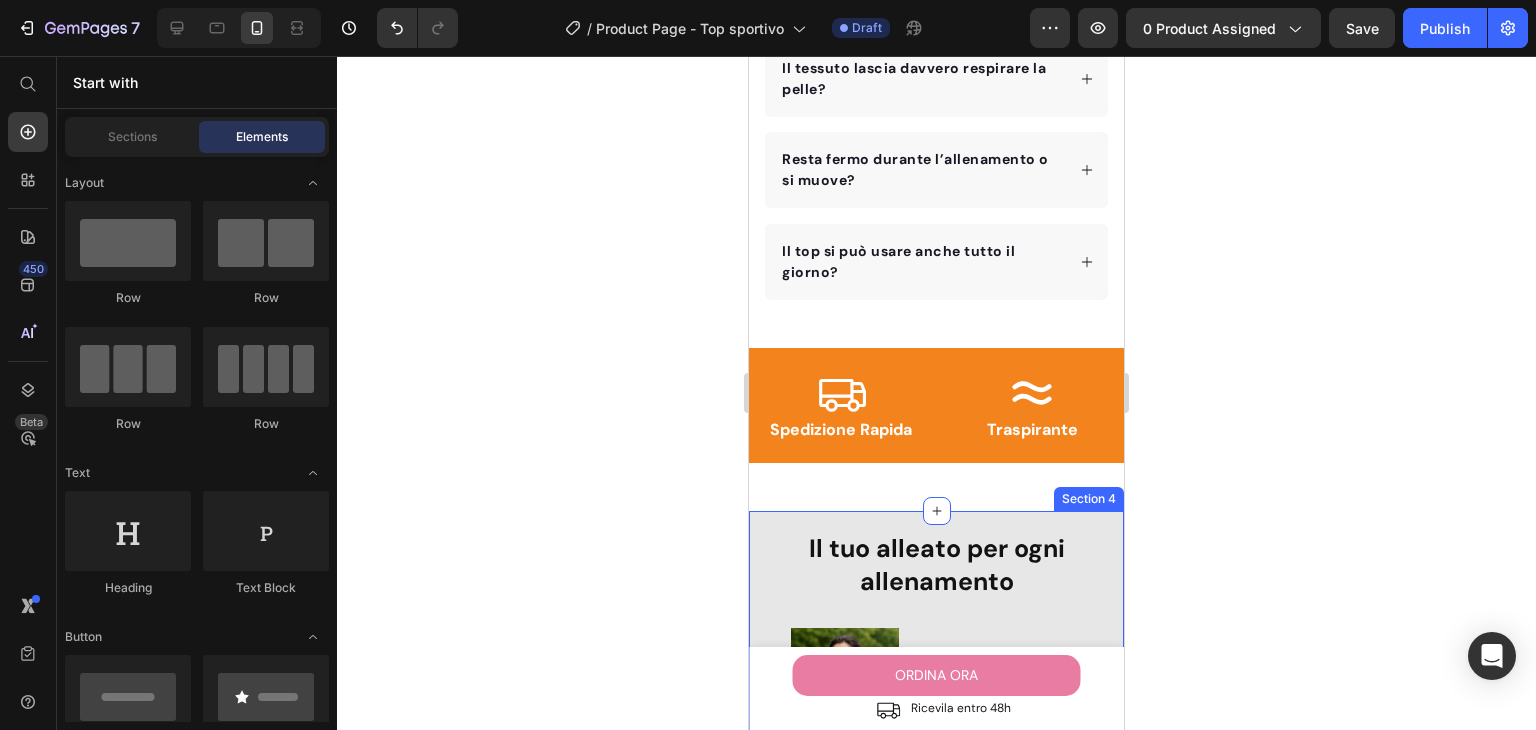 click on "Il tuo alleato per ogni allenamento Heading Row Il tuo alleato per ogni allenamento Text Block Massimo sostegno e zero rimbalzi : resta fermo durante la corsa, senza comprimere. Text Block Image Row Image Ideale per yoga e pilates Text Block Tessuto morbido e flessibile che segue ogni movimento, senza cuciture fastidiose. Text Block Row Ottimo durante esercizi intensi Text Block Aderenza perfetta e zip sicura : resta al suo posto mentre ti alleni al massimo. Text Block Image Row
ORDINA ORA Button Row Section 4" at bounding box center (936, 905) 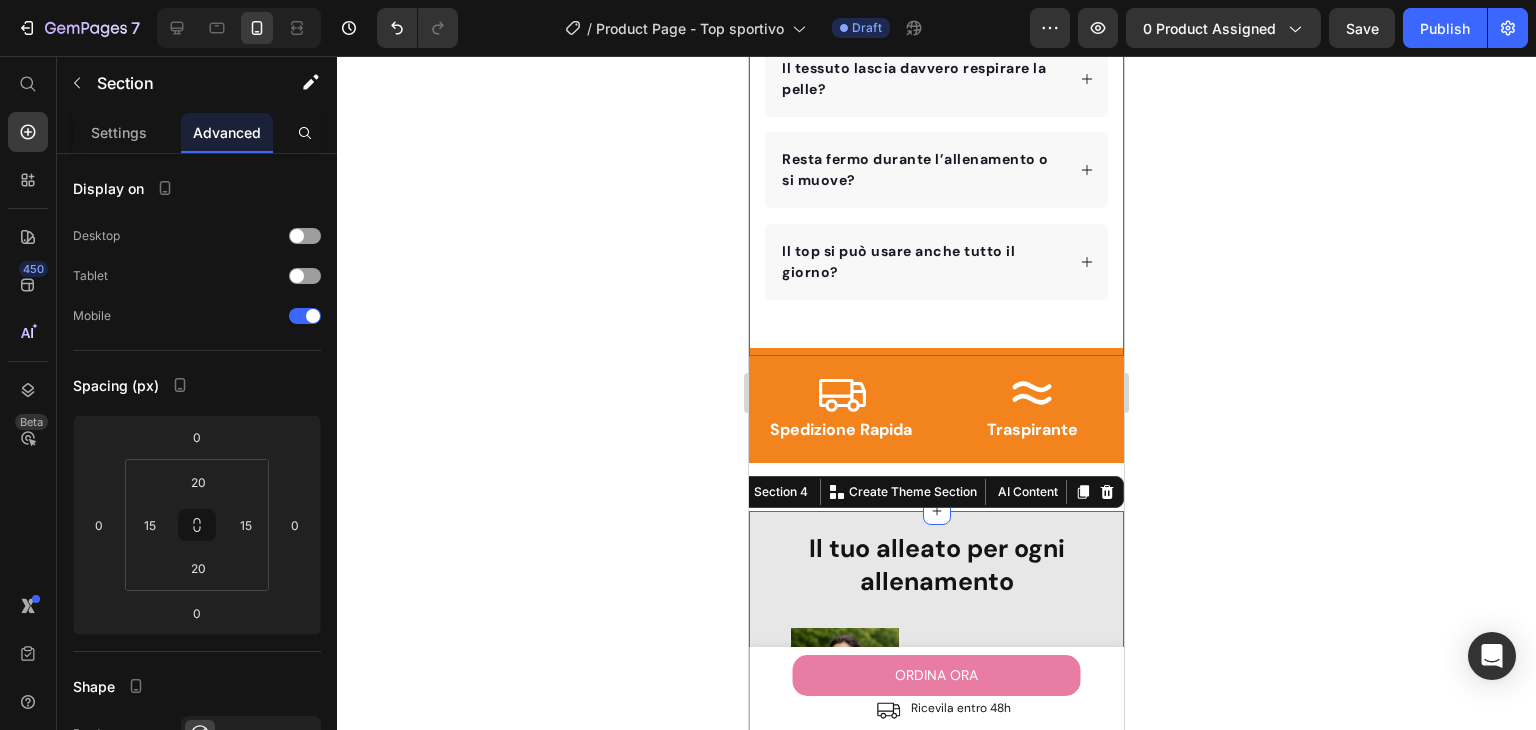 click on "Product Images Row Top Sportivo Donna con Zip Anteriore - Reggiseno Contenitivo Senza Ferretto, Traspirante e Confortevole Product Title Icon Icon Icon Icon Icon Icon List 4,7/5 Text Block Row 126 attrezzi in una sola valigetta. Tutti gli strumenti di cui hai bisogno. Perfetta anche se non sei un esperto. Leggera, compatta e sempre pronta Item list Traspirante e ad asciugatura rapida Comodo e senza cuciture fastidiose Zip frontale con chiusura di sicurezza Supporto stabile senza ferretto Item list €0,00 Product Price €0,00 Product Price Row PAGA CON CARTA Product Cart Button Releasit COD Form & Upsells Releasit COD Form & Upsells Image Image Image Image Image Icon List Hoz
Posso usarlo anche per attività leggere come yoga o camminate?
Il tessuto lascia davvero respirare la pelle? Accordion
Resta fermo durante l’allenamento o si muove?
Il top si può usare anche tutto il giorno? Accordion Row Product Row" at bounding box center [936, -338] 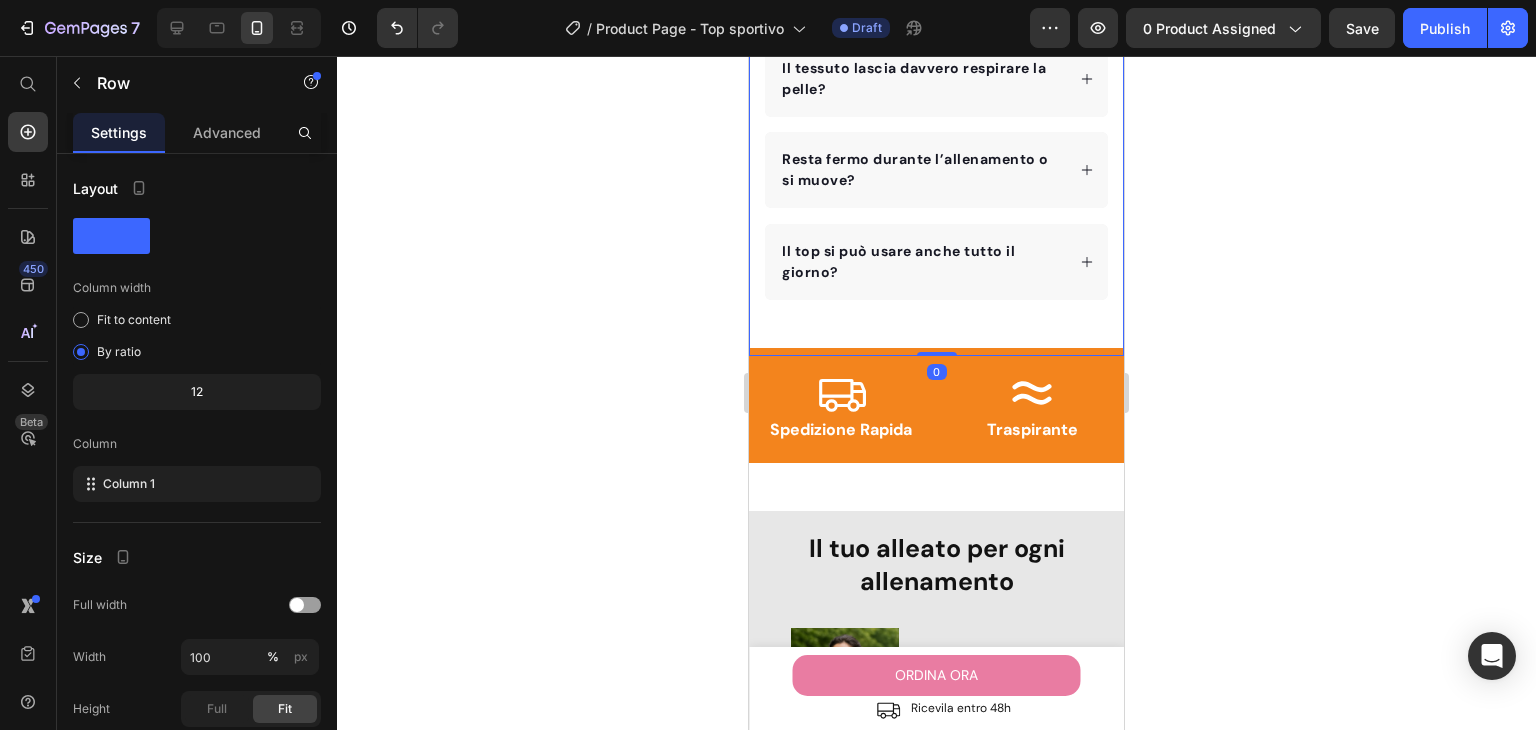 click on "Product Images Top Sportivo Donna con Zip Anteriore - Reggiseno Contenitivo Senza Ferretto, Traspirante e Confortevole Product Title €0,00 Product Price Row ORDINA ORA Product Cart Button
Icon Ricevila entro 48h Text Block Row Row Product Sticky
Product Images "My dog absolutely loves this food! It's clear that the taste and quality are top-notch."  -[LAST] Text block Row Row Top Sportivo Donna con Zip Anteriore - Reggiseno Contenitivo Senza Ferretto, Traspirante e Confortevole Product Title Traspirante e ad asciugatura rapida Comodo e senza cuciture fastidiose Zip frontale con chiusura di sicurezza Supporto stabile senza ferretto Item list €0,00 Product Price €0,00 Product Price Row PAGA CON CARTA Product Cart Button Releasit COD Form & Upsells Releasit COD Form & Upsells Image Image Image Image Image Icon List Hoz Perfect for sensitive tummies Supercharge immunity System Bursting with protein, vitamins, and minerals Item list
Accordion" at bounding box center (936, 1439) 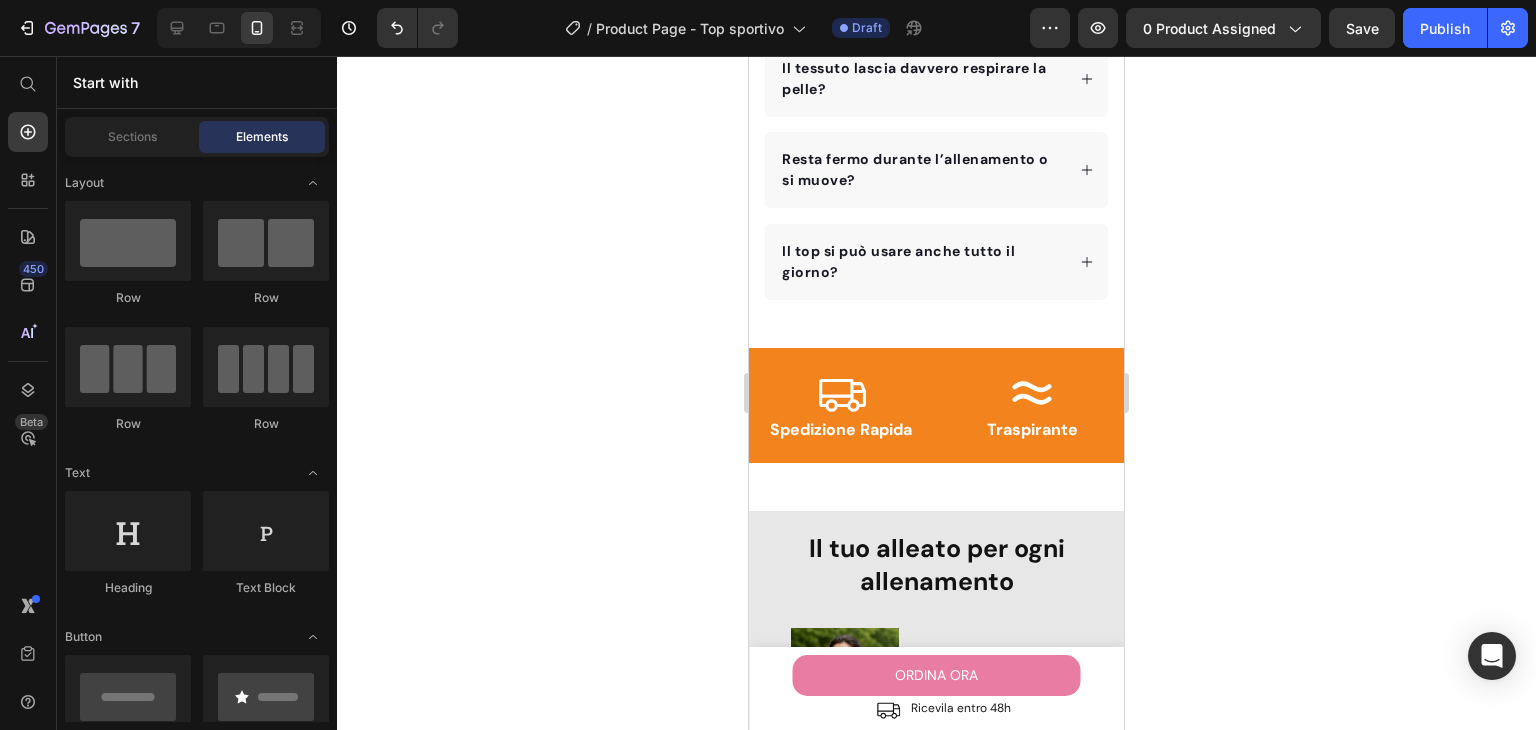 click on "Product Images Top Sportivo Donna con Zip Anteriore - Reggiseno Contenitivo Senza Ferretto, Traspirante e Confortevole Product Title €0,00 Product Price Row ORDINA ORA Product Cart Button
Icon Ricevila entro 48h Text Block Row Row Product Sticky
Product Images "My dog absolutely loves this food! It's clear that the taste and quality are top-notch."  -[LAST] Text block Row Row Top Sportivo Donna con Zip Anteriore - Reggiseno Contenitivo Senza Ferretto, Traspirante e Confortevole Product Title Traspirante e ad asciugatura rapida Comodo e senza cuciture fastidiose Zip frontale con chiusura di sicurezza Supporto stabile senza ferretto Item list €0,00 Product Price €0,00 Product Price Row PAGA CON CARTA Product Cart Button Releasit COD Form & Upsells Releasit COD Form & Upsells Image Image Image Image Image Icon List Hoz Perfect for sensitive tummies Supercharge immunity System Bursting with protein, vitamins, and minerals Item list
Accordion" at bounding box center (936, 1439) 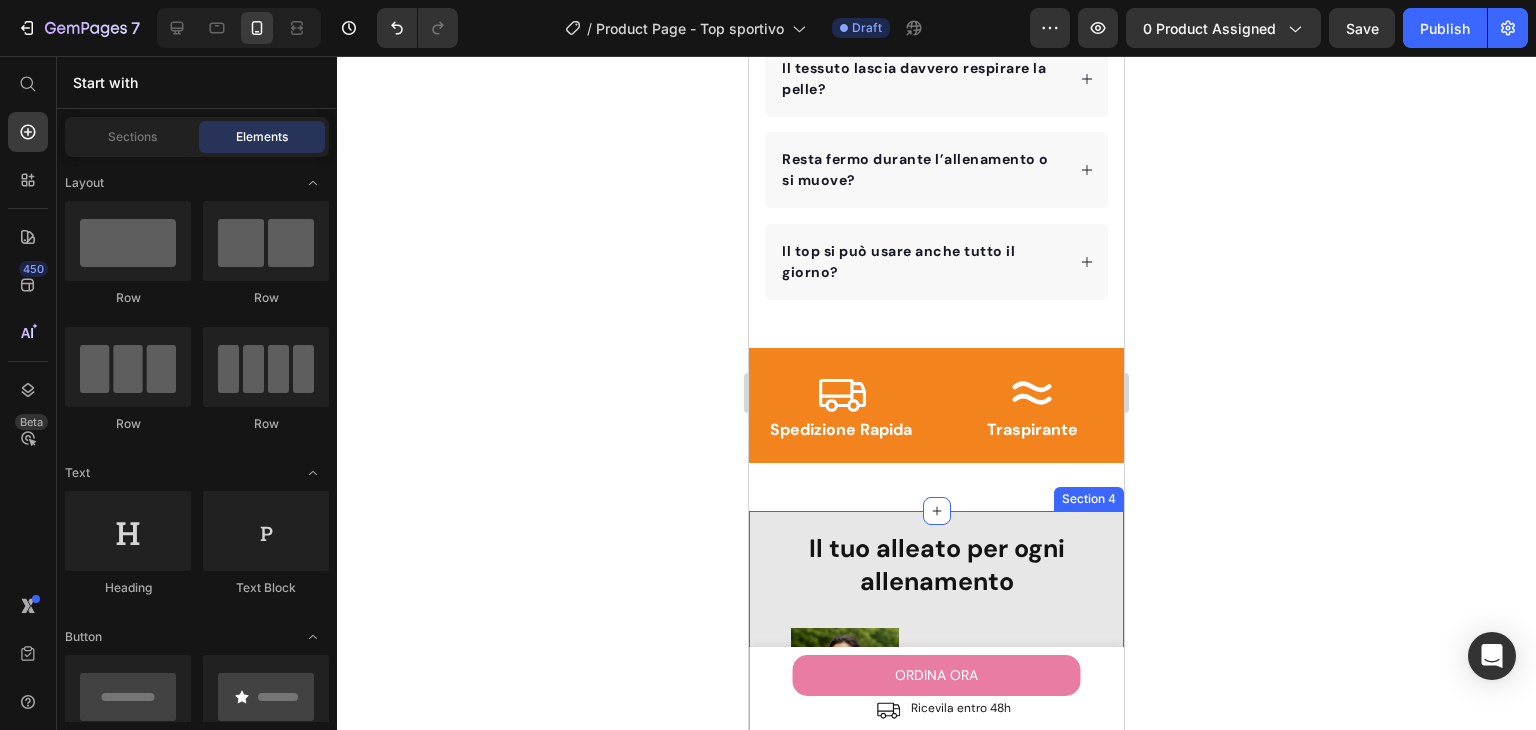 click on "Il tuo alleato per ogni allenamento Heading Row Il tuo alleato per ogni allenamento Text Block Massimo sostegno e zero rimbalzi : resta fermo durante la corsa, senza comprimere. Text Block Image Row Image Ideale per yoga e pilates Text Block Tessuto morbido e flessibile che segue ogni movimento, senza cuciture fastidiose. Text Block Row Ottimo durante esercizi intensi Text Block Aderenza perfetta e zip sicura : resta al suo posto mentre ti alleni al massimo. Text Block Image Row
ORDINA ORA Button Row Section 4" at bounding box center [936, 905] 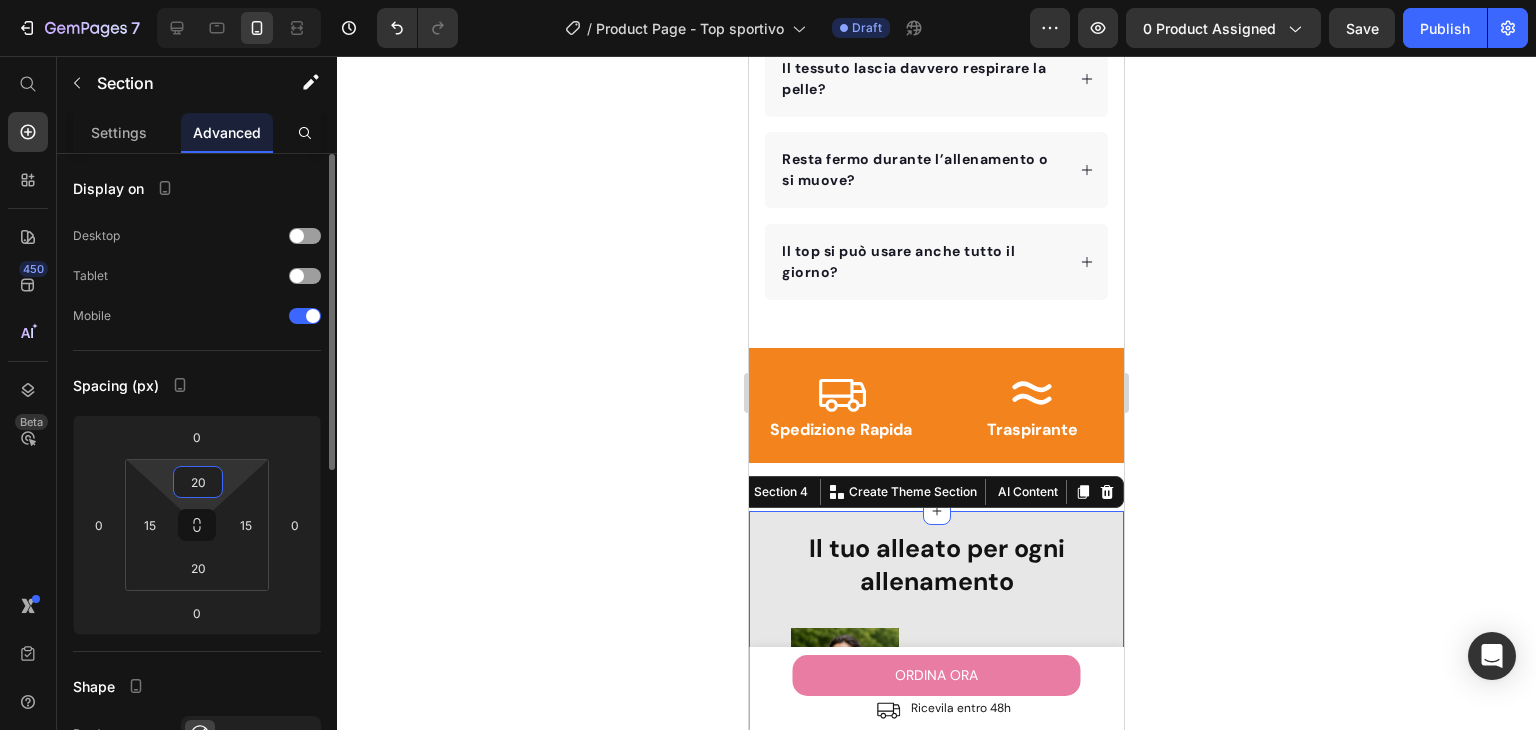 drag, startPoint x: 187, startPoint y: 481, endPoint x: 180, endPoint y: 491, distance: 12.206555 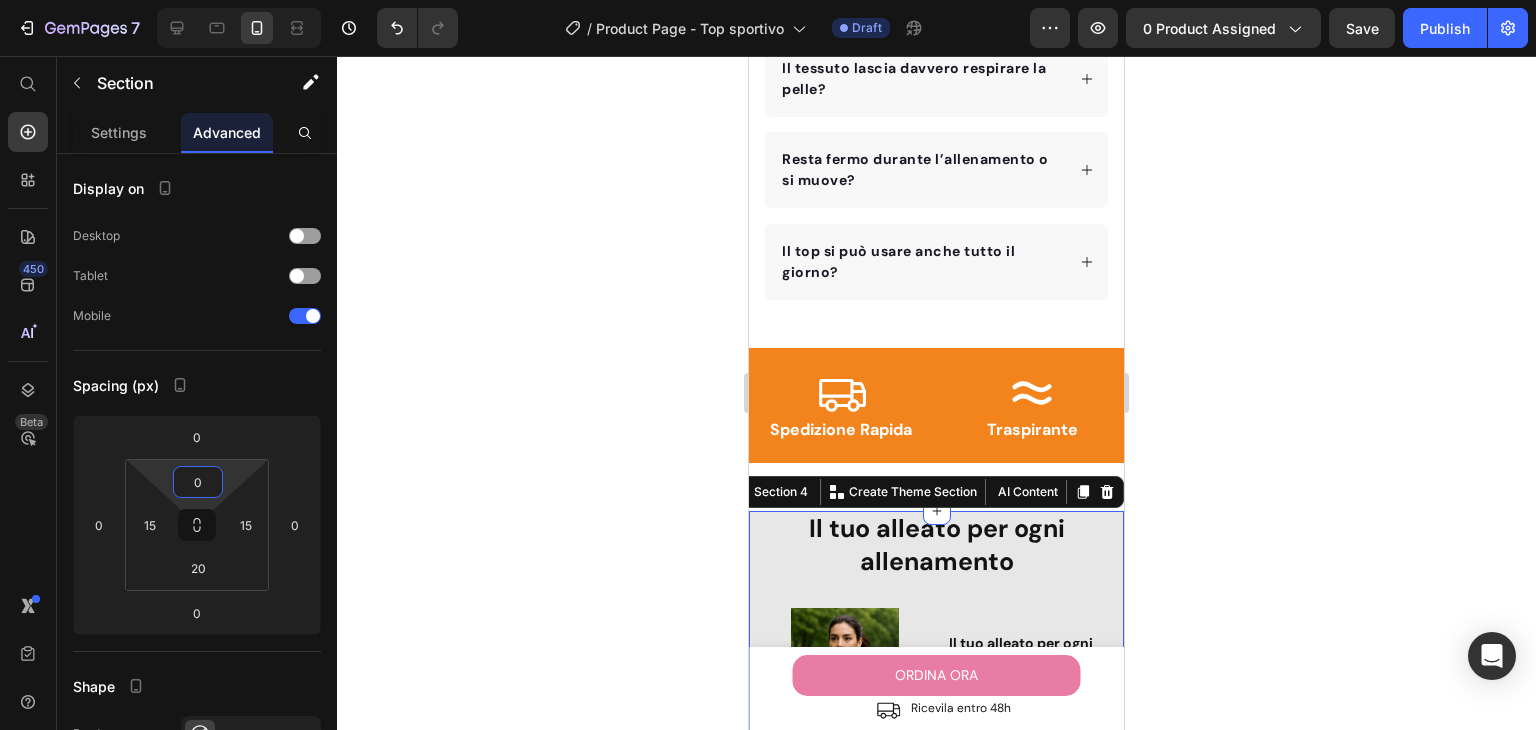 type on "0" 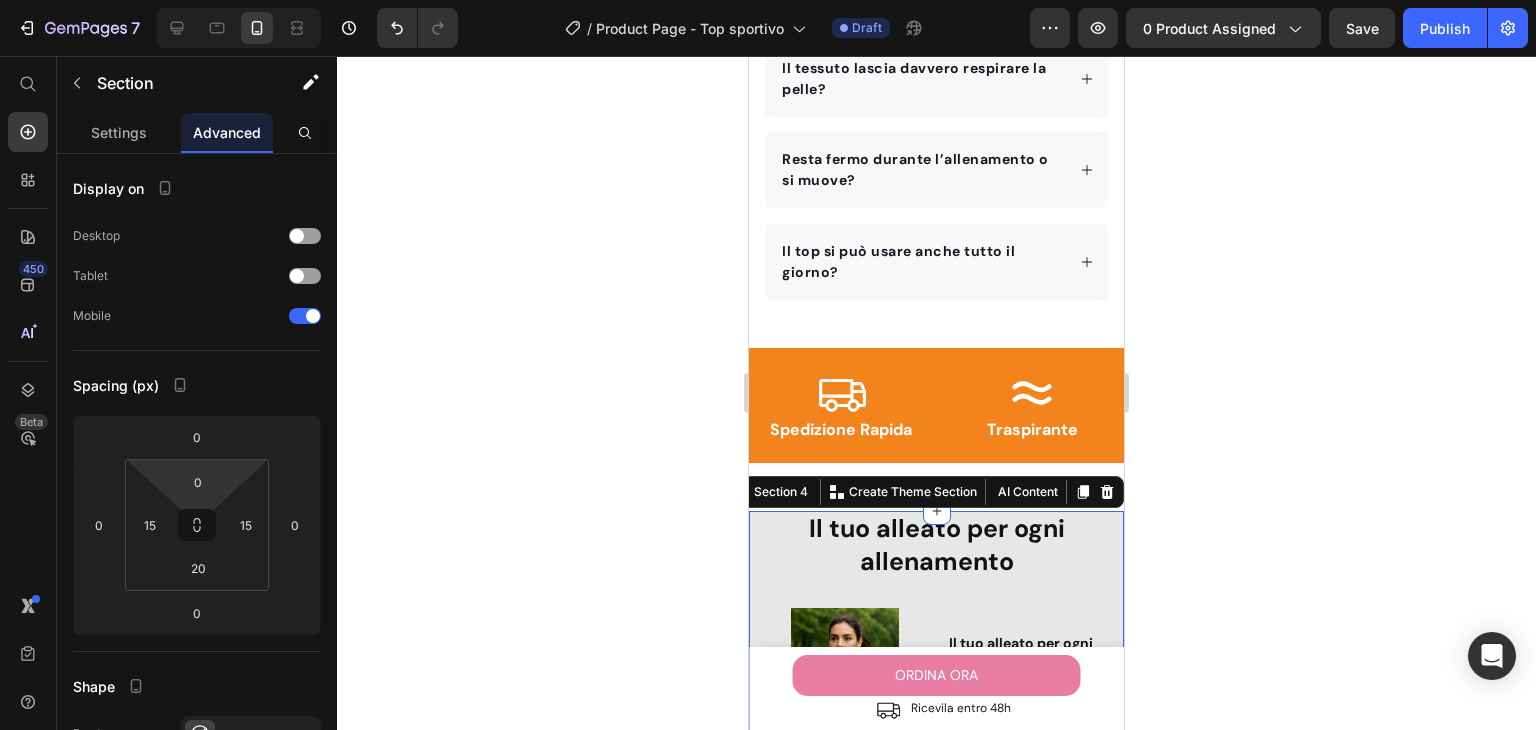 click 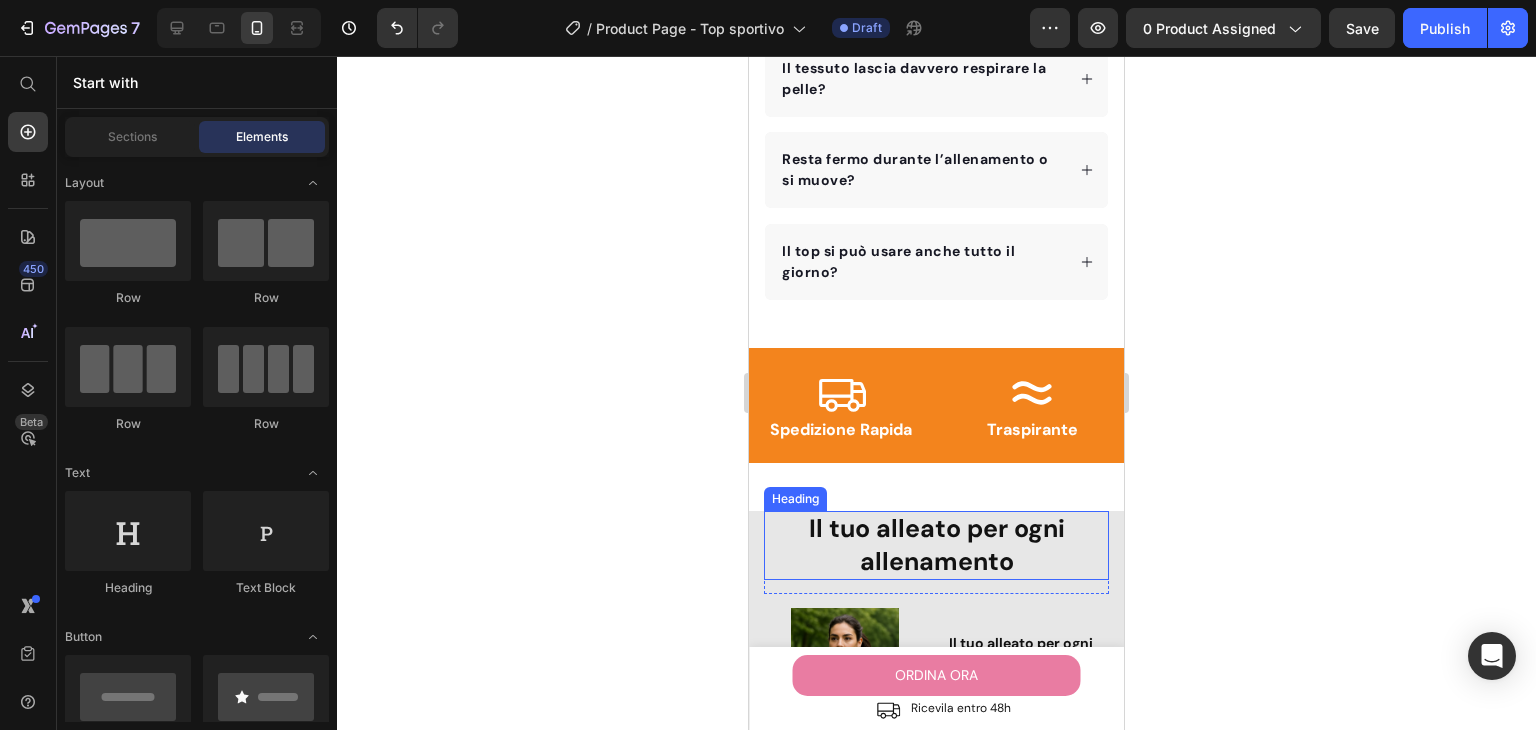 click on "Il tuo alleato per ogni allenamento" at bounding box center [936, 545] 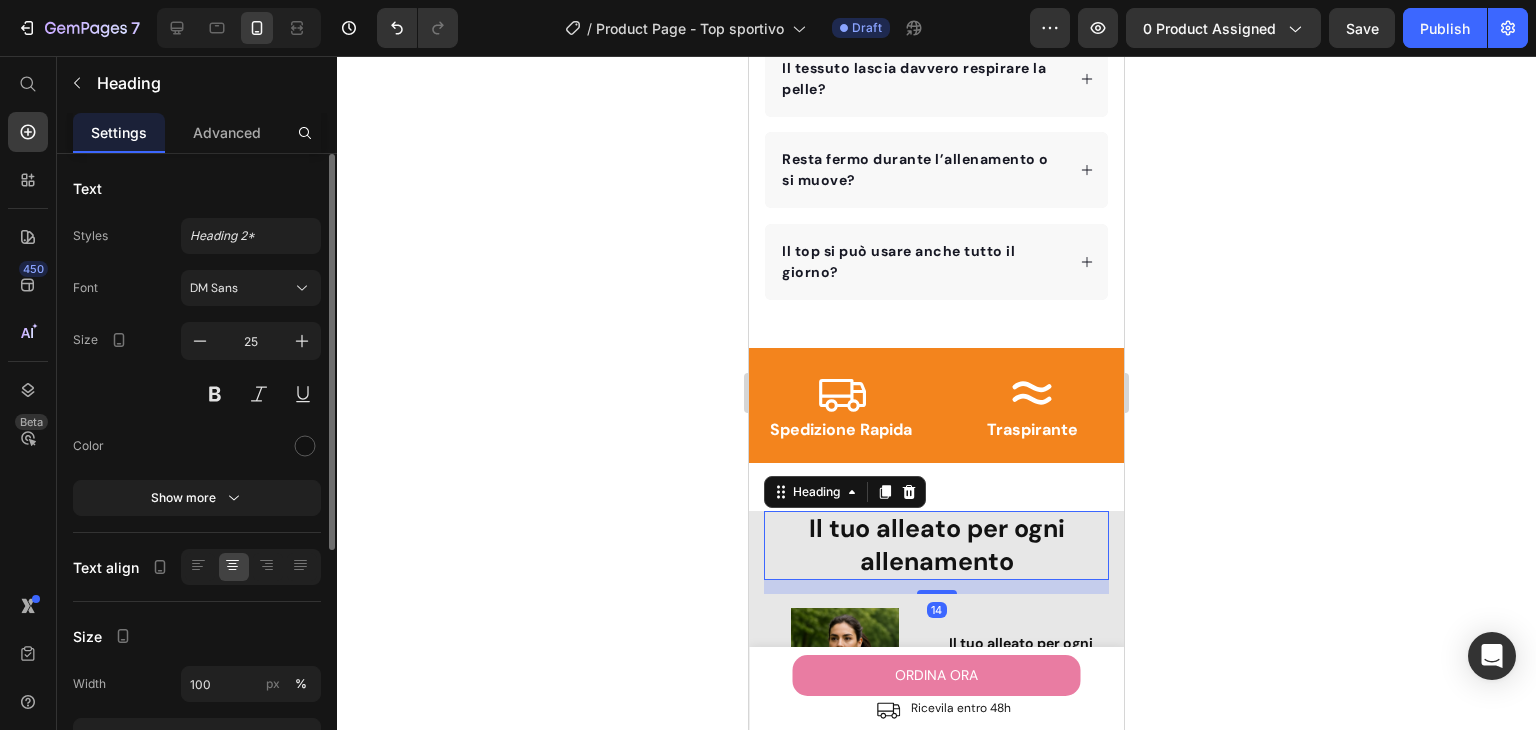 click on "Advanced" at bounding box center [227, 132] 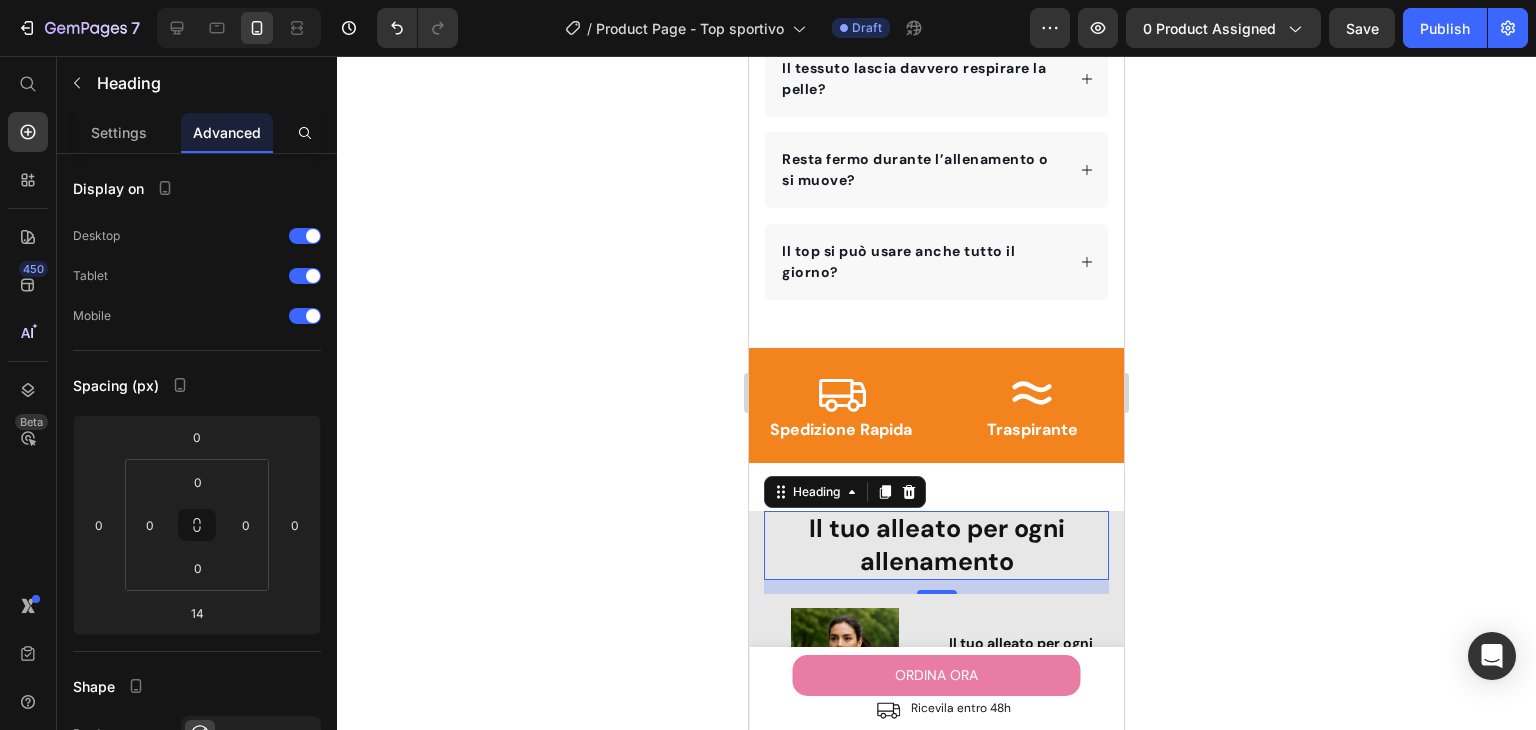 click on "Product Images Top Sportivo Donna con Zip Anteriore - Reggiseno Contenitivo Senza Ferretto, Traspirante e Confortevole Product Title €0,00 Product Price Row ORDINA ORA Product Cart Button
Icon Ricevila entro 48h Text Block Row Row Product Sticky
Product Images "My dog absolutely loves this food! It's clear that the taste and quality are top-notch."  -[LAST] Text block Row Row Top Sportivo Donna con Zip Anteriore - Reggiseno Contenitivo Senza Ferretto, Traspirante e Confortevole Product Title Traspirante e ad asciugatura rapida Comodo e senza cuciture fastidiose Zip frontale con chiusura di sicurezza Supporto stabile senza ferretto Item list €0,00 Product Price €0,00 Product Price Row PAGA CON CARTA Product Cart Button Releasit COD Form & Upsells Releasit COD Form & Upsells Image Image Image Image Image Icon List Hoz Perfect for sensitive tummies Supercharge immunity System Bursting with protein, vitamins, and minerals Item list
Accordion" at bounding box center (936, 1429) 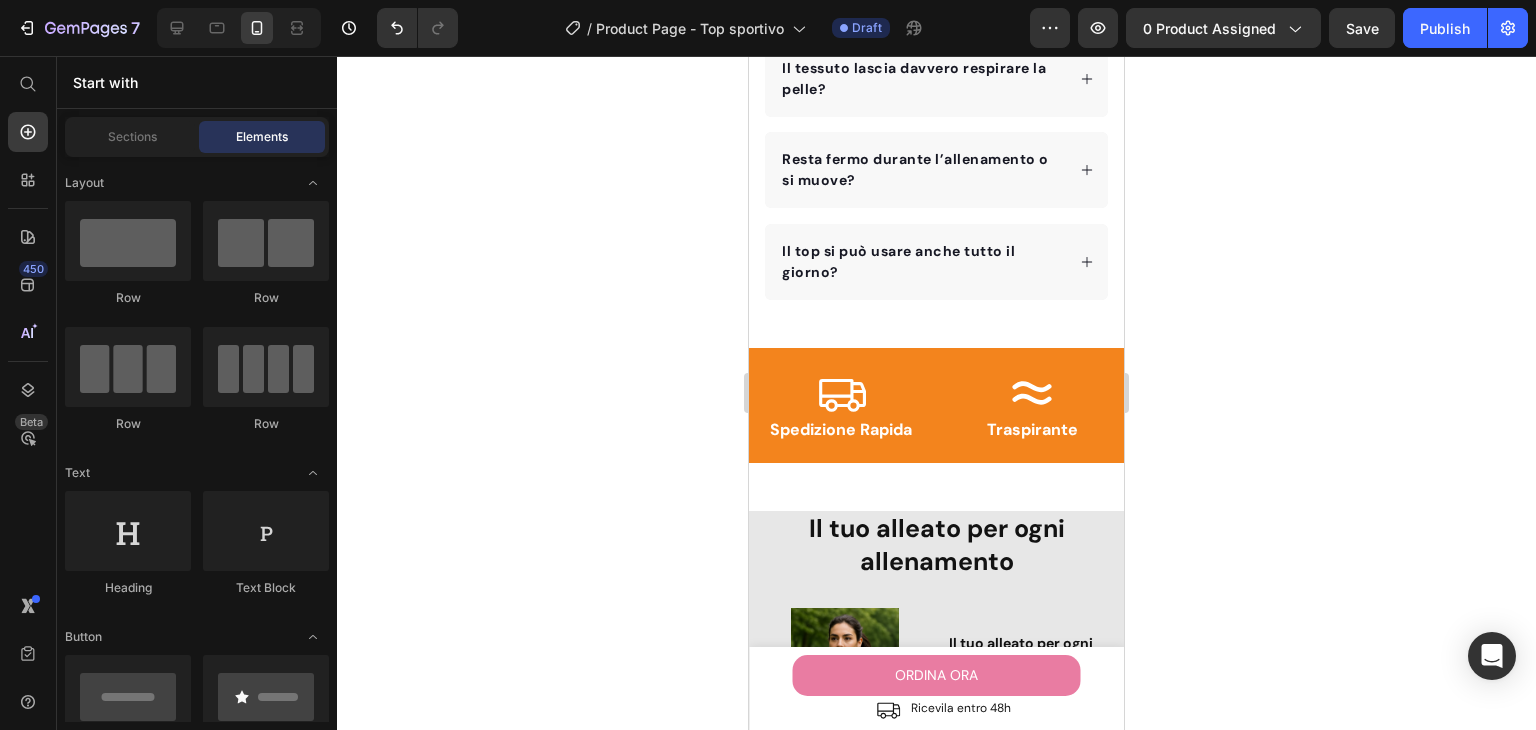 click on "Product Images Top Sportivo Donna con Zip Anteriore - Reggiseno Contenitivo Senza Ferretto, Traspirante e Confortevole Product Title €0,00 Product Price Row ORDINA ORA Product Cart Button
Icon Ricevila entro 48h Text Block Row Row Product Sticky
Product Images "My dog absolutely loves this food! It's clear that the taste and quality are top-notch."  -[LAST] Text block Row Row Top Sportivo Donna con Zip Anteriore - Reggiseno Contenitivo Senza Ferretto, Traspirante e Confortevole Product Title Traspirante e ad asciugatura rapida Comodo e senza cuciture fastidiose Zip frontale con chiusura di sicurezza Supporto stabile senza ferretto Item list €0,00 Product Price €0,00 Product Price Row PAGA CON CARTA Product Cart Button Releasit COD Form & Upsells Releasit COD Form & Upsells Image Image Image Image Image Icon List Hoz Perfect for sensitive tummies Supercharge immunity System Bursting with protein, vitamins, and minerals Item list
Accordion" at bounding box center (936, 1429) 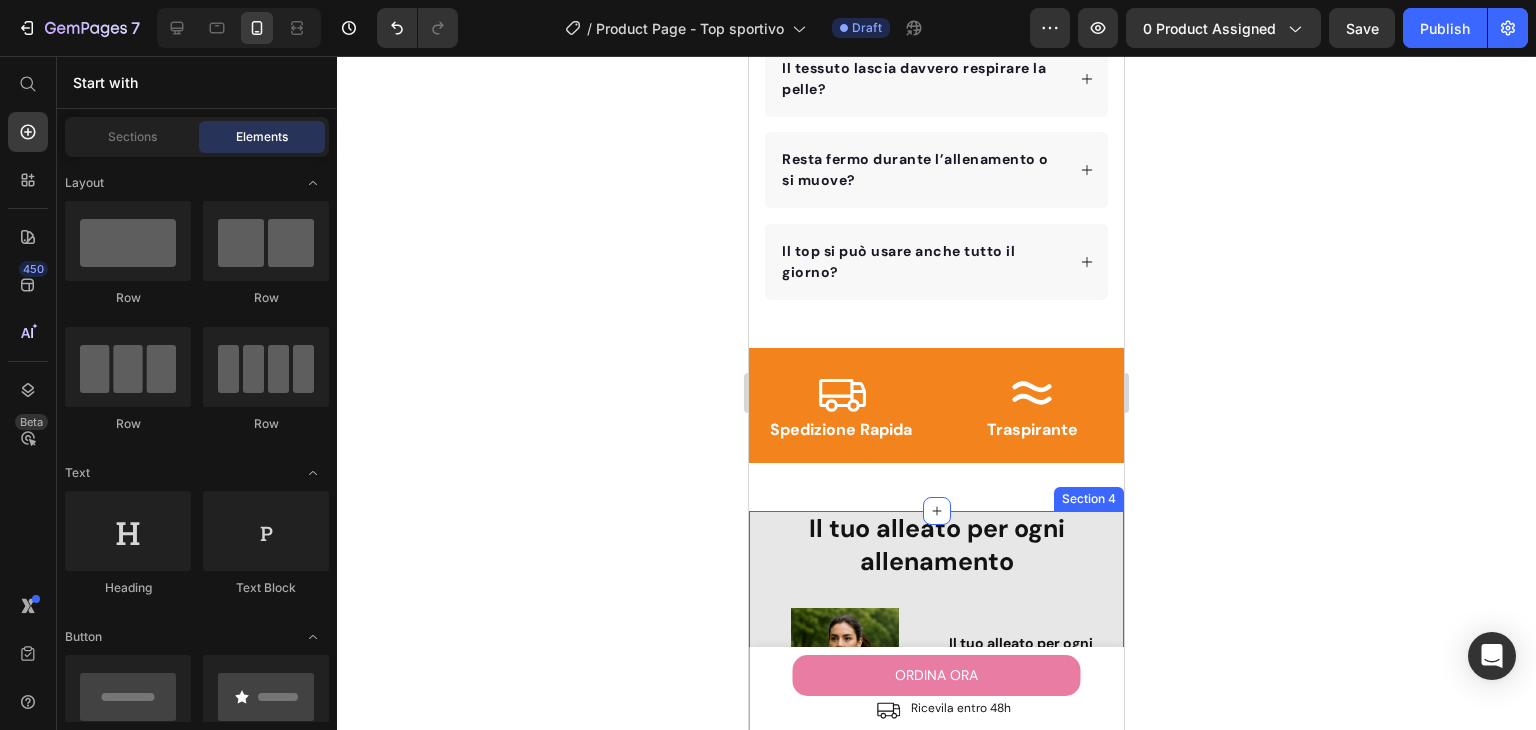 click on "Il tuo alleato per ogni allenamento Heading Row Il tuo alleato per ogni allenamento Text Block Massimo sostegno e zero rimbalzi : resta fermo durante la corsa, senza comprimere. Text Block Image Row Image Ideale per yoga e pilates Text Block Tessuto morbido e flessibile che segue ogni movimento, senza cuciture fastidiose. Text Block Row Ottimo durante esercizi intensi Text Block Aderenza perfetta e zip sicura : resta al suo posto mentre ti alleni al massimo. Text Block Image Row
ORDINA ORA Button Row Section 4" at bounding box center [936, 895] 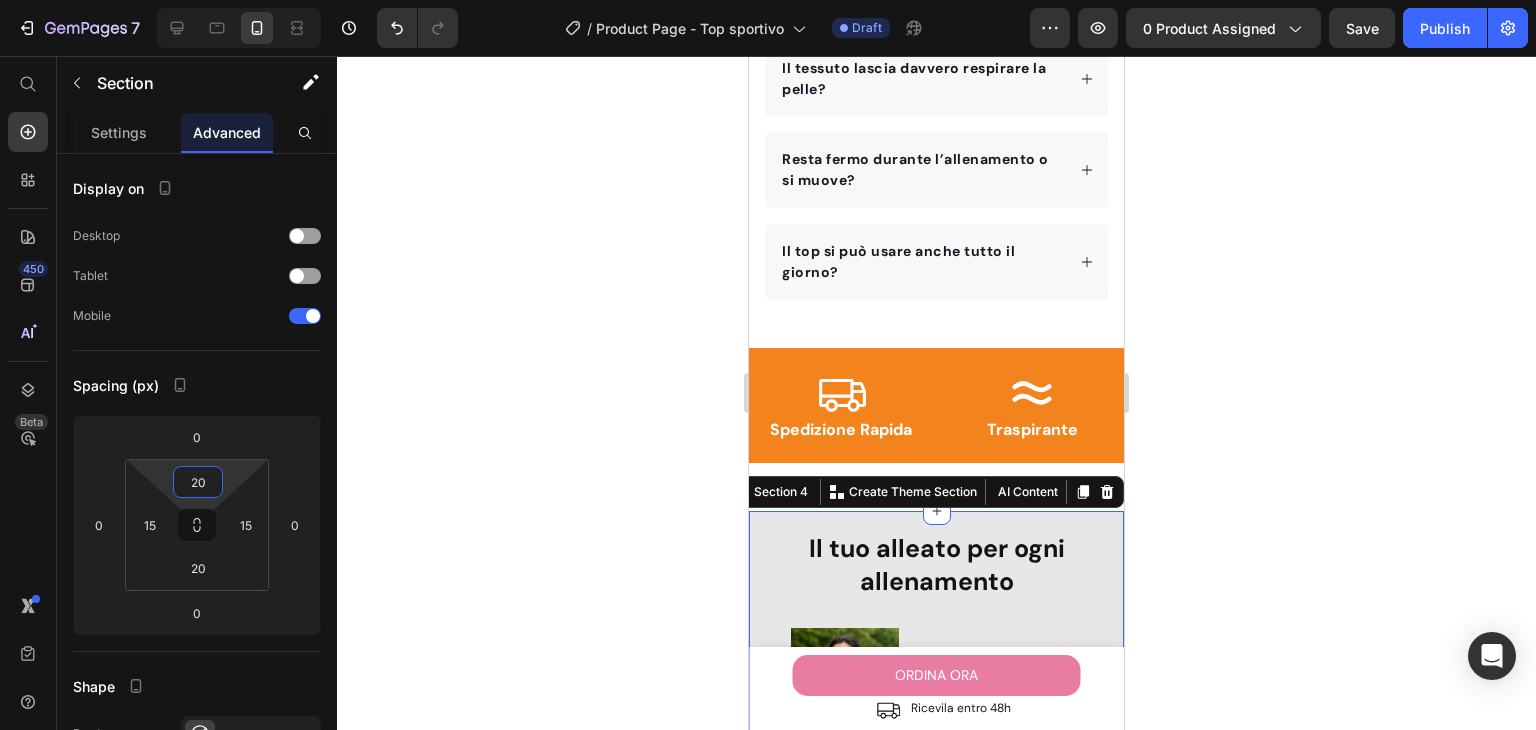 type on "20" 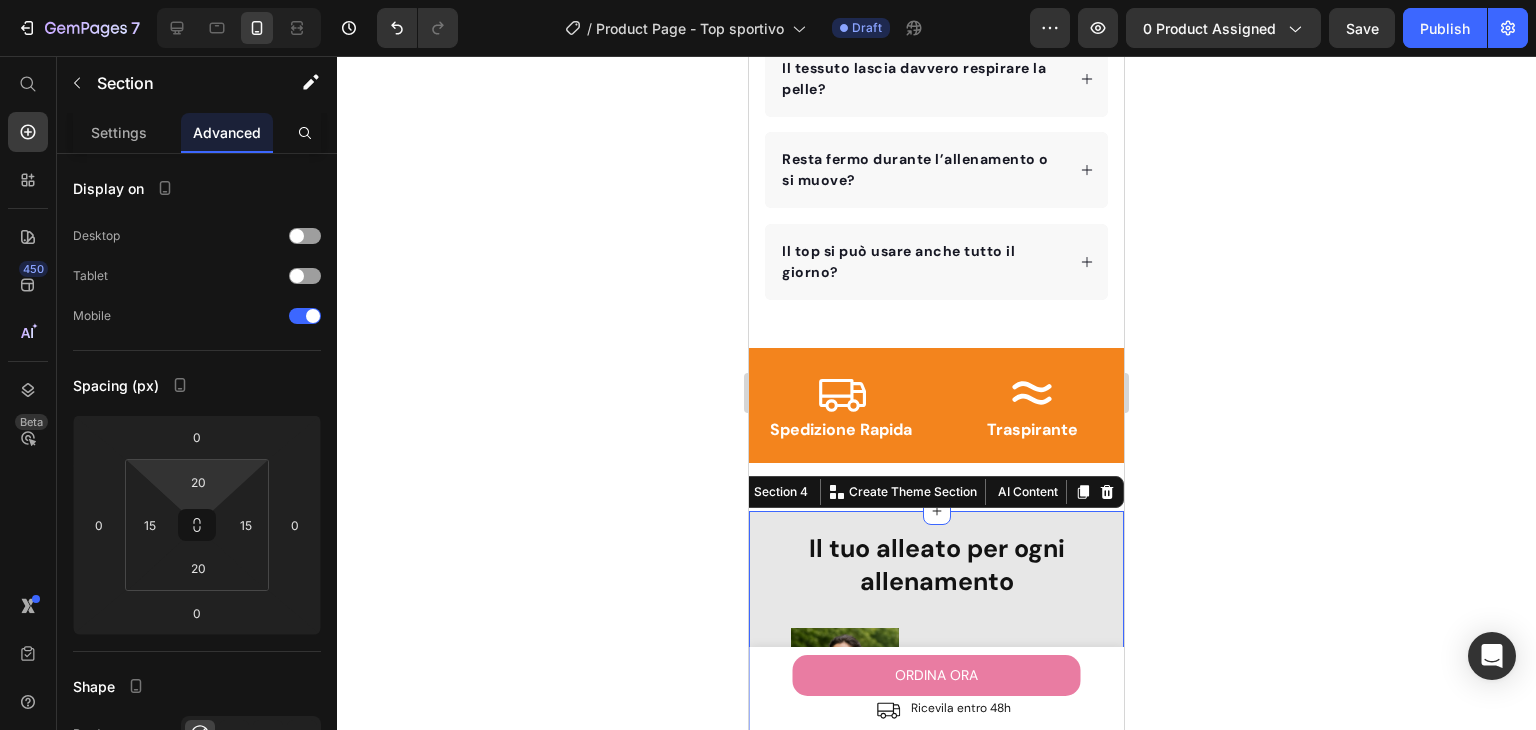 click on "Section 4   You can create reusable sections Create Theme Section AI Content Write with GemAI What would you like to describe here? Tone and Voice Persuasive Product Top Sportivo Donna con Zip Anteriore - Reggiseno Contenitivo Senza Ferretto, Traspirante e Confortevole Show more Generate" at bounding box center (924, 492) 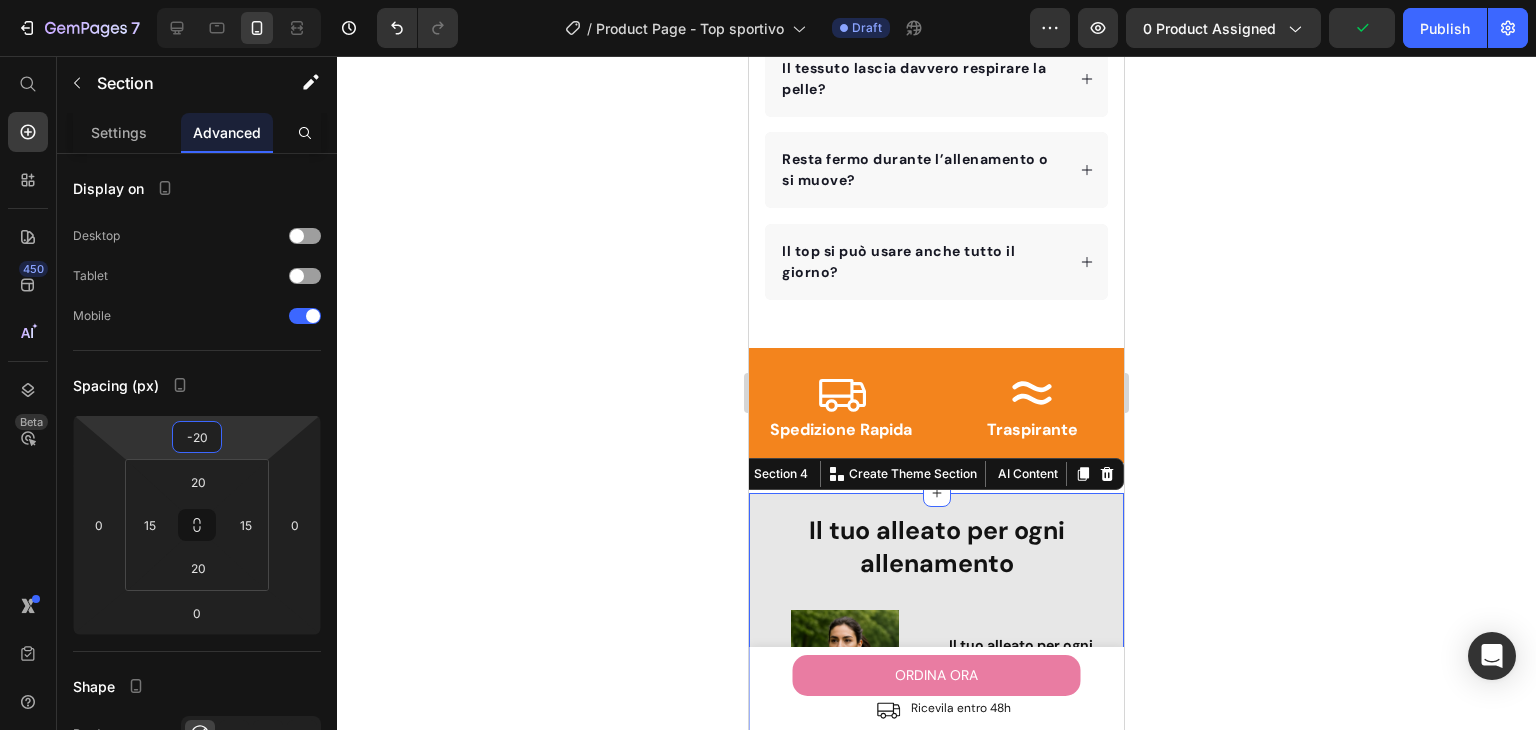 type on "-22" 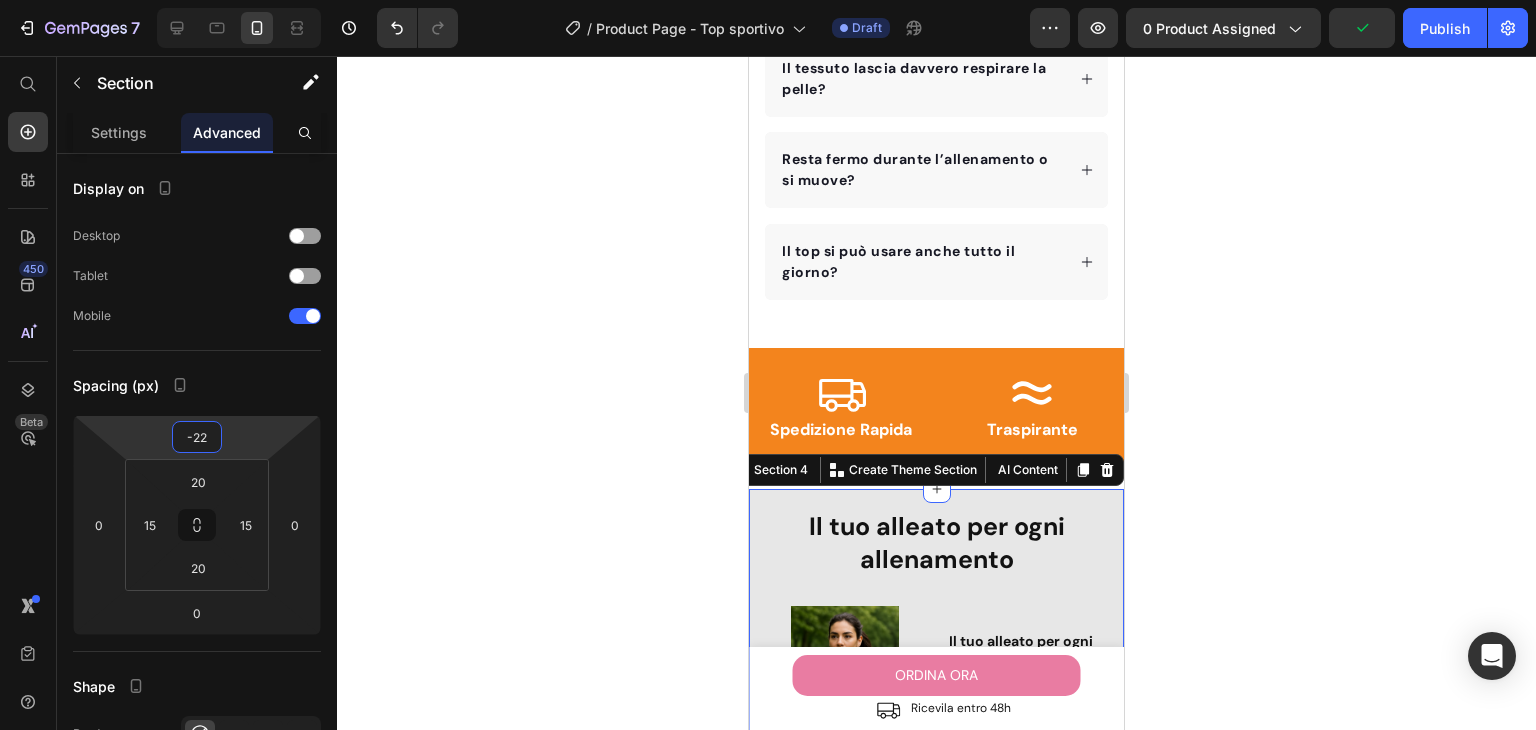 drag, startPoint x: 272, startPoint y: 451, endPoint x: 272, endPoint y: 462, distance: 11 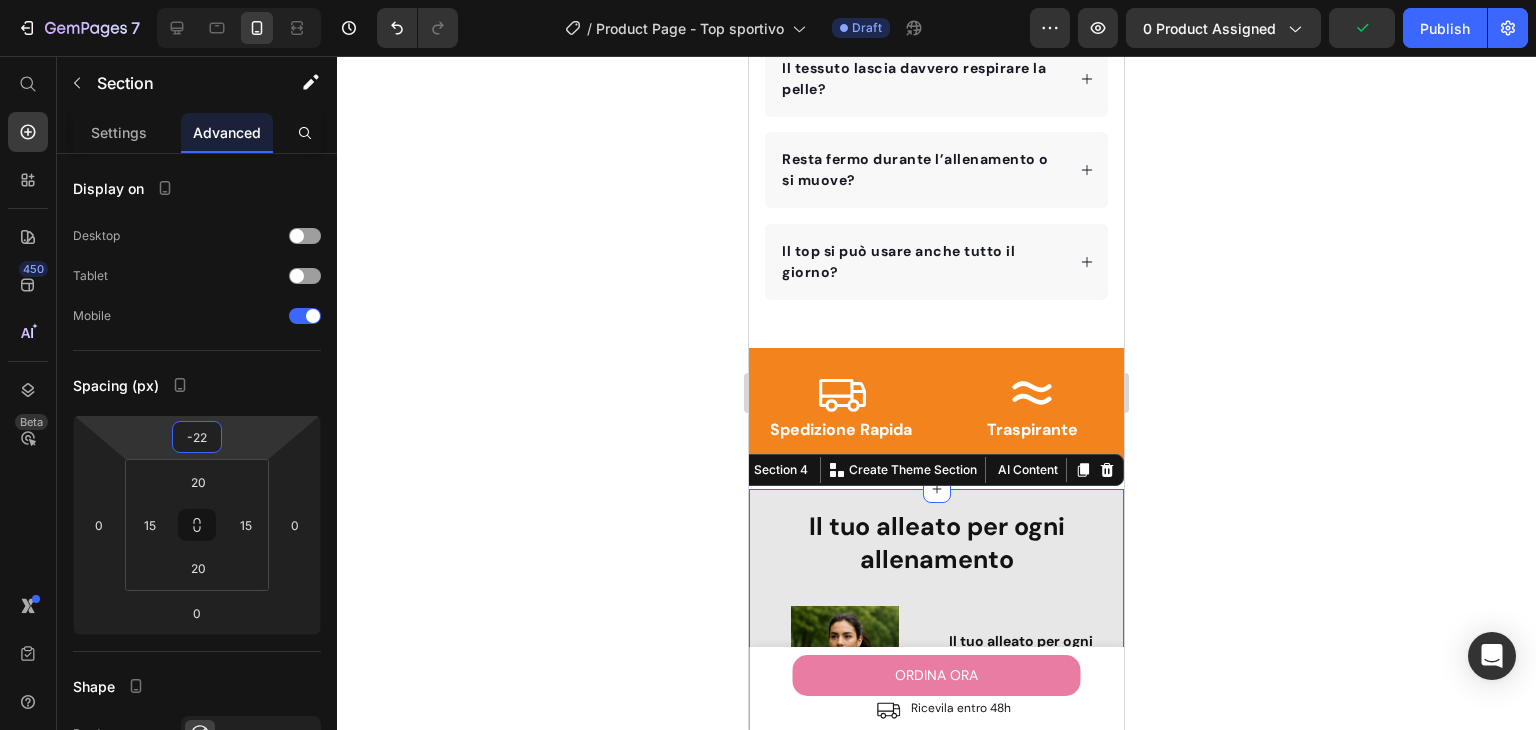 click 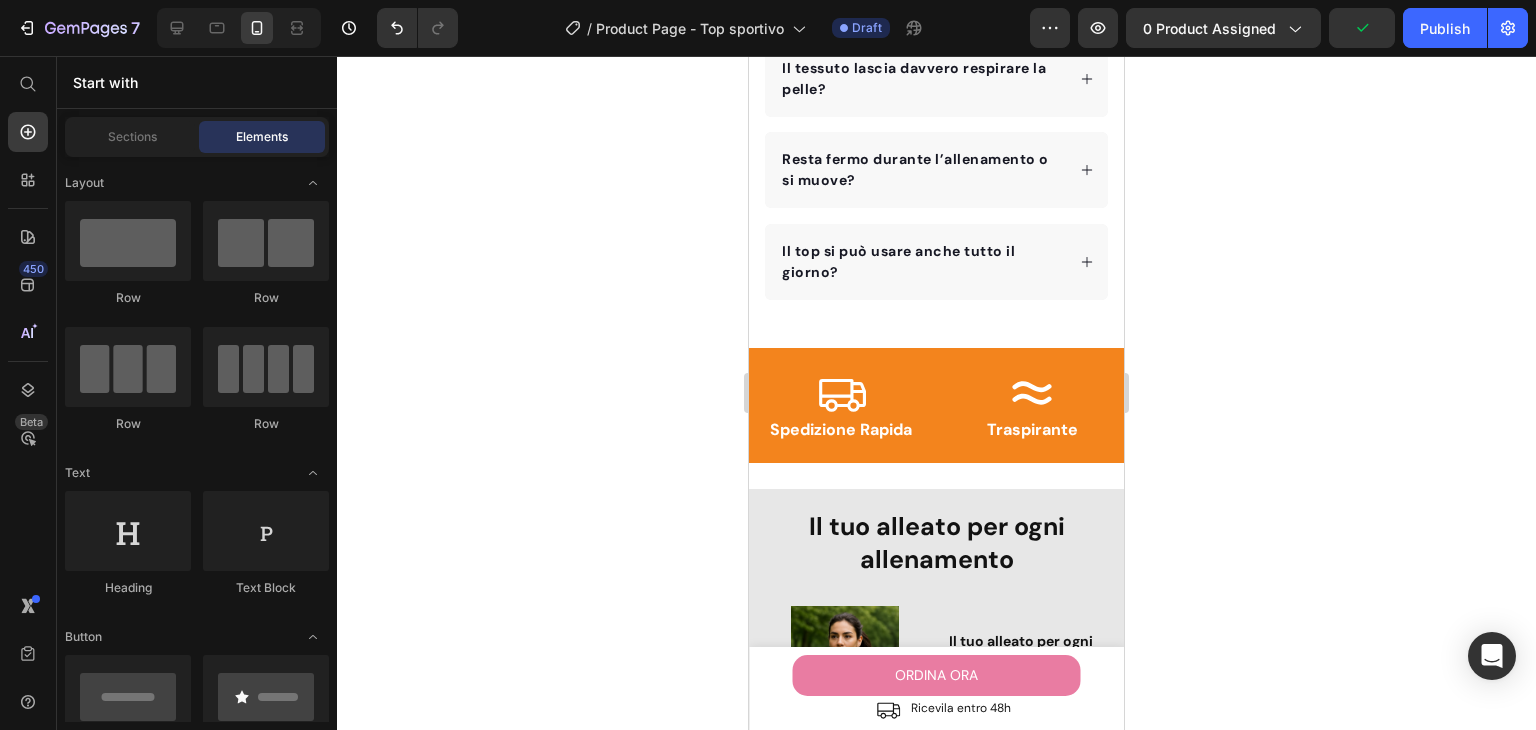click on "Product Images Top Sportivo Donna con Zip Anteriore - Reggiseno Contenitivo Senza Ferretto, Traspirante e Confortevole Product Title €0,00 Product Price Row ORDINA ORA Product Cart Button
Icon Ricevila entro 48h Text Block Row Row Product Sticky
Product Images "My dog absolutely loves this food! It's clear that the taste and quality are top-notch."  -[LAST] Text block Row Row Top Sportivo Donna con Zip Anteriore - Reggiseno Contenitivo Senza Ferretto, Traspirante e Confortevole Product Title Traspirante e ad asciugatura rapida Comodo e senza cuciture fastidiose Zip frontale con chiusura di sicurezza Supporto stabile senza ferretto Item list €0,00 Product Price €0,00 Product Price Row PAGA CON CARTA Product Cart Button Releasit COD Form & Upsells Releasit COD Form & Upsells Image Image Image Image Image Icon List Hoz Perfect for sensitive tummies Supercharge immunity System Bursting with protein, vitamins, and minerals Item list
Accordion" at bounding box center [936, 1428] 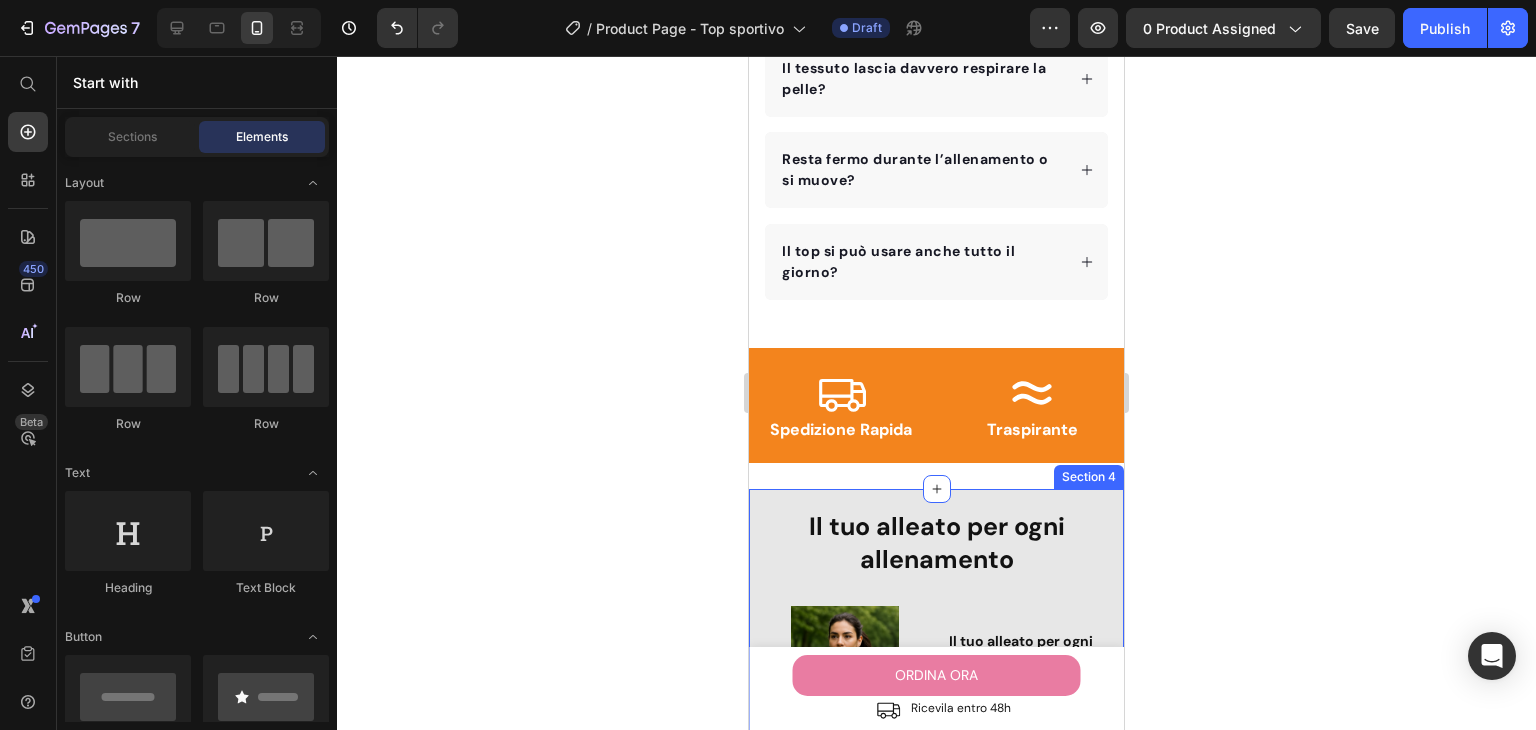 click on "Il tuo alleato per ogni allenamento Heading Row Il tuo alleato per ogni allenamento Text Block Massimo sostegno e zero rimbalzi : resta fermo durante la corsa, senza comprimere. Text Block Image Row Image Ideale per yoga e pilates Text Block Tessuto morbido e flessibile che segue ogni movimento, senza cuciture fastidiose. Text Block Row Ottimo durante esercizi intensi Text Block Aderenza perfetta e zip sicura : resta al suo posto mentre ti alleni al massimo. Text Block Image Row
ORDINA ORA Button Row Section 4" at bounding box center [936, 883] 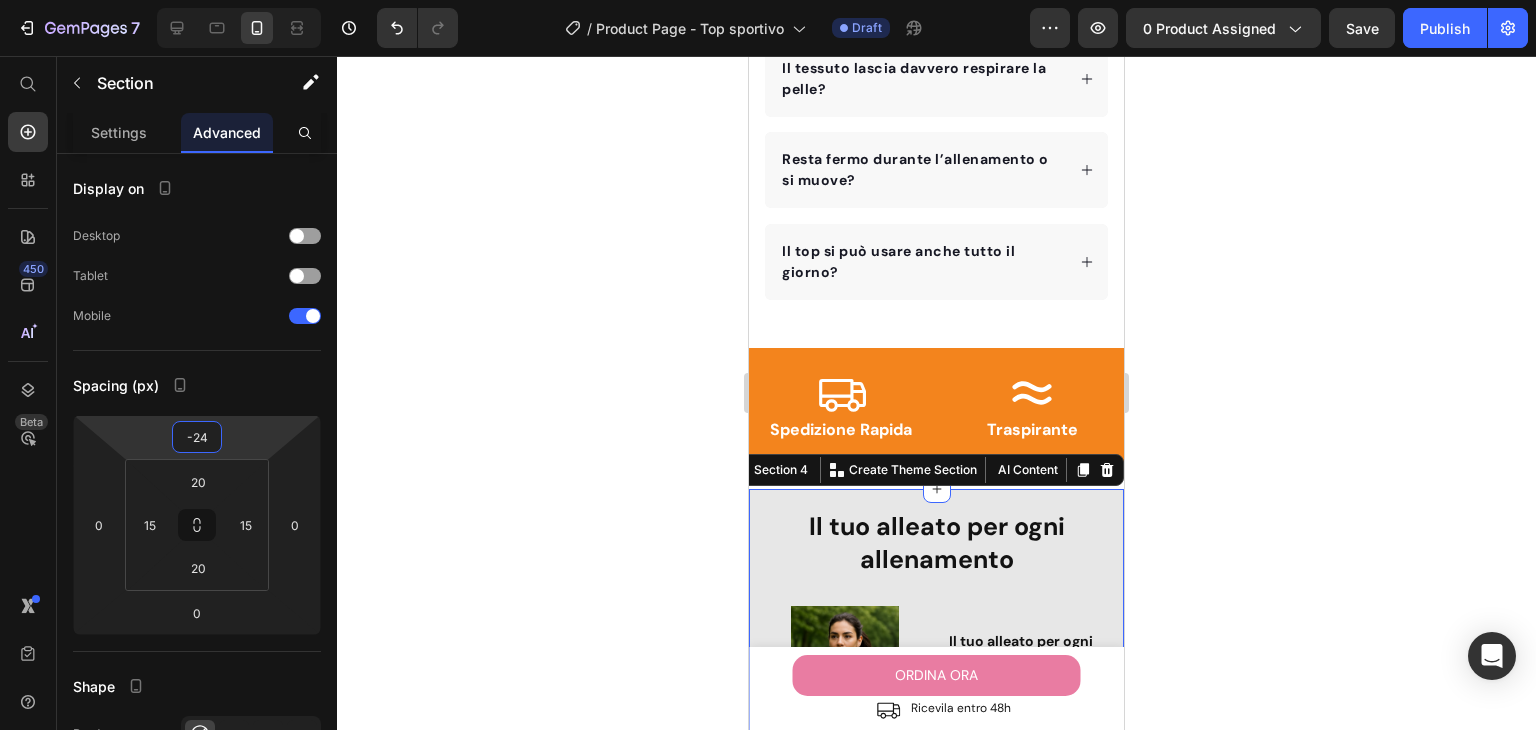 type on "-38" 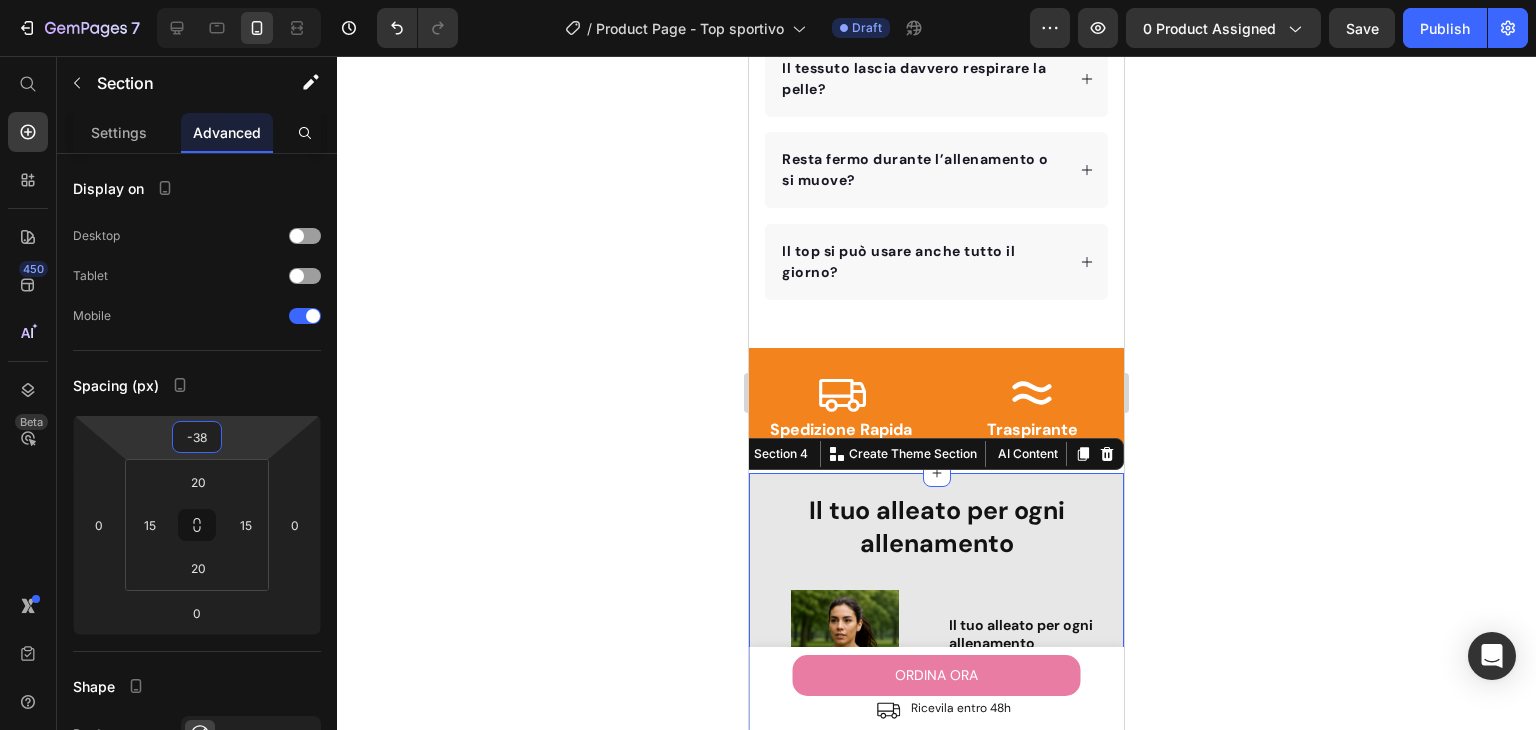 click on "7  Version history  /  Product Page - Top sportivo Draft Preview 0 product assigned  Save   Publish  450 Beta Start with Sections Elements Hero Section Product Detail Brands Trusted Badges Guarantee Product Breakdown How to use Testimonials Compare Bundle FAQs Social Proof Brand Story Product List Collection Blog List Contact Sticky Add to Cart Custom Footer Browse Library 450 Layout
Row
Row
Row
Row Text
Heading
Text Block Button
Button
Button
Sticky Back to top Media
Image" at bounding box center [768, 0] 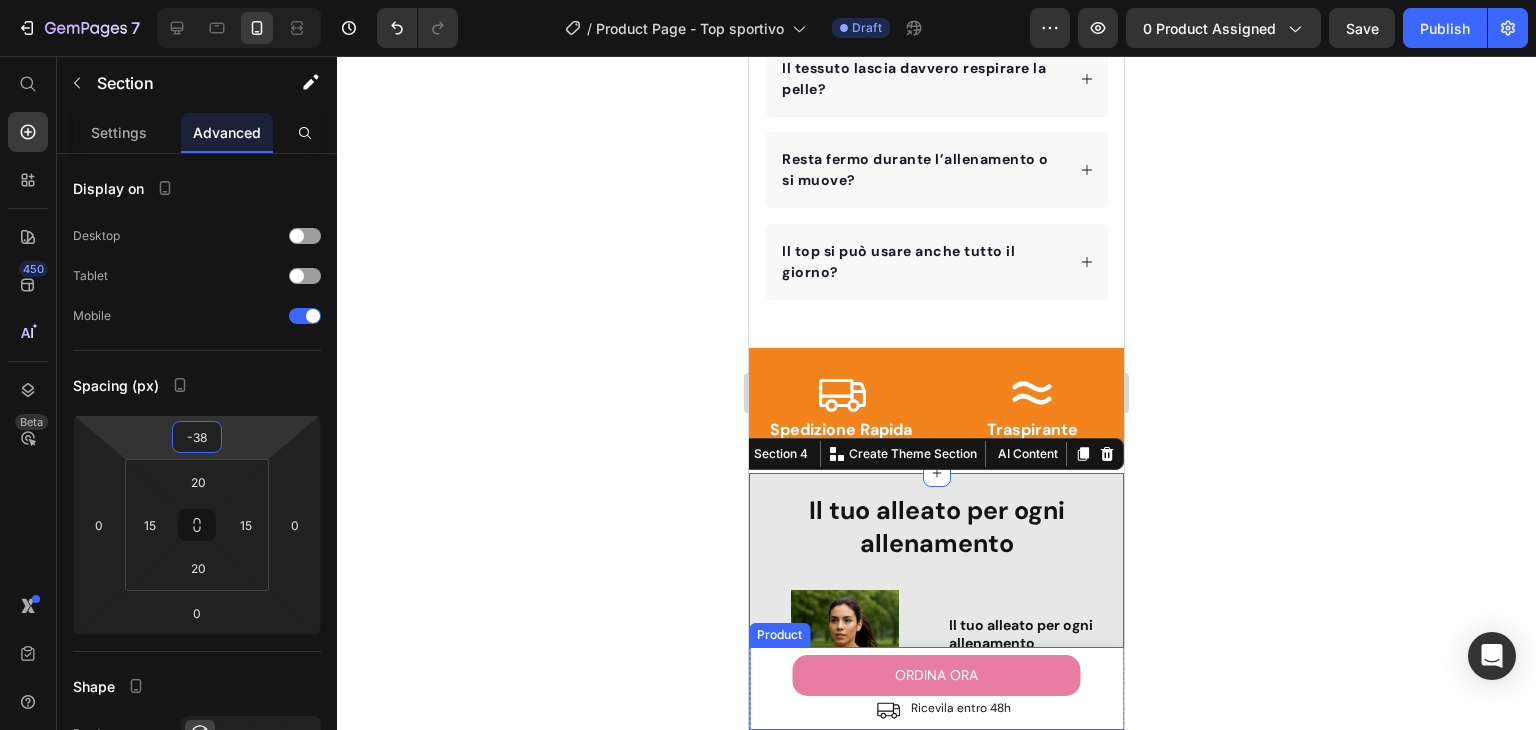 click 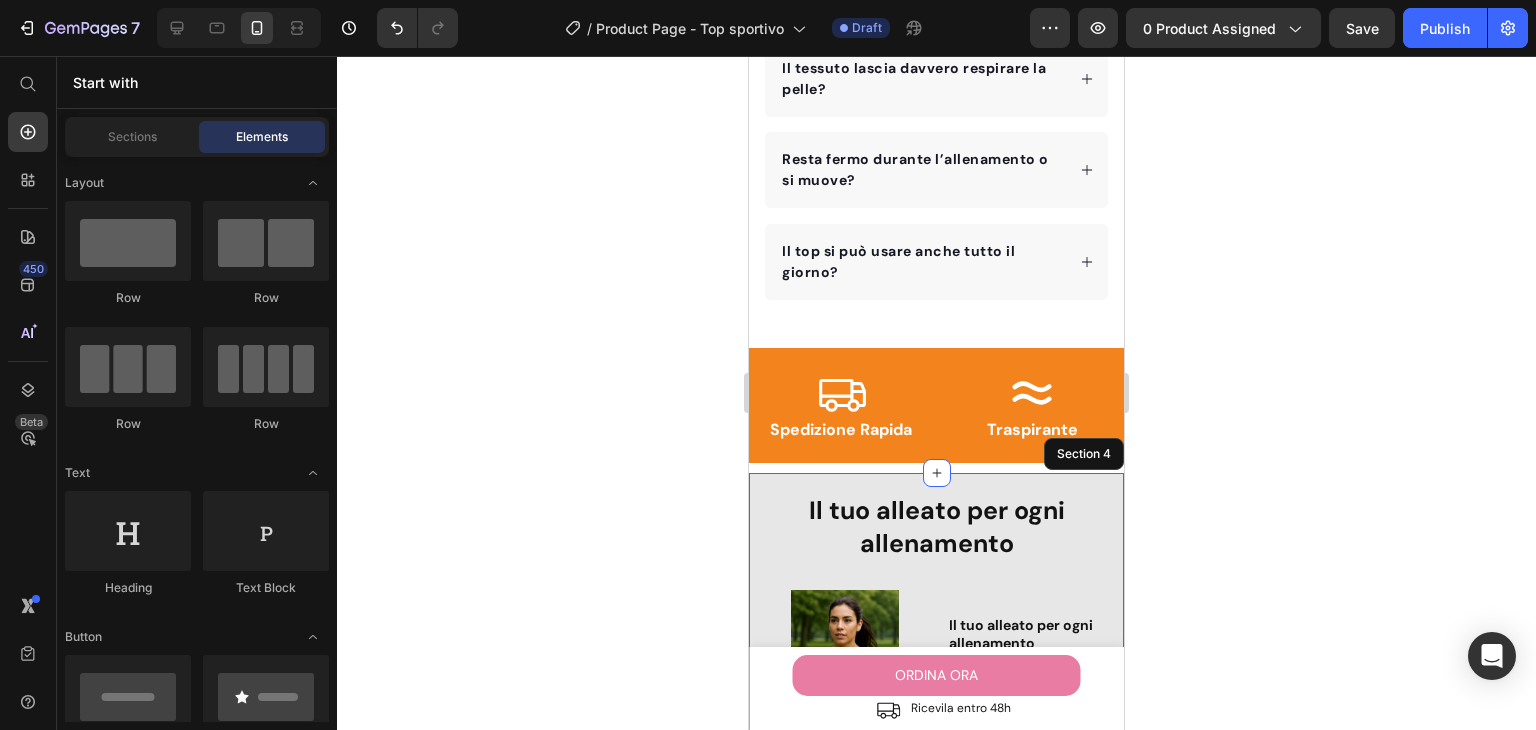 drag, startPoint x: 756, startPoint y: 495, endPoint x: 1462, endPoint y: 556, distance: 708.6304 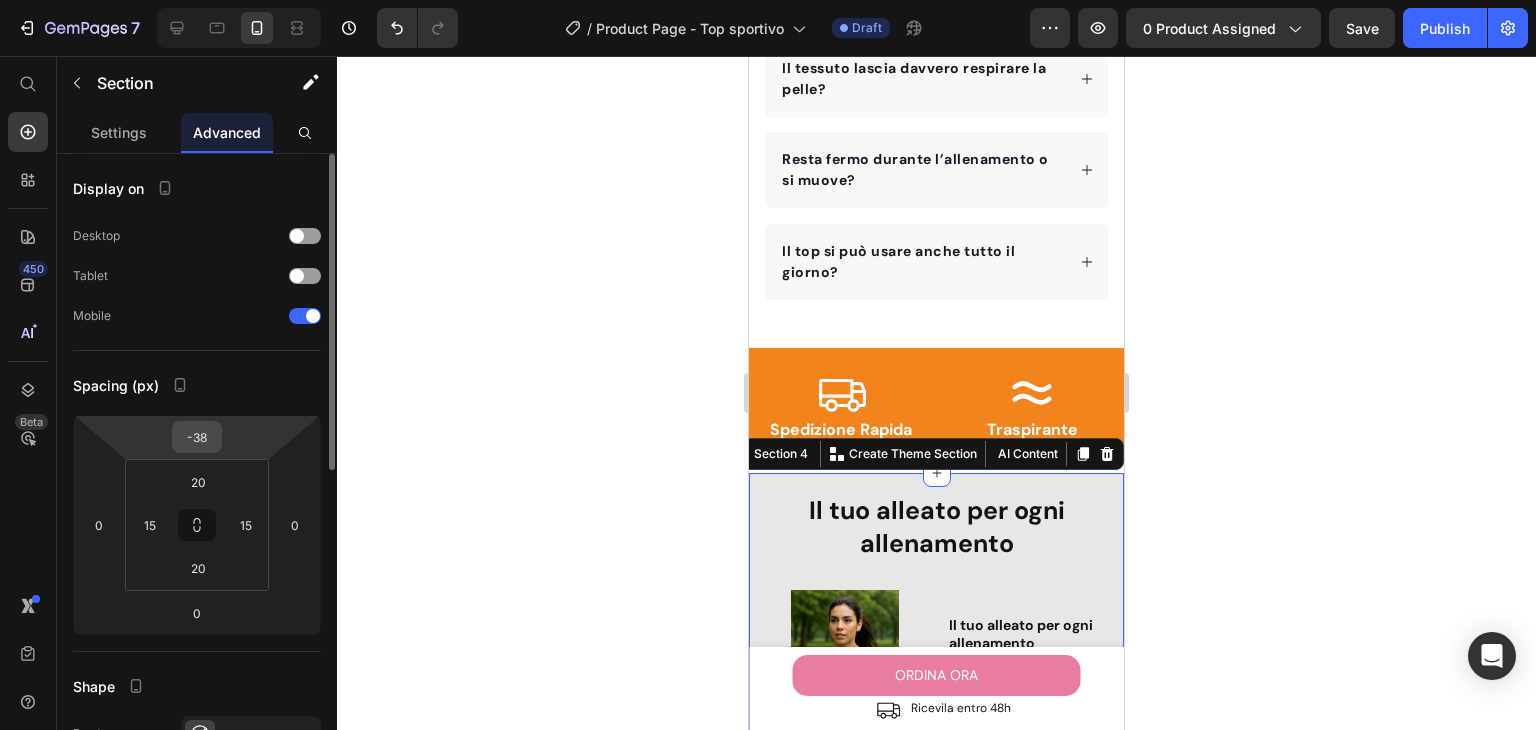 click on "-38" at bounding box center [197, 437] 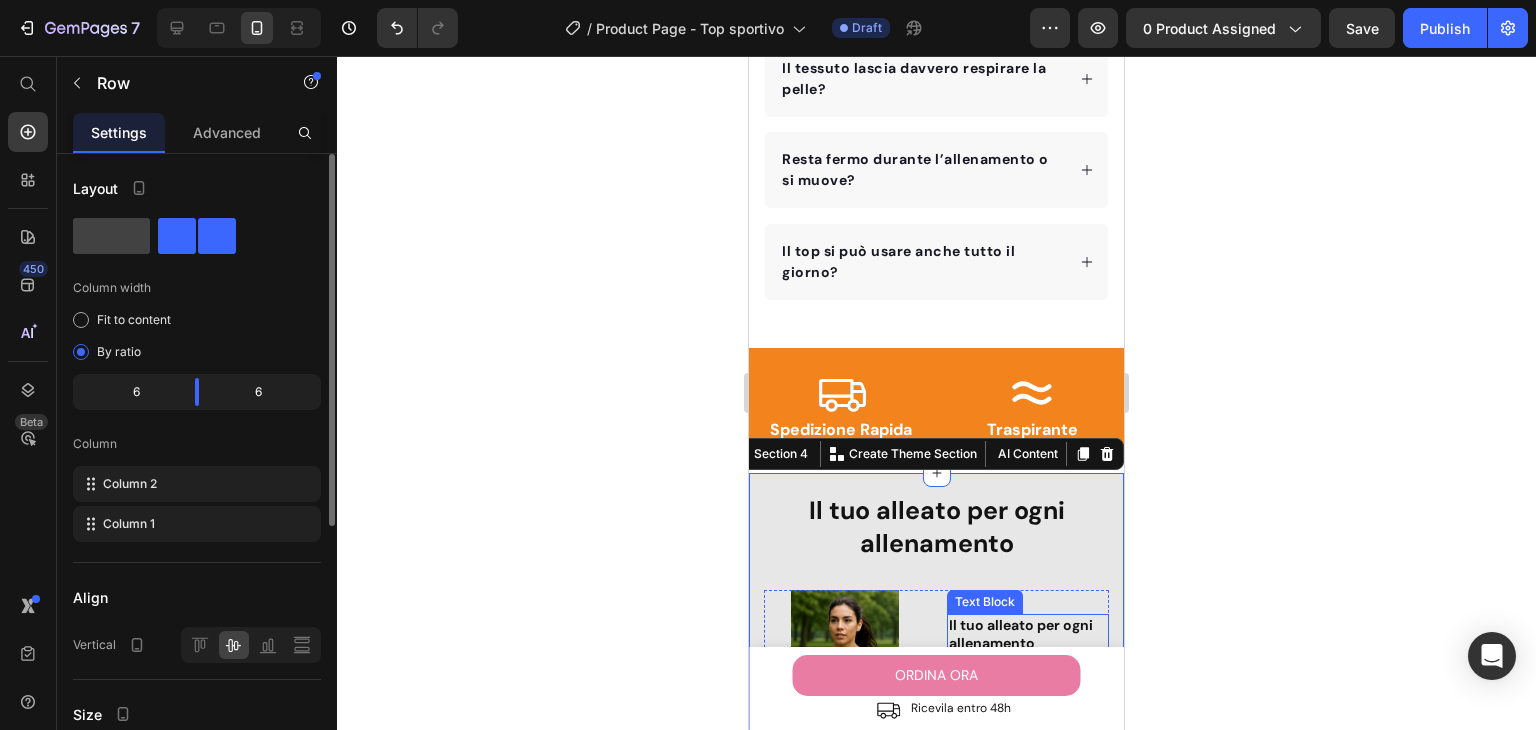 click on "Il tuo alleato per ogni allenamento Text Block Massimo sostegno e zero rimbalzi : resta fermo durante la corsa, senza comprimere. Text Block" at bounding box center [1028, 671] 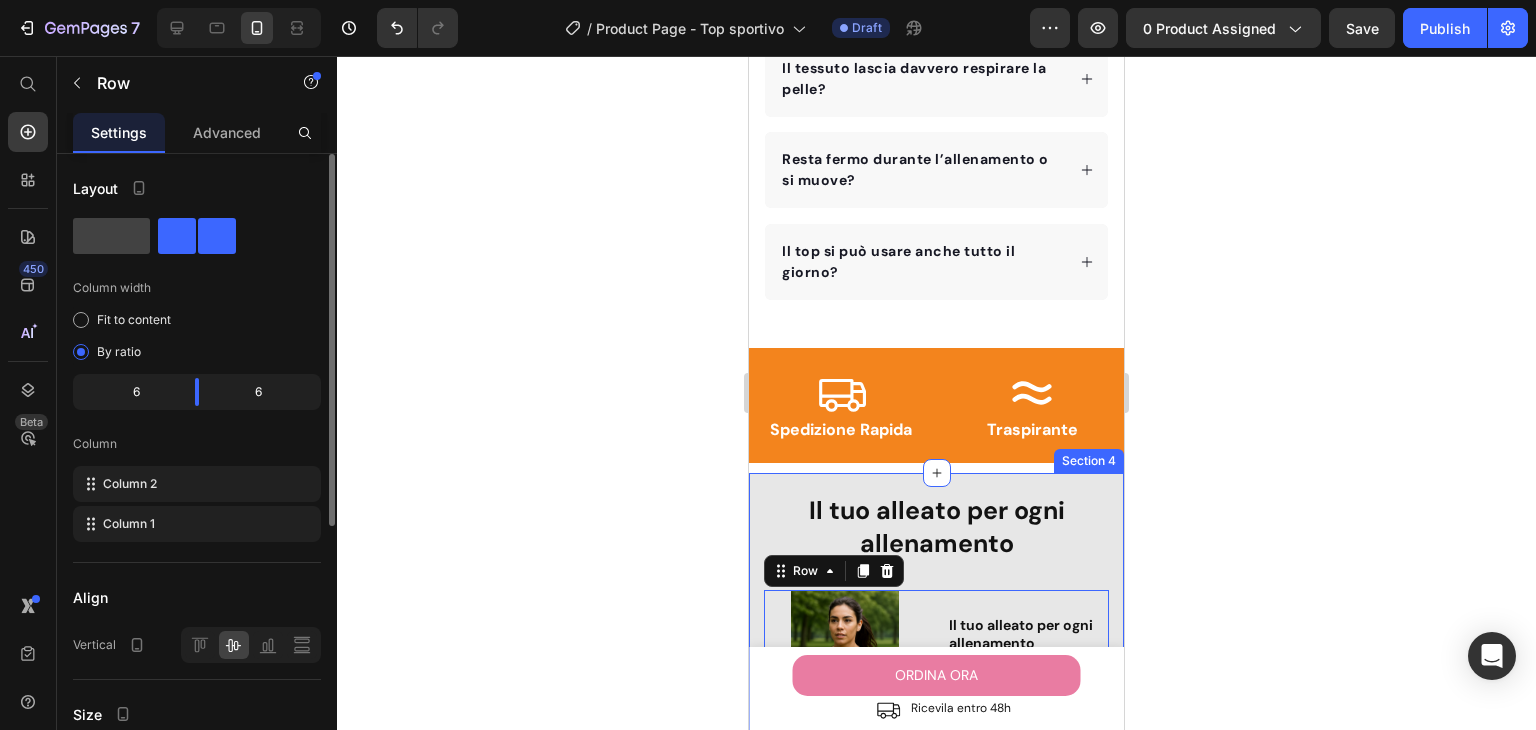 click on "Il tuo alleato per ogni allenamento Heading Row Il tuo alleato per ogni allenamento Text Block Massimo sostegno e zero rimbalzi : resta fermo durante la corsa, senza comprimere. Text Block Image Row   28 Image Ideale per yoga e pilates Text Block Tessuto morbido e flessibile che segue ogni movimento, senza cuciture fastidiose. Text Block Row Ottimo durante esercizi intensi Text Block Aderenza perfetta e zip sicura : resta al suo posto mentre ti alleni al massimo. Text Block Image Row
ORDINA ORA Button Row Section 4" at bounding box center [936, 867] 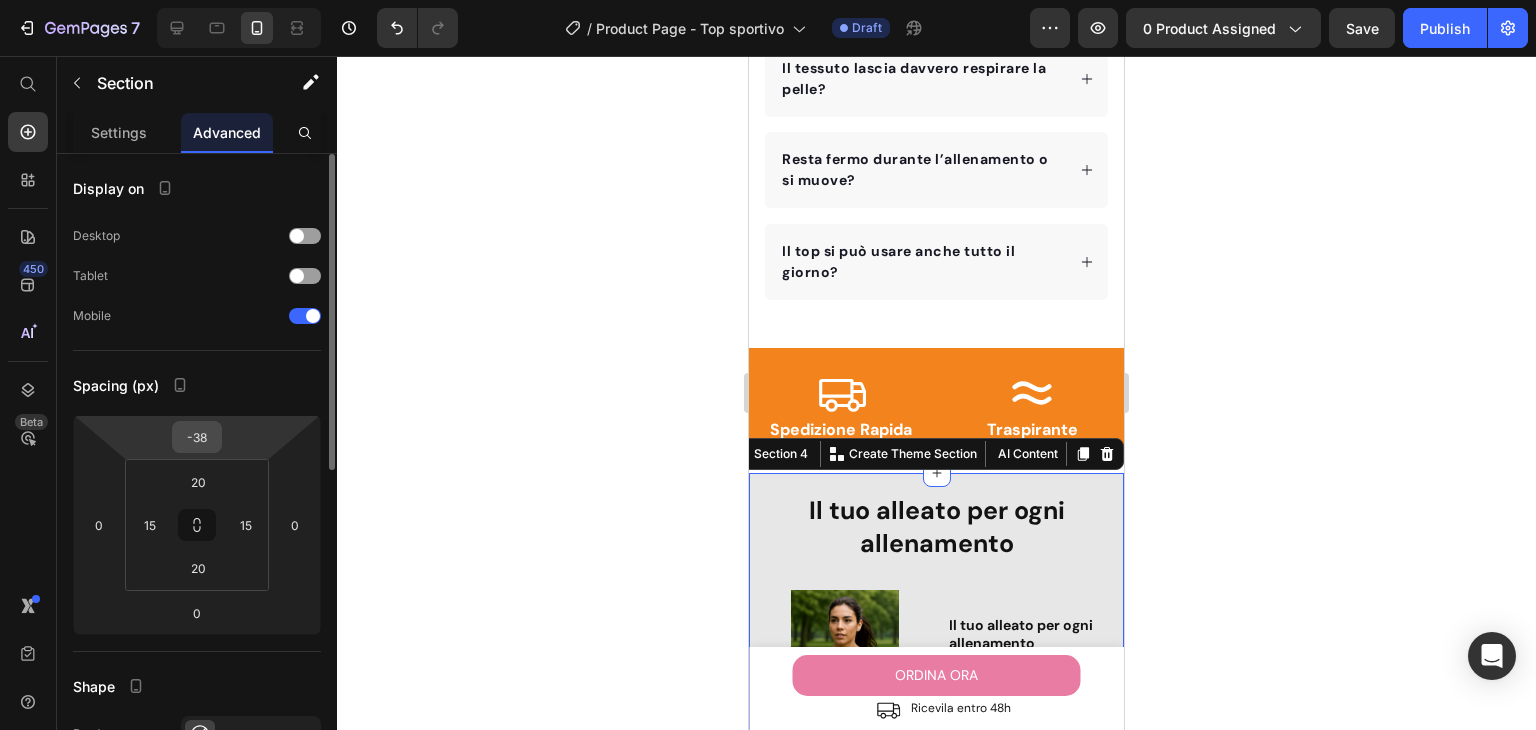 click on "-38" at bounding box center (197, 437) 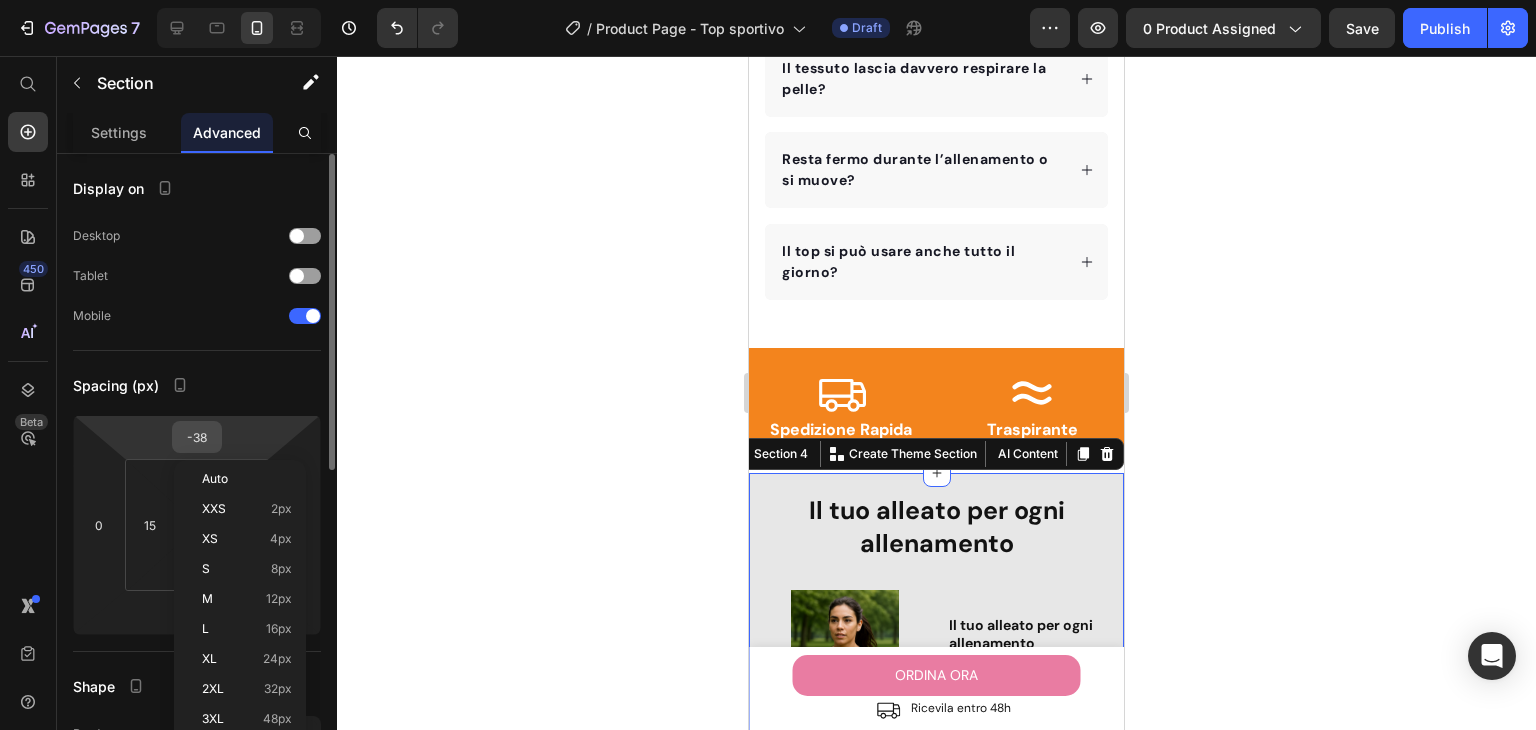 click on "-38" at bounding box center (197, 437) 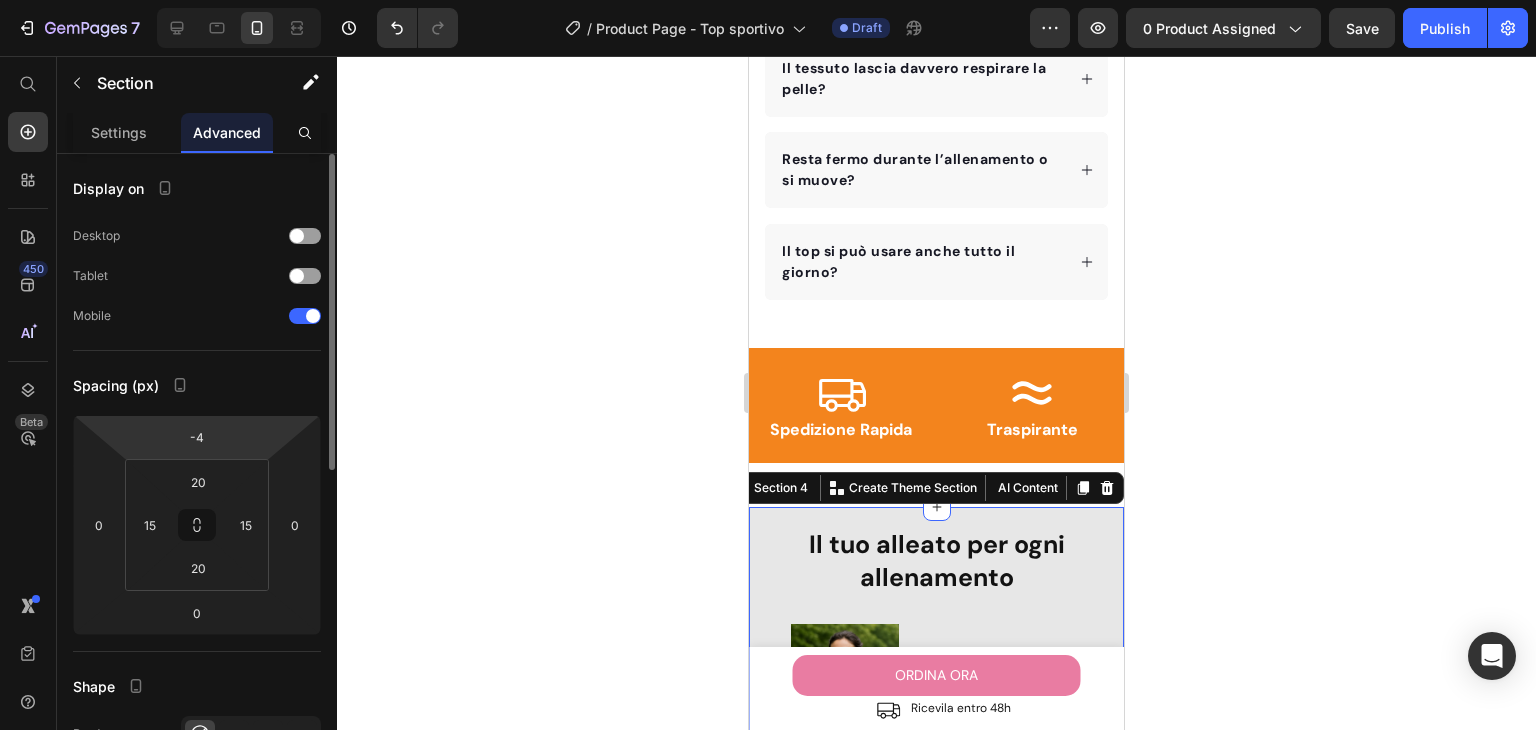 click on "-4 0 0 0" at bounding box center (197, 525) 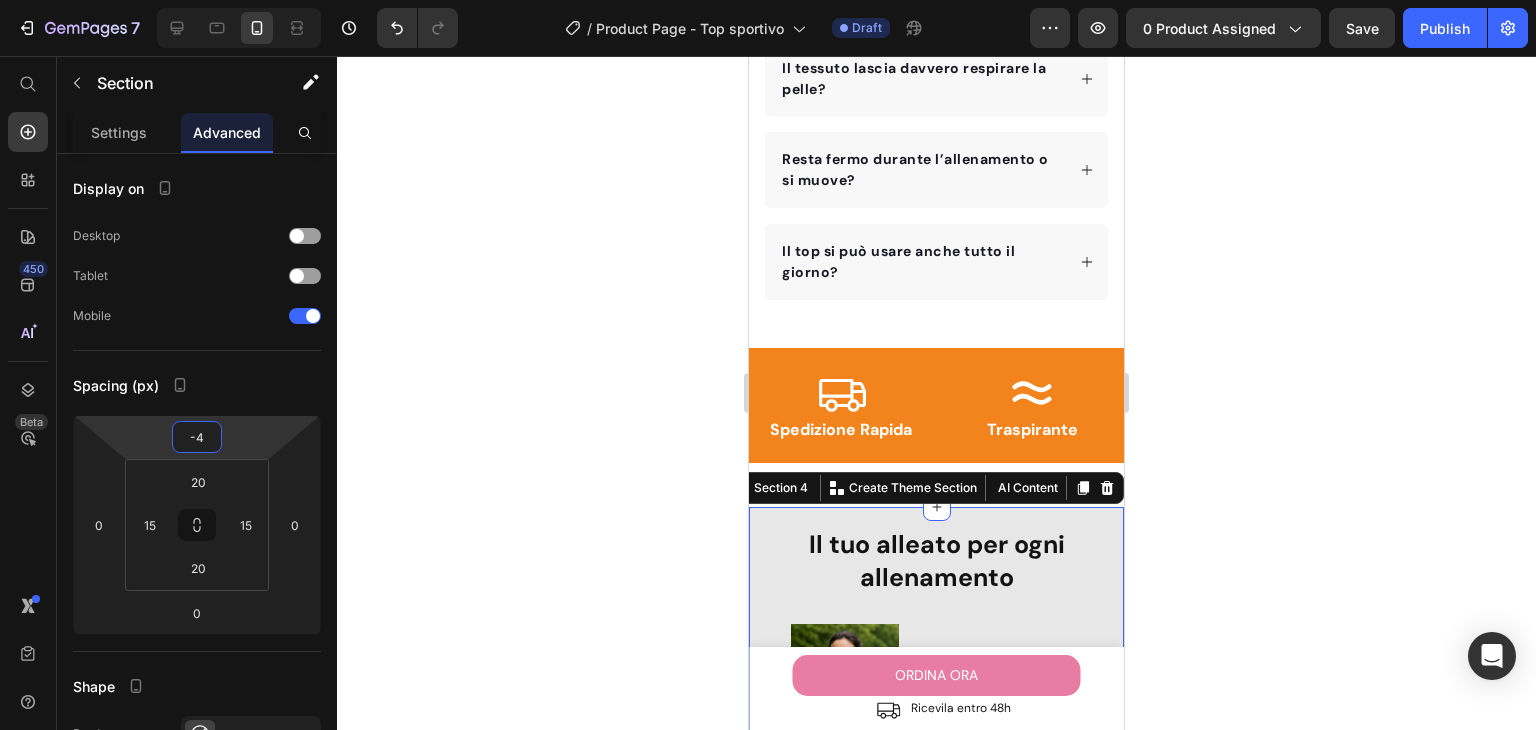 type on "-43" 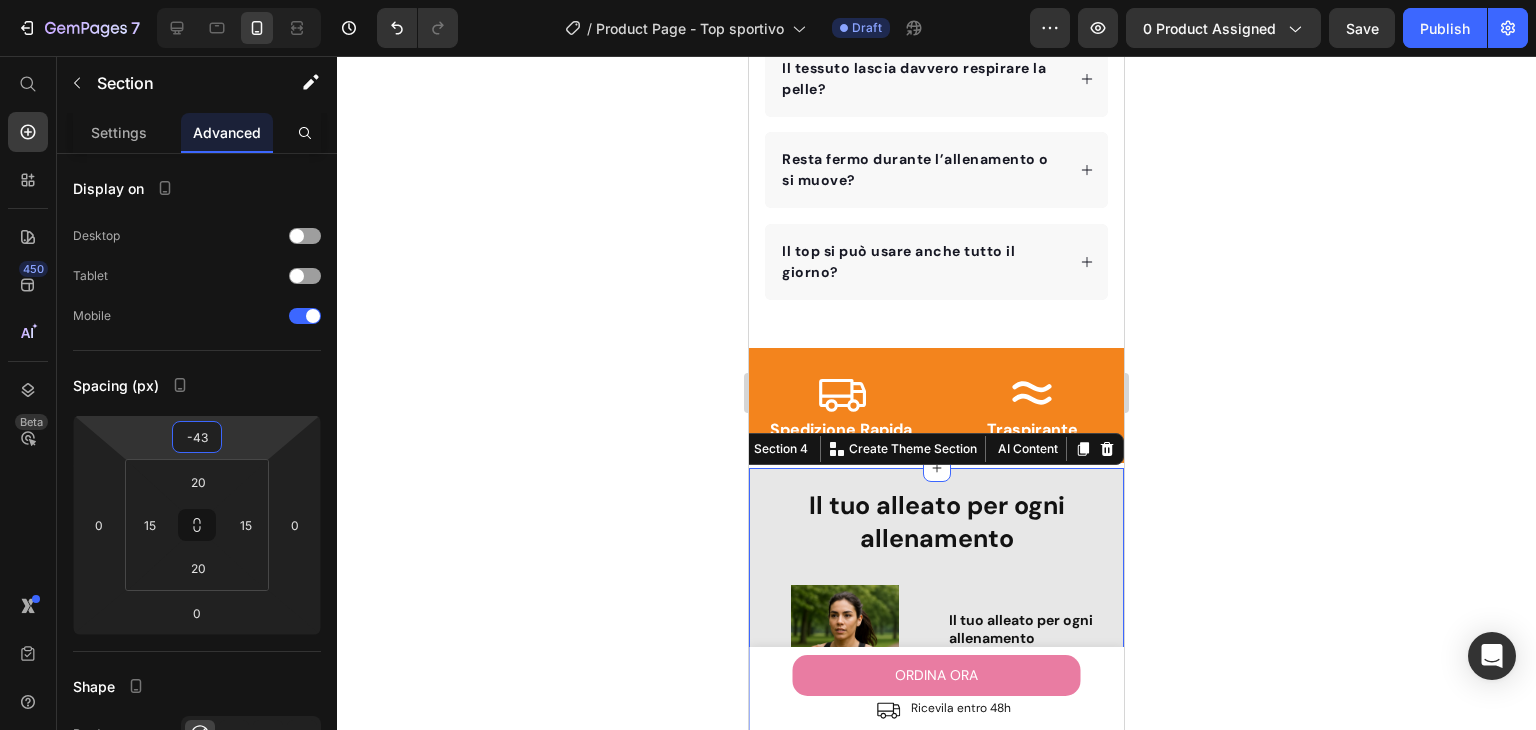 click 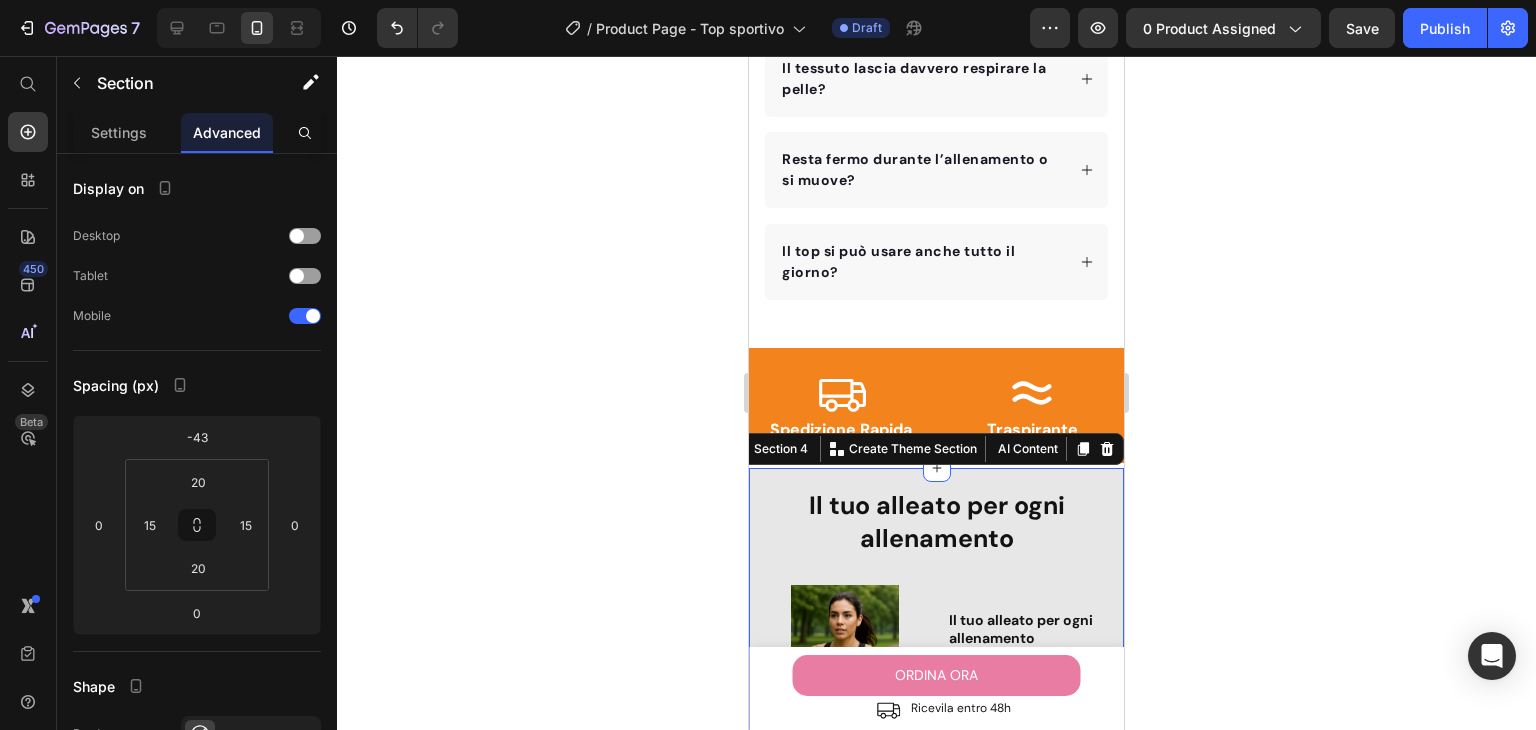 drag, startPoint x: 756, startPoint y: 477, endPoint x: 1493, endPoint y: 533, distance: 739.1245 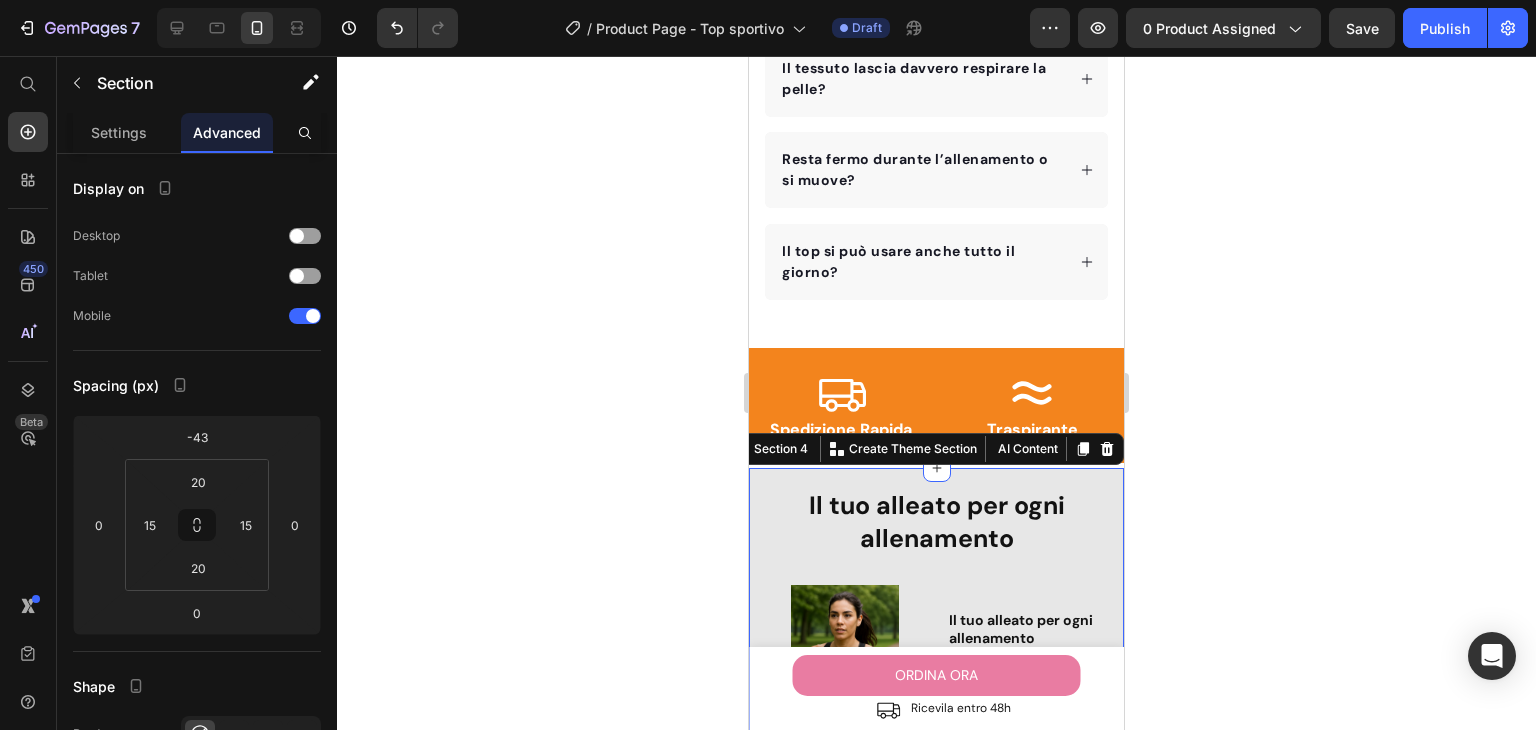 click on "Il tuo alleato per ogni allenamento Heading Row Il tuo alleato per ogni allenamento Text Block Massimo sostegno e zero rimbalzi : resta fermo durante la corsa, senza comprimere. Text Block Image Row Image Ideale per yoga e pilates Text Block Tessuto morbido e flessibile che segue ogni movimento, senza cuciture fastidiose. Text Block Row Ottimo durante esercizi intensi Text Block Aderenza perfetta e zip sicura : resta al suo posto mentre ti alleni al massimo. Text Block Image Row
ORDINA ORA Button Row Section 4" at bounding box center (936, 862) 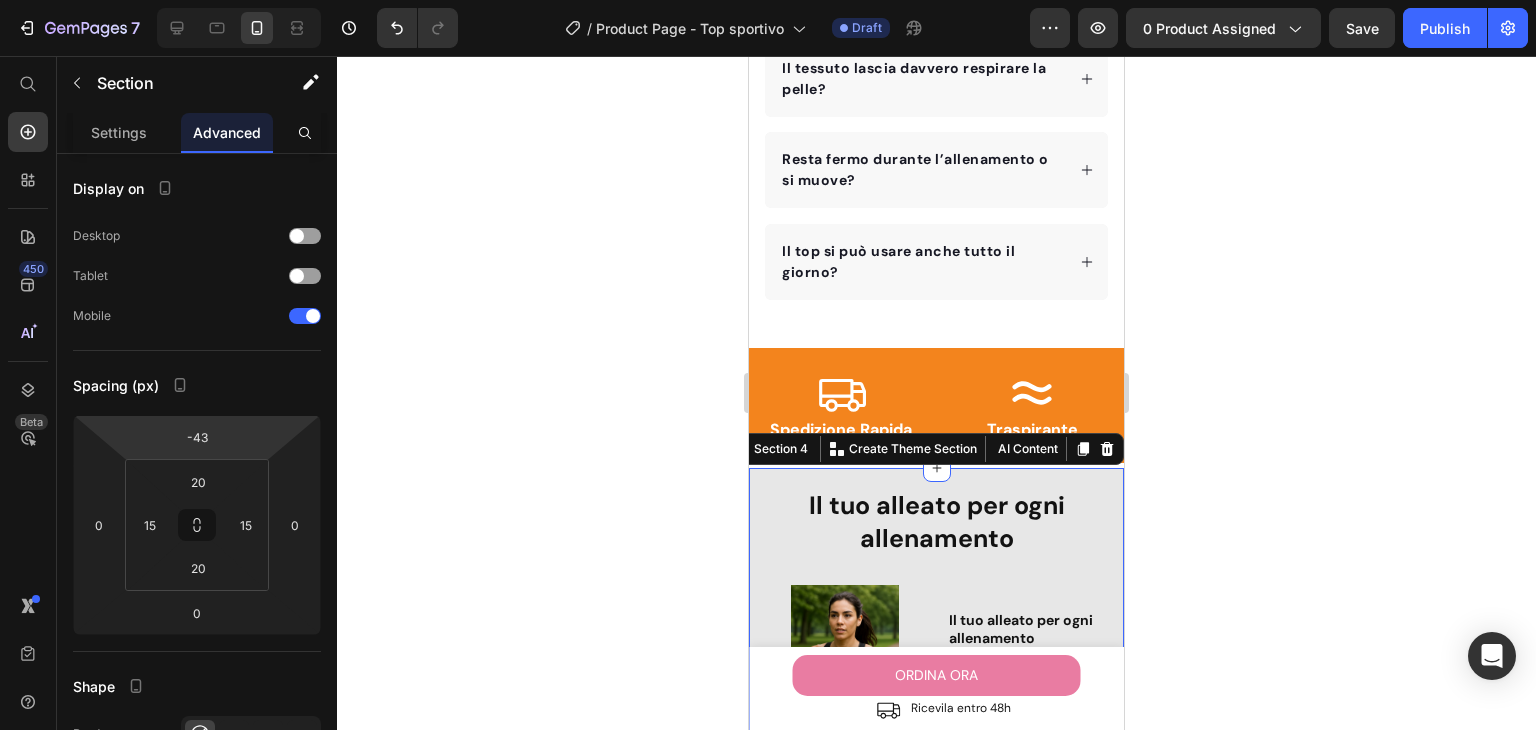 type on "-41" 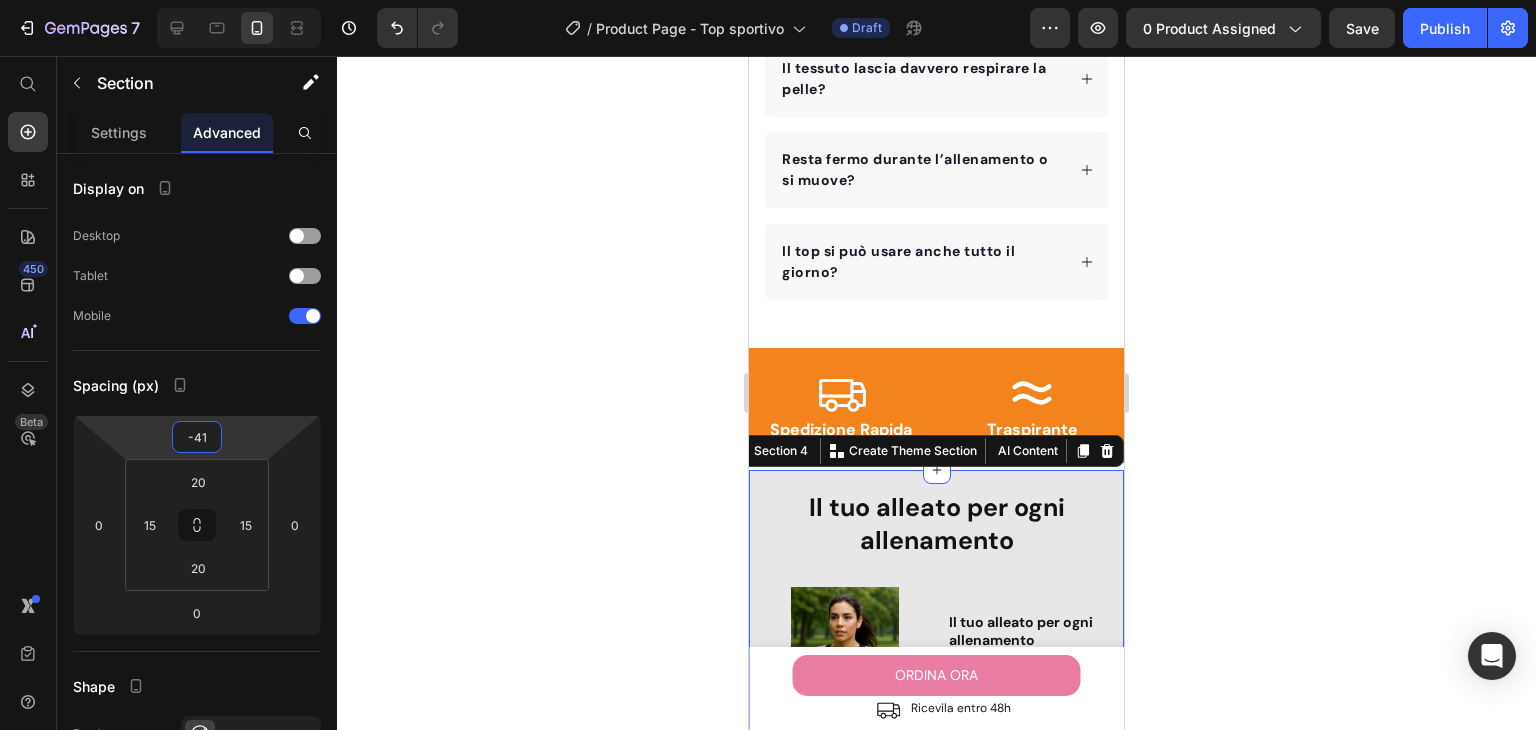 click on "7  Version history  /  Product Page - Top sportivo Draft Preview 0 product assigned  Save   Publish  450 Beta Start with Sections Elements Hero Section Product Detail Brands Trusted Badges Guarantee Product Breakdown How to use Testimonials Compare Bundle FAQs Social Proof Brand Story Product List Collection Blog List Contact Sticky Add to Cart Custom Footer Browse Library 450 Layout
Row
Row
Row
Row Text
Heading
Text Block Button
Button
Button
Sticky Back to top Media
Image" at bounding box center (768, 0) 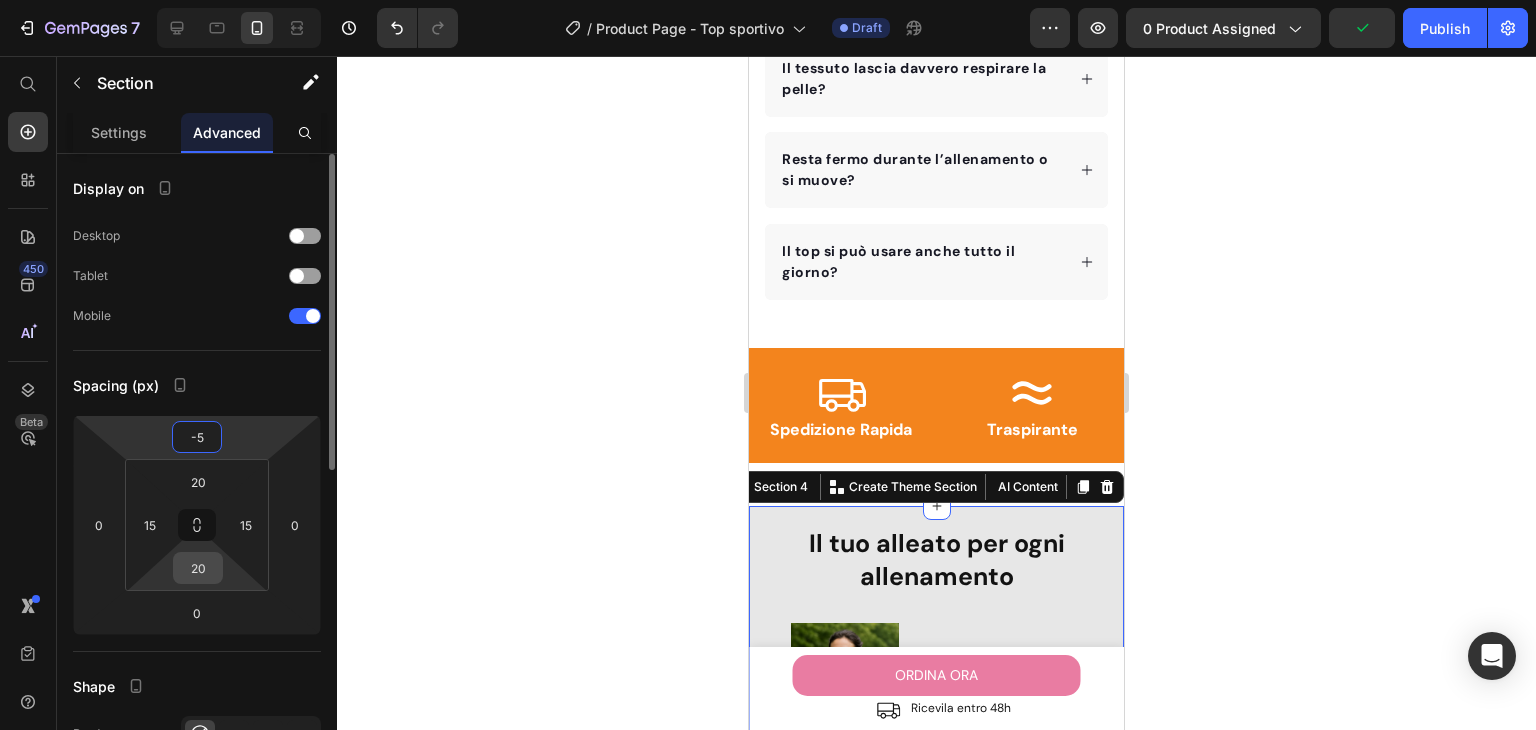 type on "-50" 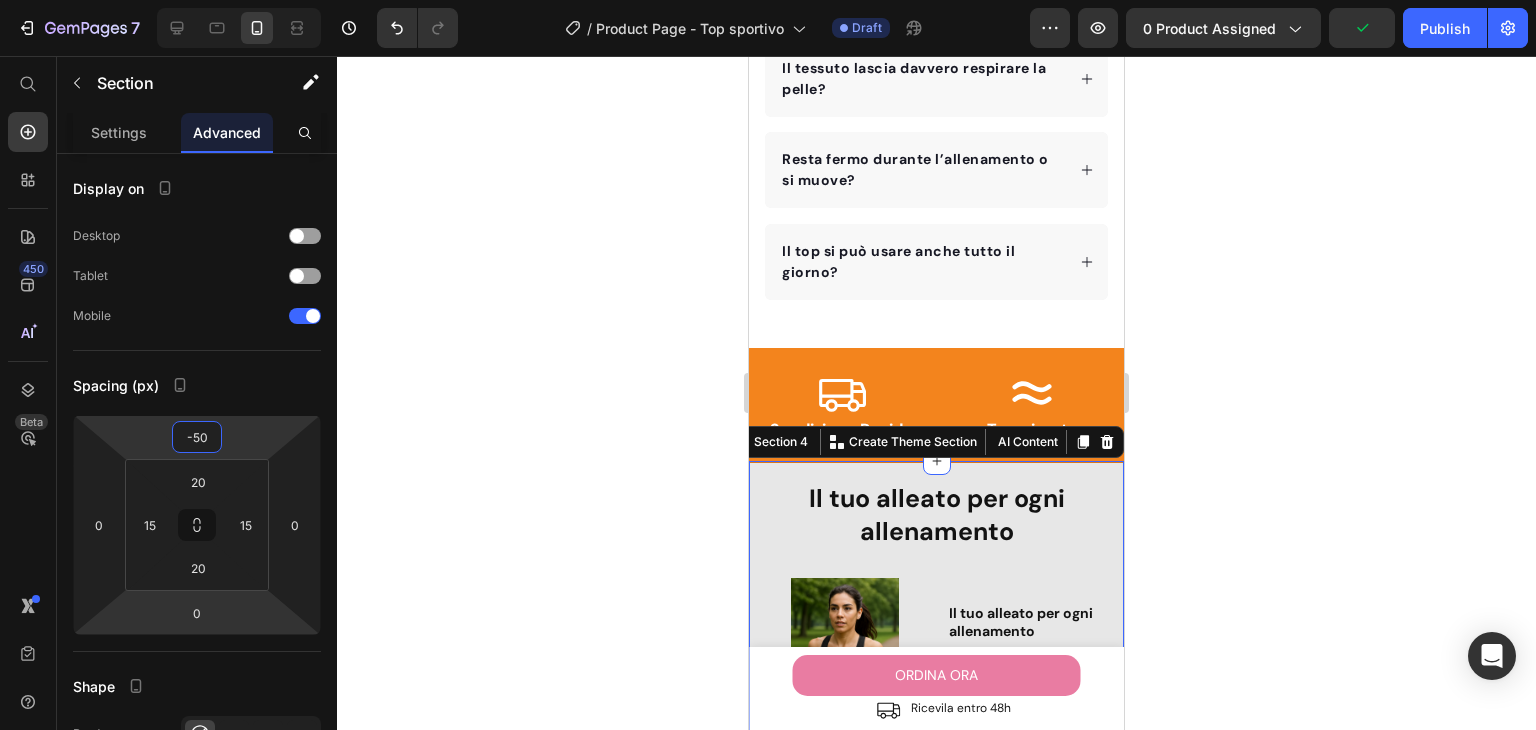 click 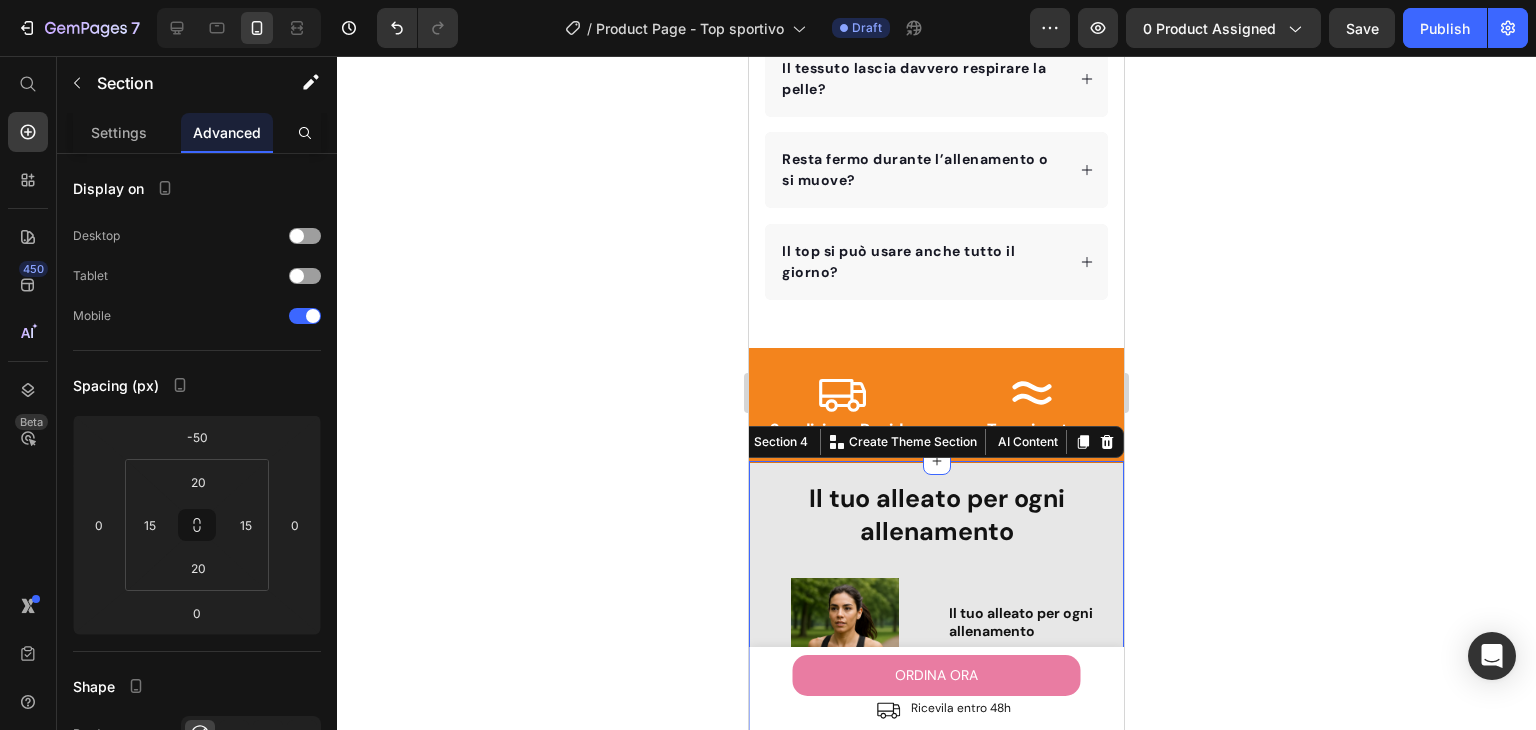 click on "Il tuo alleato per ogni allenamento Heading Row Il tuo alleato per ogni allenamento Text Block Massimo sostegno e zero rimbalzi : resta fermo durante la corsa, senza comprimere. Text Block Image Row Image Ideale per yoga e pilates Text Block Tessuto morbido e flessibile che segue ogni movimento, senza cuciture fastidiose. Text Block Row Ottimo durante esercizi intensi Text Block Aderenza perfetta e zip sicura : resta al suo posto mentre ti alleni al massimo. Text Block Image Row
ORDINA ORA Button Row Section 4" at bounding box center [936, 855] 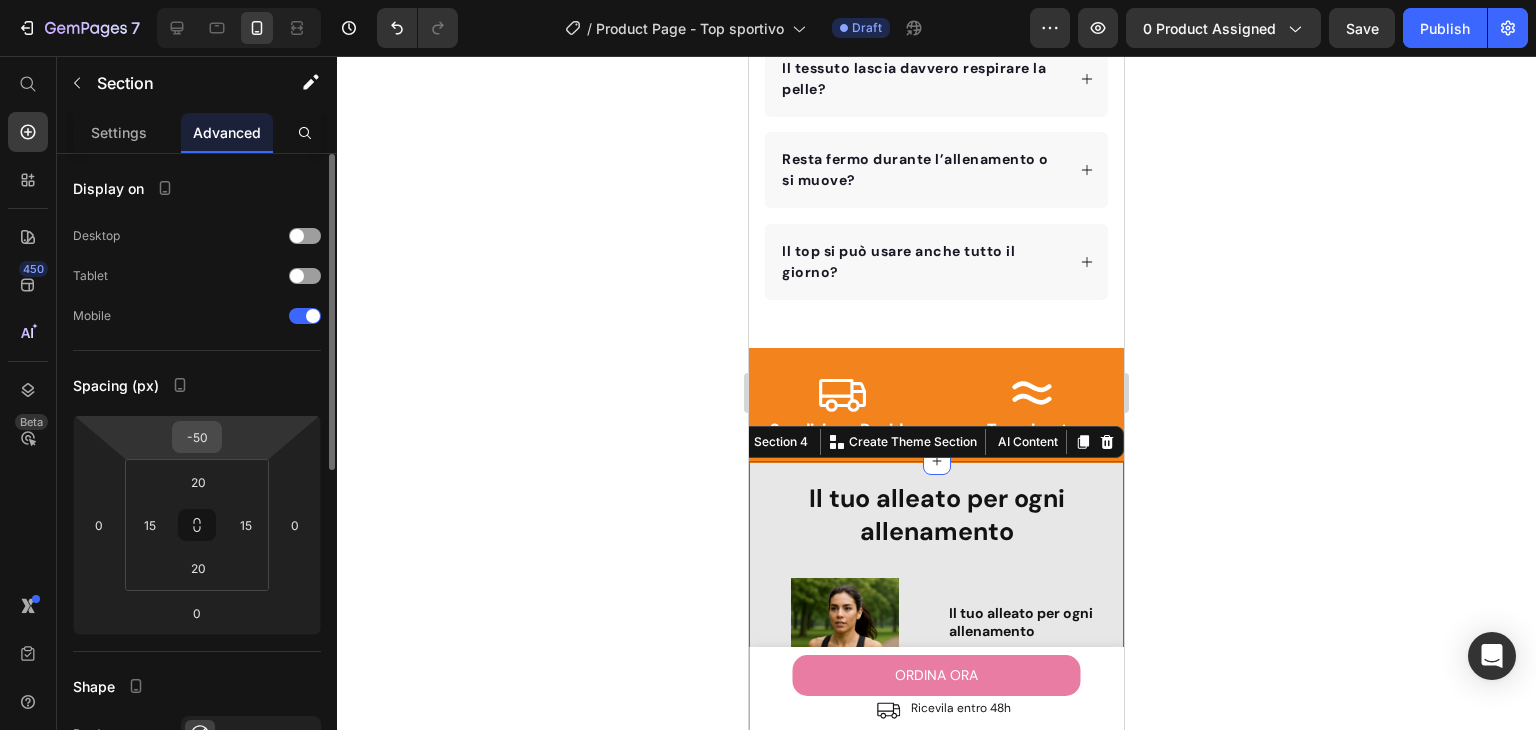click on "-50" at bounding box center [197, 437] 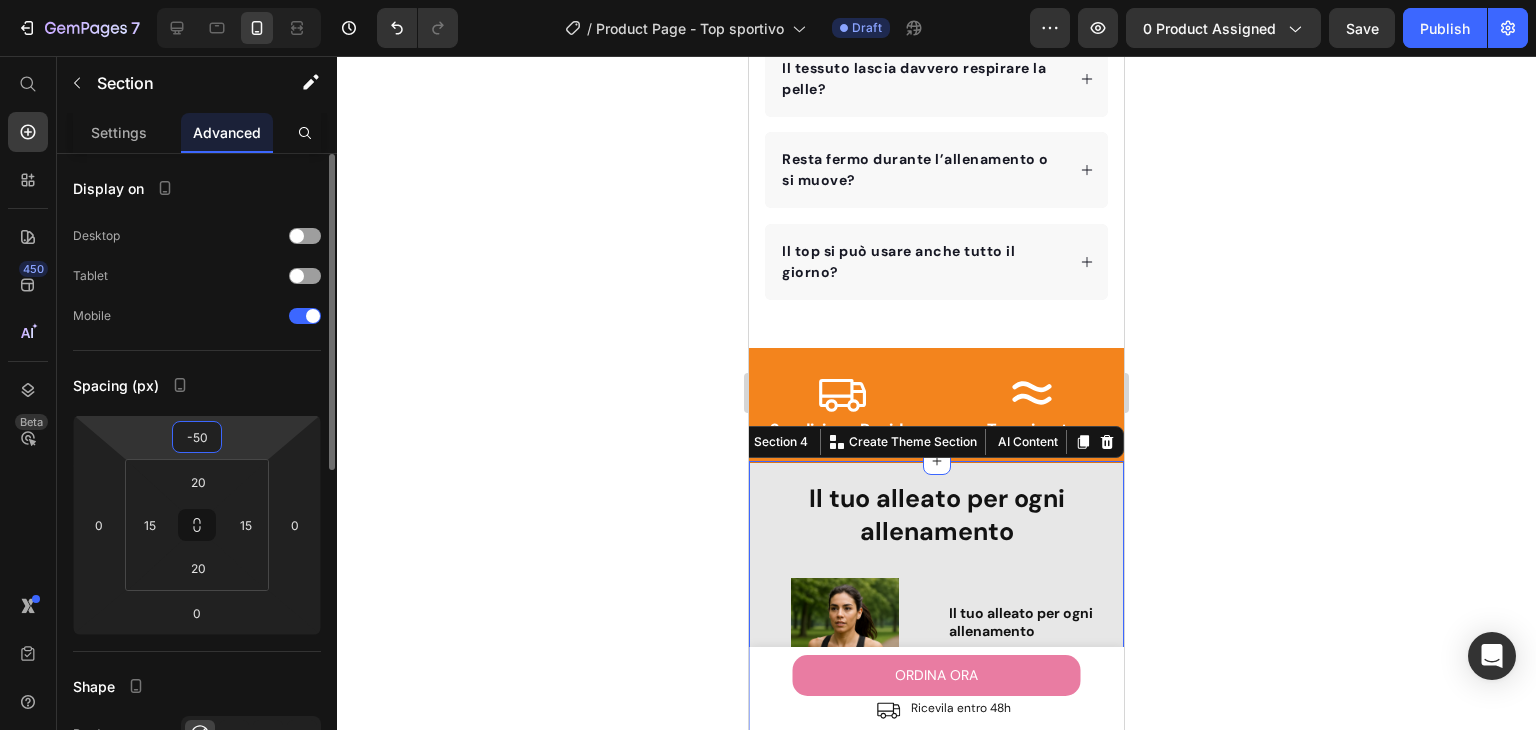 click on "-50" at bounding box center [197, 437] 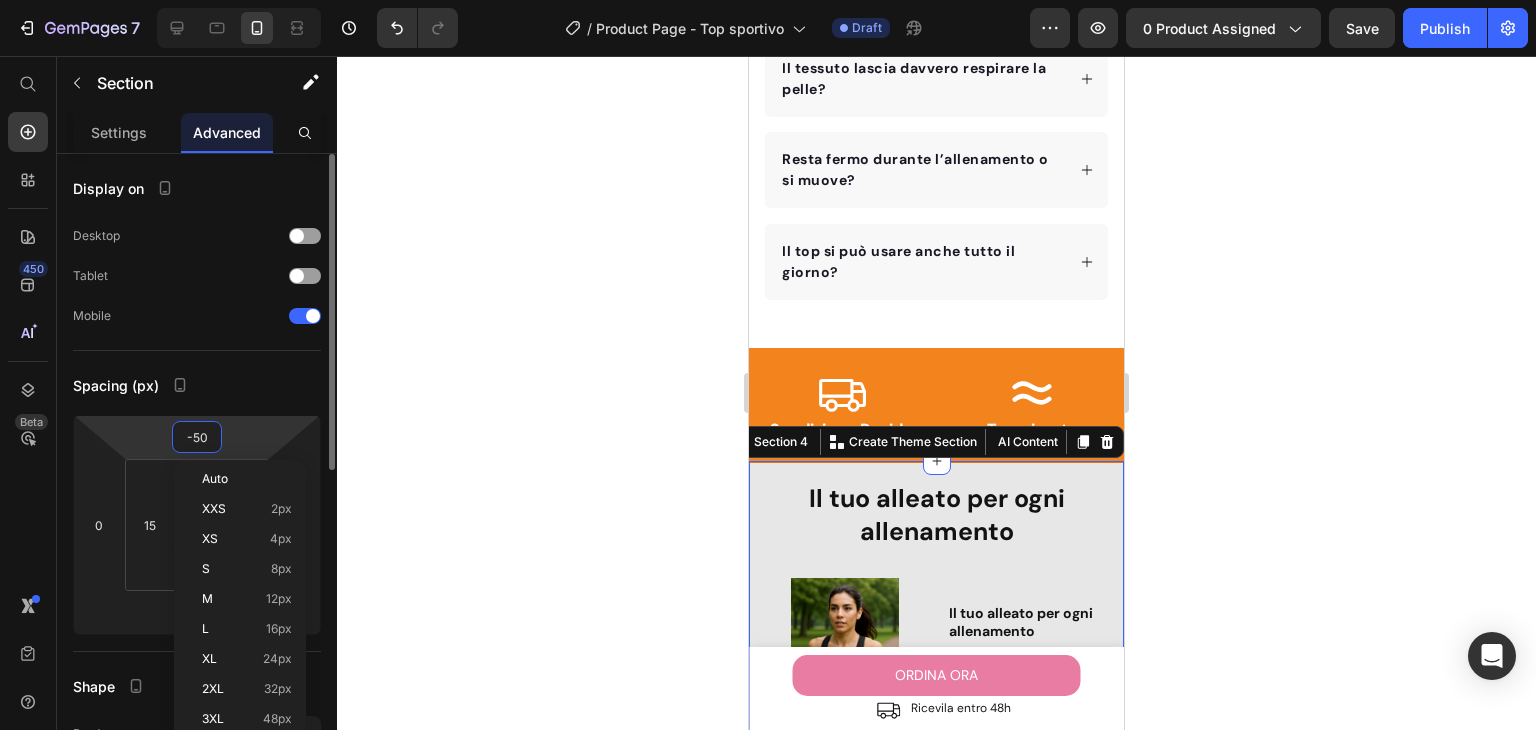 click on "-50" at bounding box center (197, 437) 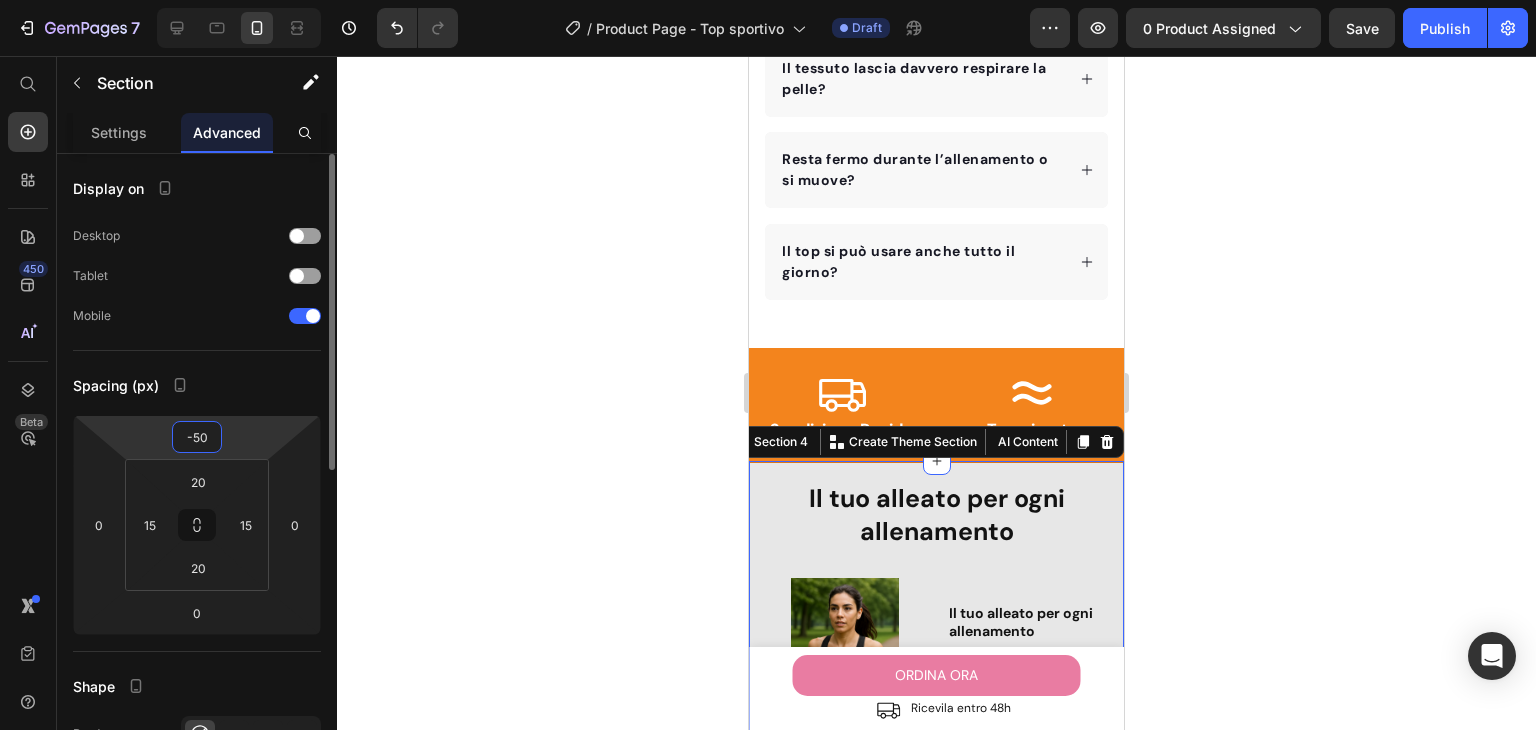 click on "-50" at bounding box center (197, 437) 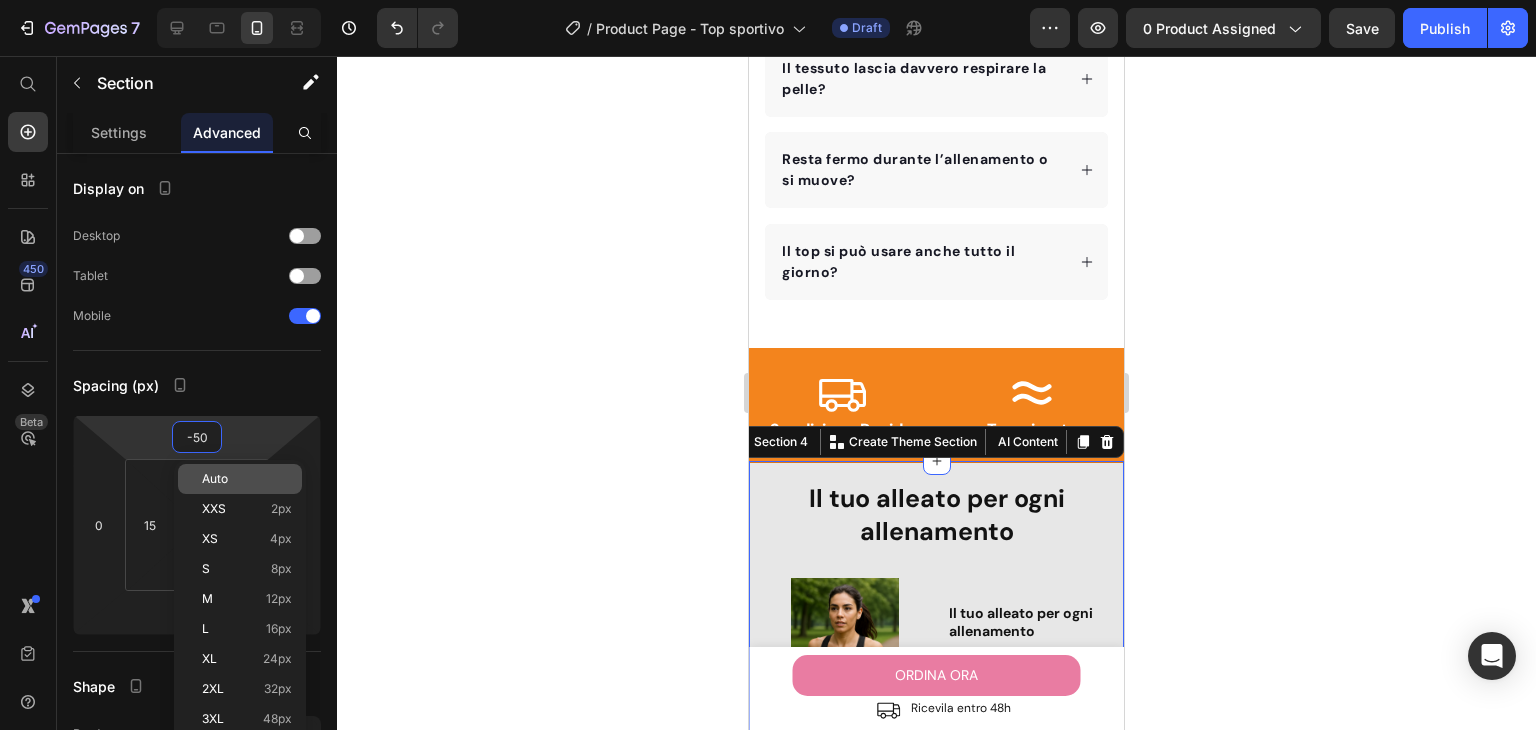 type on "-5" 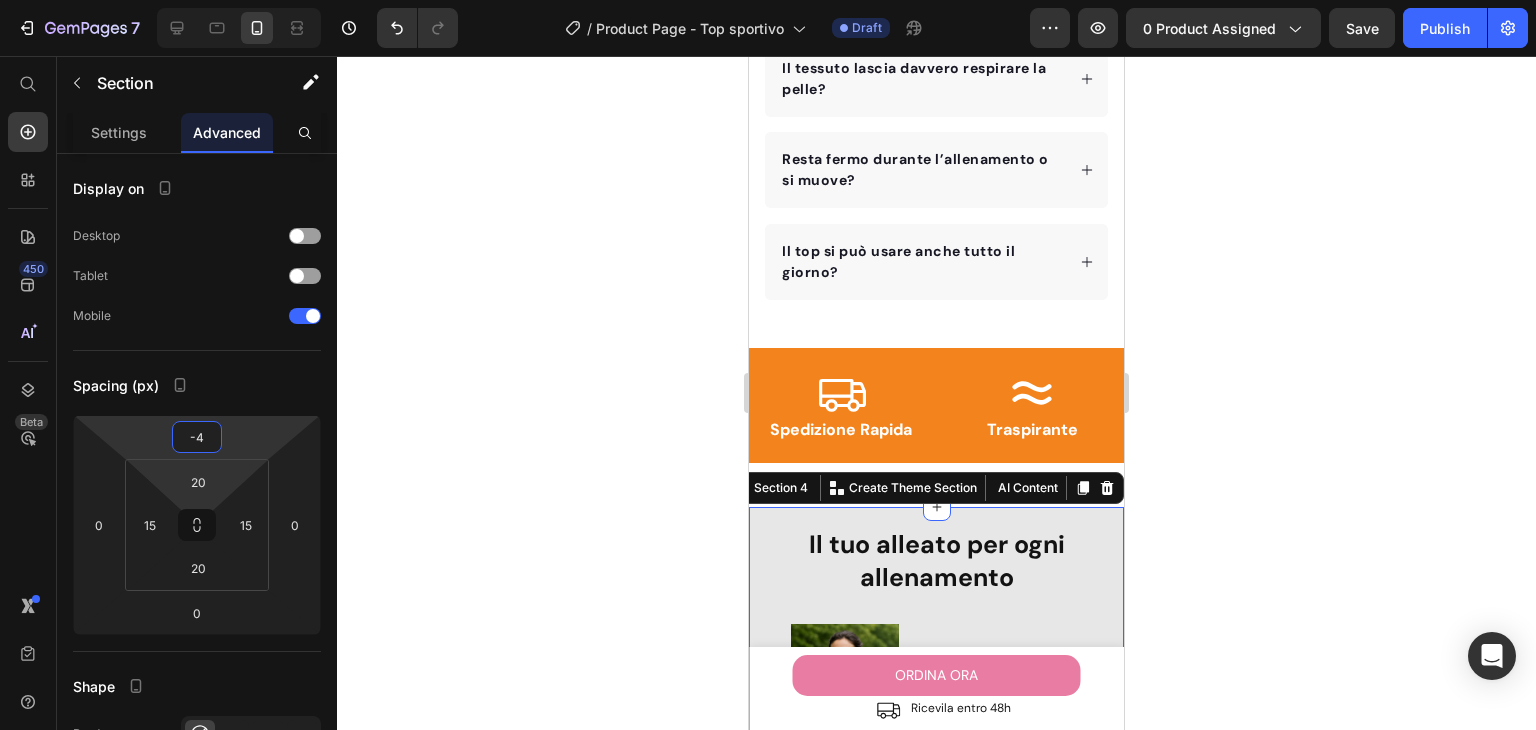 type on "-48" 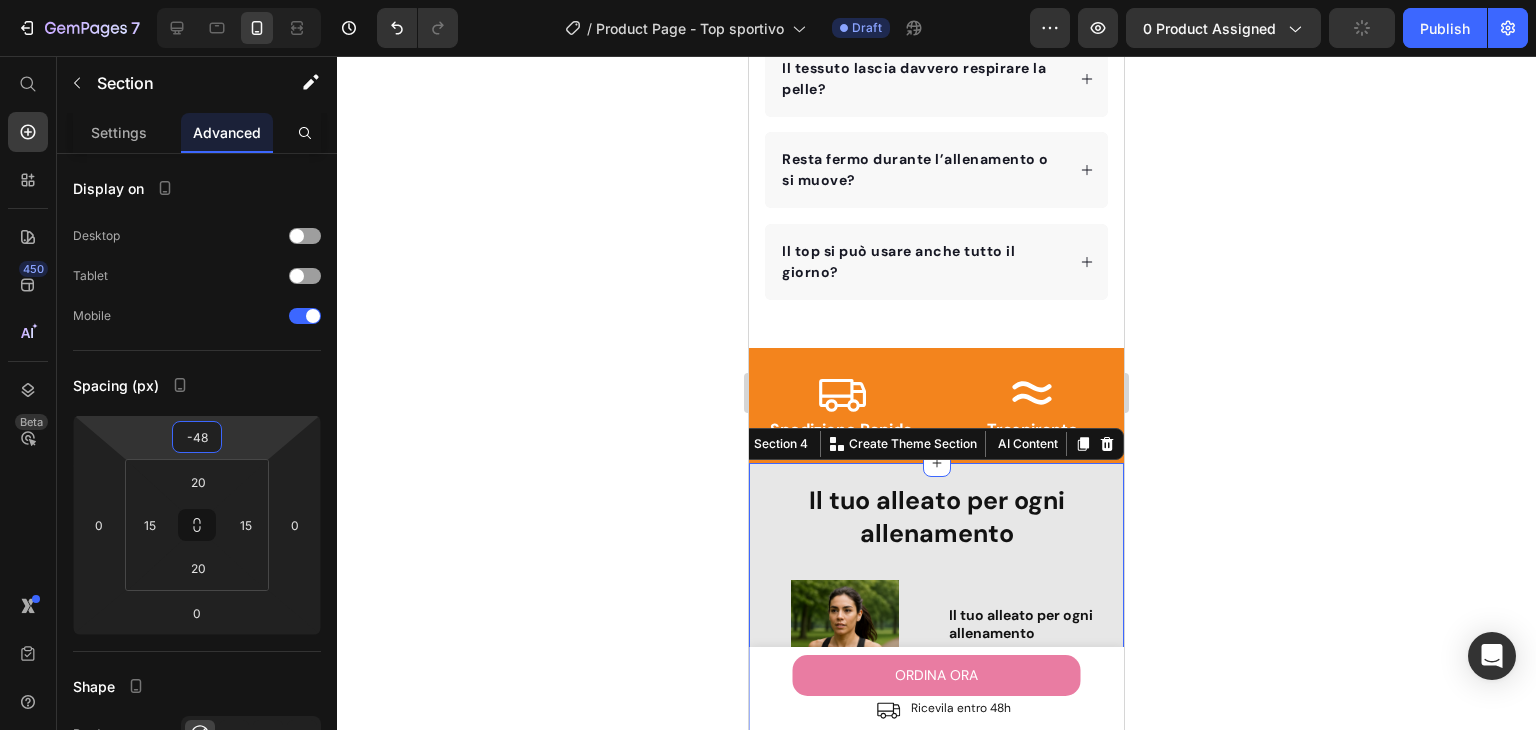 click 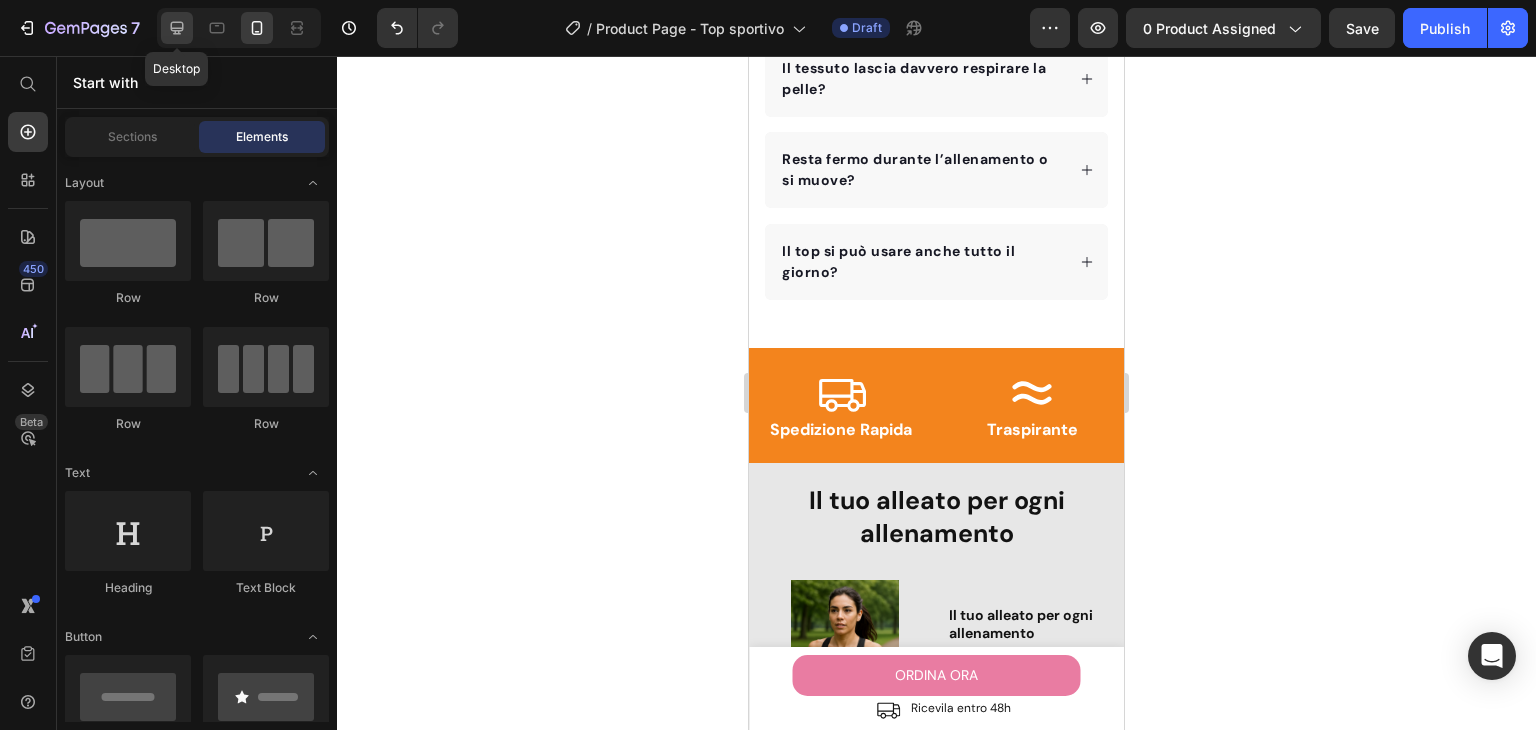 click 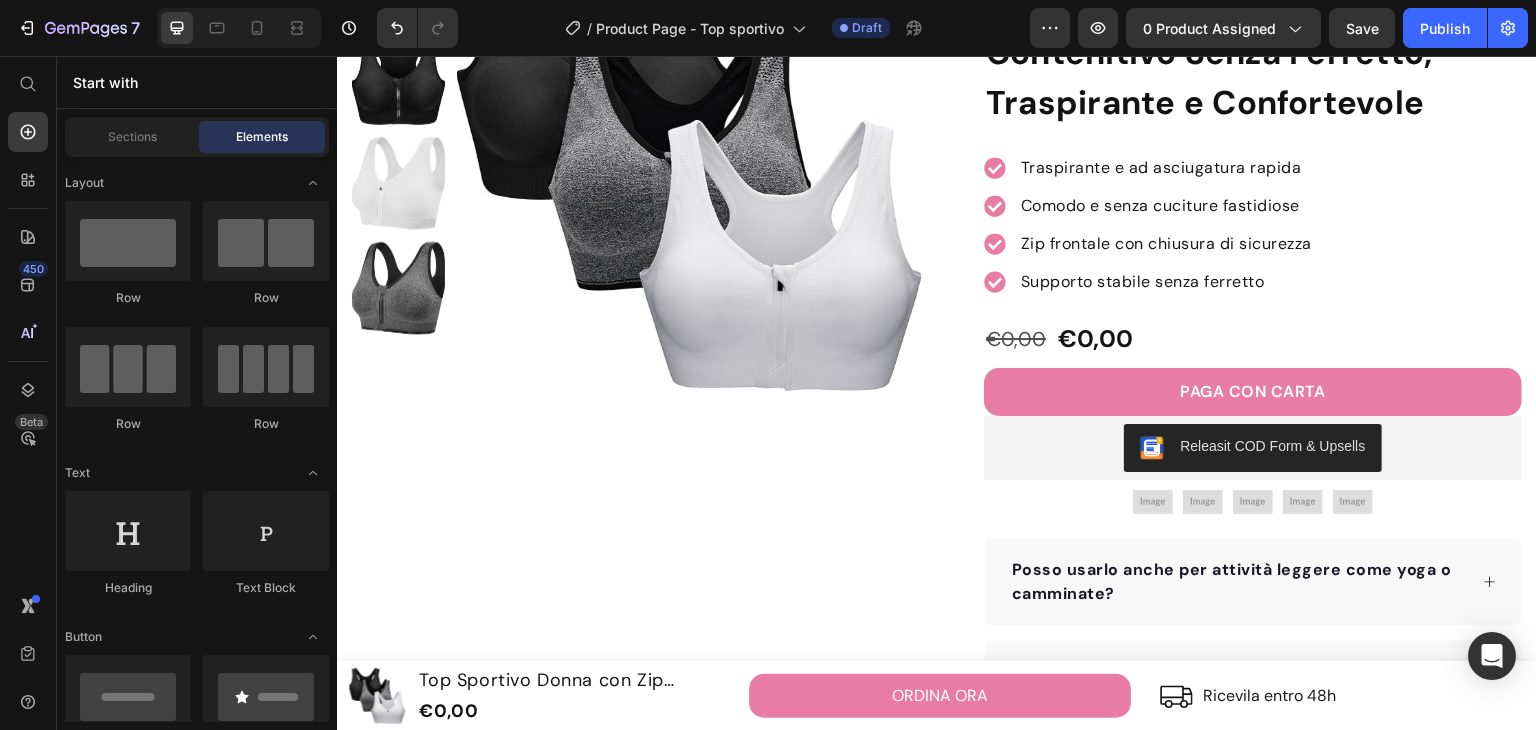 scroll, scrollTop: 219, scrollLeft: 0, axis: vertical 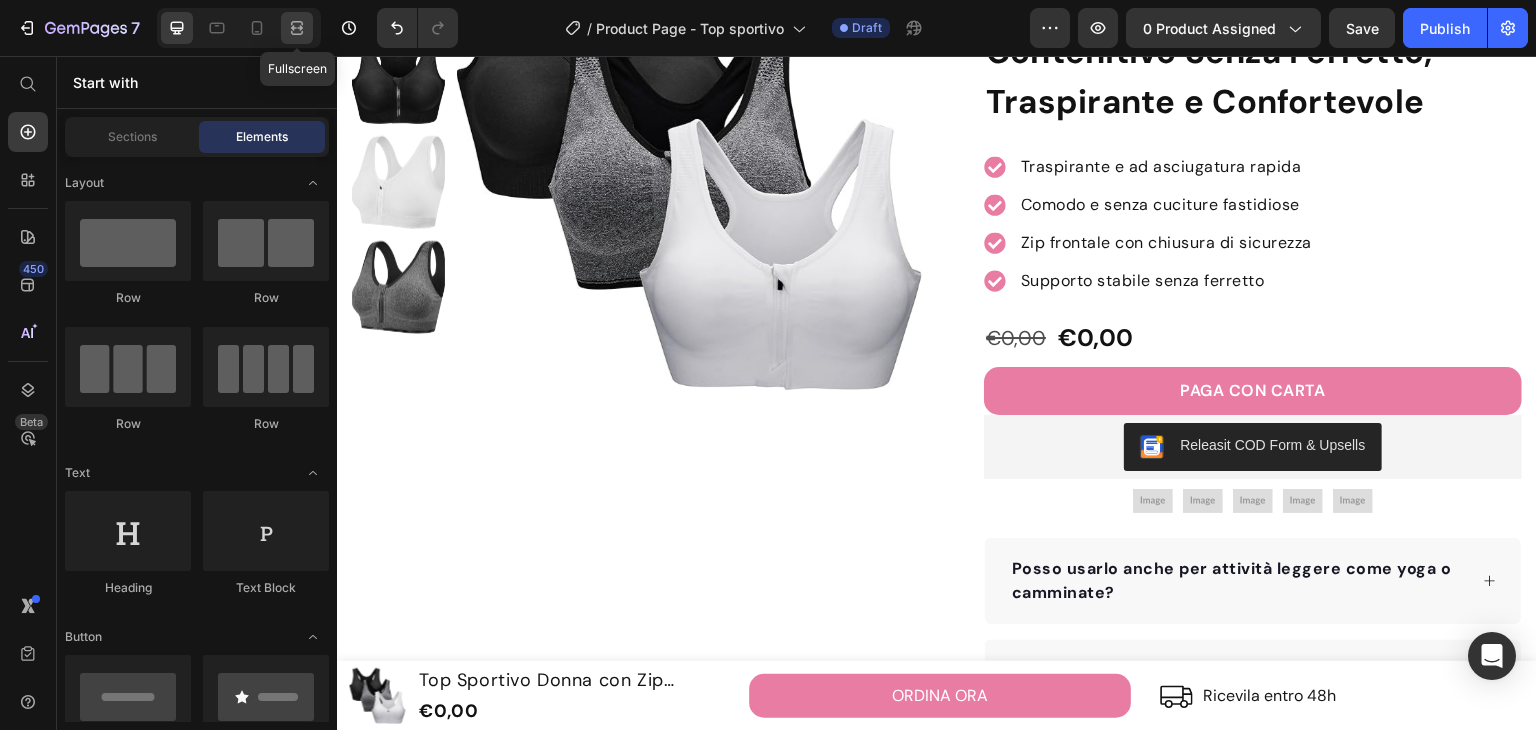 click 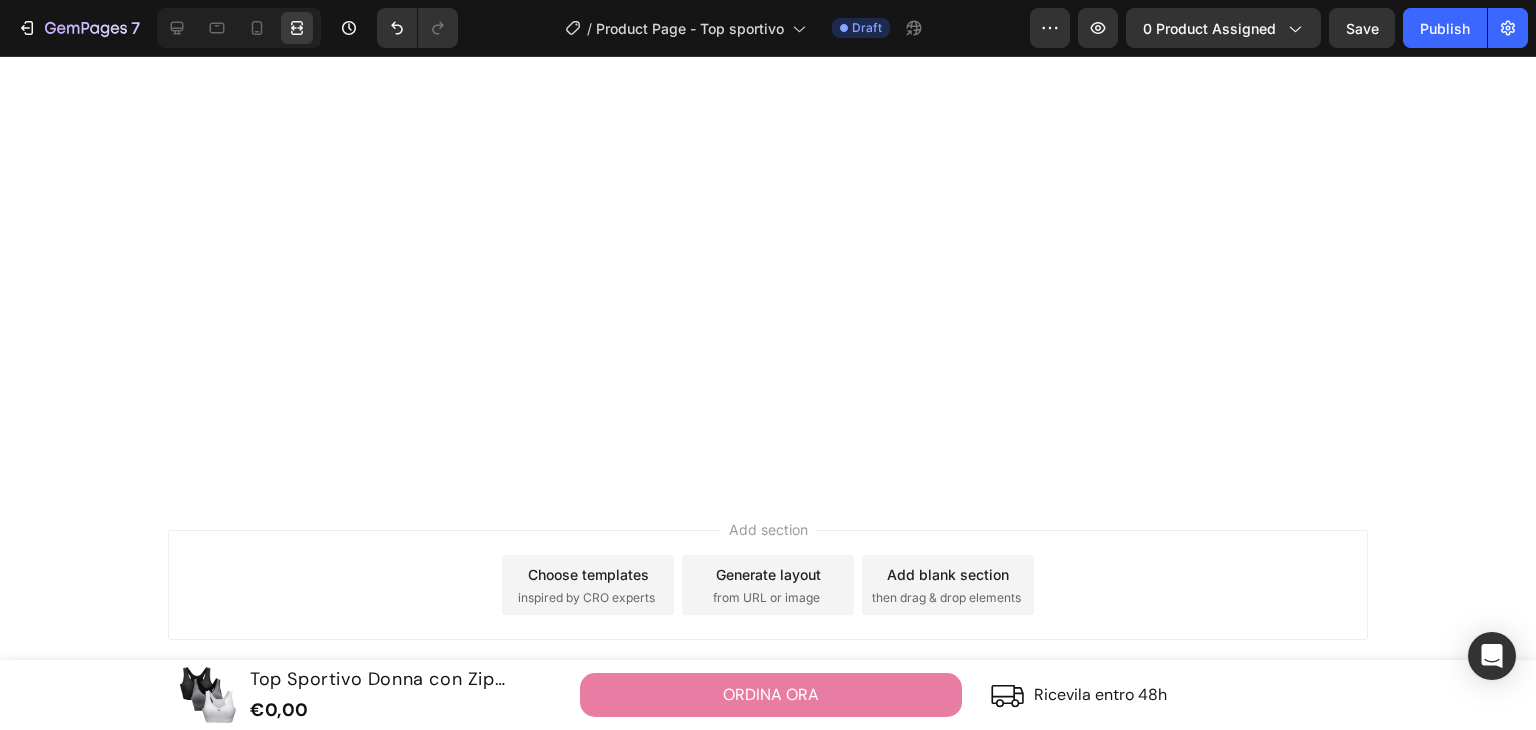 scroll, scrollTop: 2903, scrollLeft: 0, axis: vertical 